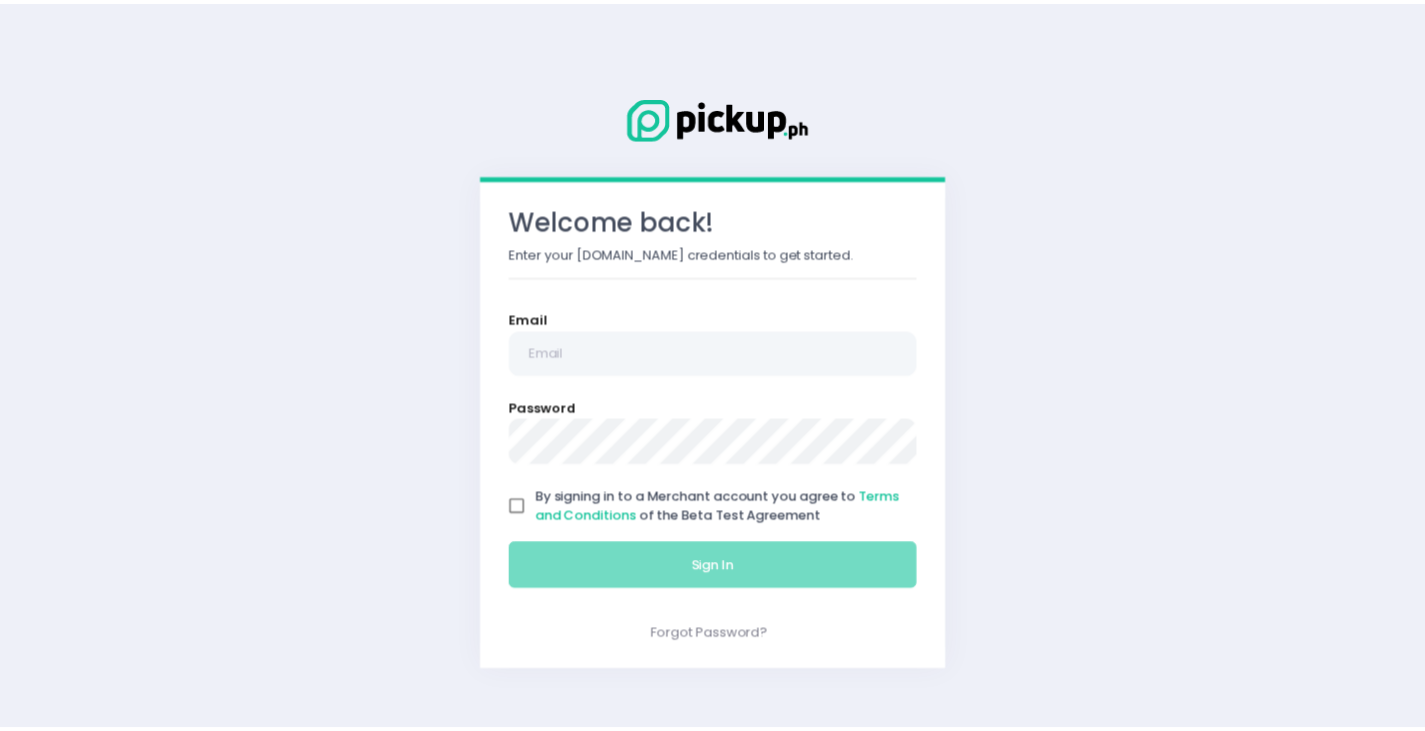 scroll, scrollTop: 0, scrollLeft: 0, axis: both 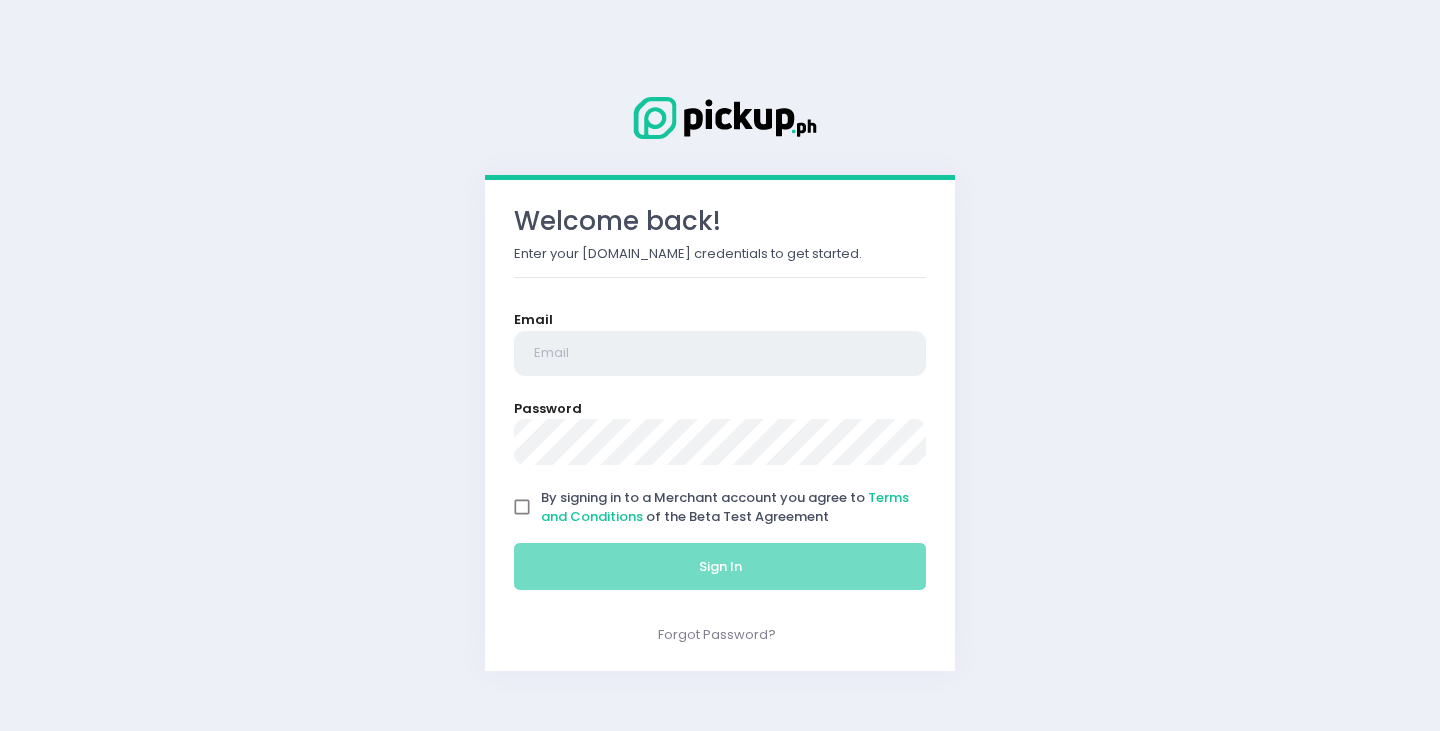 click at bounding box center [720, 354] 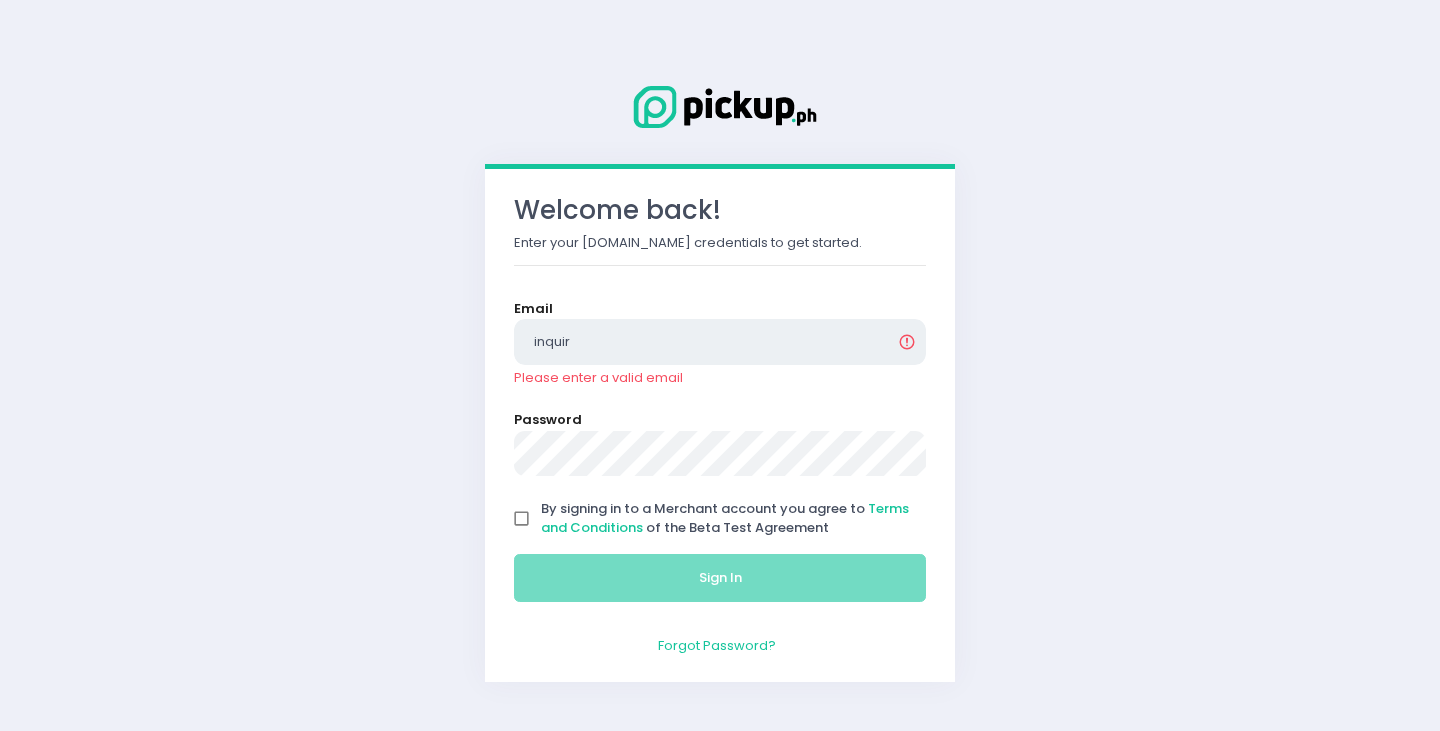 type on "inquir" 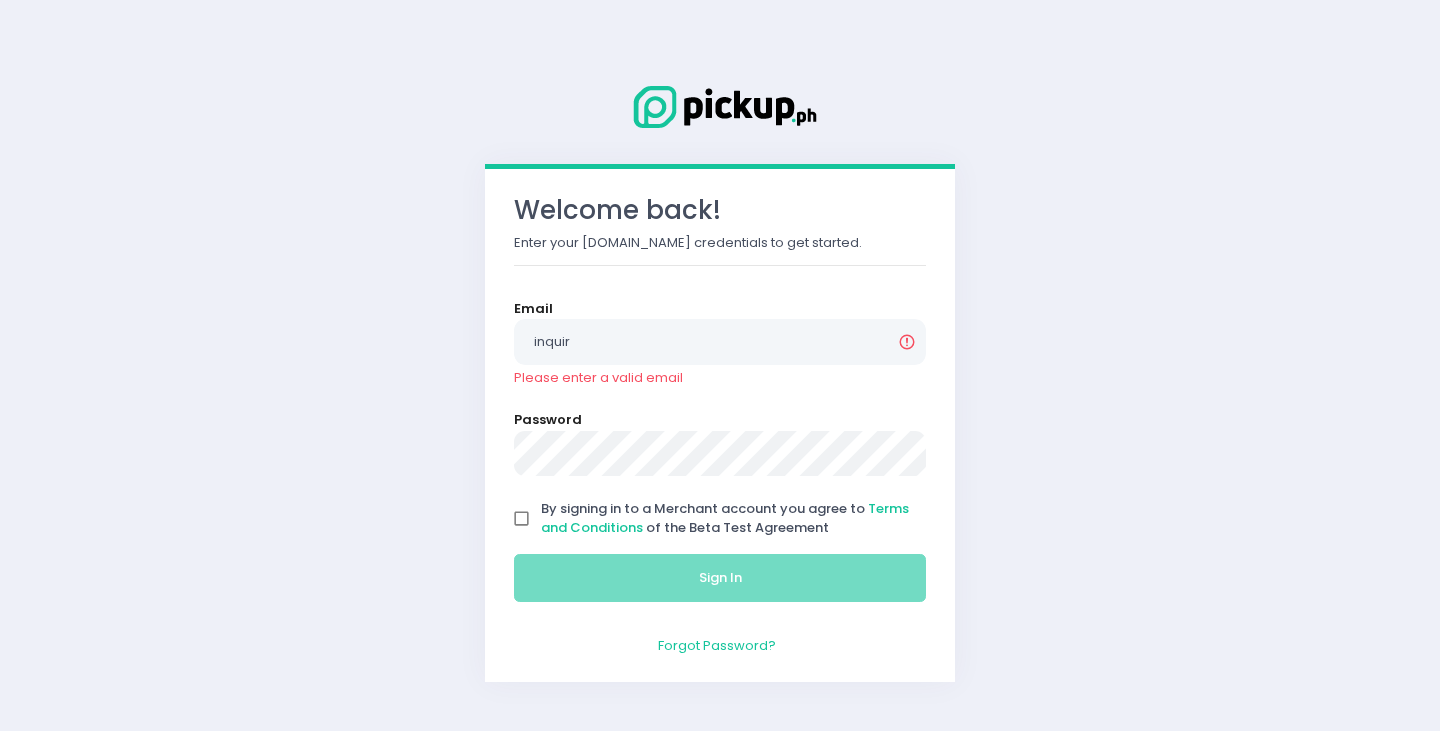 click on "Forgot Password?" at bounding box center [717, 645] 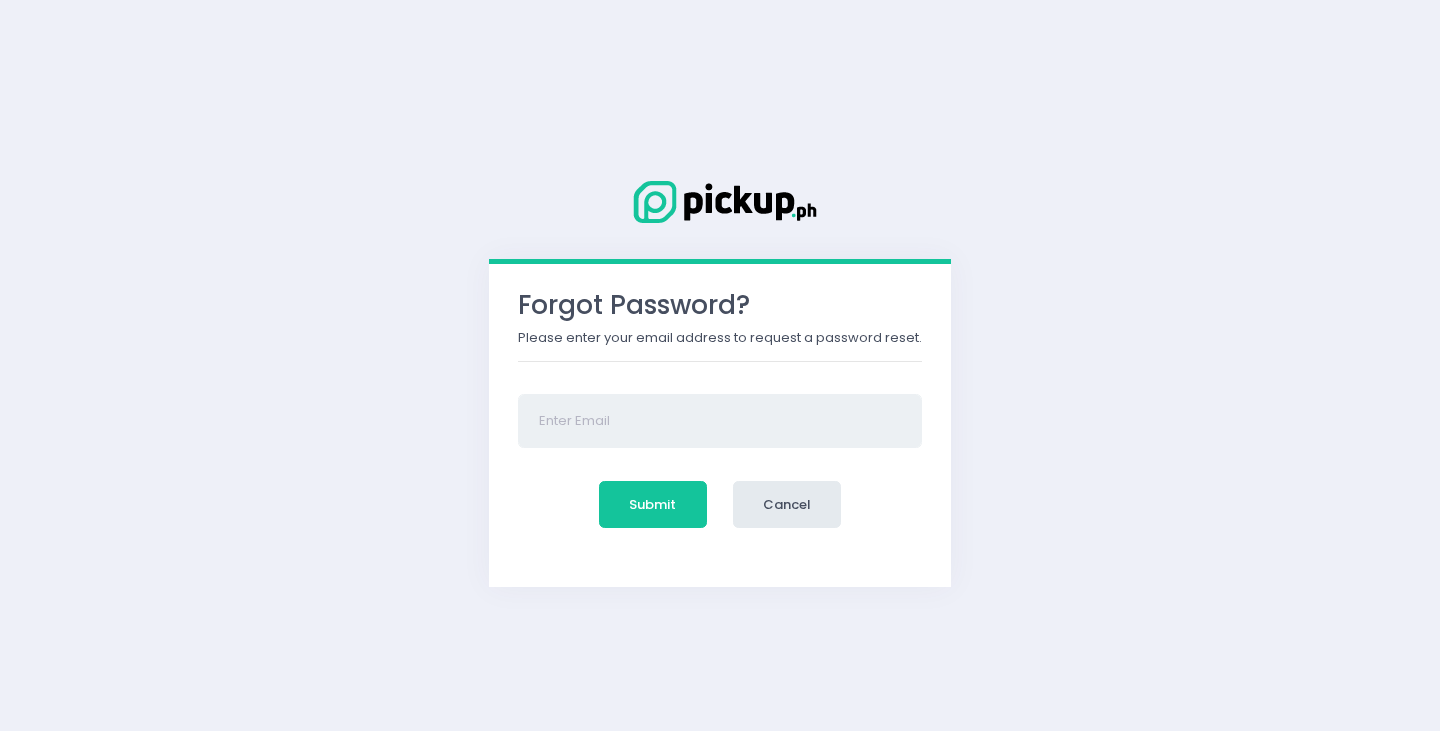 click at bounding box center [720, 421] 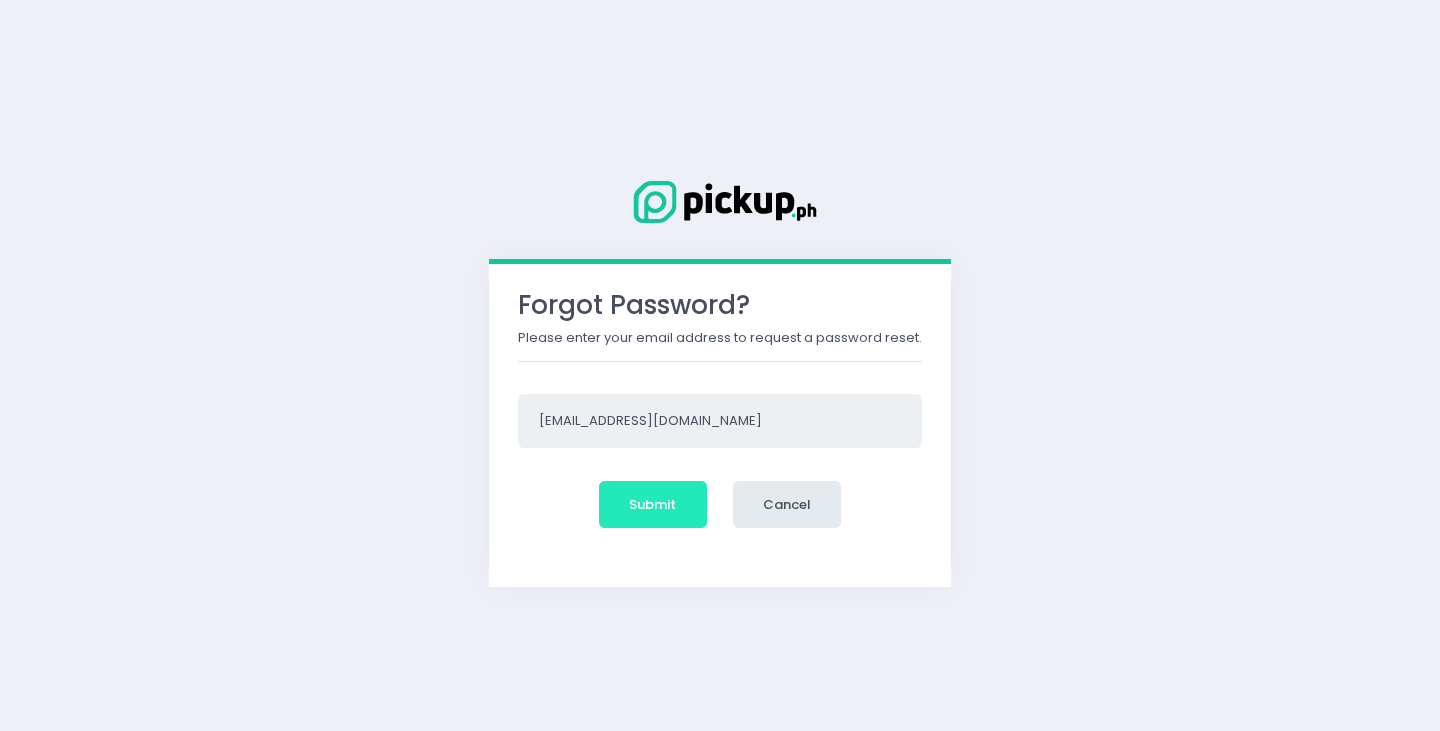 type on "[EMAIL_ADDRESS][DOMAIN_NAME]" 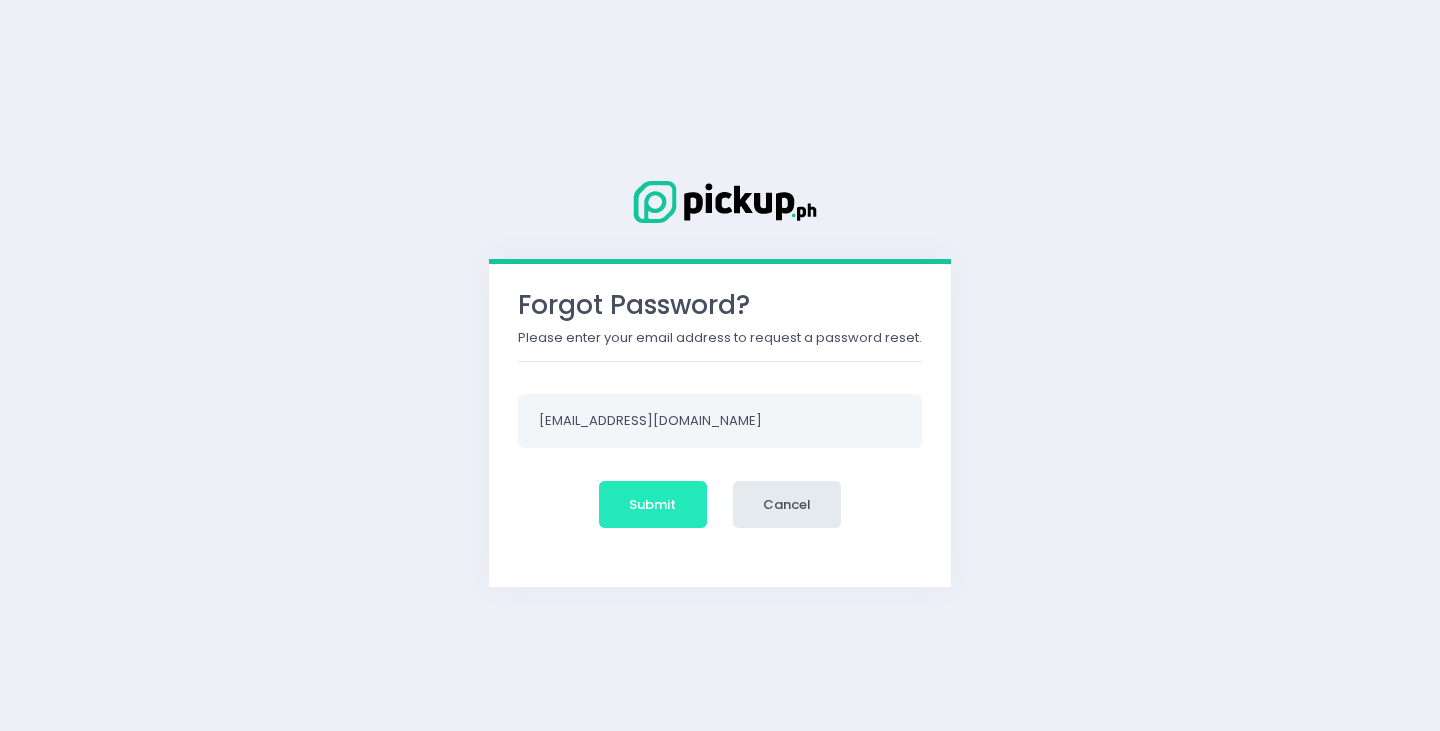 click on "Submit" at bounding box center [653, 505] 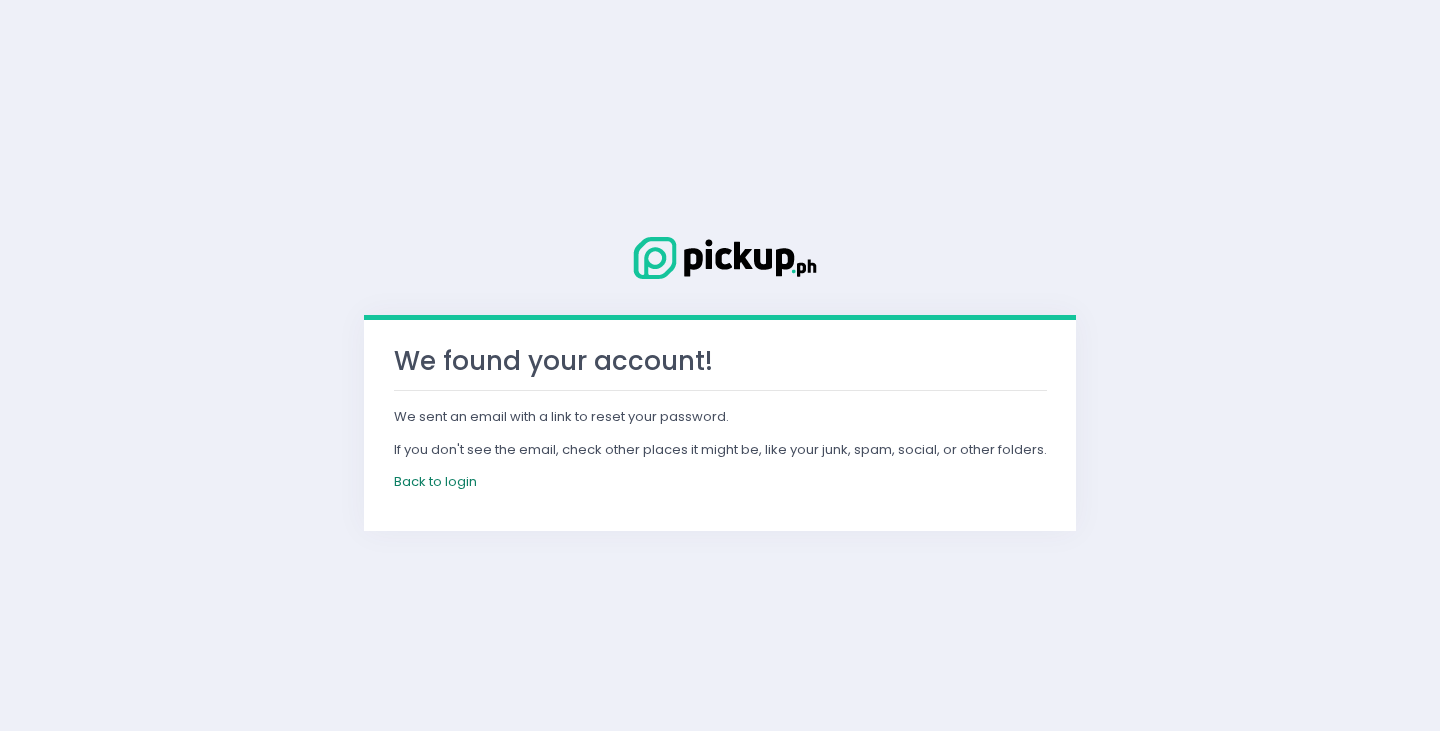 click on "Back to login" at bounding box center [435, 481] 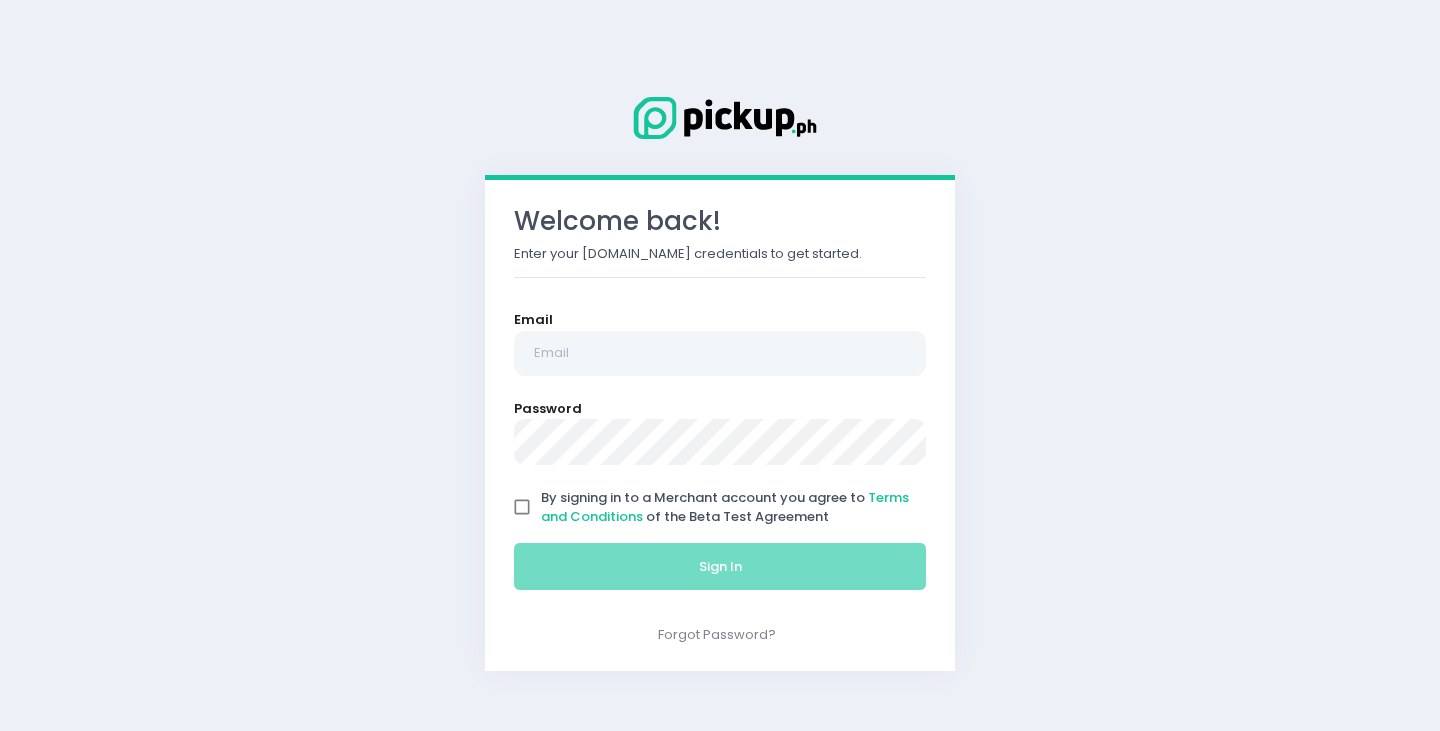 click on "Email       Password       By signing in to a Merchant account you agree to   Terms and Conditions   of the Beta Test Agreement     Sign In" at bounding box center (720, 455) 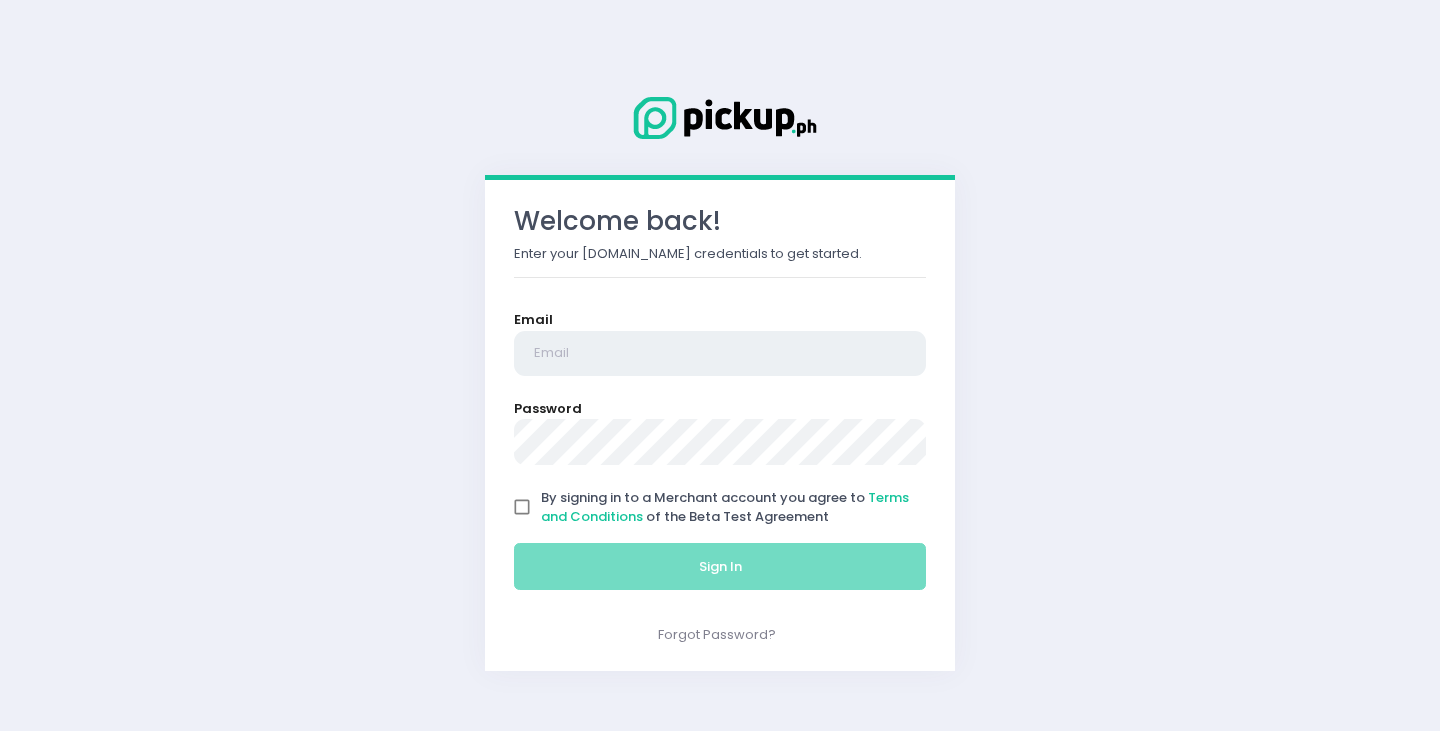click at bounding box center [720, 354] 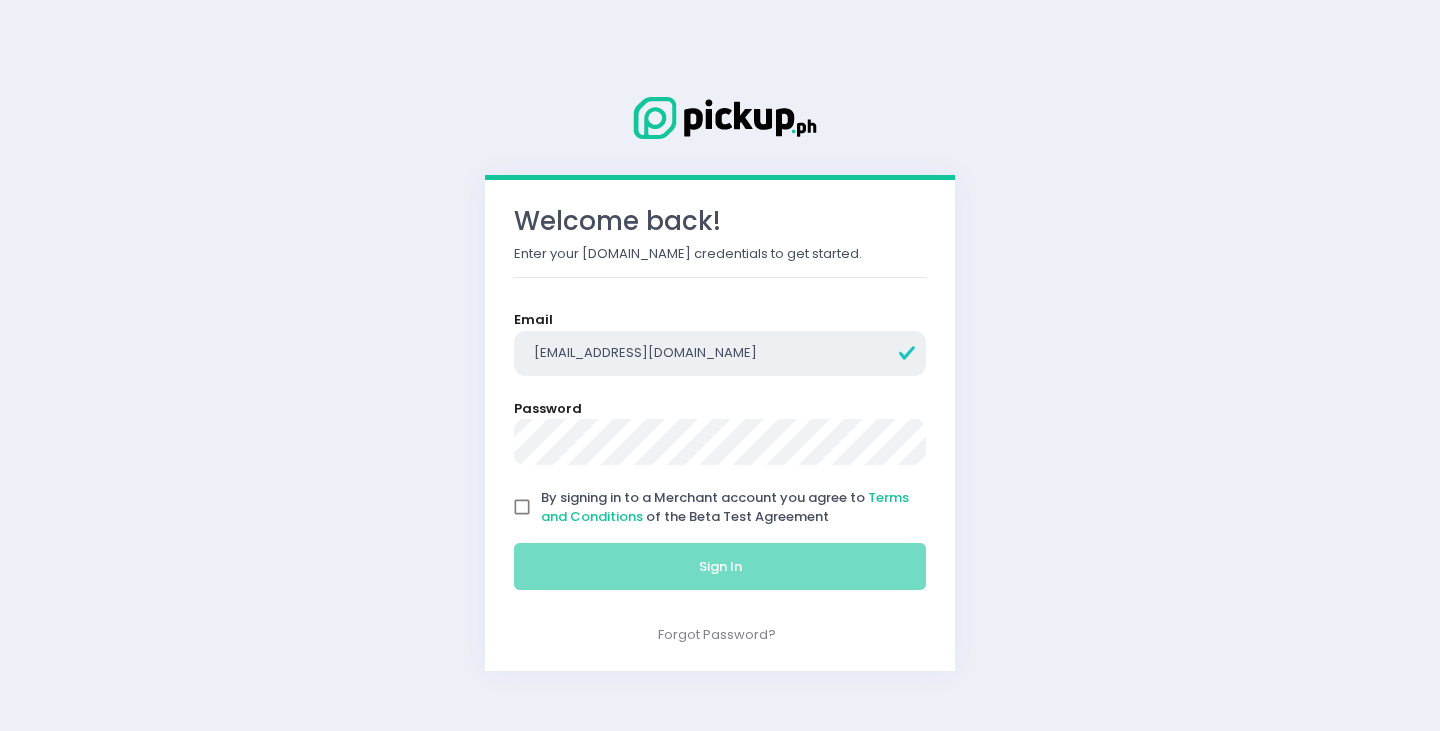 type on "[EMAIL_ADDRESS][DOMAIN_NAME]" 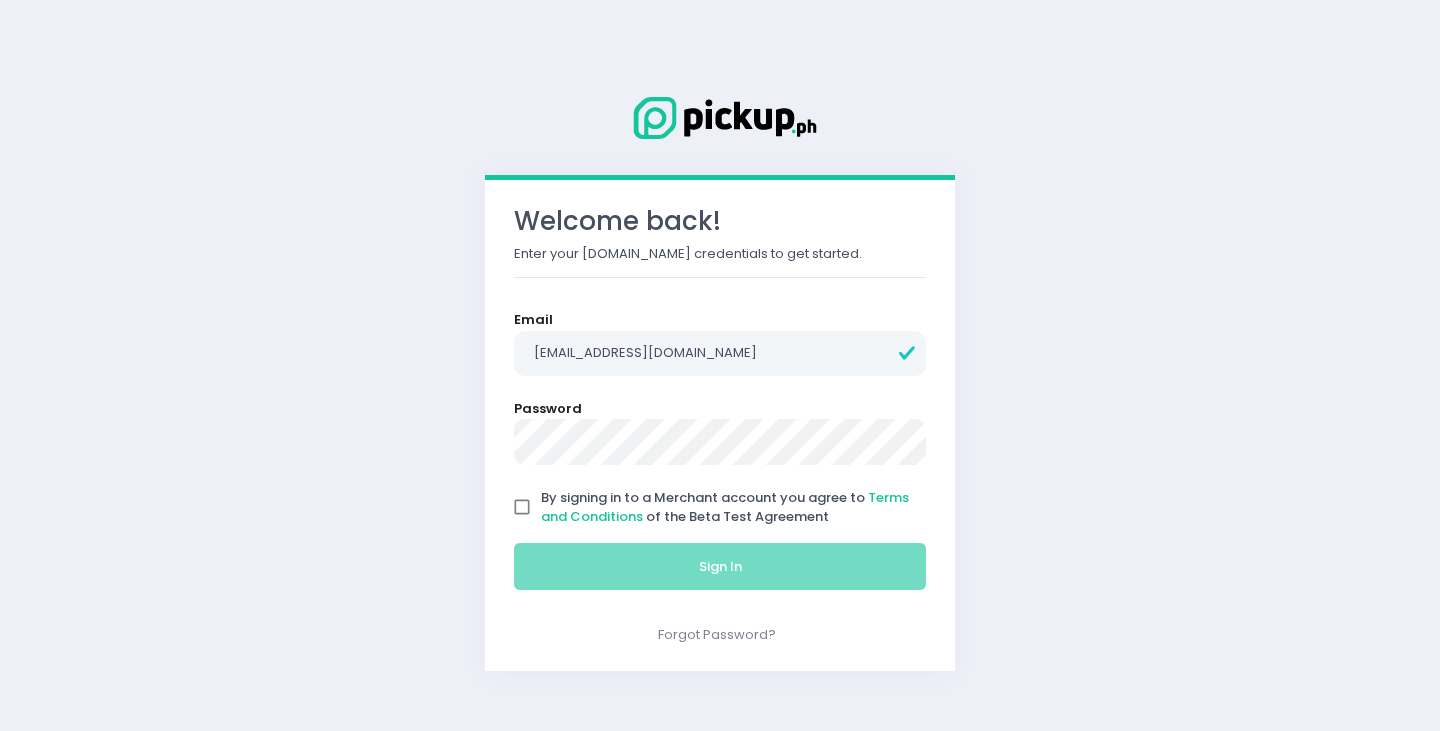 click on "By signing in to a Merchant account you agree to   Terms and Conditions   of the Beta Test Agreement" at bounding box center (522, 507) 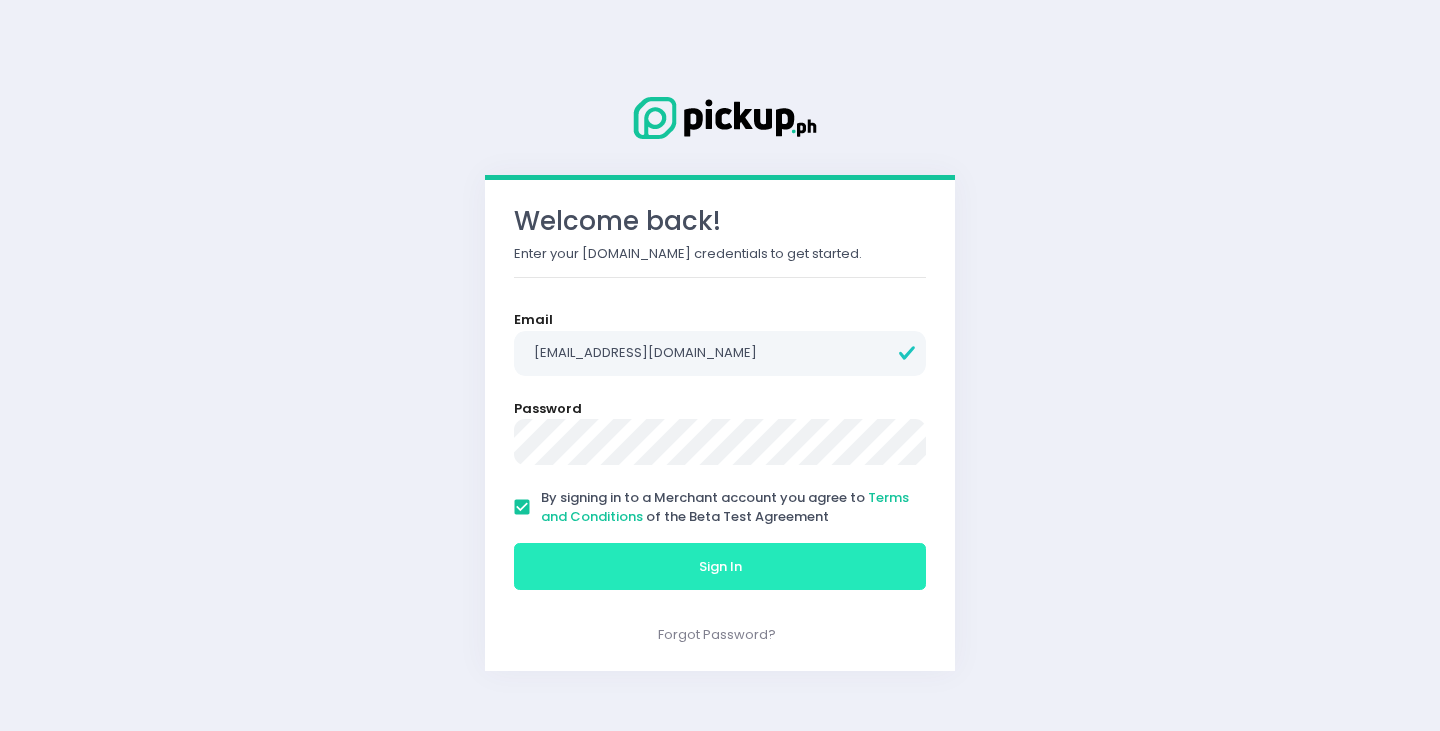 click on "Sign In" at bounding box center (720, 567) 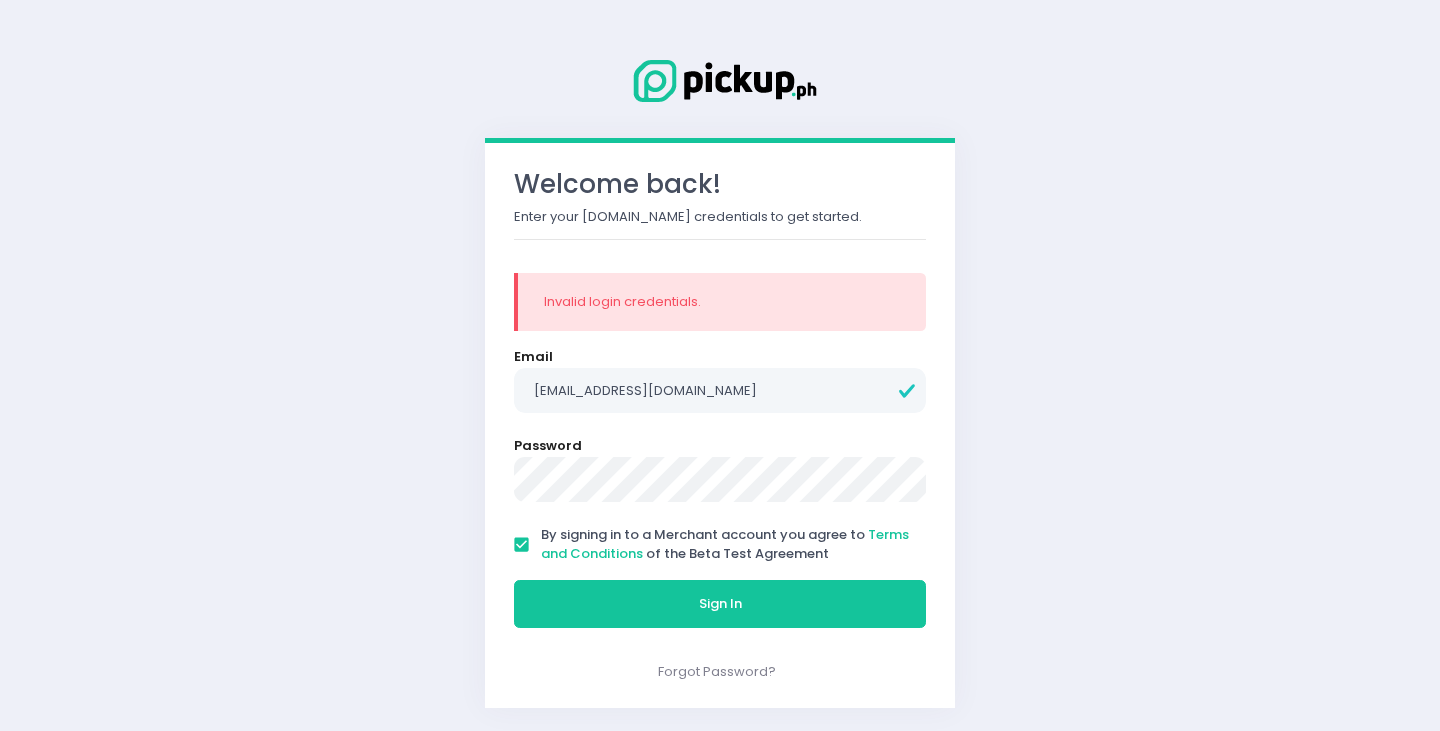 click on "Welcome back!  Enter your [DOMAIN_NAME] credentials to get started. Invalid login credentials.   Email     [EMAIL_ADDRESS][DOMAIN_NAME]   Password       By signing in to a Merchant account you agree to   Terms and Conditions   of the Beta Test Agreement     Sign In Forgot Password?" at bounding box center (720, 365) 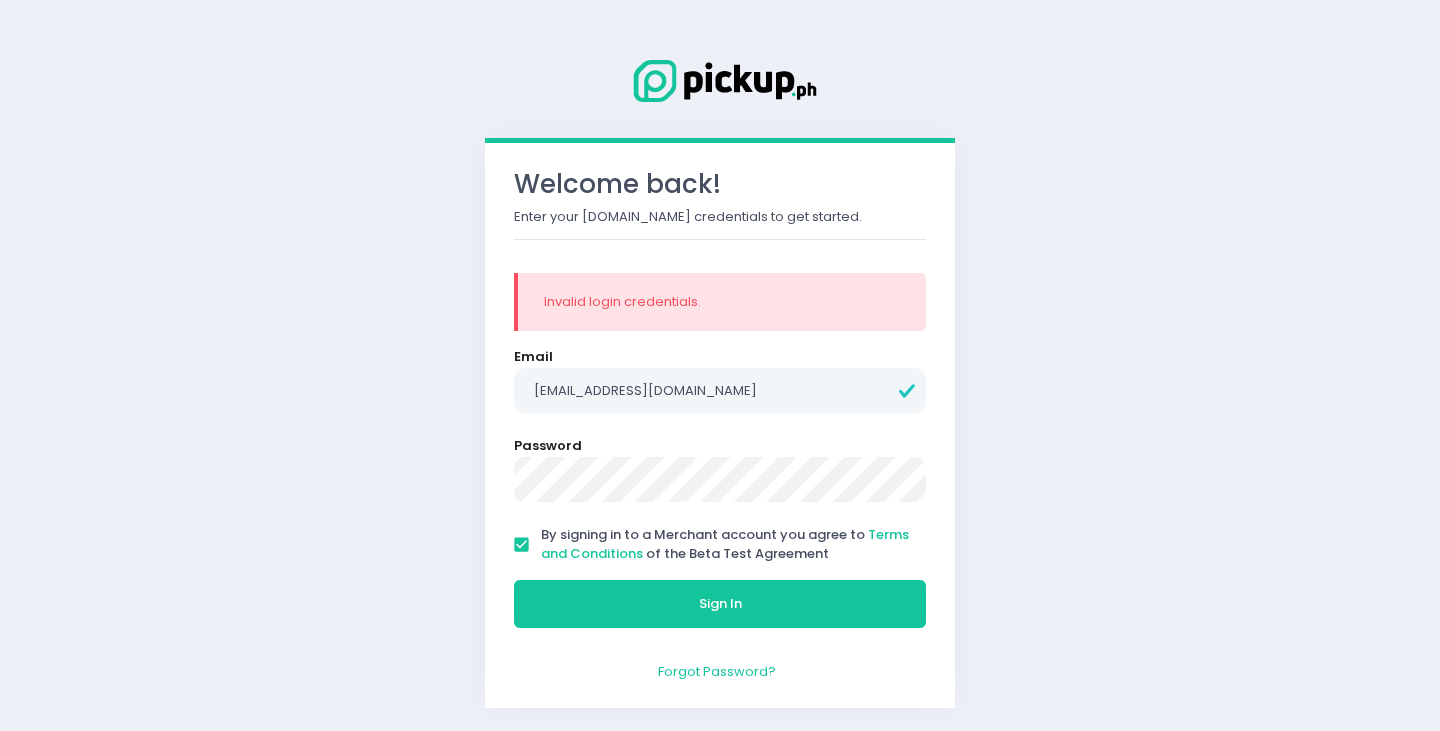 click on "Forgot Password?" at bounding box center [717, 671] 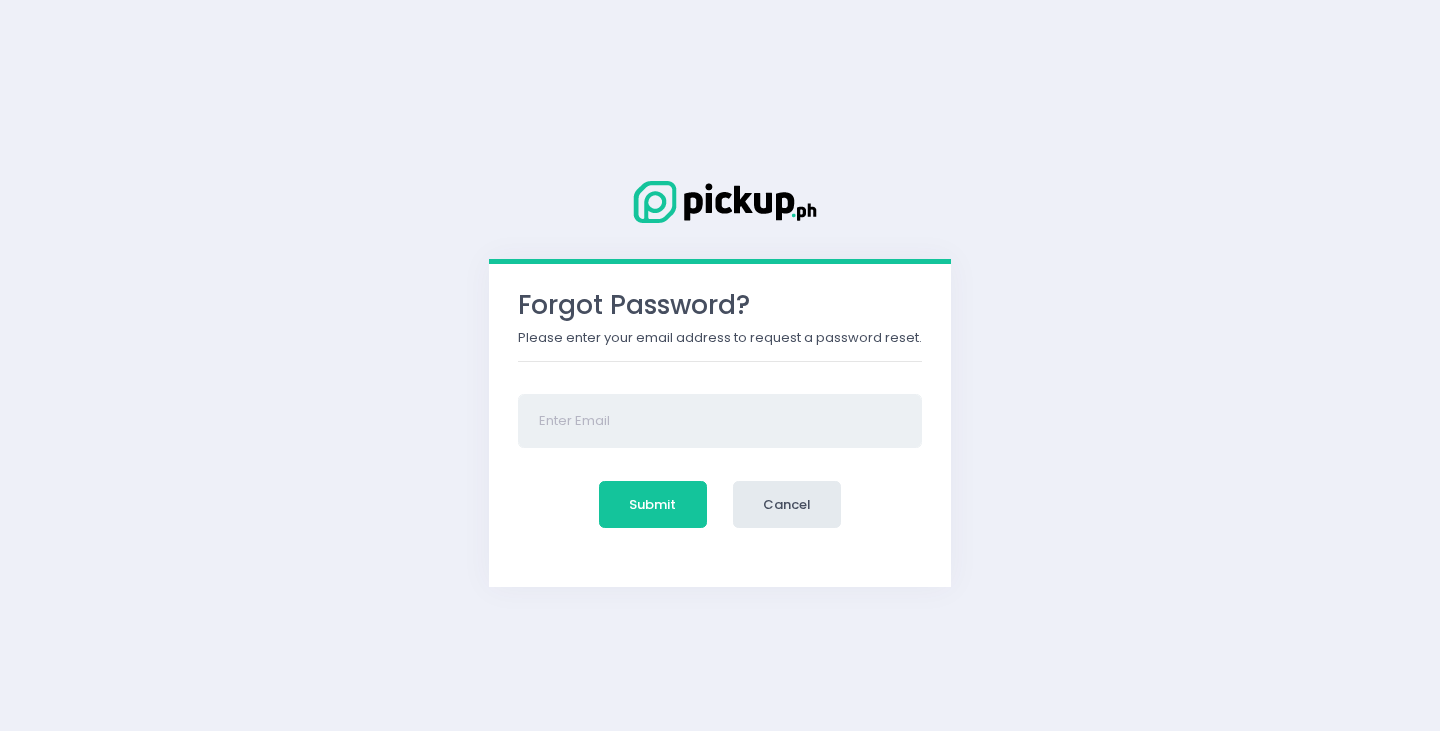 click at bounding box center [720, 421] 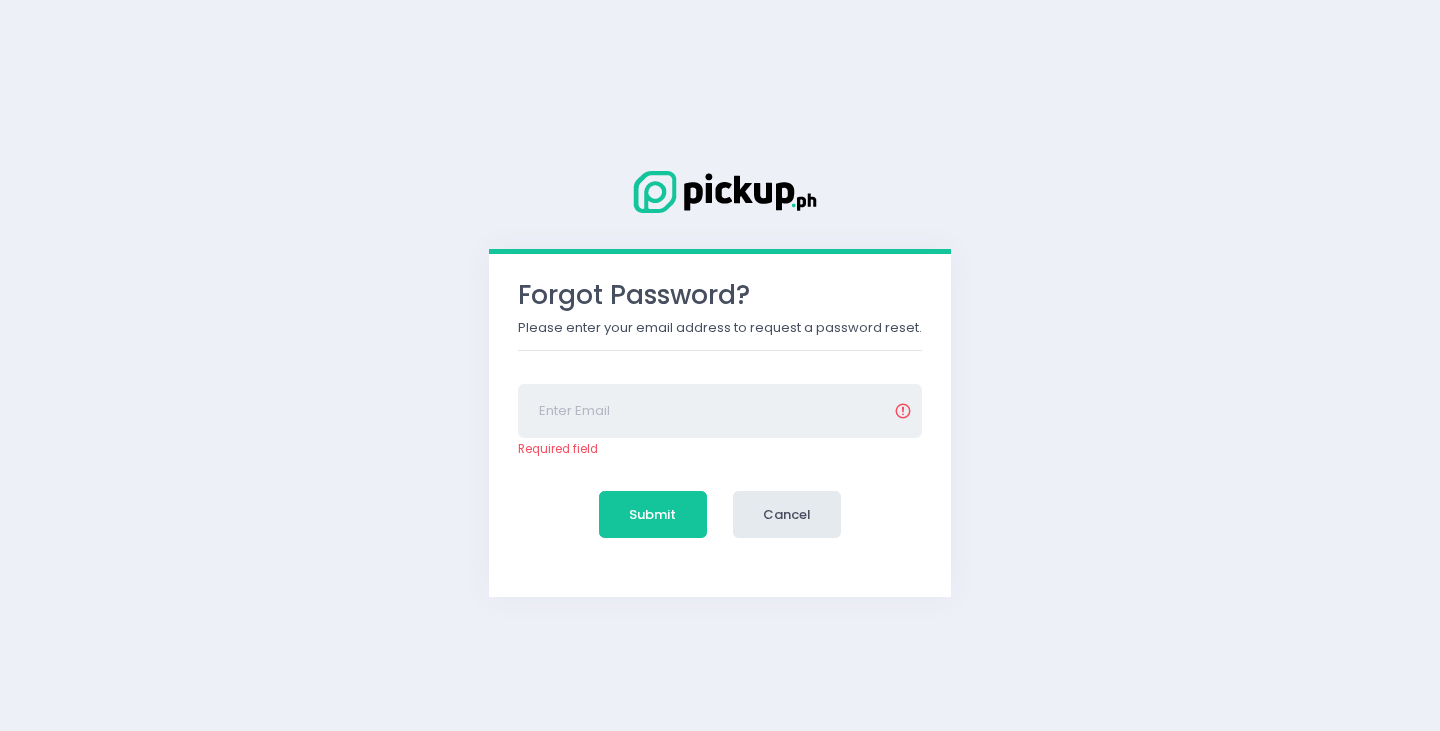 click at bounding box center [720, 411] 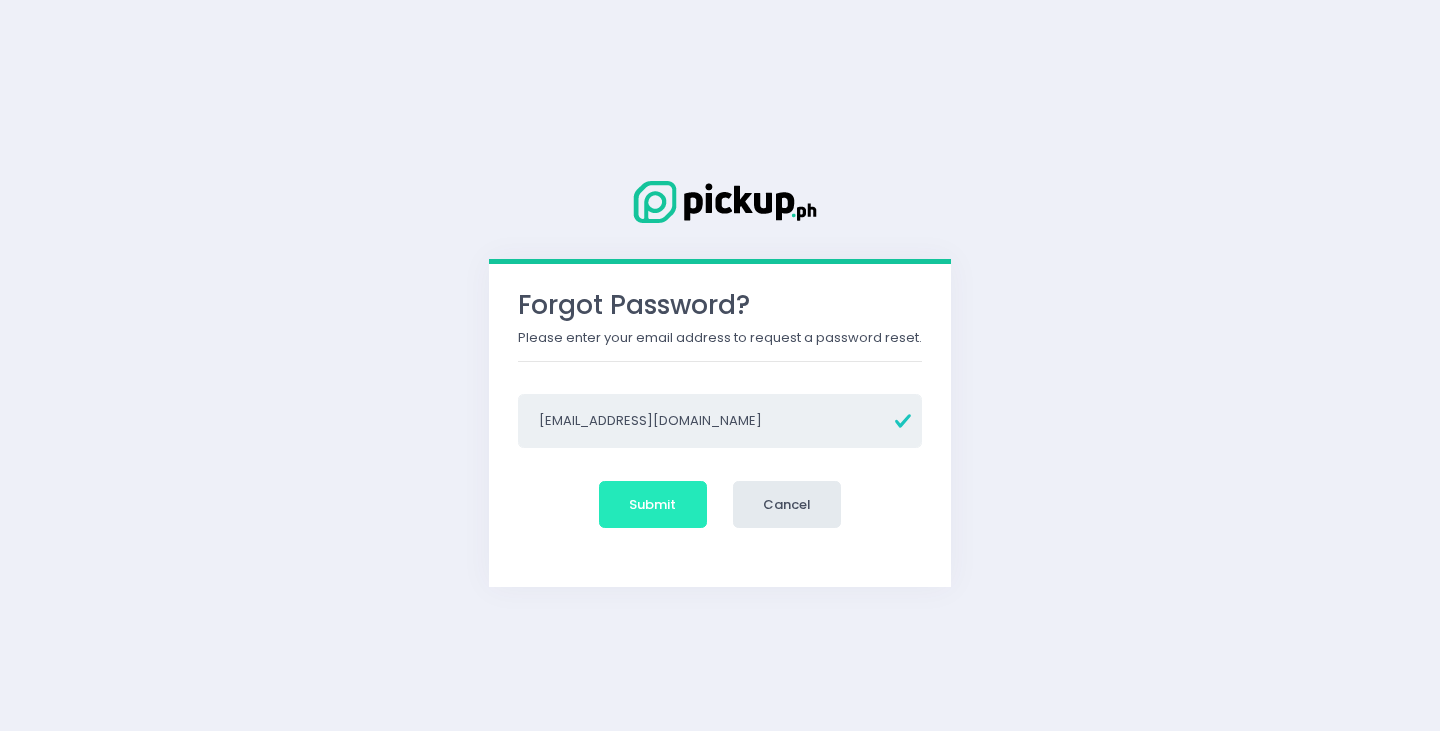 type on "[EMAIL_ADDRESS][DOMAIN_NAME]" 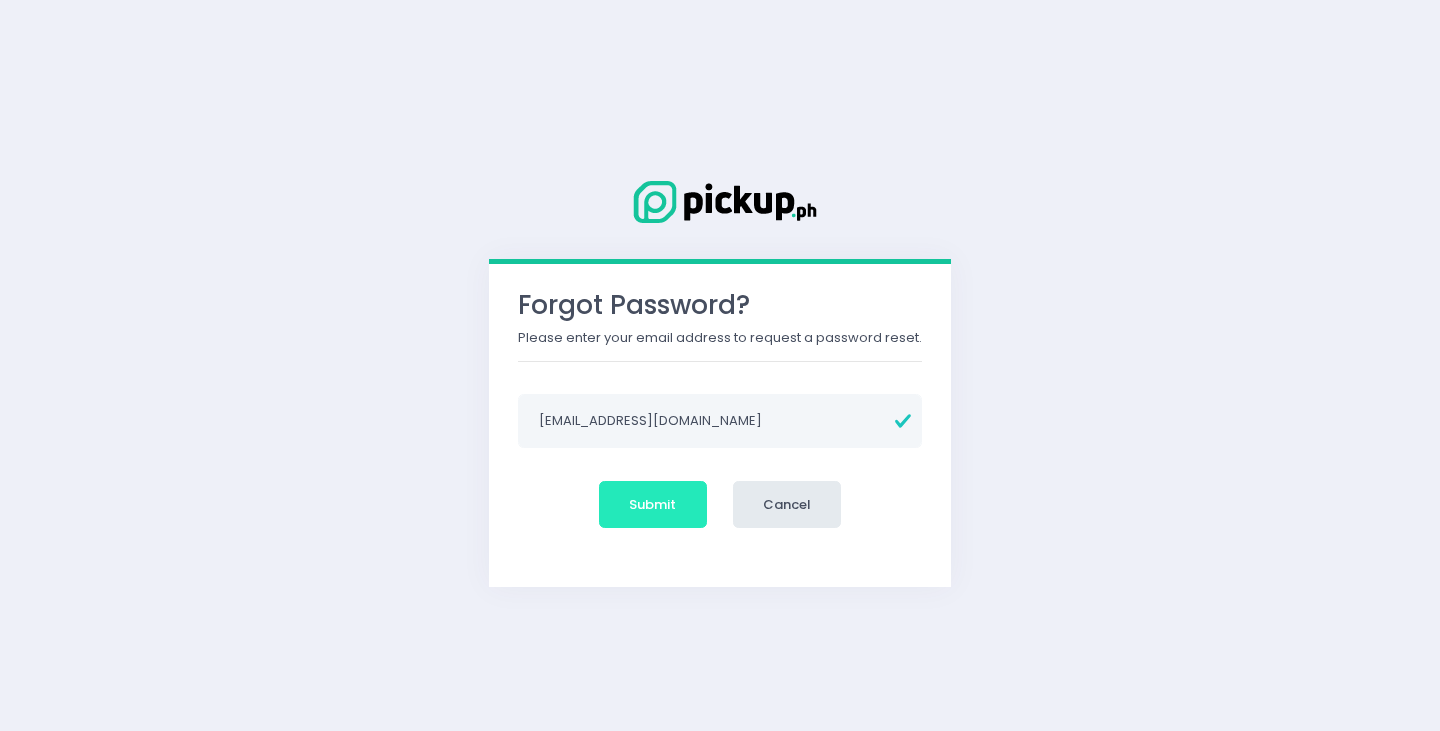 click on "Submit" at bounding box center (653, 505) 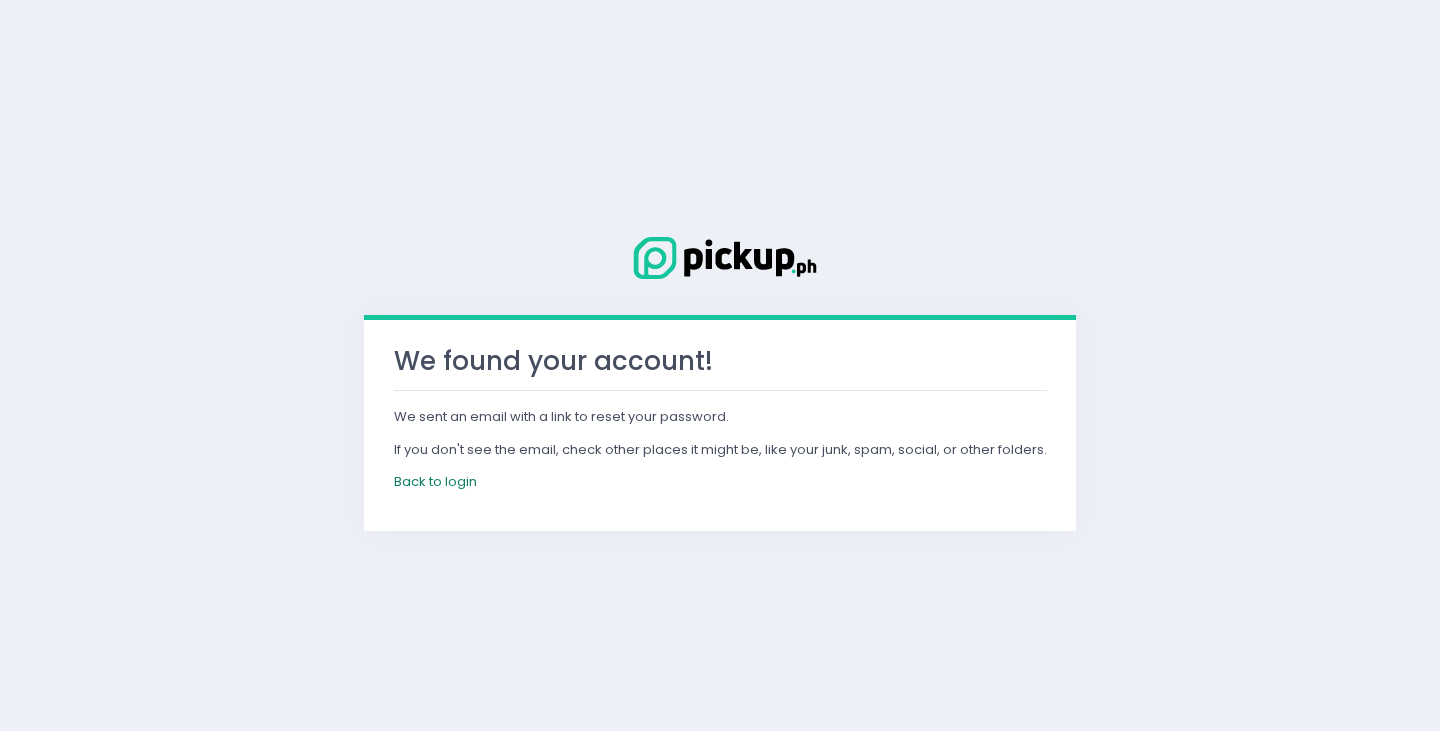 click on "Back to login" at bounding box center [435, 481] 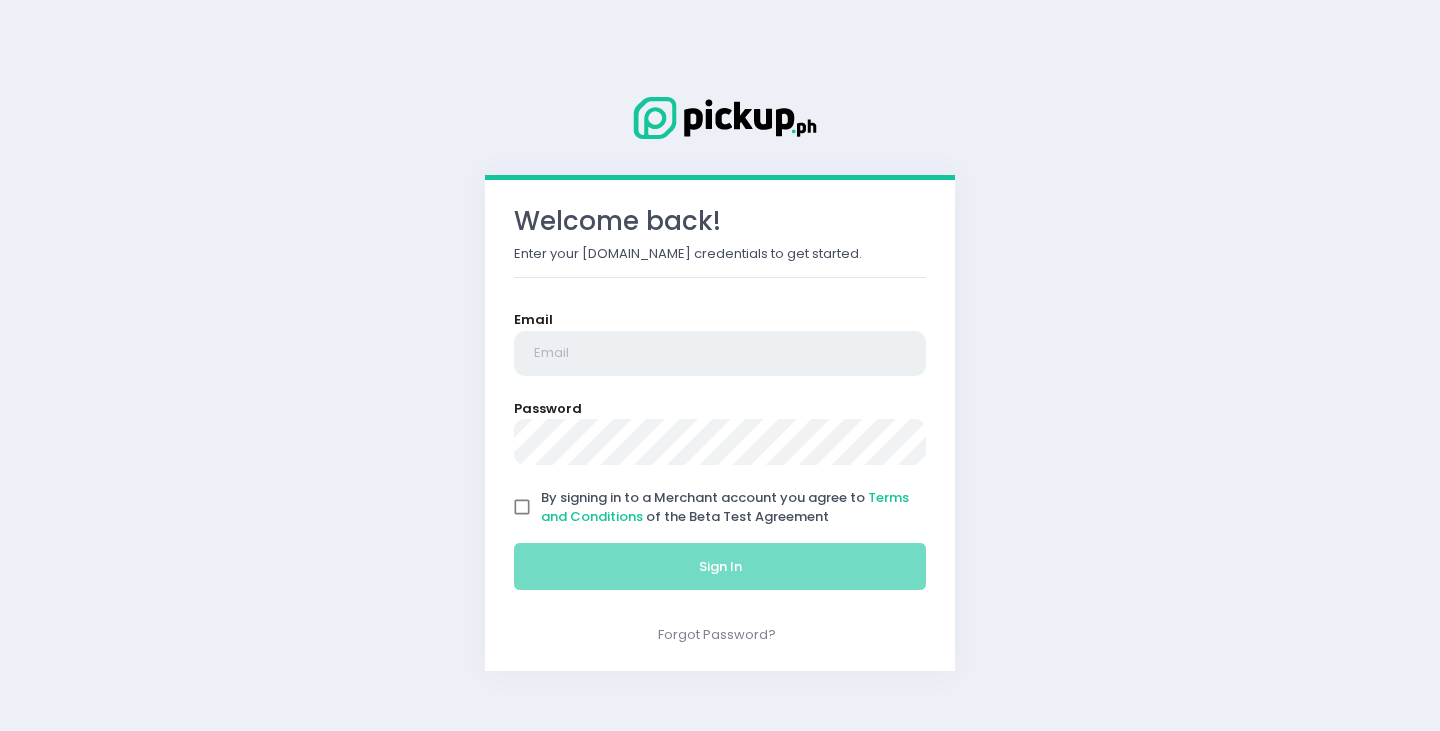 click at bounding box center (720, 354) 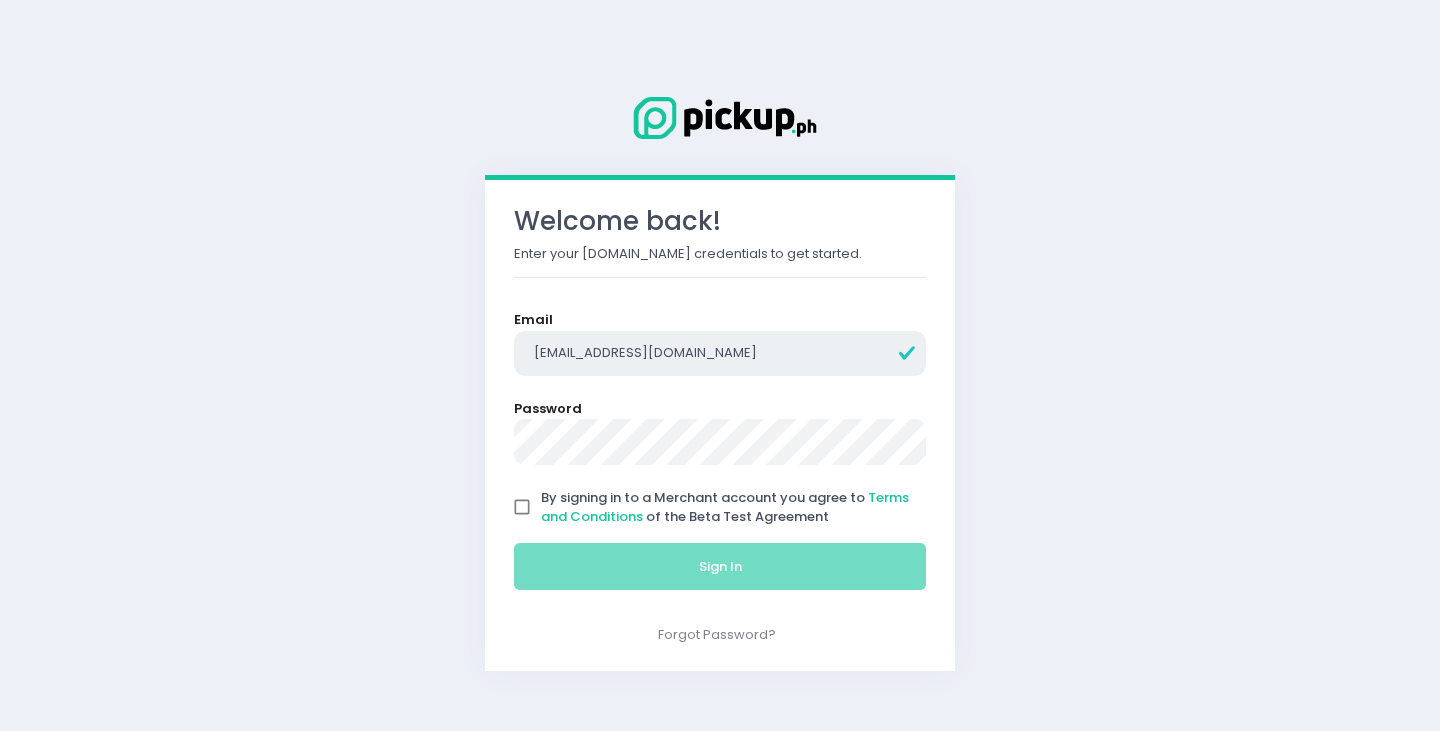 type on "[EMAIL_ADDRESS][DOMAIN_NAME]" 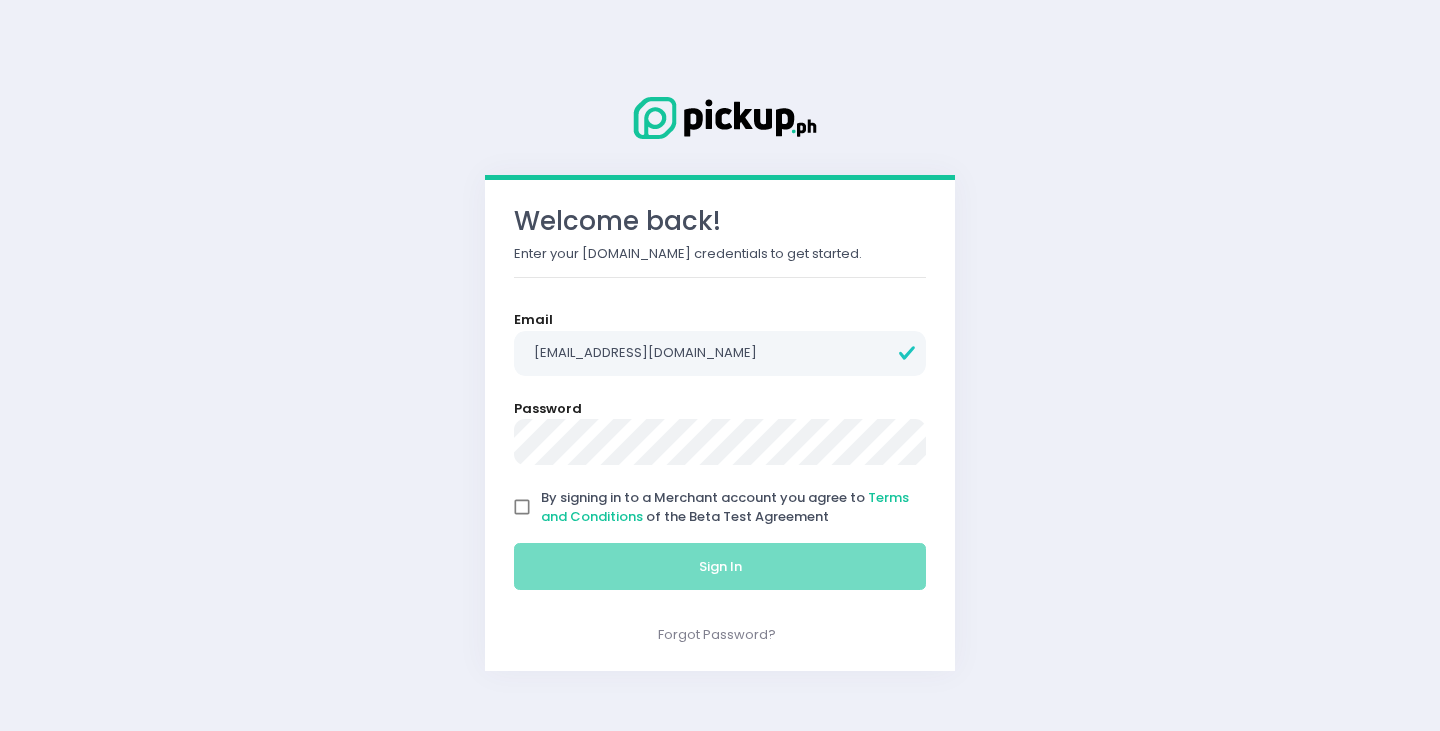 click on "By signing in to a Merchant account you agree to   Terms and Conditions   of the Beta Test Agreement" at bounding box center (522, 507) 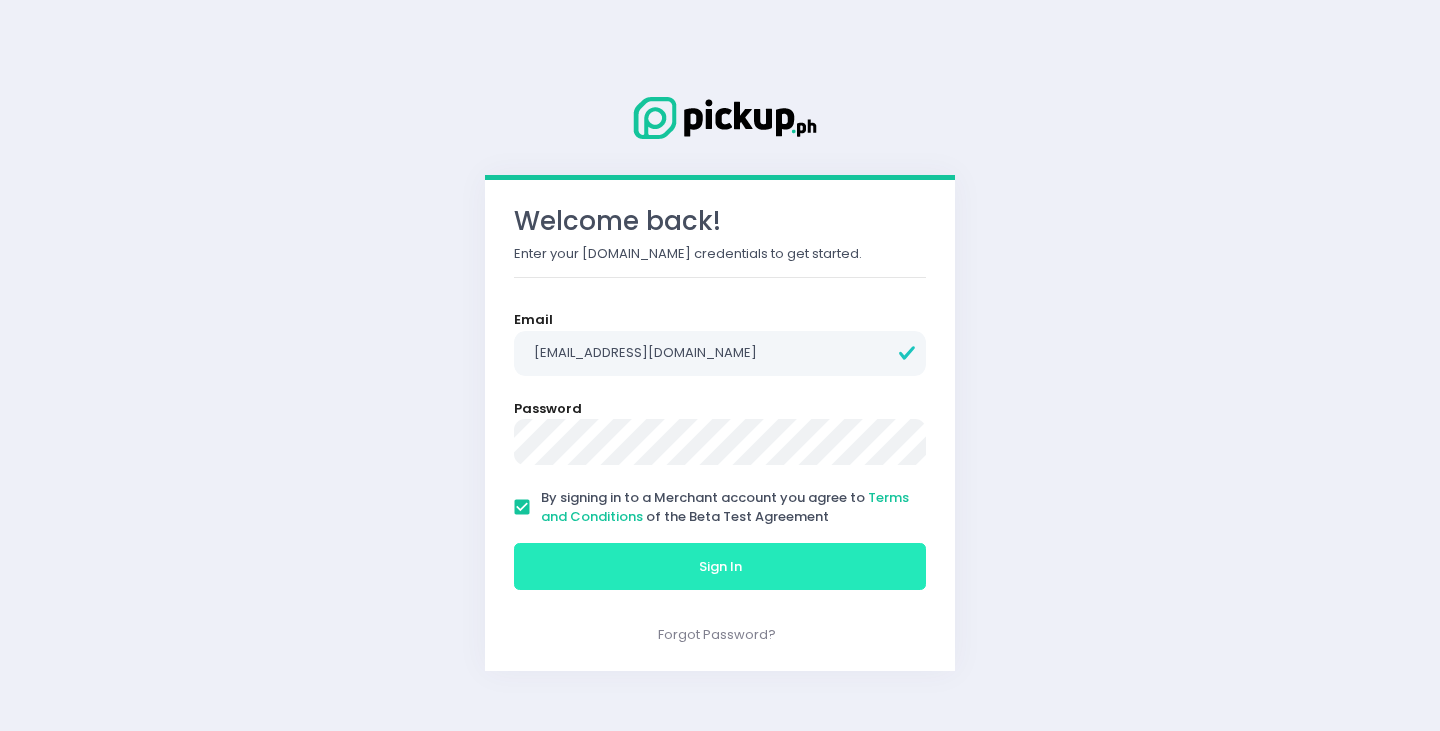 click on "Sign In" at bounding box center [720, 567] 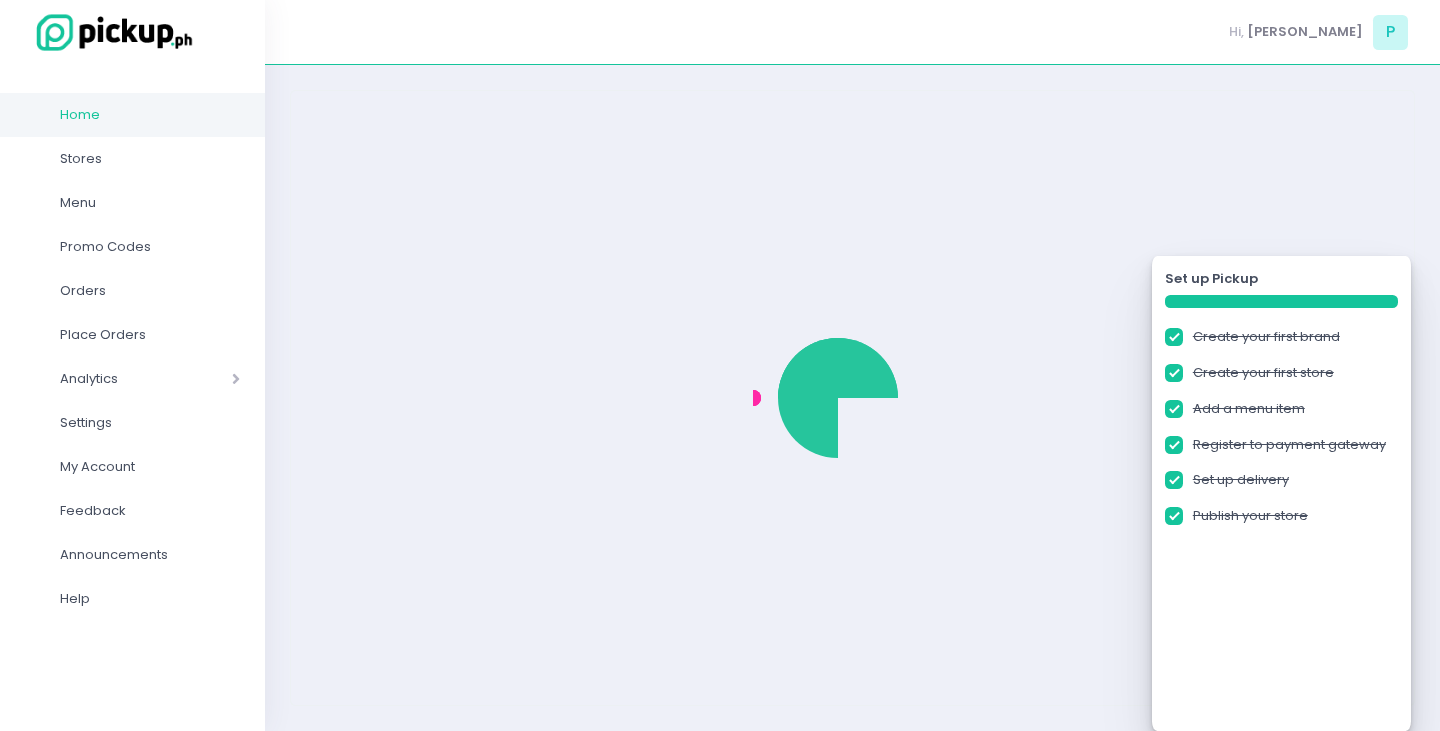 checkbox on "true" 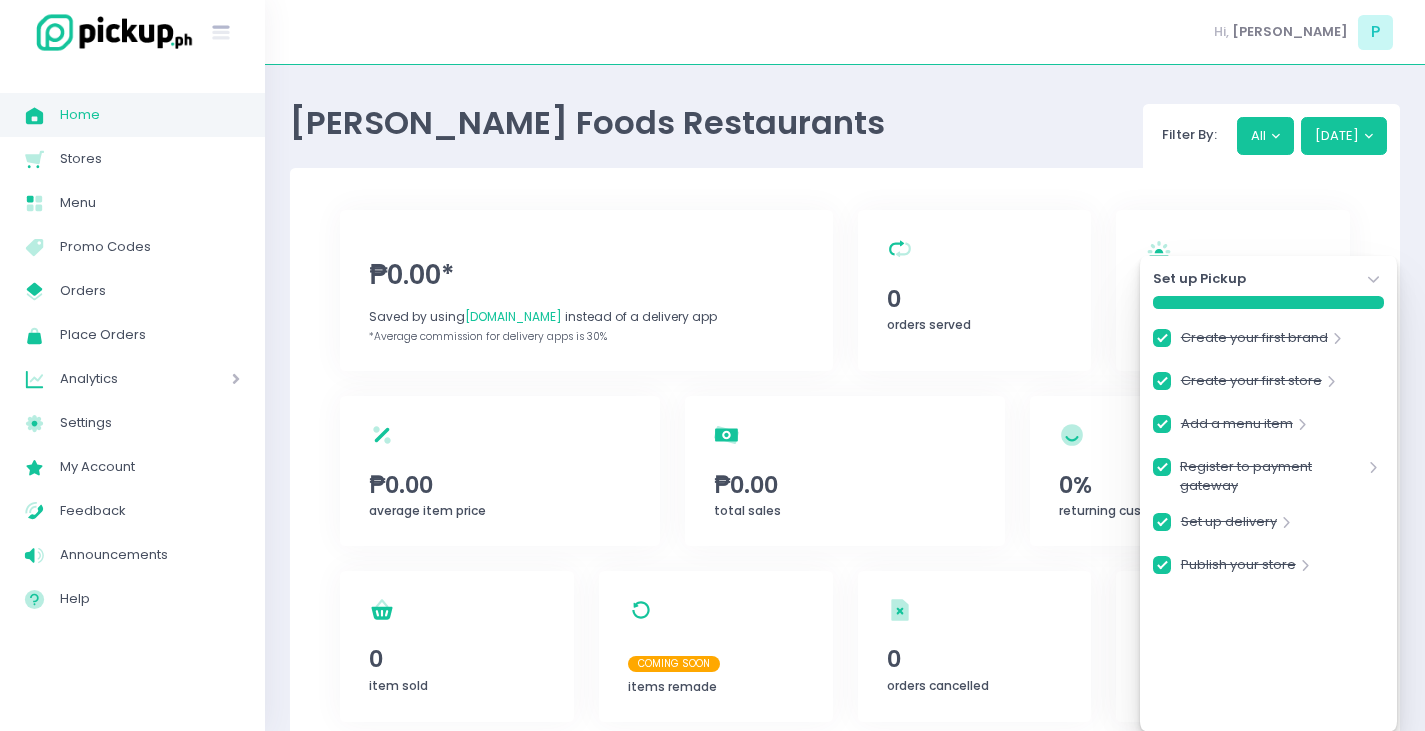 drag, startPoint x: 1284, startPoint y: 1, endPoint x: 884, endPoint y: 139, distance: 423.13593 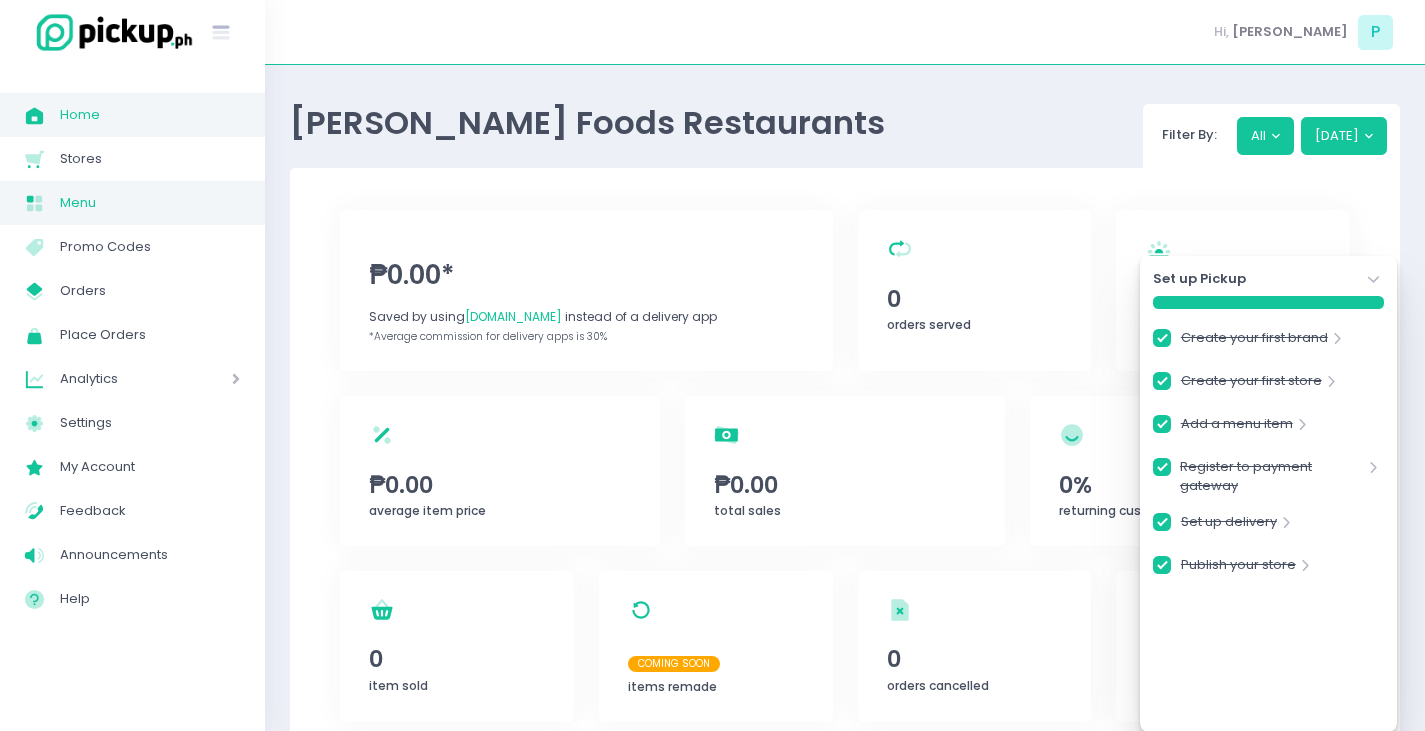click on "Menu" at bounding box center (150, 203) 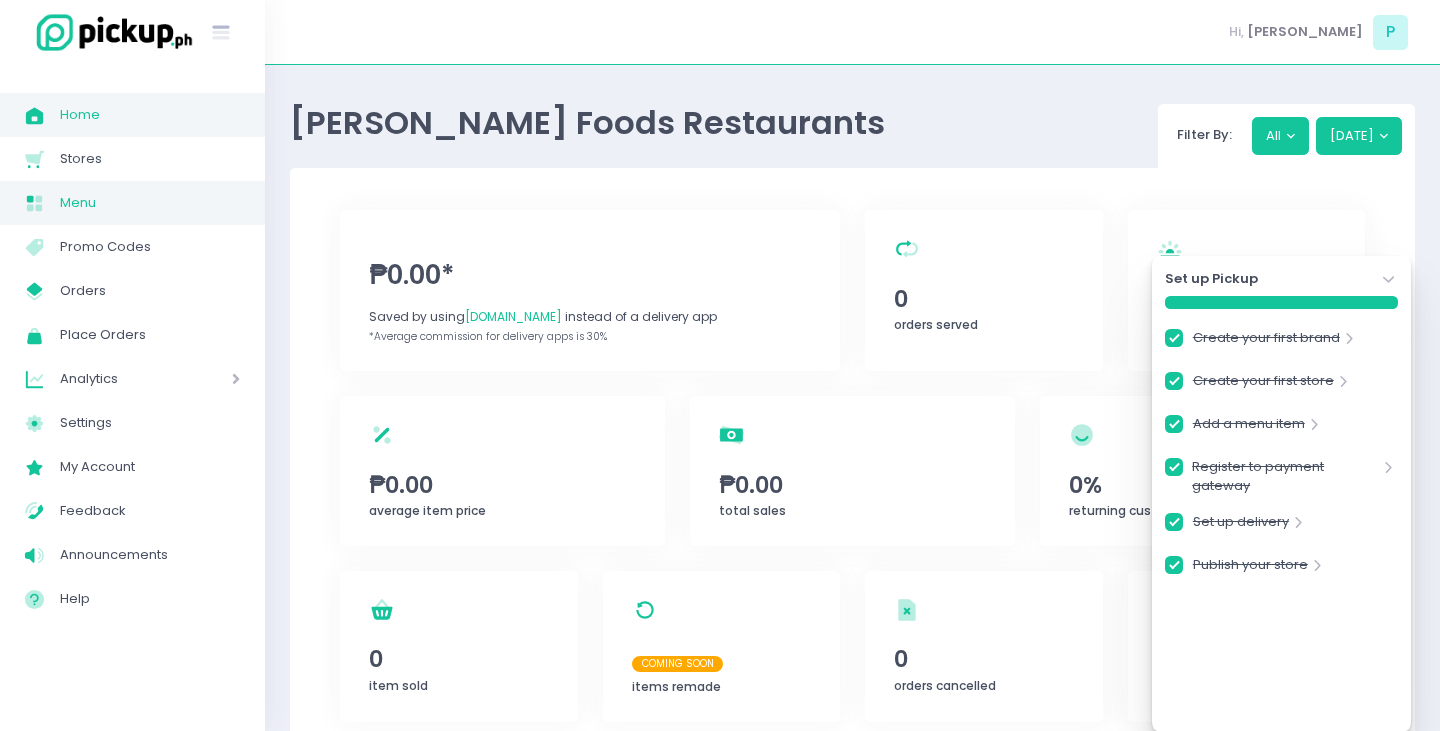checkbox on "true" 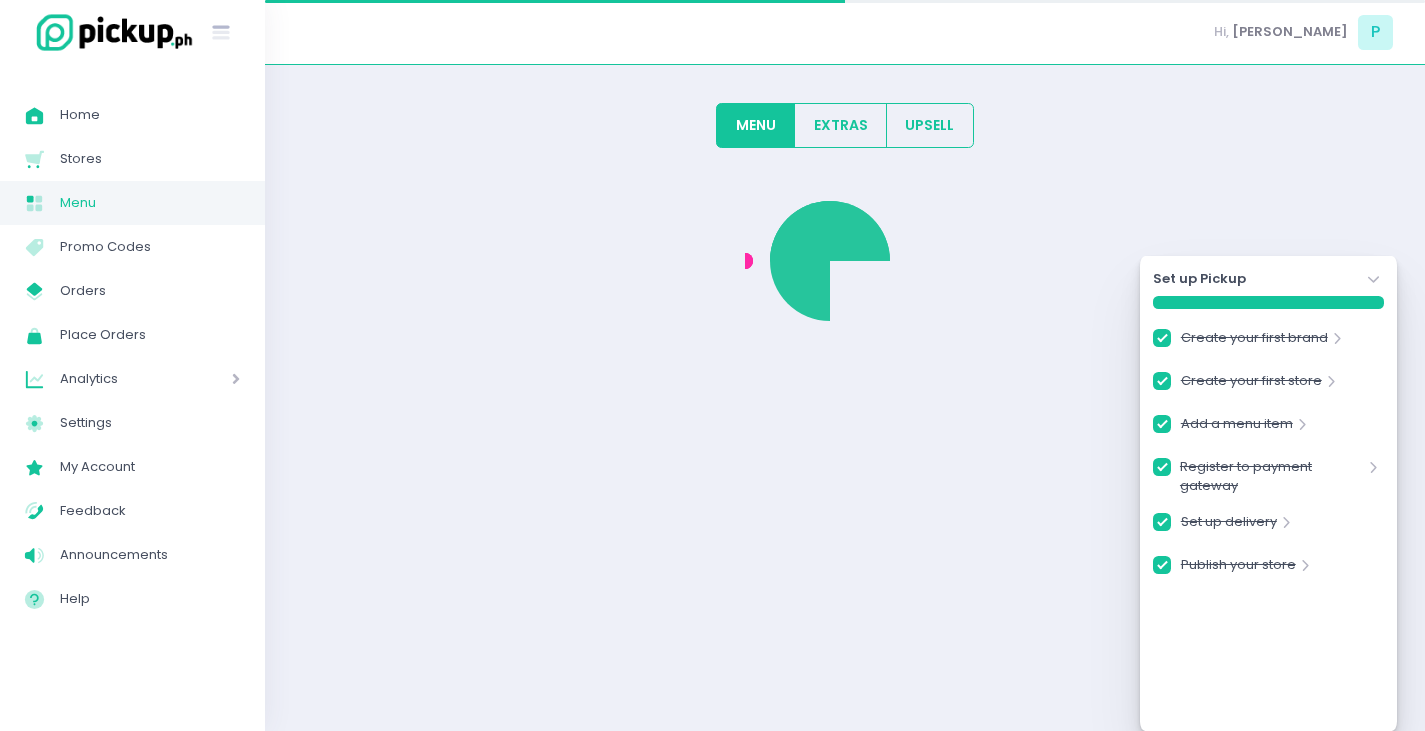 checkbox on "true" 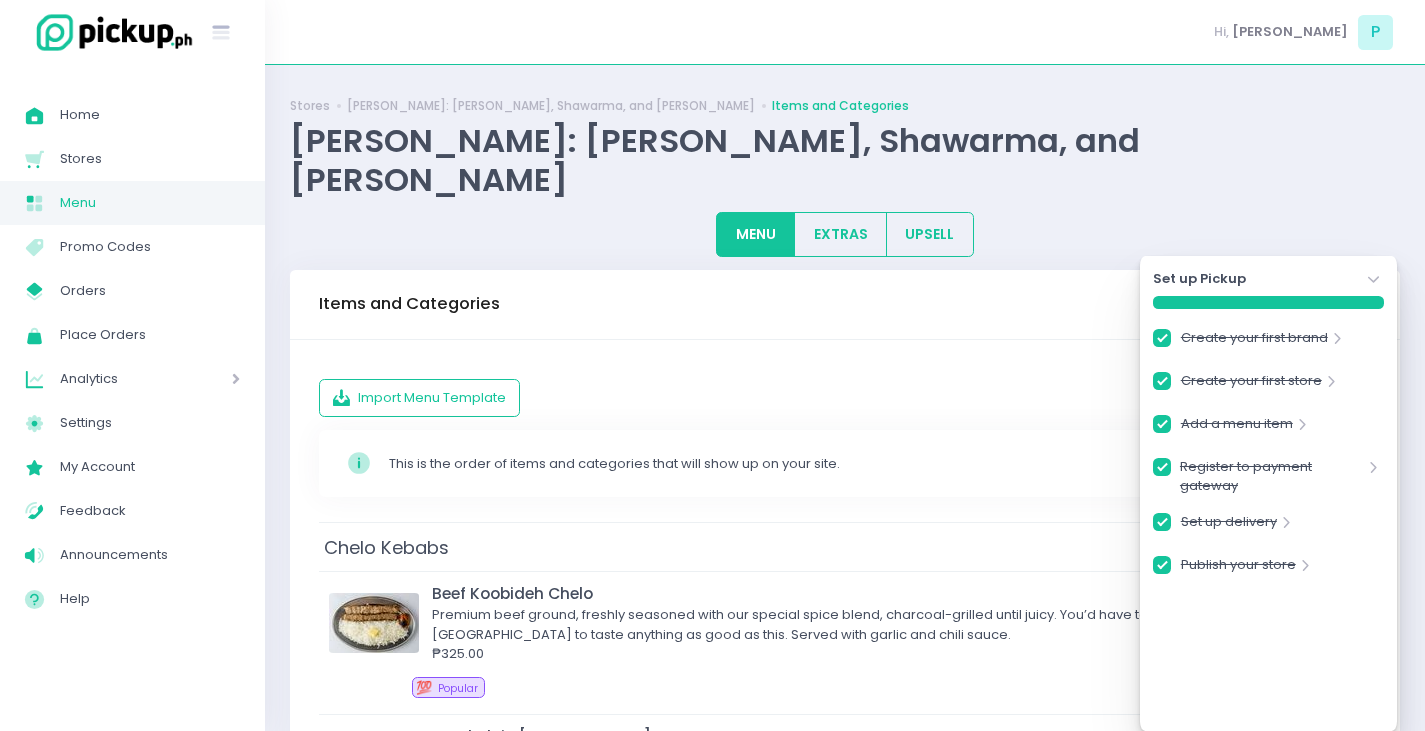 click on "Set up Pickup Stockholm-icons / Navigation / Angle-down Created with Sketch. Create your first brand Stockholm-icons / Navigation / Angle-right Created with Sketch. Create your first store [GEOGRAPHIC_DATA]-icons / Navigation / Angle-right Created with Sketch. Add a menu item Stockholm-icons / Navigation / Angle-right Created with Sketch. Register to payment gateway [GEOGRAPHIC_DATA]-icons / Navigation / Angle-right Created with Sketch. Set up delivery Stockholm-icons / Navigation / Angle-right Created with Sketch. Publish your store [GEOGRAPHIC_DATA]-icons / Navigation / Angle-right Created with Sketch." at bounding box center [1268, 493] 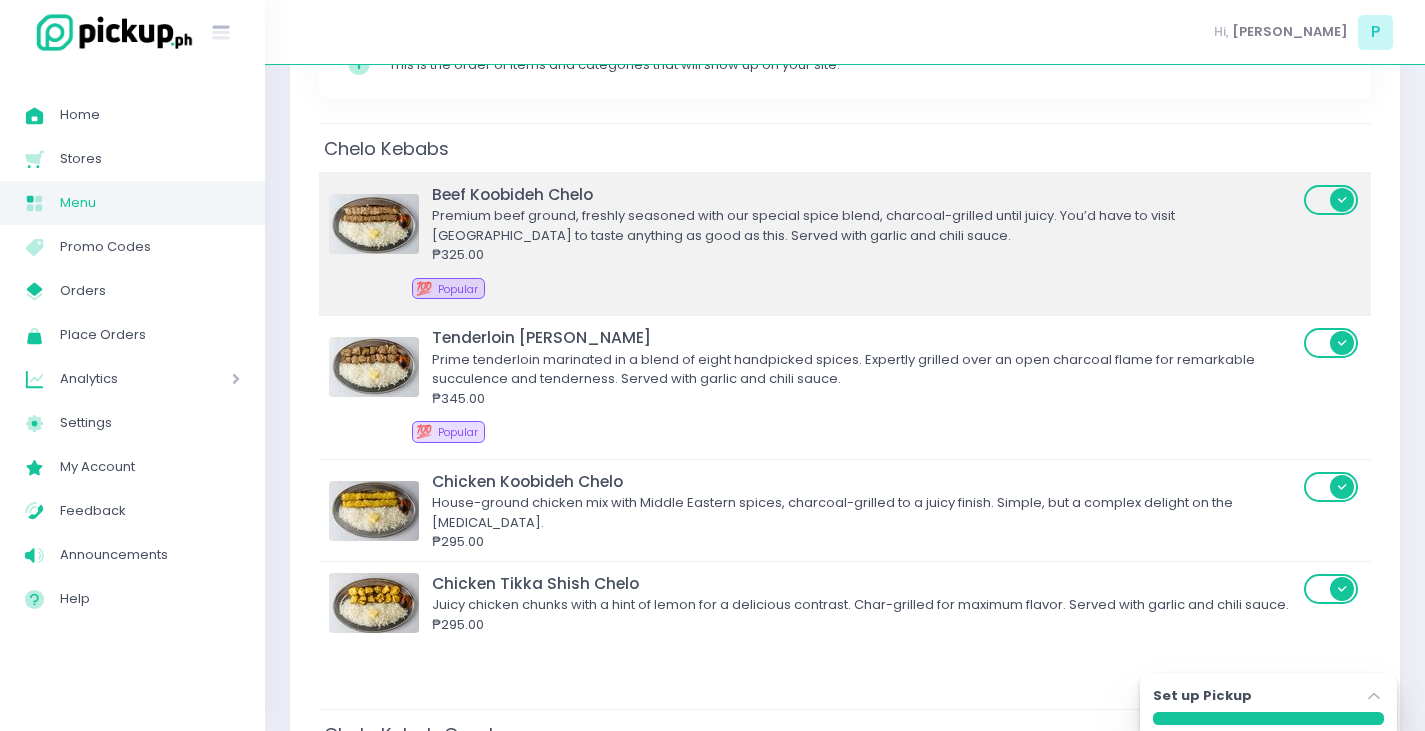 scroll, scrollTop: 400, scrollLeft: 0, axis: vertical 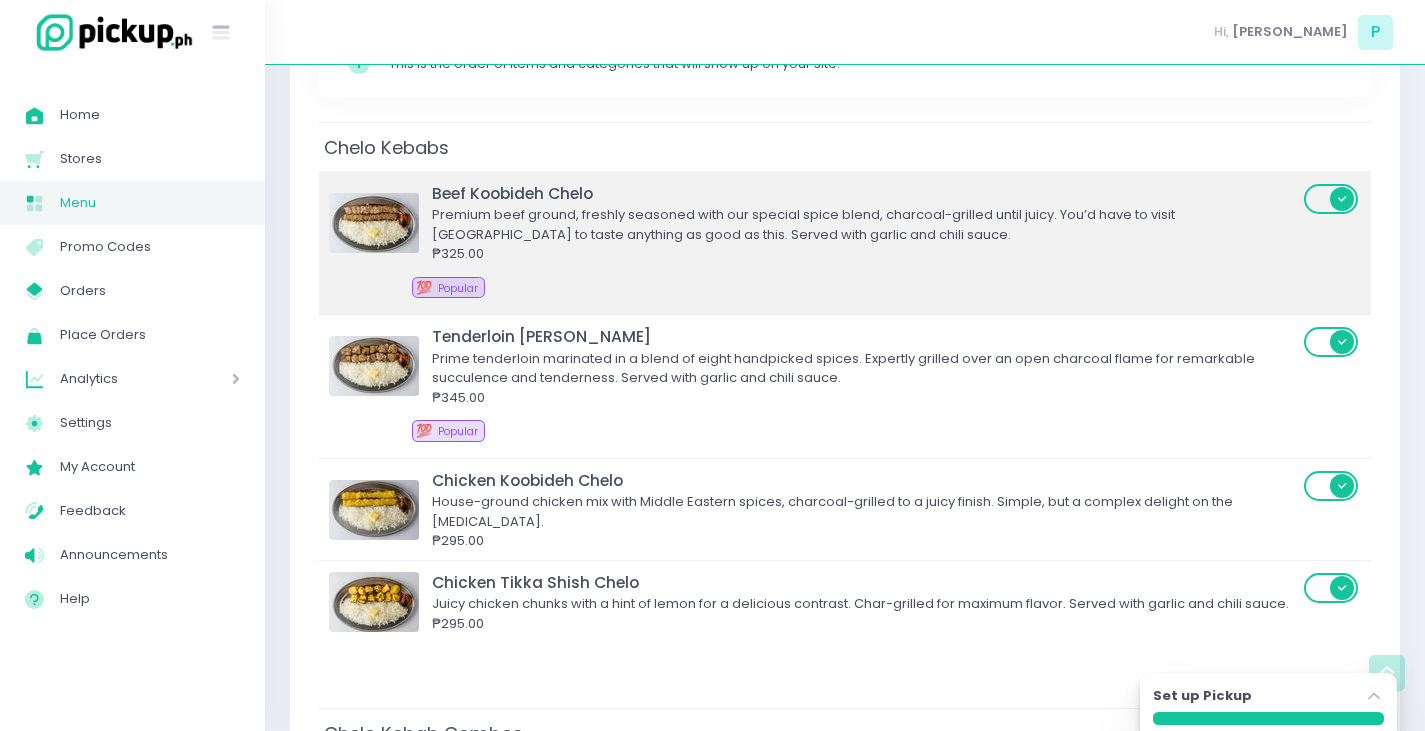 click on "Beef Koobideh Chelo" at bounding box center [865, 193] 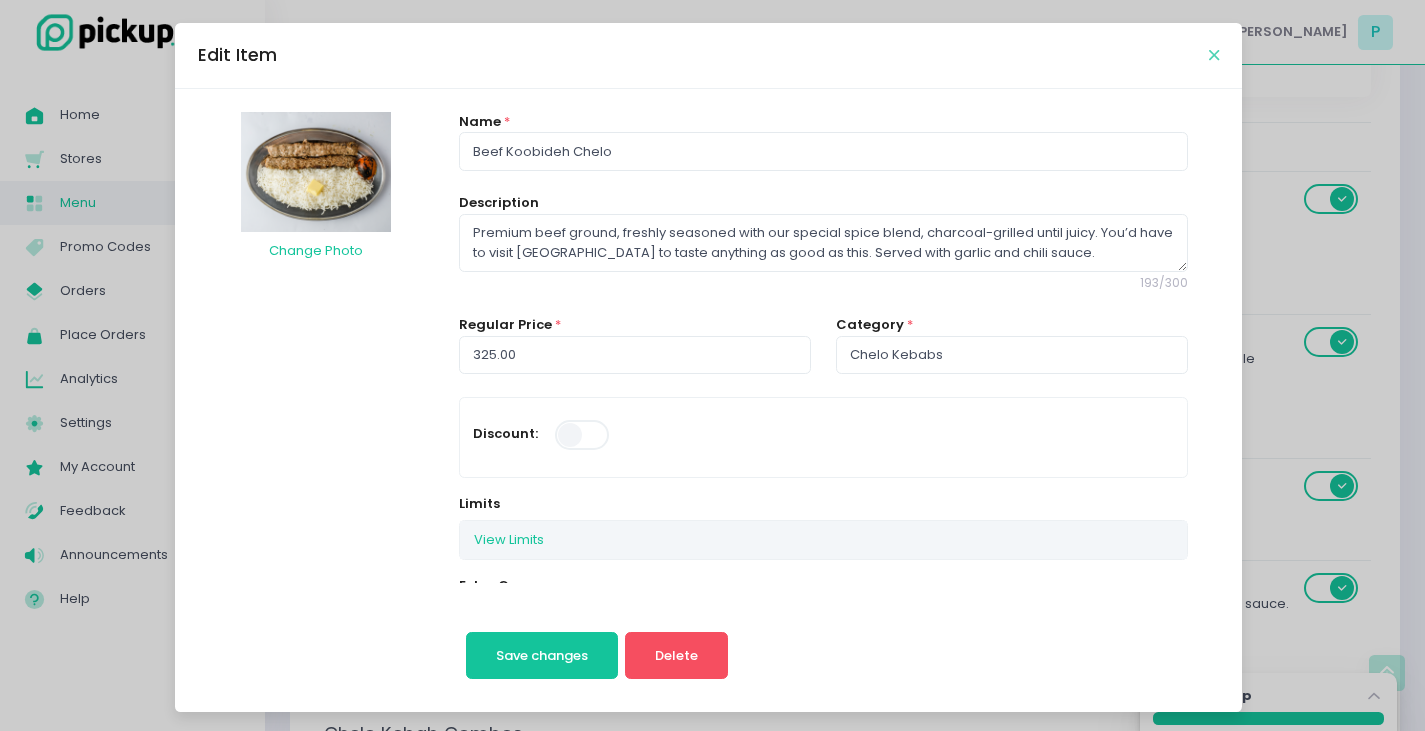 click at bounding box center [1214, 55] 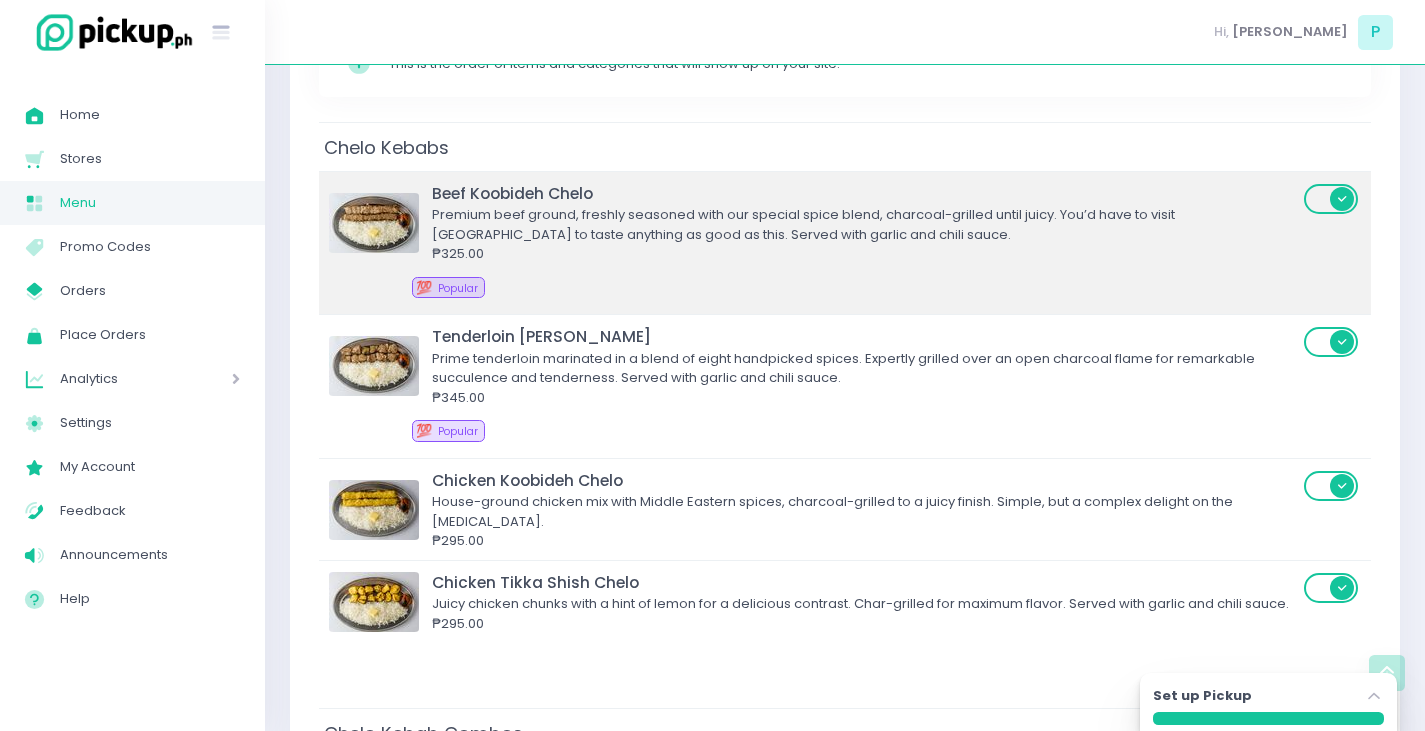 click on "Premium beef ground, freshly seasoned with our special spice blend, charcoal-grilled until juicy. You’d have to visit [GEOGRAPHIC_DATA] to taste anything as good as this. Served with garlic and chili sauce." at bounding box center [865, 224] 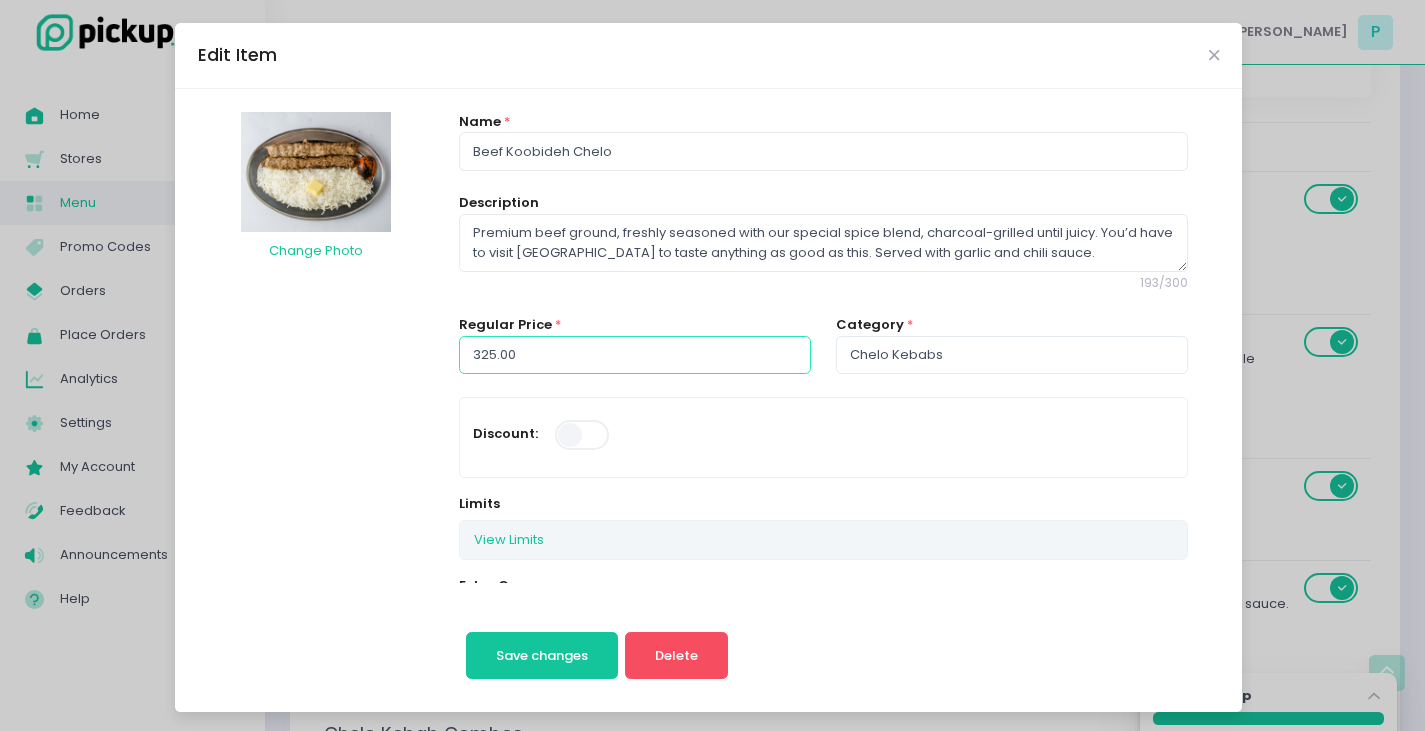 drag, startPoint x: 513, startPoint y: 361, endPoint x: 216, endPoint y: 324, distance: 299.29584 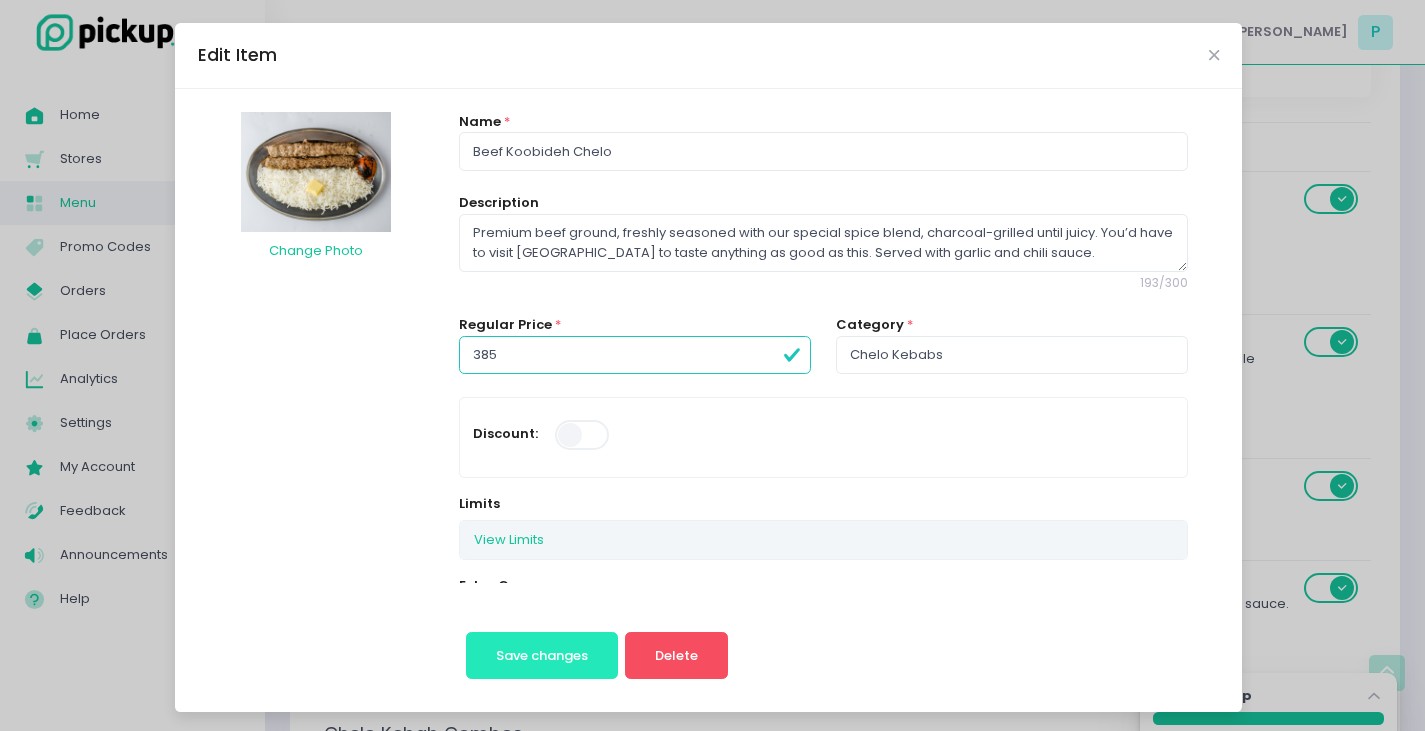 type on "385.00" 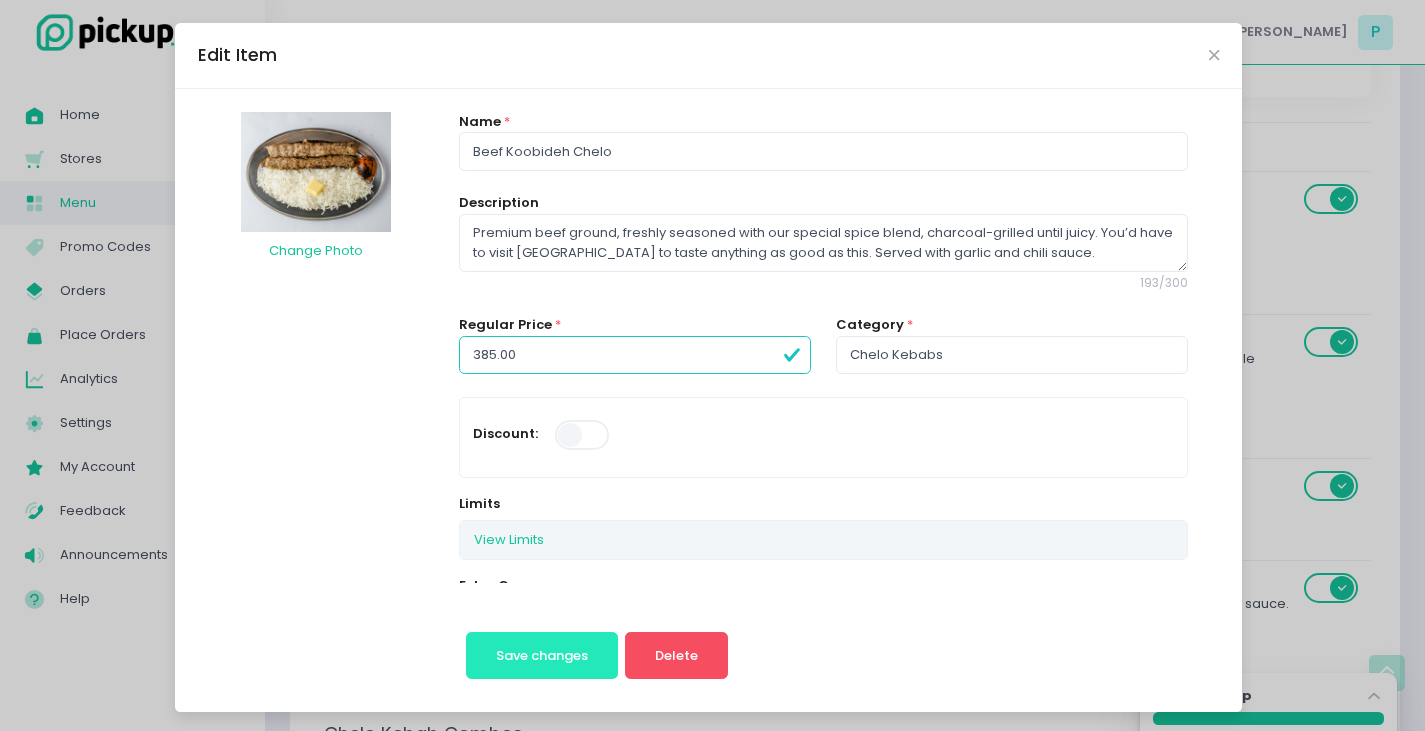 click on "Save changes" at bounding box center [542, 656] 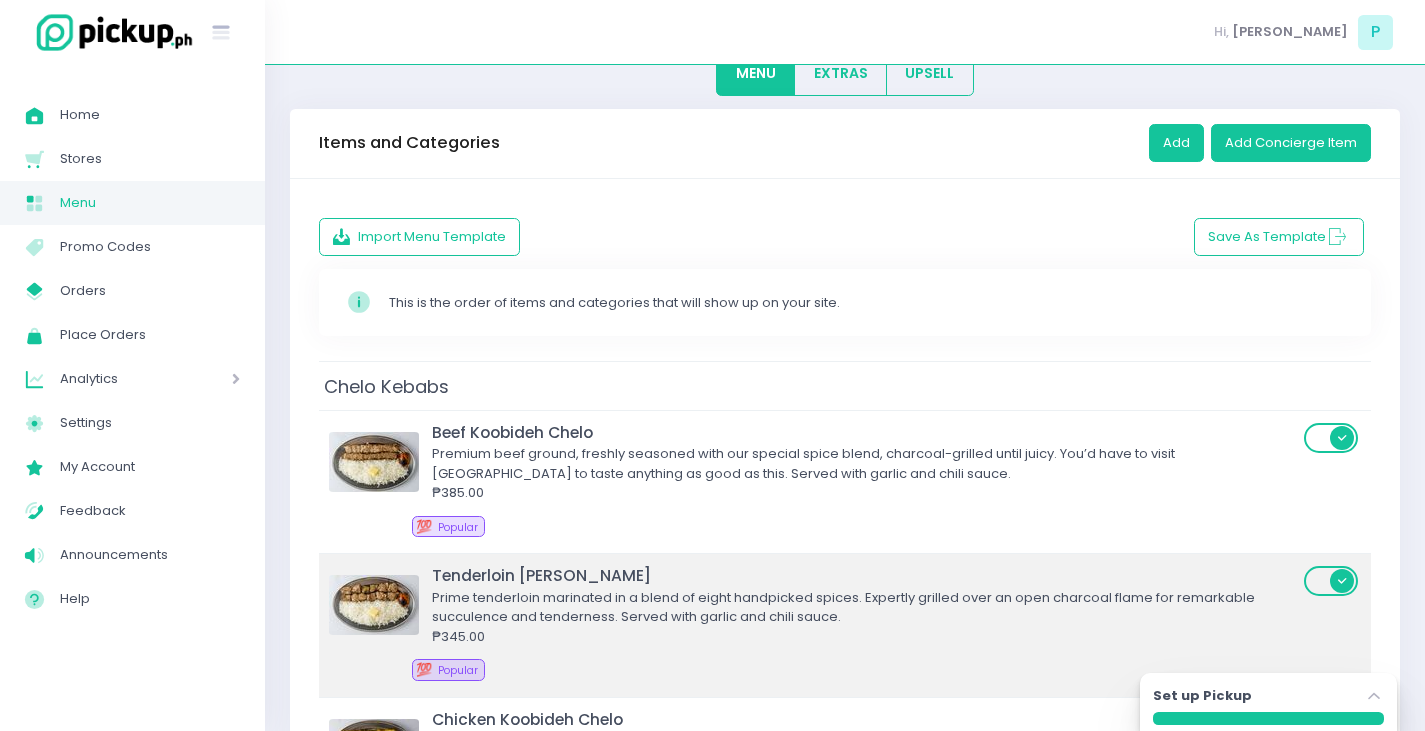 scroll, scrollTop: 400, scrollLeft: 0, axis: vertical 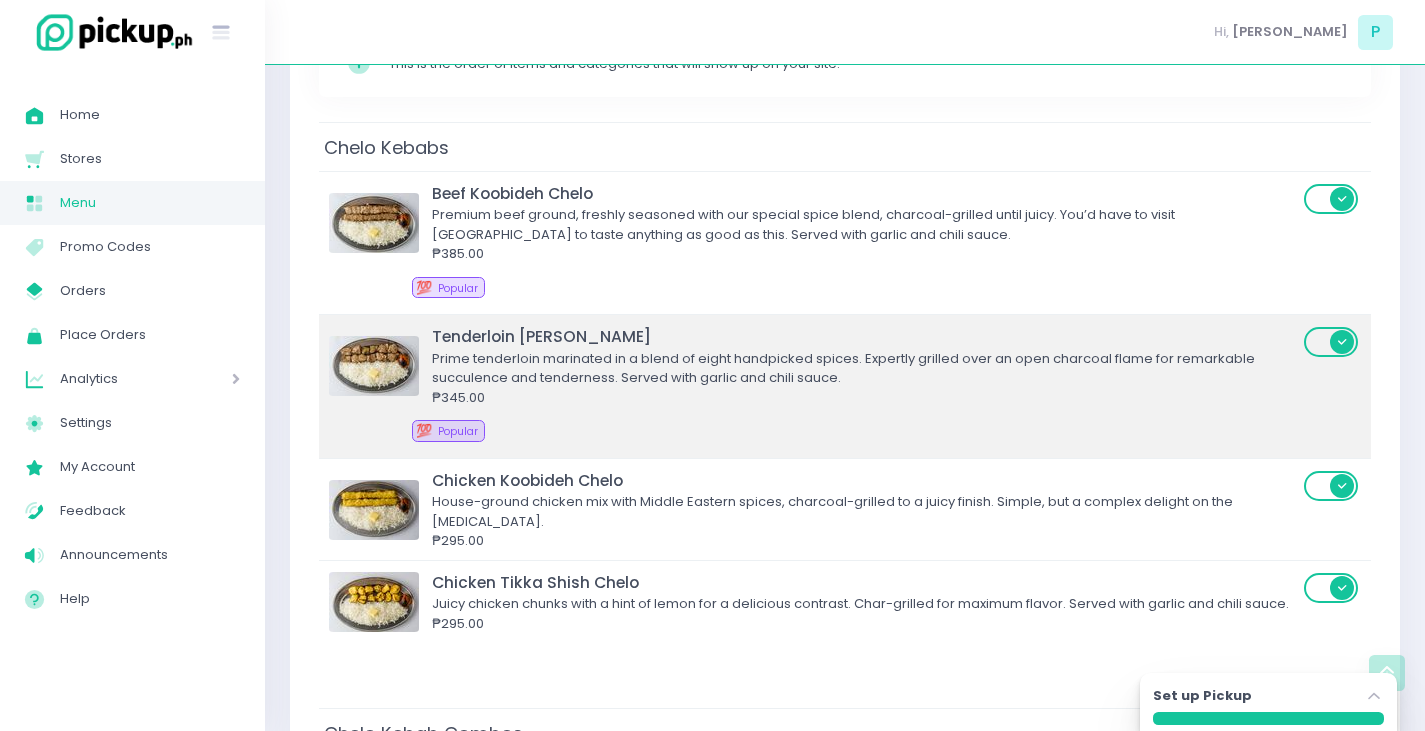 click on "Prime tenderloin marinated in a blend of eight handpicked spices. Expertly grilled over an open charcoal flame for remarkable succulence and tenderness. Served with garlic and chili sauce." at bounding box center [865, 368] 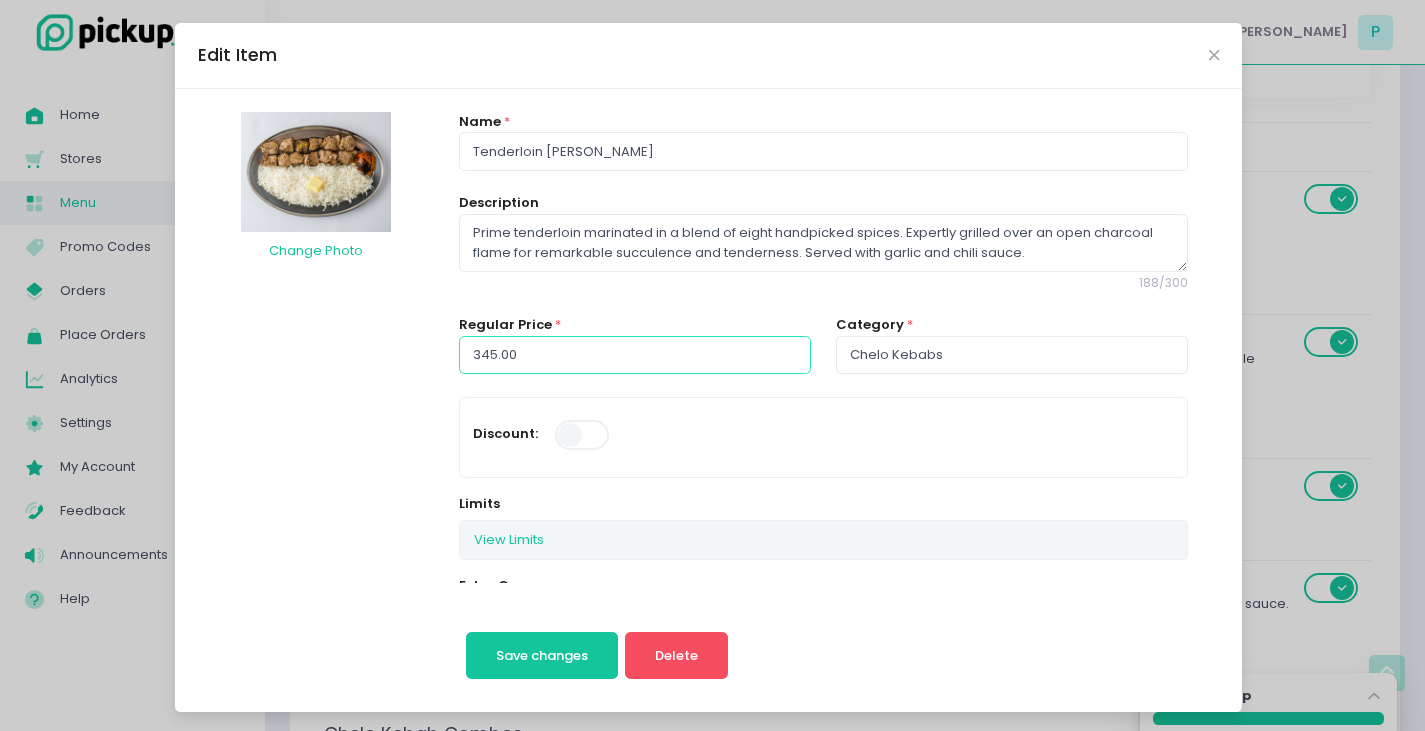 drag, startPoint x: 523, startPoint y: 369, endPoint x: 167, endPoint y: 321, distance: 359.22137 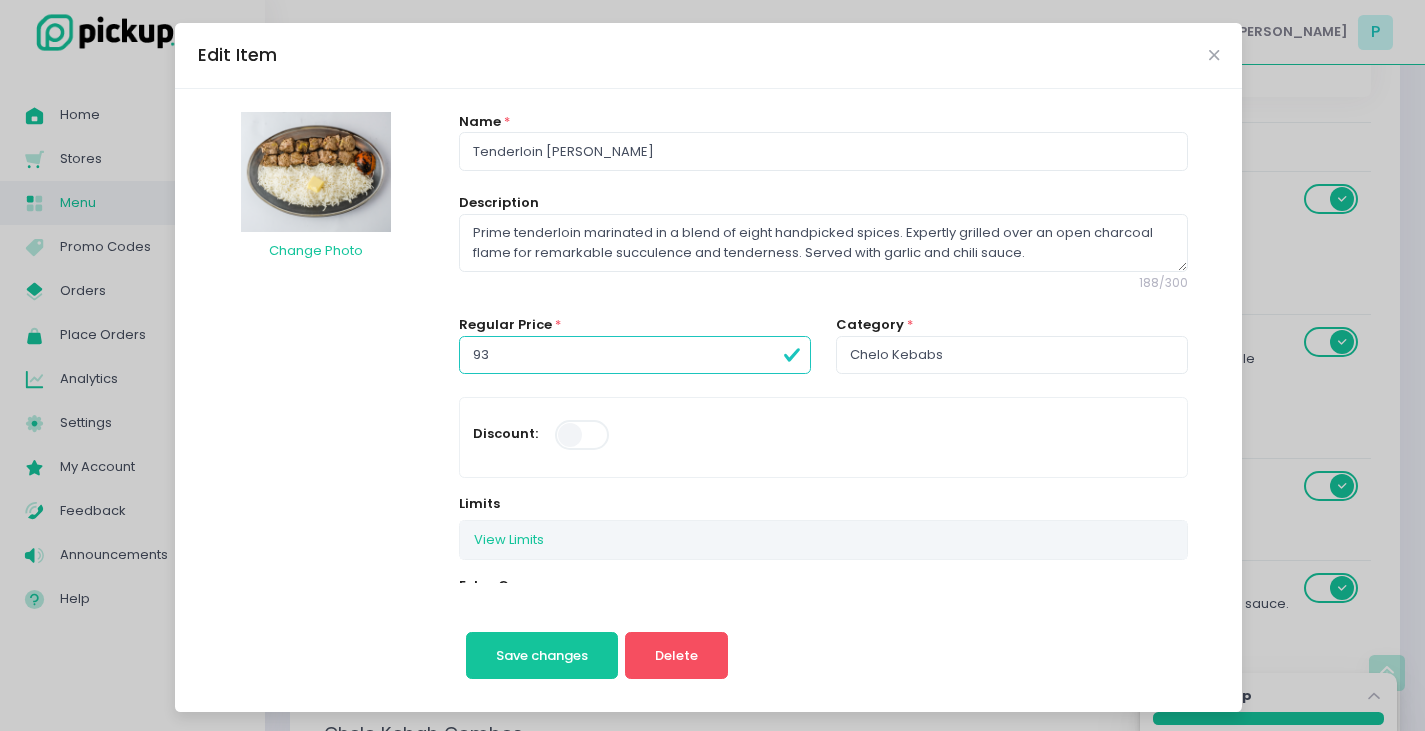 type on "9" 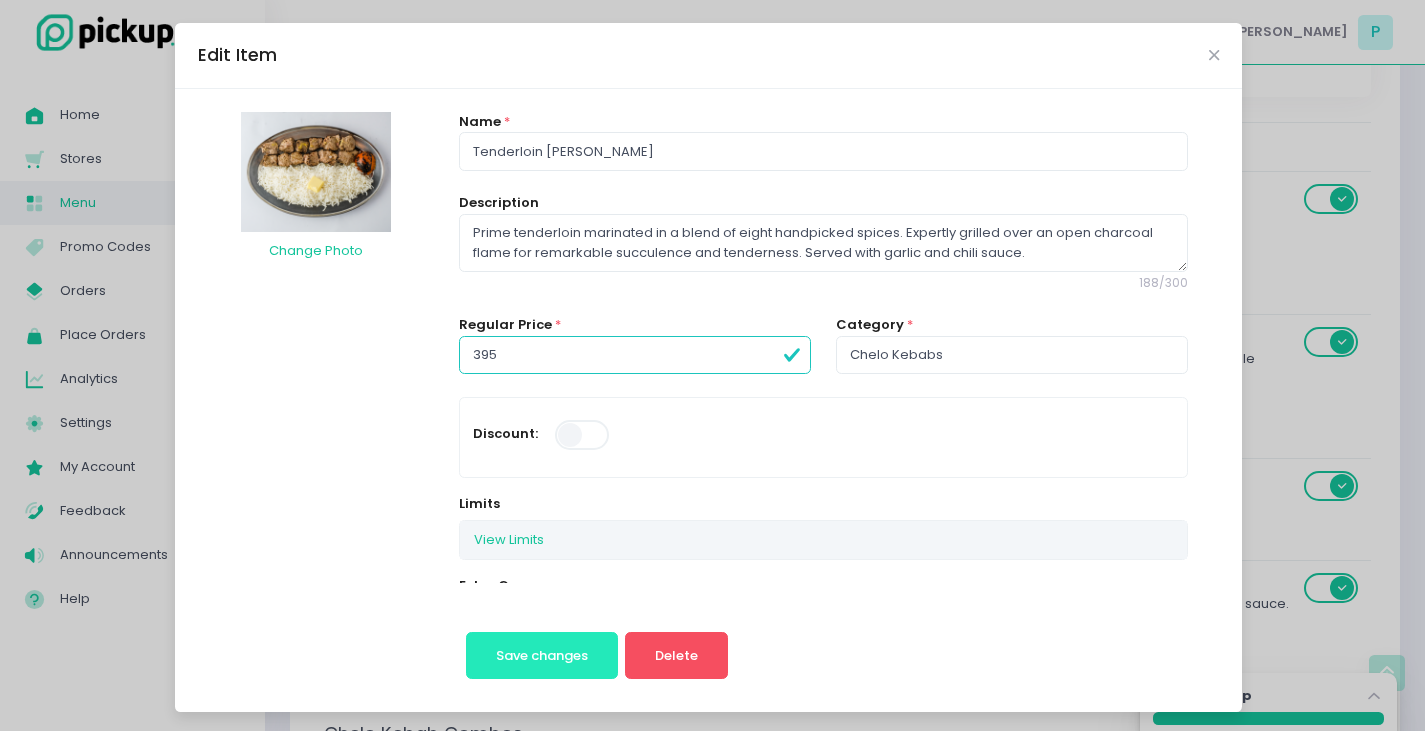 type on "395.00" 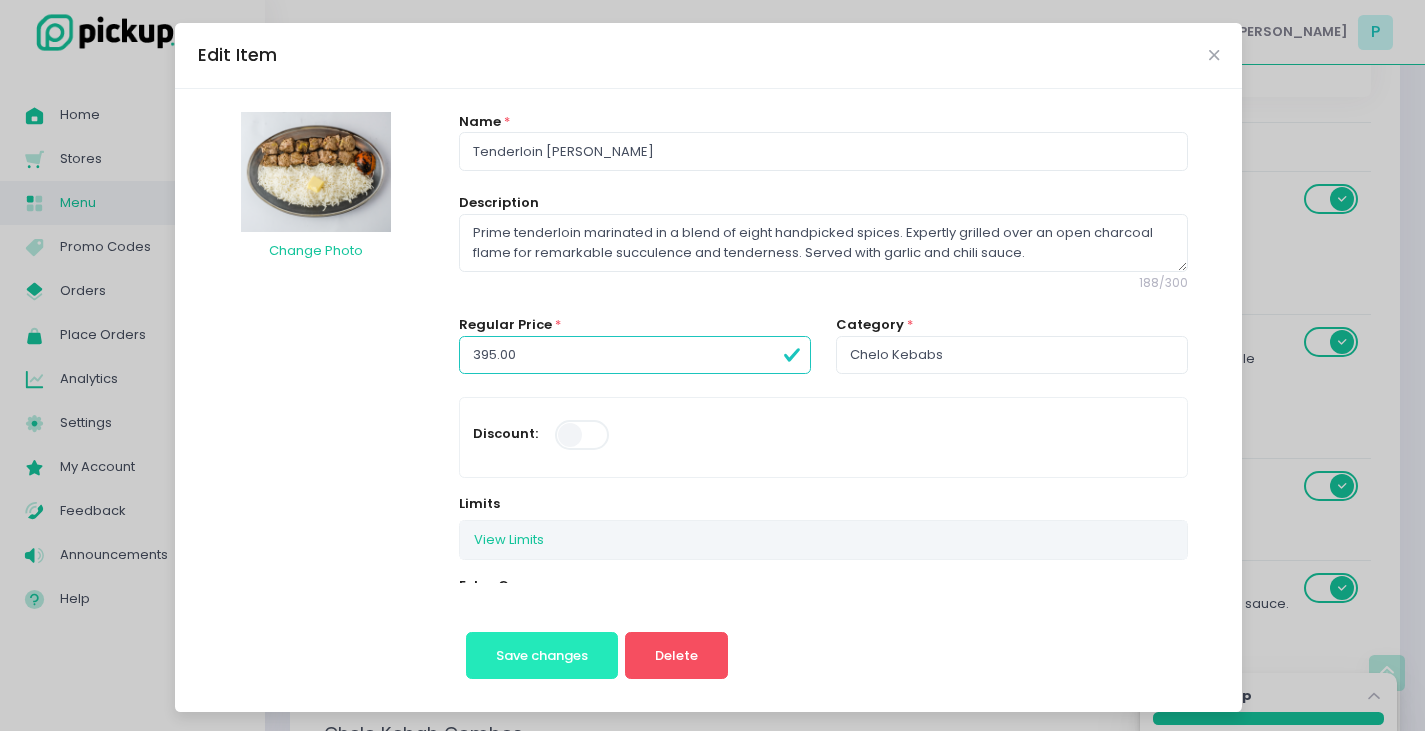 click on "Save changes" at bounding box center (542, 656) 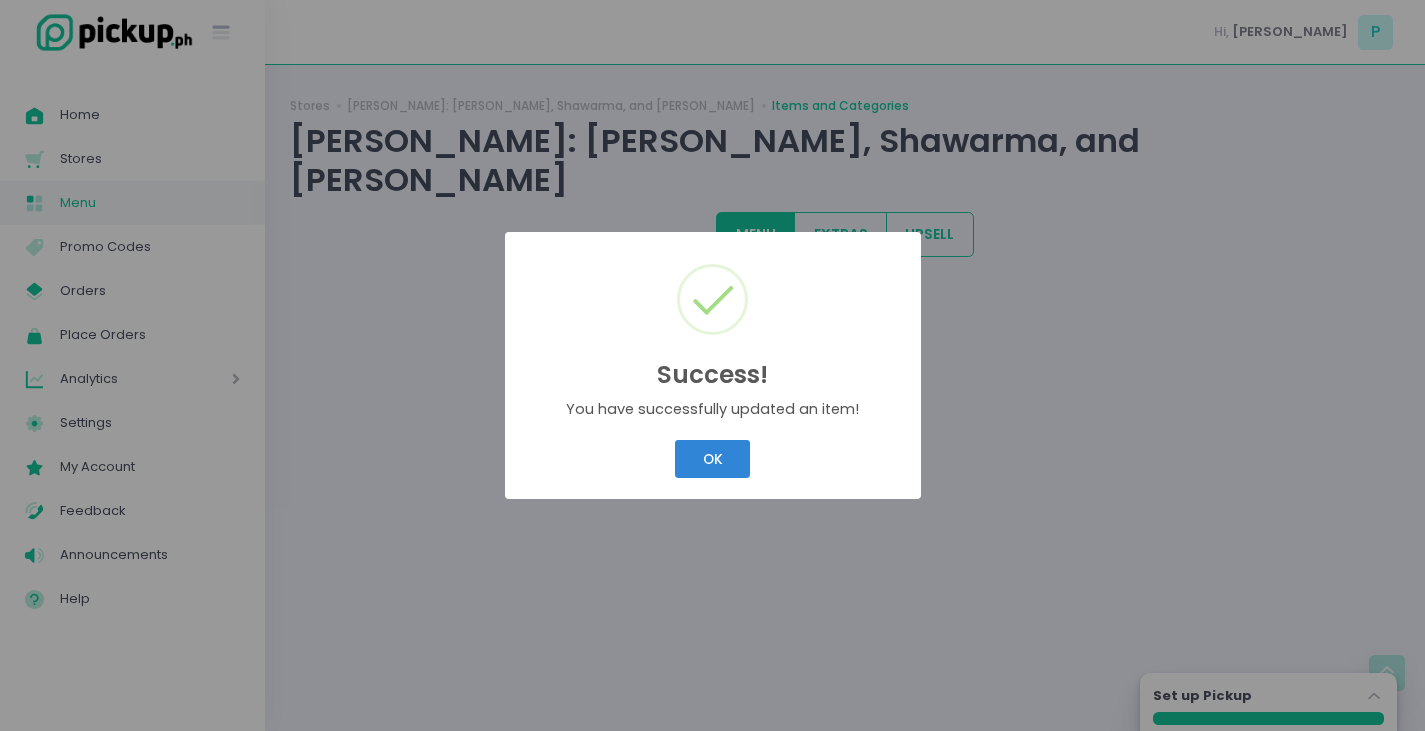 scroll, scrollTop: 0, scrollLeft: 0, axis: both 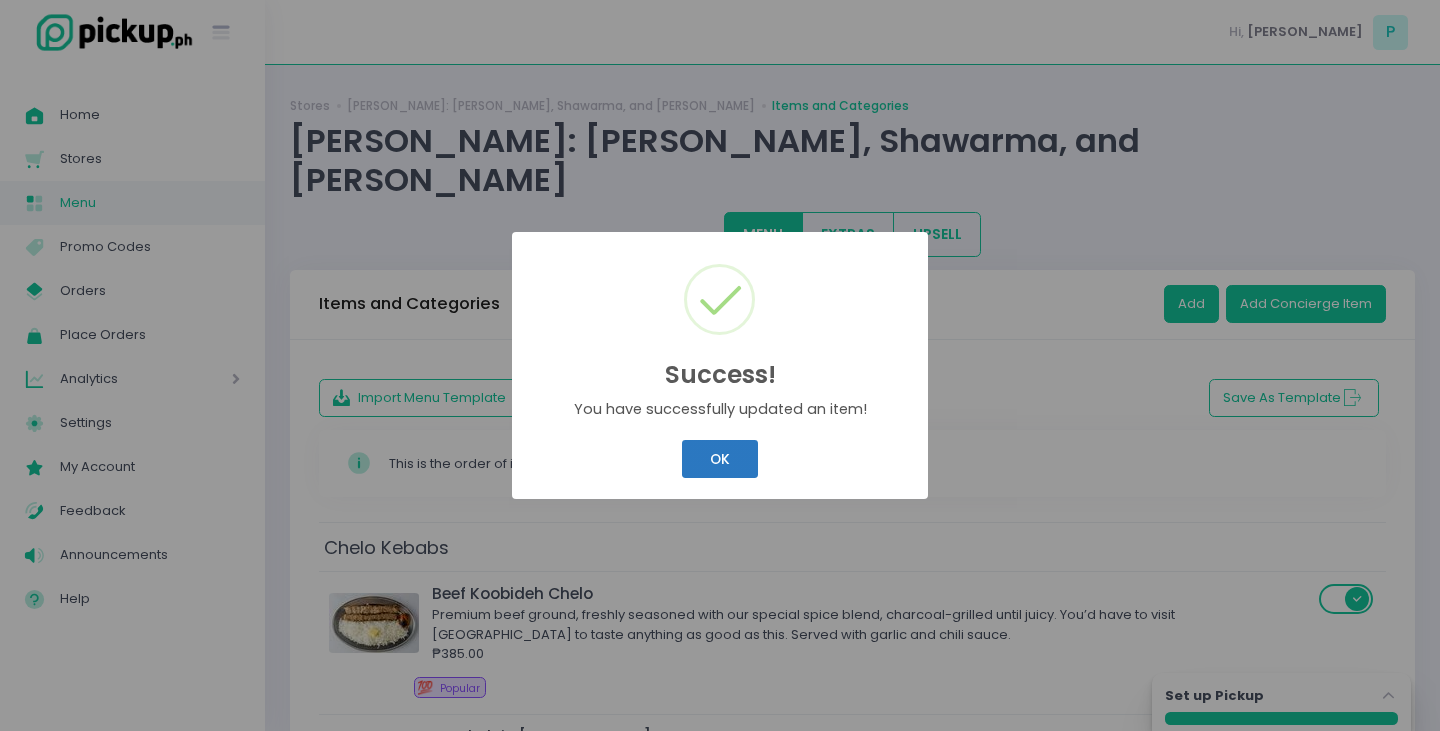 click on "OK" at bounding box center (719, 459) 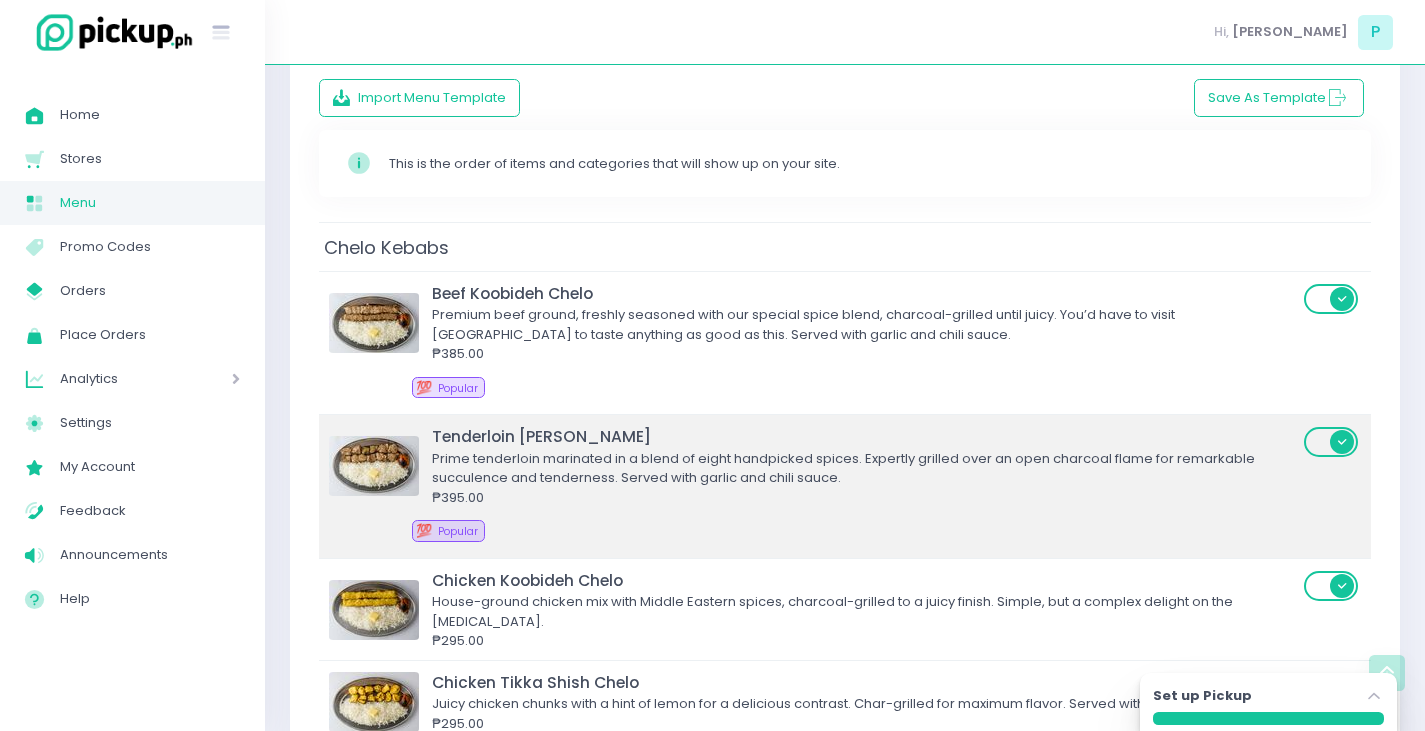 scroll, scrollTop: 500, scrollLeft: 0, axis: vertical 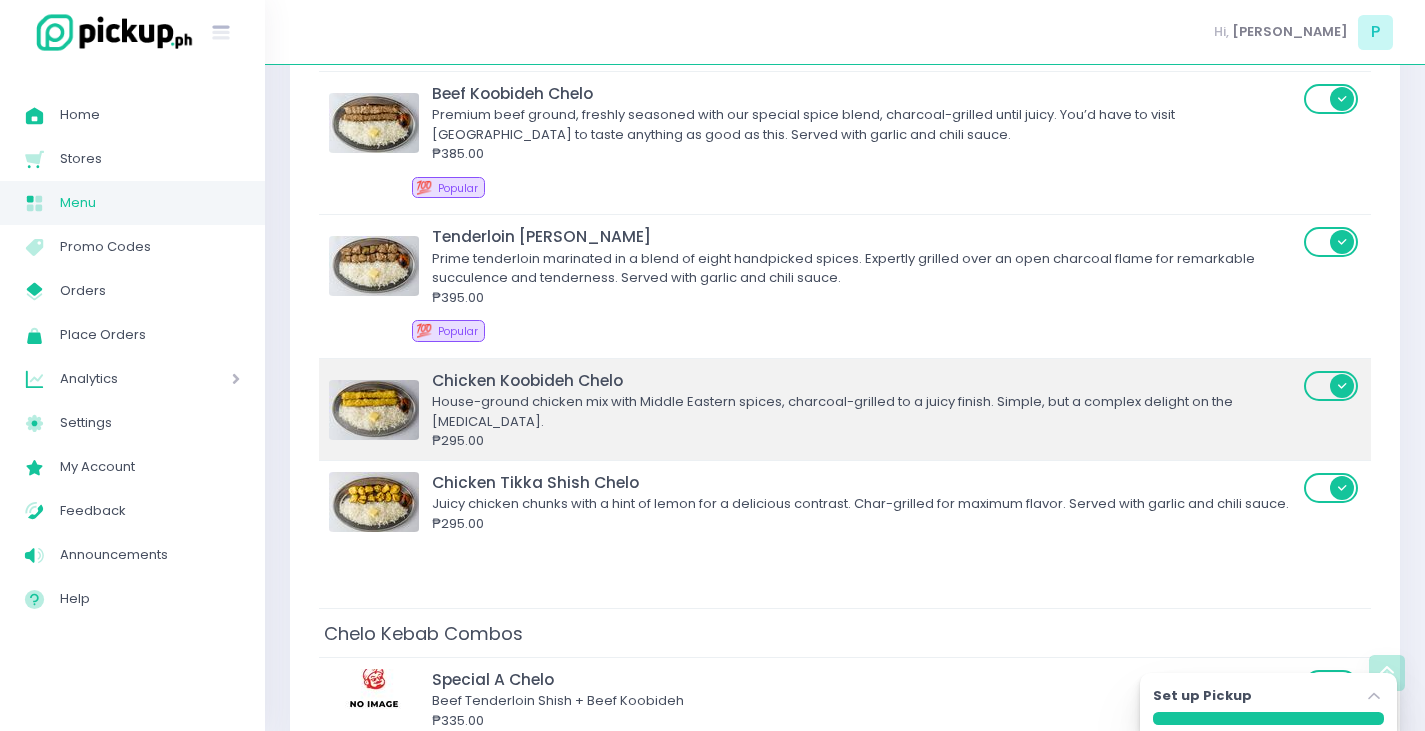 click on "House-ground chicken mix with Middle Eastern spices, charcoal-grilled to a juicy finish. Simple, but a complex delight on the [MEDICAL_DATA]." at bounding box center [865, 411] 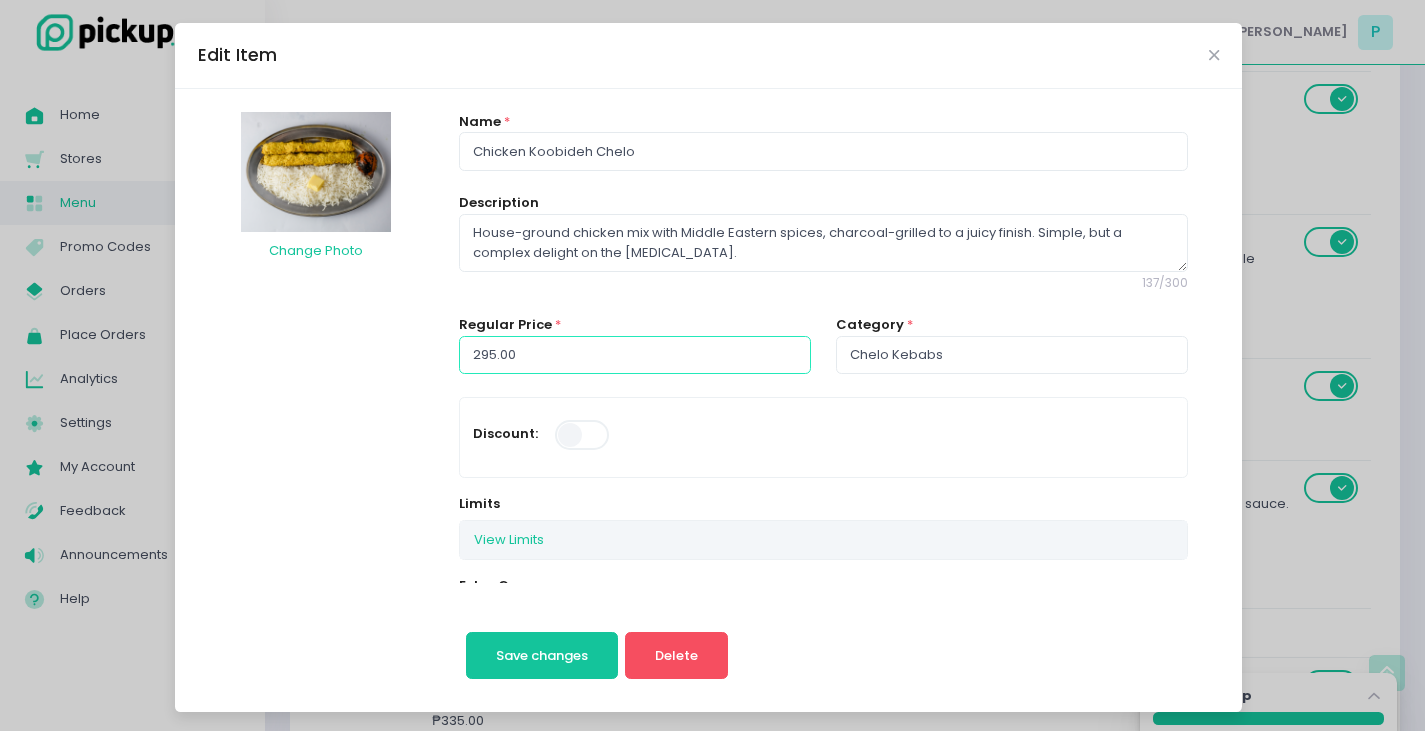 drag, startPoint x: 567, startPoint y: 348, endPoint x: 0, endPoint y: 181, distance: 591.08203 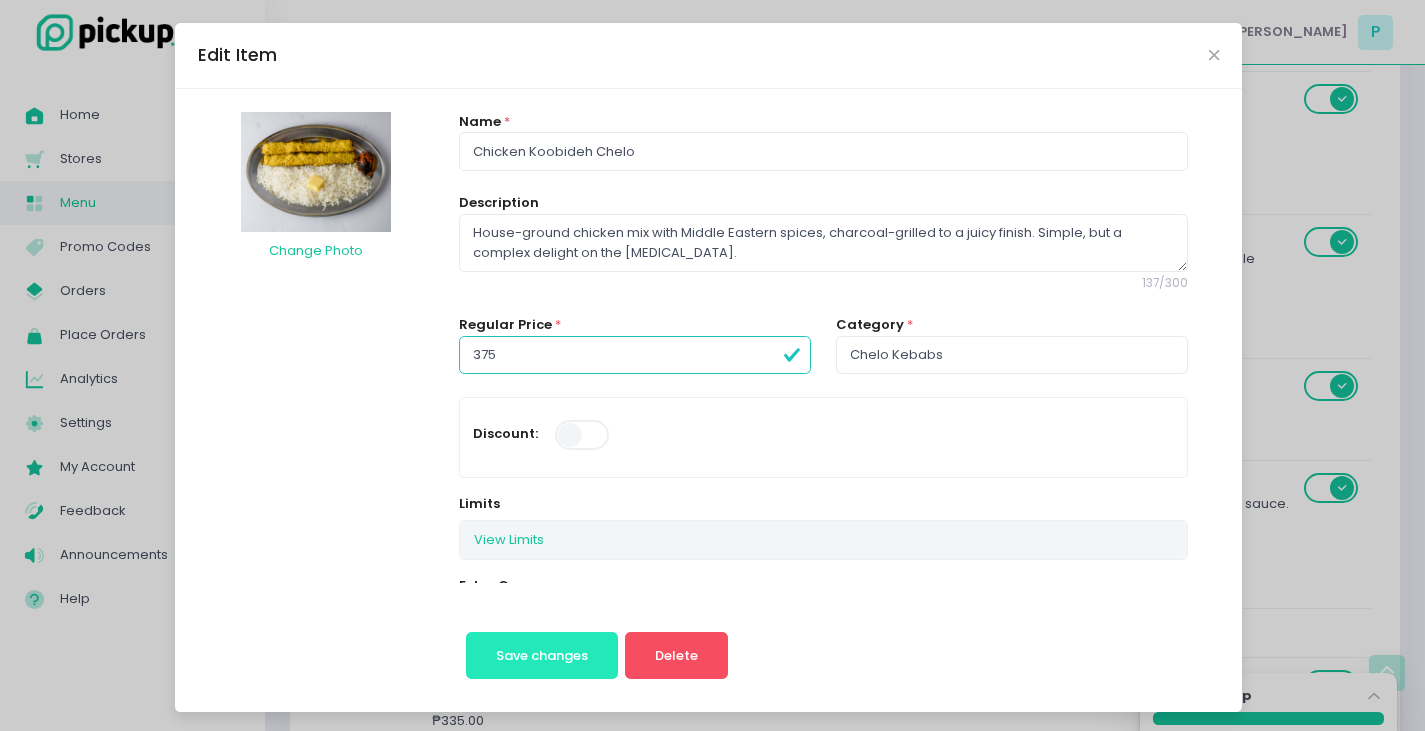 type on "375.00" 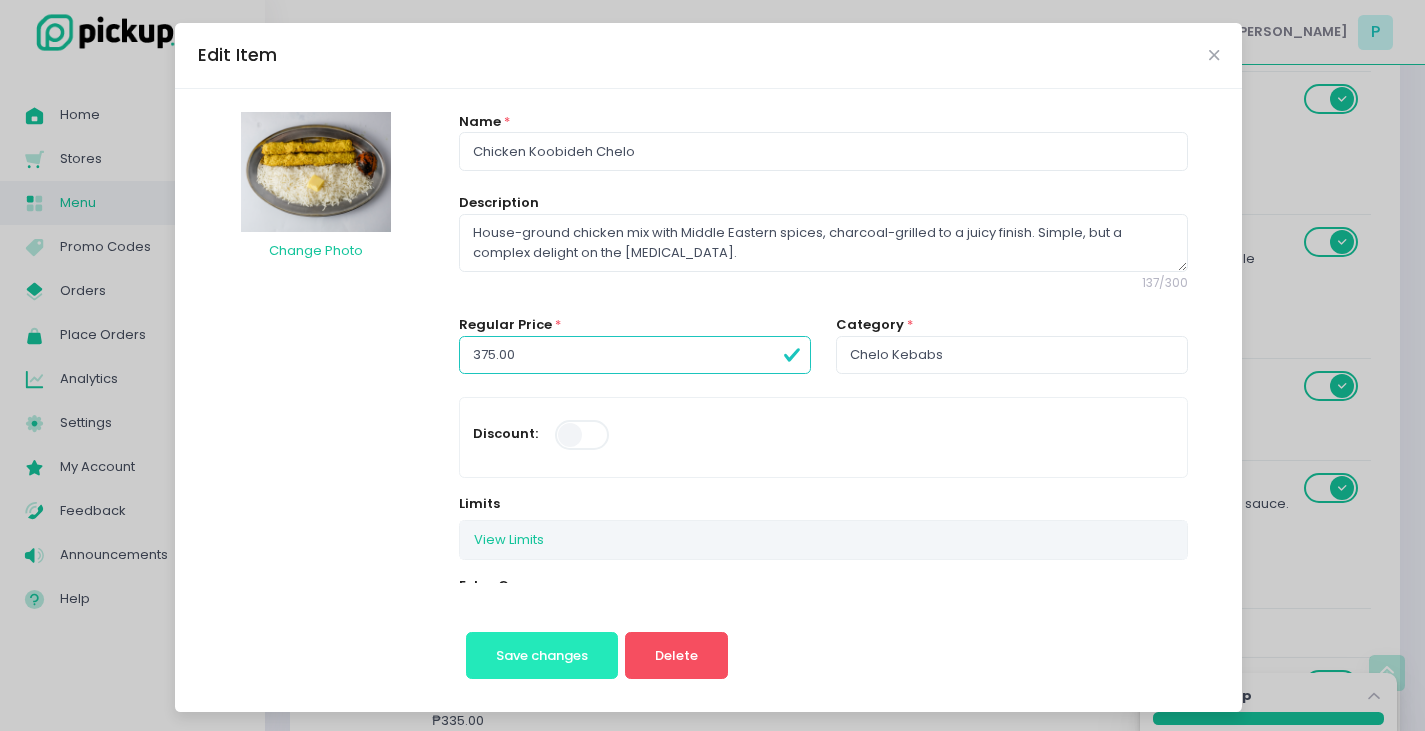 click on "Save changes" at bounding box center (542, 656) 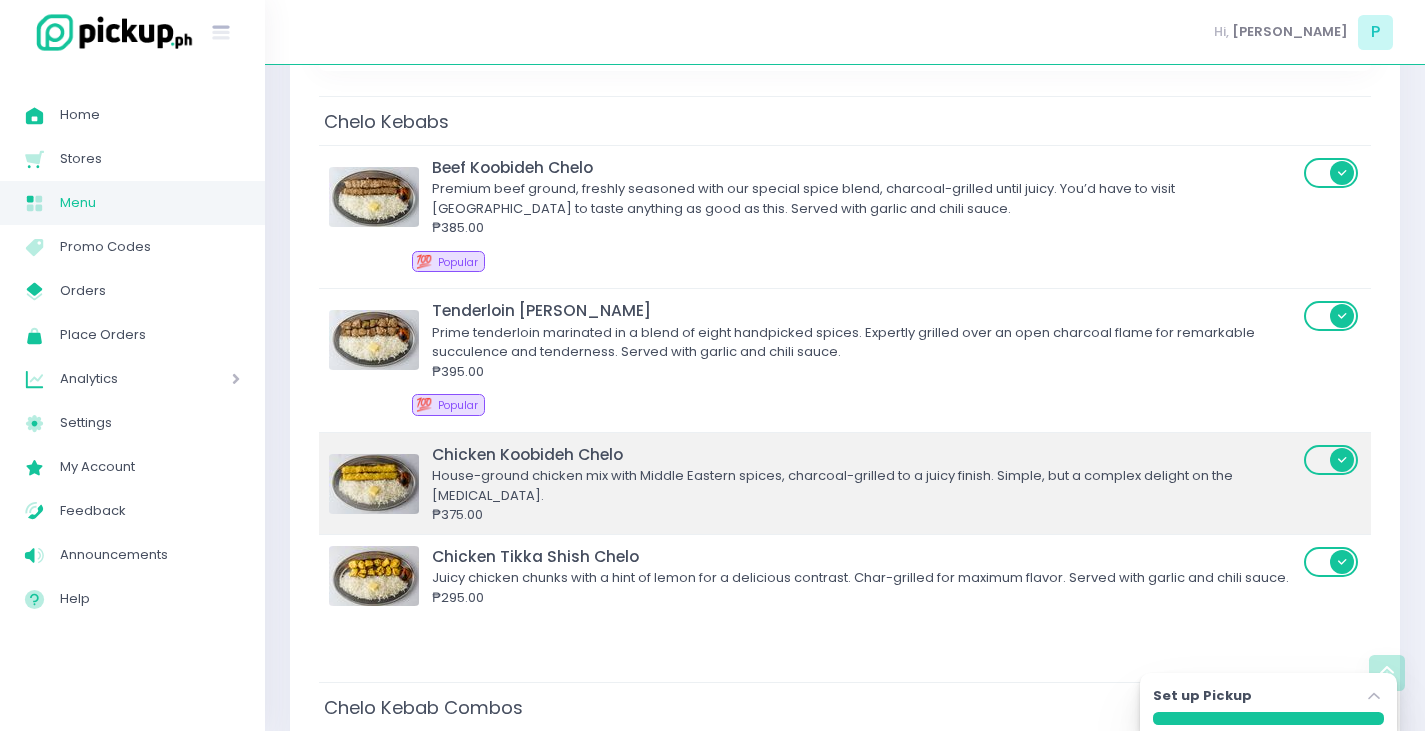 scroll, scrollTop: 500, scrollLeft: 0, axis: vertical 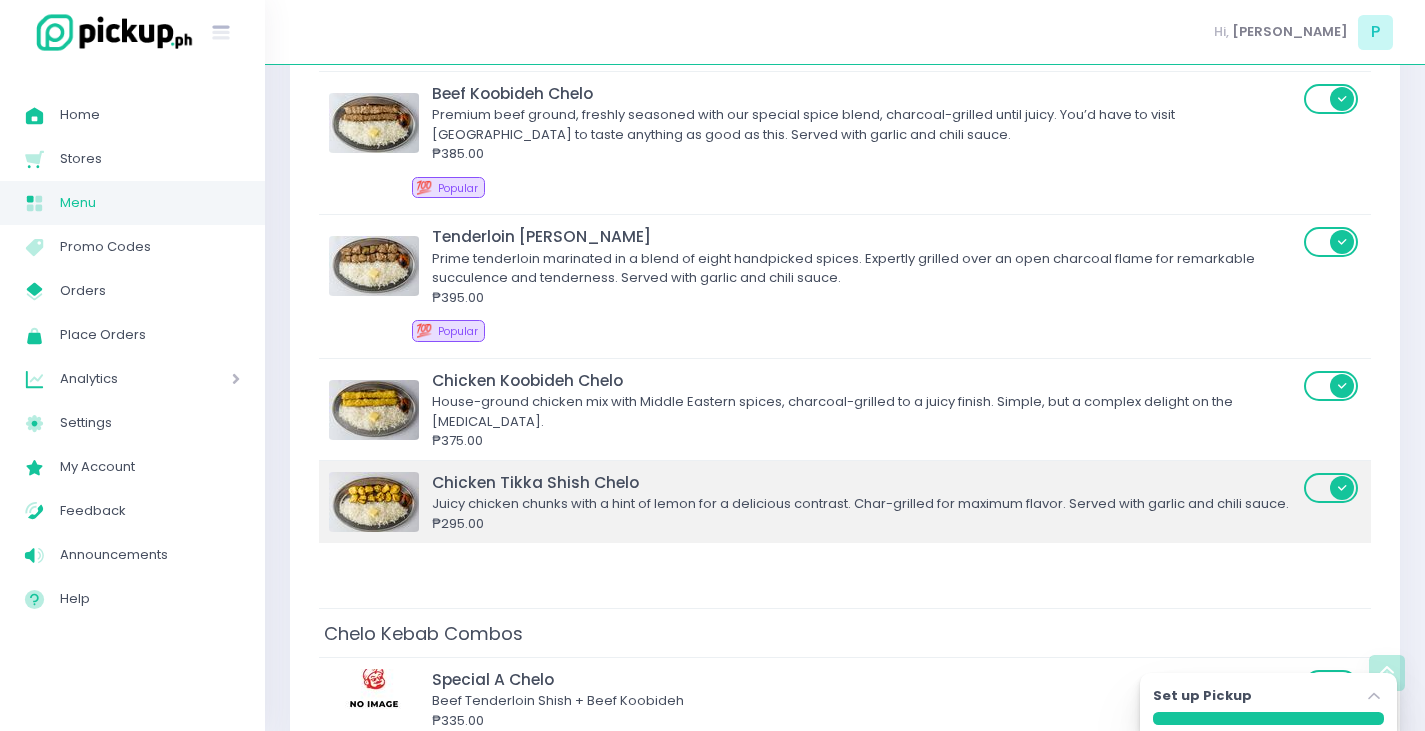 click on "Chicken Tikka Shish Chelo" at bounding box center [865, 482] 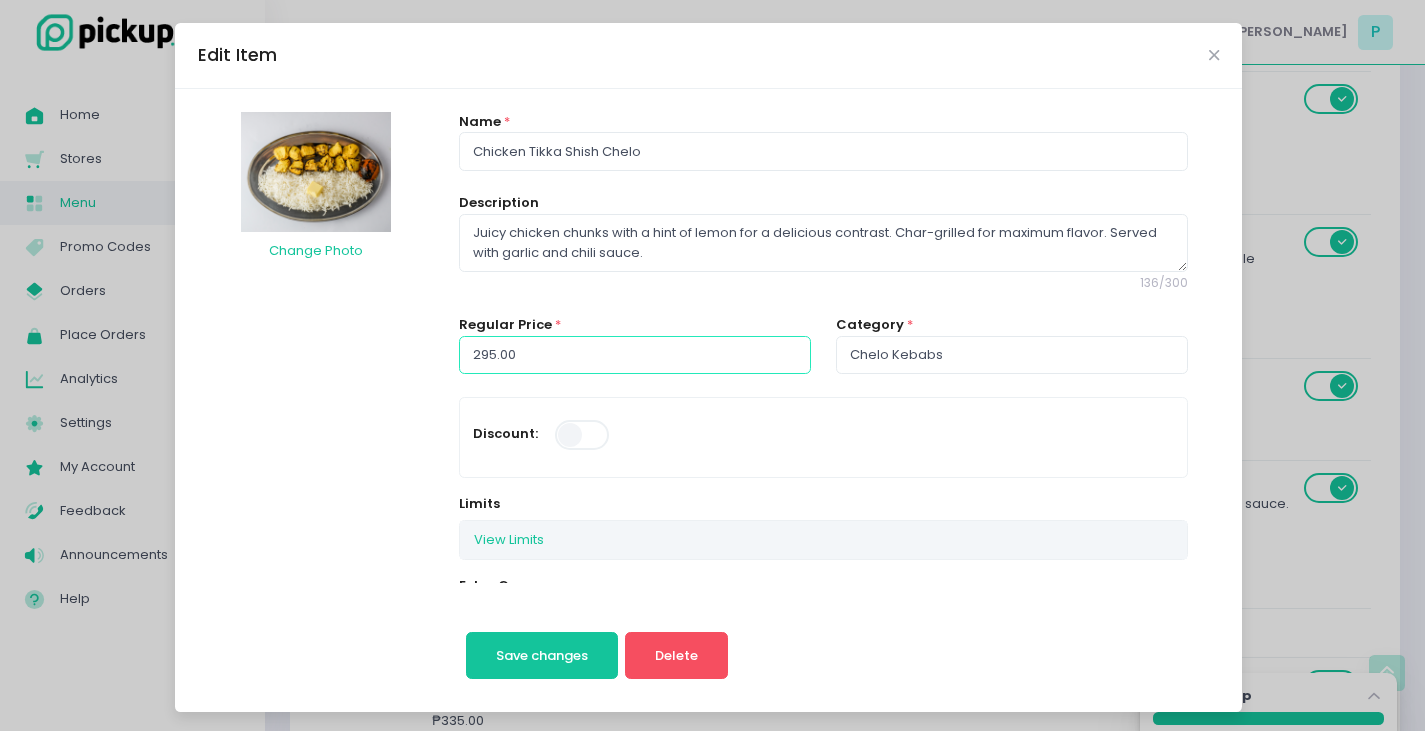 drag, startPoint x: 600, startPoint y: 345, endPoint x: 0, endPoint y: 190, distance: 619.6975 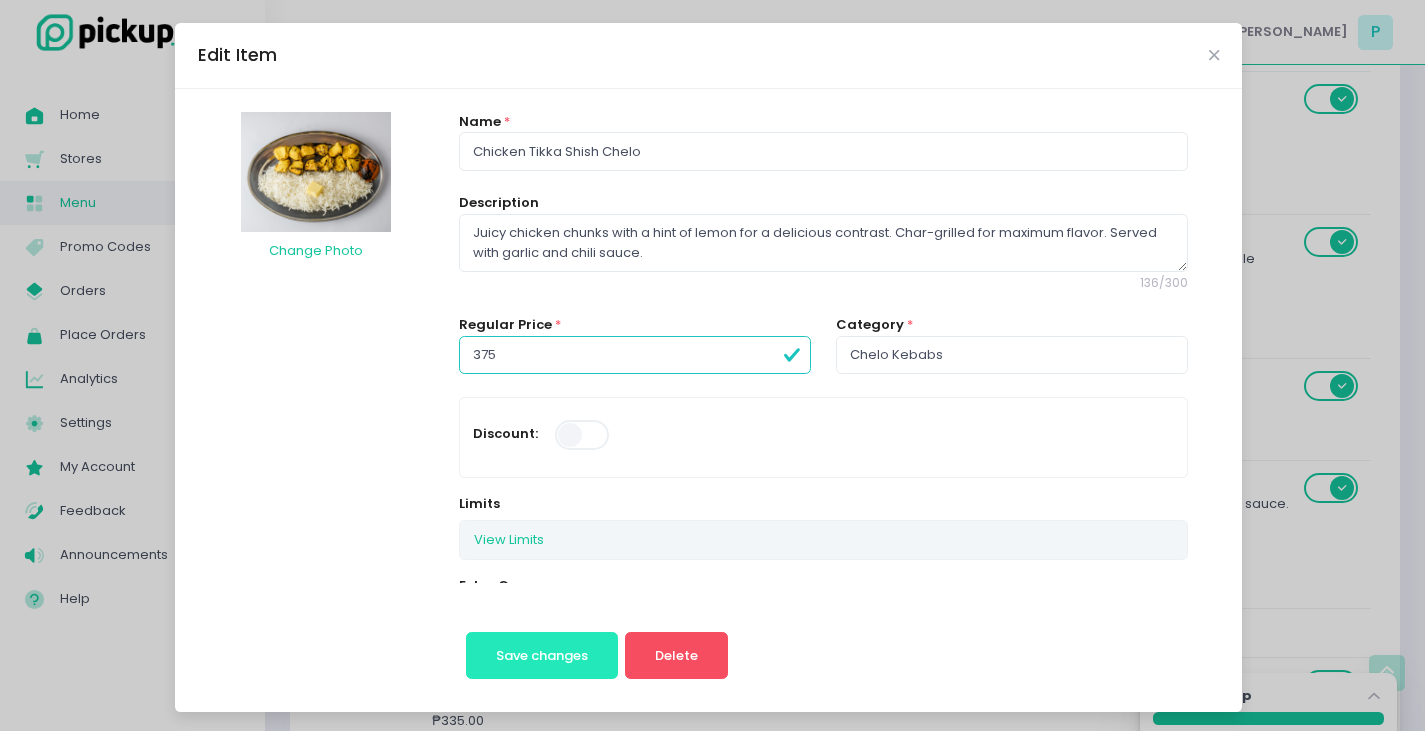 type on "375.00" 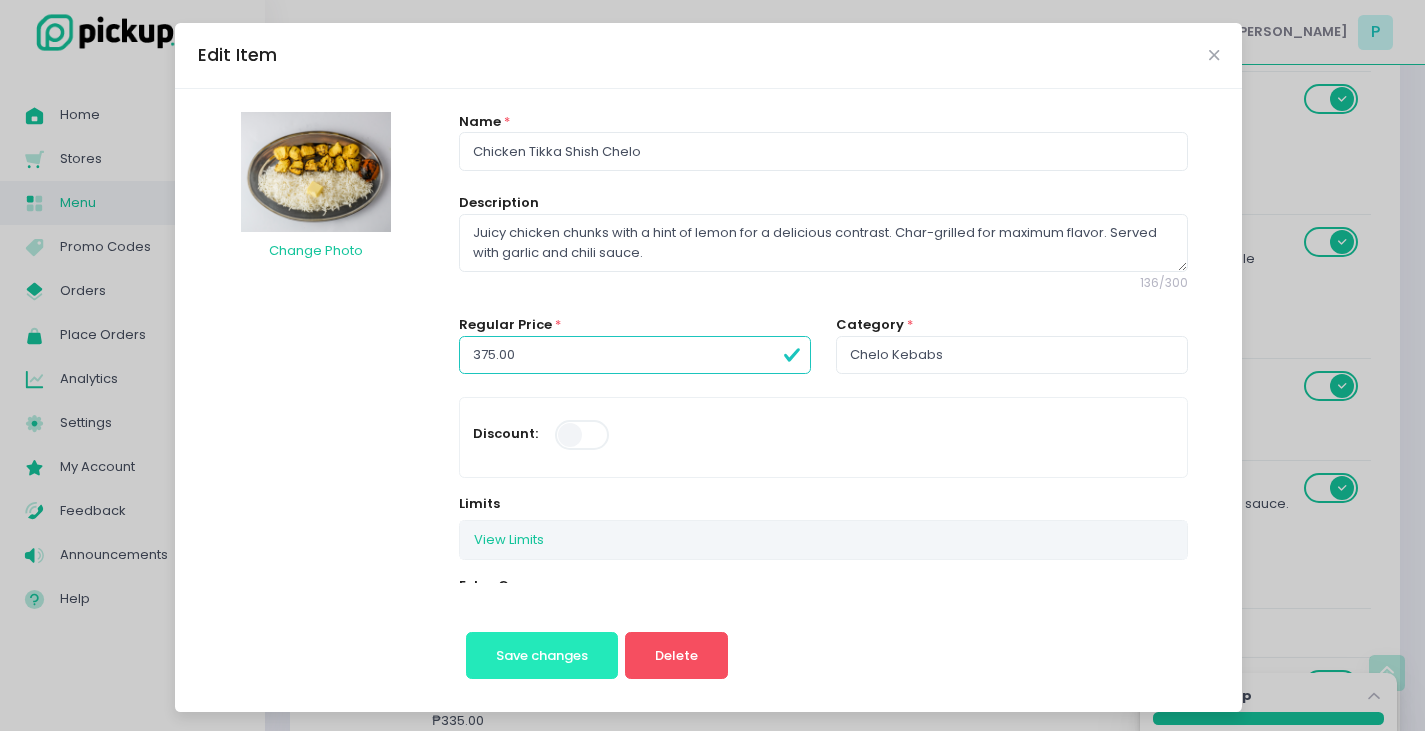 click on "Save changes" at bounding box center [542, 656] 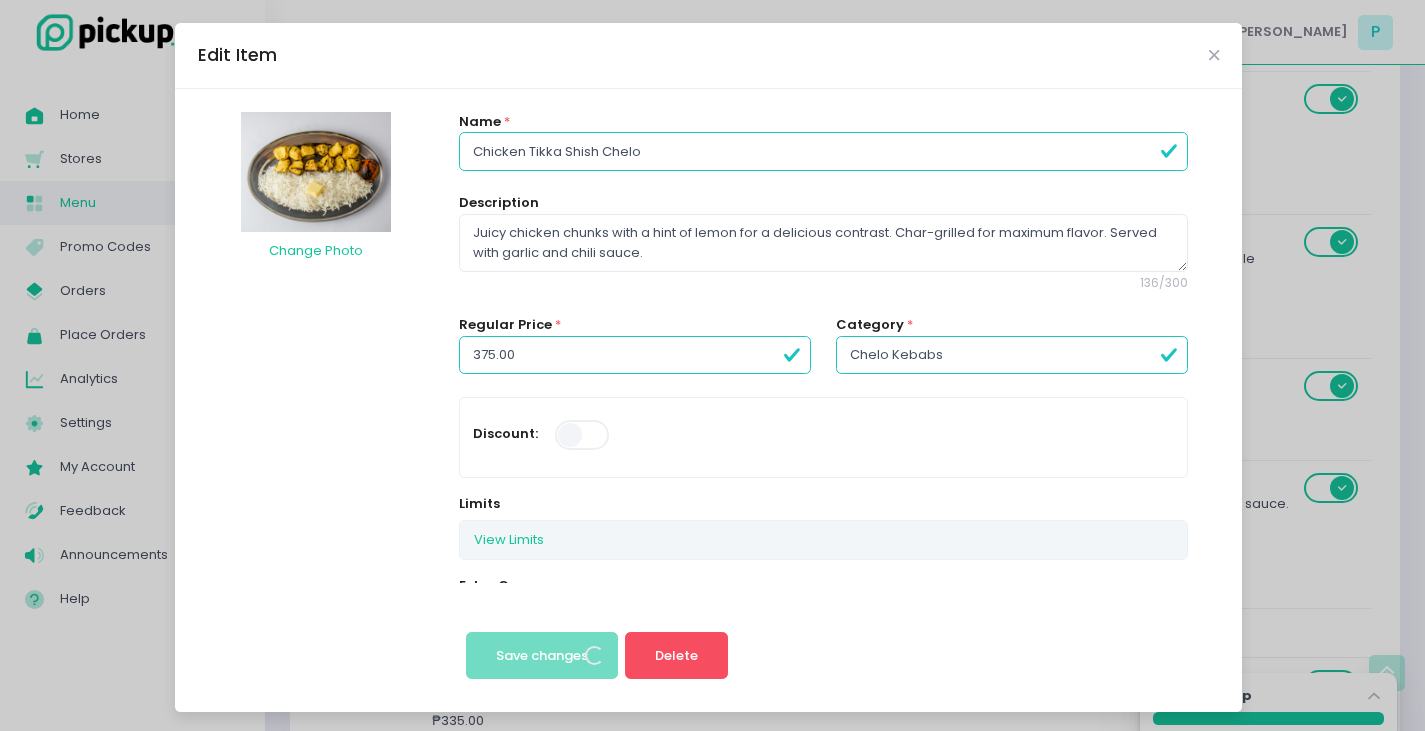 scroll, scrollTop: 0, scrollLeft: 0, axis: both 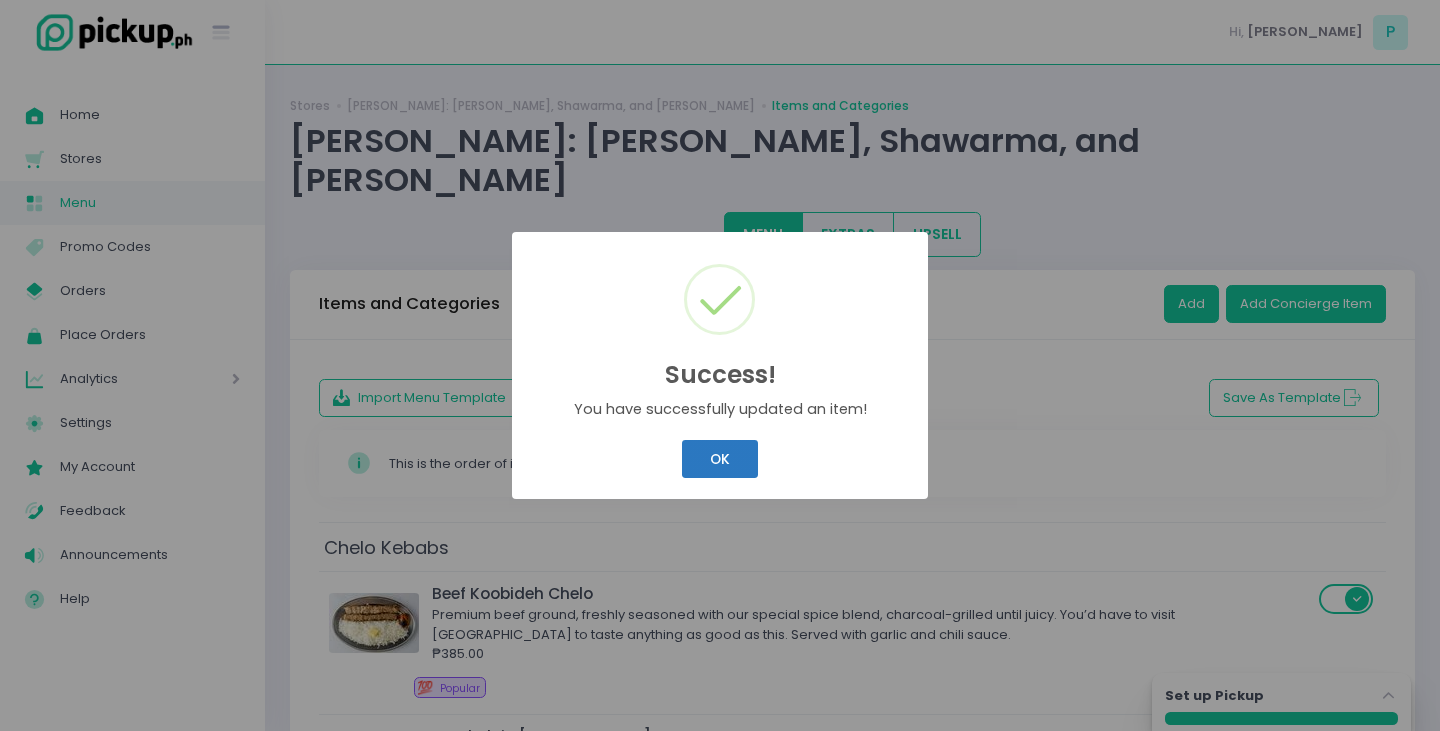 click on "Success! × You have successfully updated an item! OK Cancel" at bounding box center (720, 365) 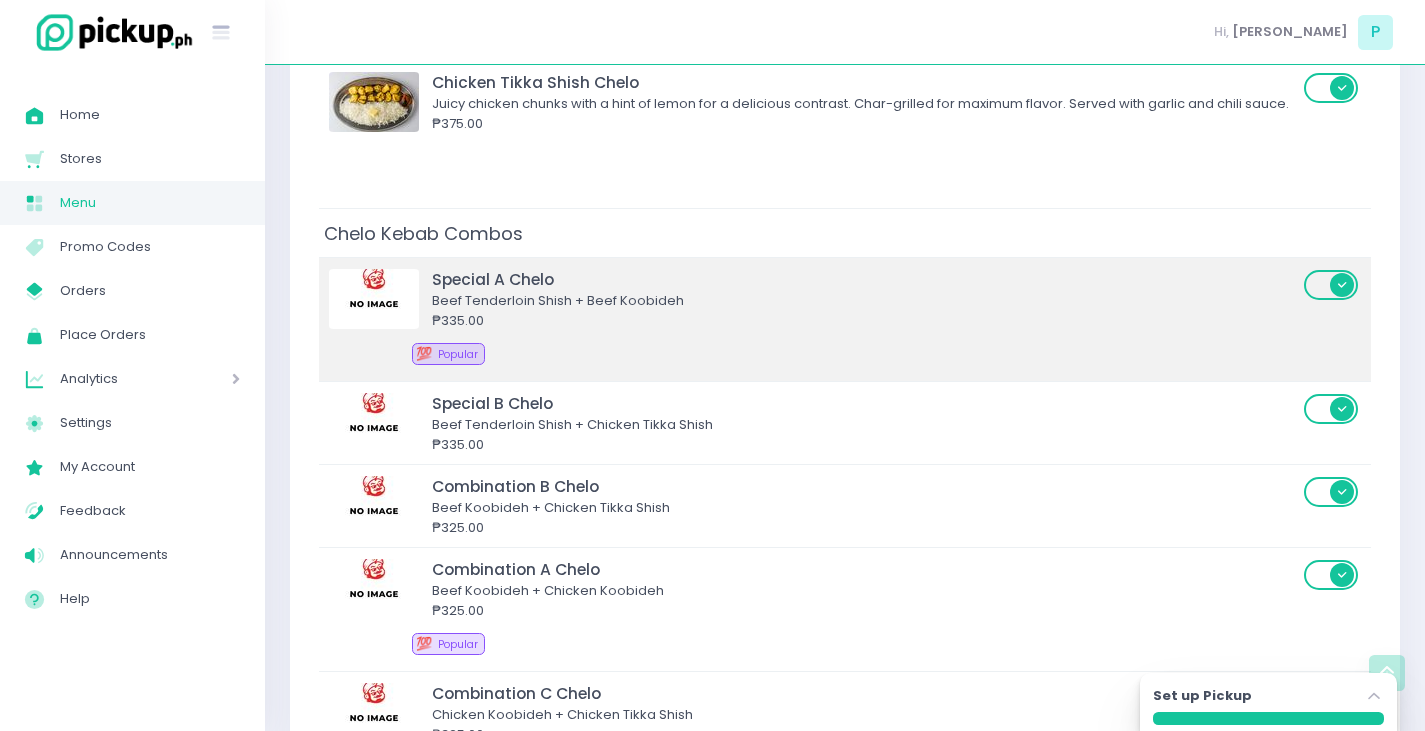 scroll, scrollTop: 1000, scrollLeft: 0, axis: vertical 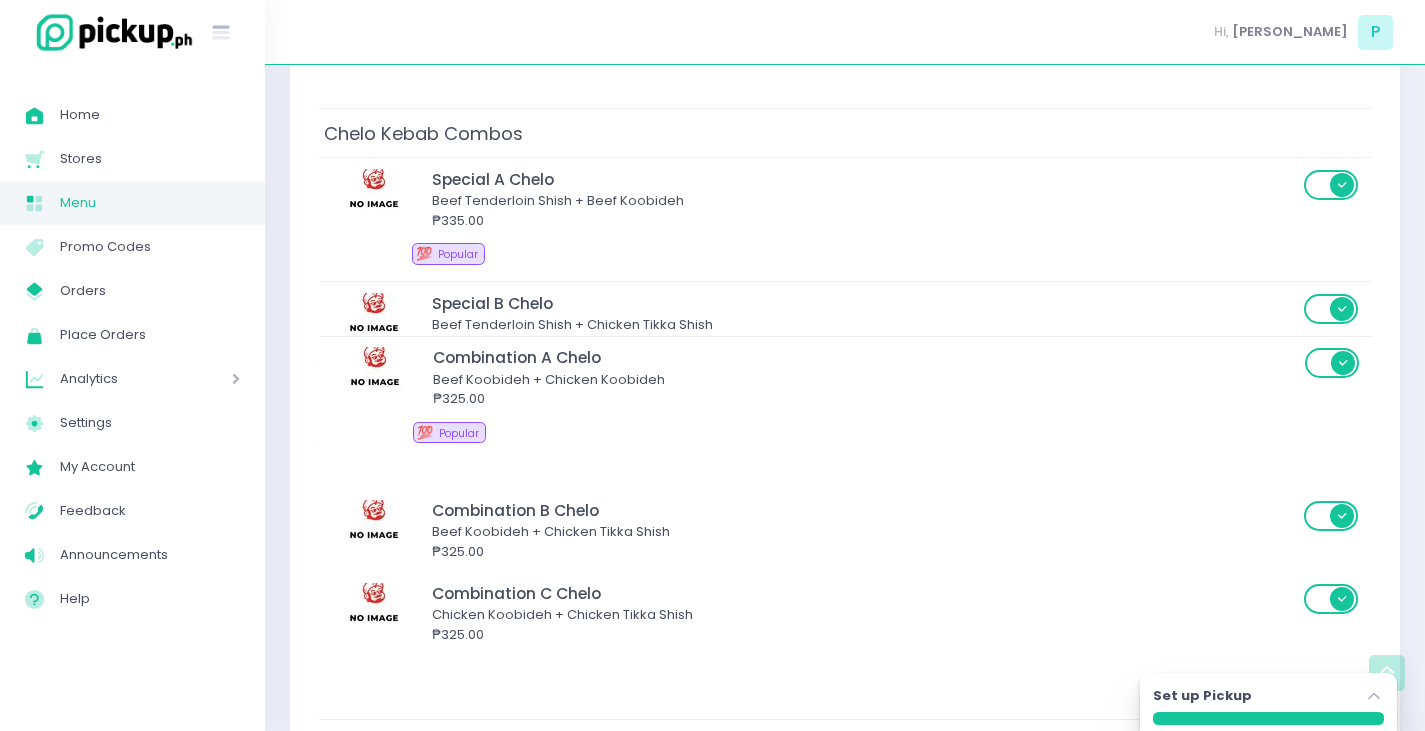 drag, startPoint x: 598, startPoint y: 458, endPoint x: 598, endPoint y: 383, distance: 75 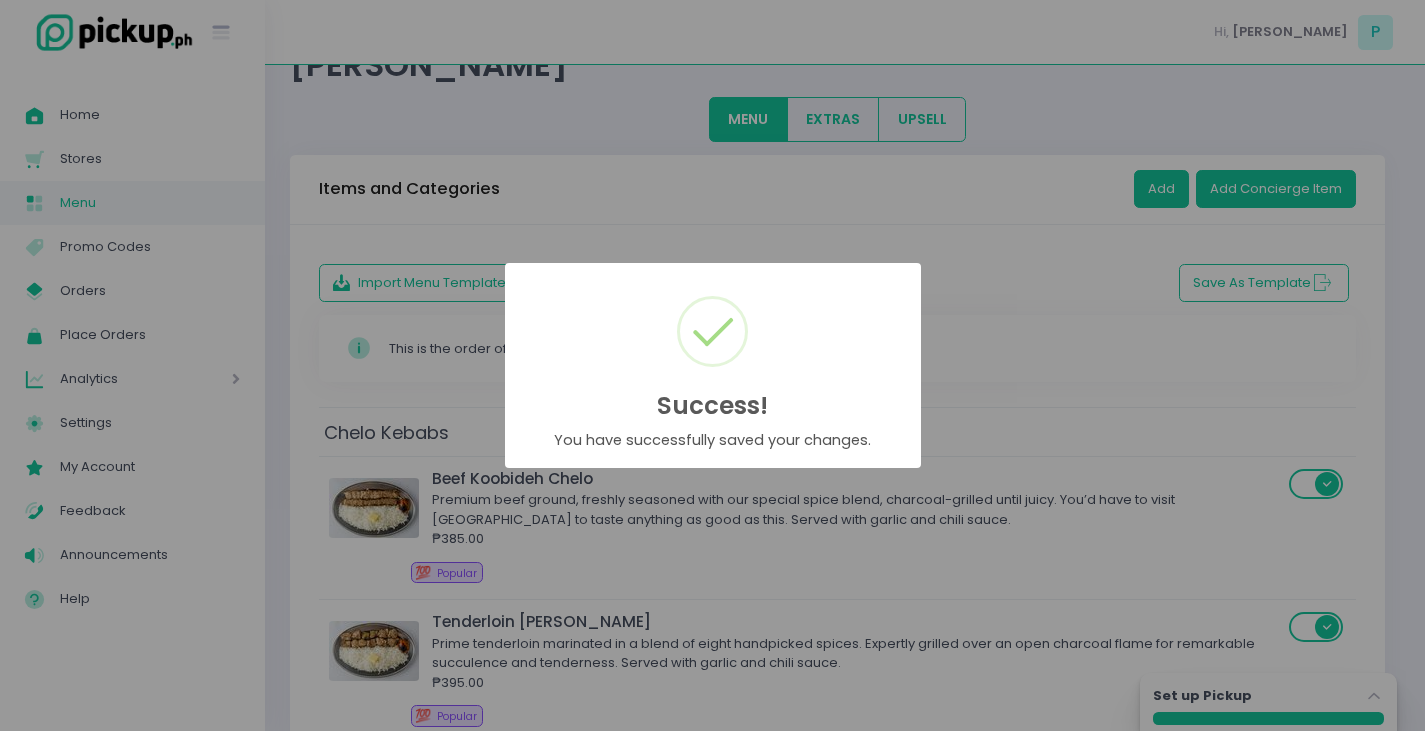 scroll, scrollTop: 1000, scrollLeft: 0, axis: vertical 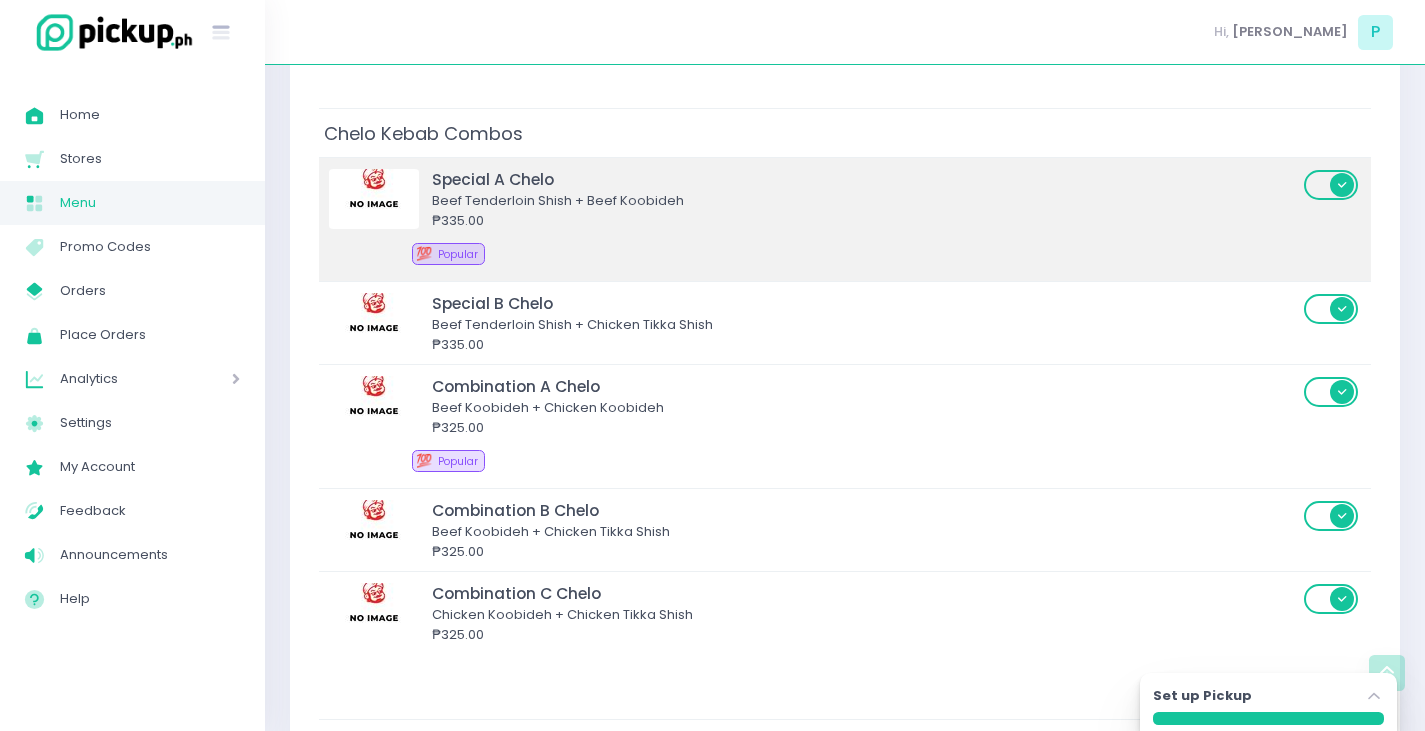 click on "Beef Tenderloin Shish + Beef Koobideh" at bounding box center (865, 201) 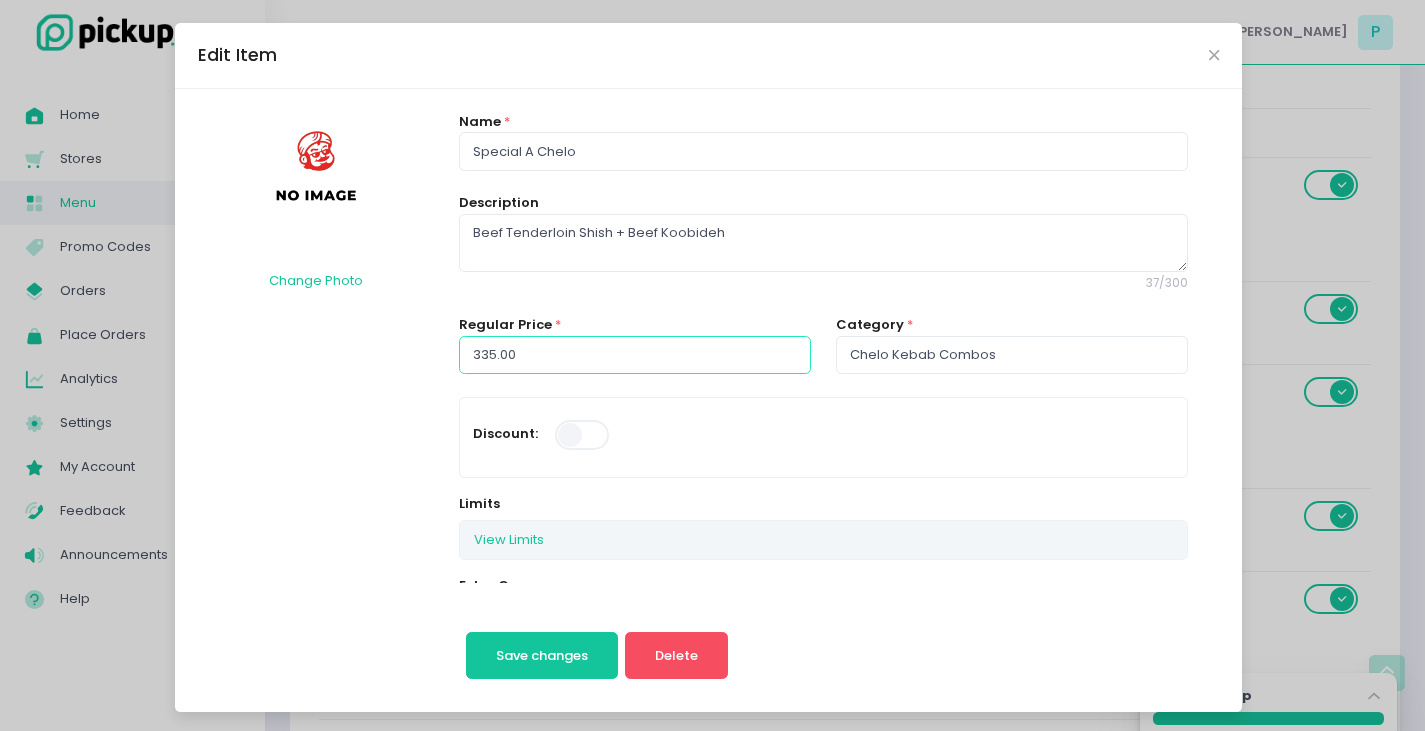 drag, startPoint x: 393, startPoint y: 336, endPoint x: 3, endPoint y: 277, distance: 394.43756 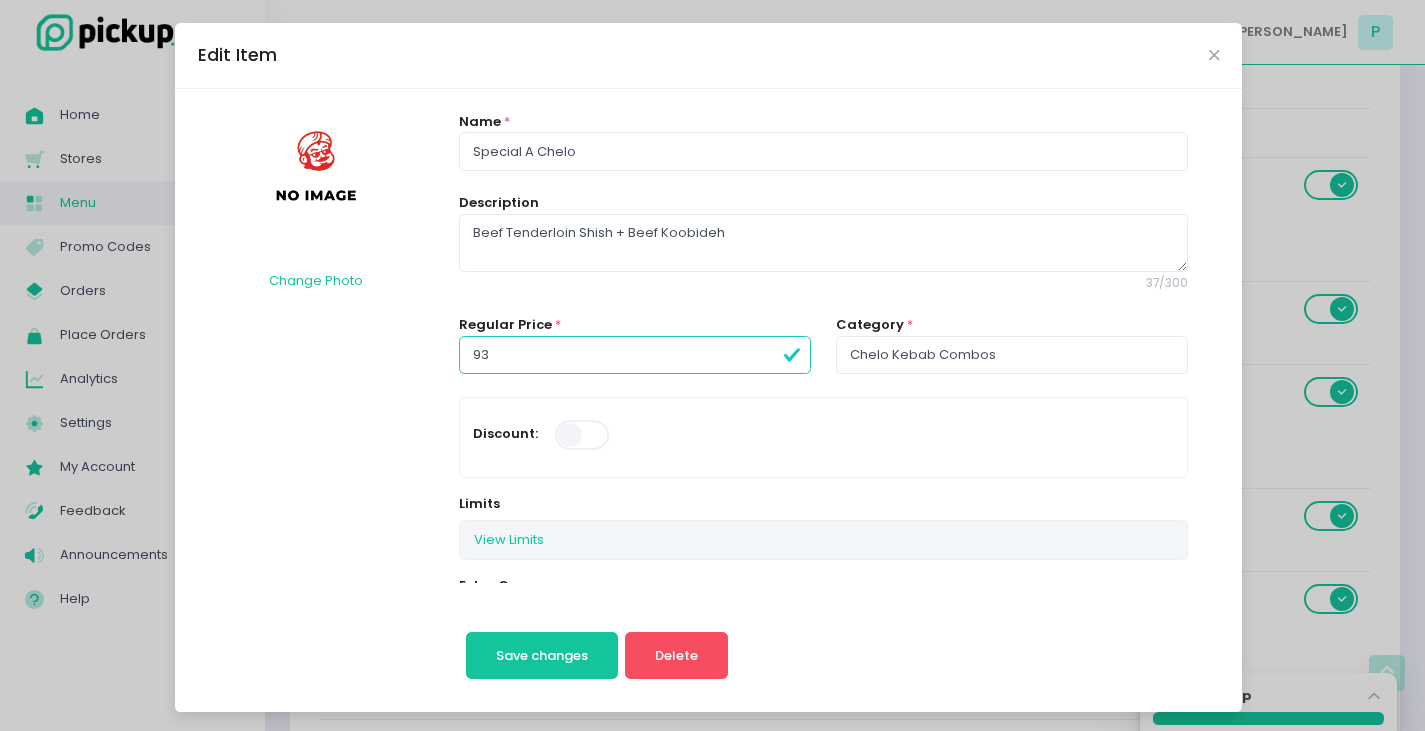 type on "9" 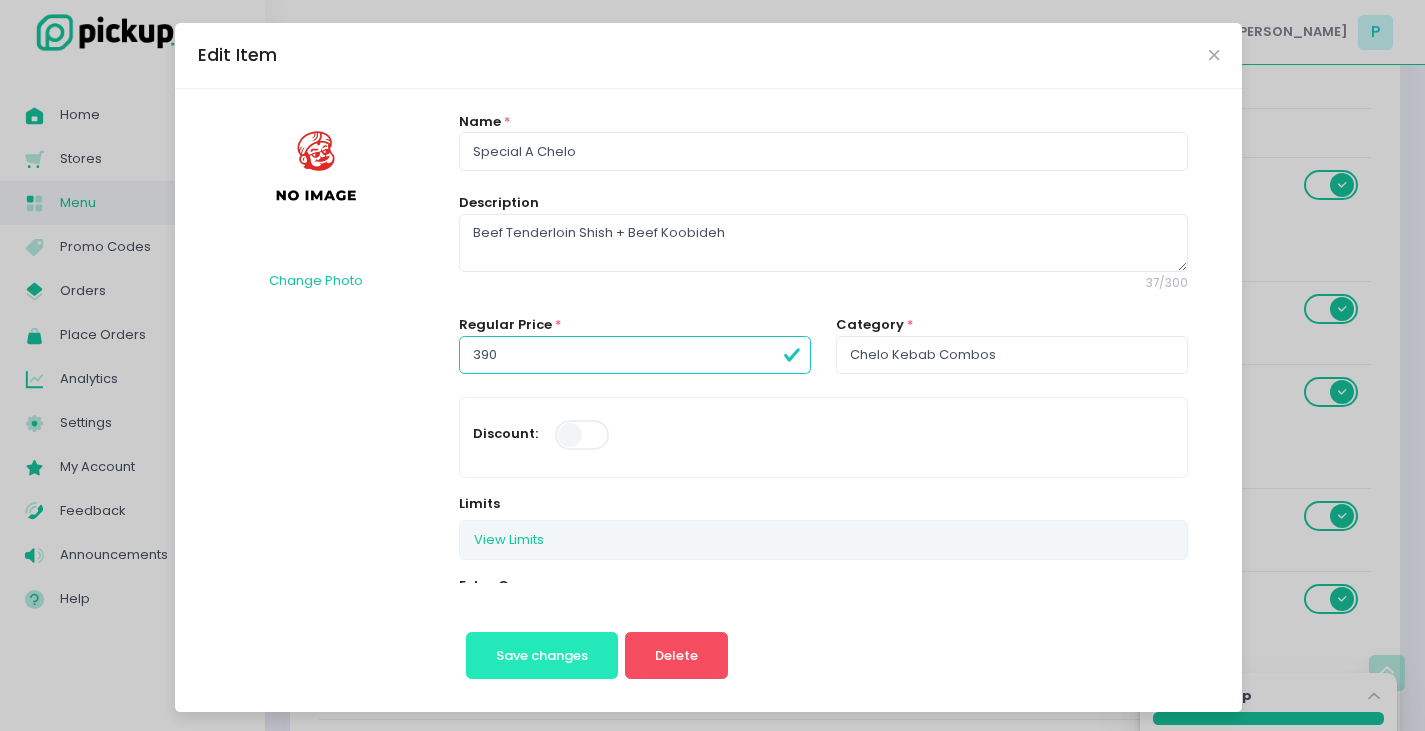 type on "390.00" 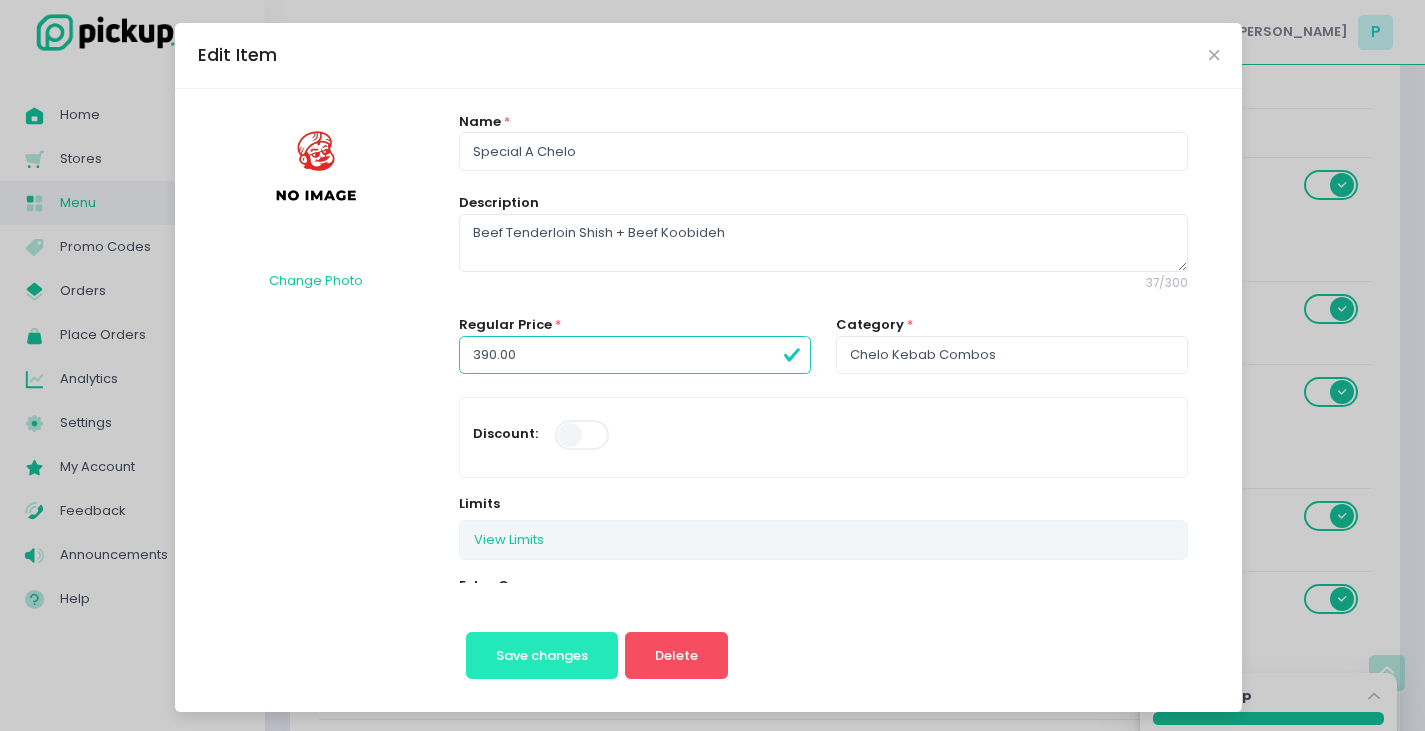 click on "Save changes" at bounding box center [542, 655] 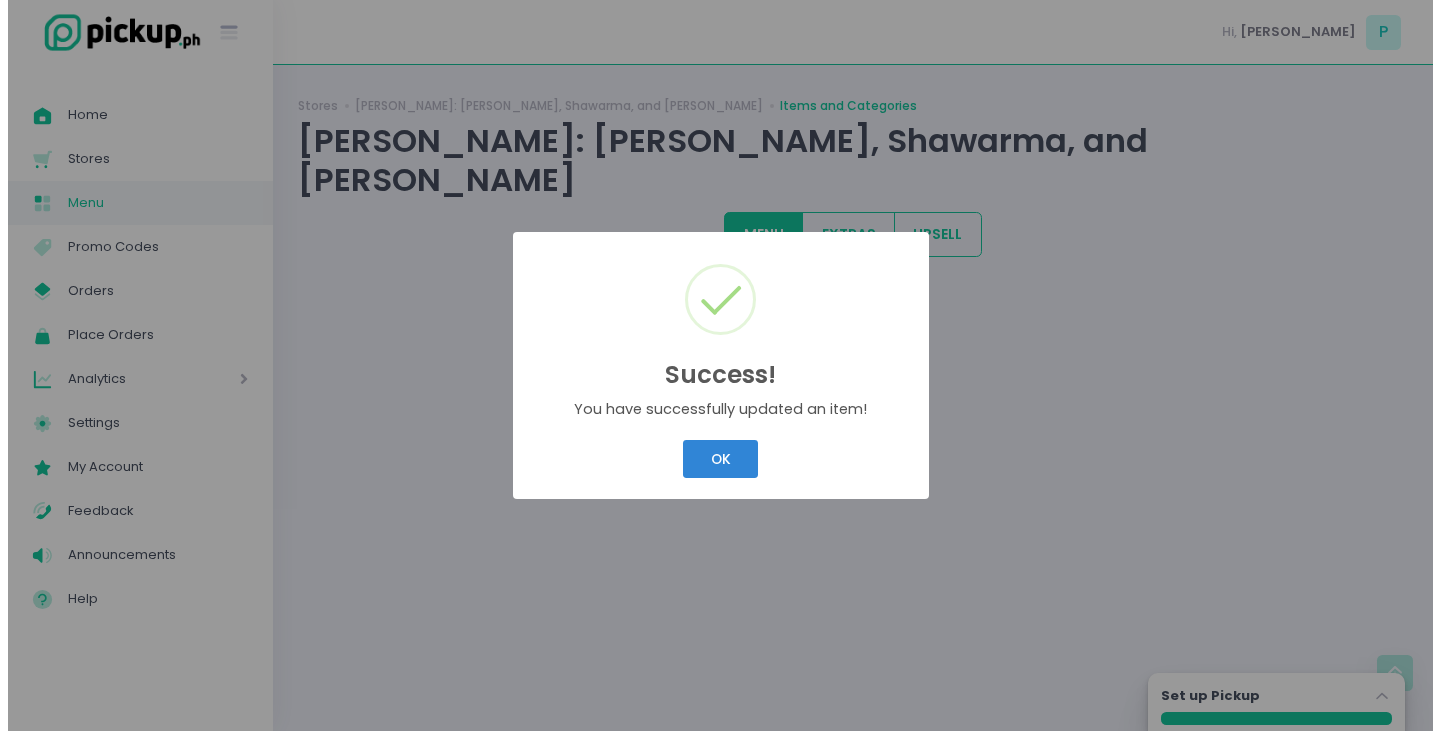 scroll, scrollTop: 0, scrollLeft: 0, axis: both 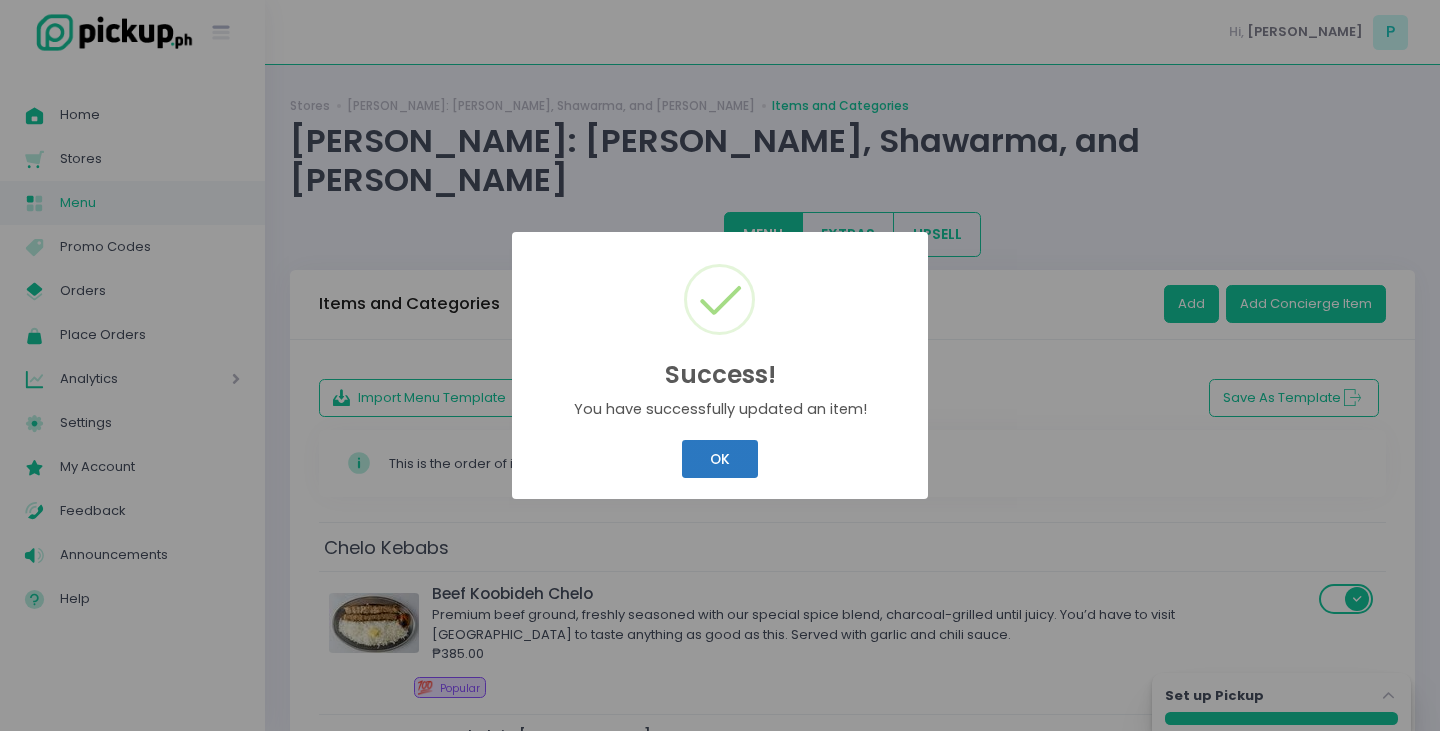 click on "OK" at bounding box center [719, 459] 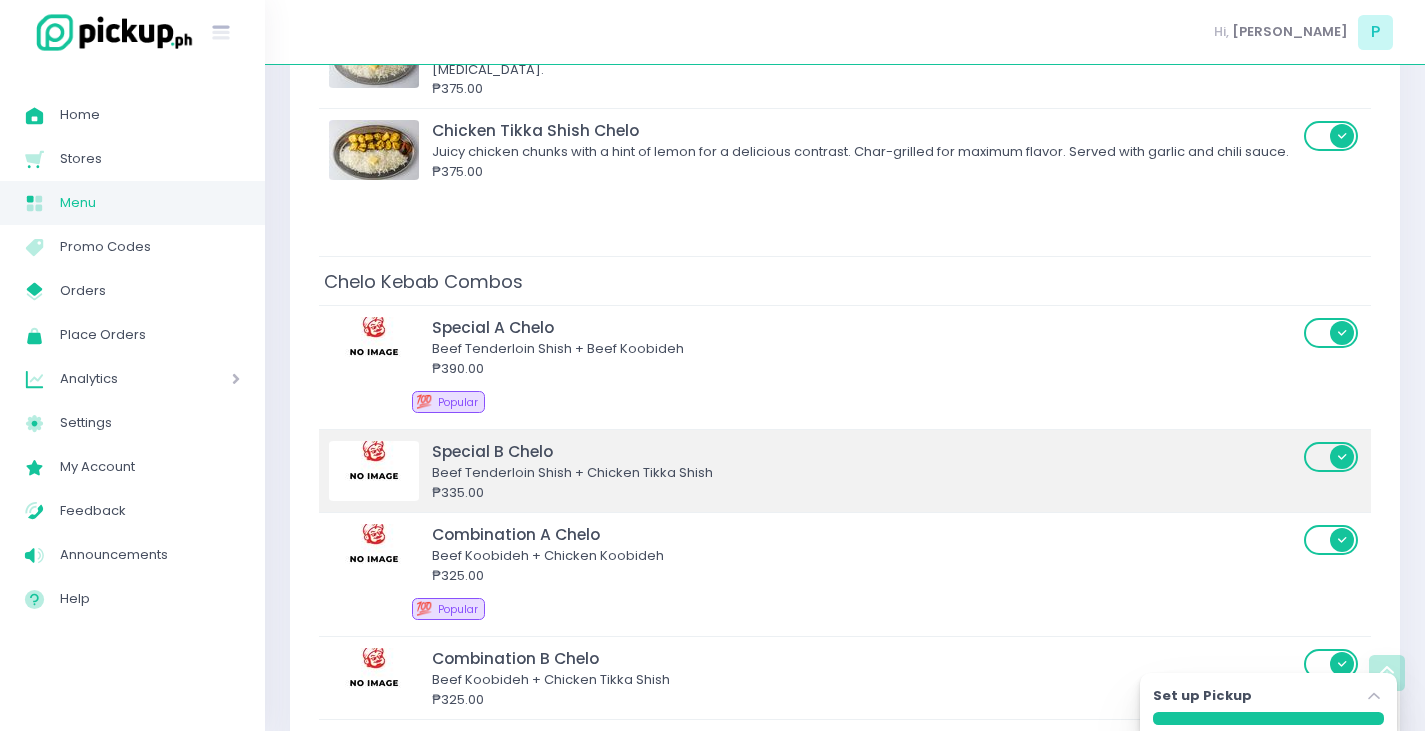 scroll, scrollTop: 900, scrollLeft: 0, axis: vertical 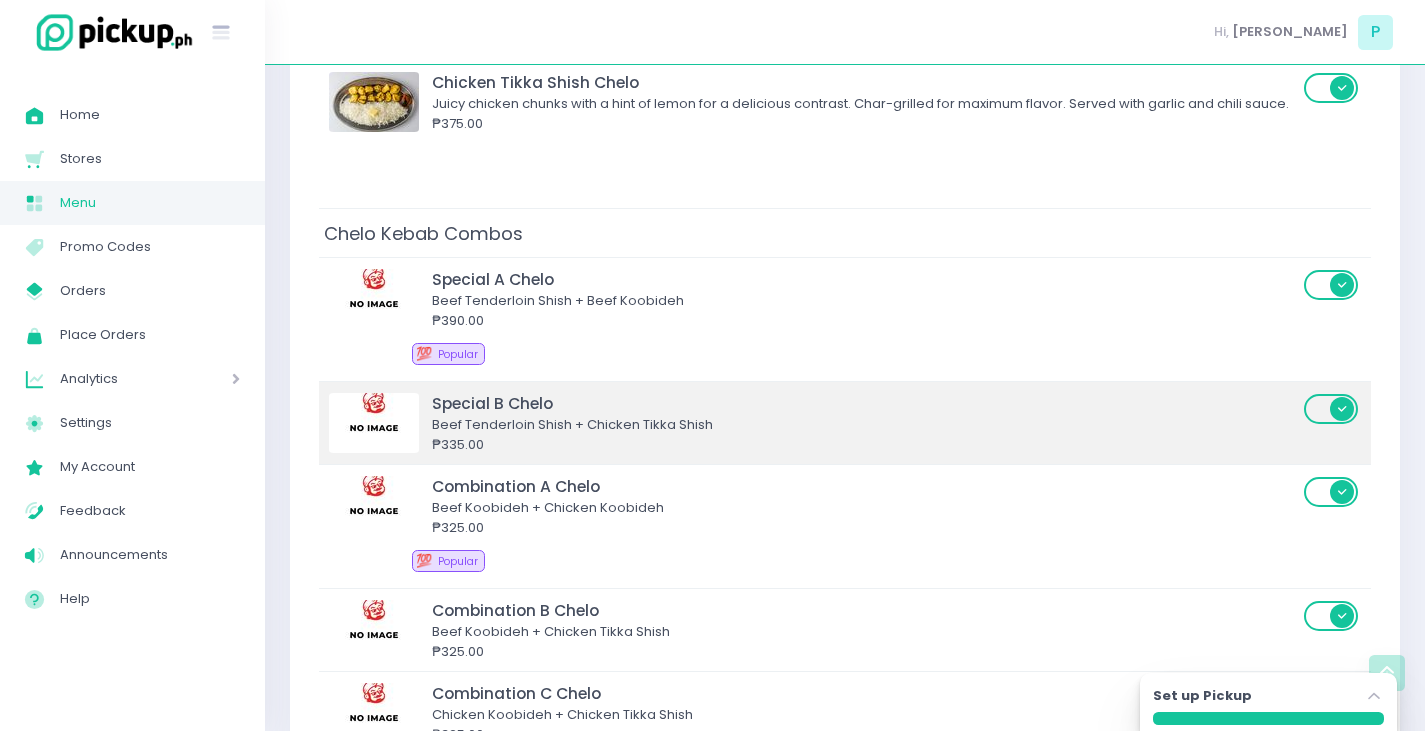 click on "Beef Tenderloin Shish + Chicken Tikka Shish" at bounding box center (865, 425) 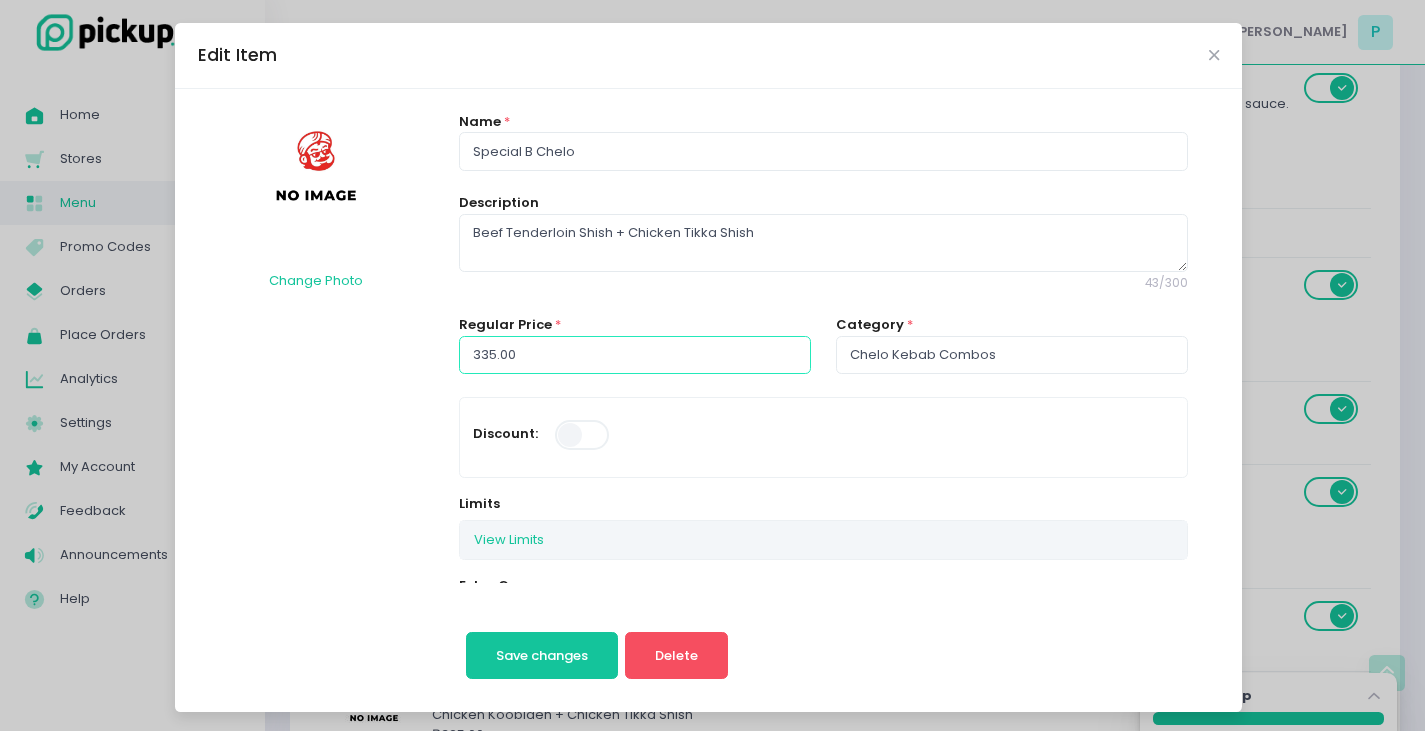drag, startPoint x: 580, startPoint y: 364, endPoint x: 0, endPoint y: 232, distance: 594.83105 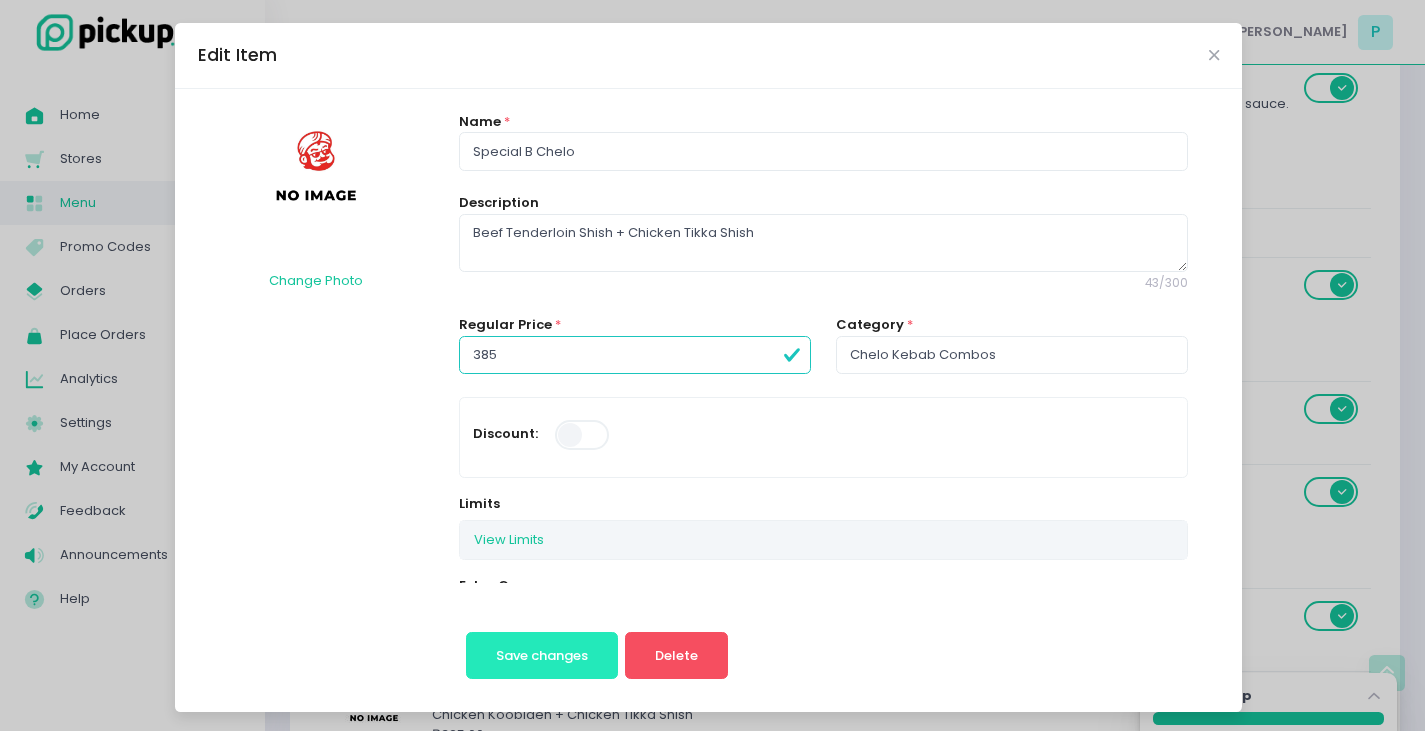 type on "385.00" 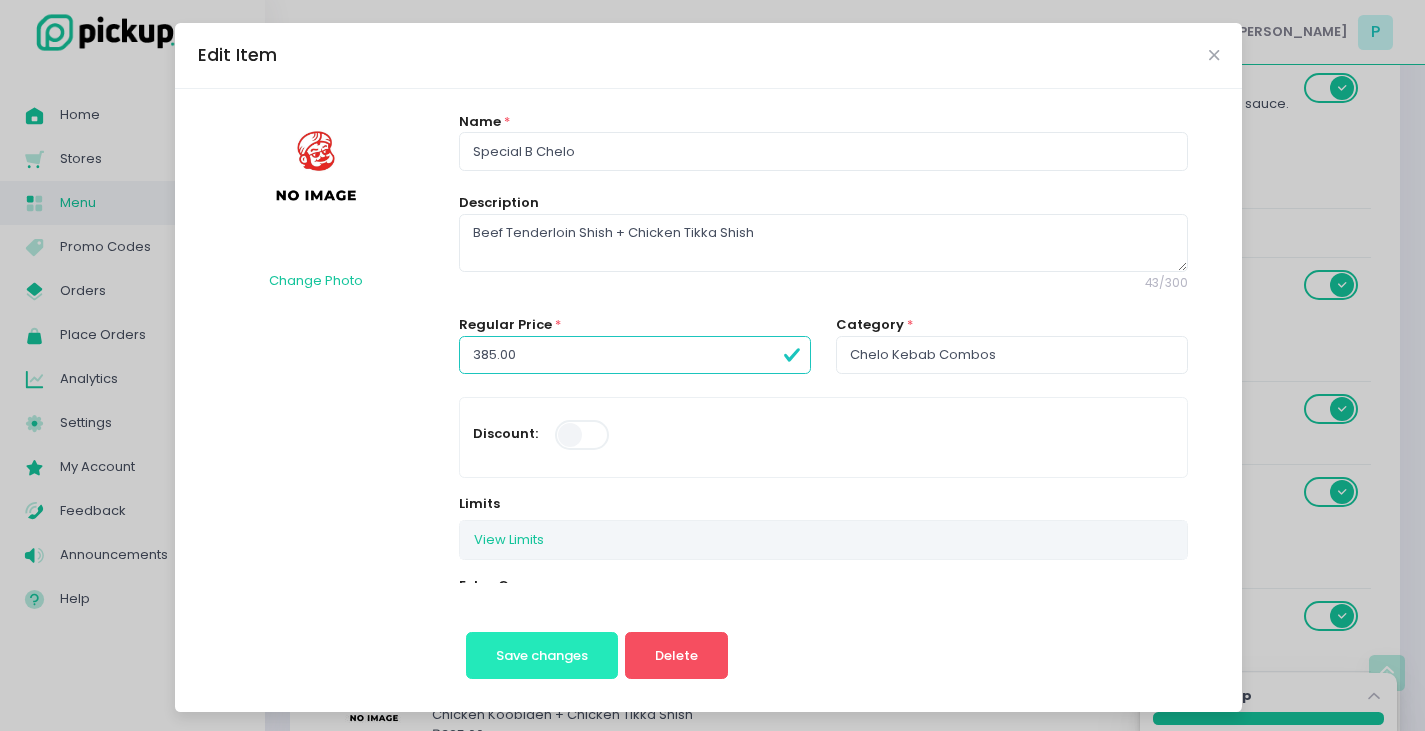 click on "Save changes" at bounding box center [542, 655] 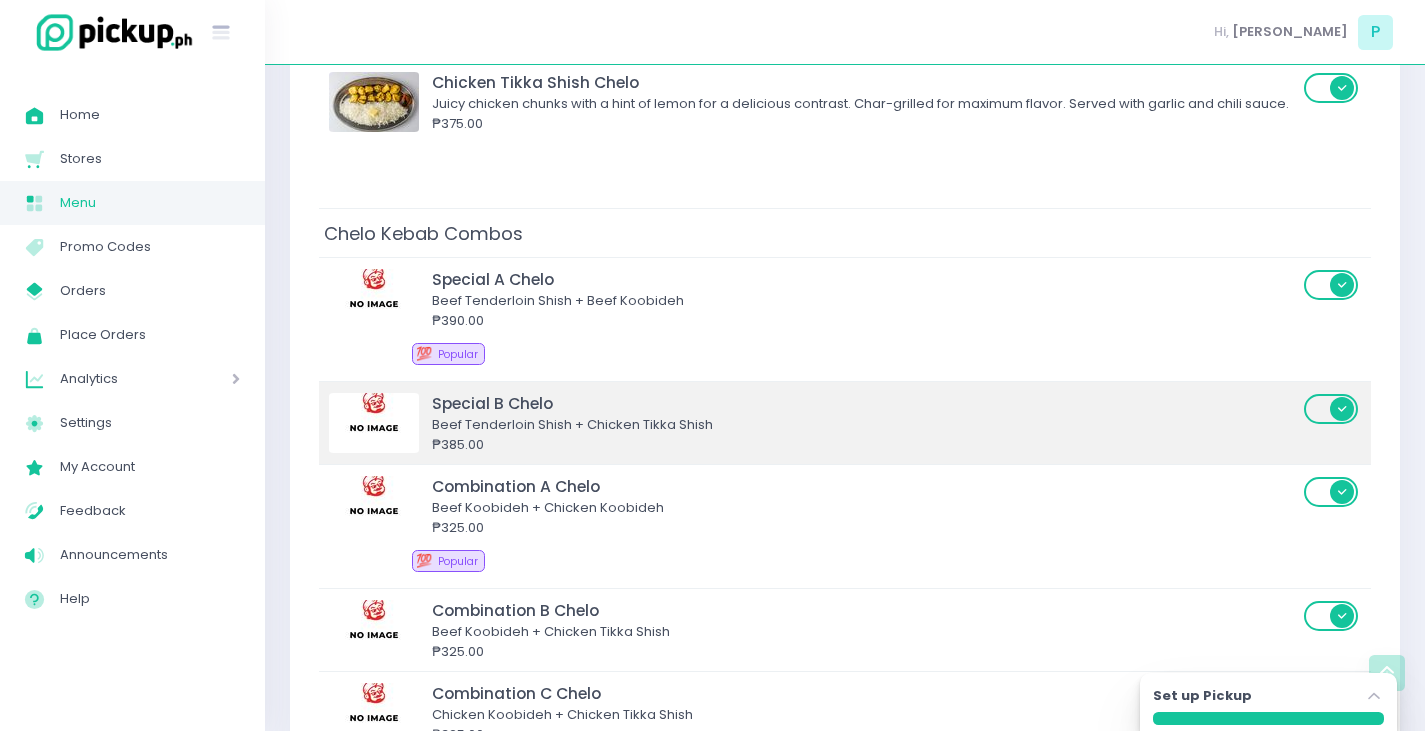 scroll, scrollTop: 1100, scrollLeft: 0, axis: vertical 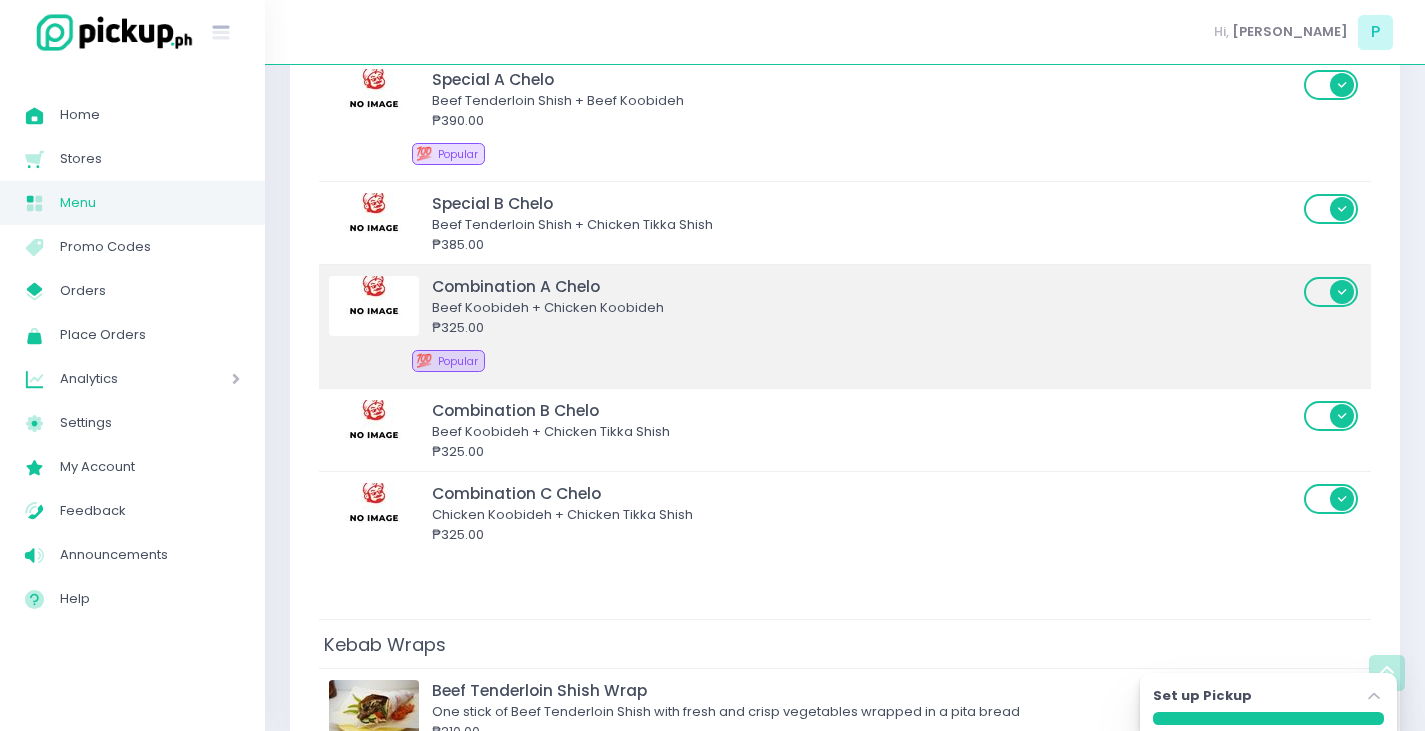 click on "Beef Koobideh + Chicken Koobideh" at bounding box center (865, 308) 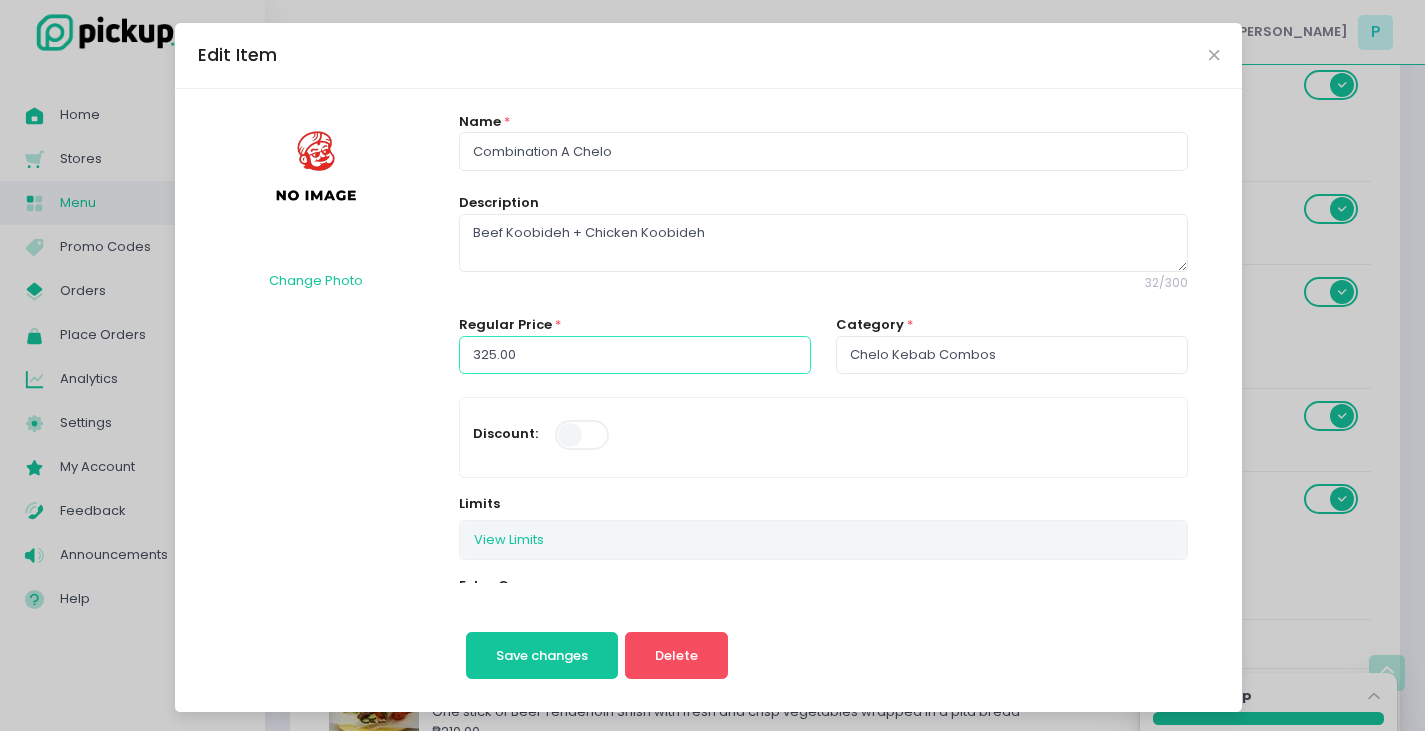 drag, startPoint x: 517, startPoint y: 361, endPoint x: 334, endPoint y: 358, distance: 183.02458 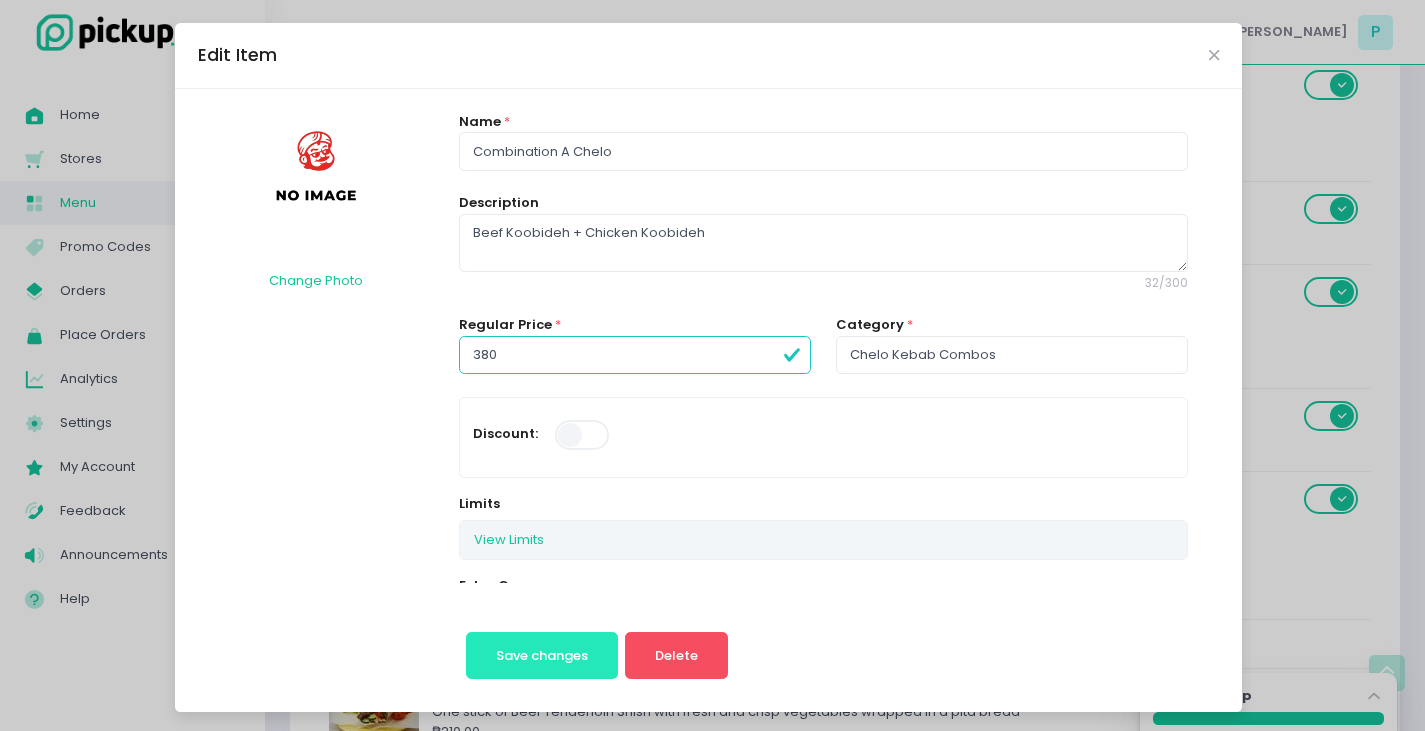 type on "380.00" 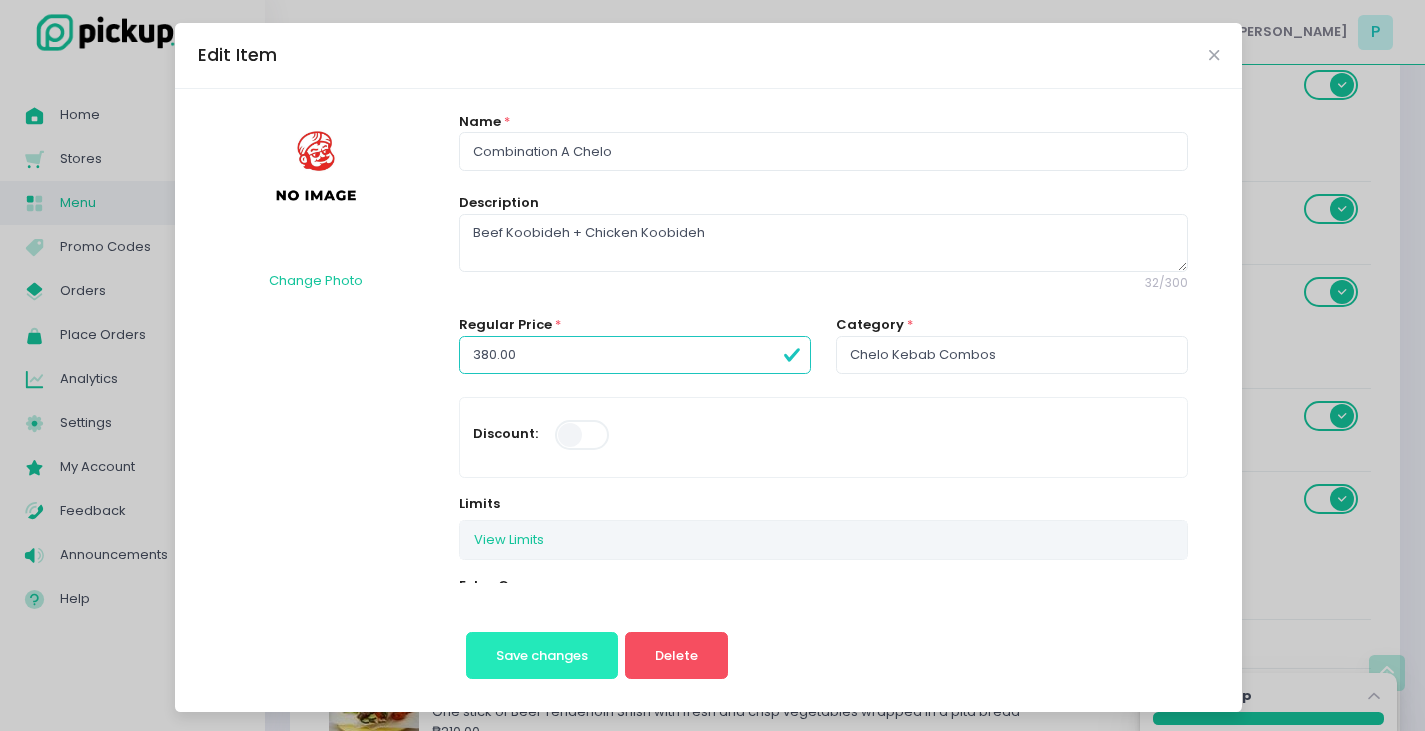 click on "Save changes" at bounding box center (542, 655) 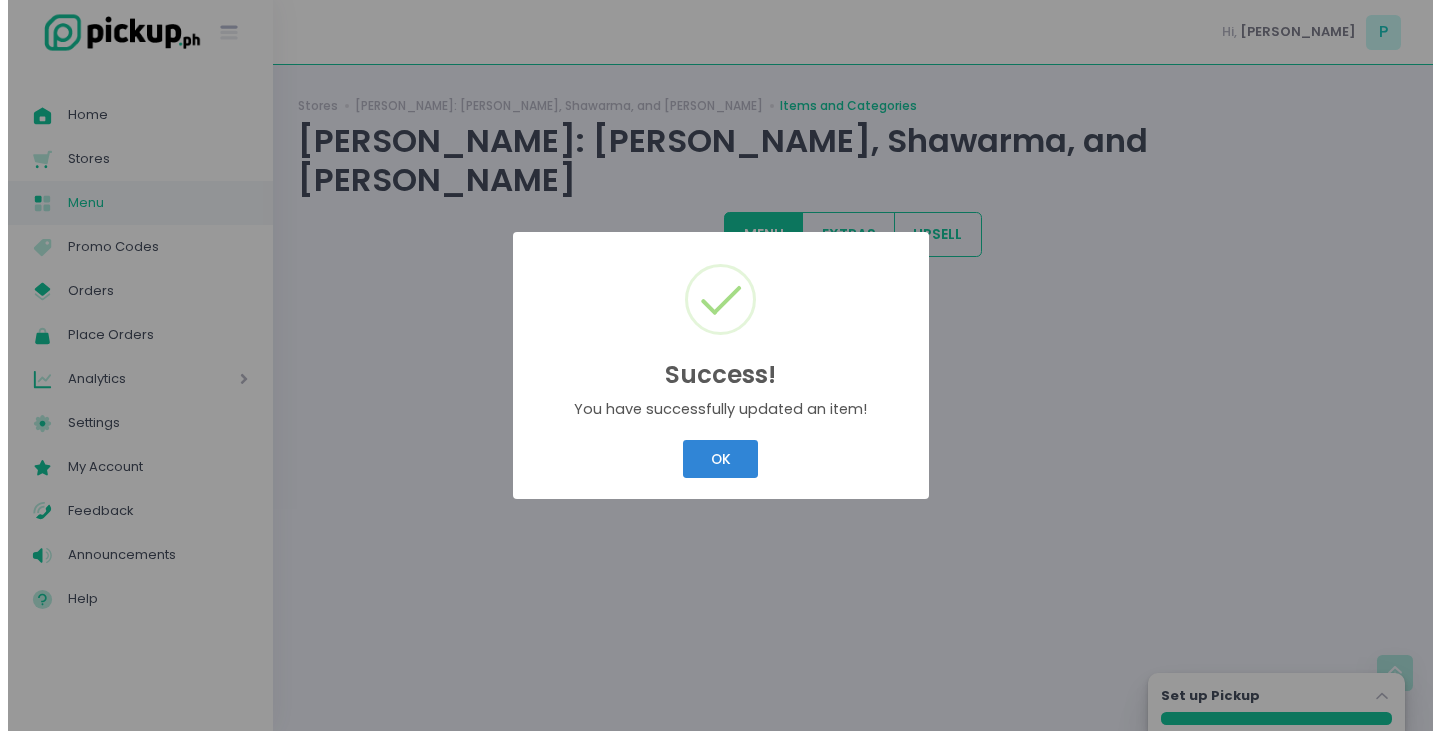 scroll, scrollTop: 0, scrollLeft: 0, axis: both 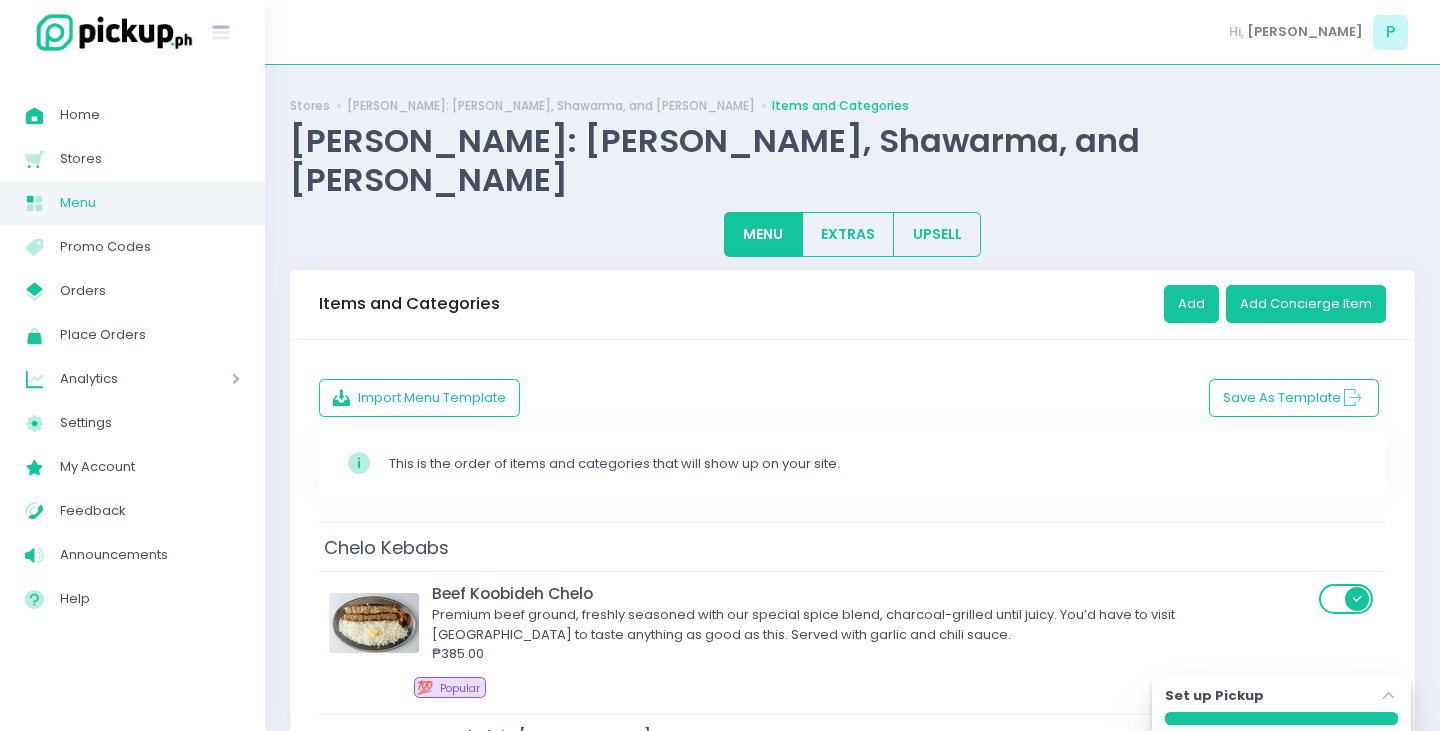 drag, startPoint x: 728, startPoint y: 456, endPoint x: 623, endPoint y: 458, distance: 105.01904 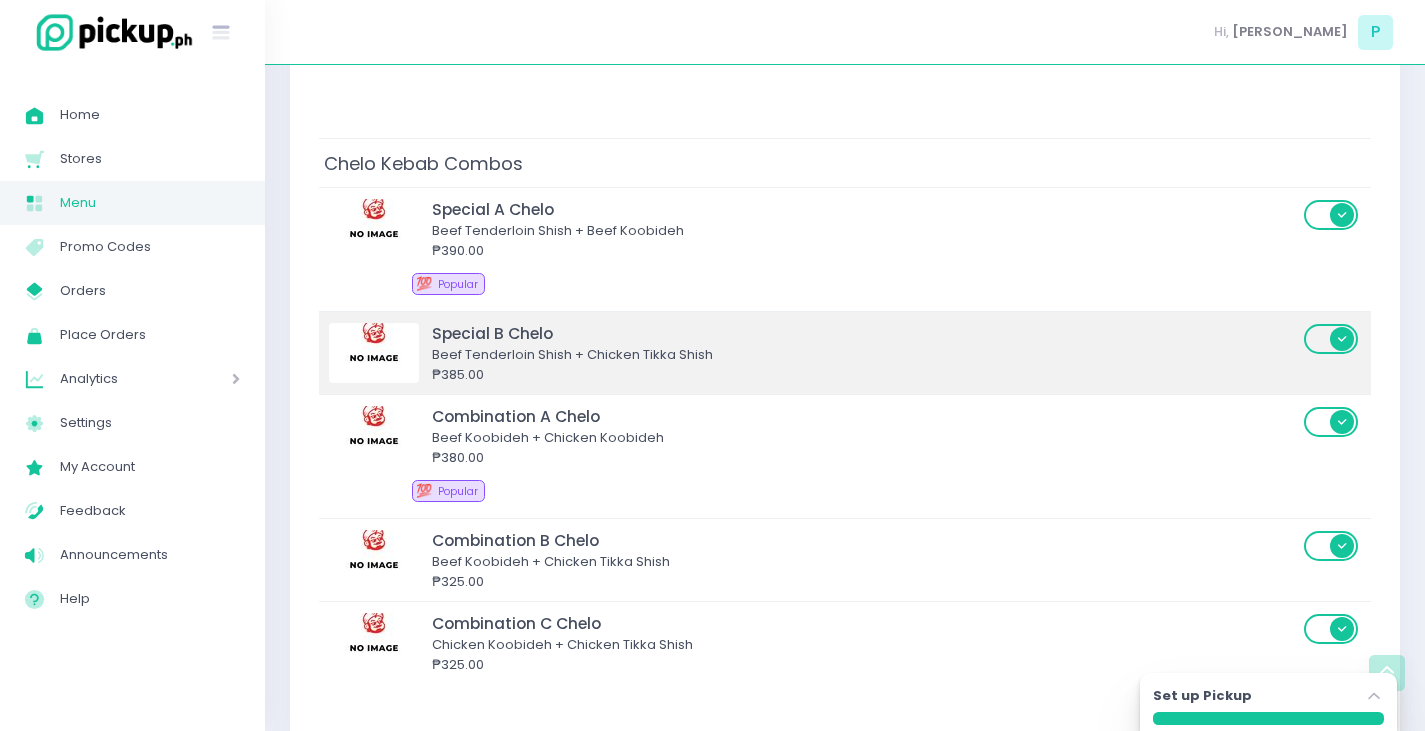 scroll, scrollTop: 1100, scrollLeft: 0, axis: vertical 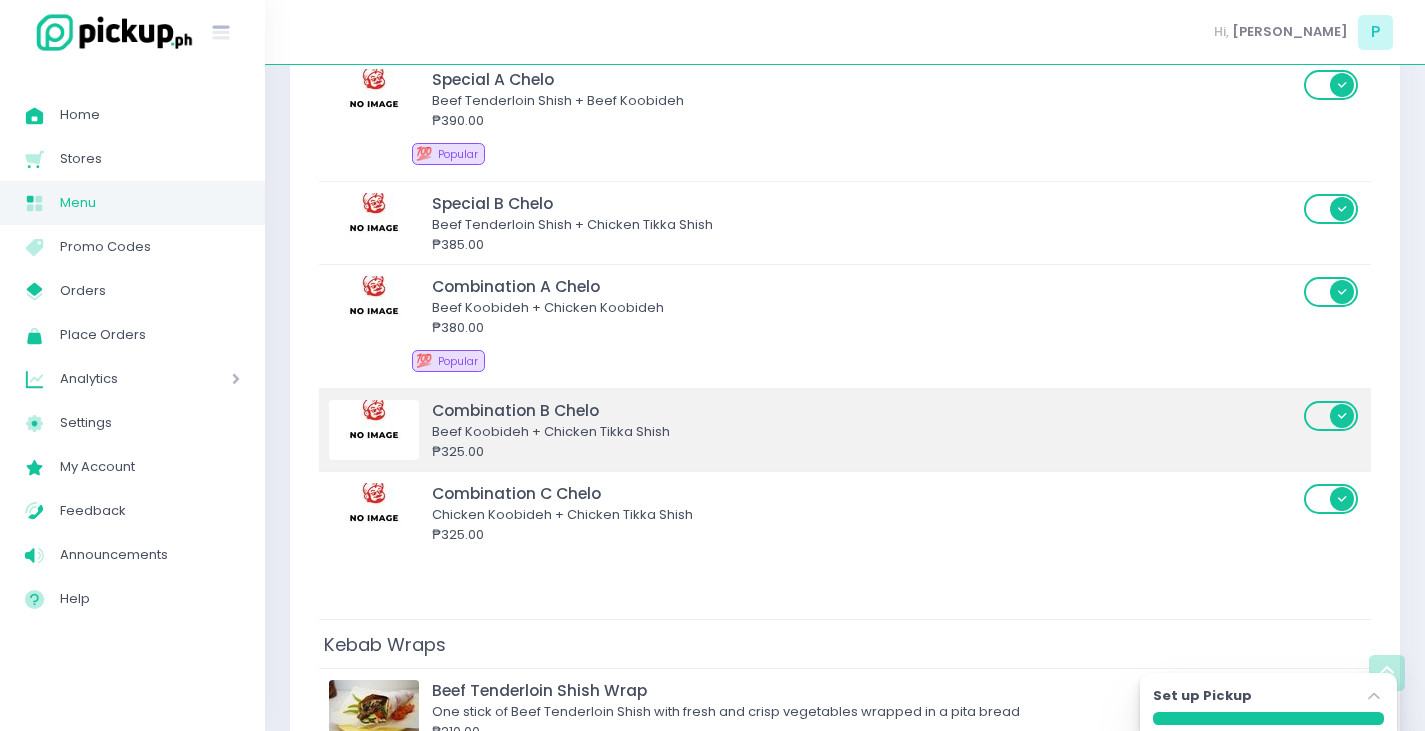 click on "₱325.00" at bounding box center [865, 452] 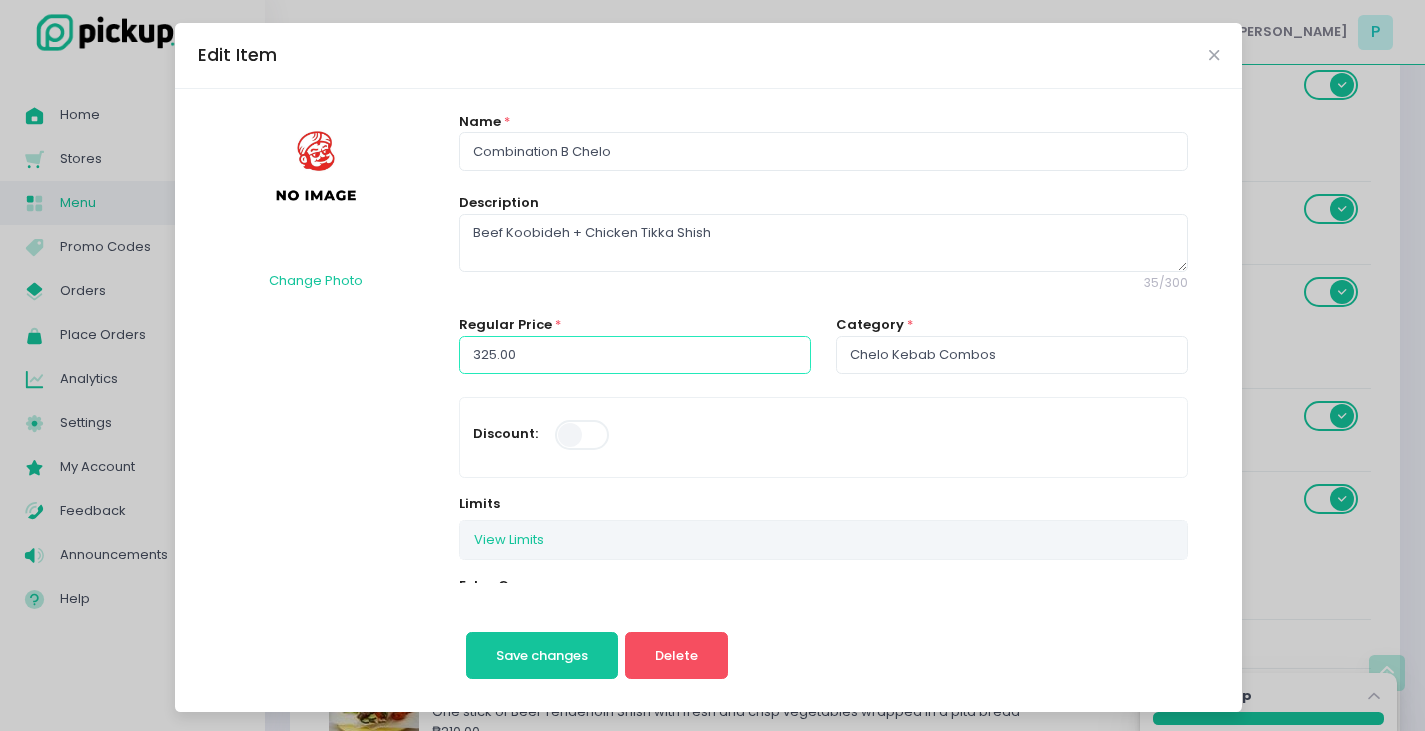 drag, startPoint x: 556, startPoint y: 365, endPoint x: 176, endPoint y: 350, distance: 380.29593 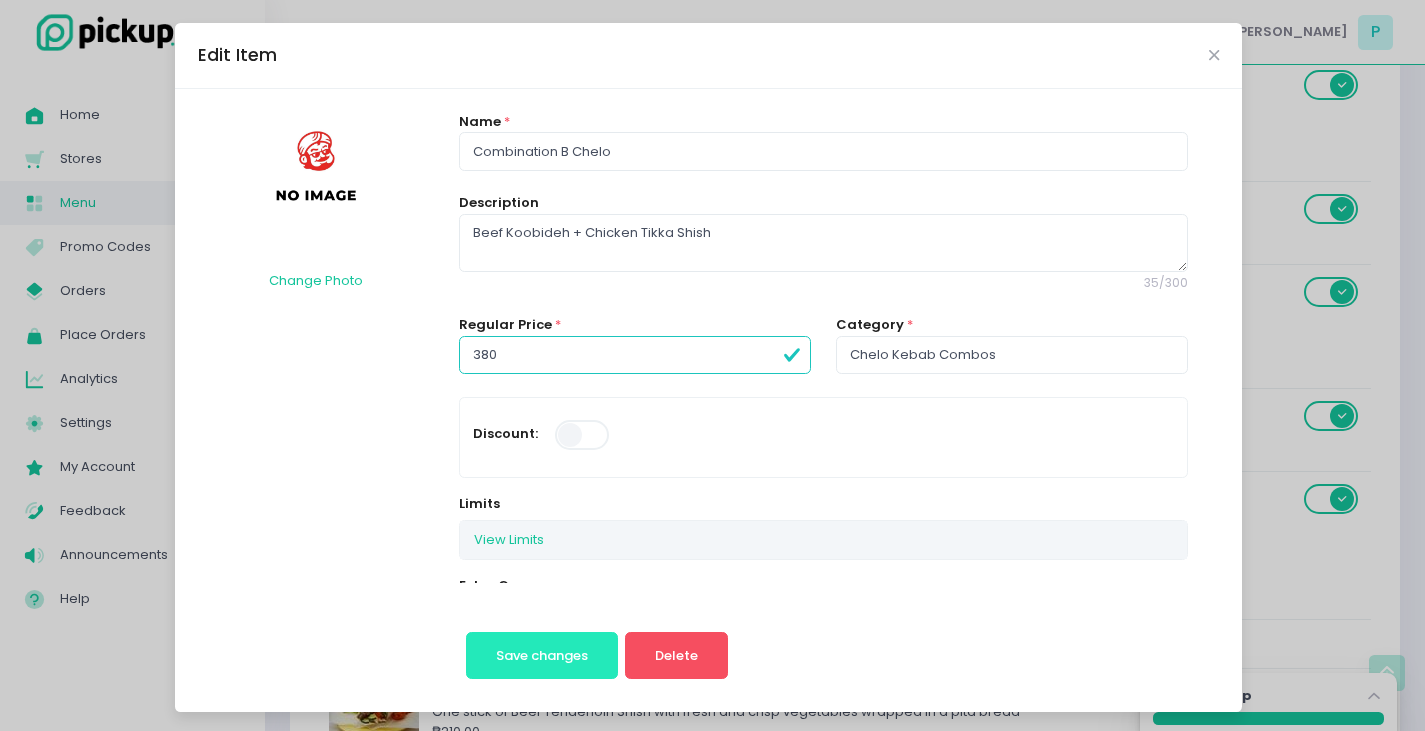 type on "380.00" 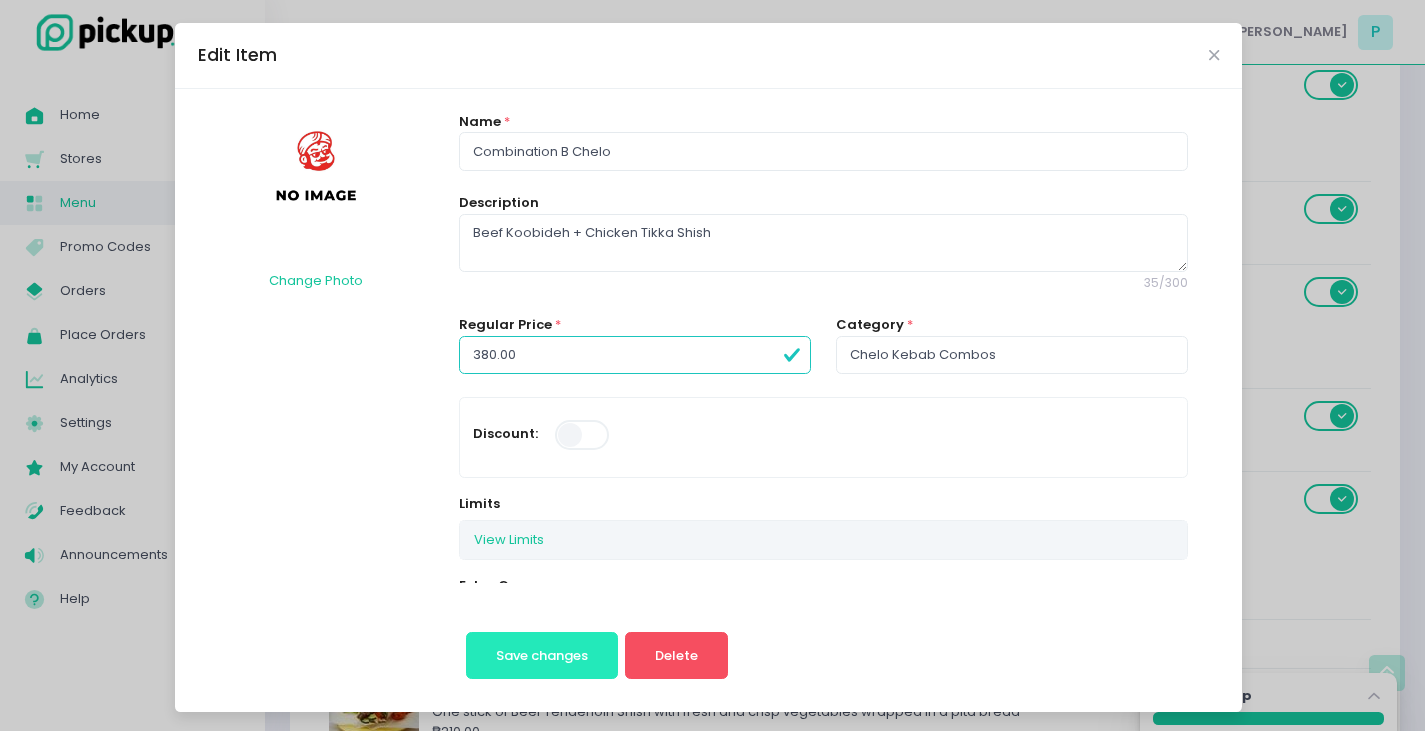 click on "Save changes" at bounding box center (542, 655) 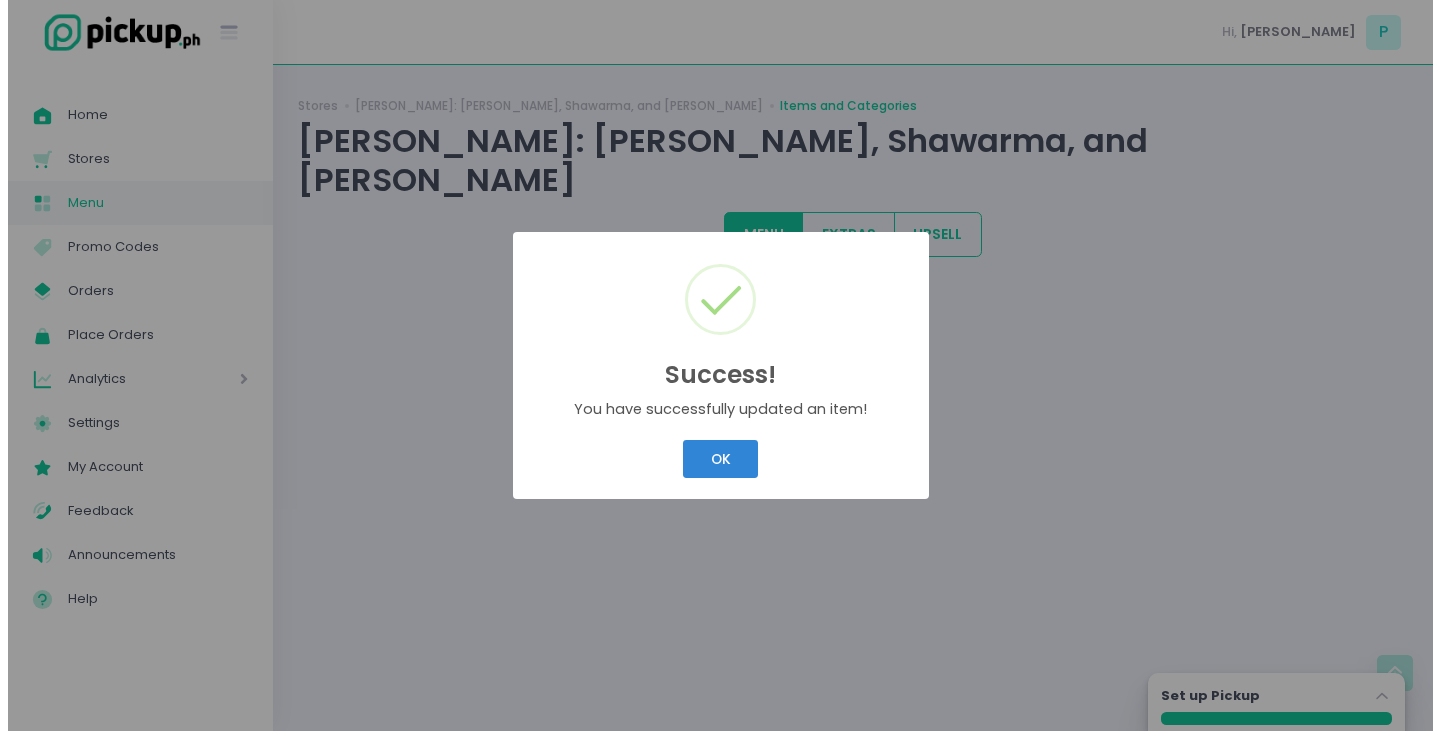 scroll, scrollTop: 0, scrollLeft: 0, axis: both 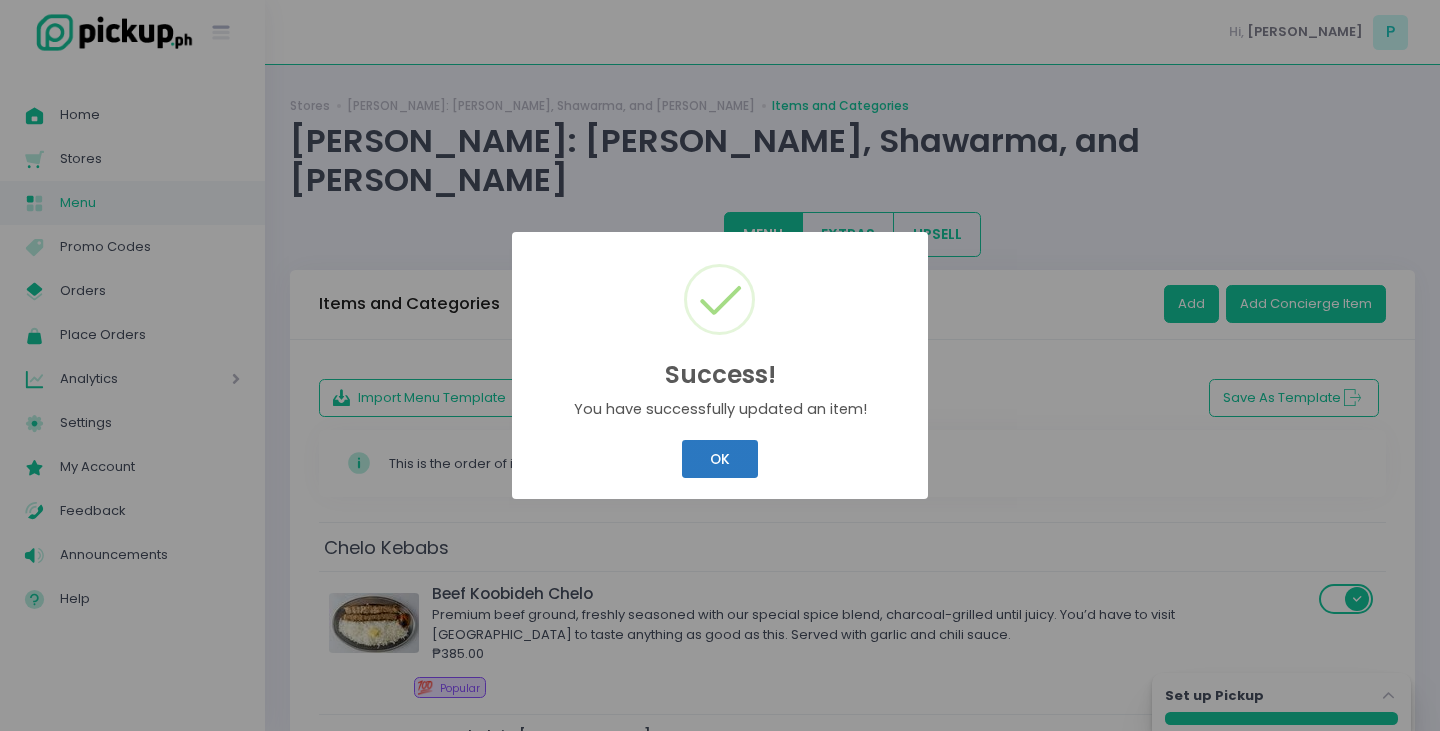 click on "OK" at bounding box center (719, 459) 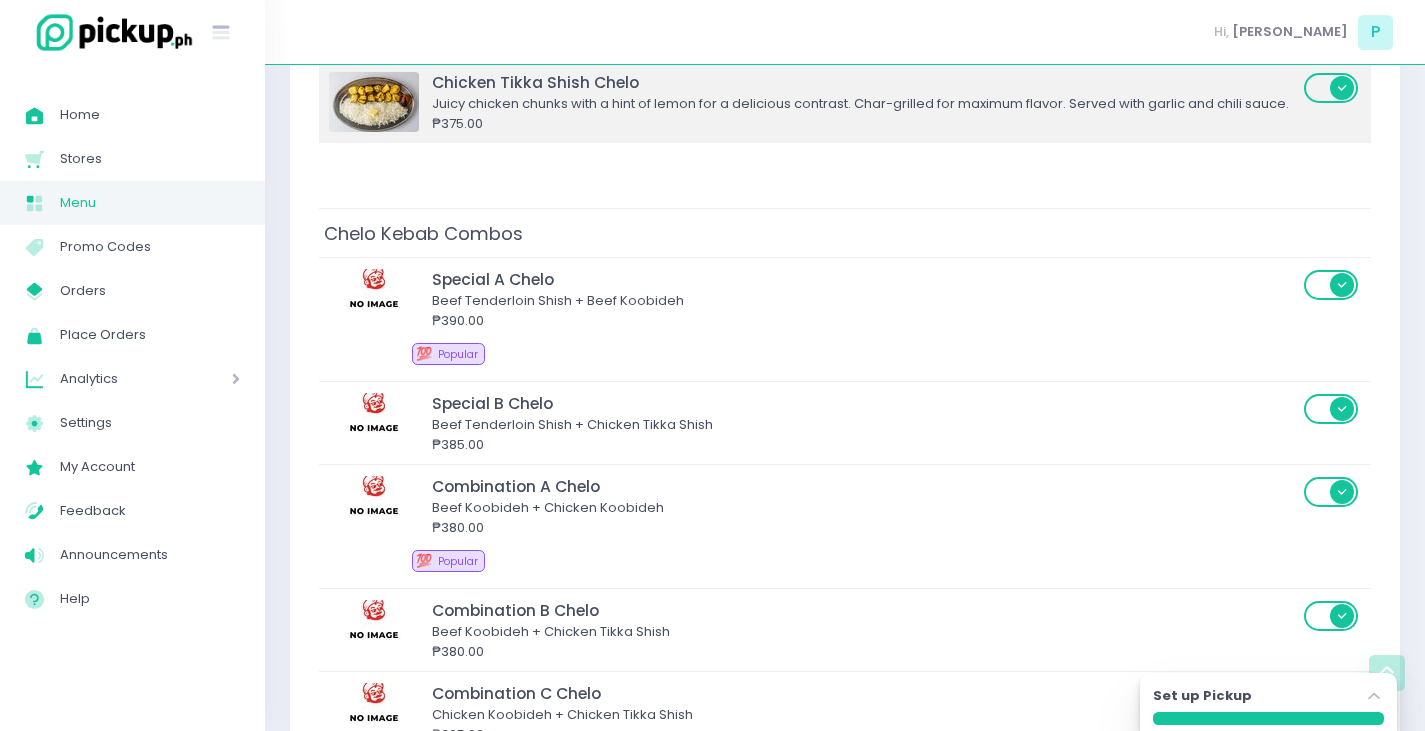 scroll, scrollTop: 1100, scrollLeft: 0, axis: vertical 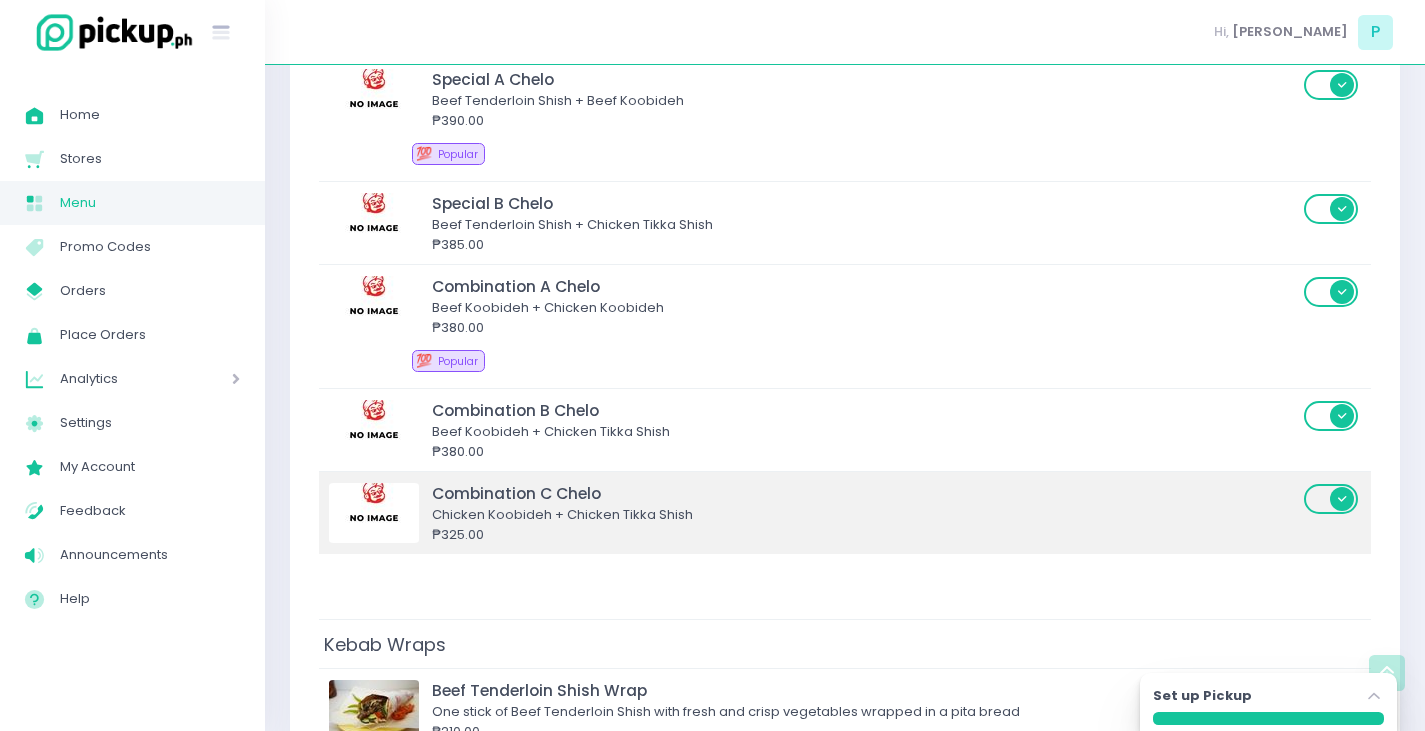 click on "Chicken Koobideh + Chicken Tikka Shish" at bounding box center [865, 515] 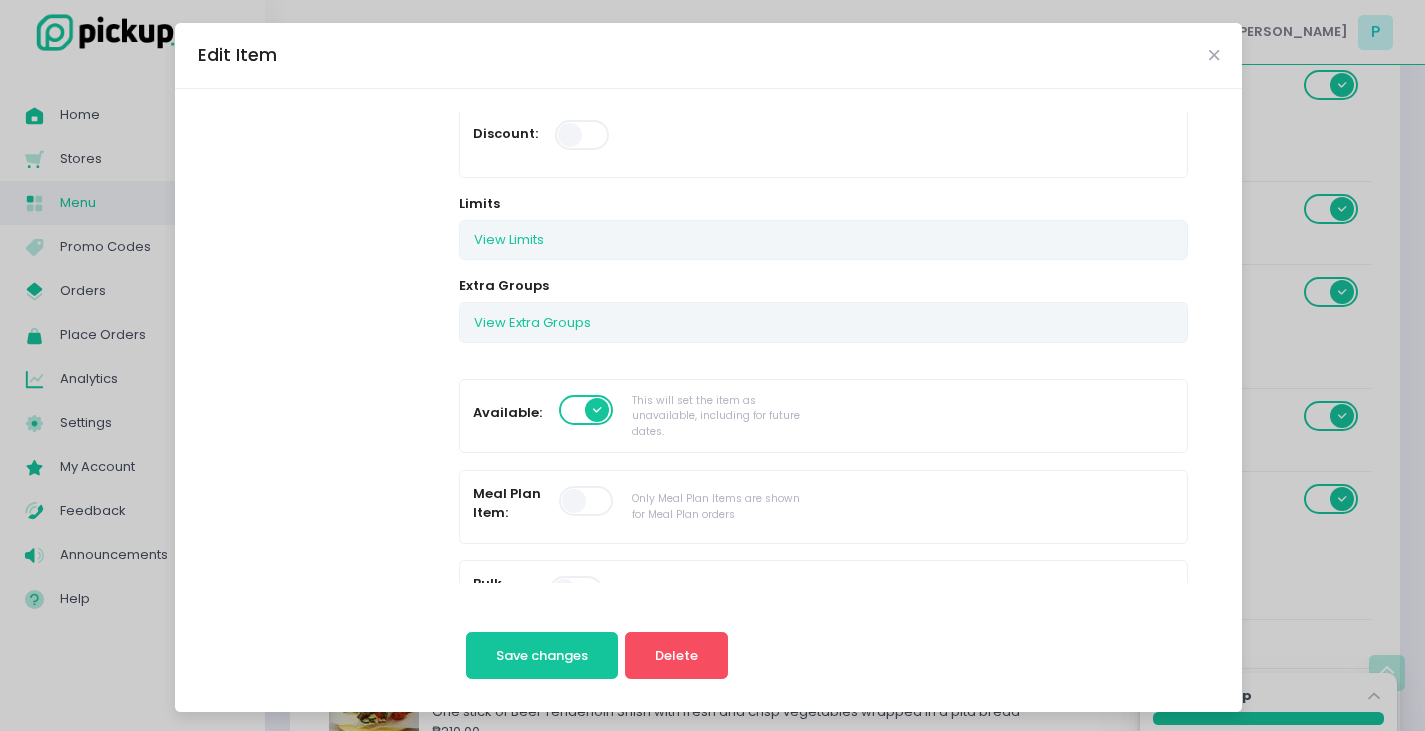 scroll, scrollTop: 0, scrollLeft: 0, axis: both 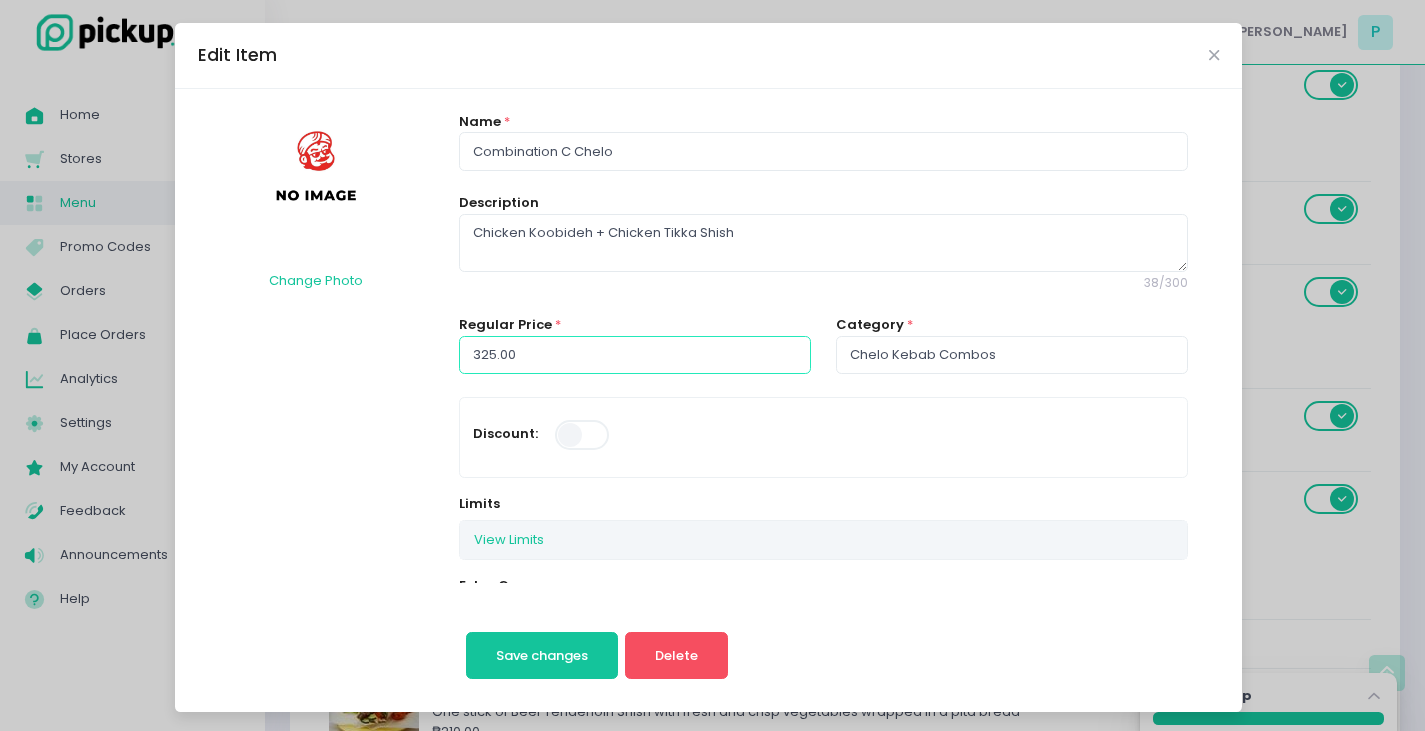 drag, startPoint x: 540, startPoint y: 343, endPoint x: 0, endPoint y: 333, distance: 540.0926 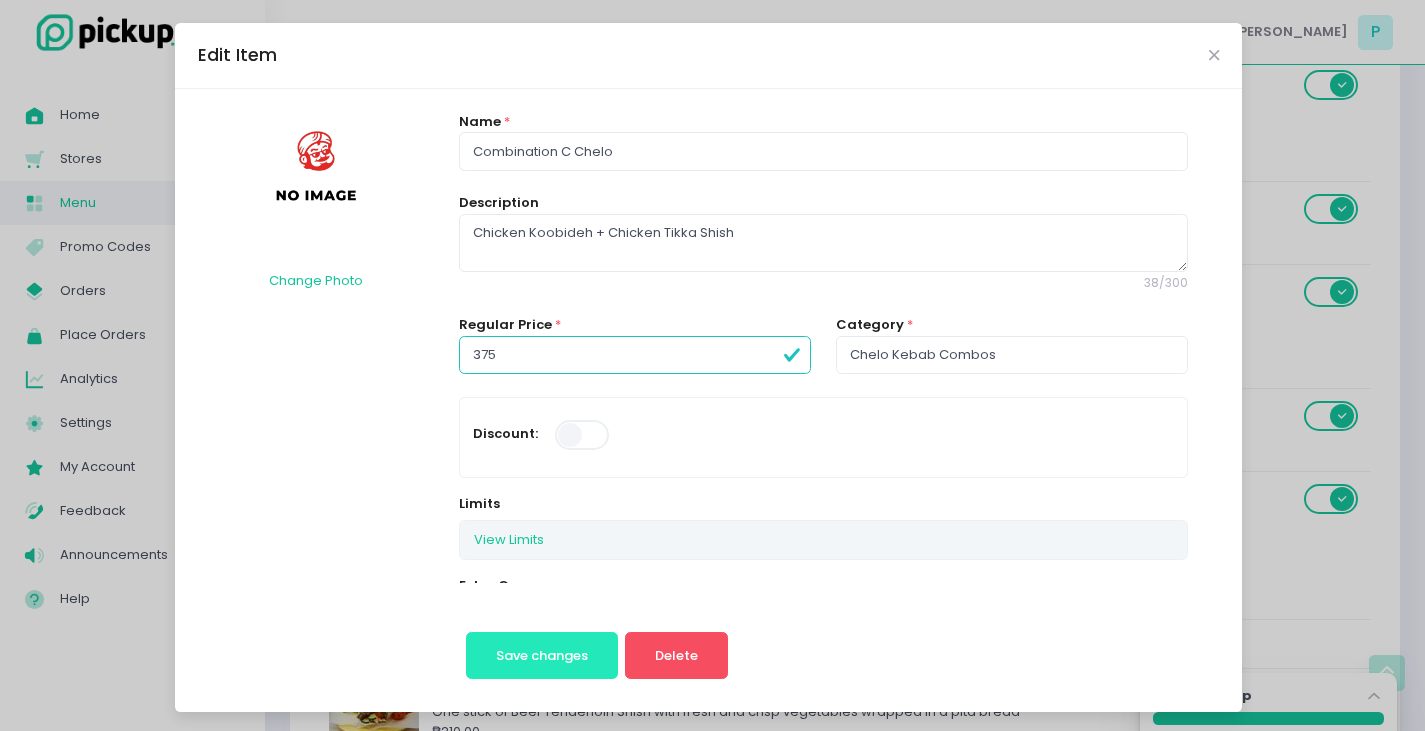 type on "375.00" 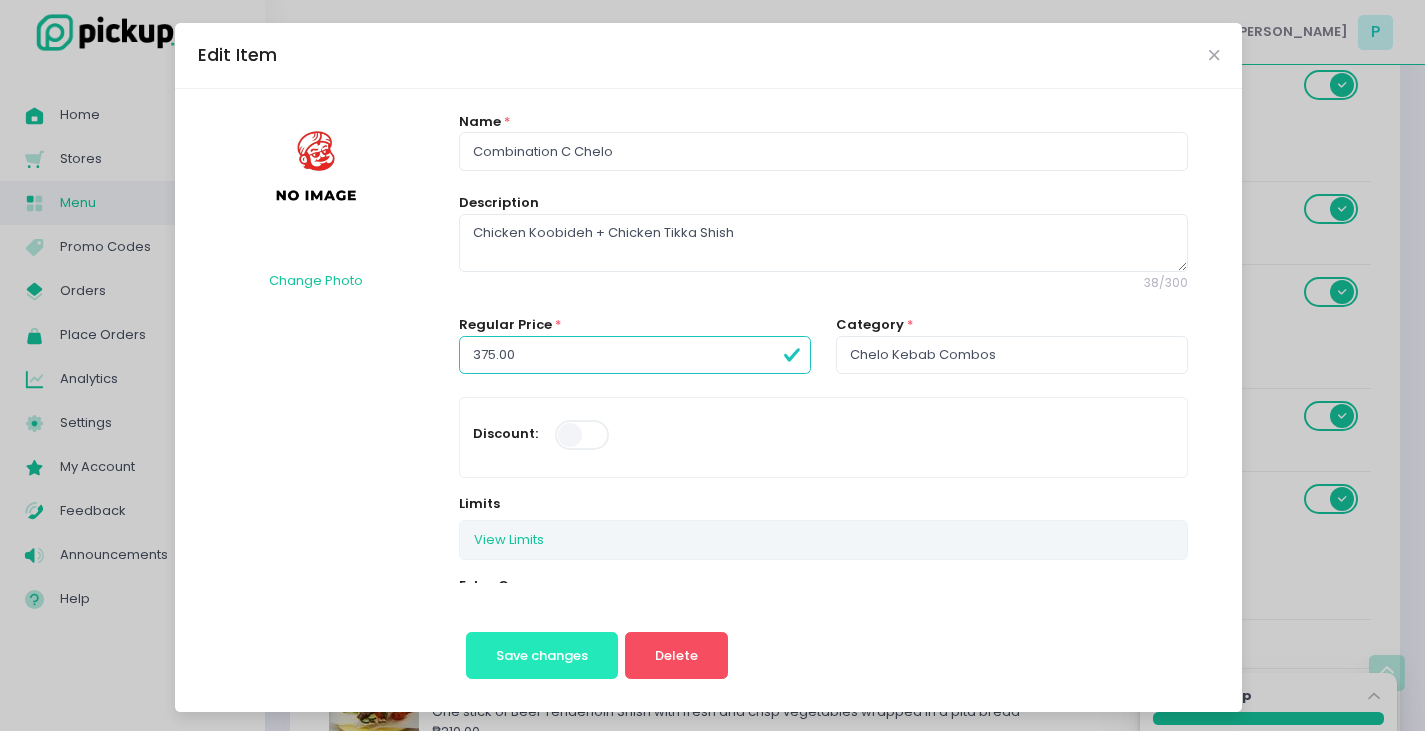click on "Save changes" at bounding box center [542, 656] 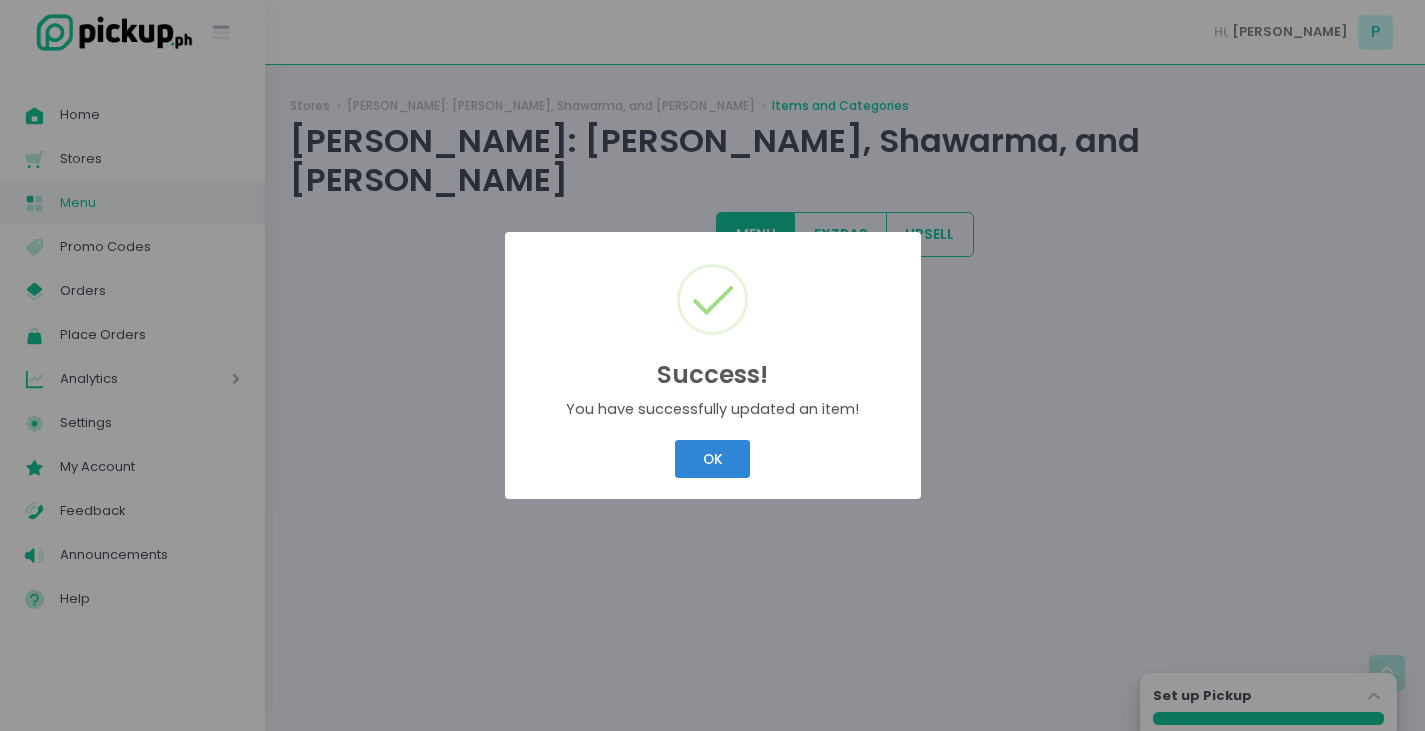 scroll, scrollTop: 0, scrollLeft: 0, axis: both 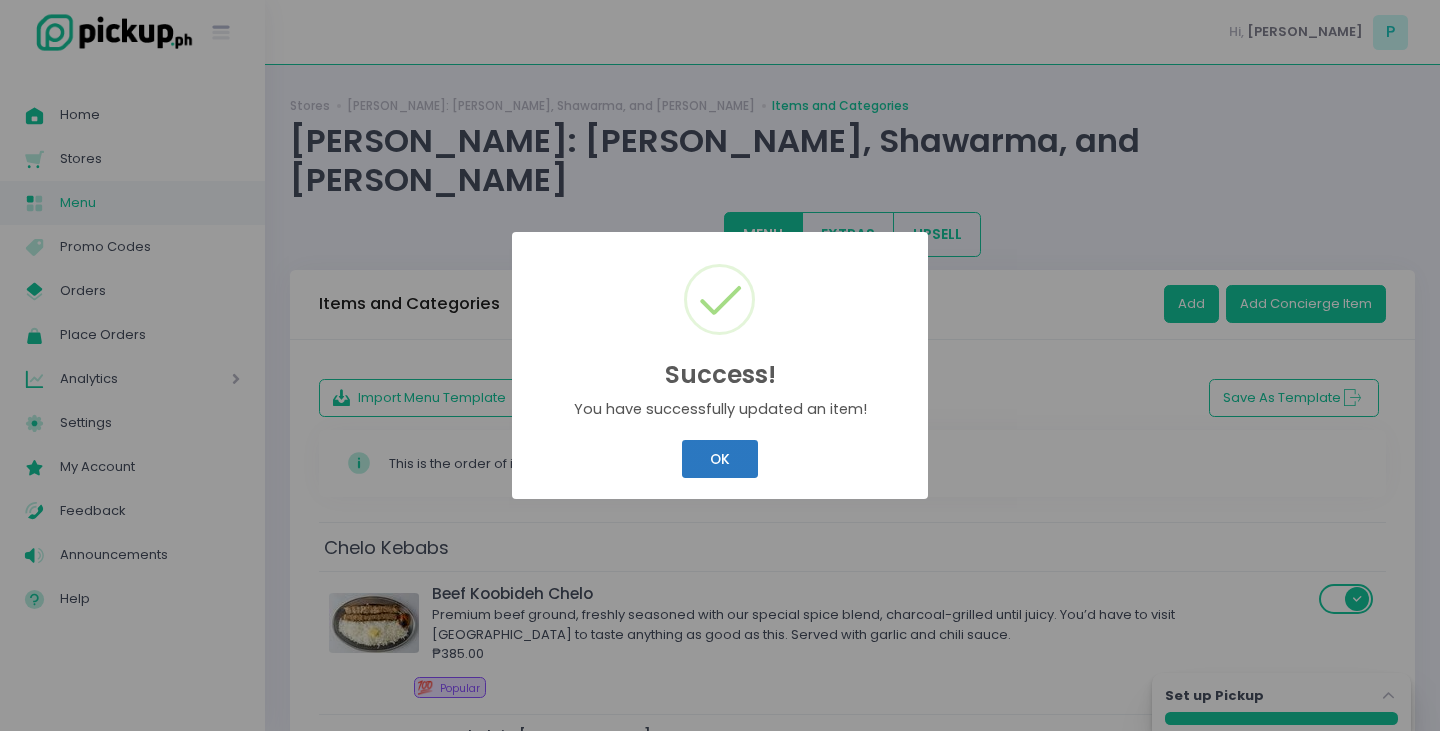 click on "OK" at bounding box center (719, 459) 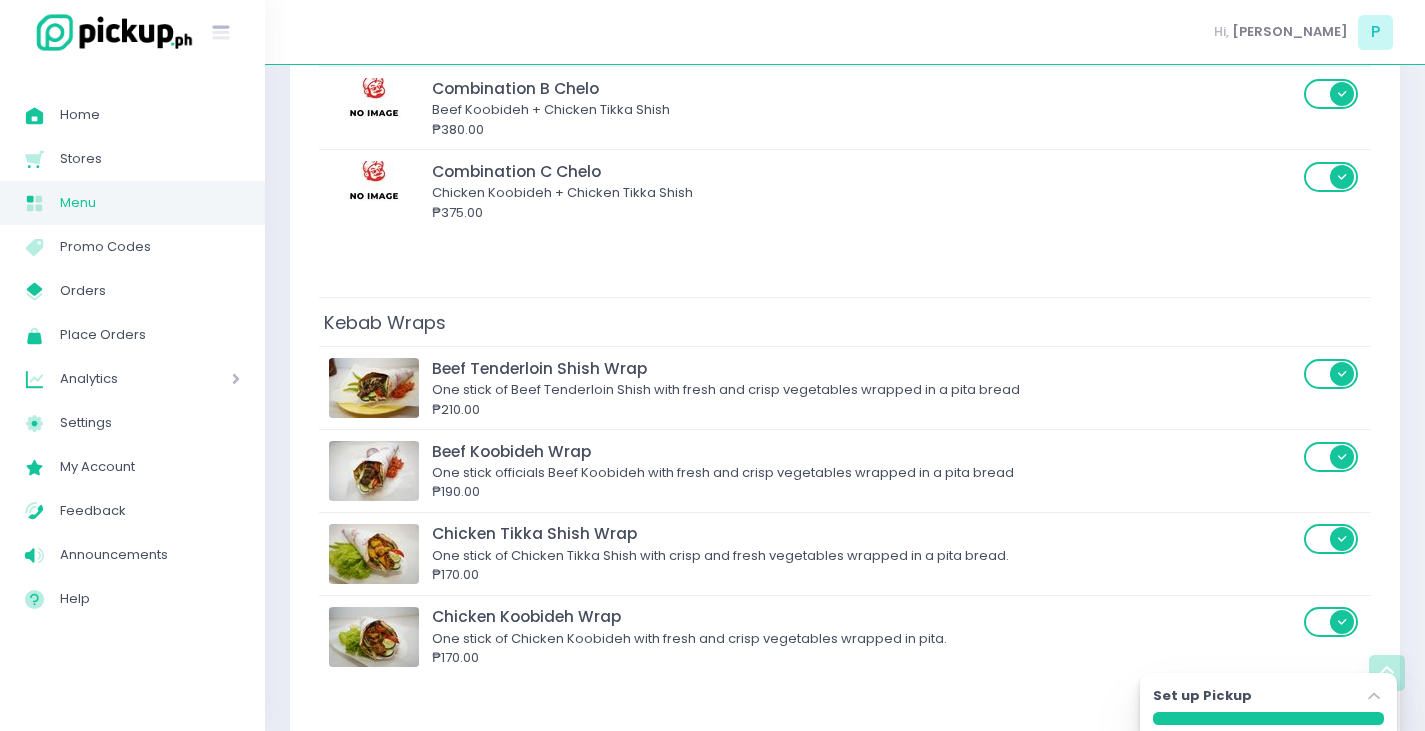scroll, scrollTop: 1500, scrollLeft: 0, axis: vertical 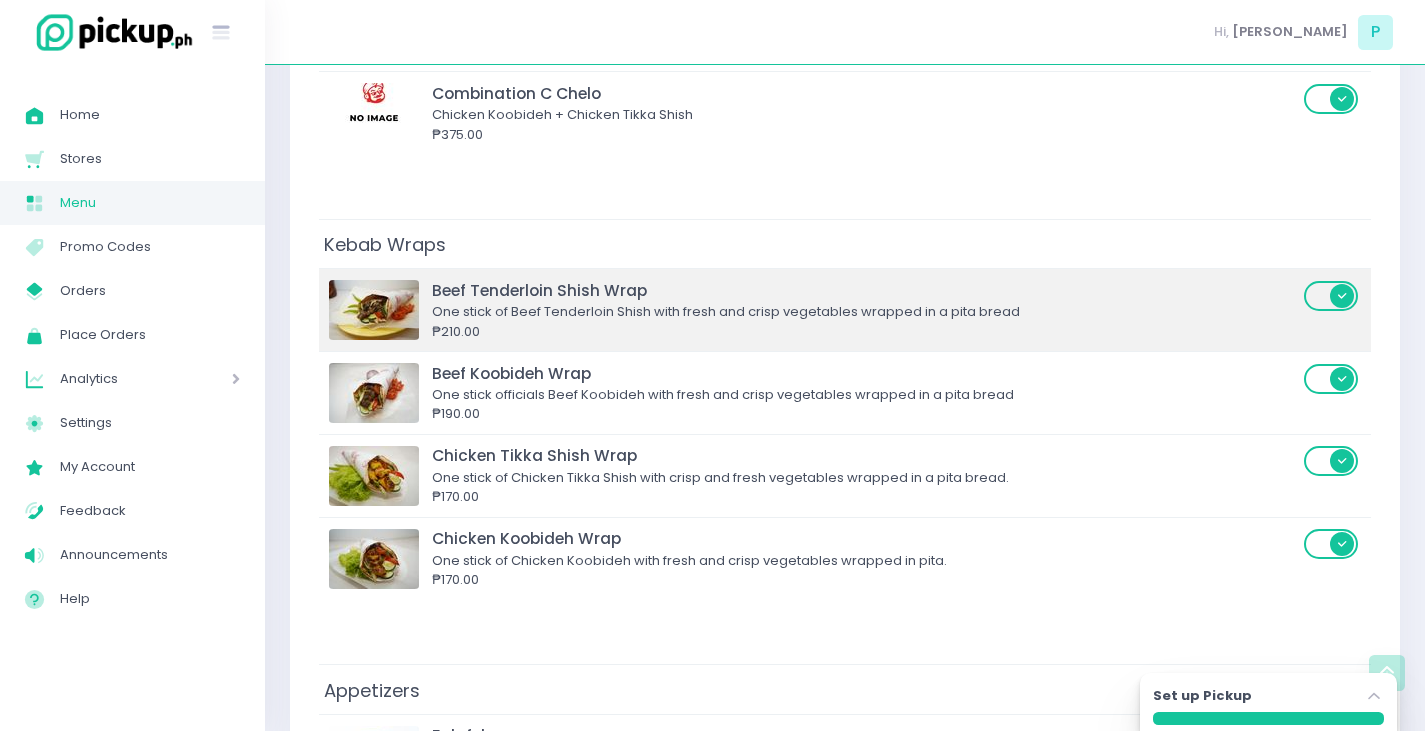 click on "₱210.00" at bounding box center [865, 332] 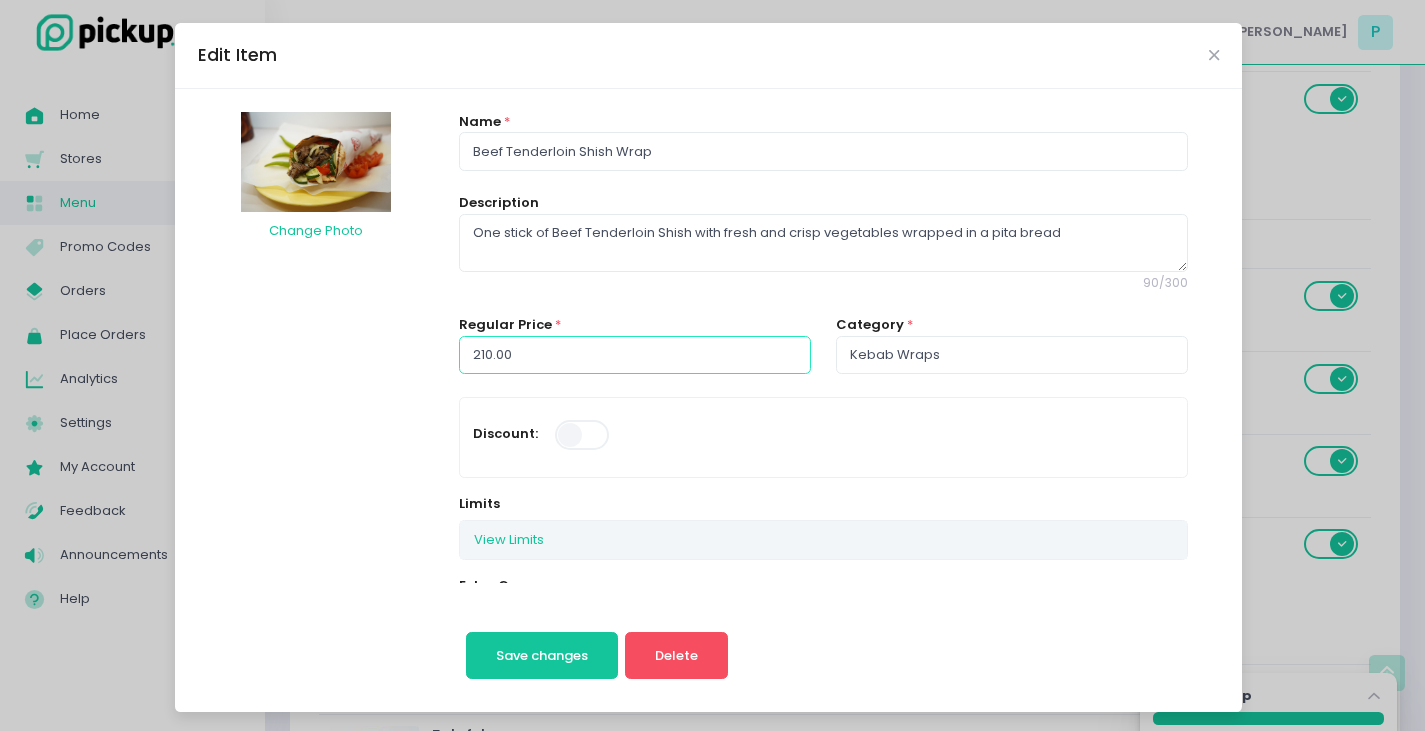 click on "210.00" at bounding box center [635, 355] 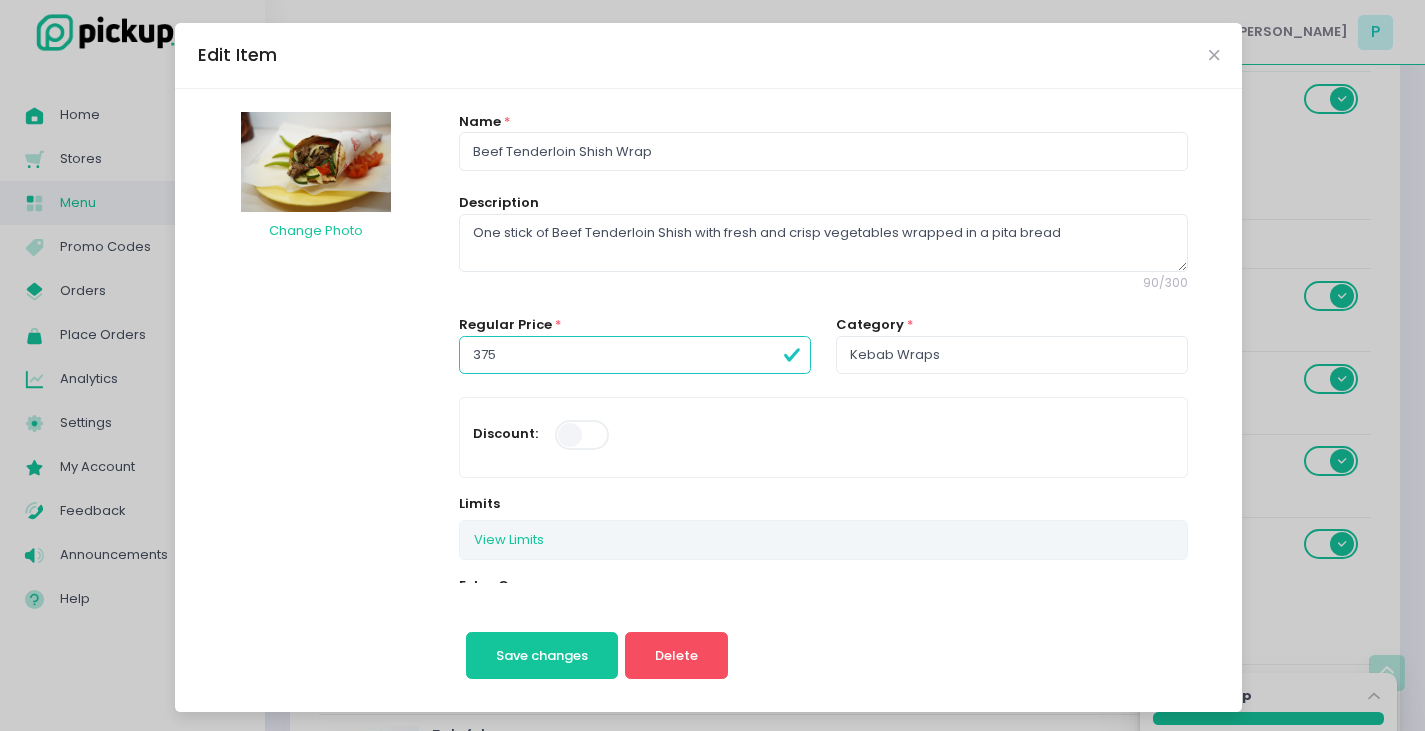 drag, startPoint x: 554, startPoint y: 348, endPoint x: 92, endPoint y: 330, distance: 462.35052 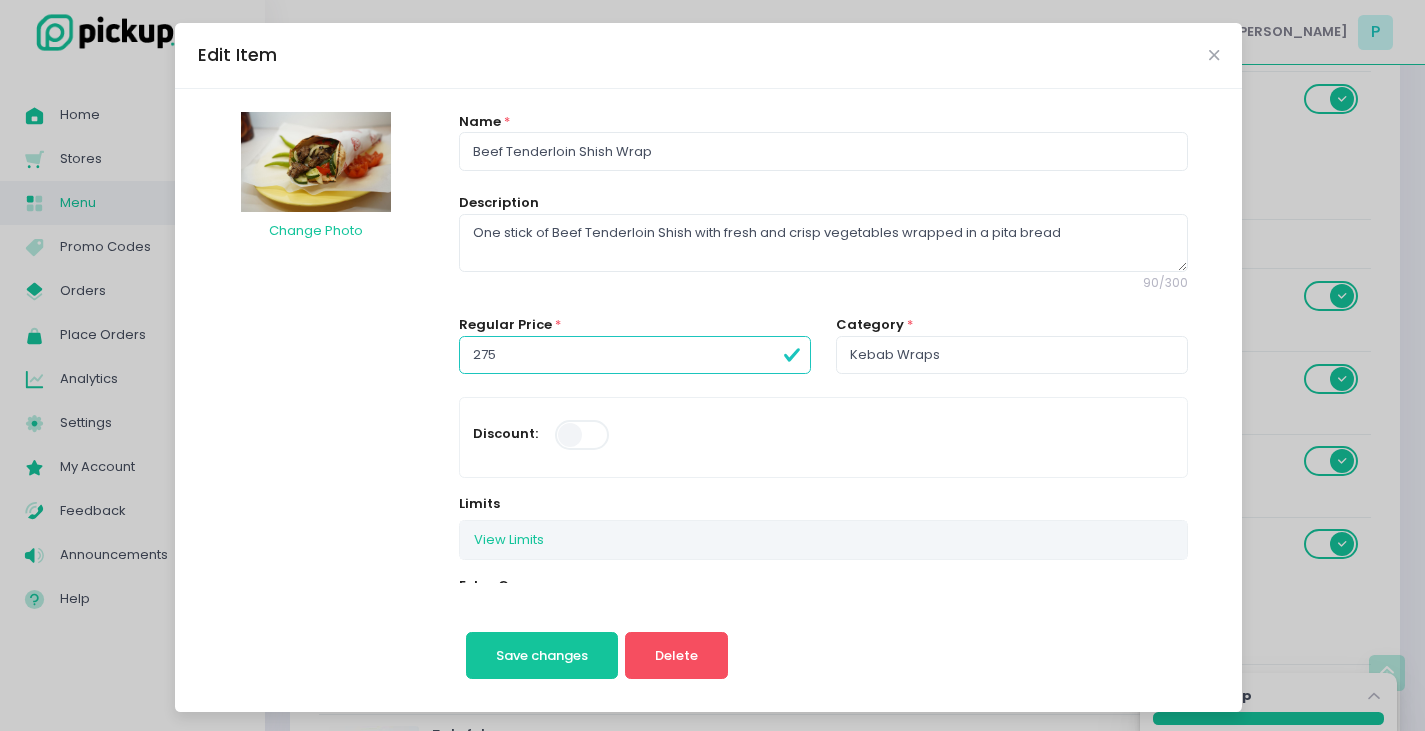 type on "275.00" 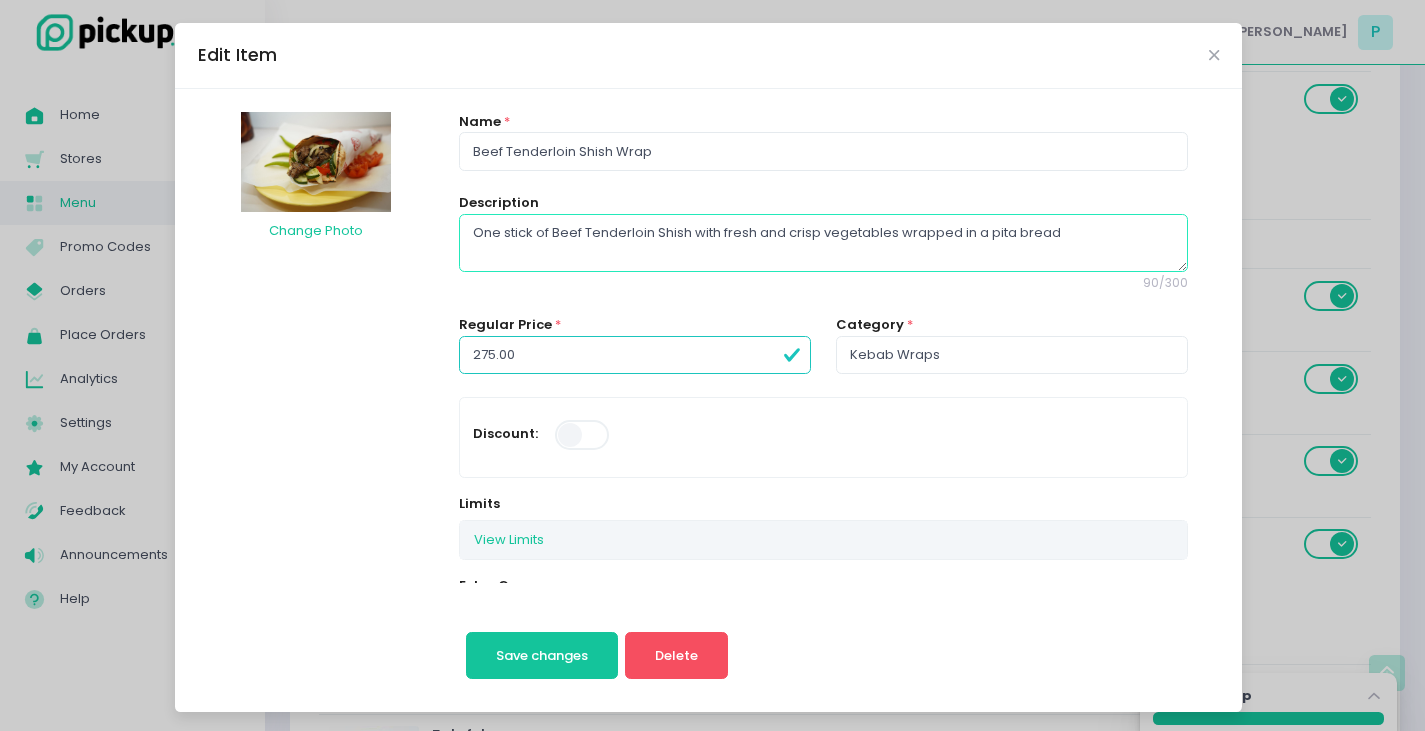 click on "One stick of Beef Tenderloin Shish with fresh and crisp vegetables wrapped in a pita bread" at bounding box center [823, 243] 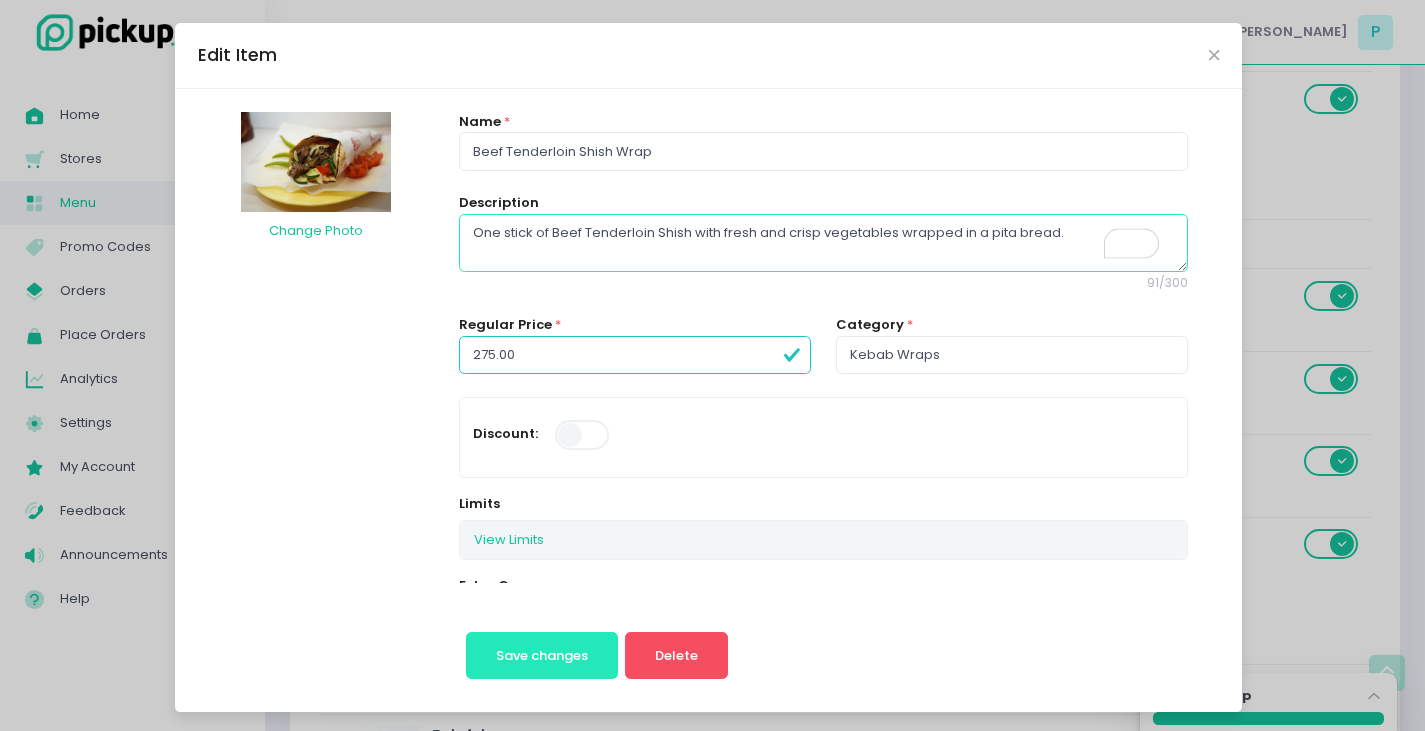 type on "One stick of Beef Tenderloin Shish with fresh and crisp vegetables wrapped in a pita bread." 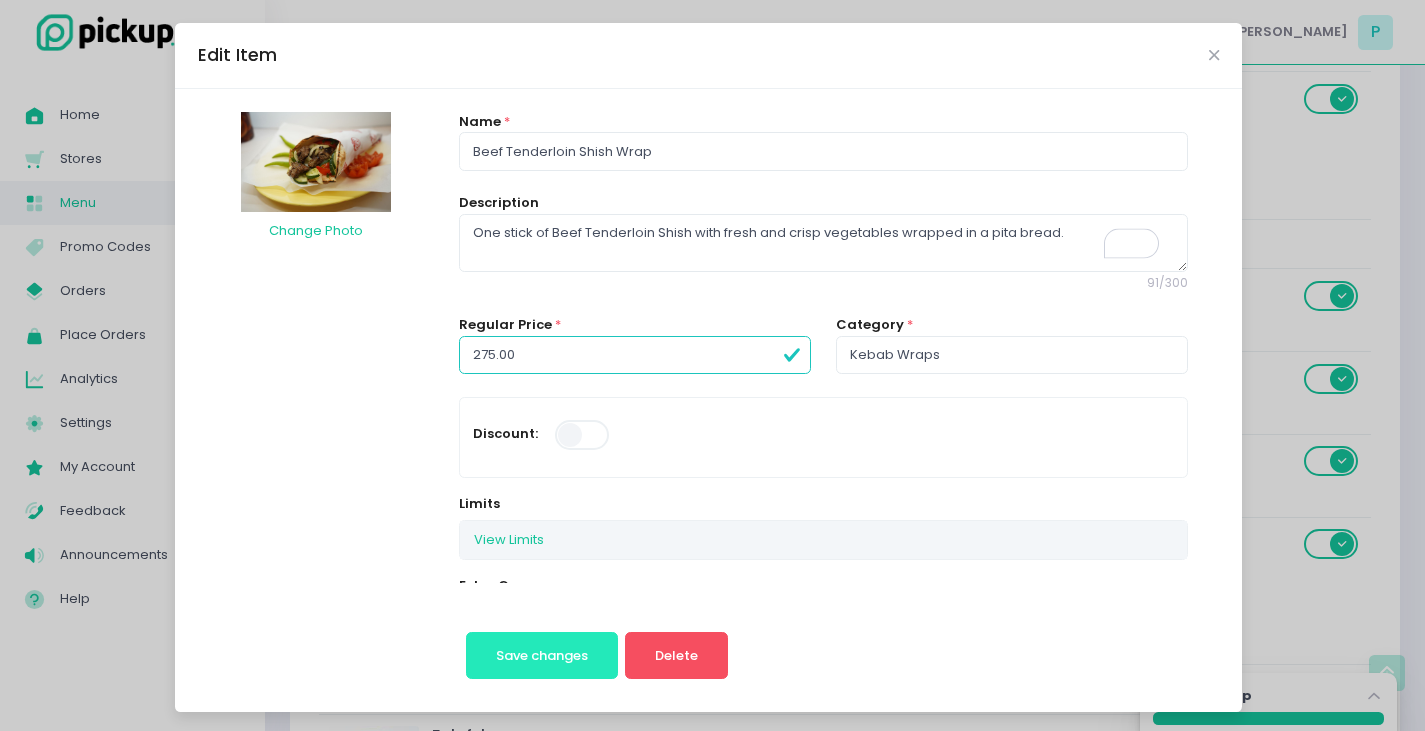 click on "Save changes" at bounding box center (542, 656) 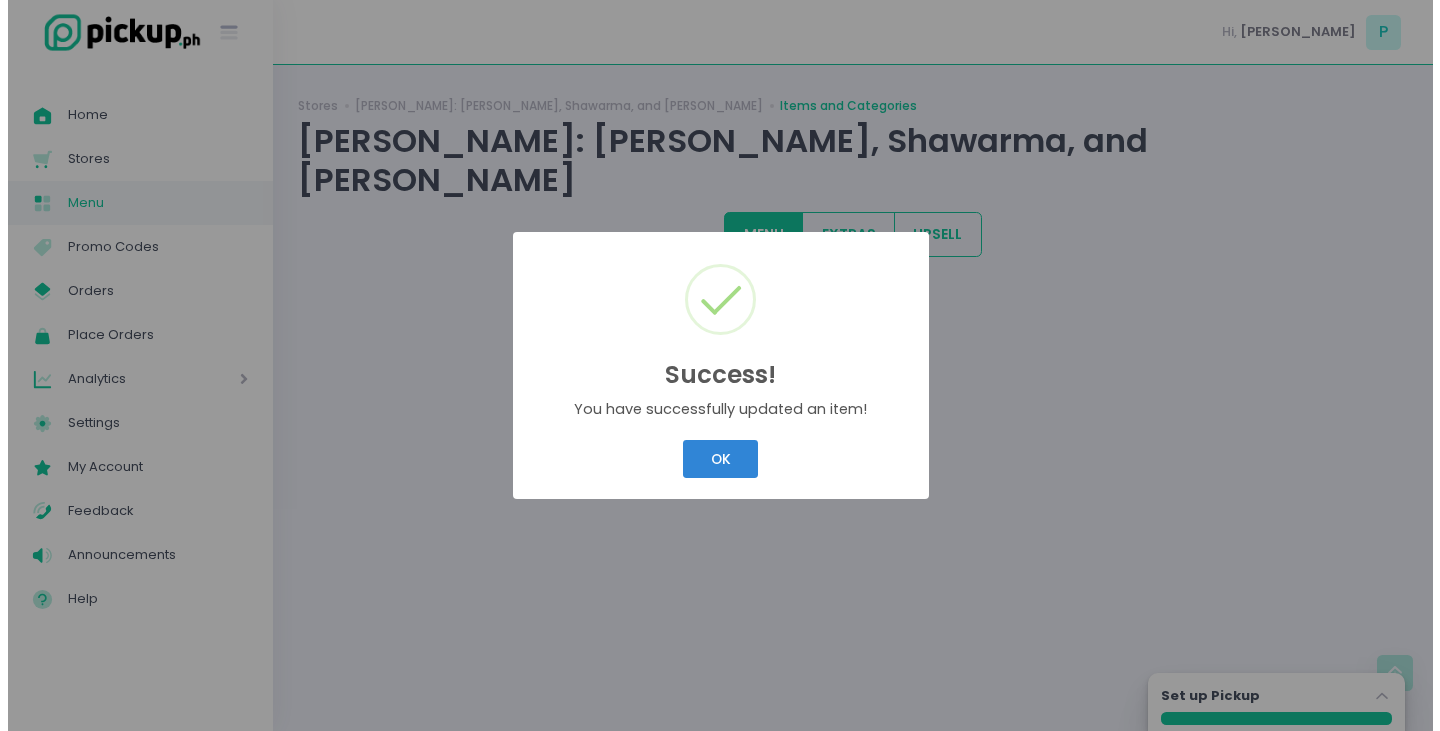 scroll, scrollTop: 0, scrollLeft: 0, axis: both 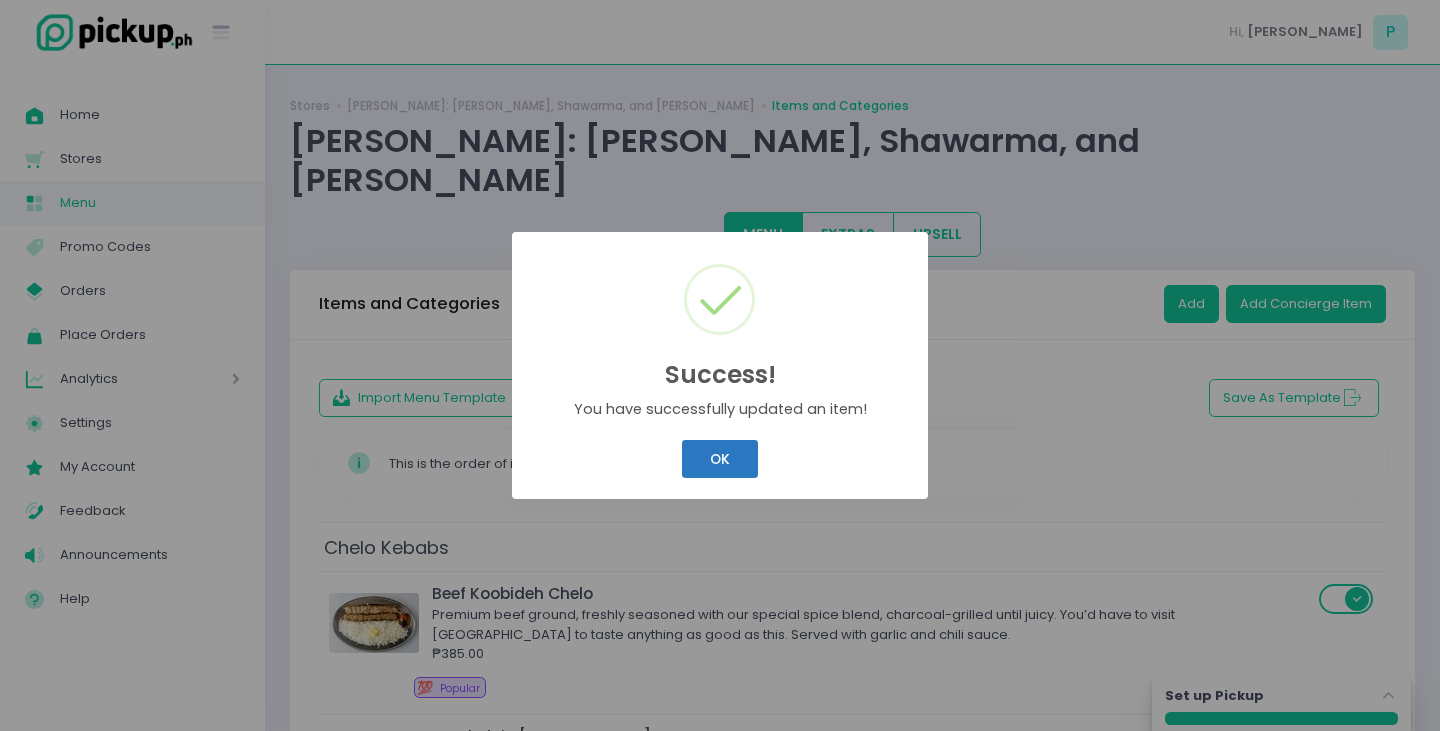 click on "OK Cancel" at bounding box center (720, 459) 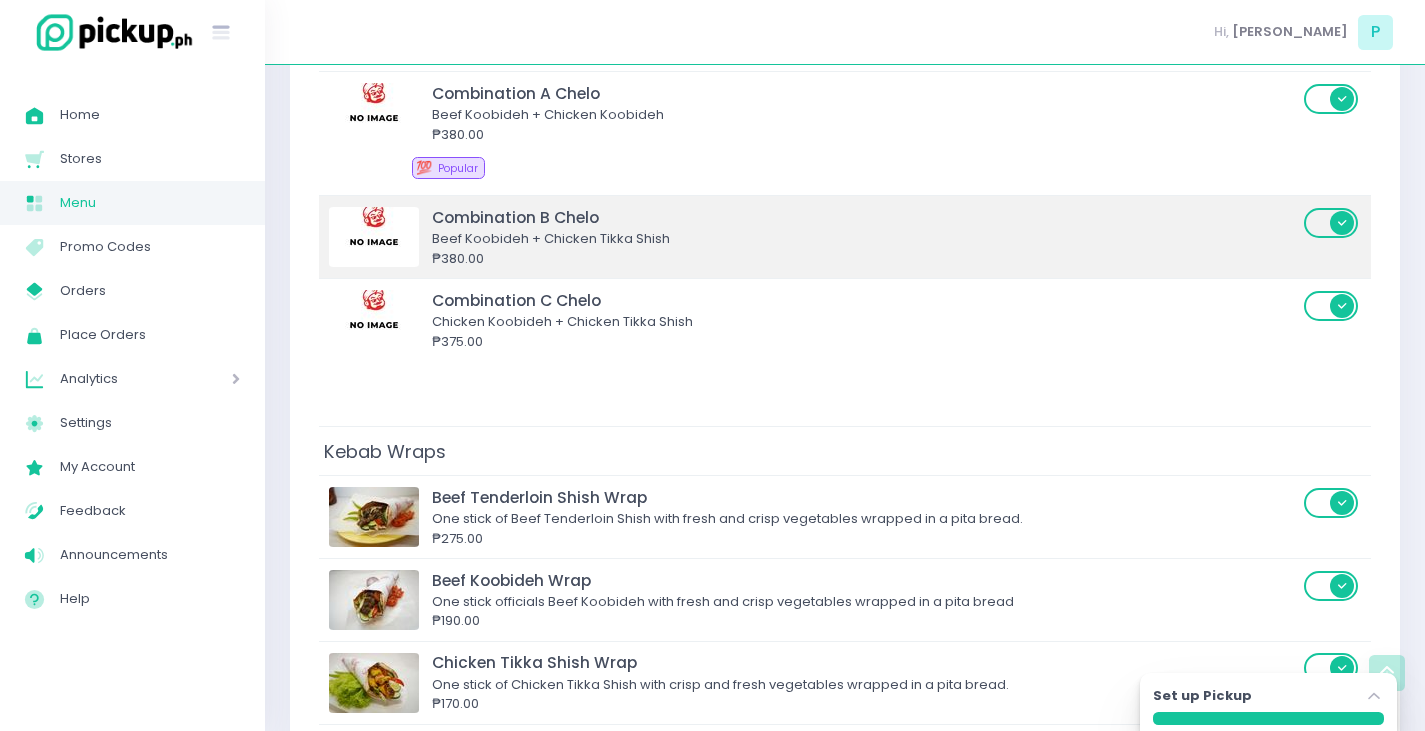 scroll, scrollTop: 1500, scrollLeft: 0, axis: vertical 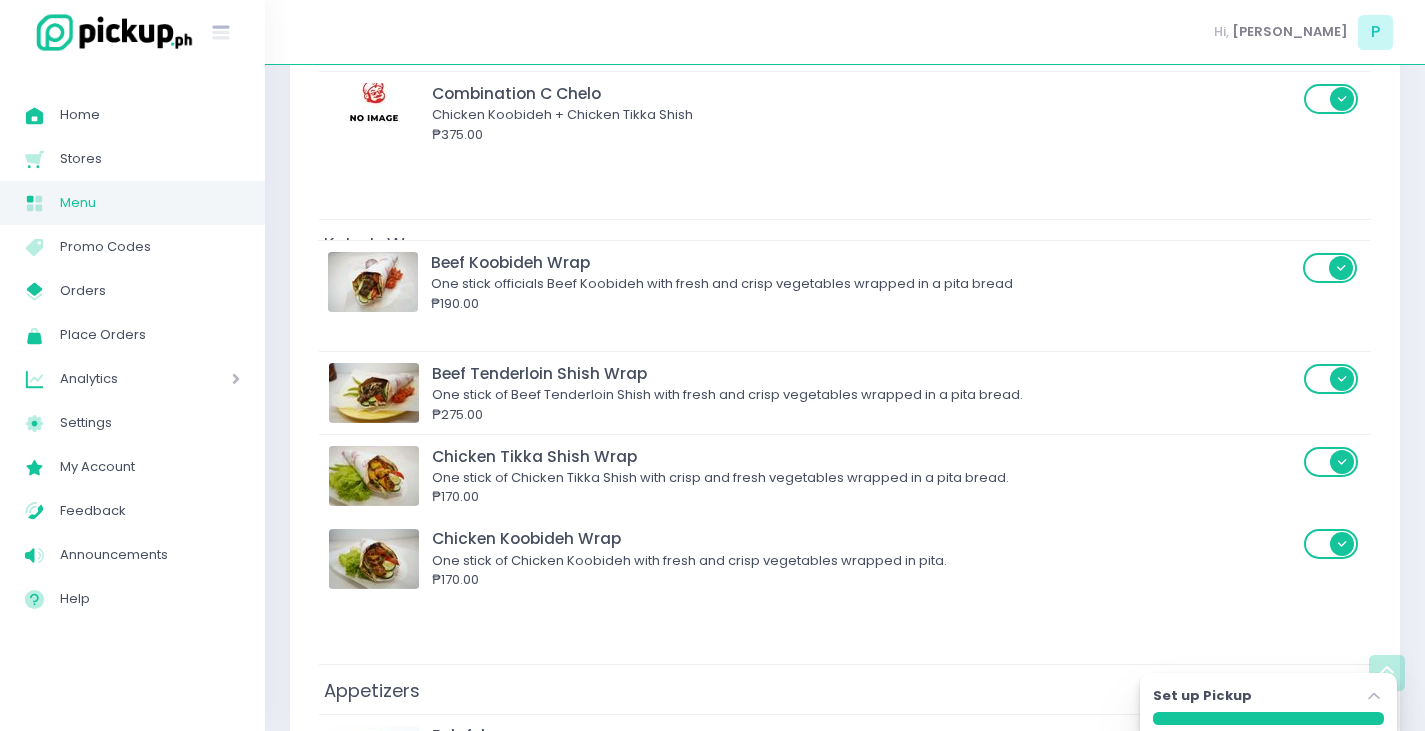 drag, startPoint x: 576, startPoint y: 330, endPoint x: 575, endPoint y: 248, distance: 82.006096 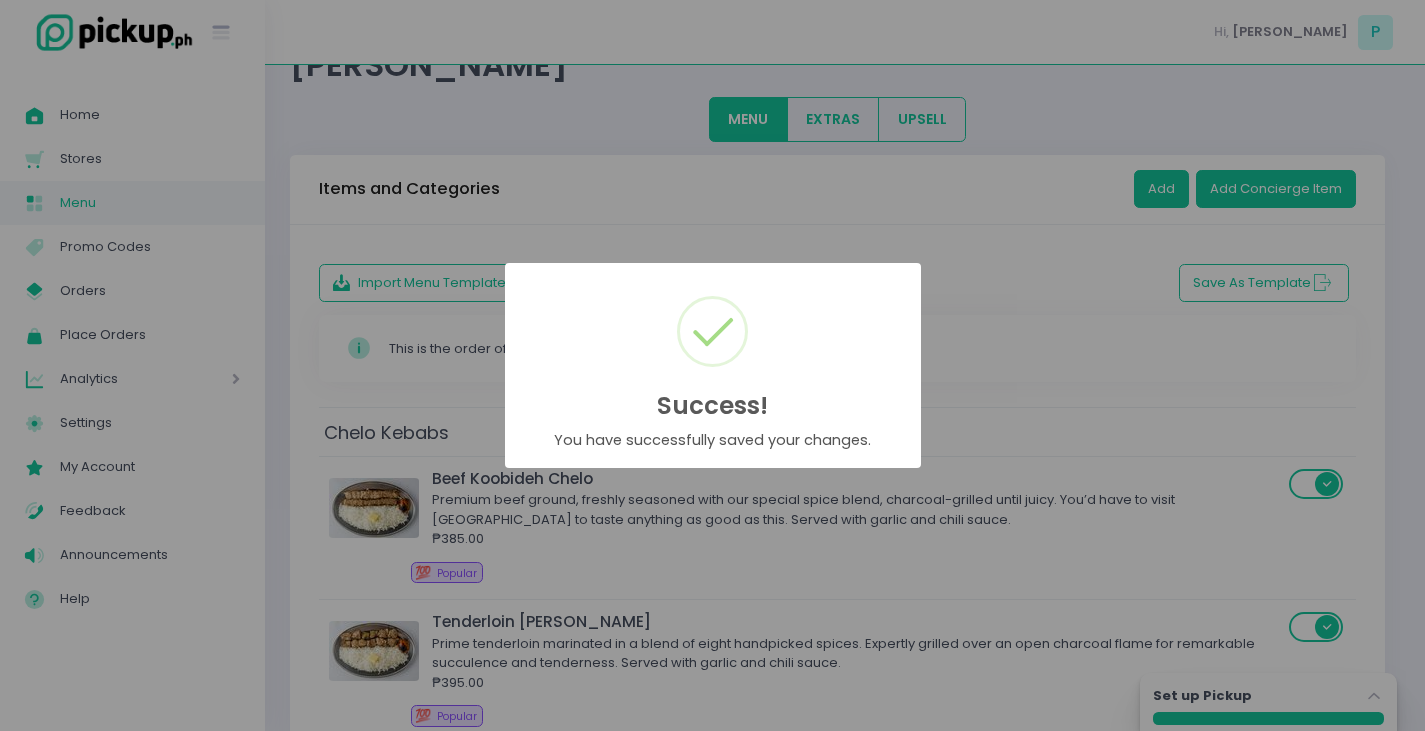 scroll, scrollTop: 1500, scrollLeft: 0, axis: vertical 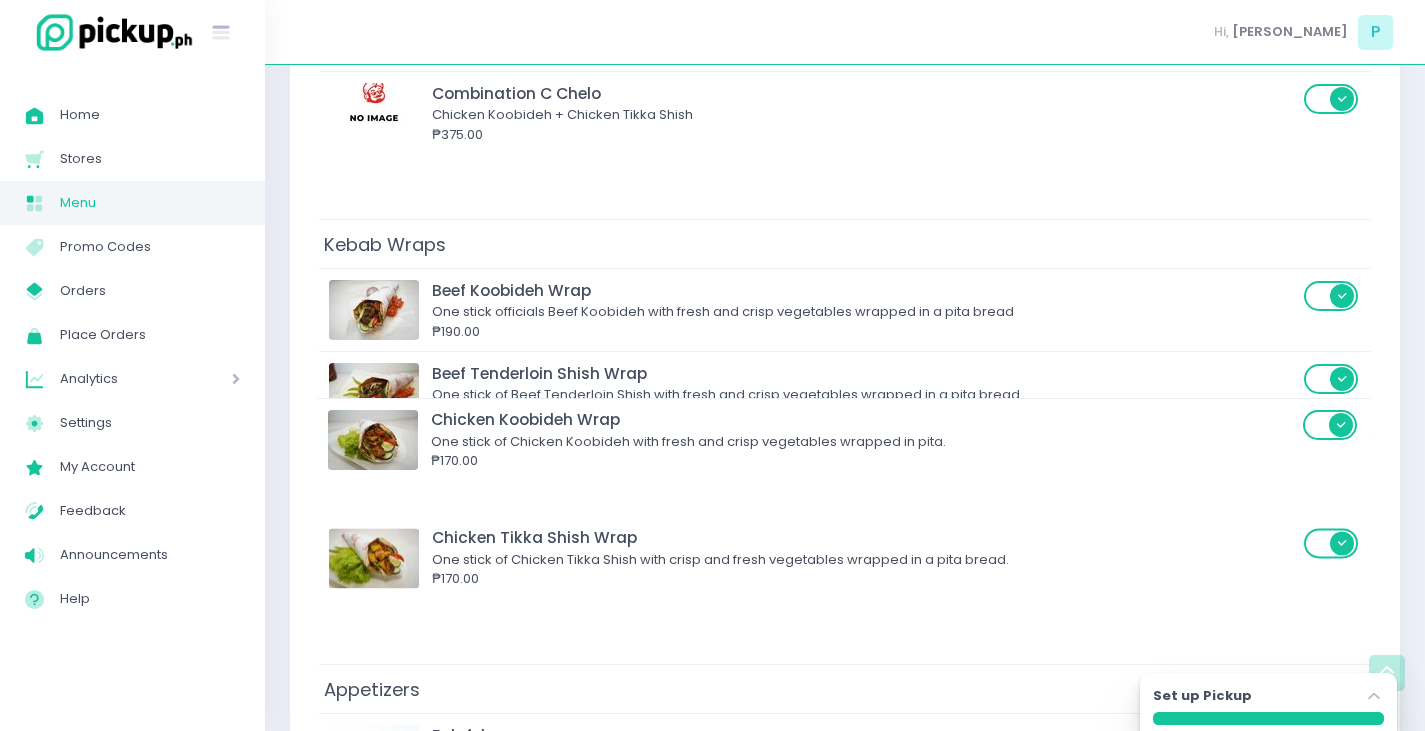 drag, startPoint x: 546, startPoint y: 517, endPoint x: 544, endPoint y: 432, distance: 85.02353 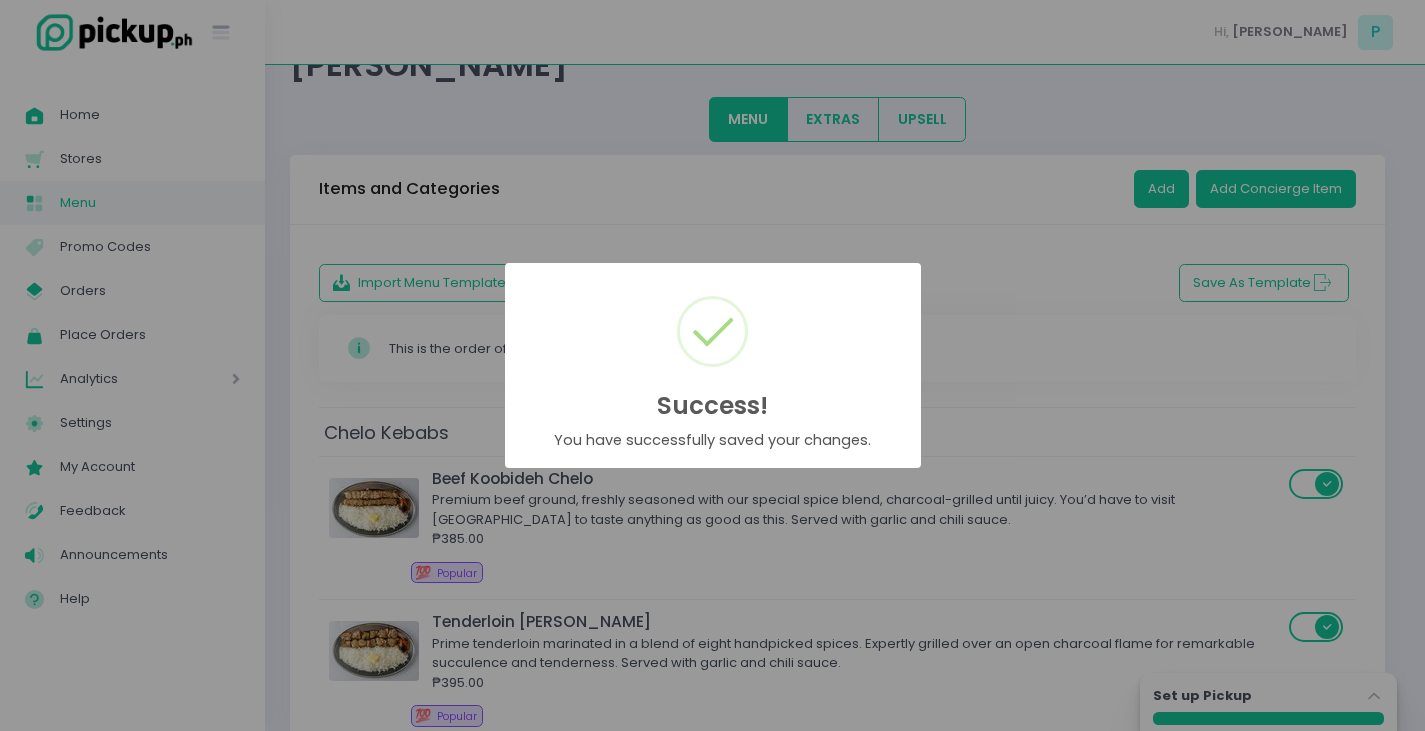 scroll, scrollTop: 1500, scrollLeft: 0, axis: vertical 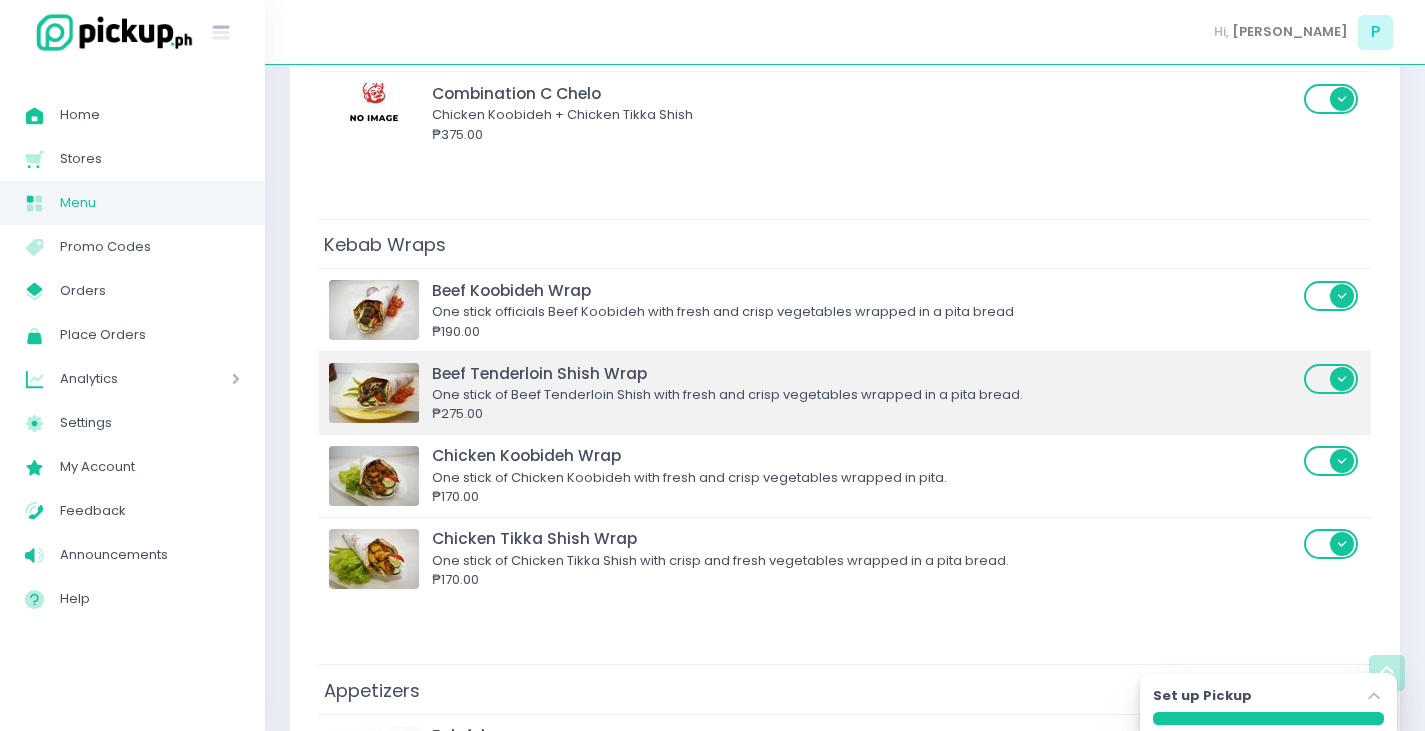 click on "One stick of Beef Tenderloin Shish with fresh and crisp vegetables wrapped in a pita bread." at bounding box center [865, 395] 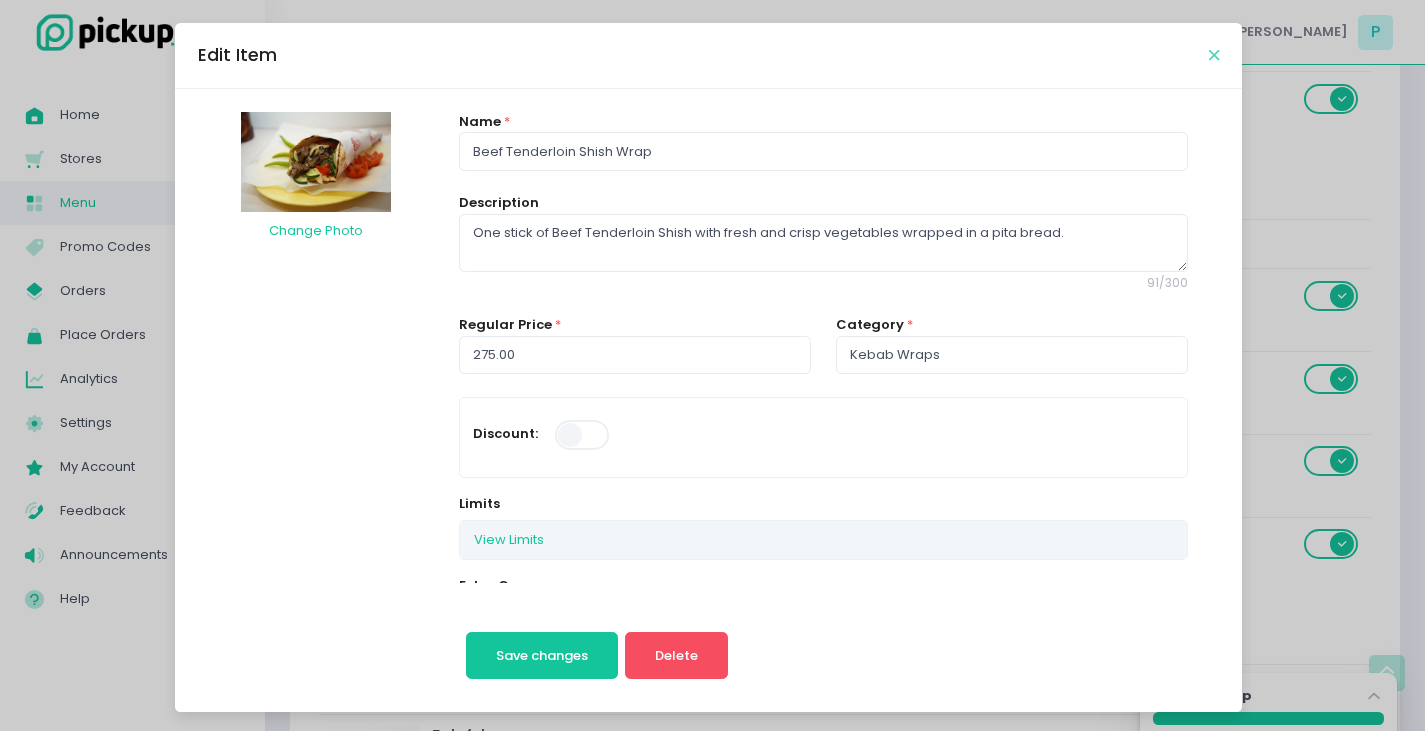 click at bounding box center [1214, 55] 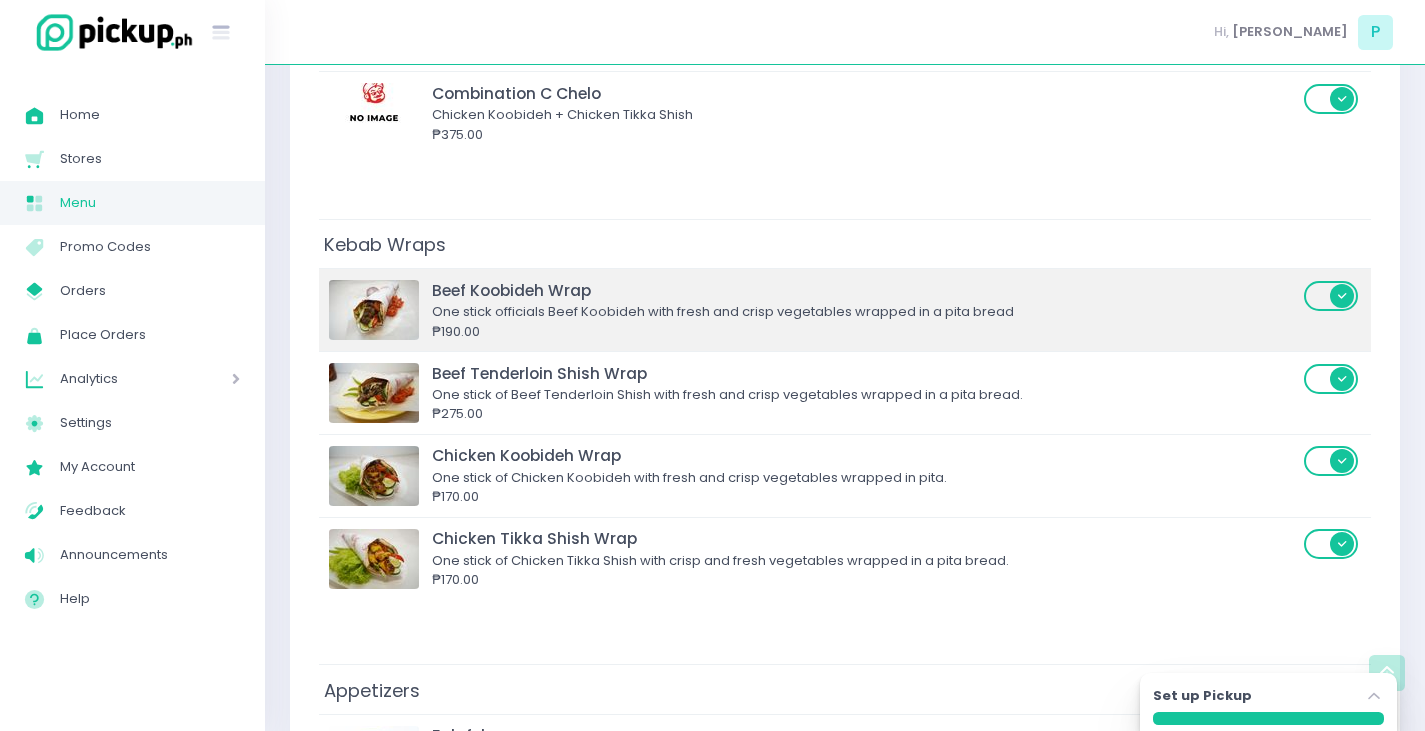 click on "₱190.00" at bounding box center [865, 332] 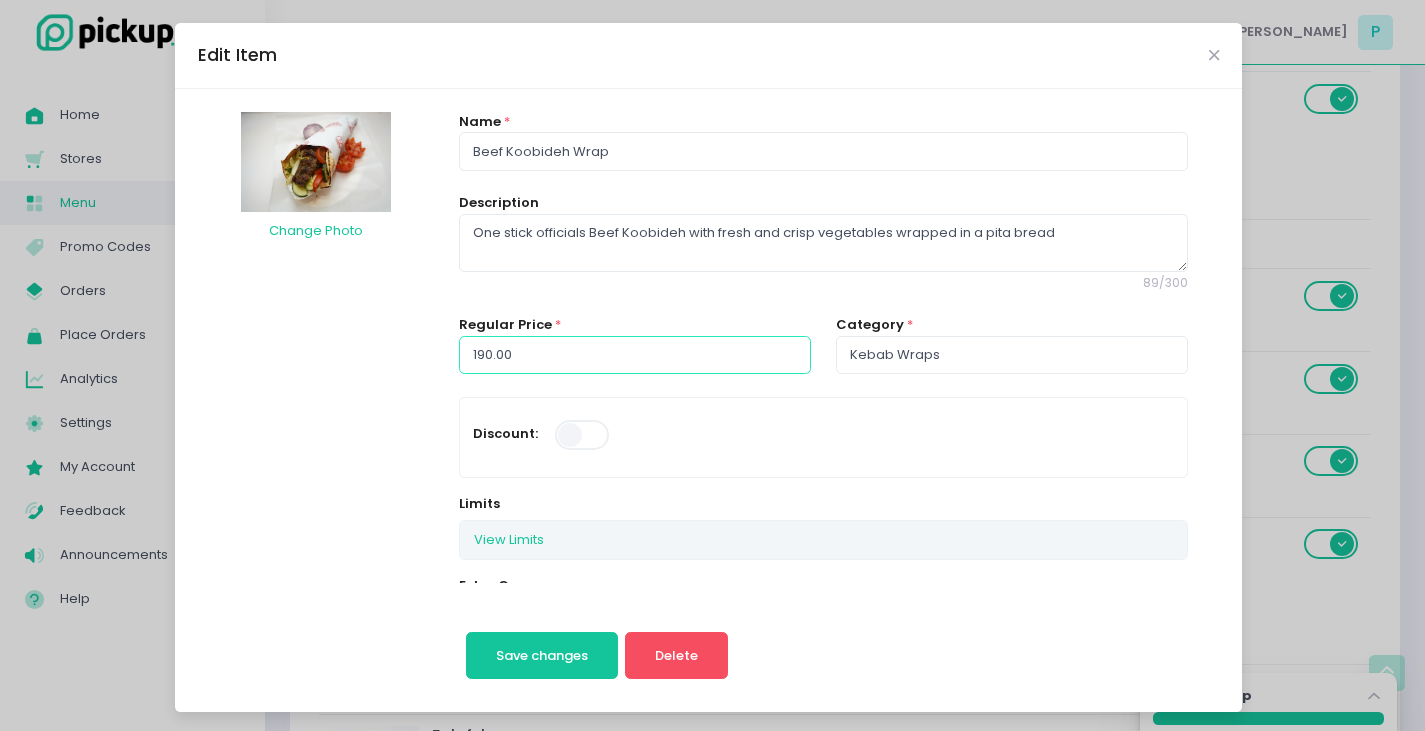 drag, startPoint x: 560, startPoint y: 367, endPoint x: 0, endPoint y: 260, distance: 570.1307 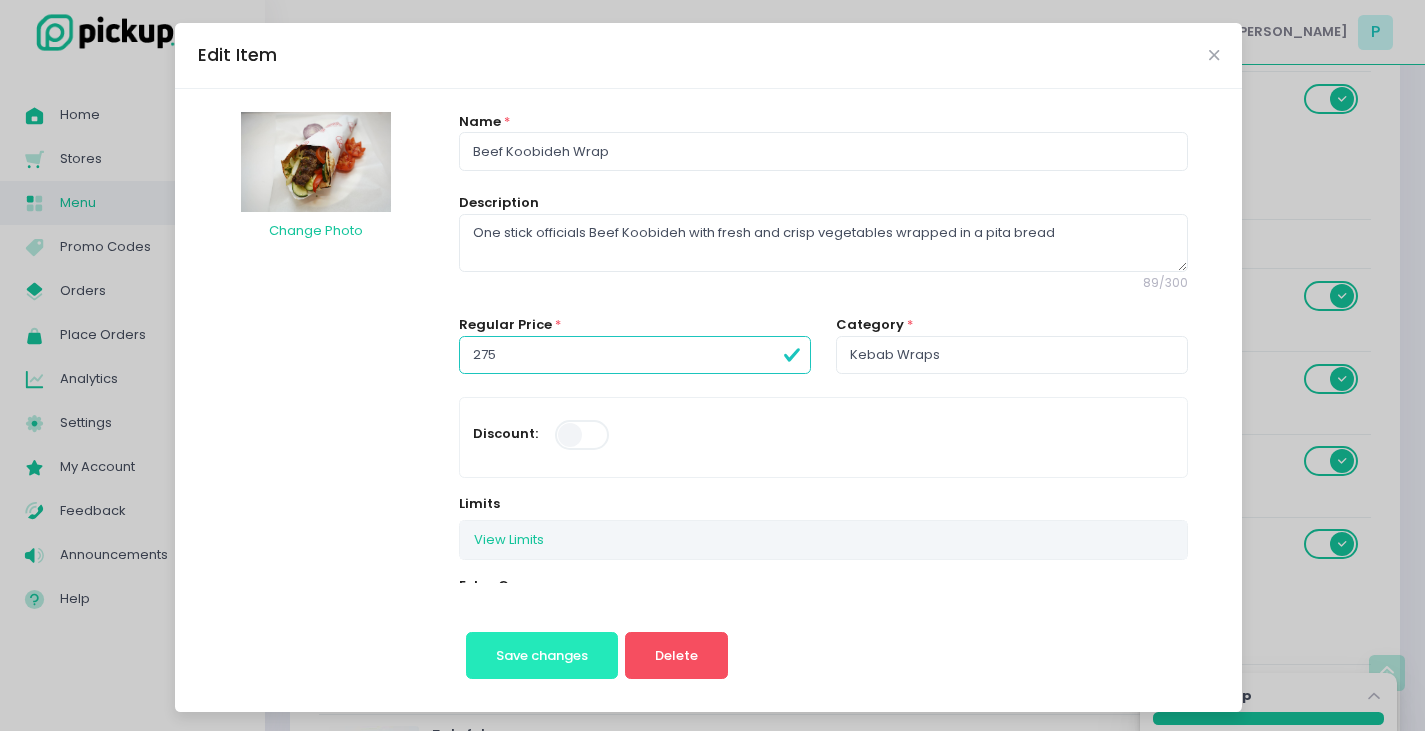 type on "275.00" 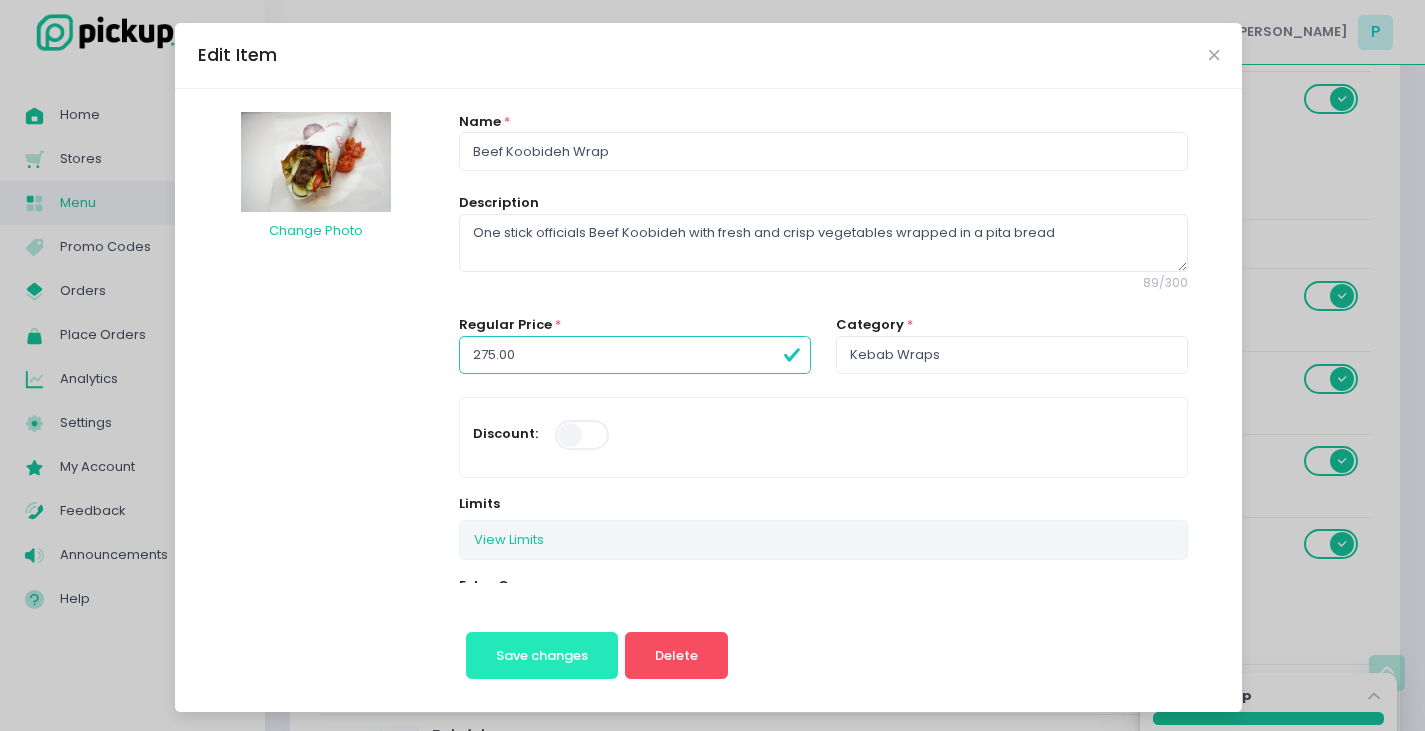 click on "Save changes" at bounding box center (542, 656) 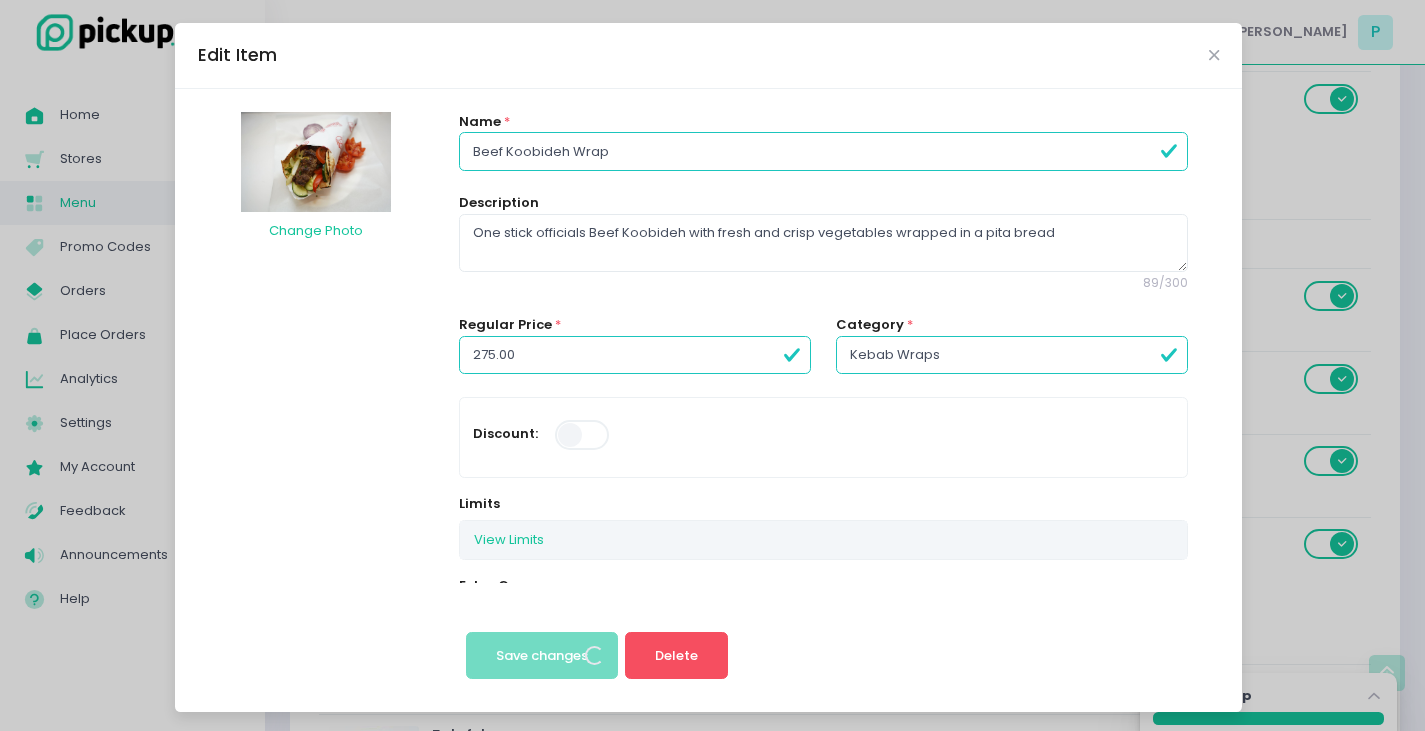 scroll, scrollTop: 0, scrollLeft: 0, axis: both 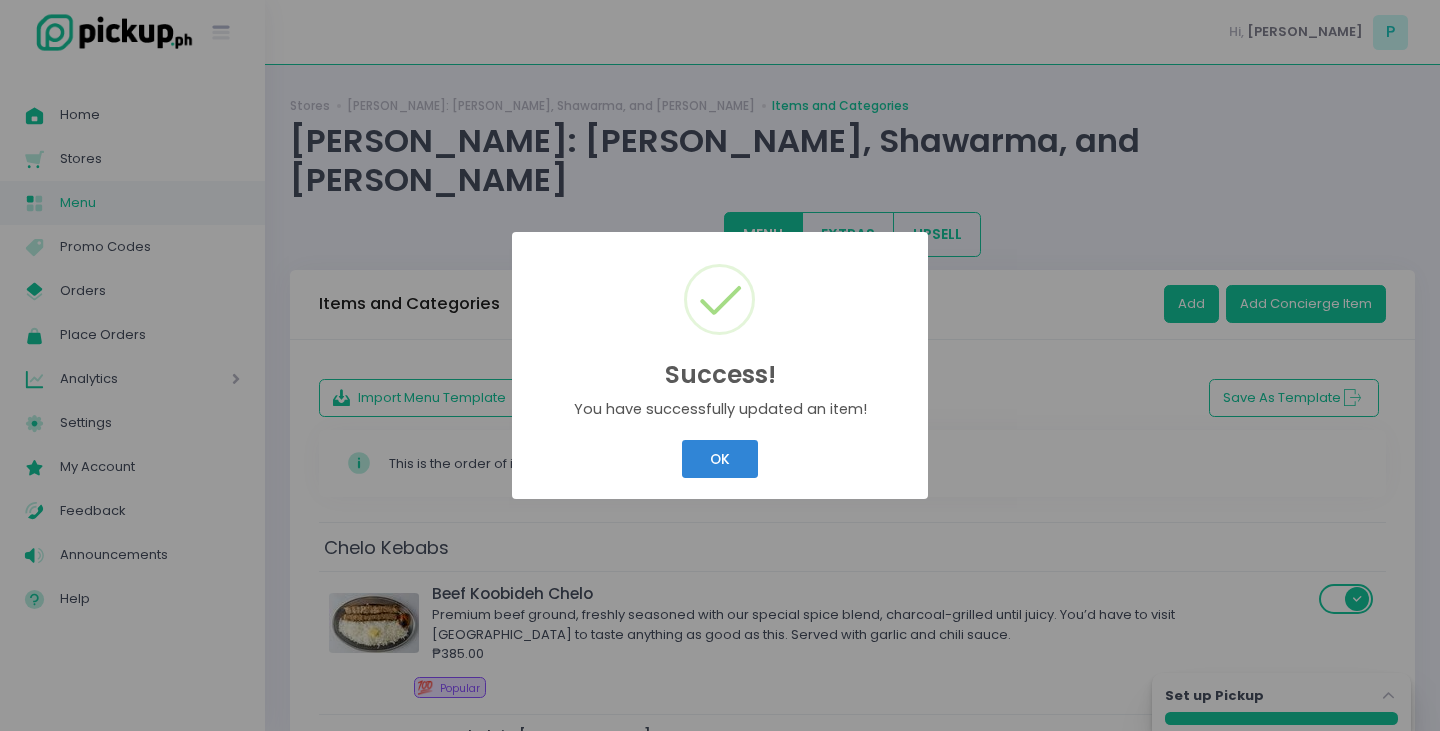click on "OK" at bounding box center [719, 459] 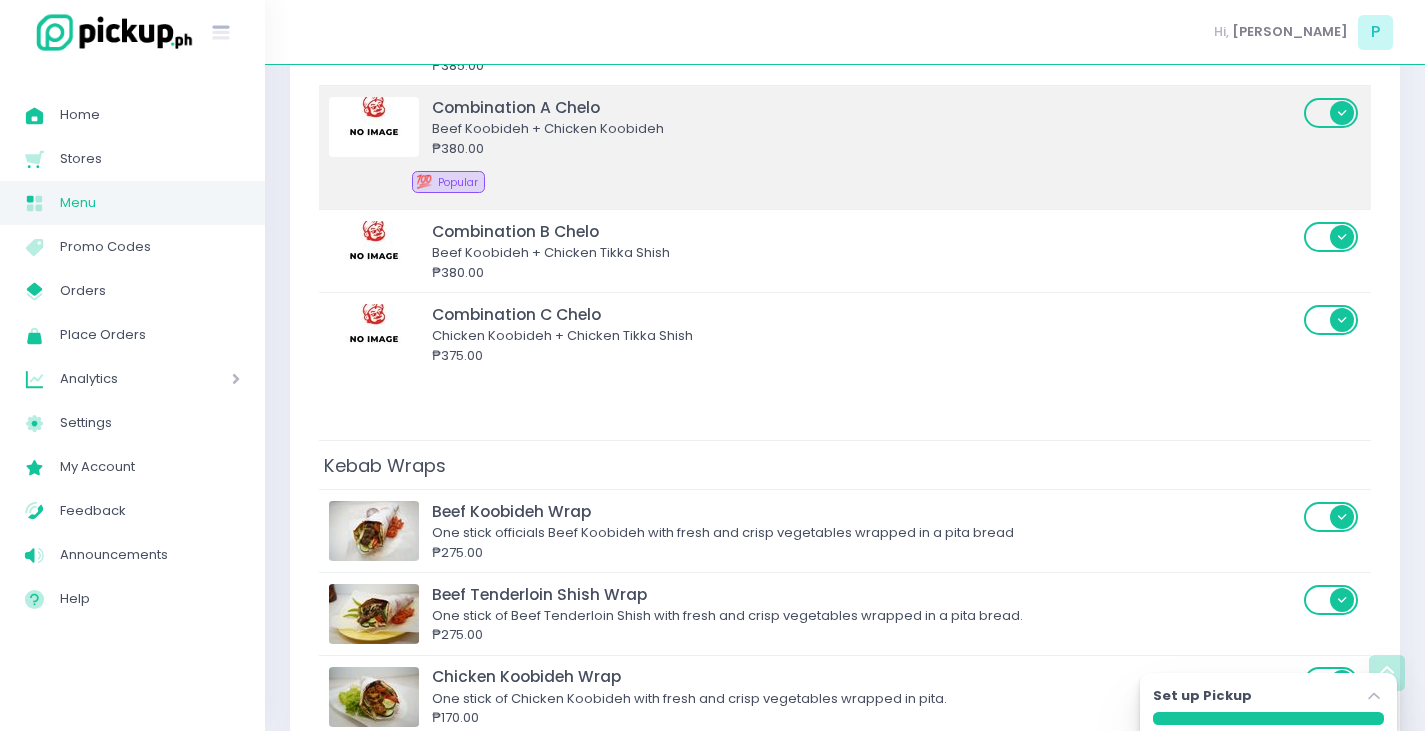 scroll, scrollTop: 1600, scrollLeft: 0, axis: vertical 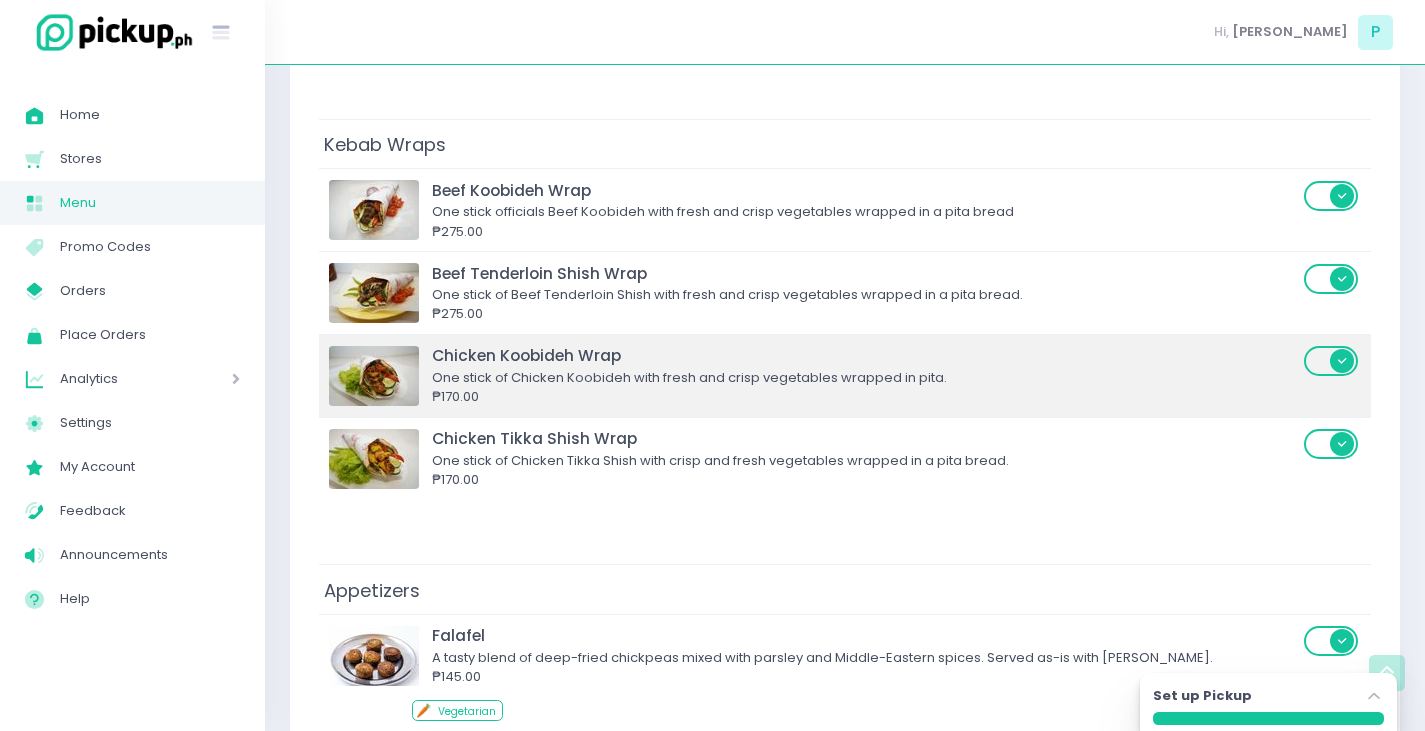 click on "₱170.00" at bounding box center [865, 397] 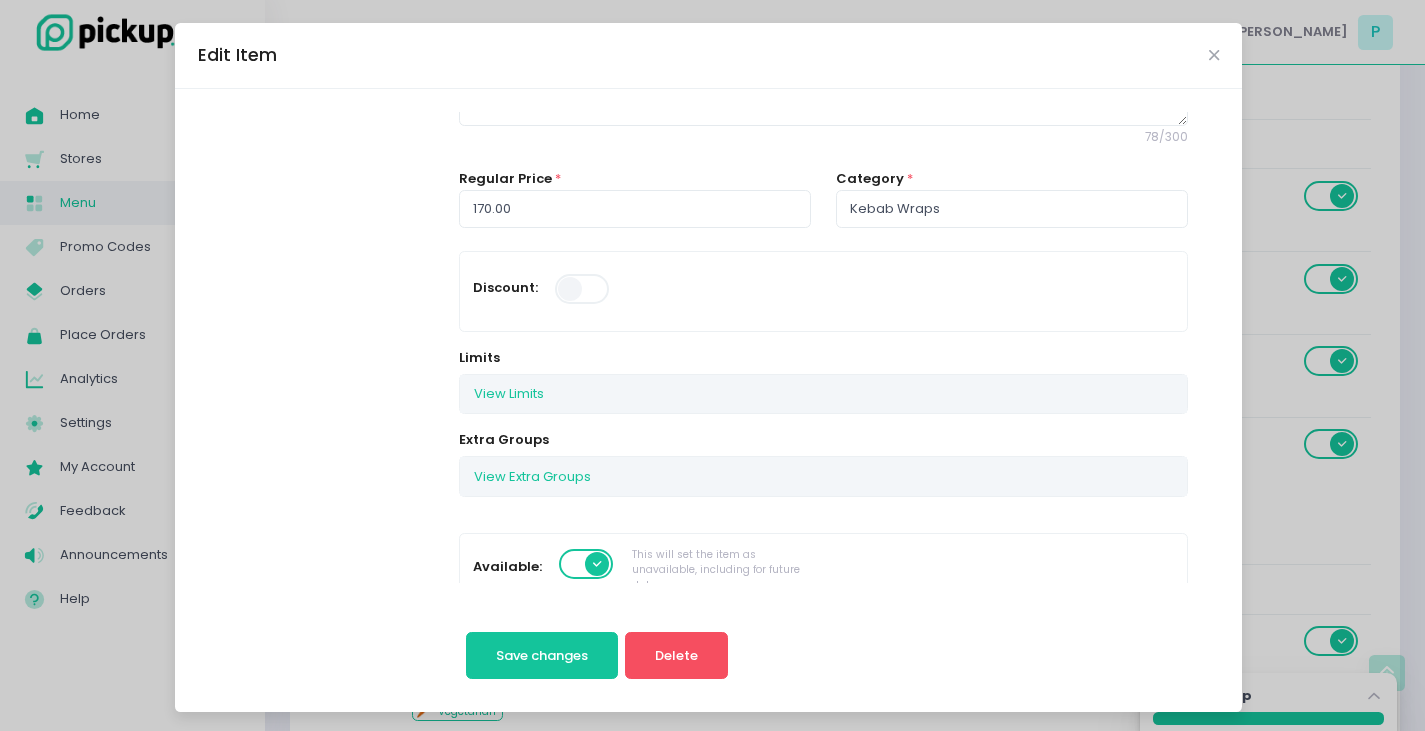 scroll, scrollTop: 0, scrollLeft: 0, axis: both 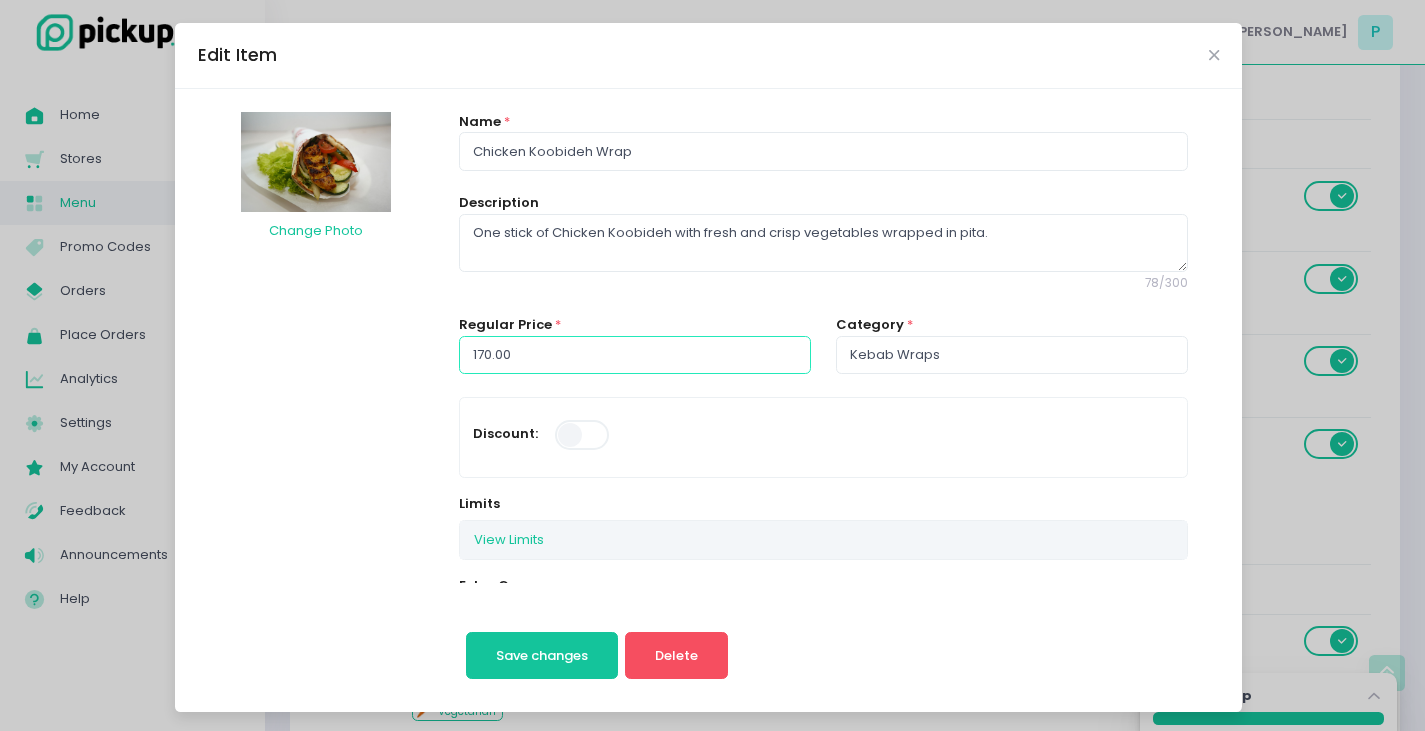 drag, startPoint x: 558, startPoint y: 355, endPoint x: 35, endPoint y: 332, distance: 523.5055 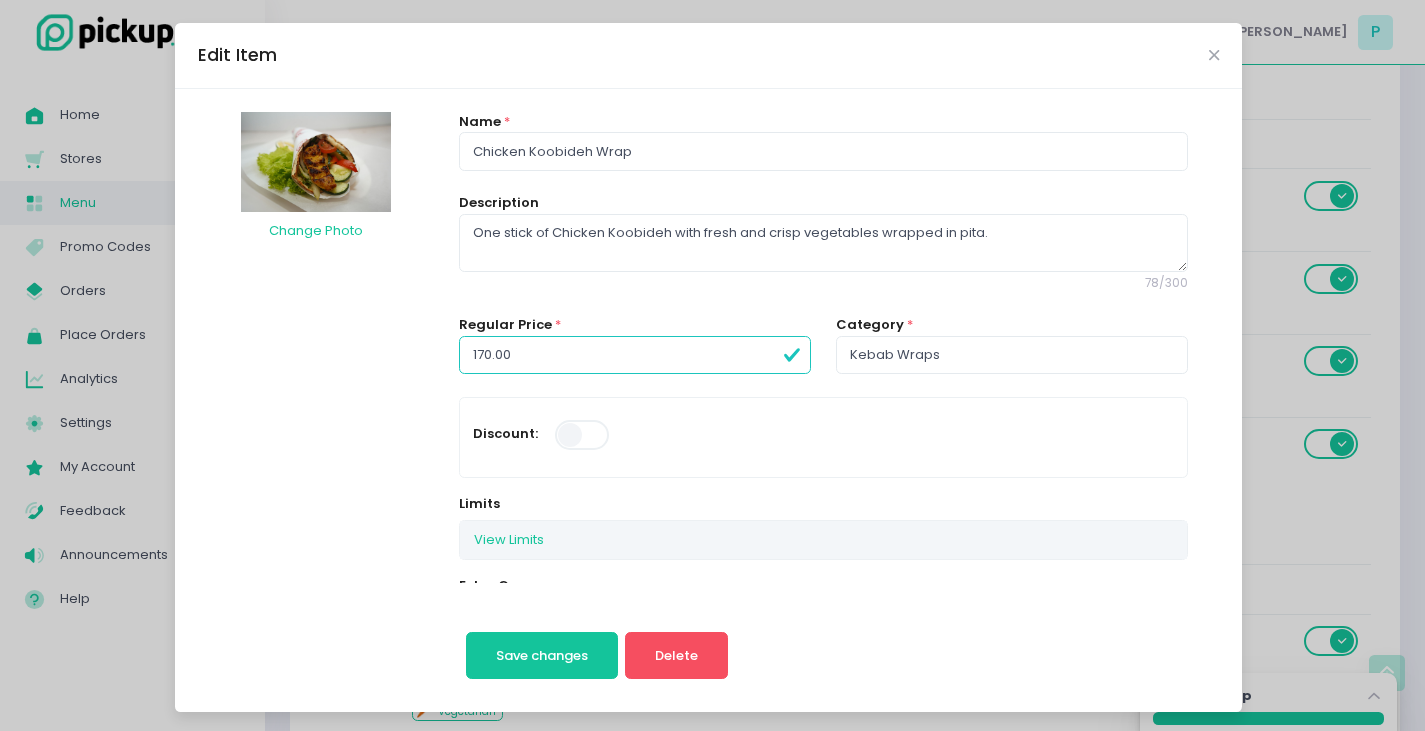 click on "Discount:" at bounding box center (642, 437) 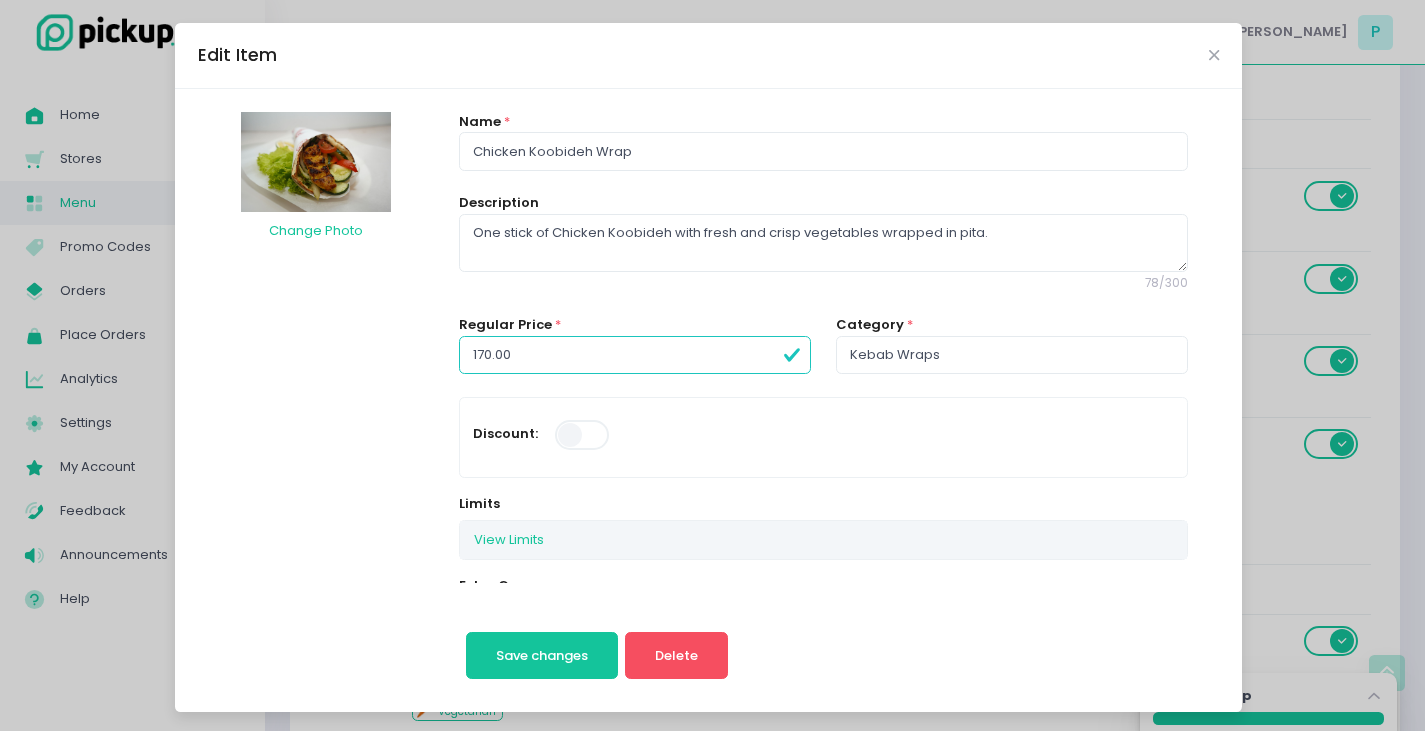 drag, startPoint x: 547, startPoint y: 359, endPoint x: 0, endPoint y: 290, distance: 551.3347 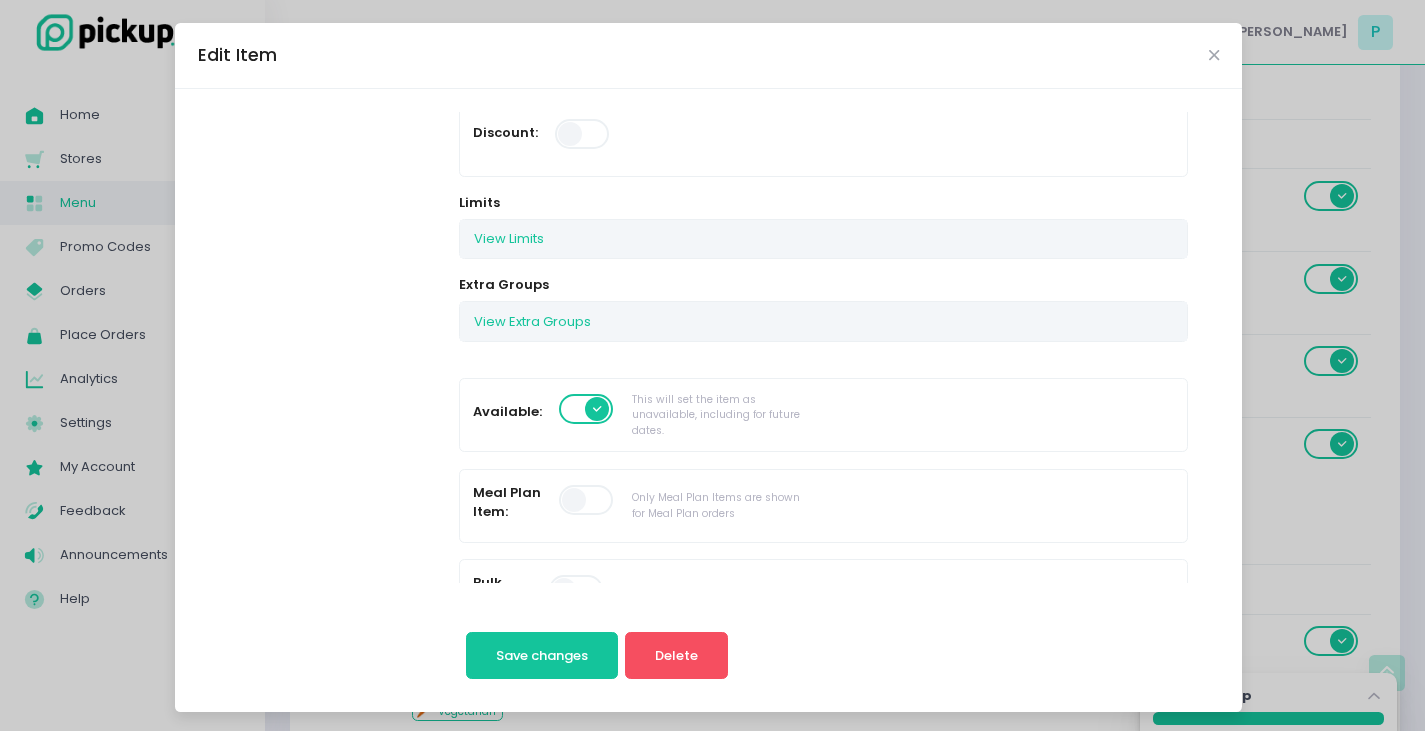 scroll, scrollTop: 101, scrollLeft: 0, axis: vertical 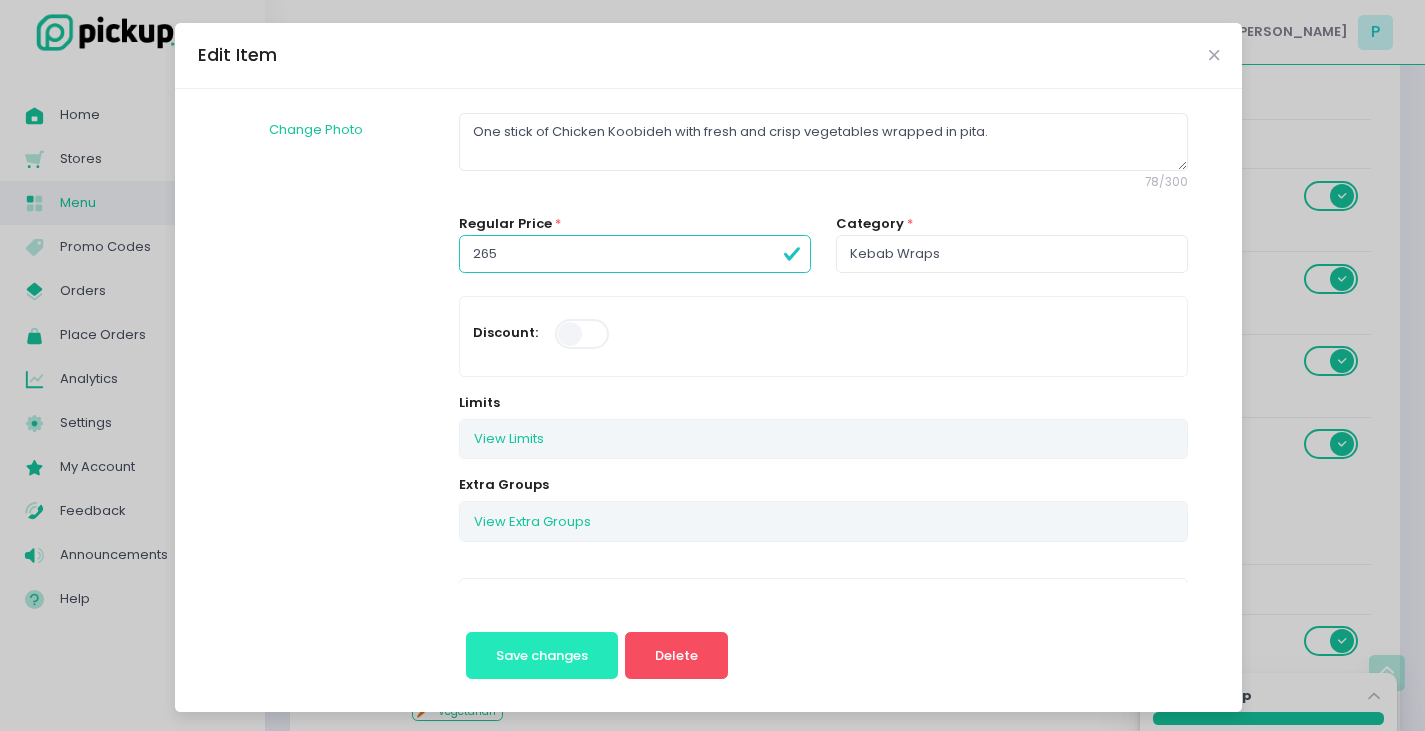 type on "265.00" 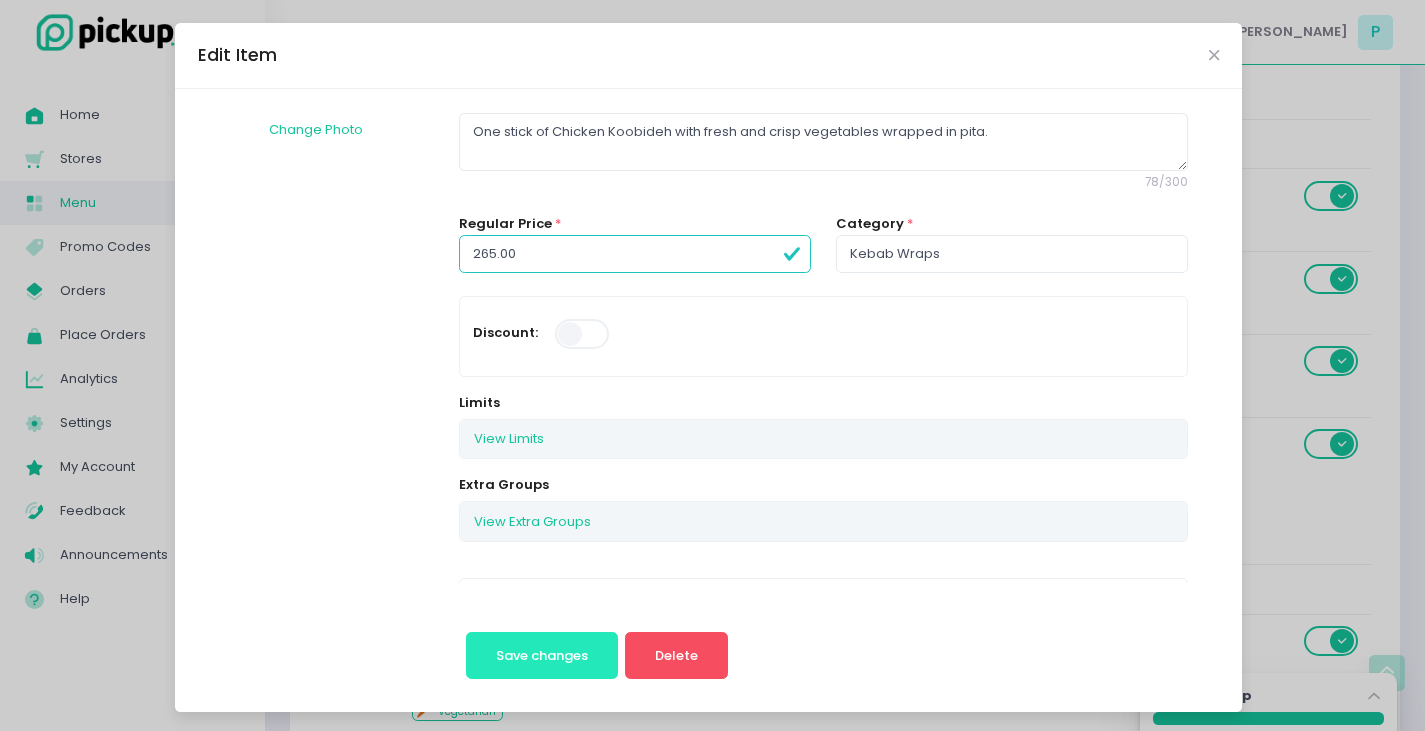 click on "Save changes" at bounding box center [542, 655] 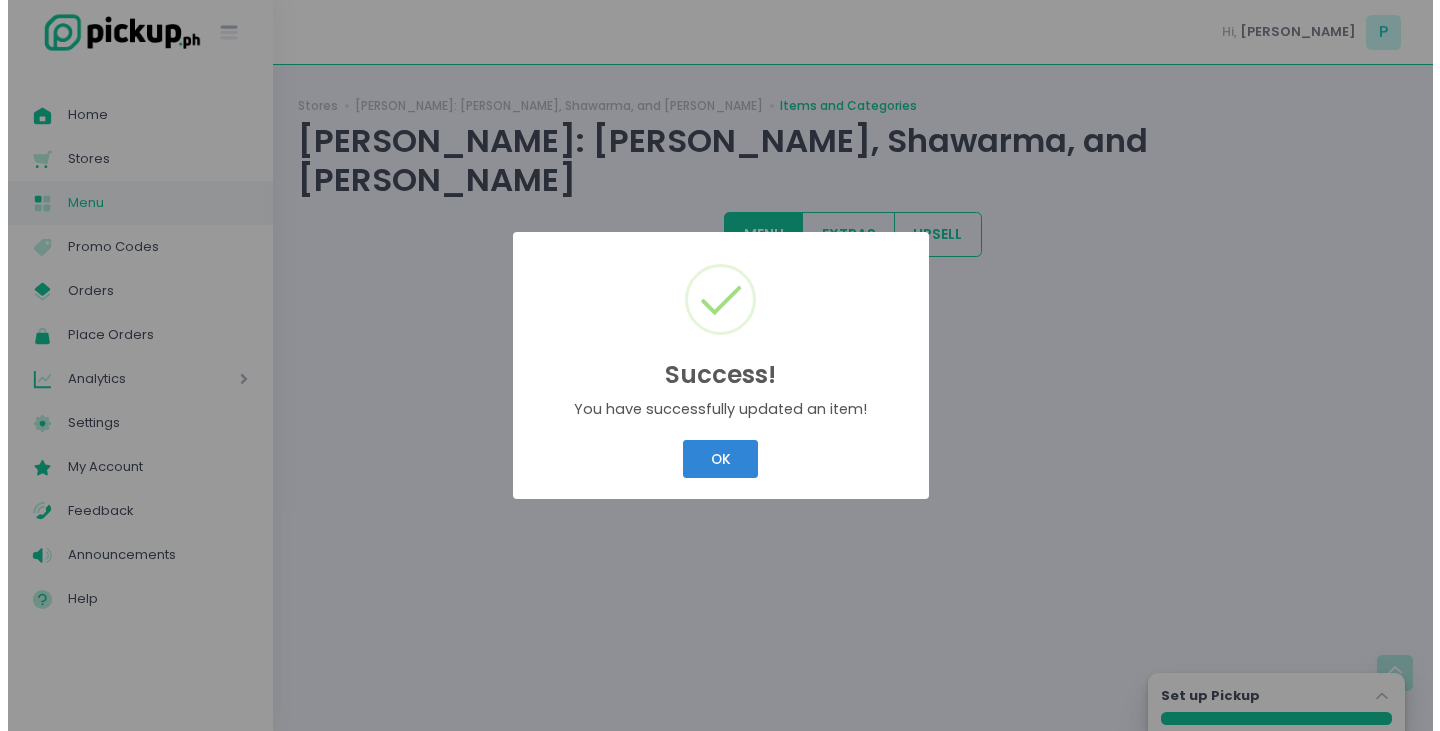 scroll, scrollTop: 0, scrollLeft: 0, axis: both 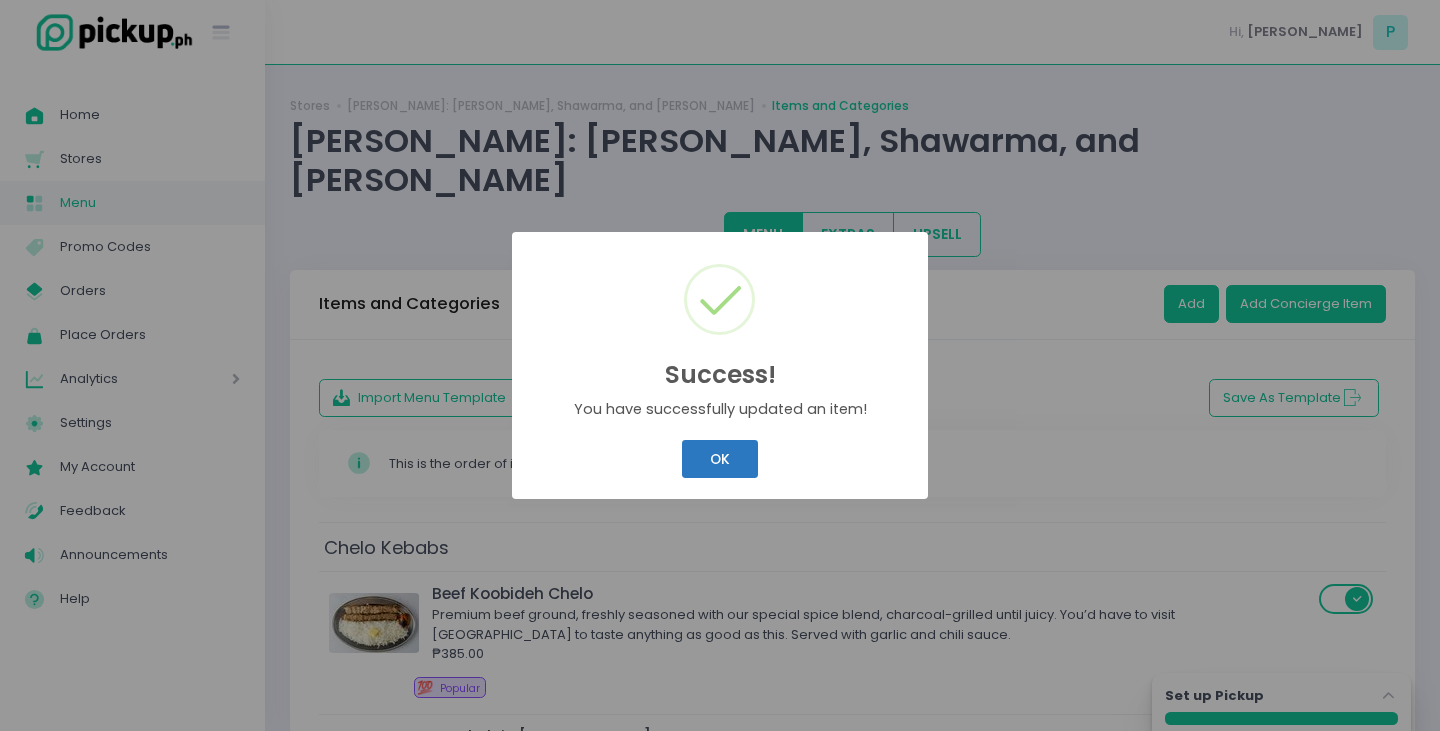 click on "OK" at bounding box center [719, 459] 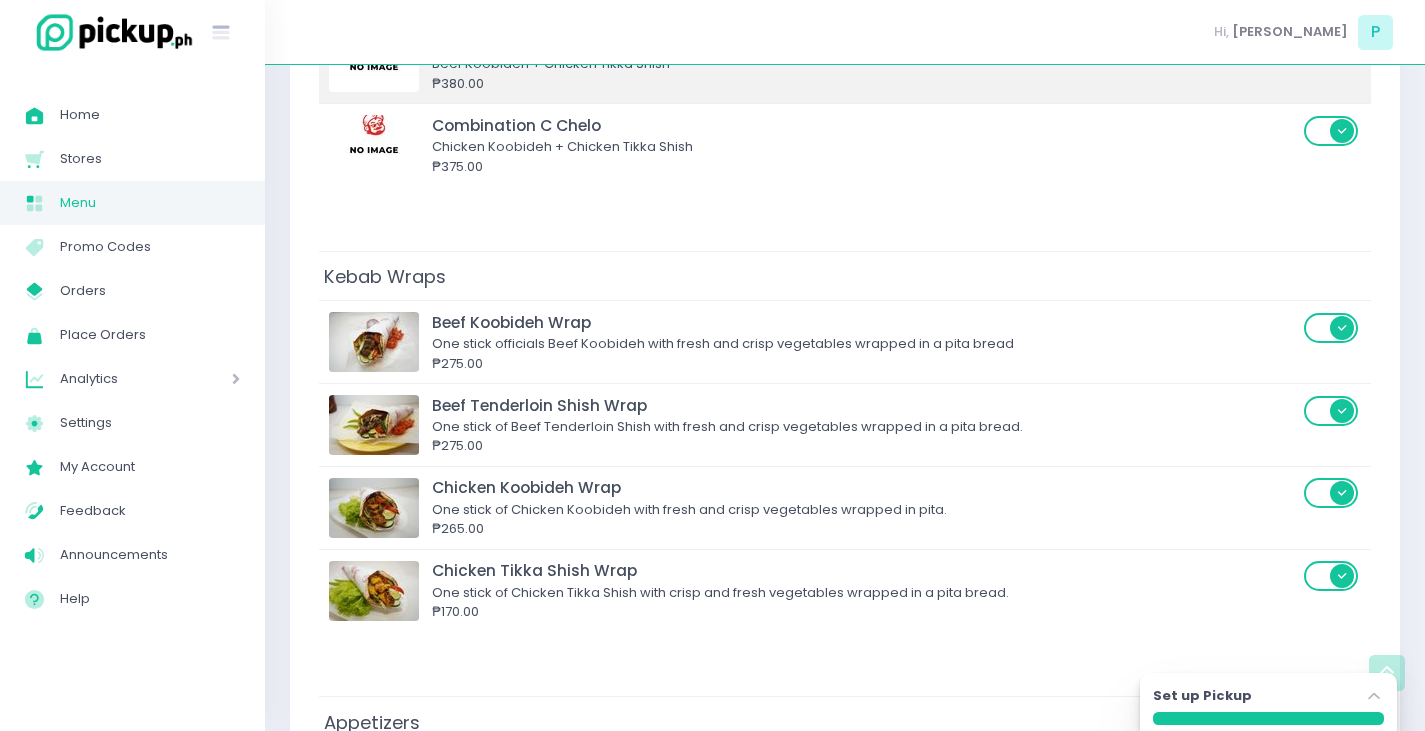 scroll, scrollTop: 1600, scrollLeft: 0, axis: vertical 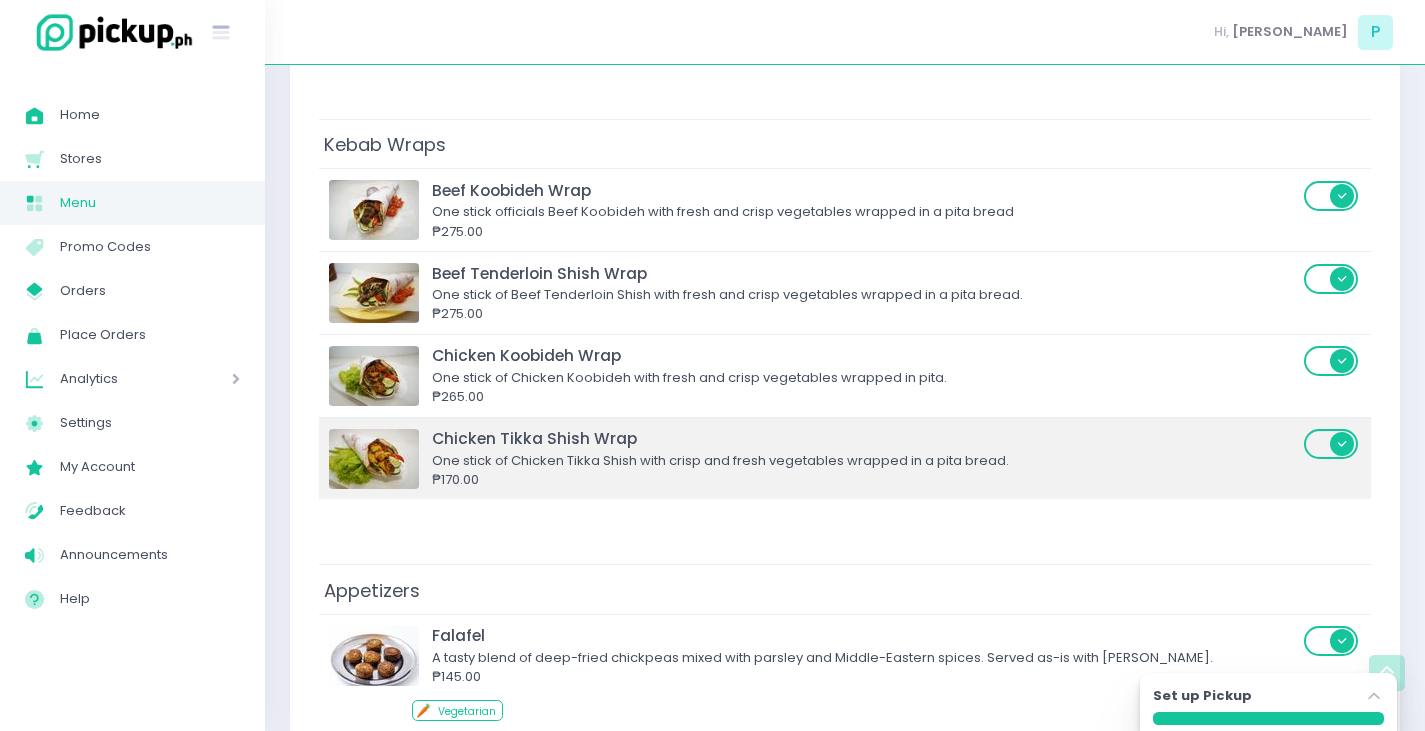 click on "One stick of Chicken Tikka Shish with crisp and fresh vegetables wrapped in a pita bread." at bounding box center [865, 461] 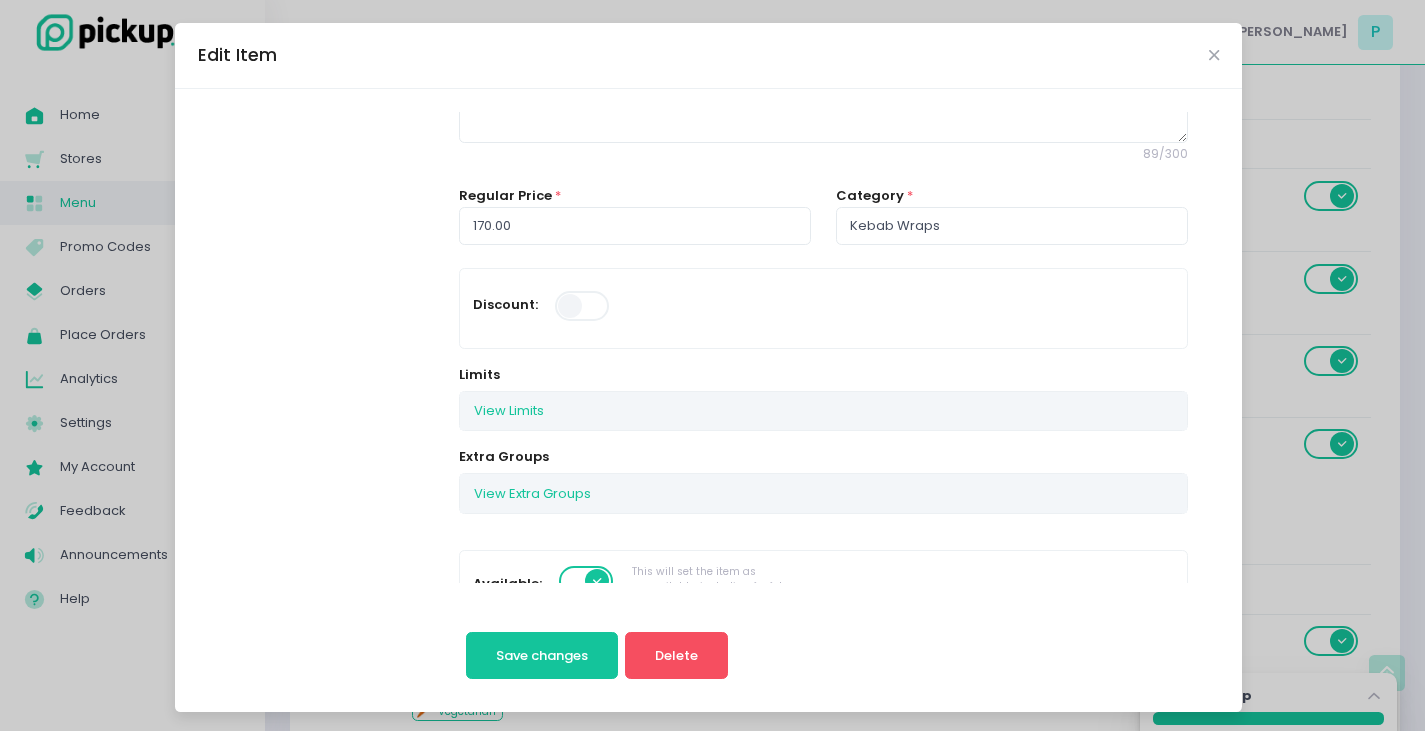 scroll, scrollTop: 0, scrollLeft: 0, axis: both 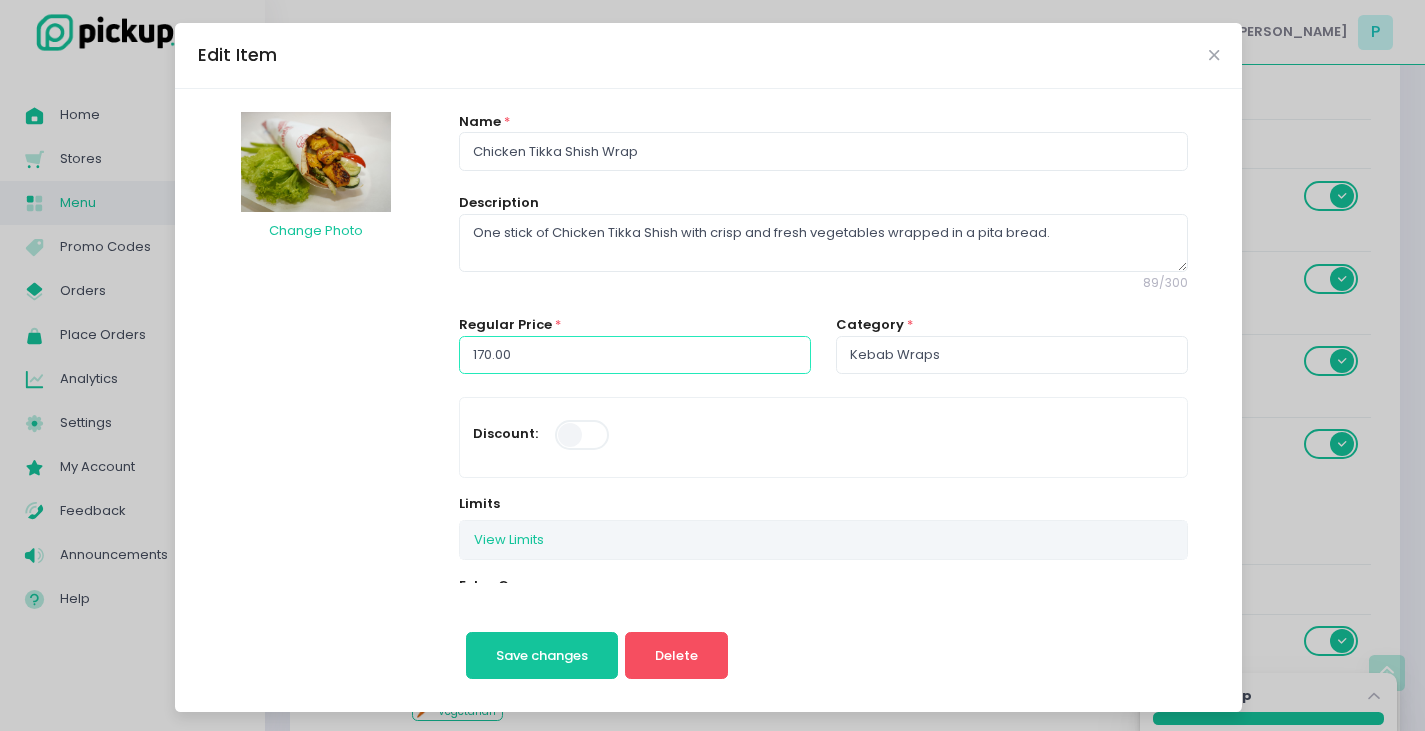 drag, startPoint x: 568, startPoint y: 358, endPoint x: 145, endPoint y: 250, distance: 436.56958 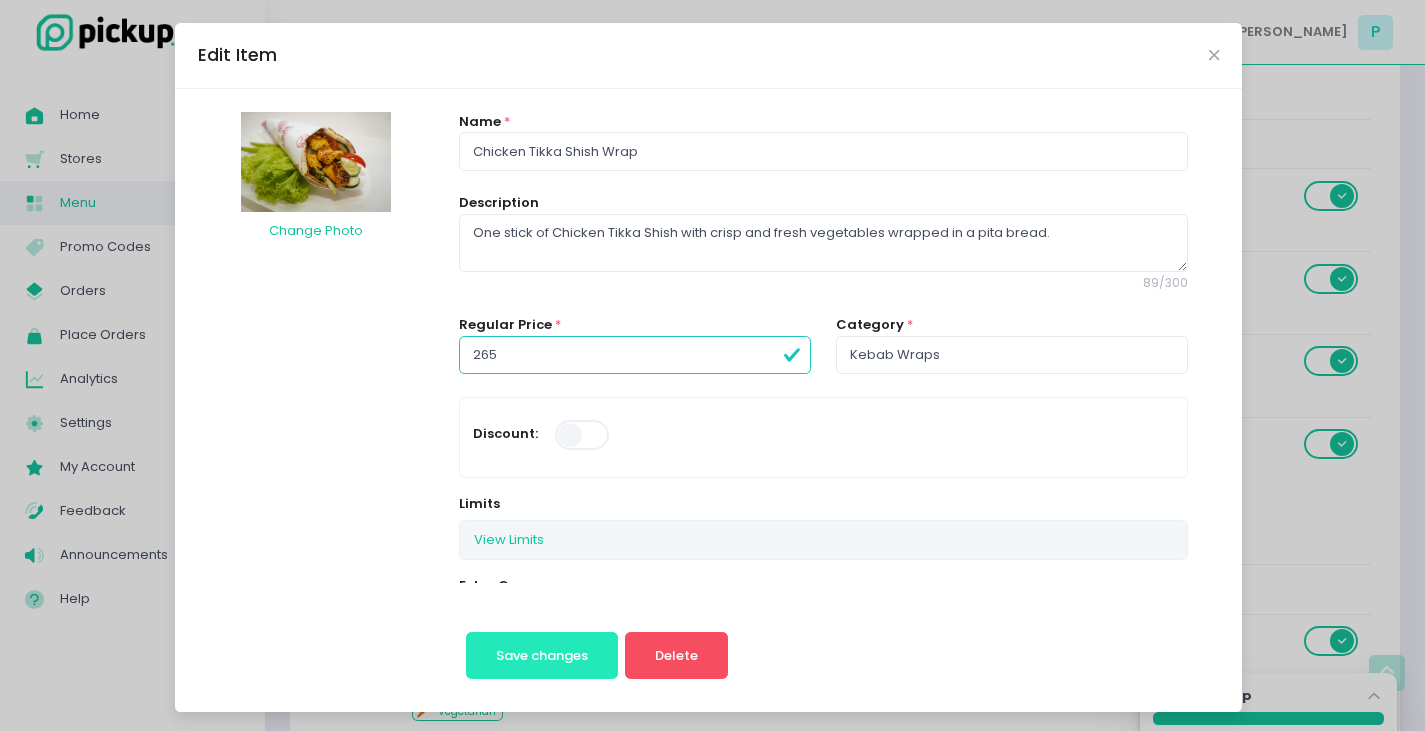 type on "265.00" 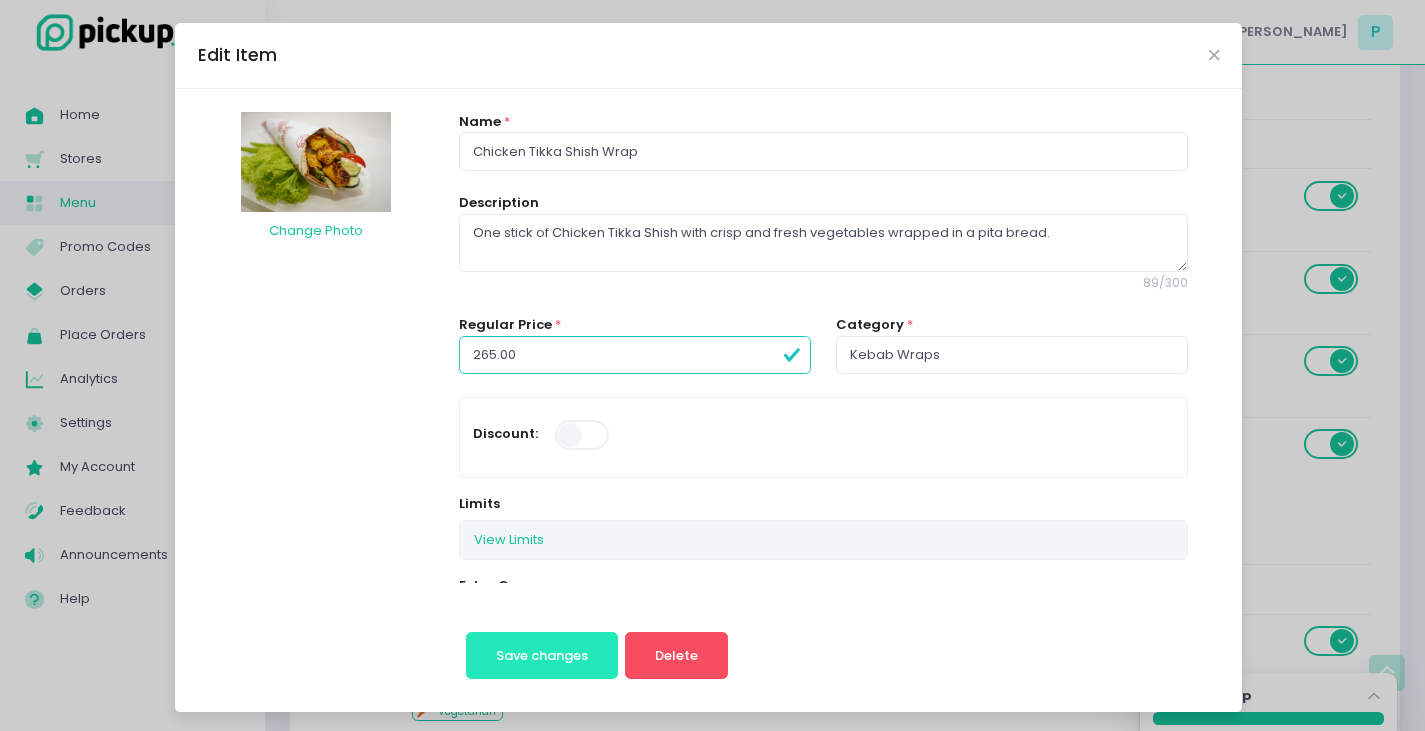 click on "Save changes" at bounding box center [542, 655] 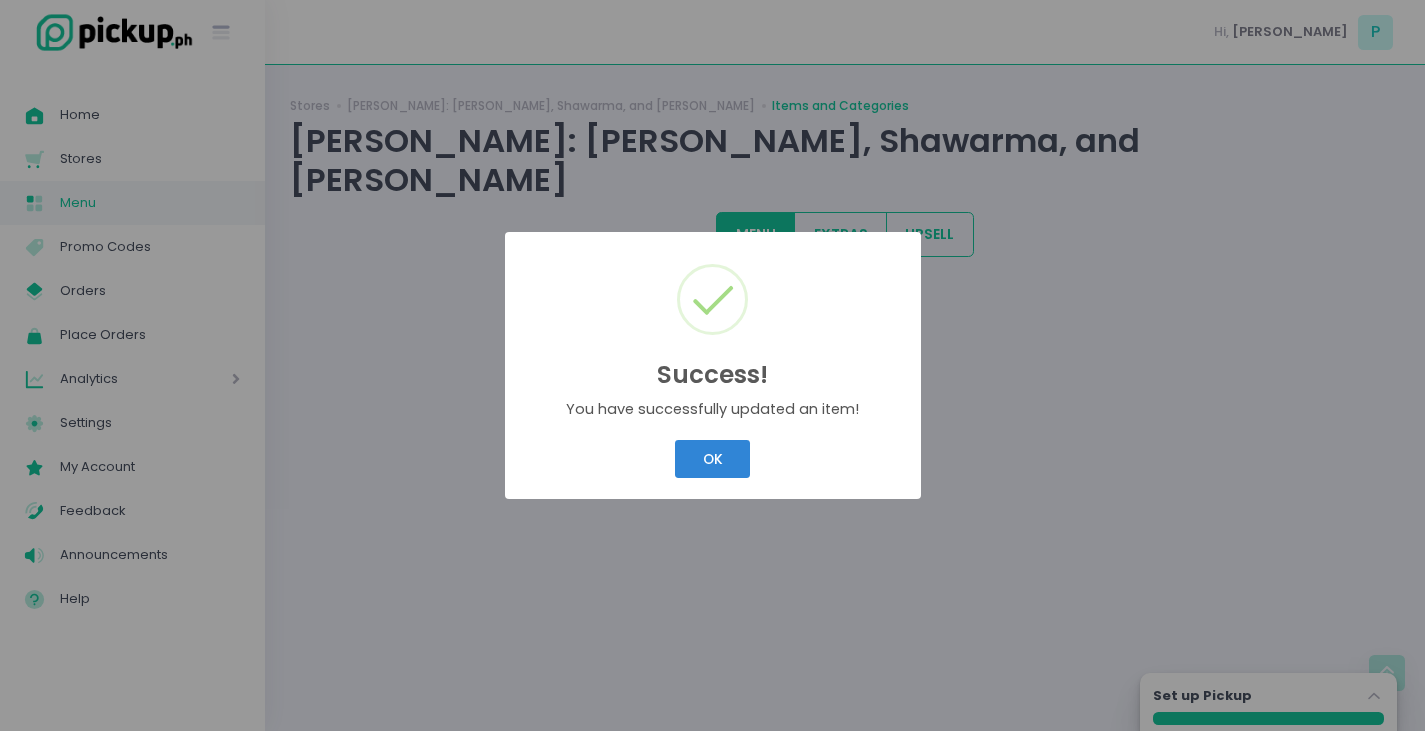 scroll, scrollTop: 0, scrollLeft: 0, axis: both 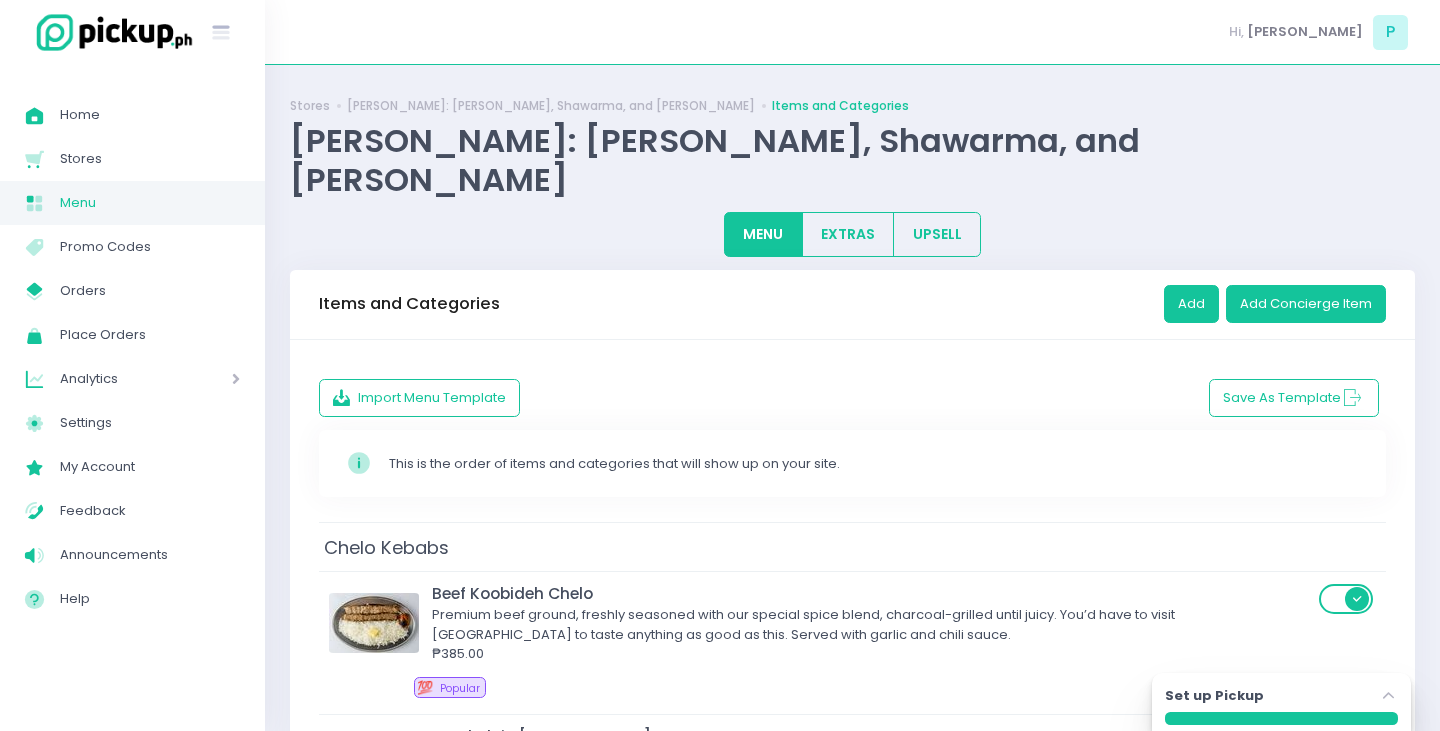 click on "Success! × You have successfully updated an item! OK Cancel" at bounding box center (720, 365) 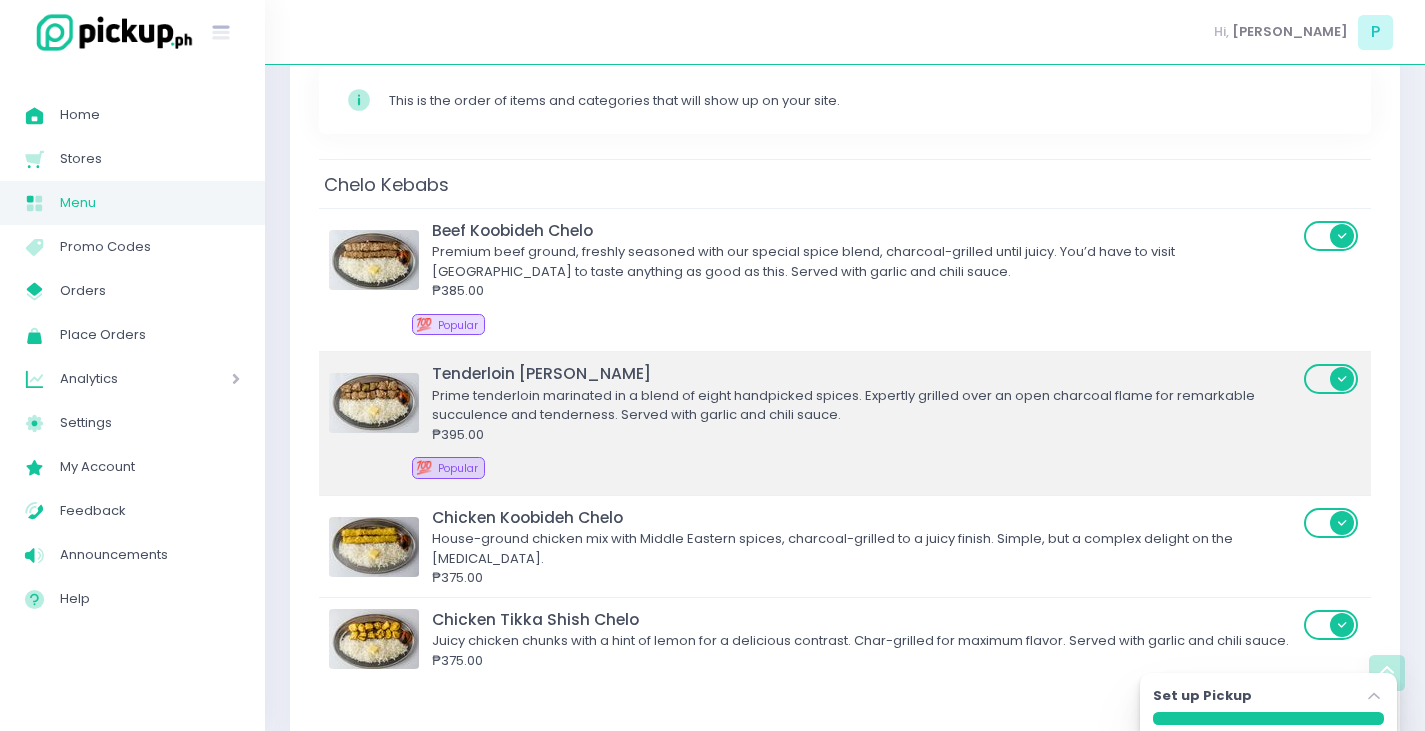 scroll, scrollTop: 300, scrollLeft: 0, axis: vertical 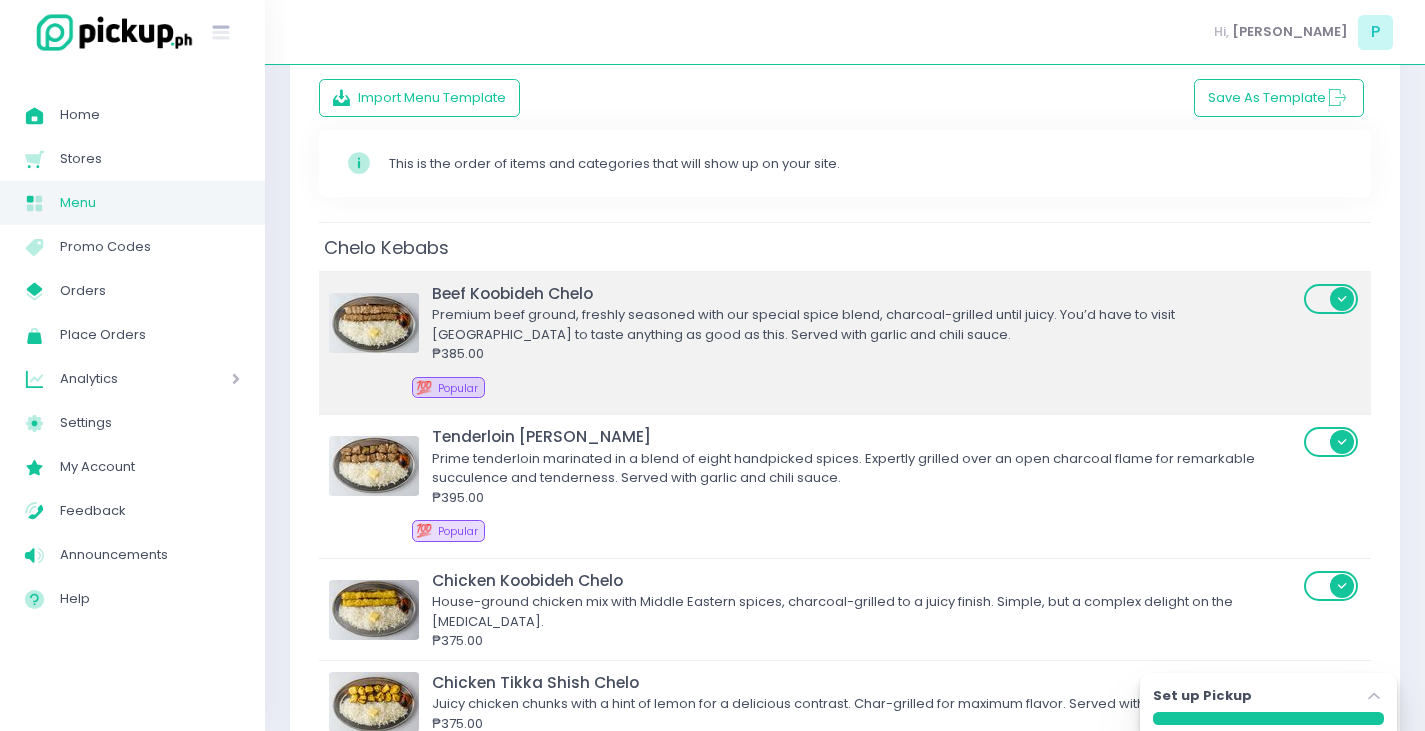 click on "💯 Popular" at bounding box center [864, 391] 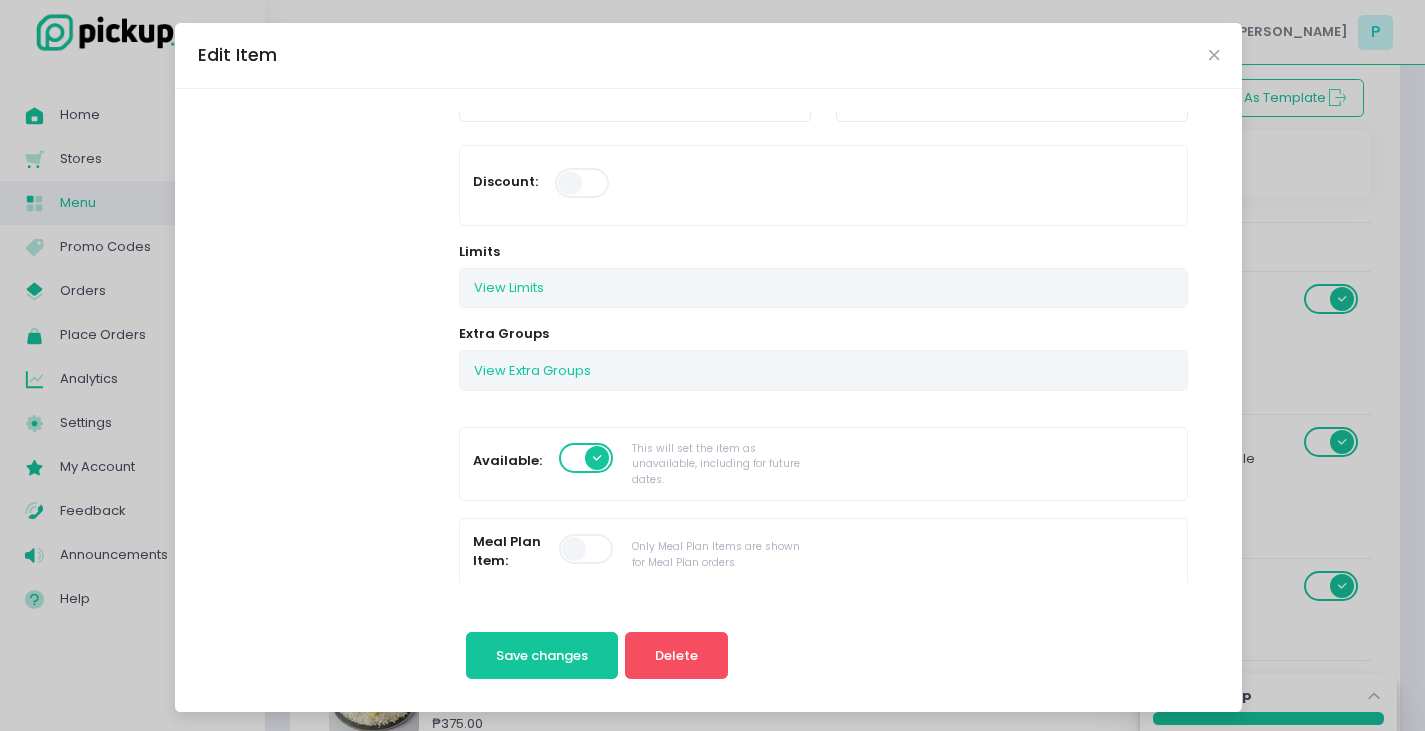 scroll, scrollTop: 200, scrollLeft: 0, axis: vertical 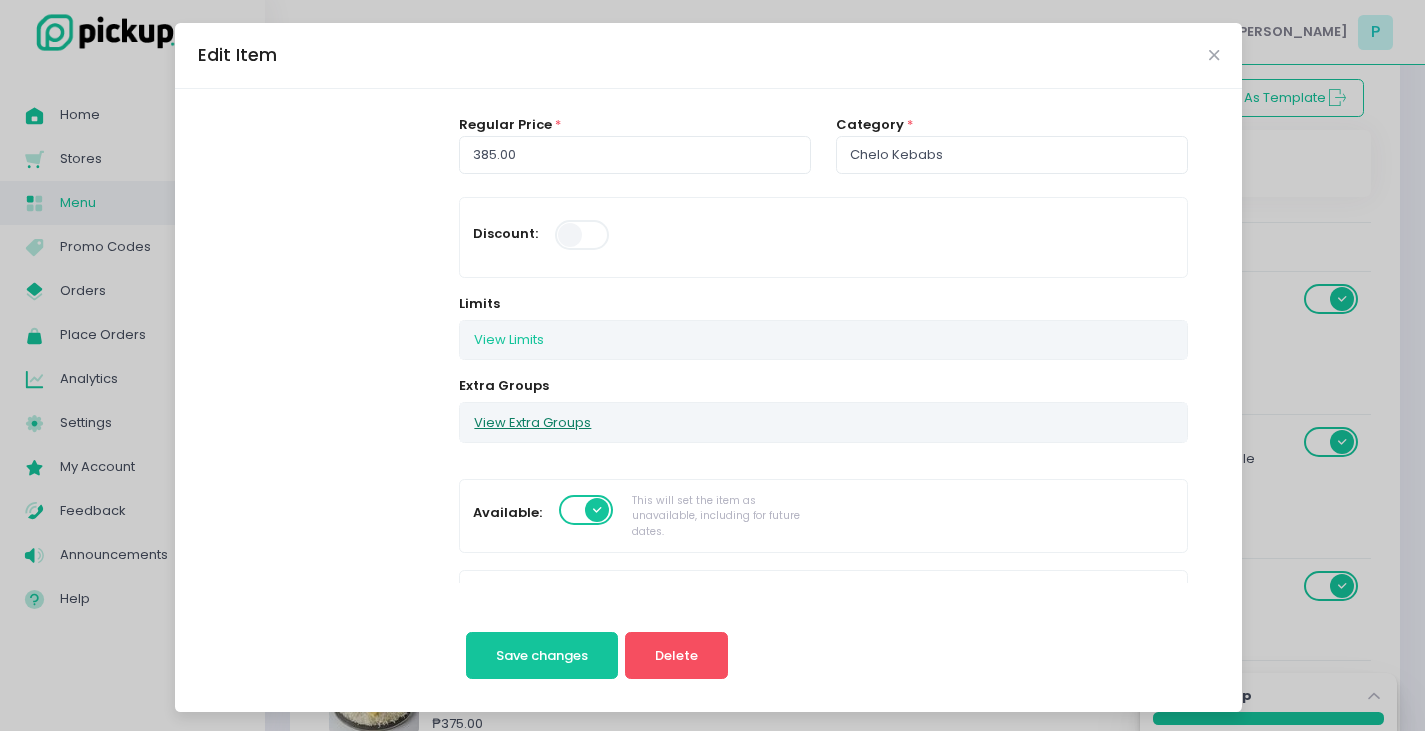 click on "View Extra Groups" at bounding box center [532, 422] 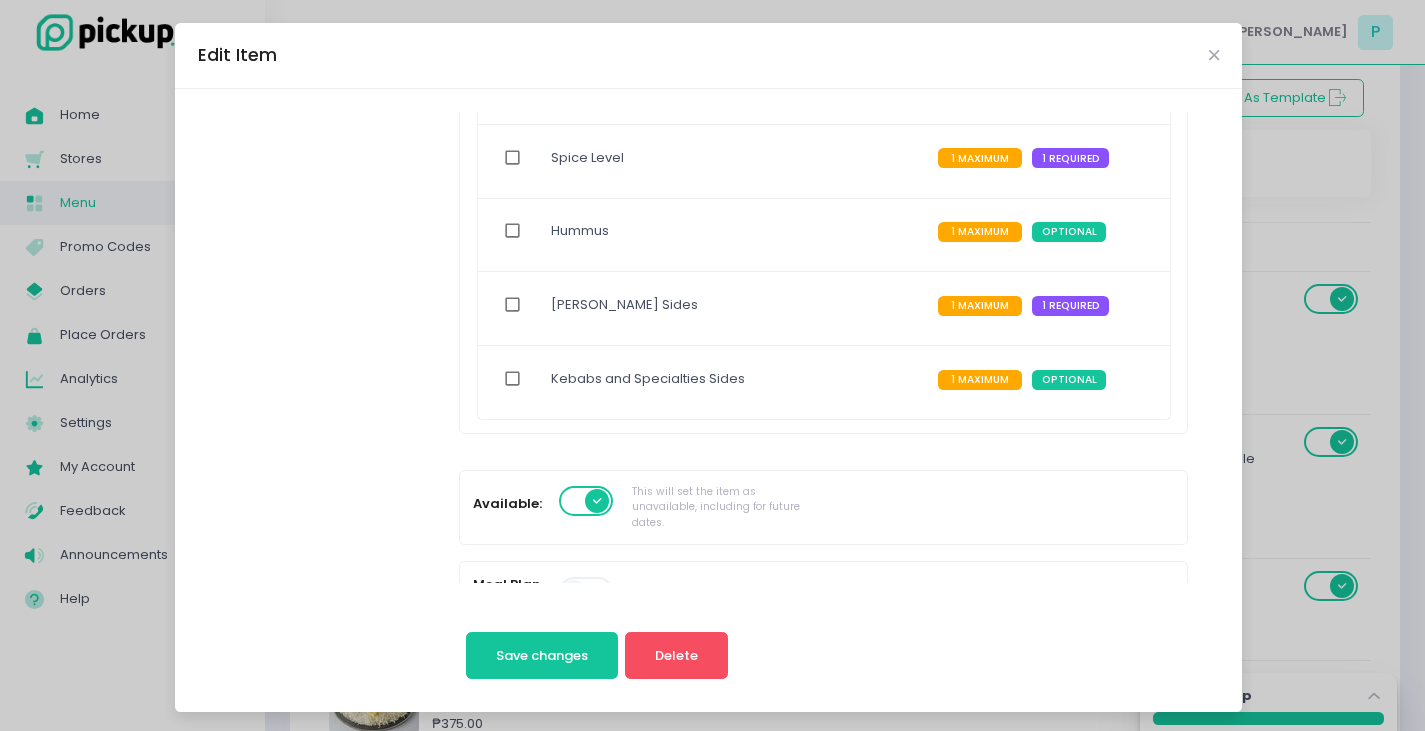scroll, scrollTop: 1400, scrollLeft: 0, axis: vertical 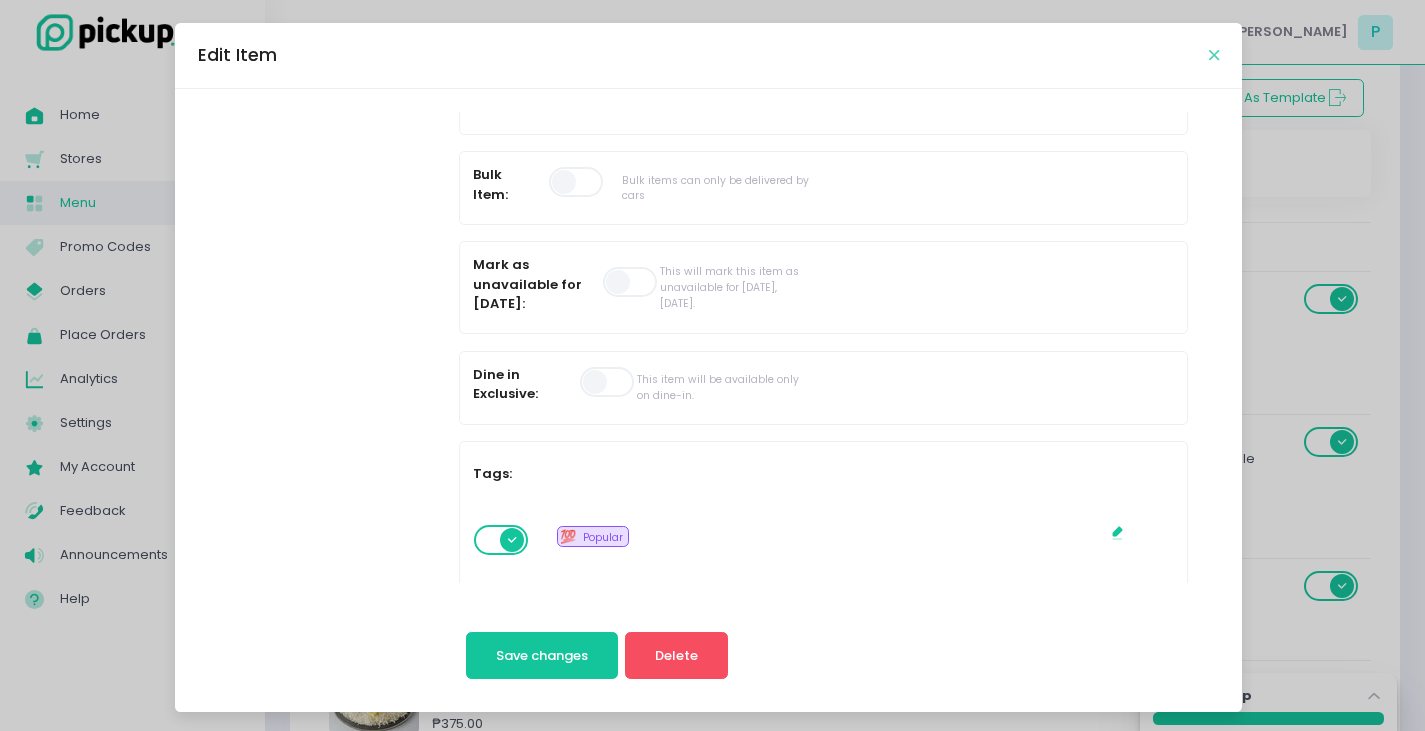 click at bounding box center (1214, 55) 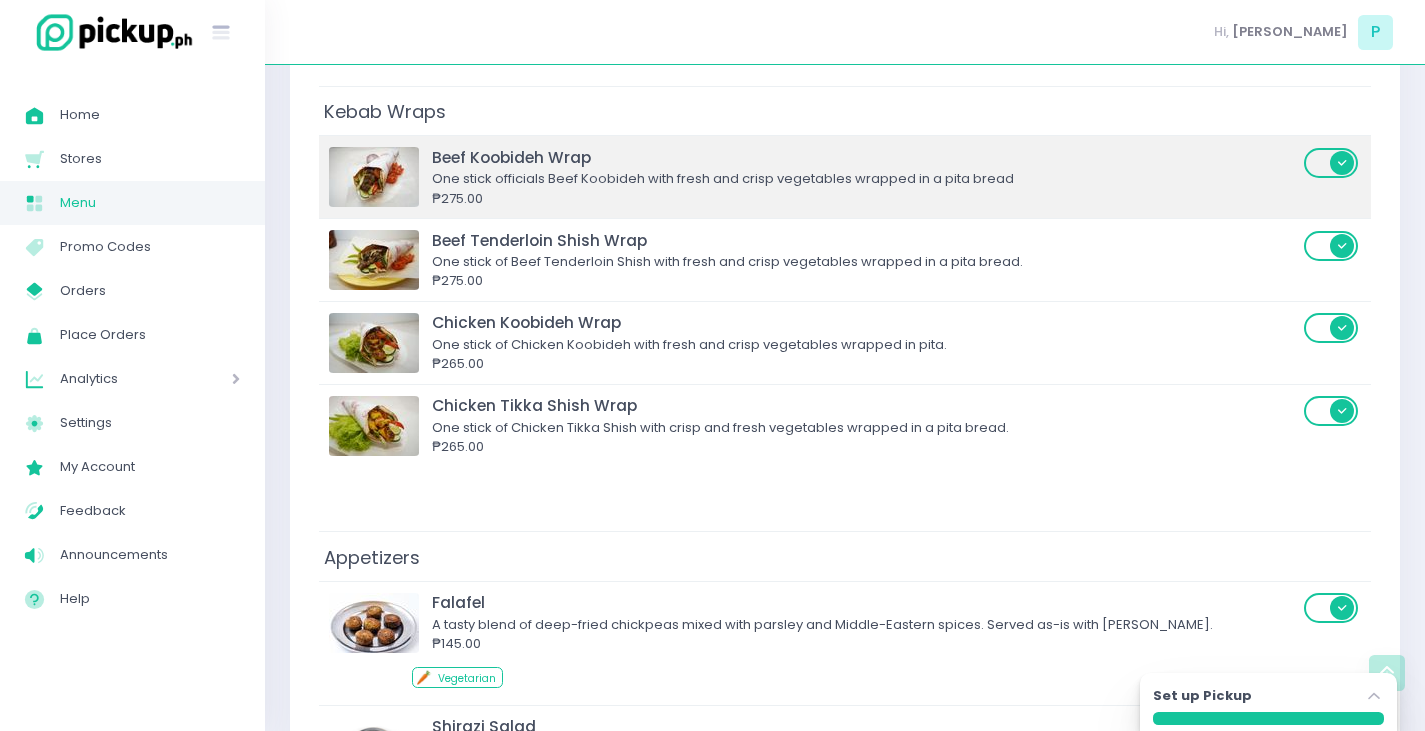 scroll, scrollTop: 2000, scrollLeft: 0, axis: vertical 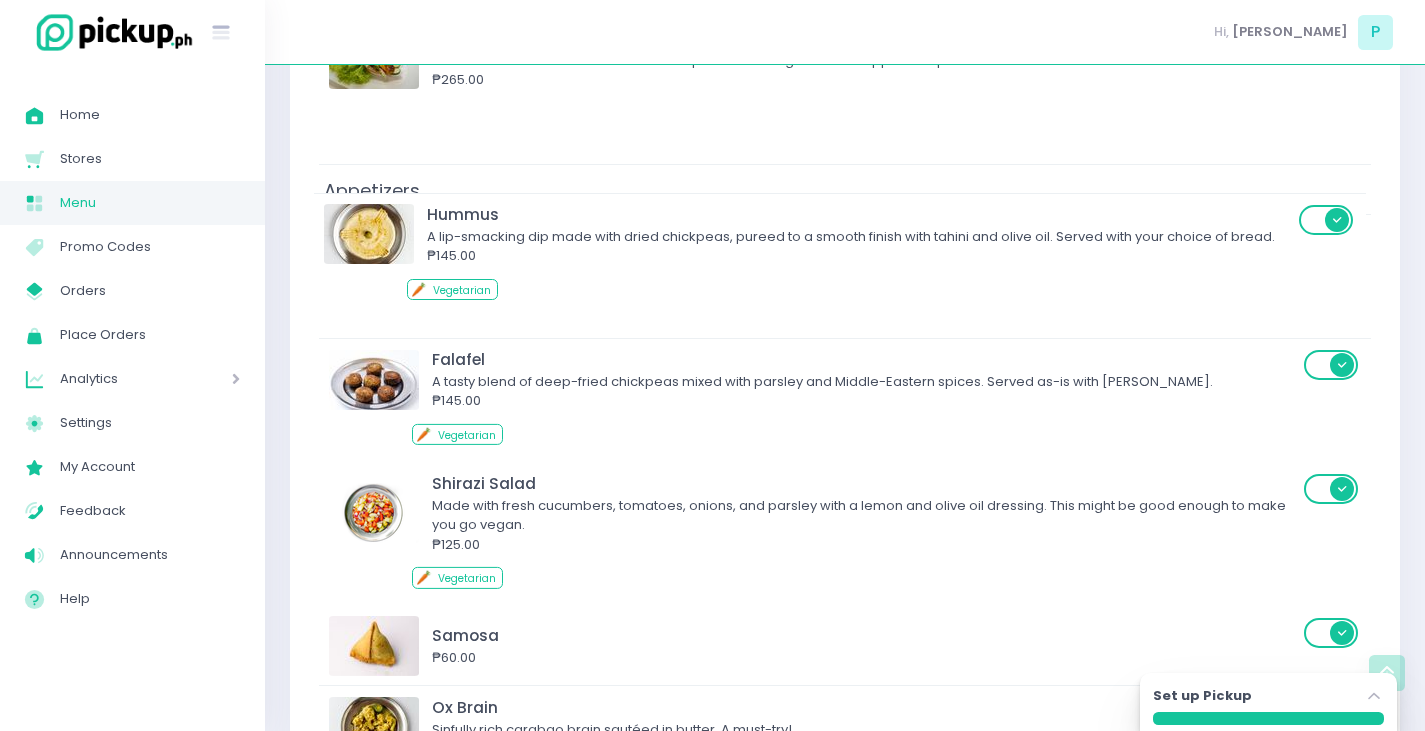 drag, startPoint x: 351, startPoint y: 481, endPoint x: 346, endPoint y: 222, distance: 259.04825 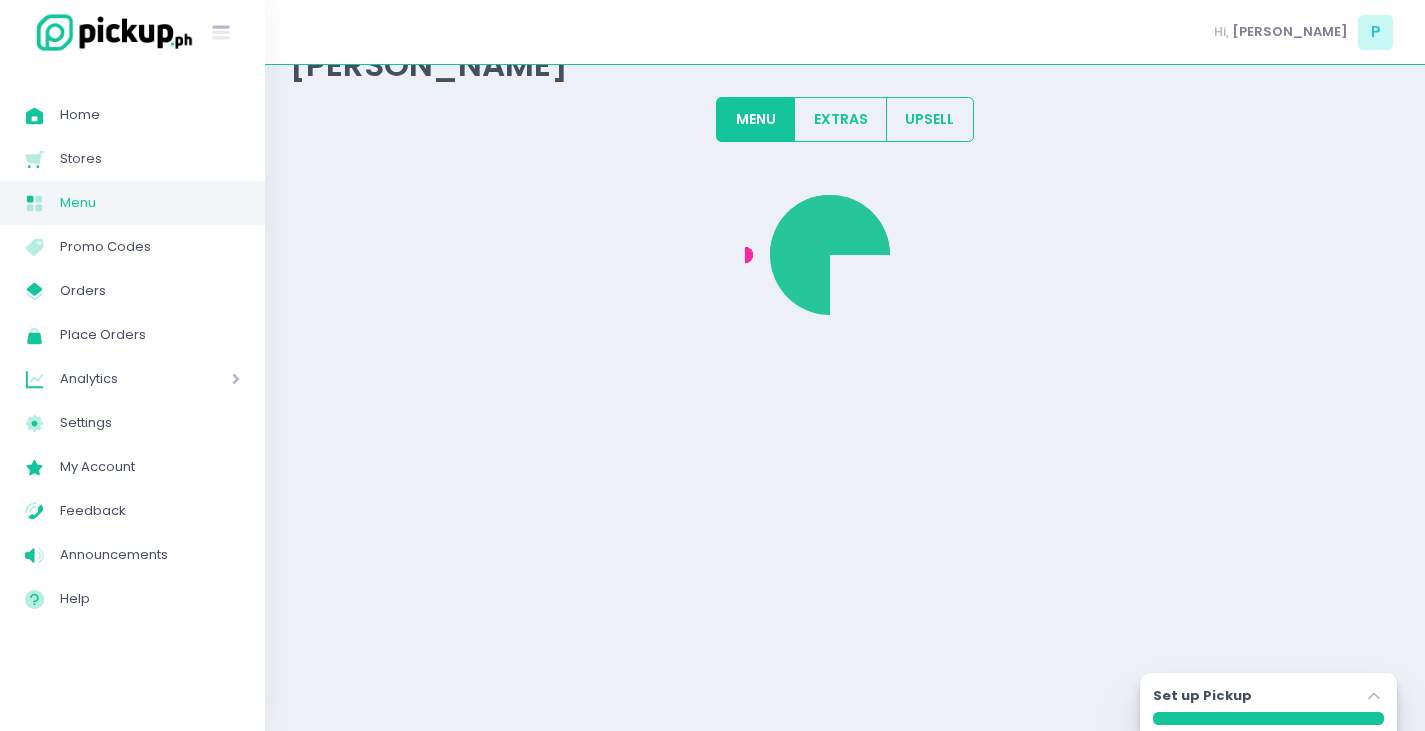 scroll, scrollTop: 2000, scrollLeft: 0, axis: vertical 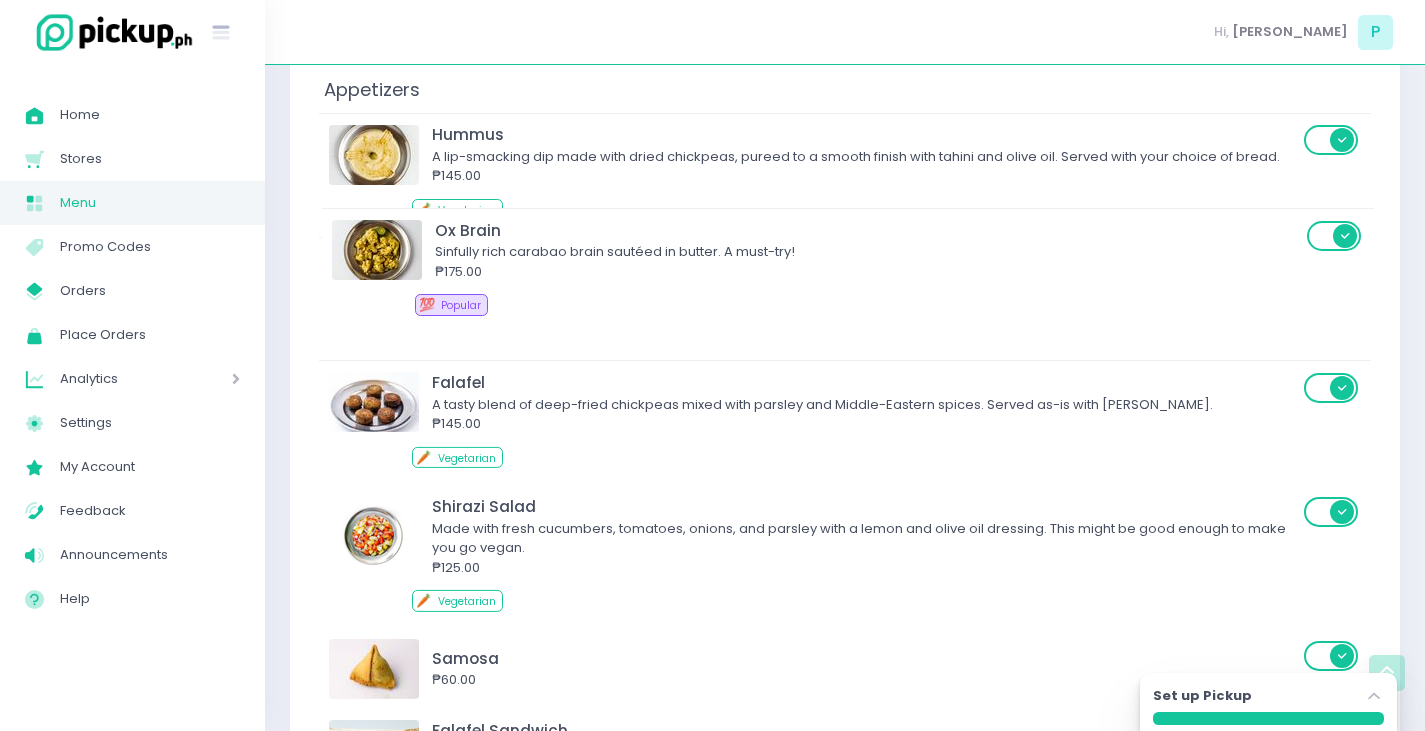 drag, startPoint x: 377, startPoint y: 578, endPoint x: 380, endPoint y: 227, distance: 351.01282 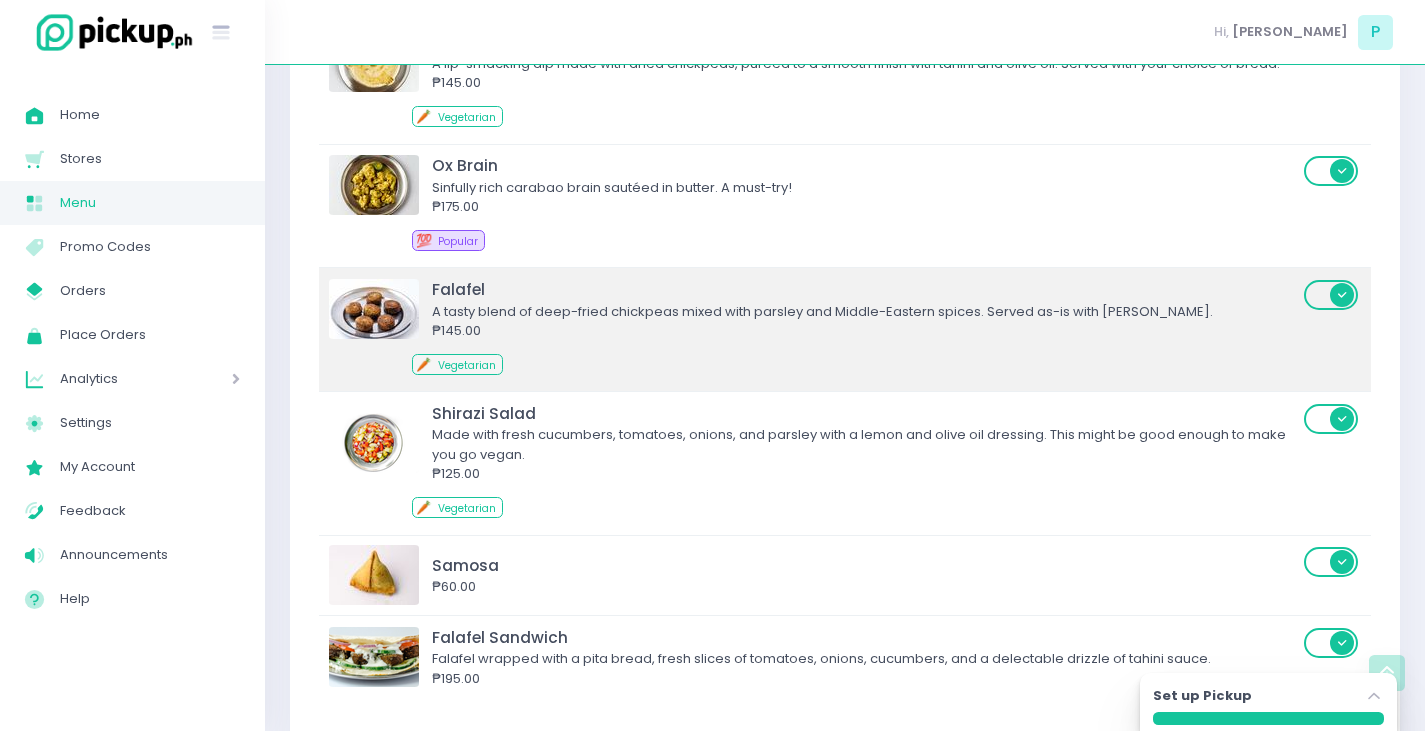 scroll, scrollTop: 2301, scrollLeft: 0, axis: vertical 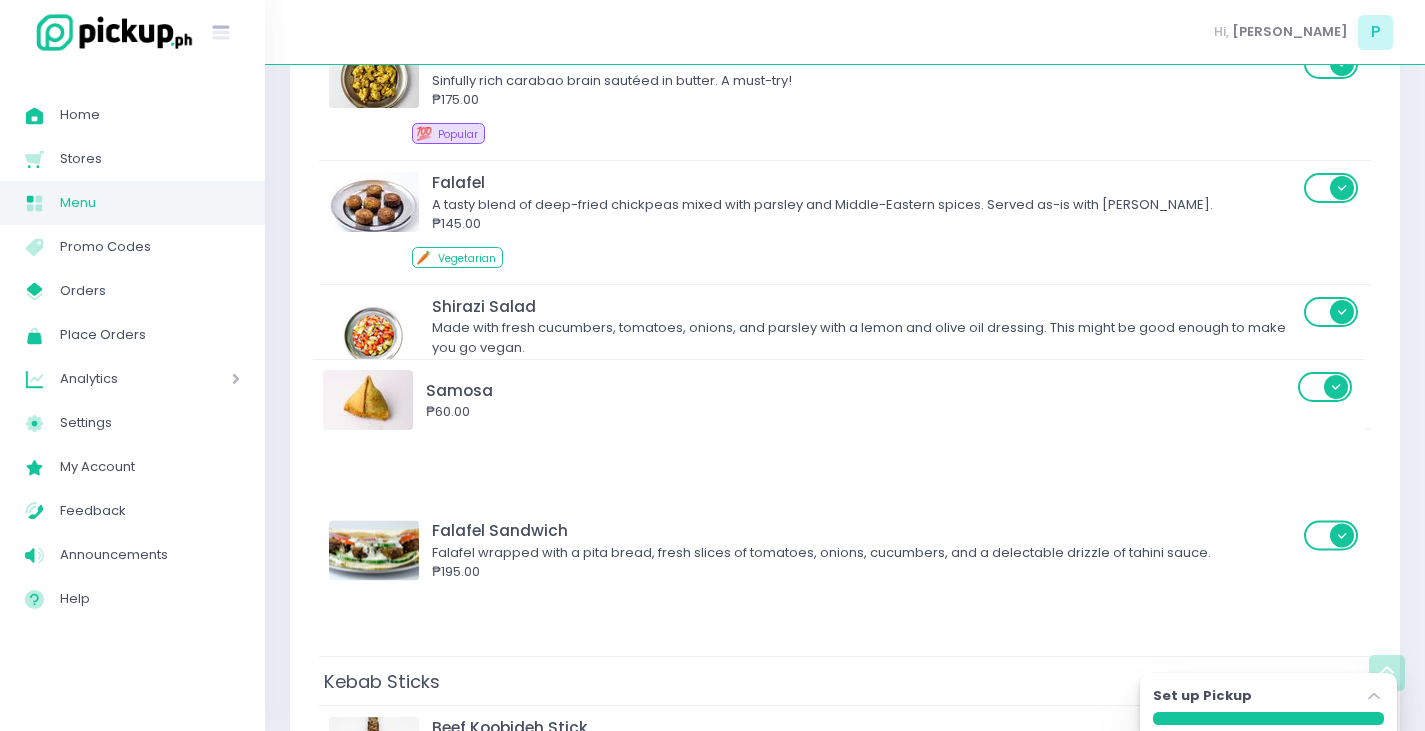 drag, startPoint x: 369, startPoint y: 421, endPoint x: 362, endPoint y: 388, distance: 33.734257 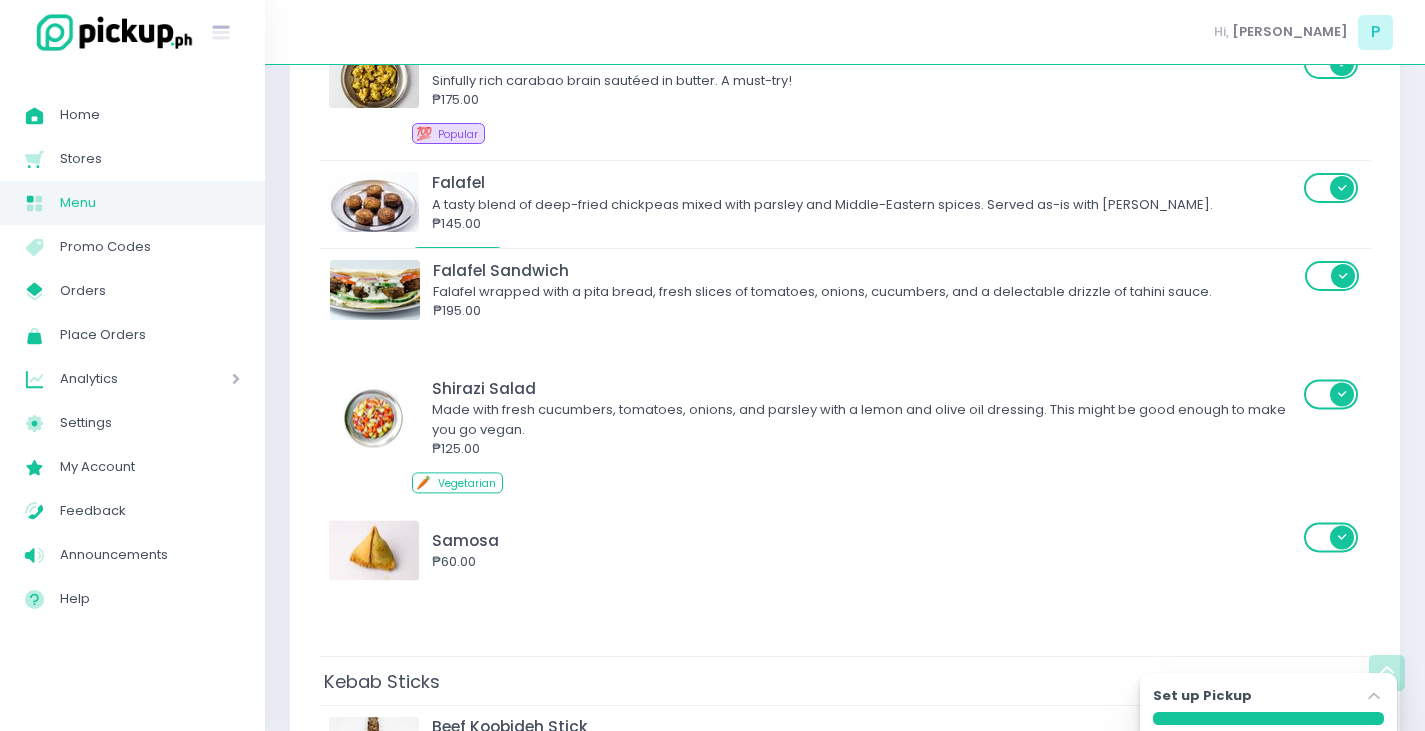 drag, startPoint x: 362, startPoint y: 495, endPoint x: 363, endPoint y: 265, distance: 230.00217 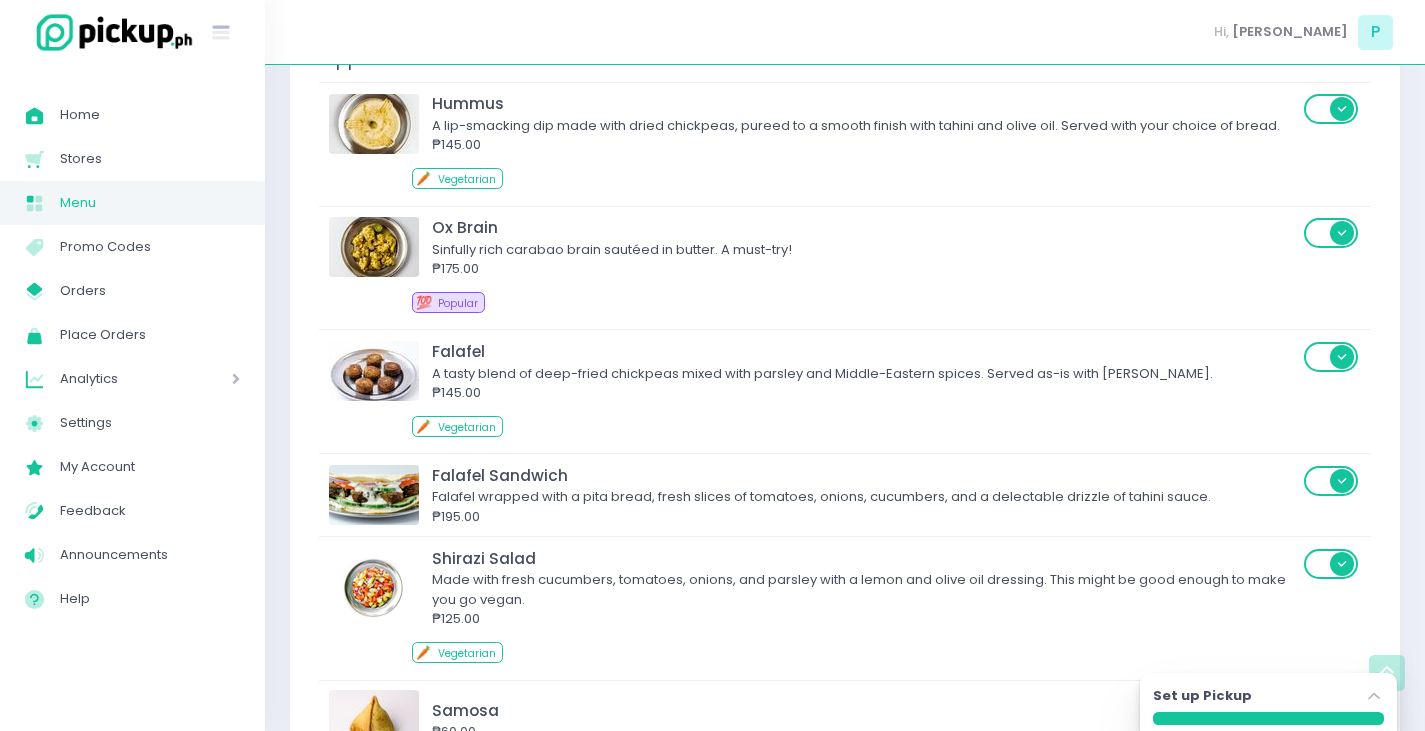 scroll, scrollTop: 1901, scrollLeft: 0, axis: vertical 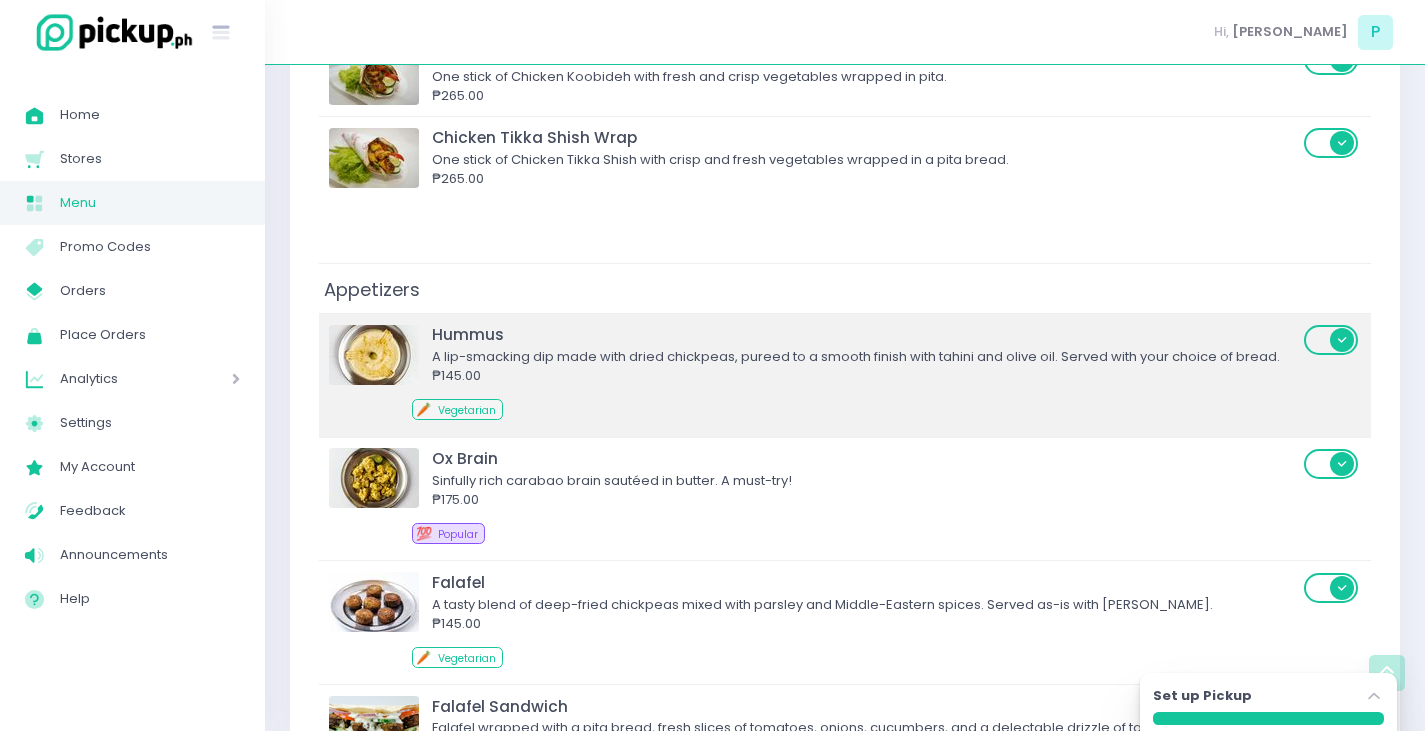 click on "A lip-smacking dip made with dried chickpeas, pureed to a smooth finish with tahini and olive oil. Served with your choice of bread." at bounding box center (865, 357) 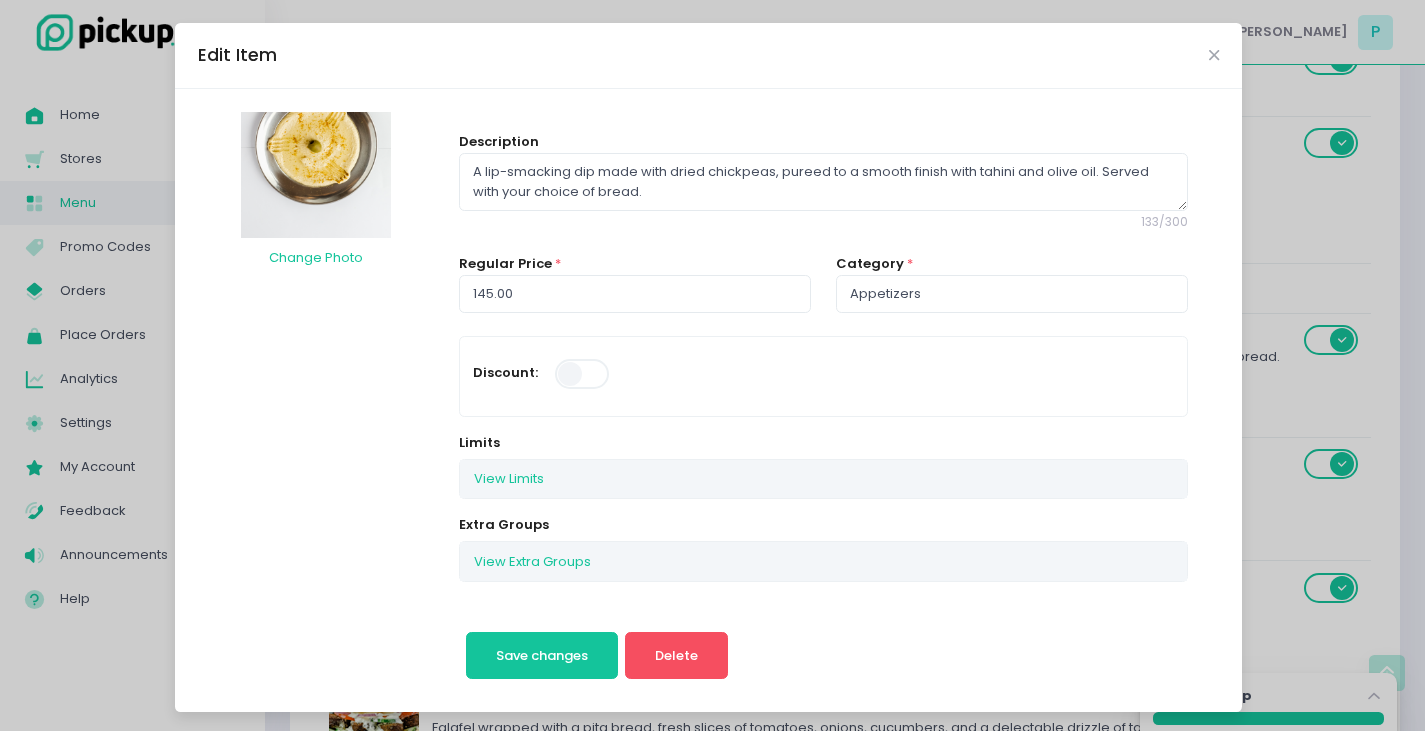scroll, scrollTop: 100, scrollLeft: 0, axis: vertical 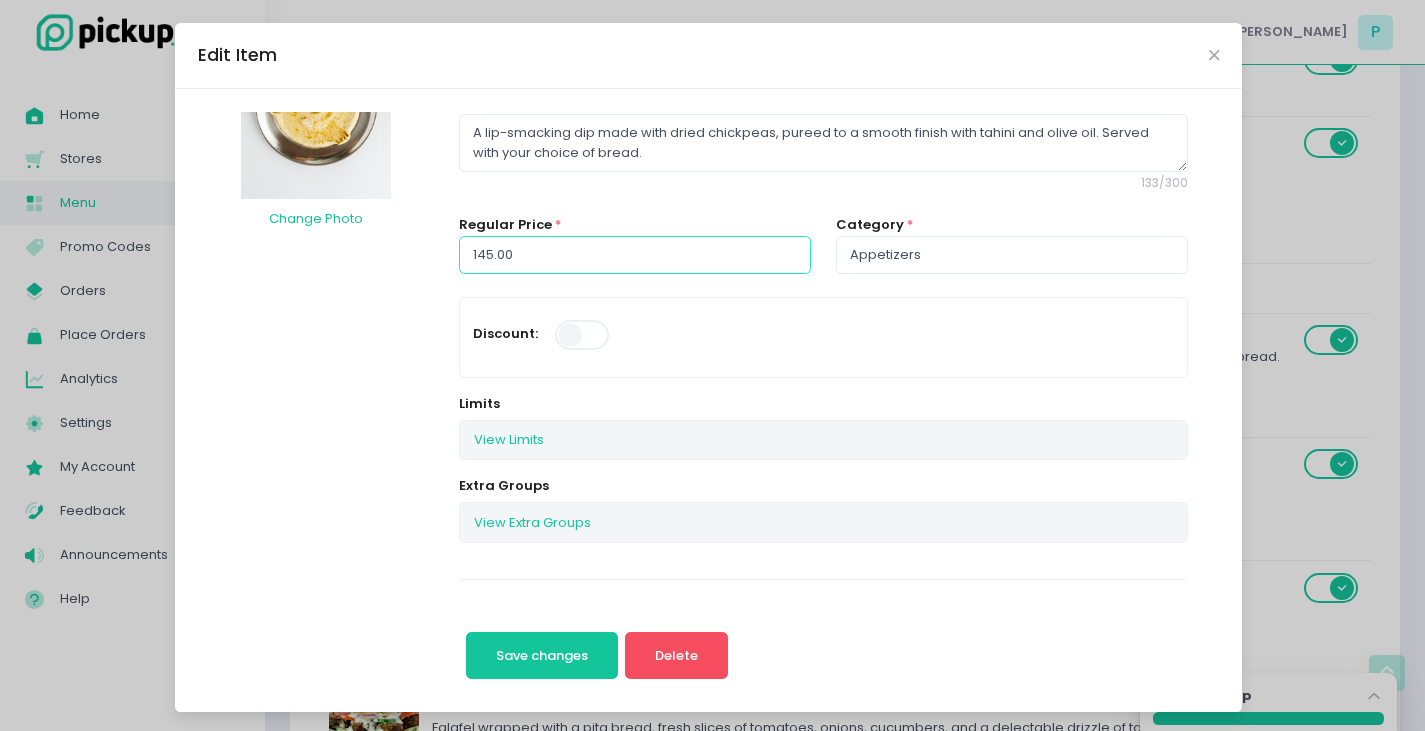 drag, startPoint x: 540, startPoint y: 250, endPoint x: 0, endPoint y: 198, distance: 542.4979 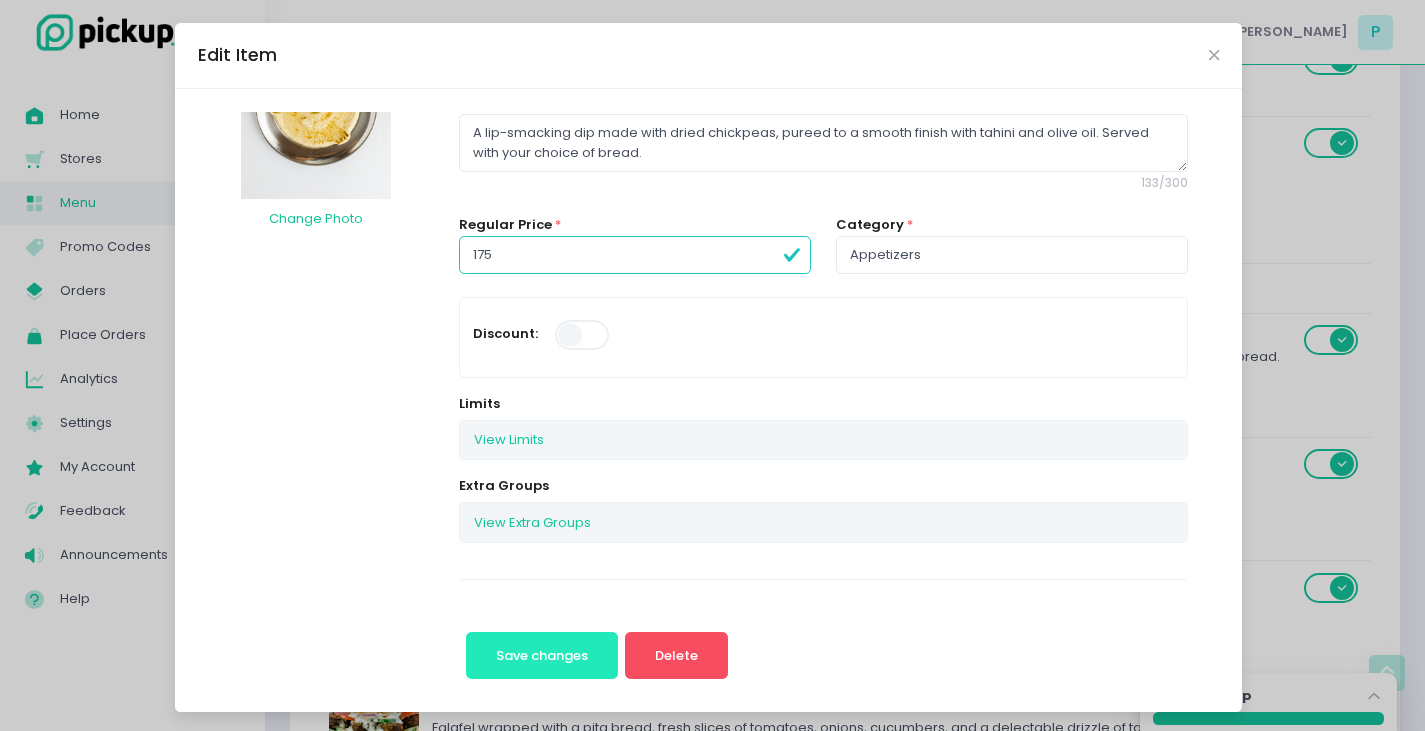type on "175.00" 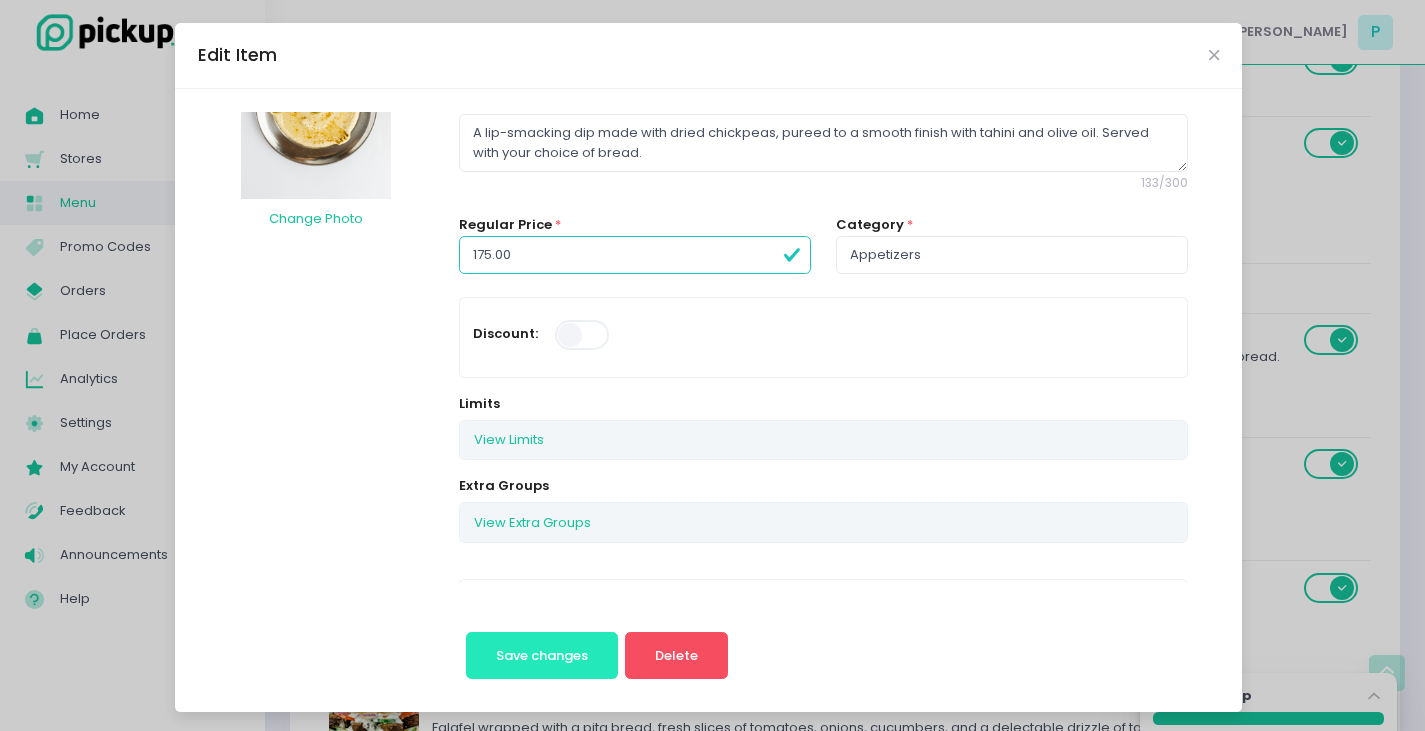 click on "Save changes" at bounding box center [542, 656] 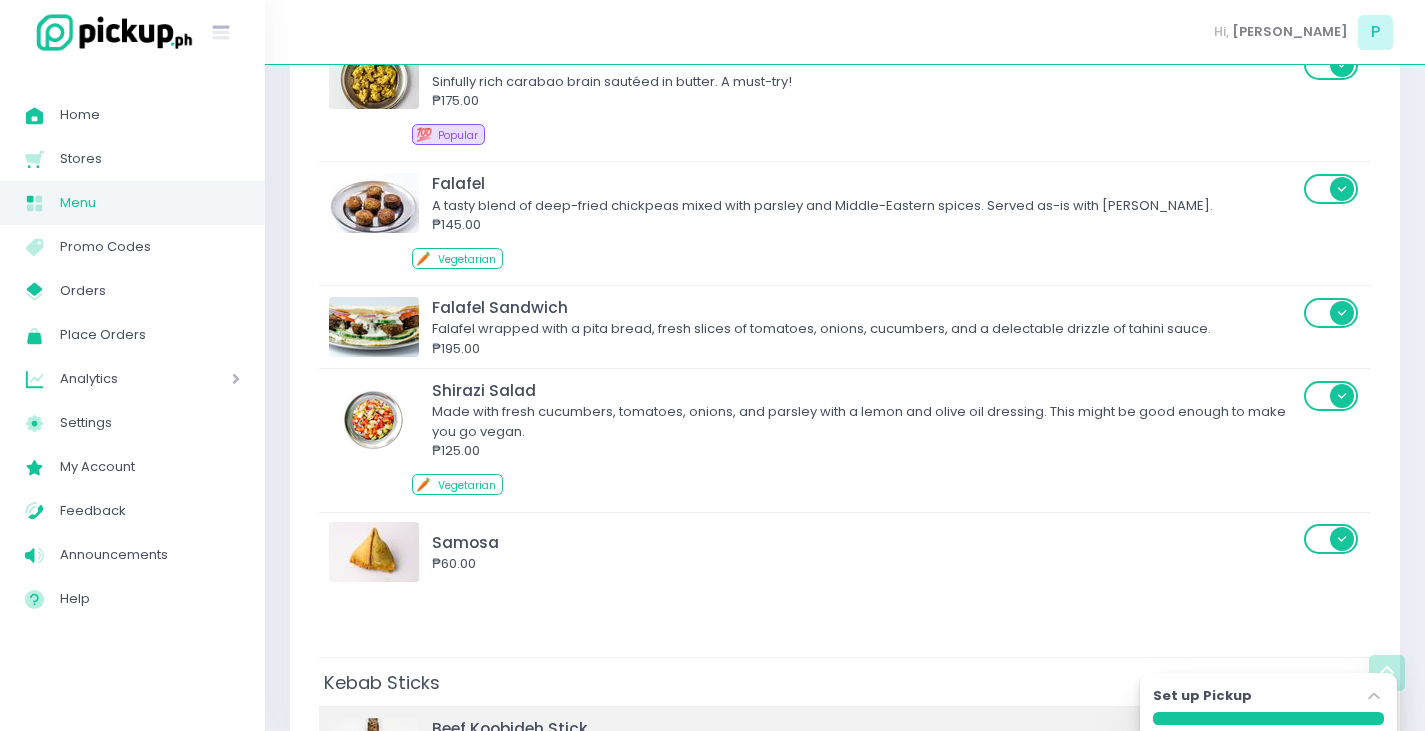 scroll, scrollTop: 2000, scrollLeft: 0, axis: vertical 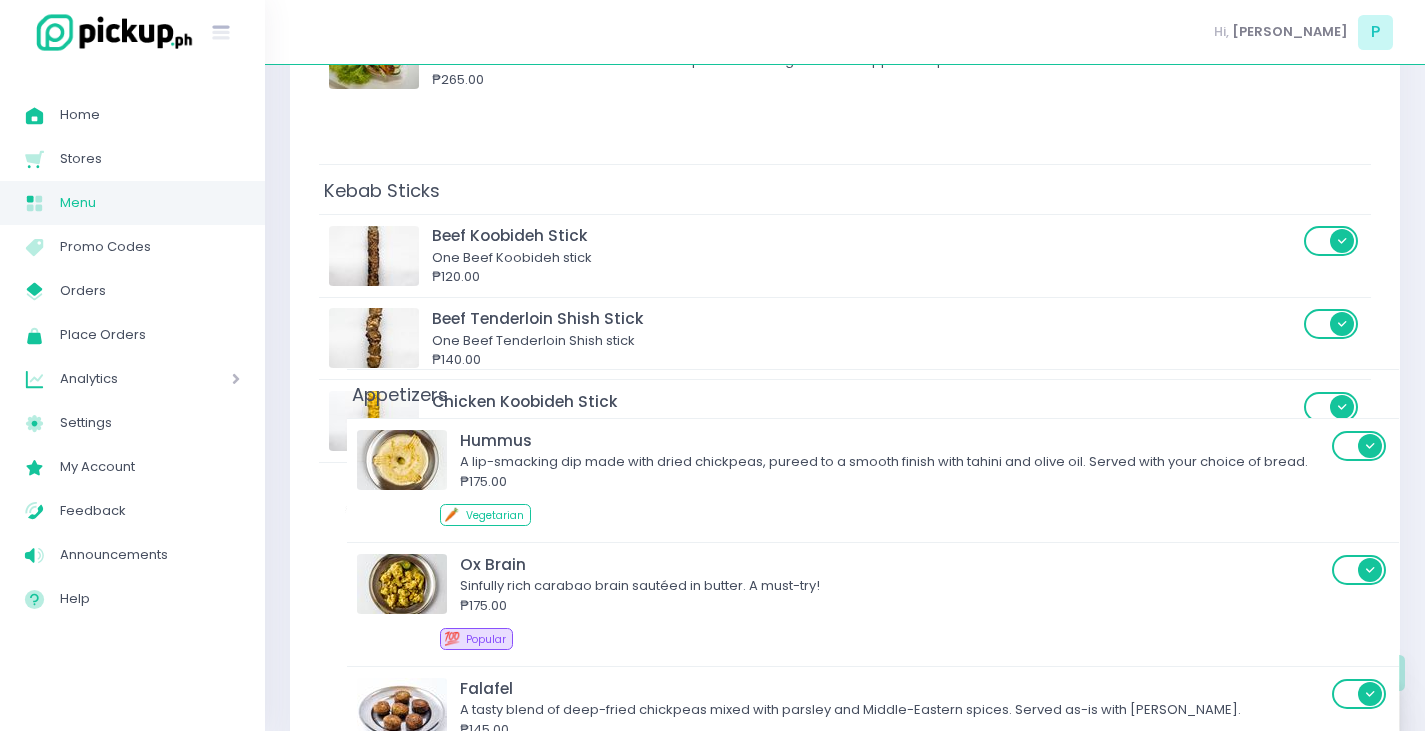 drag, startPoint x: 389, startPoint y: 151, endPoint x: 420, endPoint y: 405, distance: 255.88474 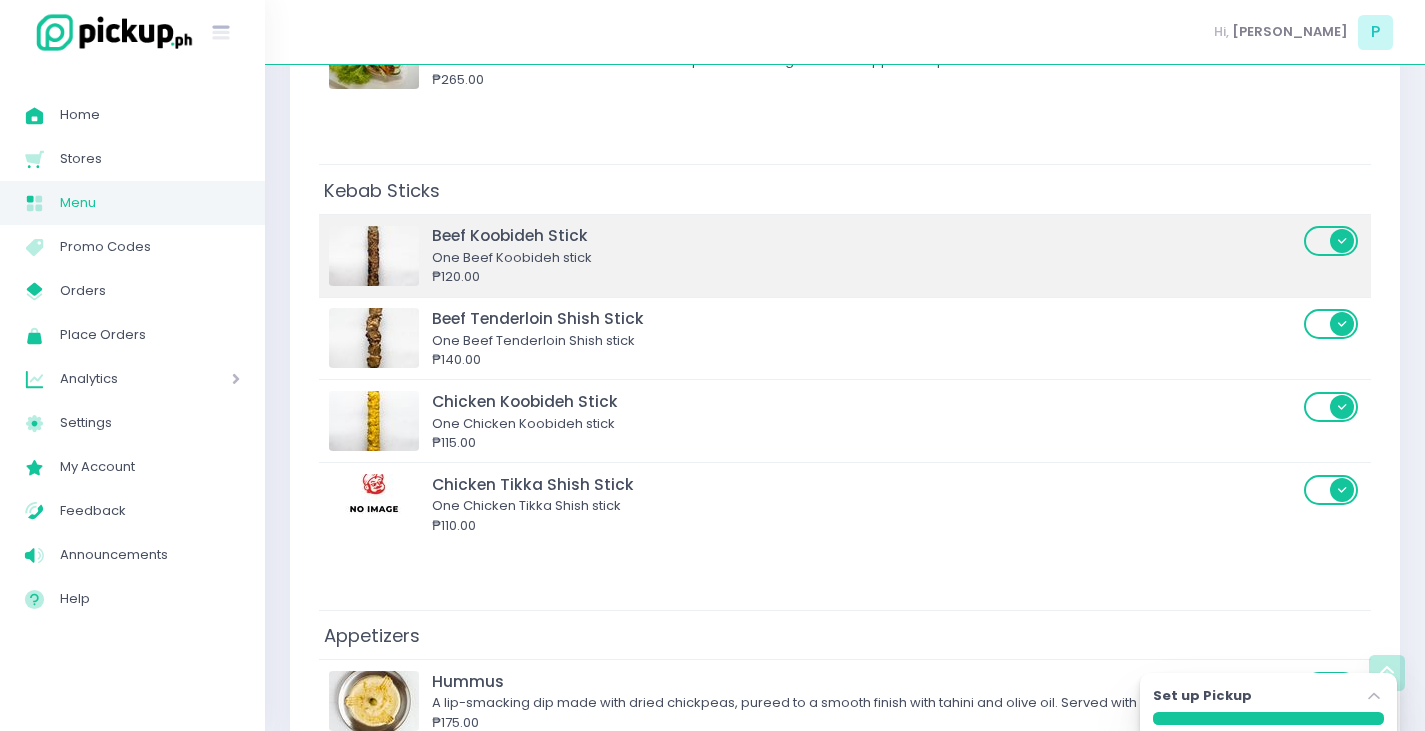 click on "₱120.00" at bounding box center [865, 277] 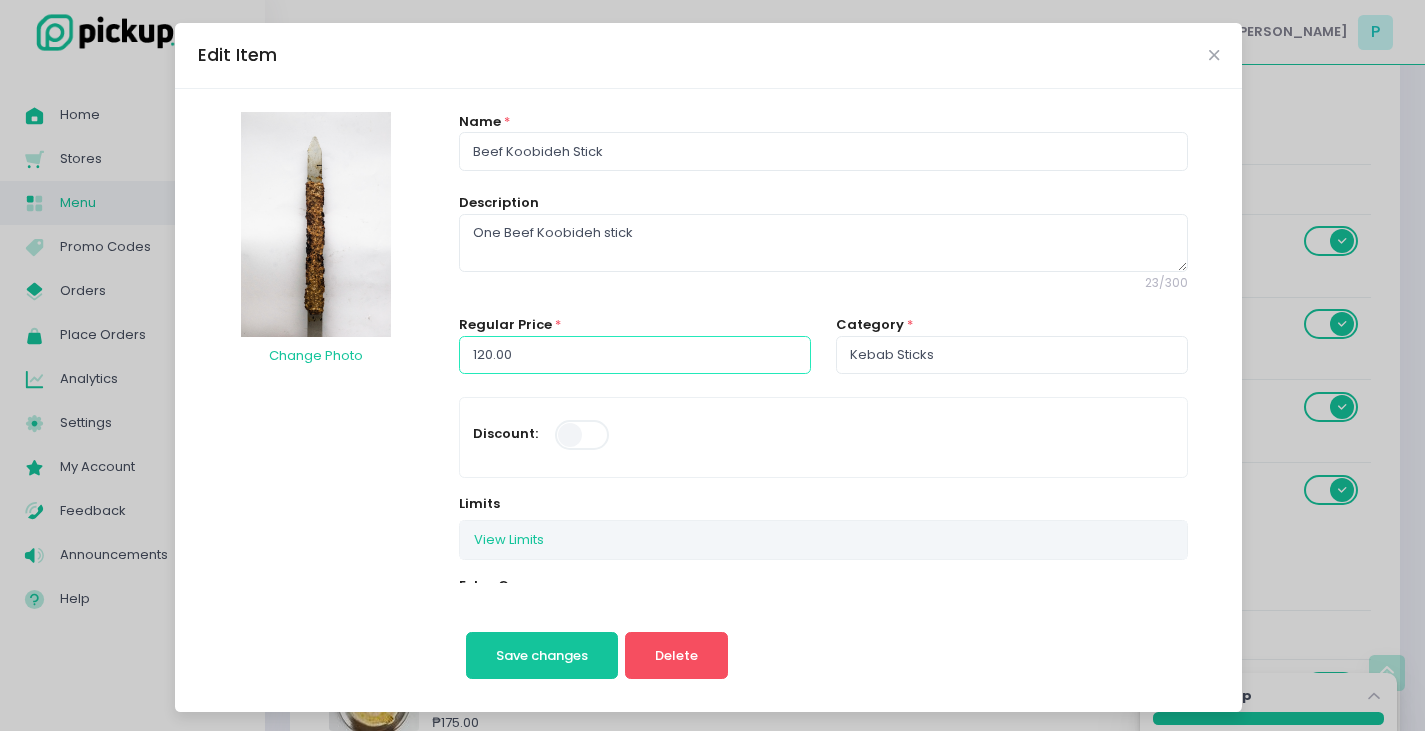 drag, startPoint x: 600, startPoint y: 346, endPoint x: 0, endPoint y: 258, distance: 606.419 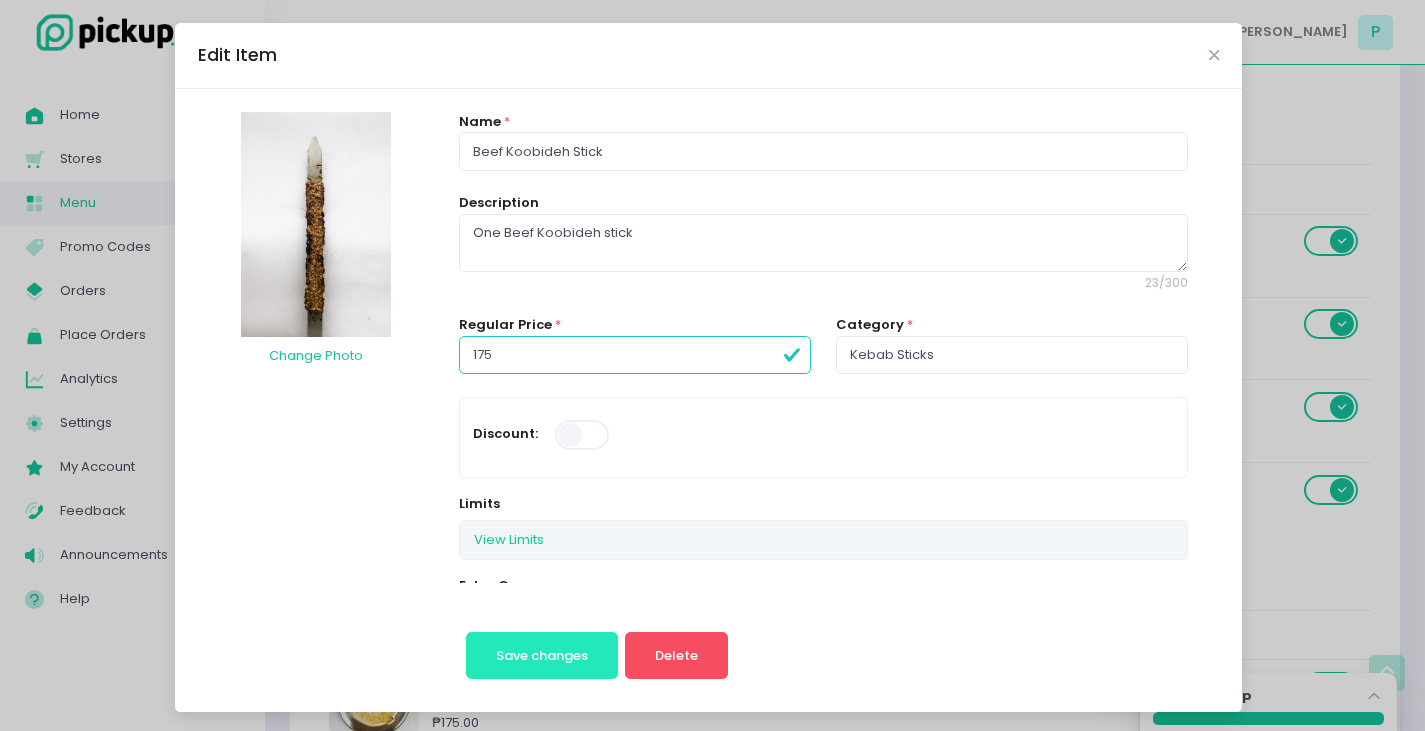 type on "175.00" 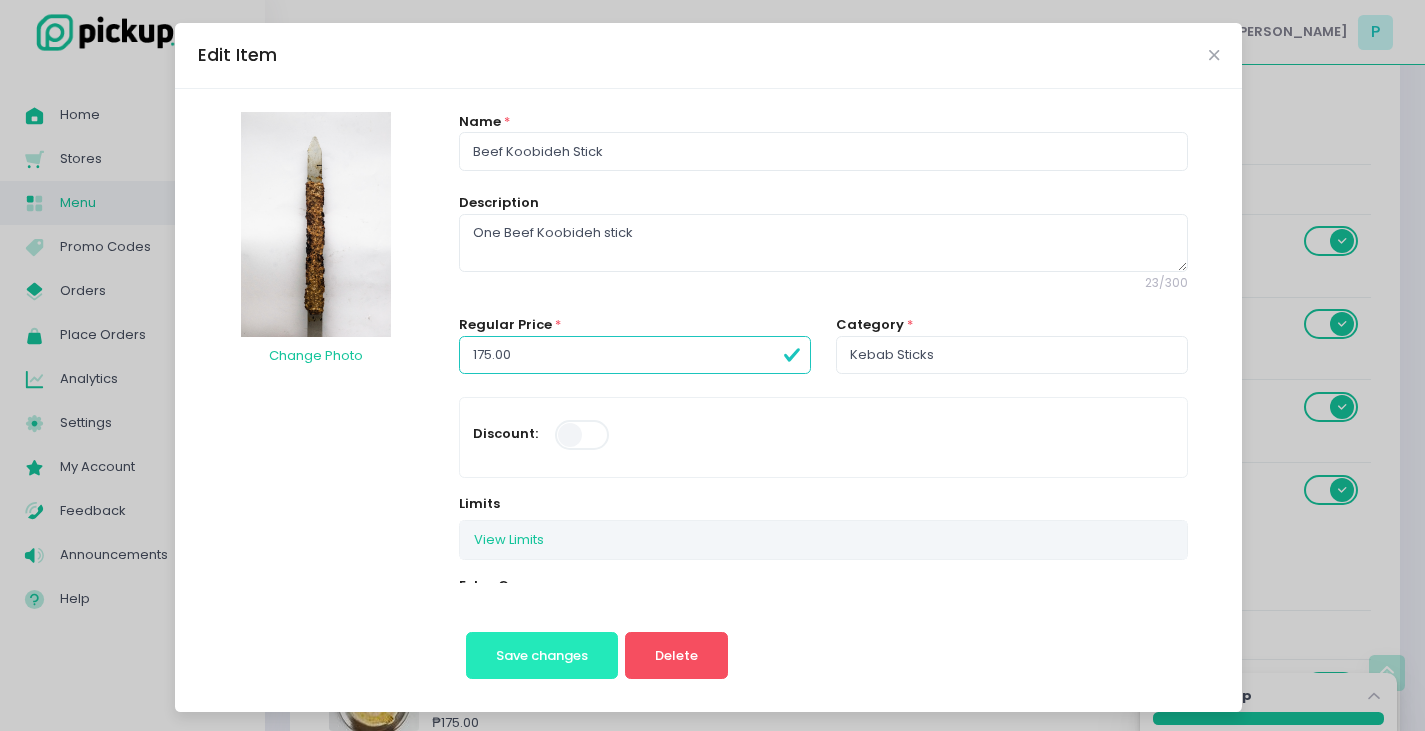 click on "Save changes" at bounding box center (542, 656) 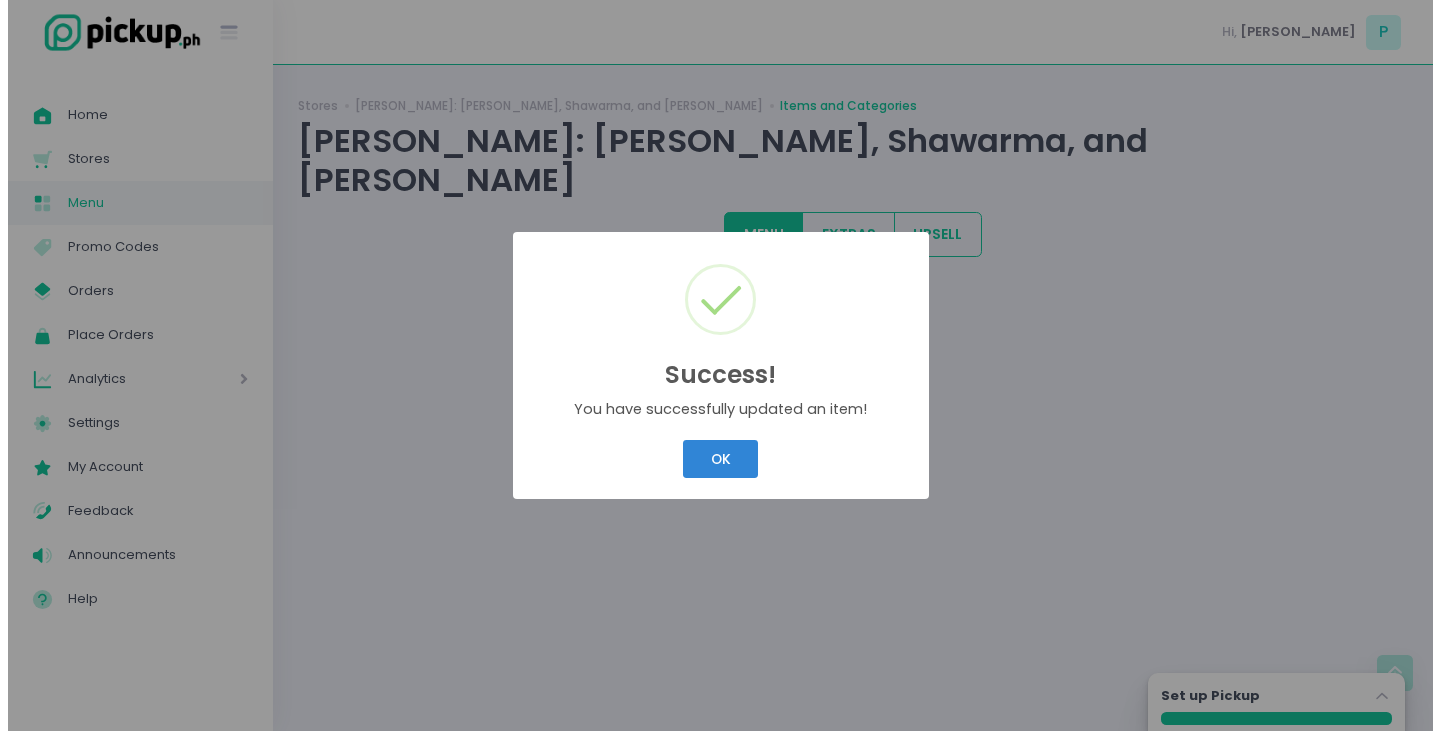 scroll, scrollTop: 0, scrollLeft: 0, axis: both 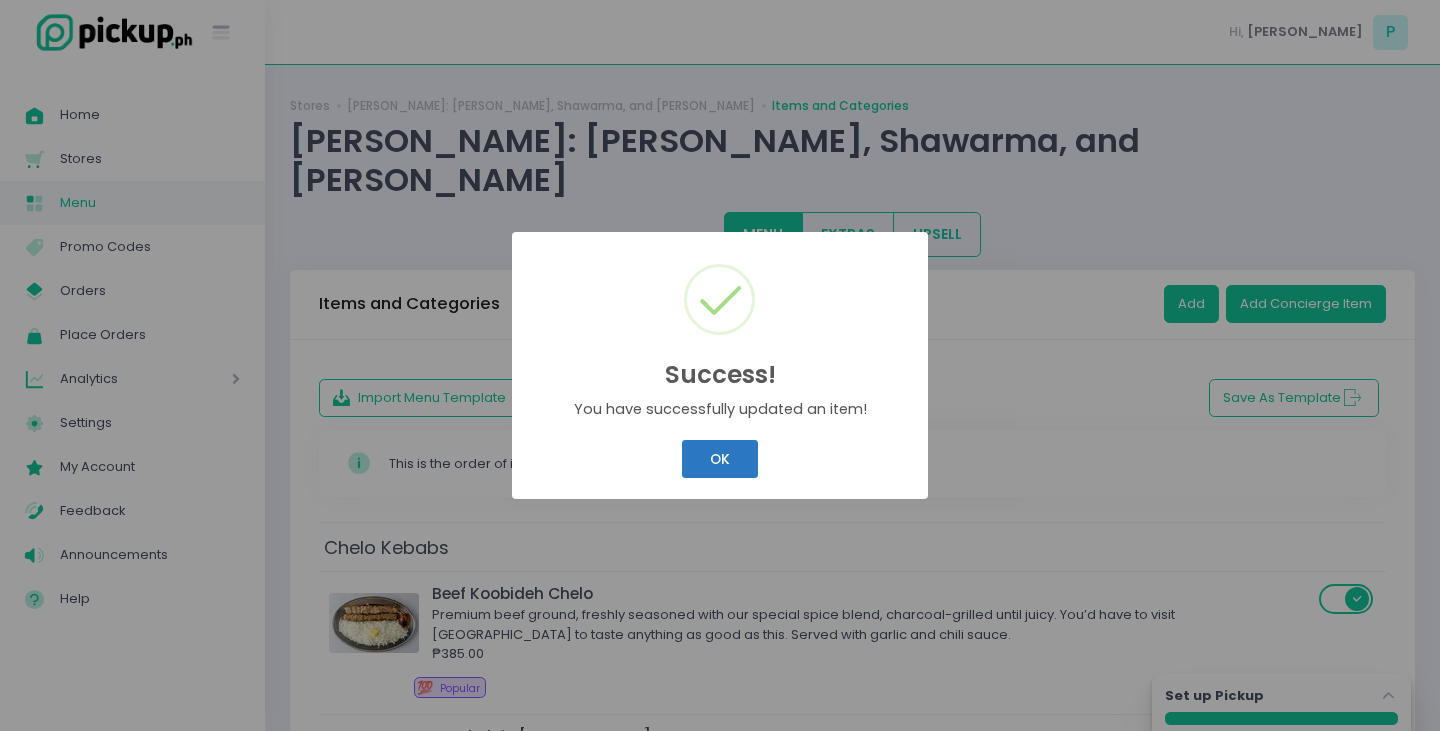 click on "OK" at bounding box center (719, 459) 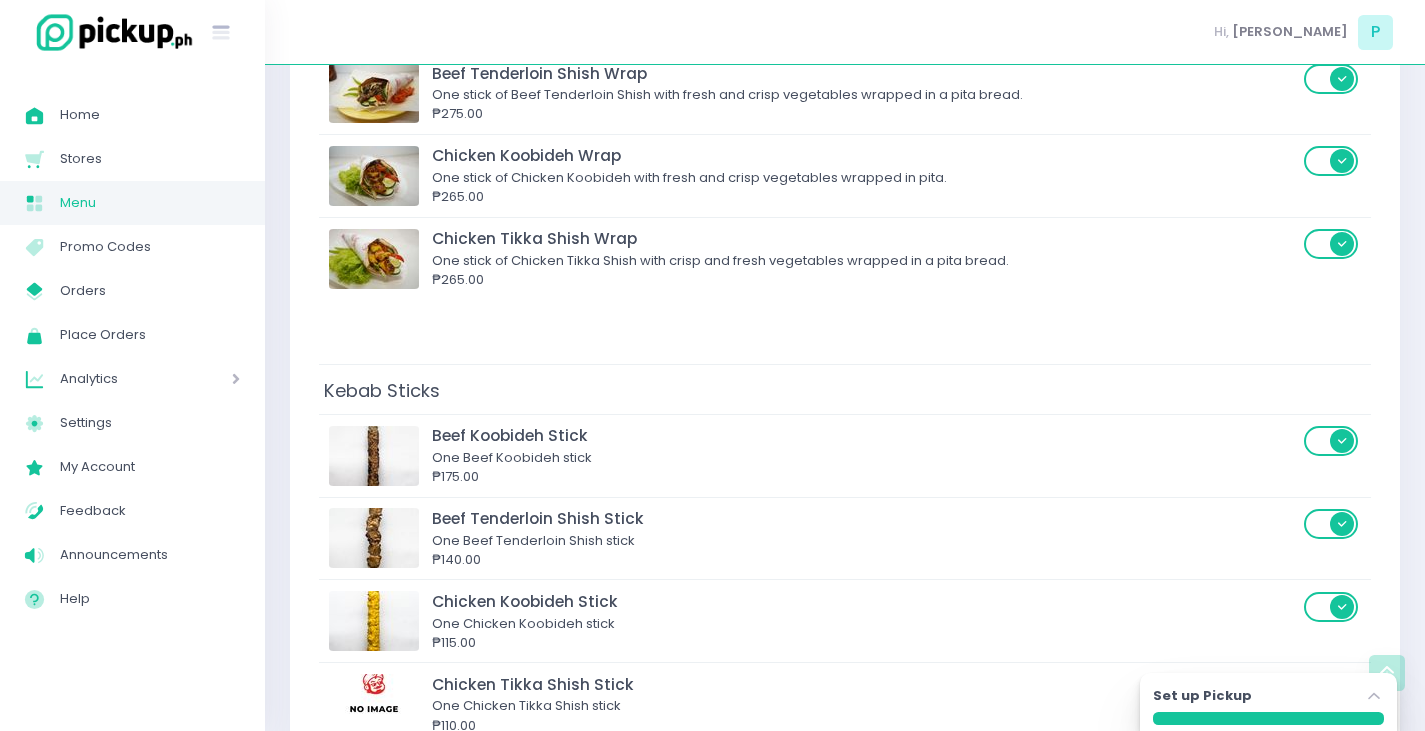 scroll, scrollTop: 1900, scrollLeft: 0, axis: vertical 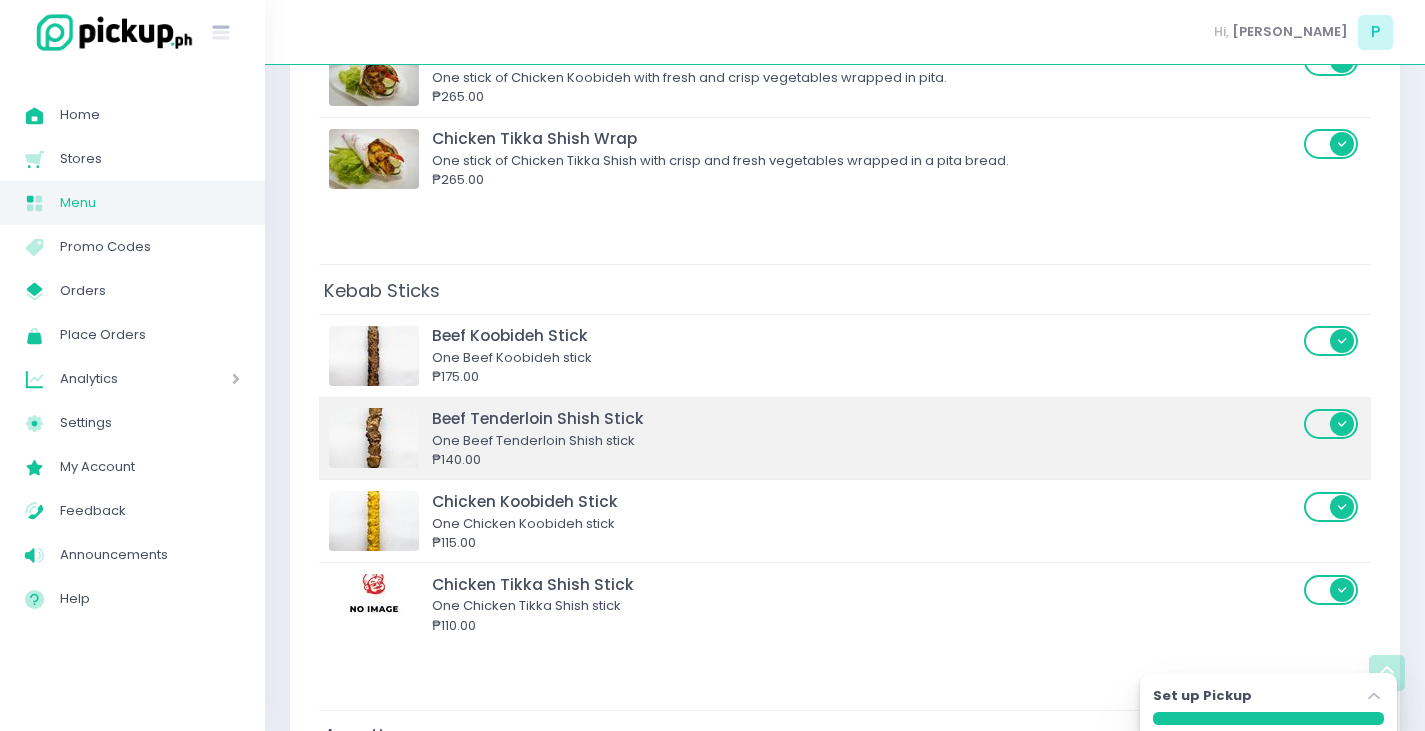 click on "₱140.00" at bounding box center [865, 460] 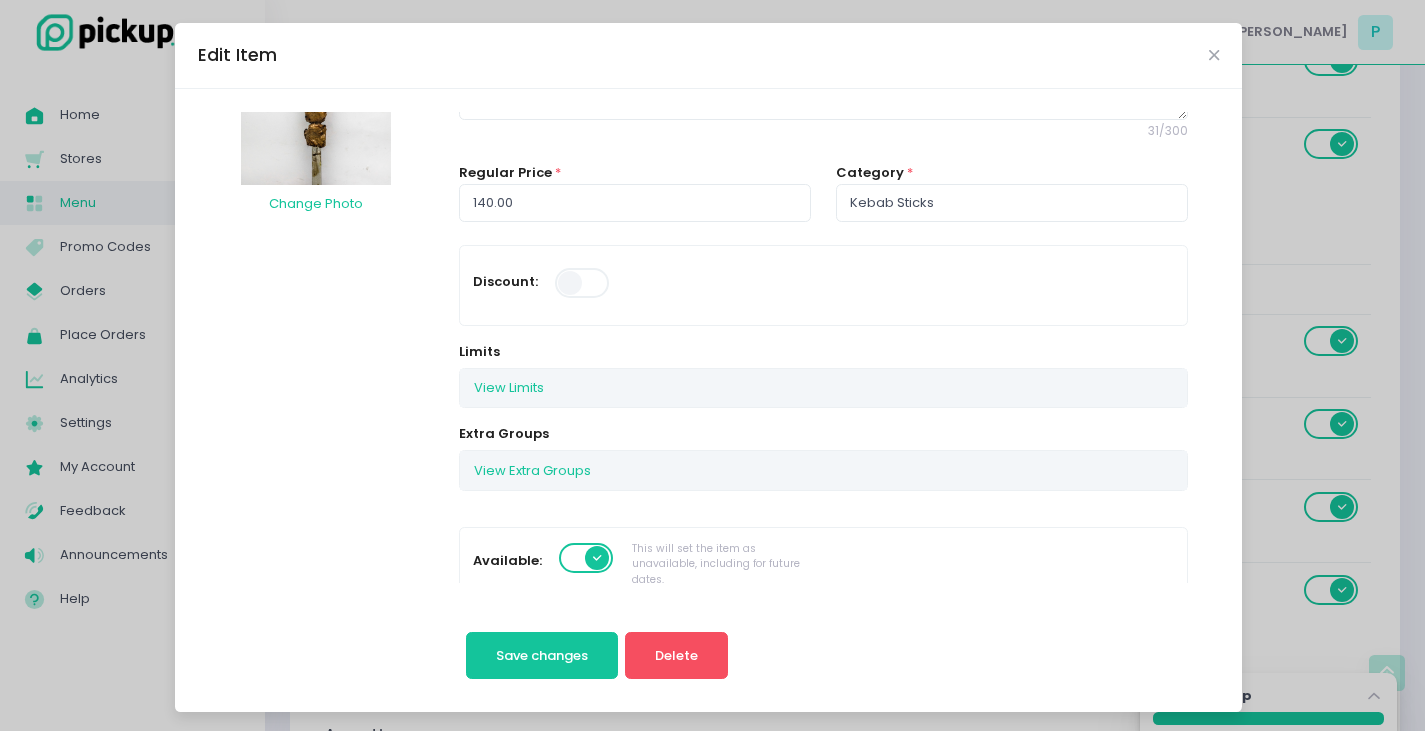 scroll, scrollTop: 0, scrollLeft: 0, axis: both 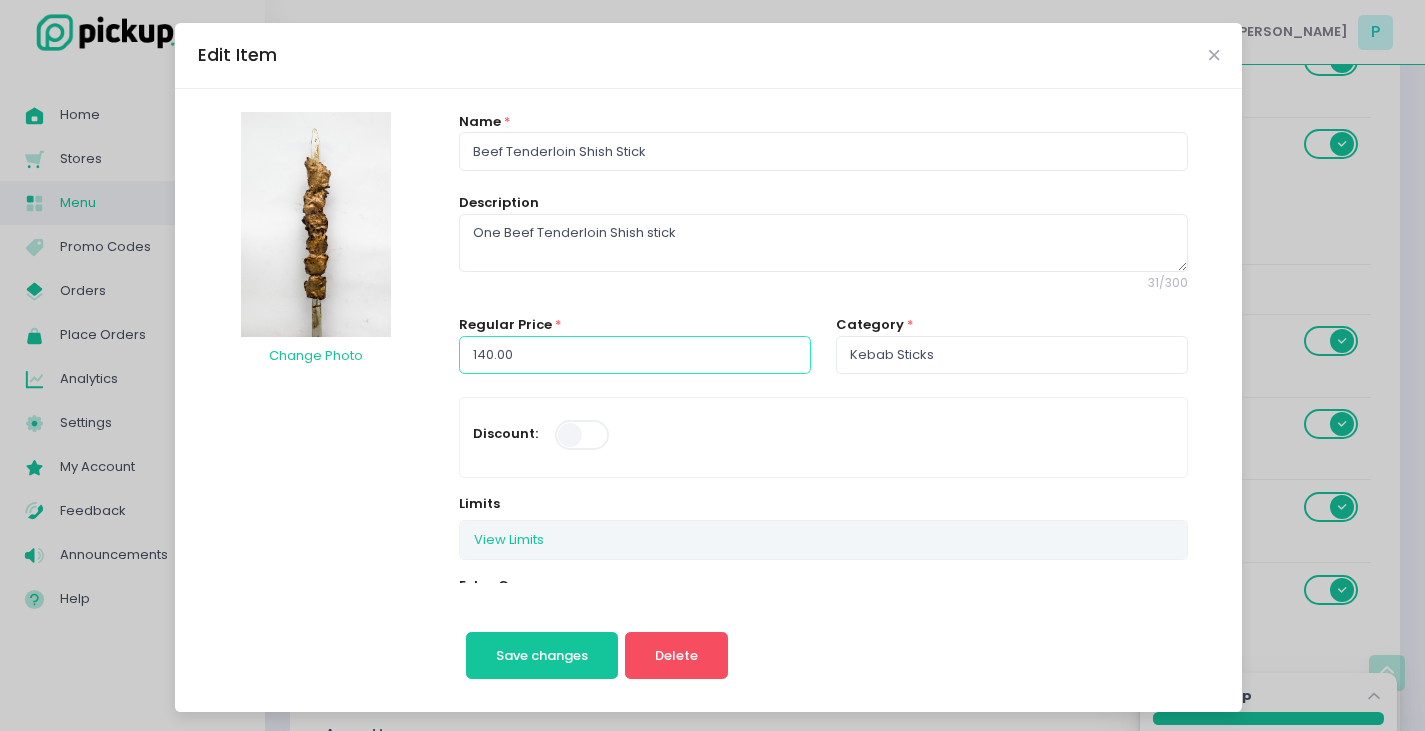 drag, startPoint x: 540, startPoint y: 357, endPoint x: 0, endPoint y: 225, distance: 555.8993 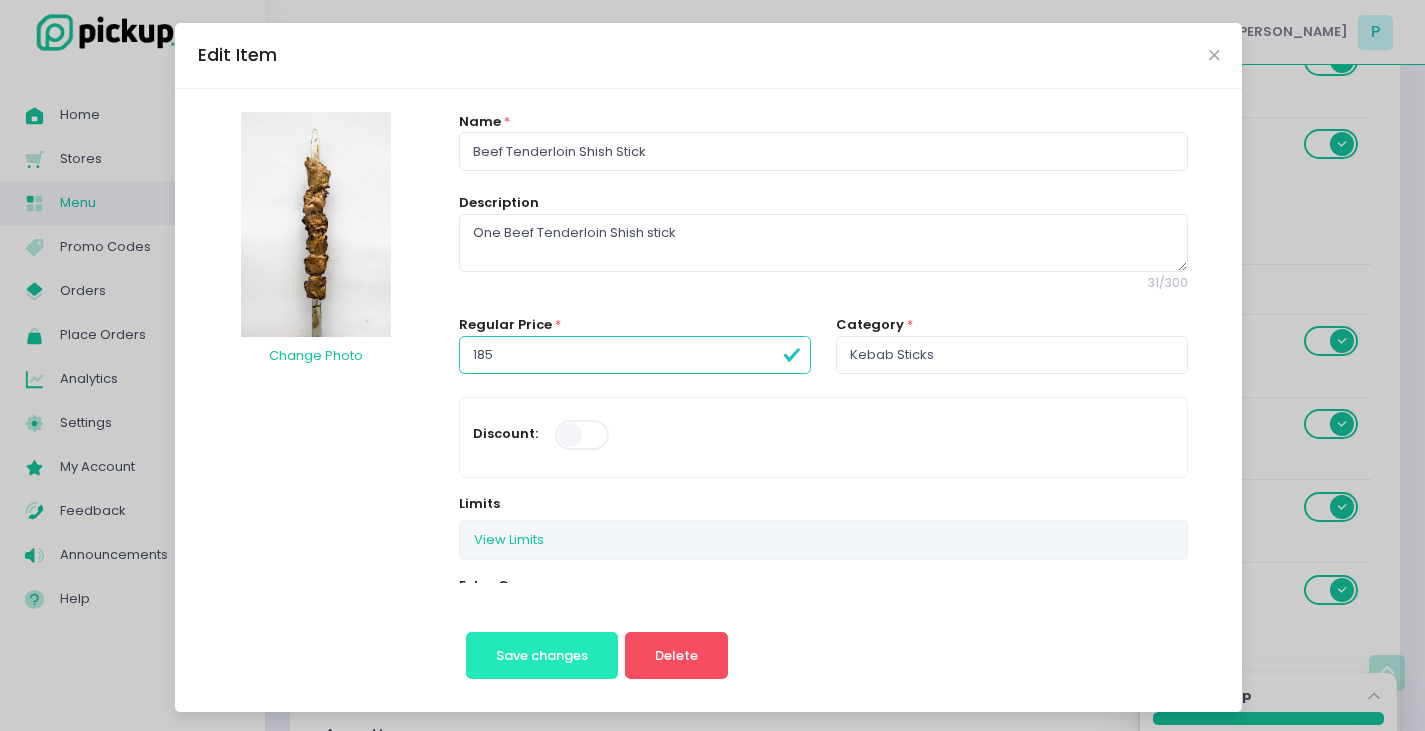 type on "185.00" 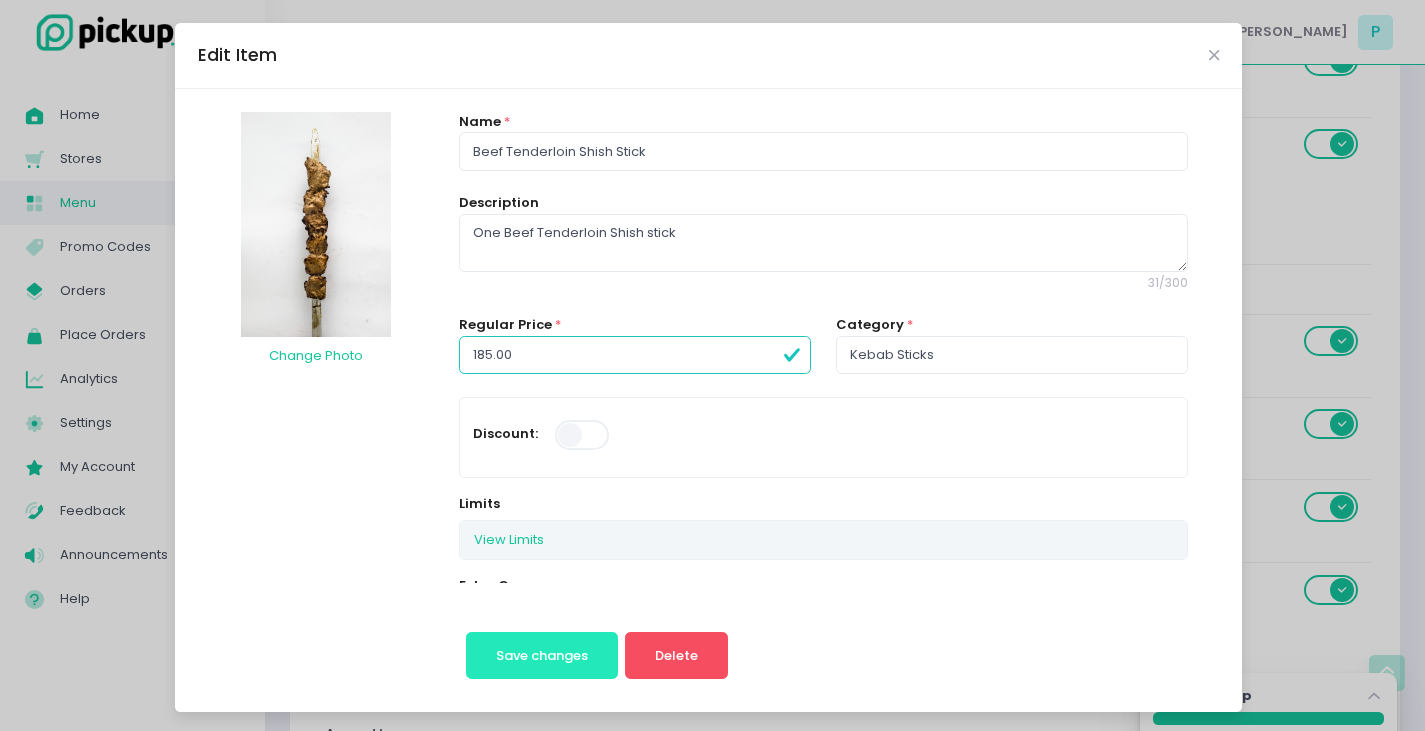 click on "Save changes" at bounding box center [542, 655] 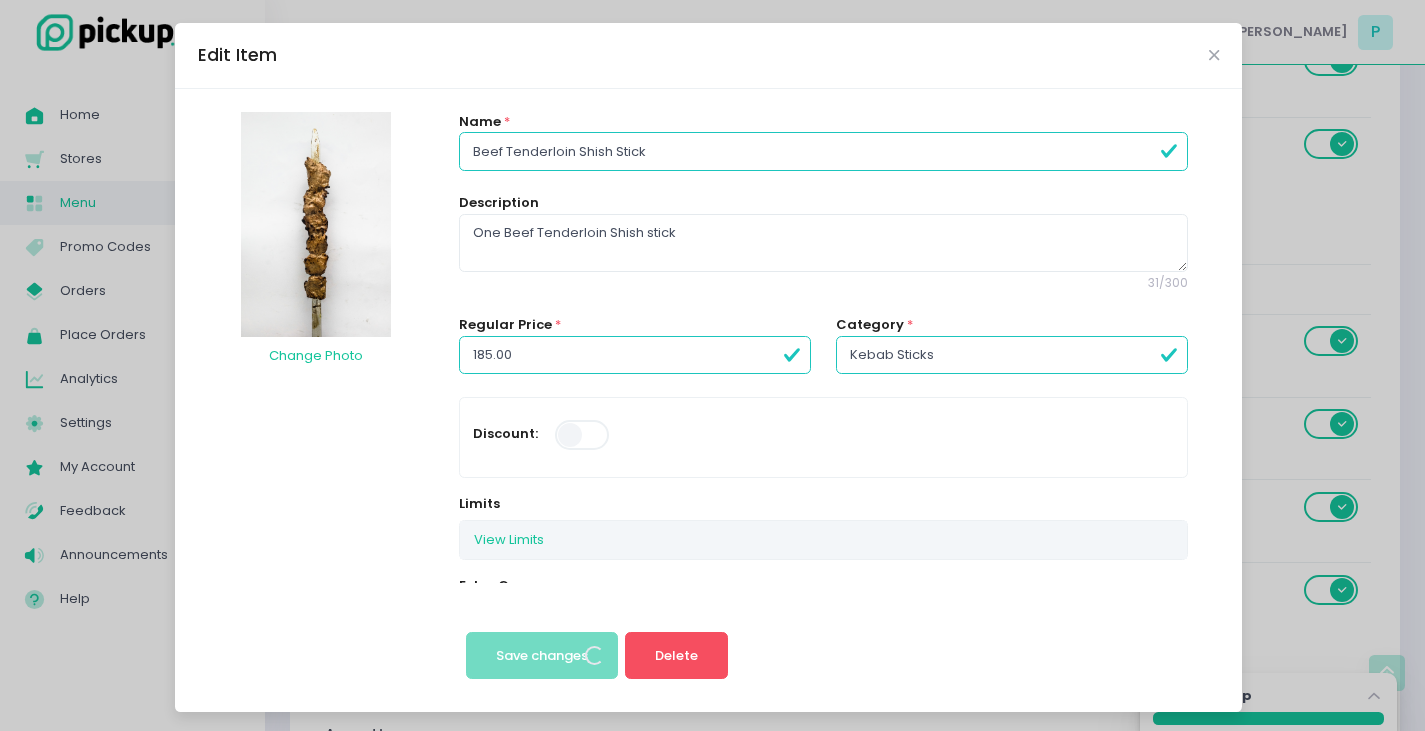 scroll, scrollTop: 0, scrollLeft: 0, axis: both 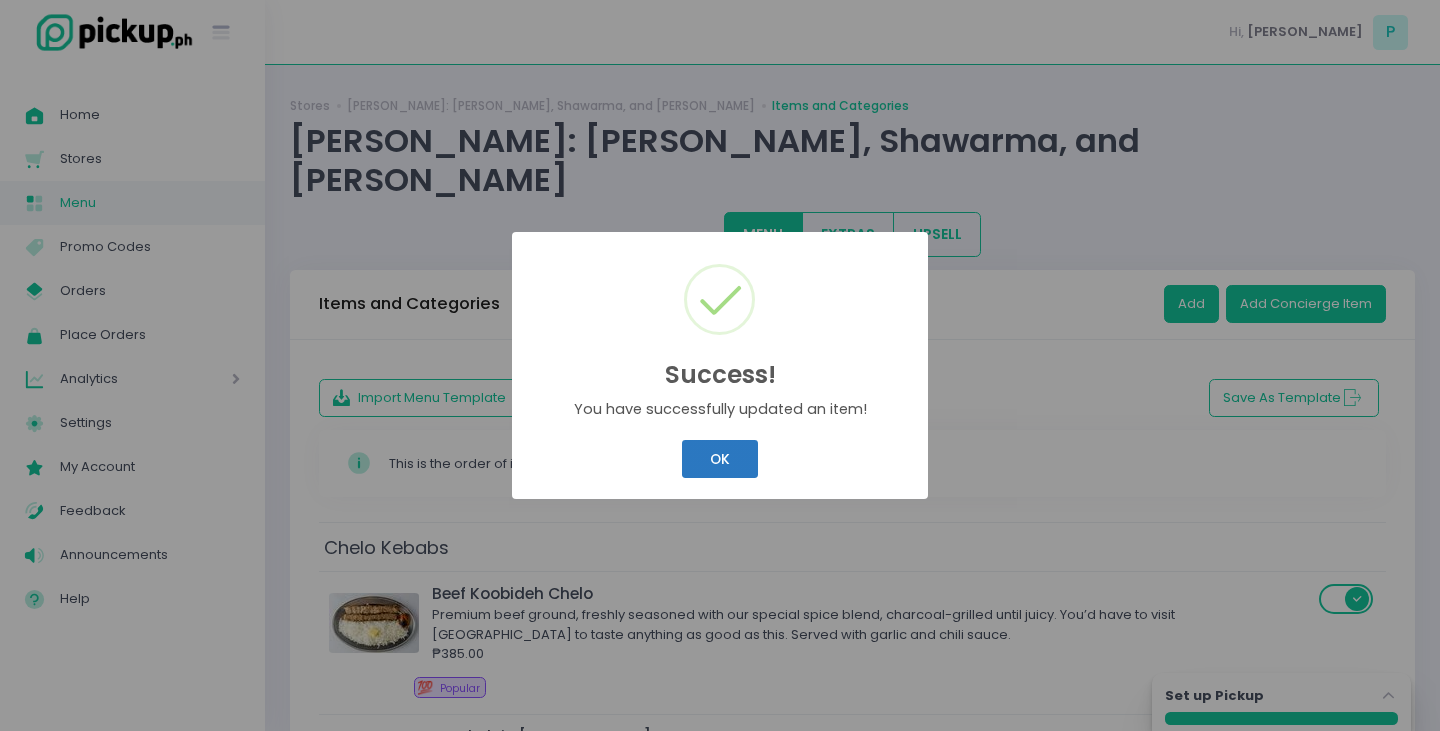 click on "OK" at bounding box center (719, 459) 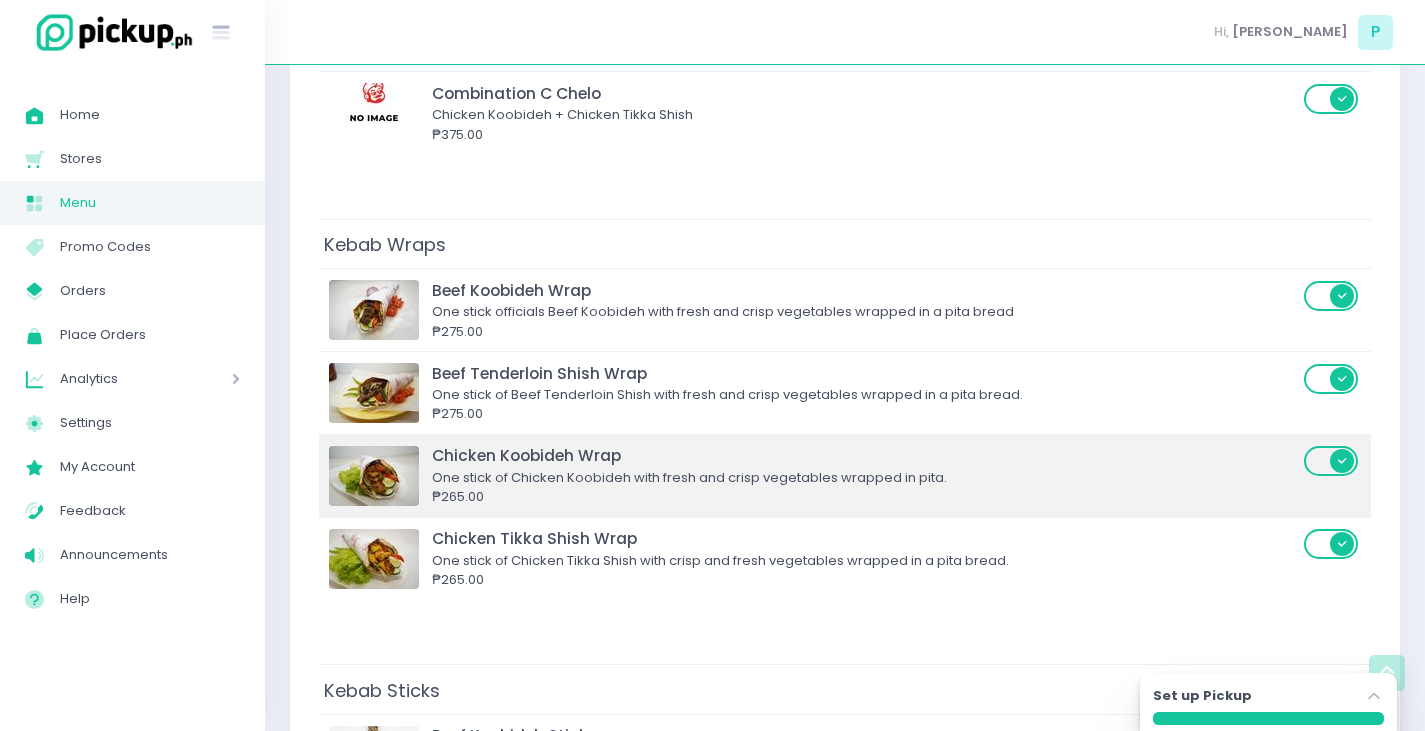 scroll, scrollTop: 1900, scrollLeft: 0, axis: vertical 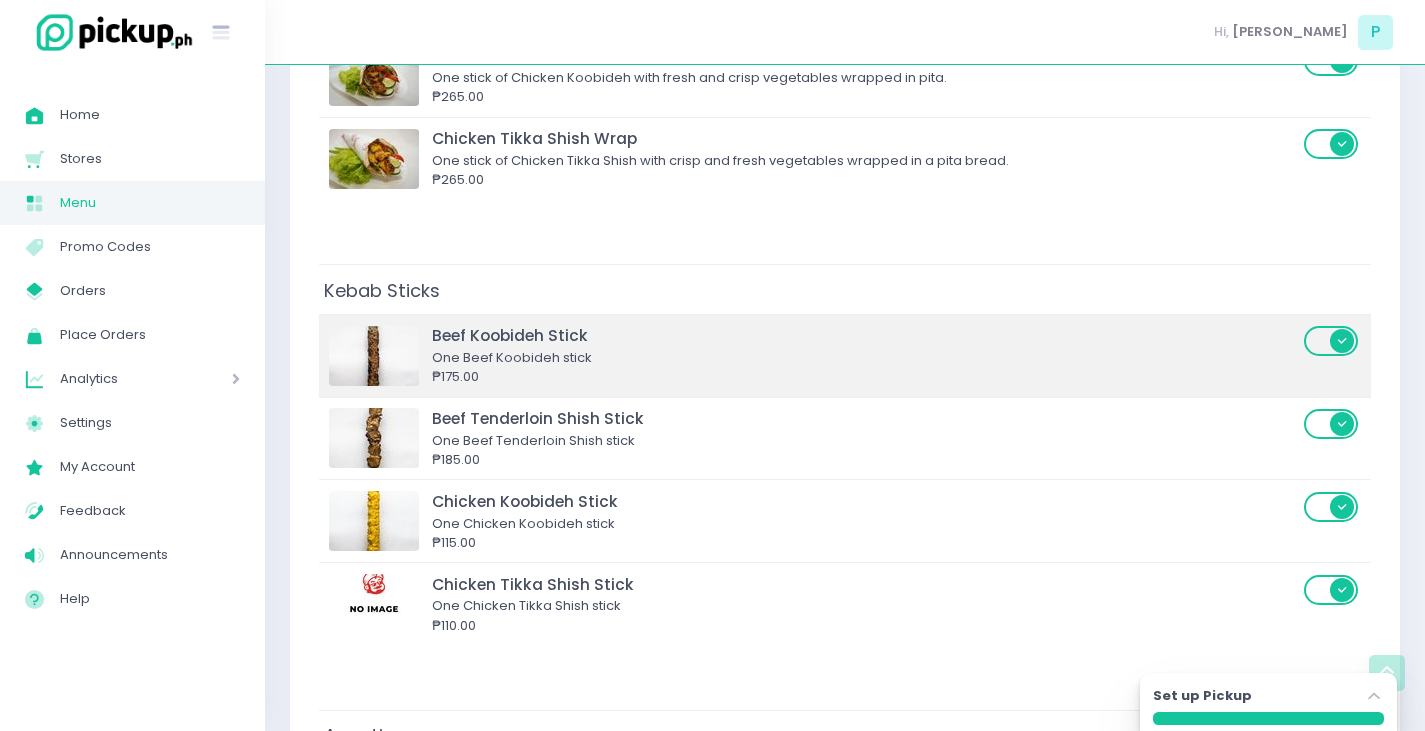 click on "One Beef Koobideh stick" at bounding box center (865, 358) 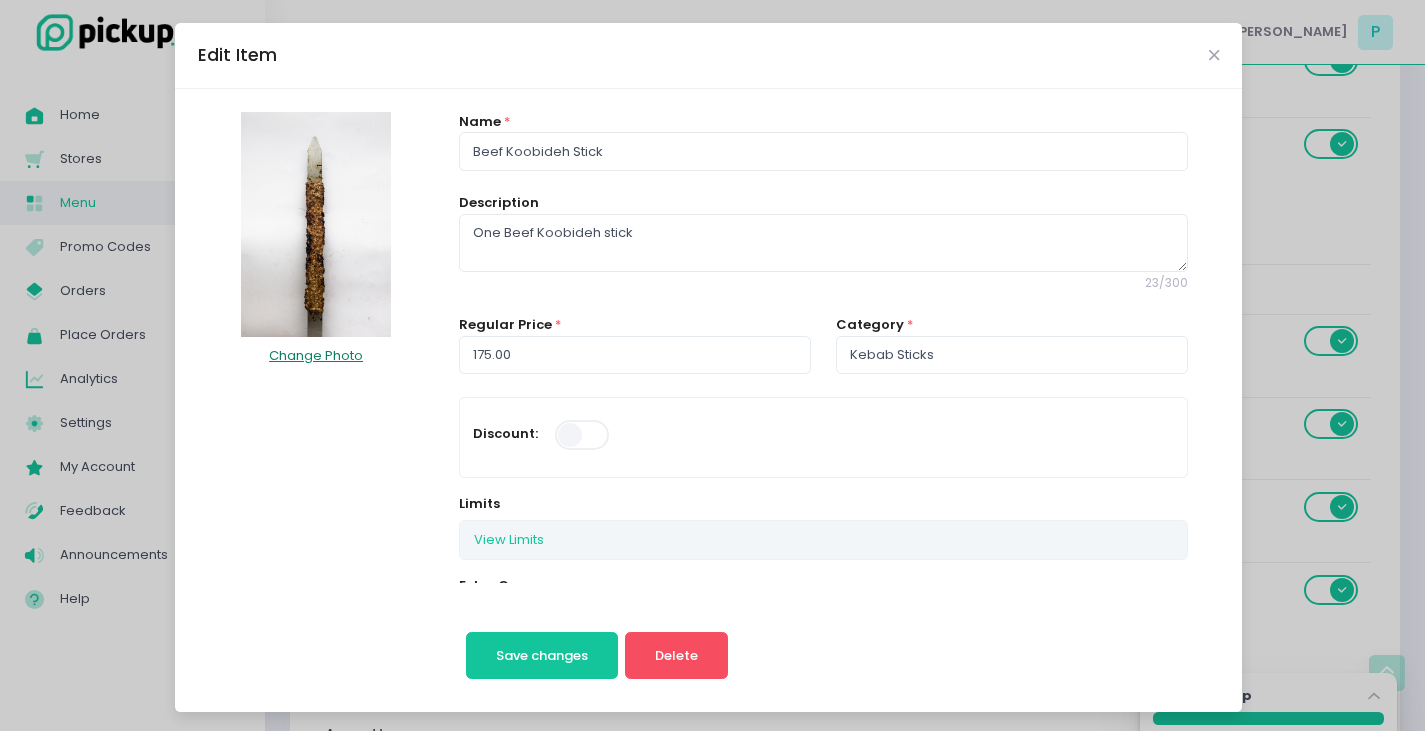 click on "Change Photo" at bounding box center (316, 356) 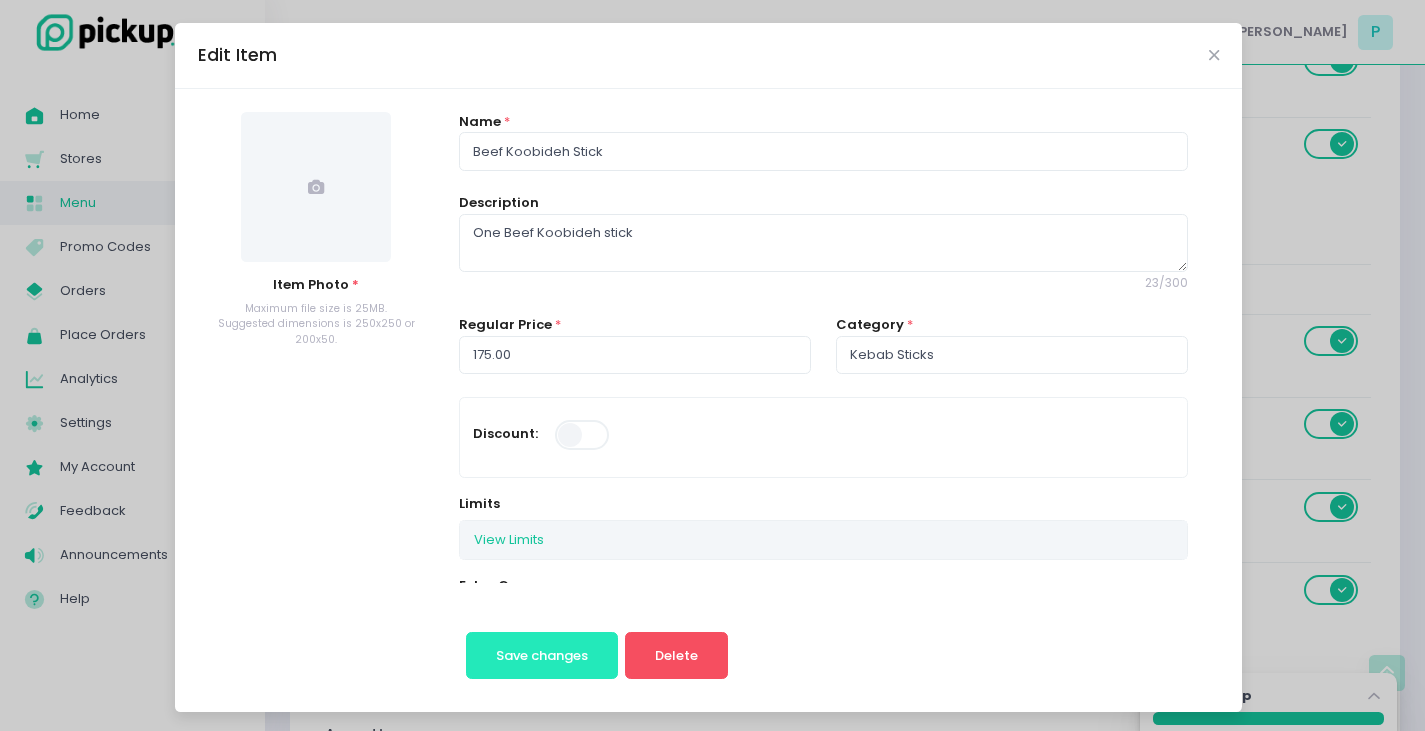 click on "Save changes" at bounding box center [542, 656] 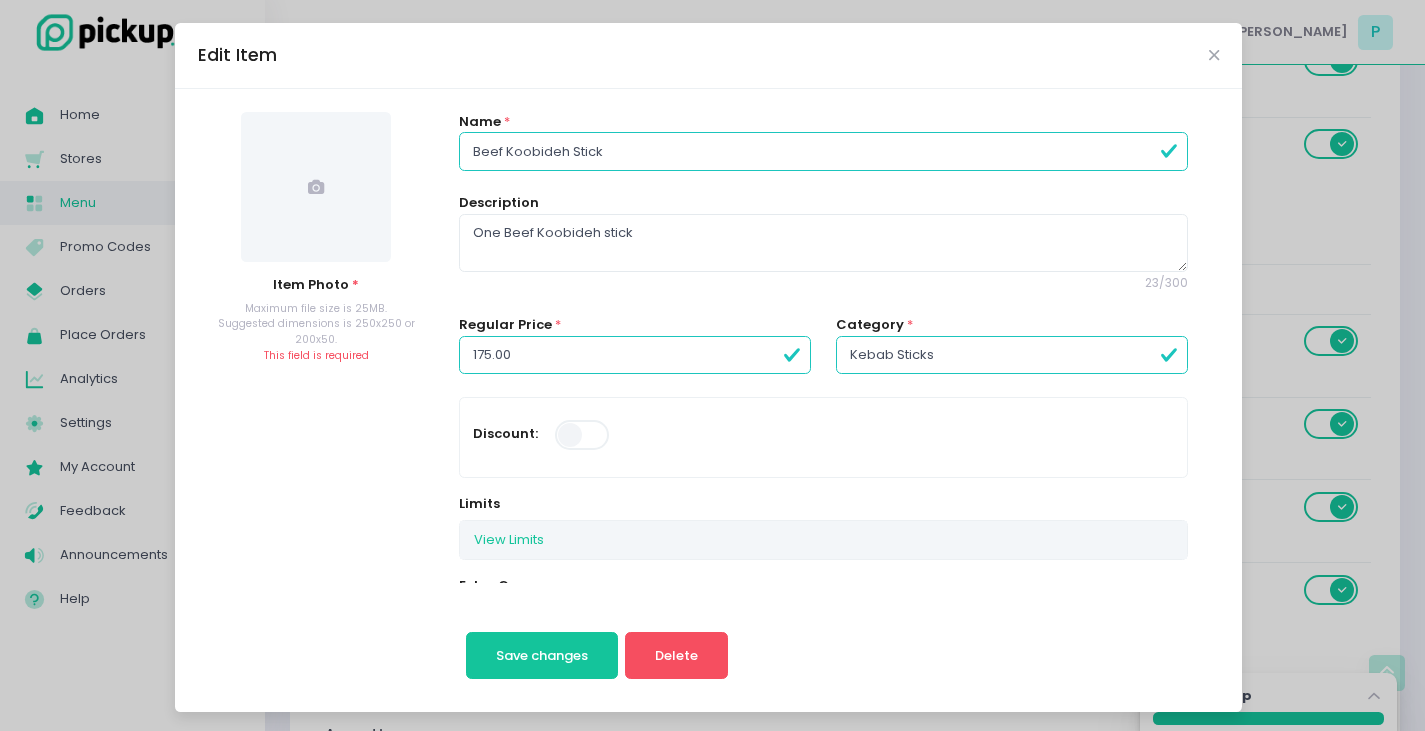 click at bounding box center [316, 187] 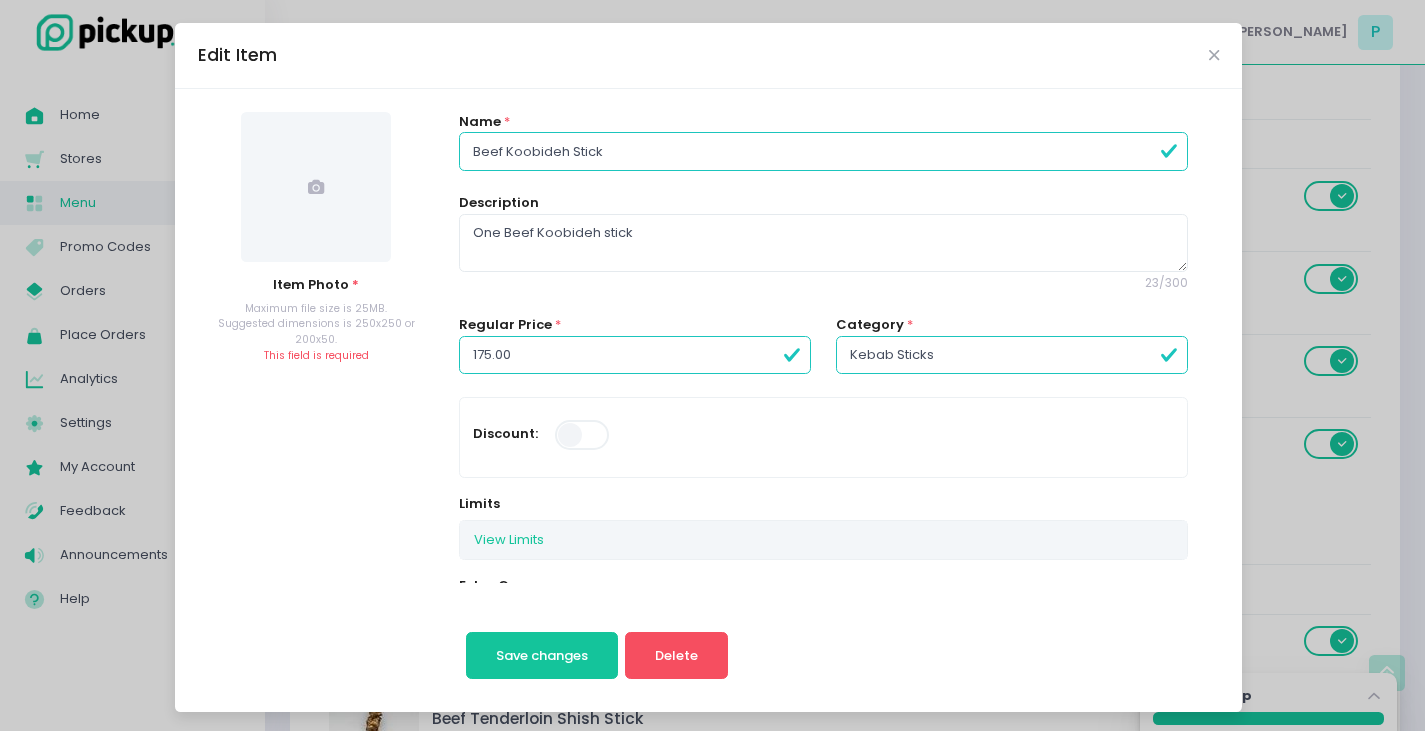 scroll, scrollTop: 1700, scrollLeft: 0, axis: vertical 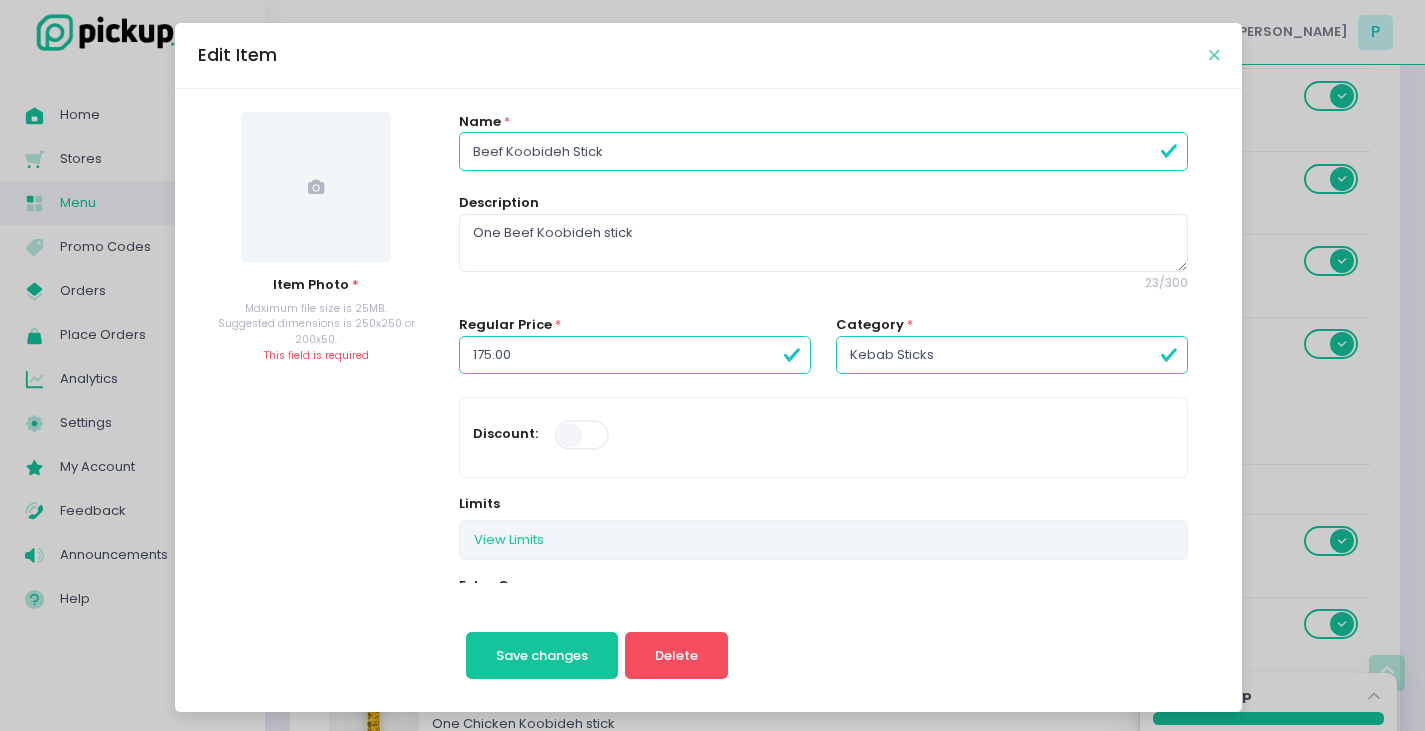 click at bounding box center (1214, 55) 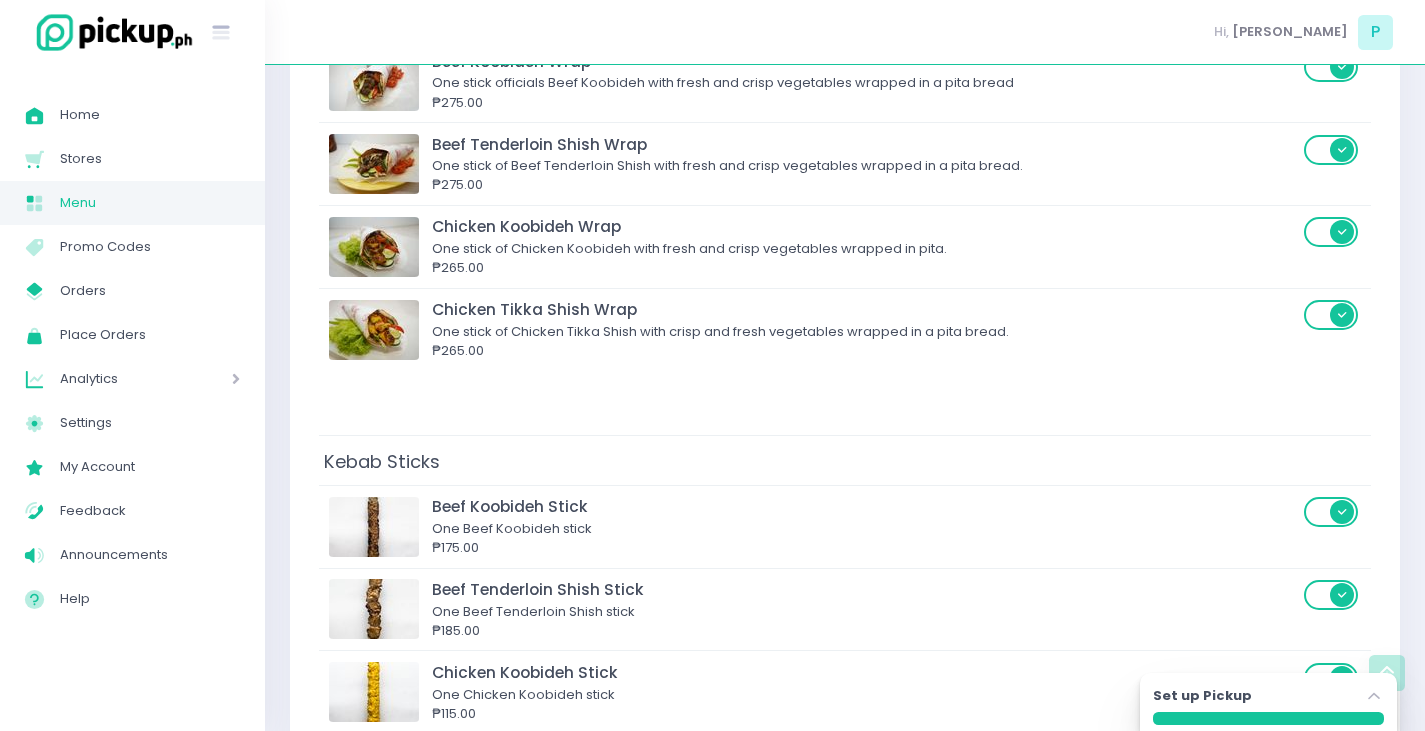 scroll, scrollTop: 2000, scrollLeft: 0, axis: vertical 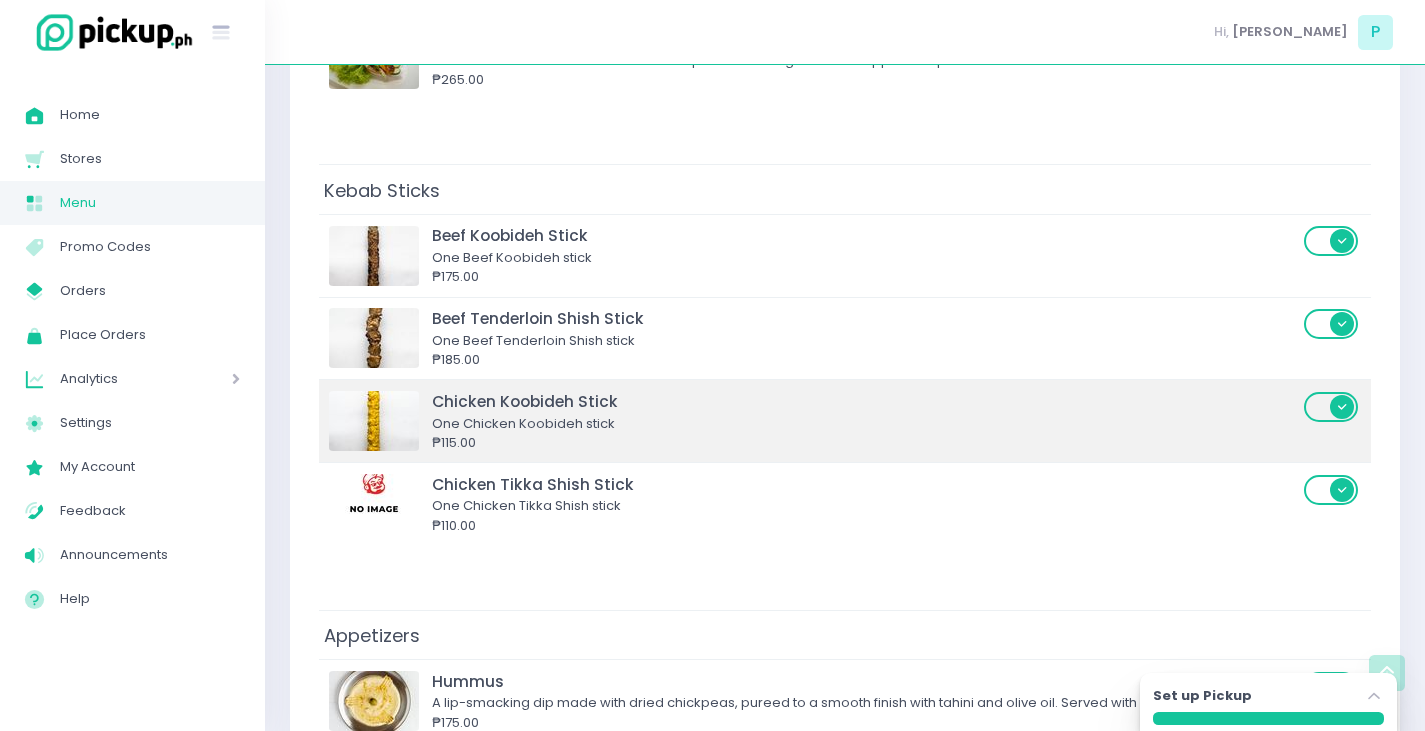 click on "₱115.00" at bounding box center [865, 443] 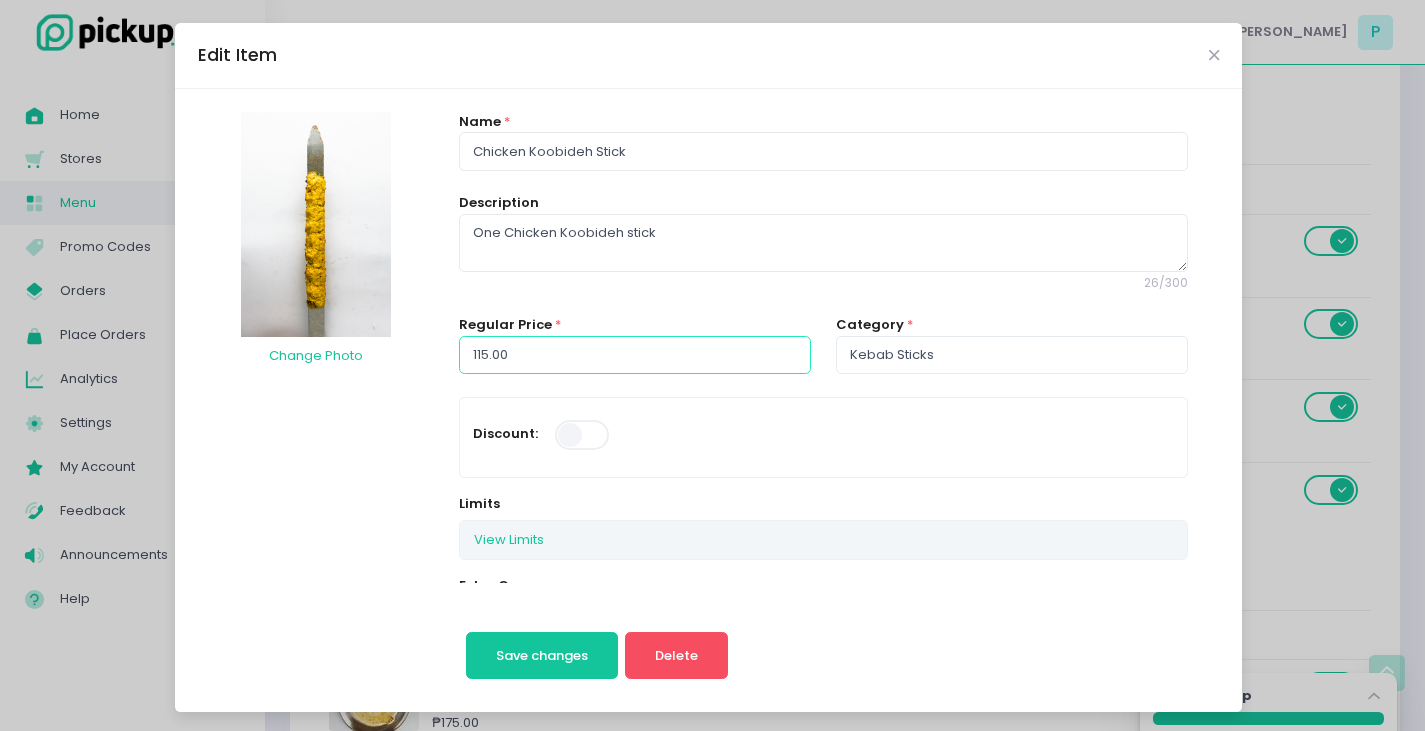 drag, startPoint x: 545, startPoint y: 351, endPoint x: 127, endPoint y: 351, distance: 418 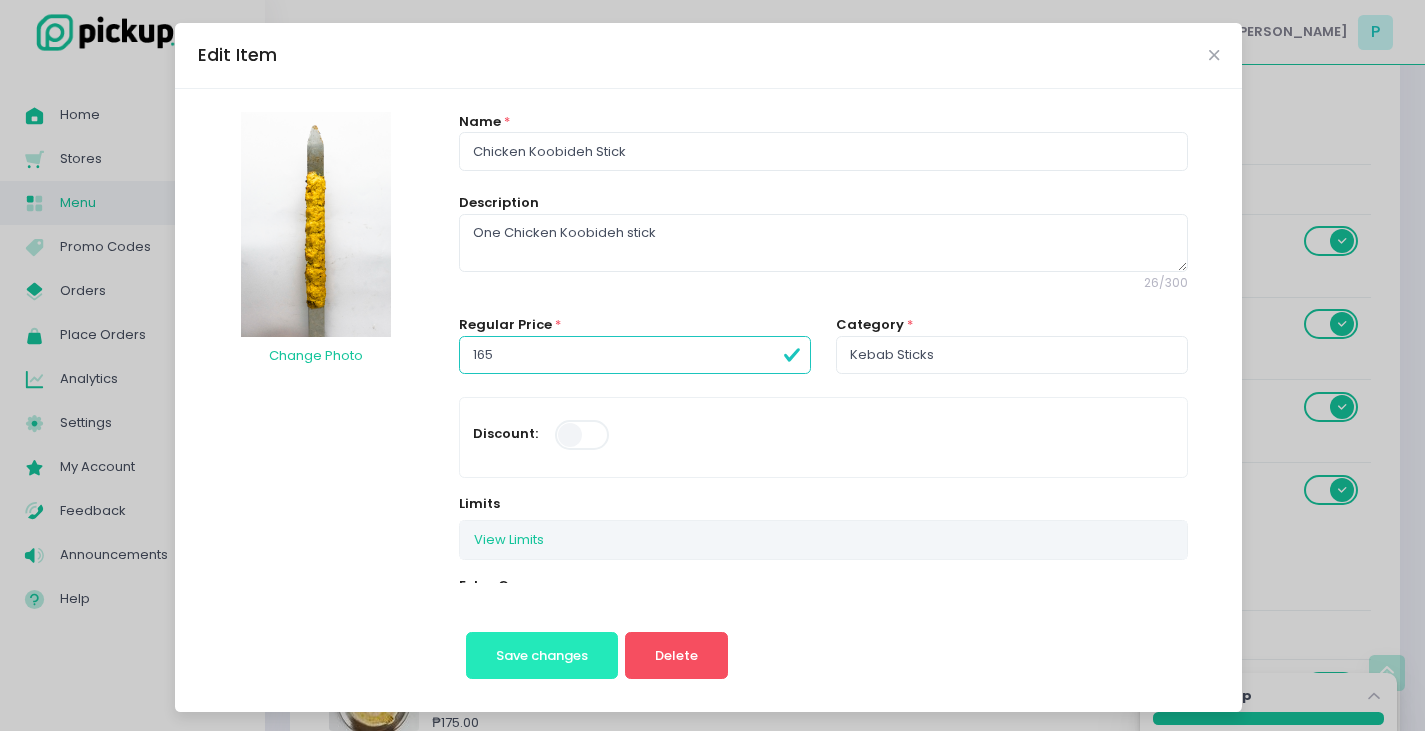 type on "165.00" 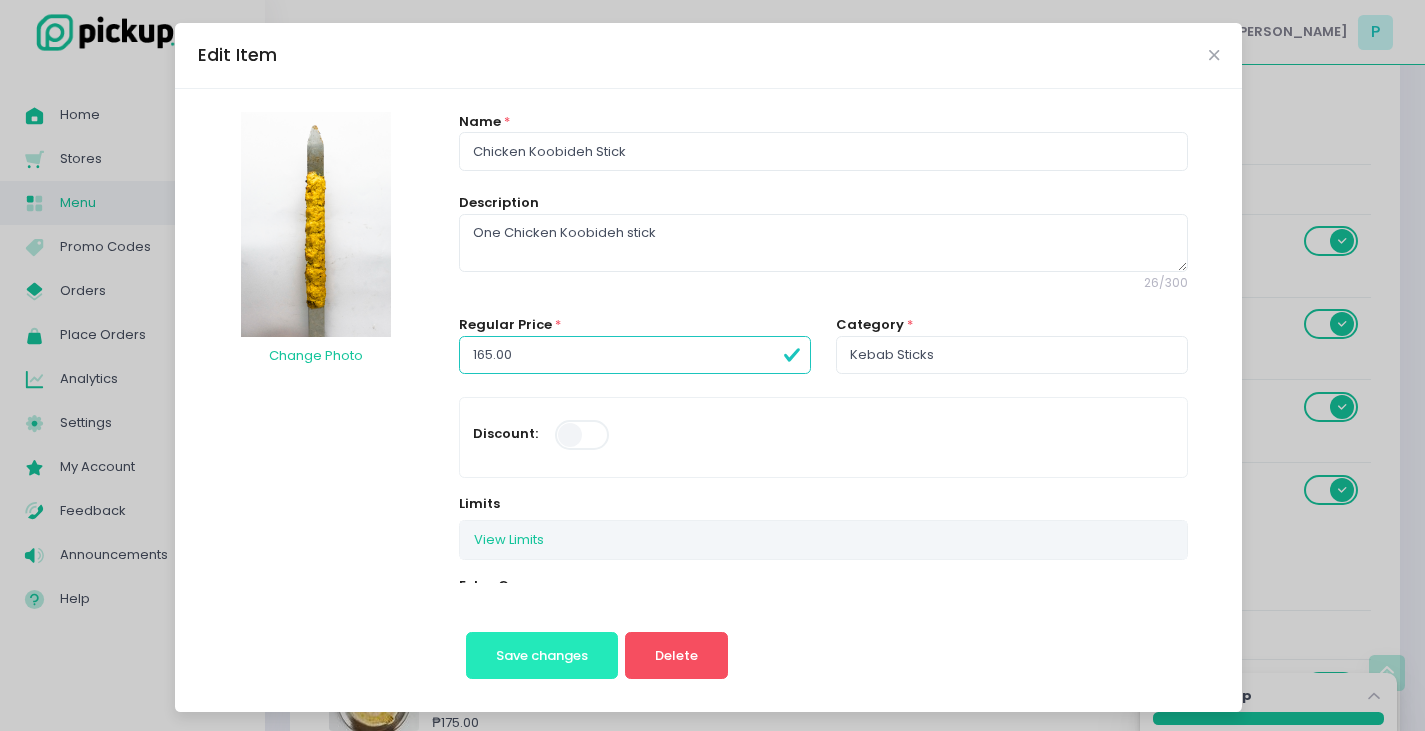 click on "Save changes" at bounding box center (542, 655) 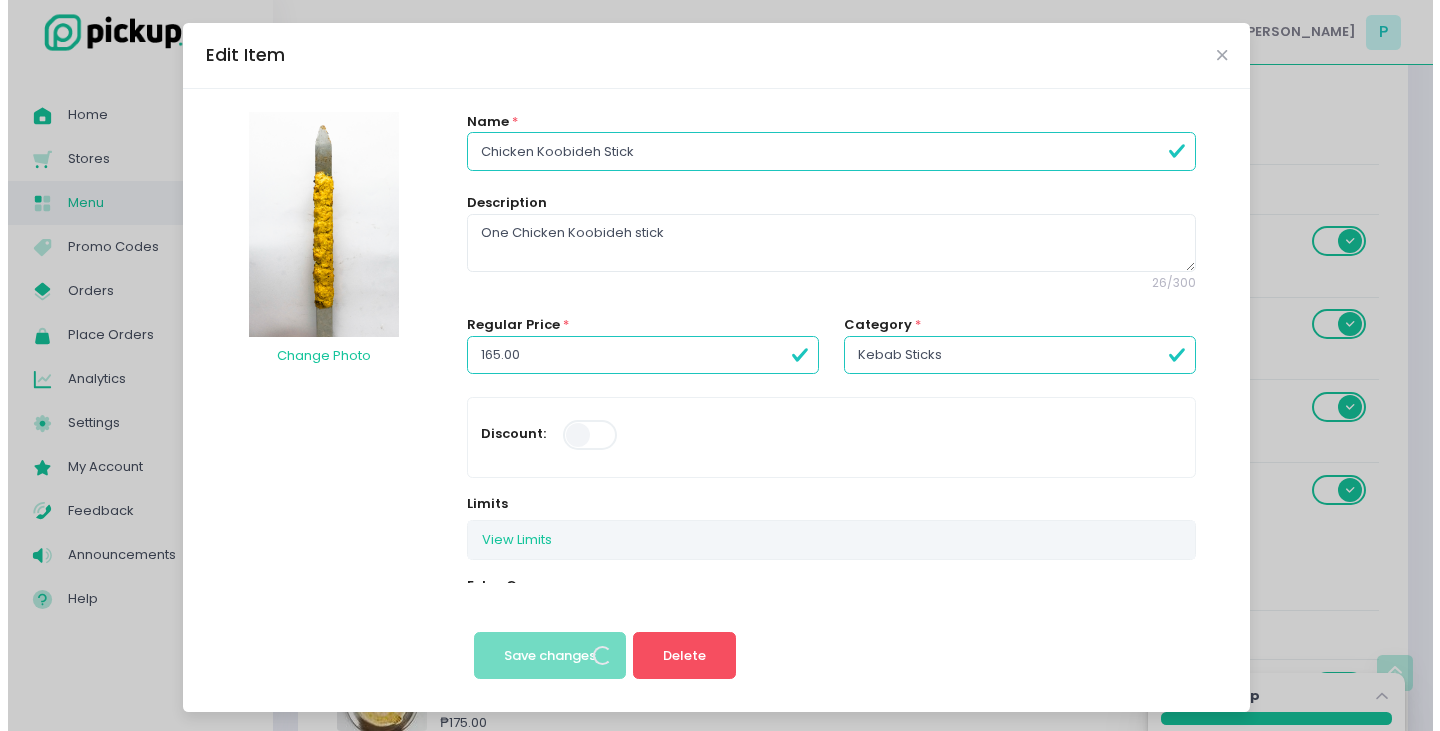scroll, scrollTop: 0, scrollLeft: 0, axis: both 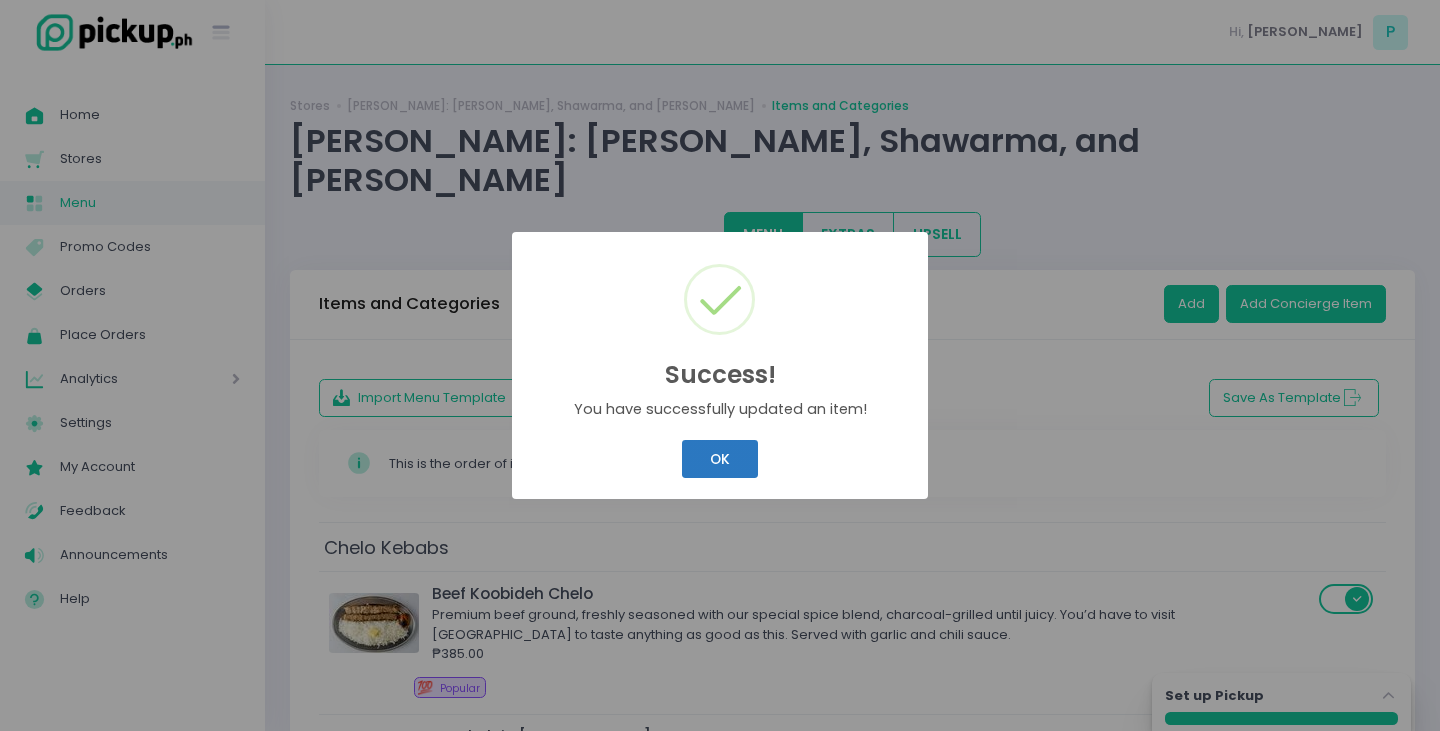 click on "OK" at bounding box center (719, 459) 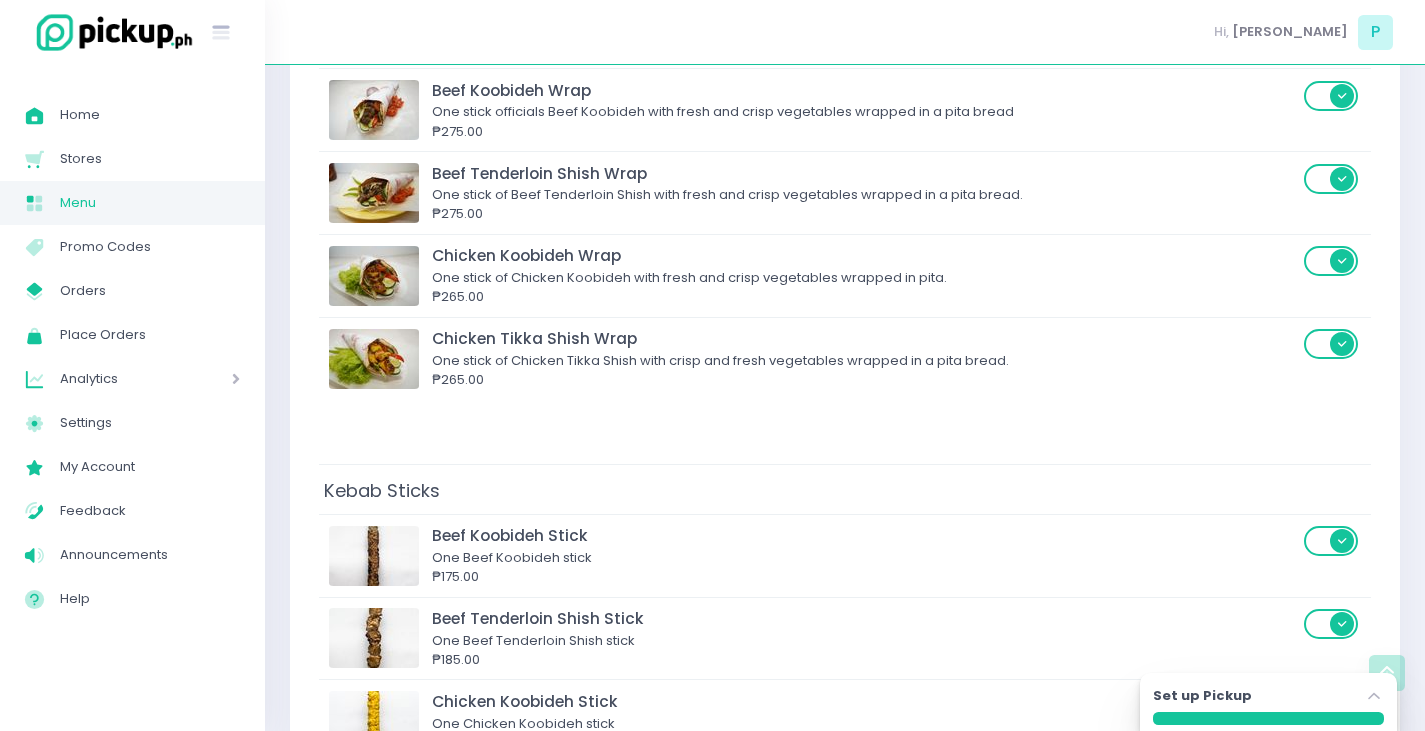 scroll, scrollTop: 2100, scrollLeft: 0, axis: vertical 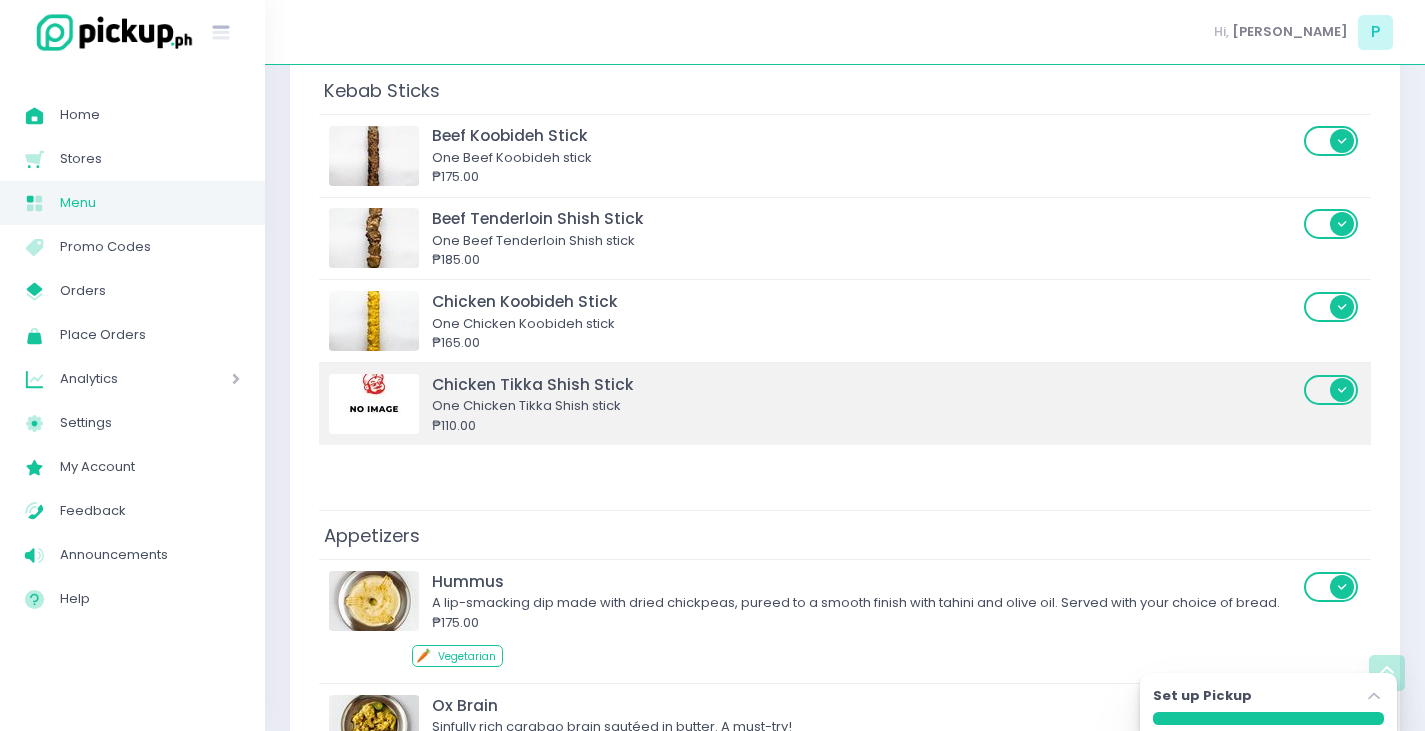 click on "₱110.00" at bounding box center [865, 426] 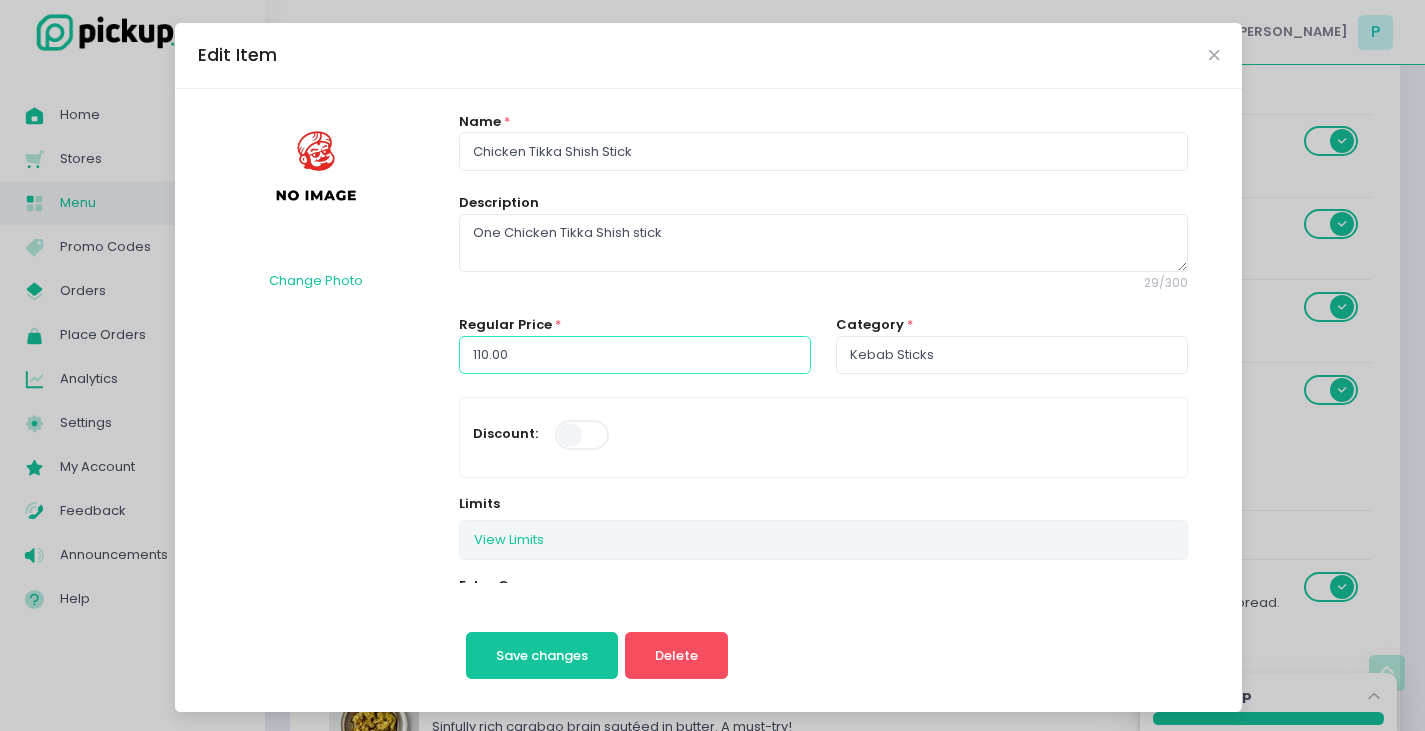 click on "110.00" at bounding box center (635, 355) 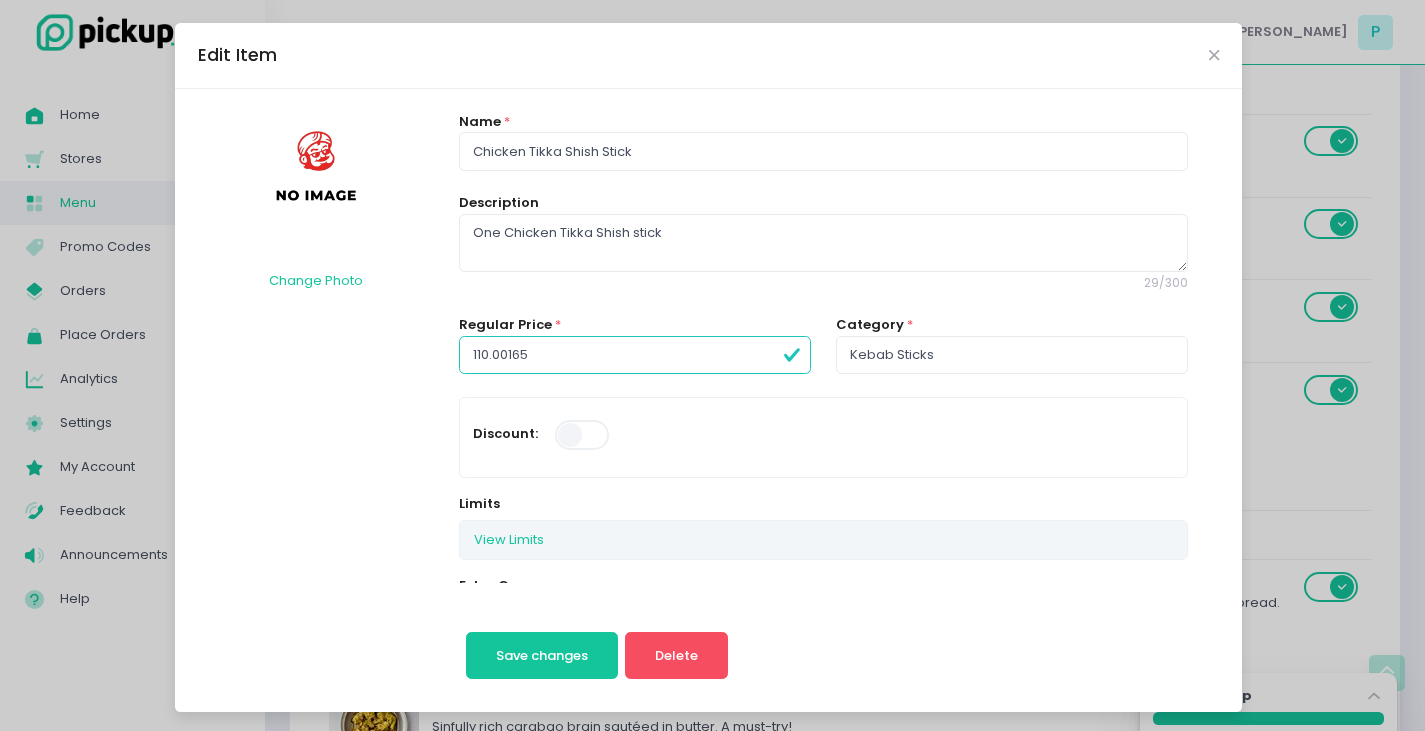 click on "Edit  Item     Change Photo   Name   *   Chicken Tikka Shish Stick   Description     One Chicken Tikka Shish stick 29 / 300   Regular Price   *   110.00165   Category   *   Kebab Sticks Discount: Limits View Limits Stockholm-icons / Code / Info-circle Created with Sketch. You can set the limits of this item on a daily or time slot basis. Set to   0  if no limit.   Daily Limit     0   Per Time Slot Limit     0 Extra Groups View Extra Groups Extra Sauces     4   MAXIMUM OPTIONAL Shawarma Wrap     1   MAXIMUM OPTIONAL Roti Canai     1   MAXIMUM 1   REQUIRED Falafel     1   MAXIMUM 1   REQUIRED Lassi     1   MAXIMUM 1   REQUIRED Spice Level     1   MAXIMUM 1   REQUIRED Hummus     1   MAXIMUM OPTIONAL [PERSON_NAME] Sides     1   MAXIMUM 1   REQUIRED Kebabs and Specialties Sides     1   MAXIMUM OPTIONAL Available: This will set the item as unavailable, including for future dates. Meal Plan Item: Only Meal Plan Items are shown for Meal Plan orders Bulk Item: Bulk items can only be delivered by cars   [DATE] . Tags:" at bounding box center (712, 365) 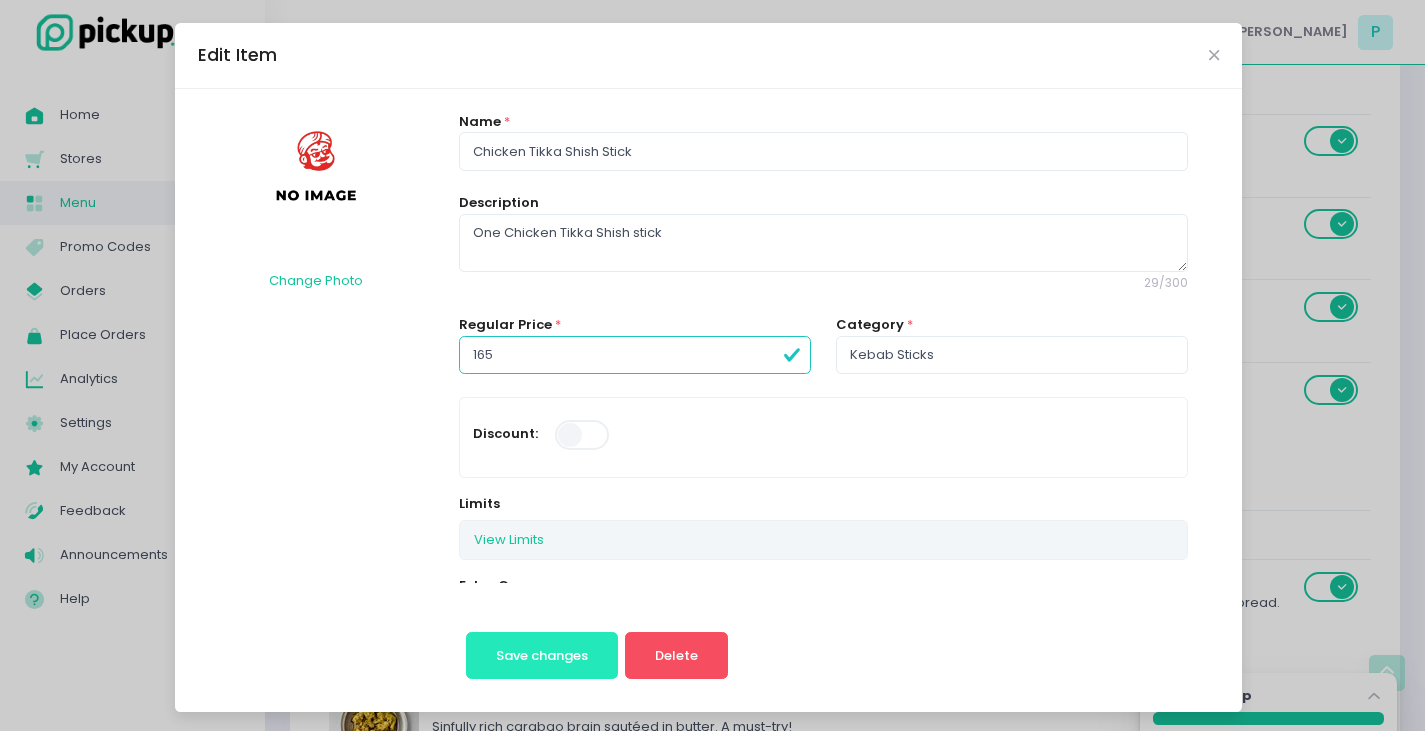 type on "165.00" 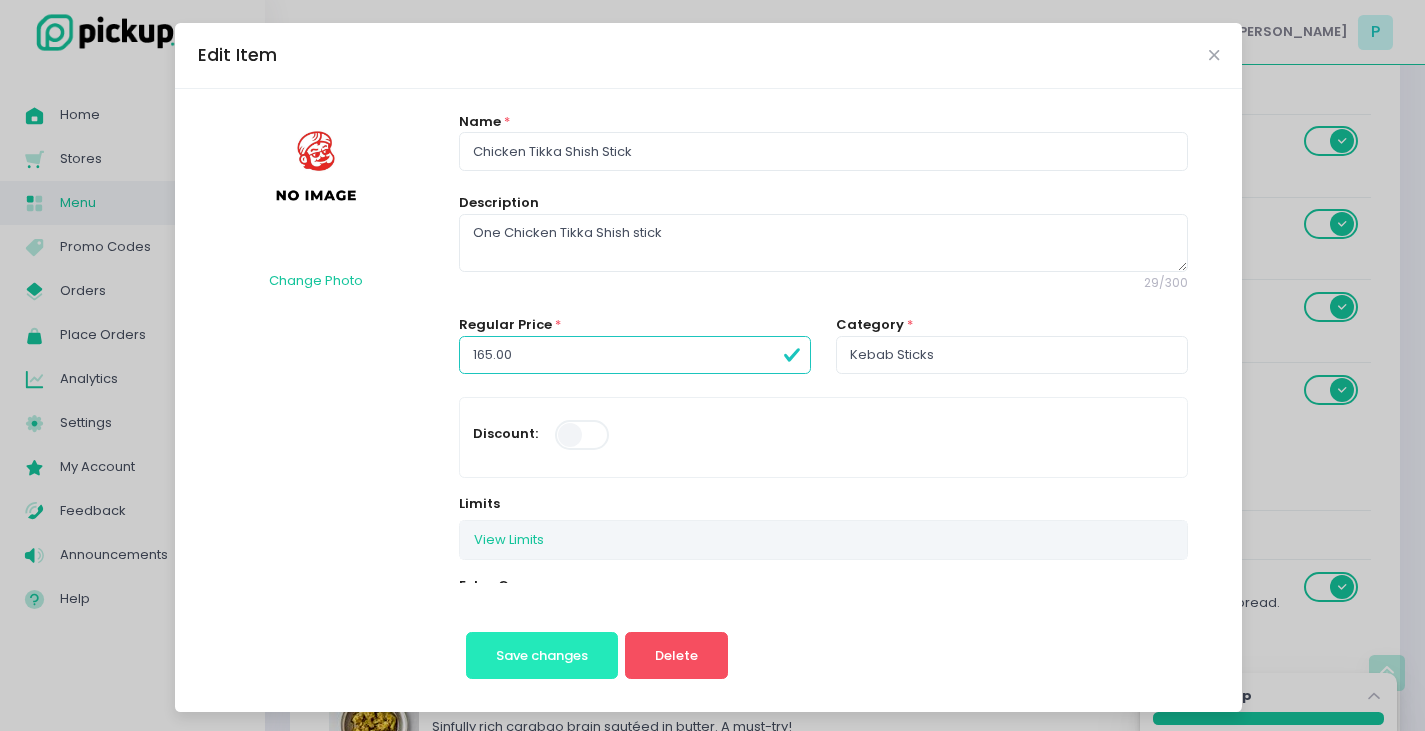 click on "Save changes" at bounding box center (542, 655) 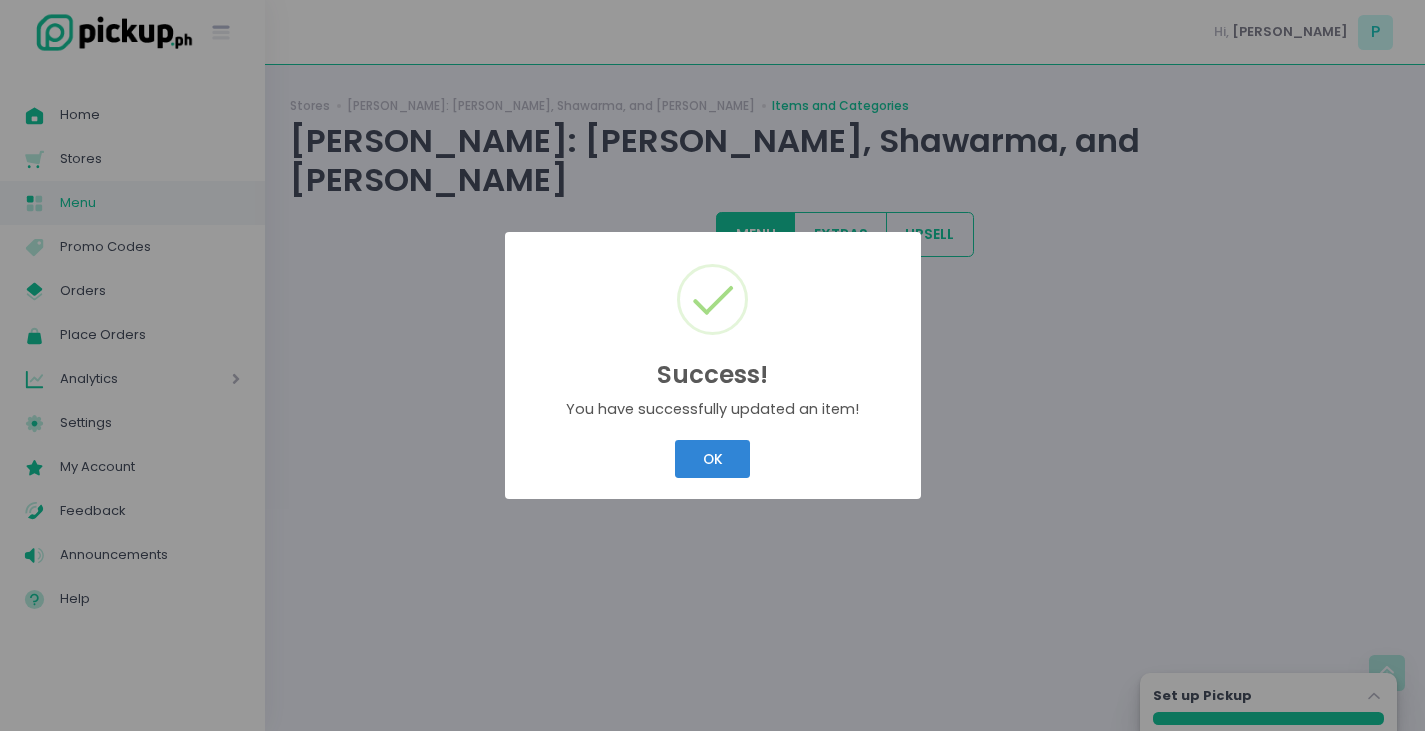 scroll, scrollTop: 0, scrollLeft: 0, axis: both 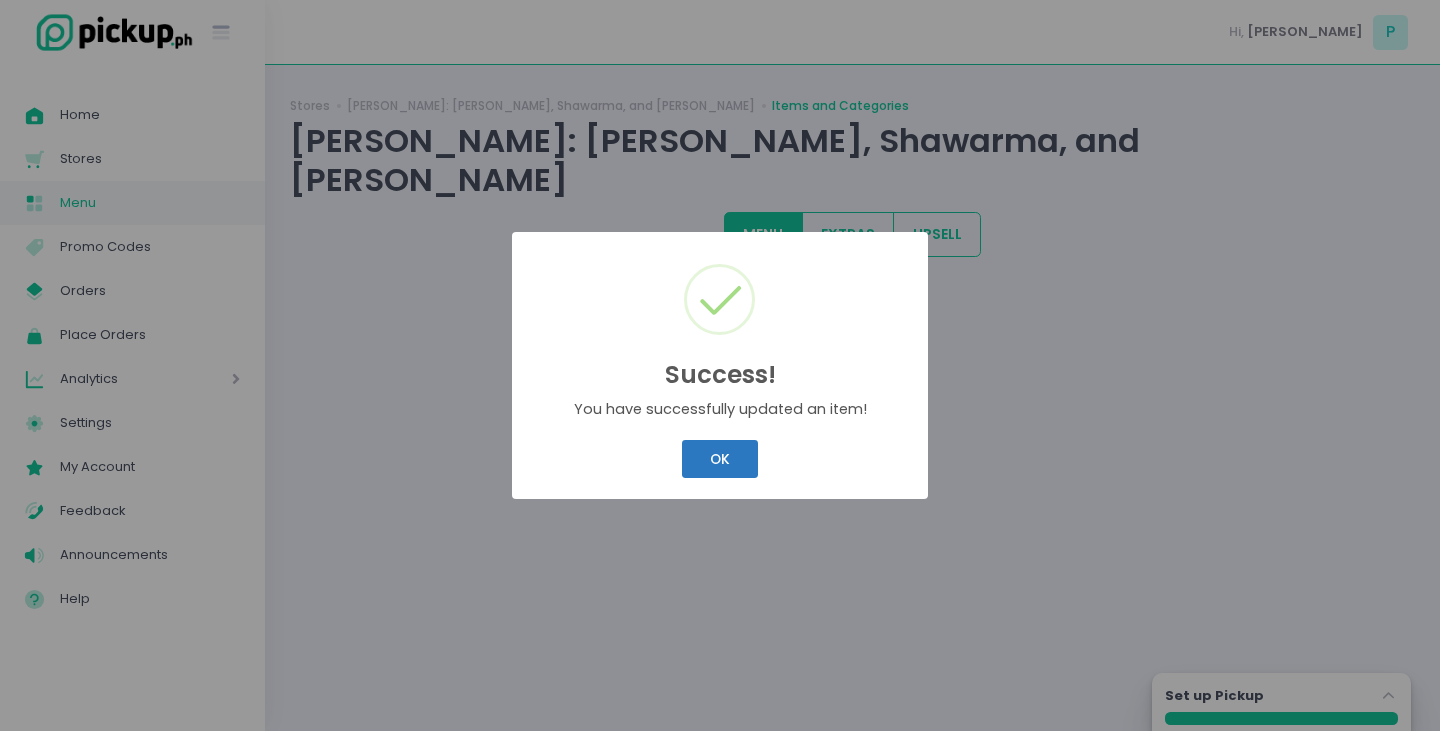 click on "OK" at bounding box center (719, 459) 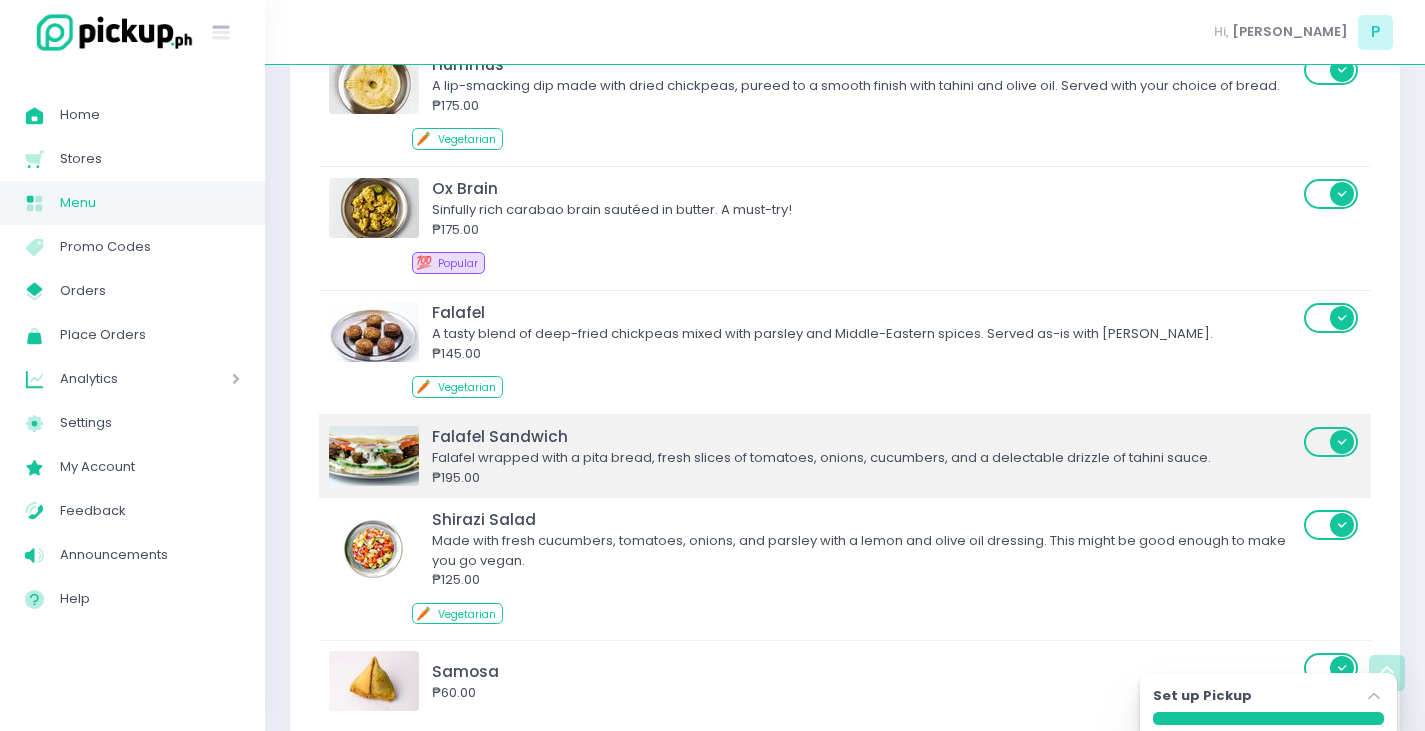 scroll, scrollTop: 2500, scrollLeft: 0, axis: vertical 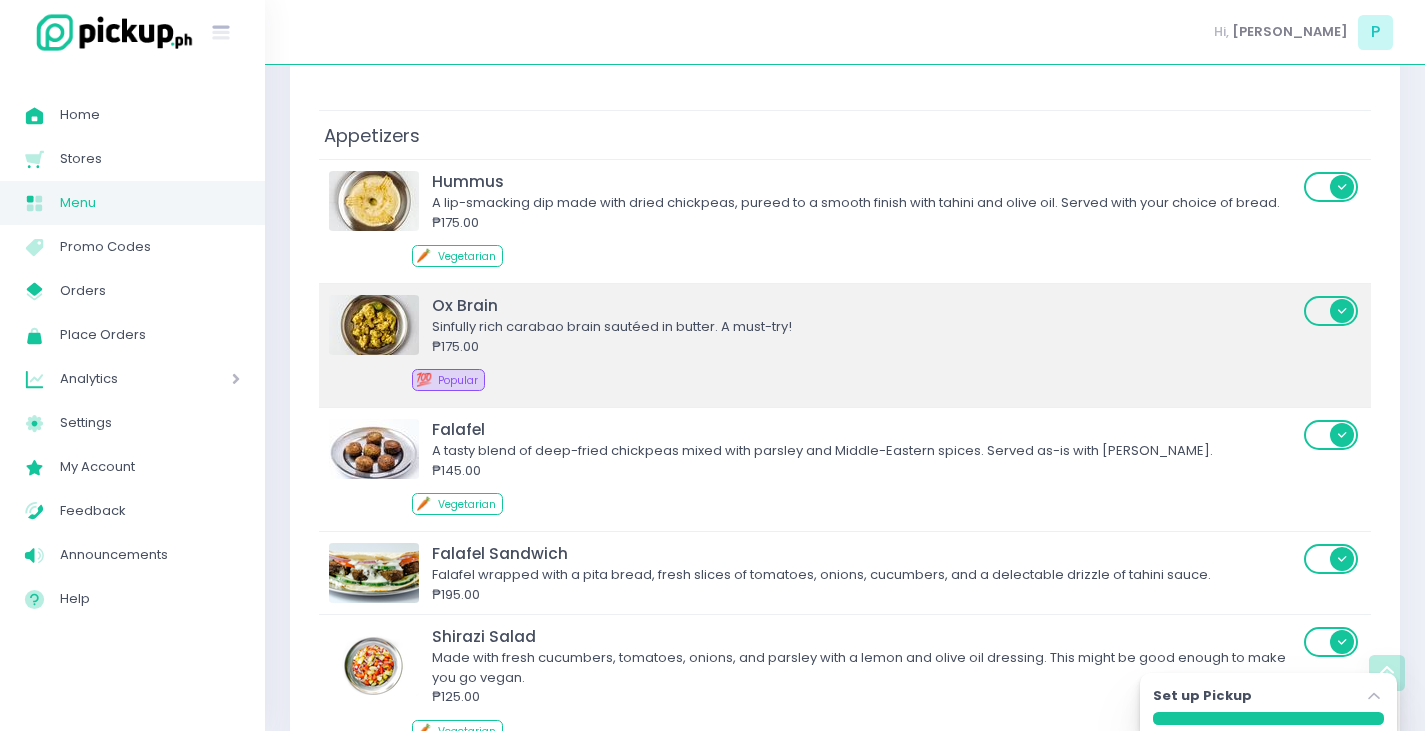 click on "Sinfully rich carabao brain sautéed in butter. A must-try!" at bounding box center (865, 327) 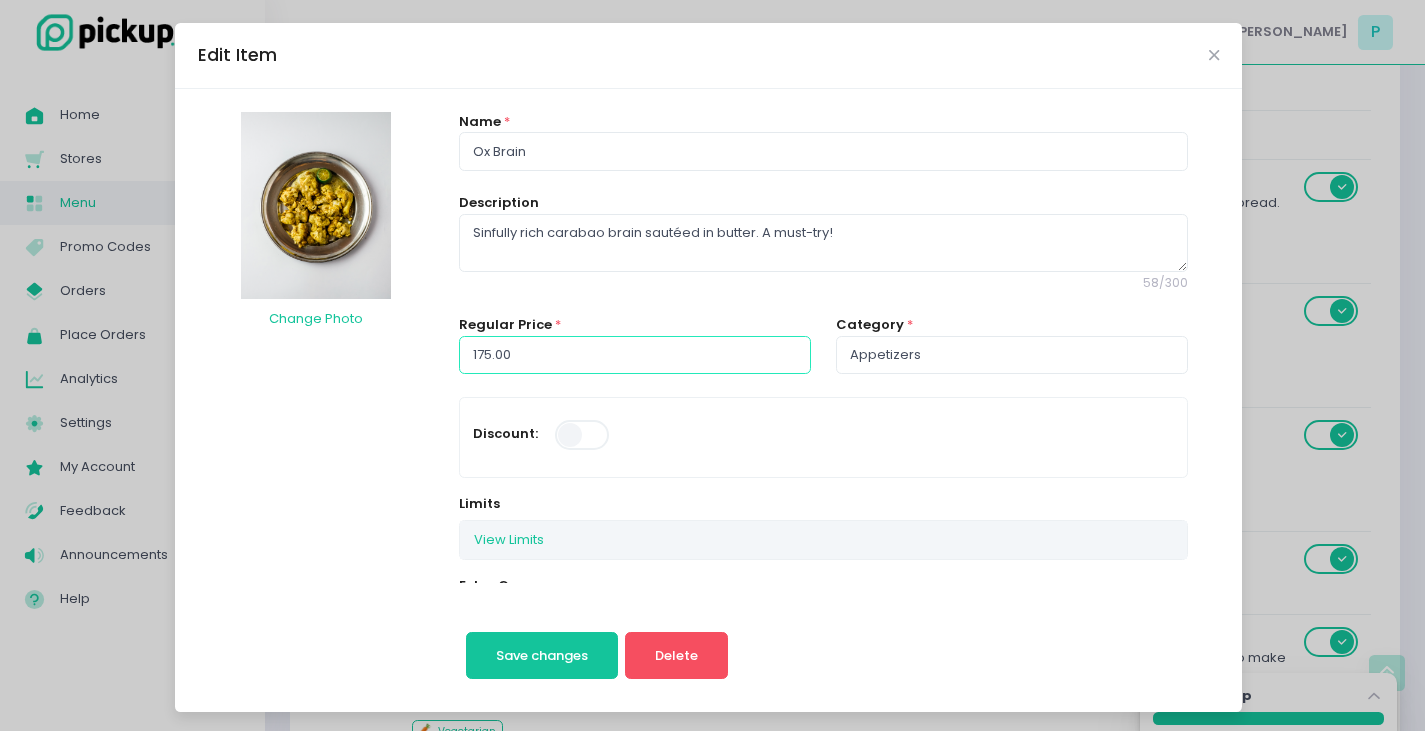 drag, startPoint x: 556, startPoint y: 353, endPoint x: 0, endPoint y: 232, distance: 569.01404 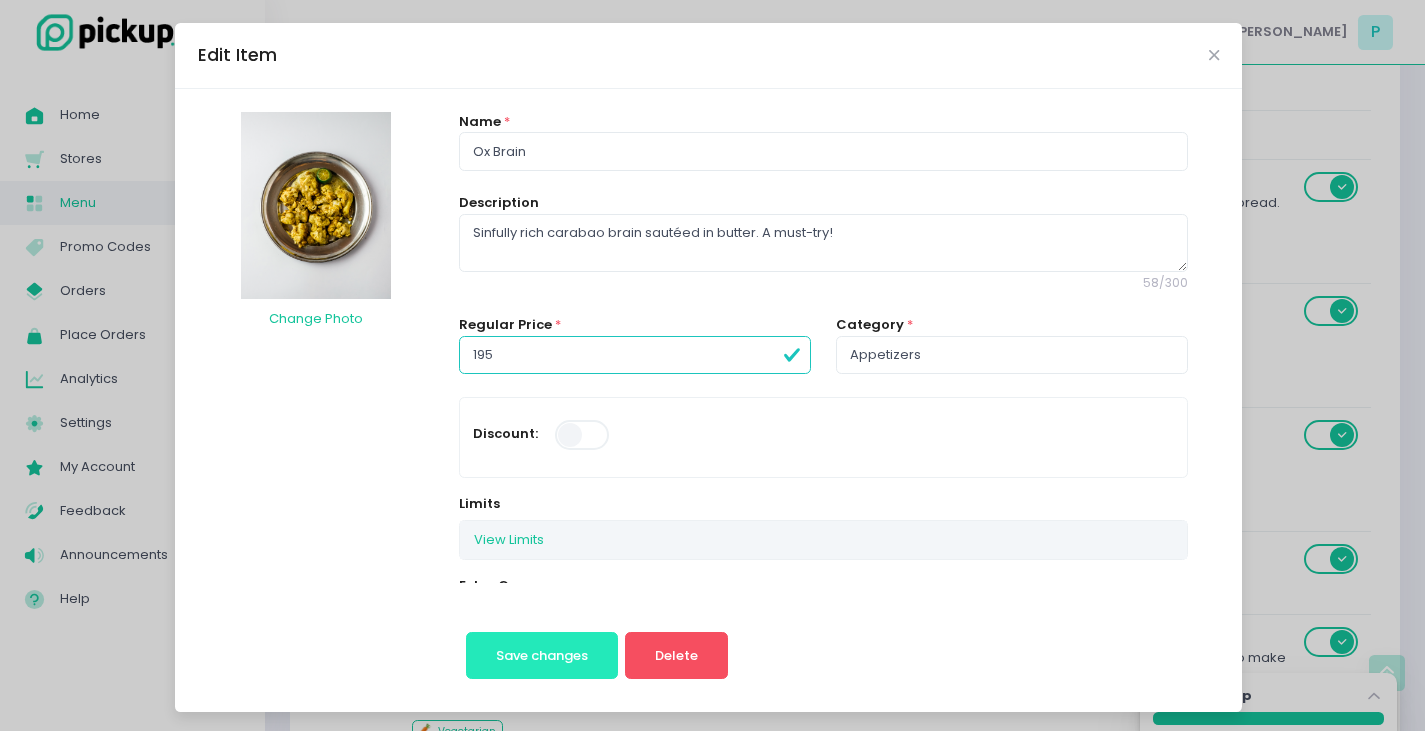 type on "195.00" 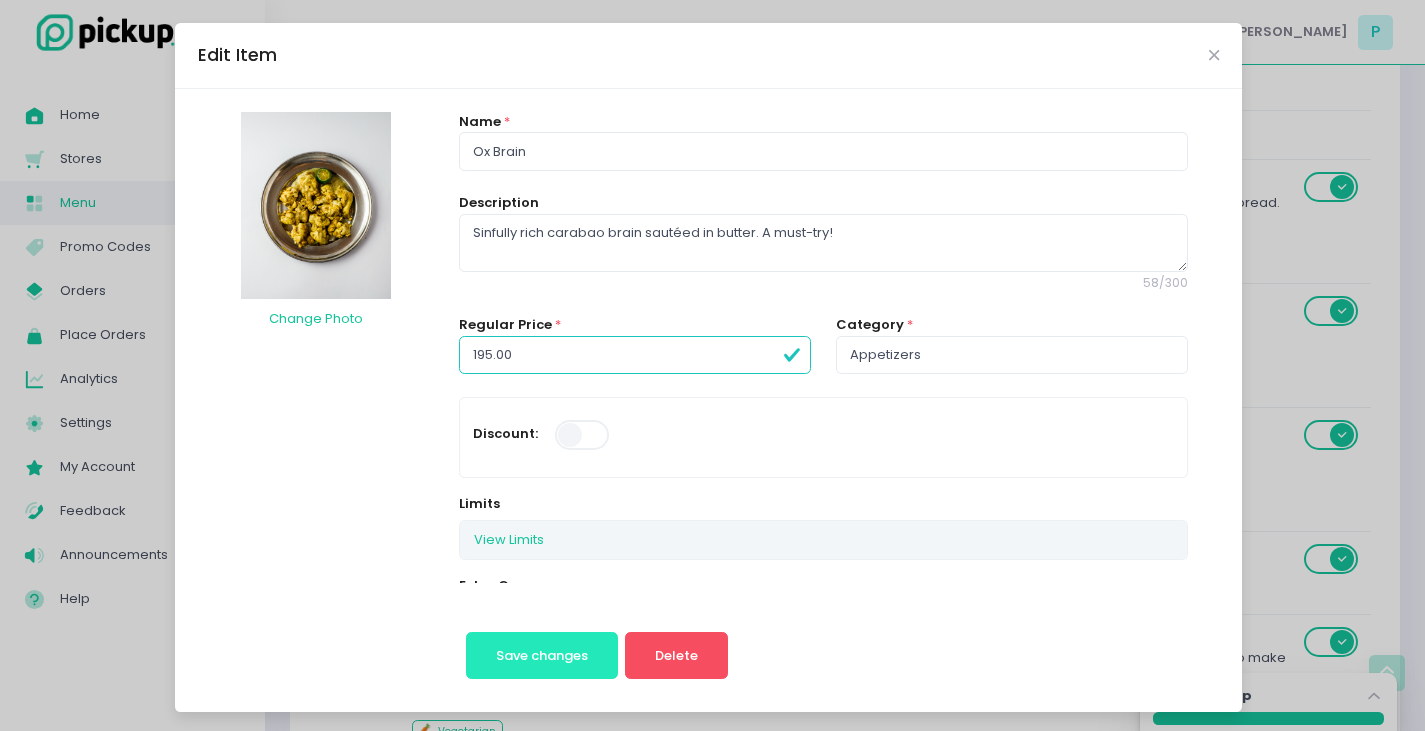 click on "Save changes" at bounding box center (542, 656) 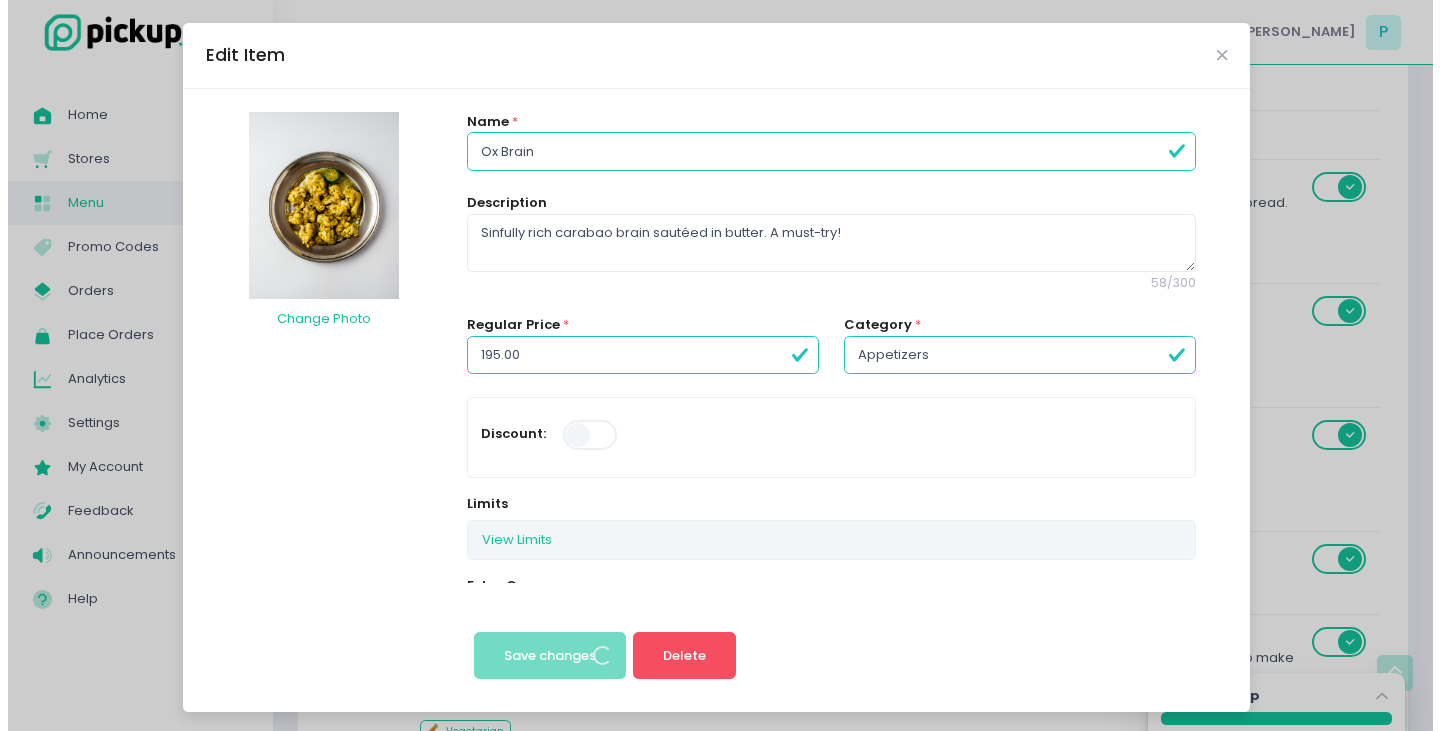 scroll, scrollTop: 0, scrollLeft: 0, axis: both 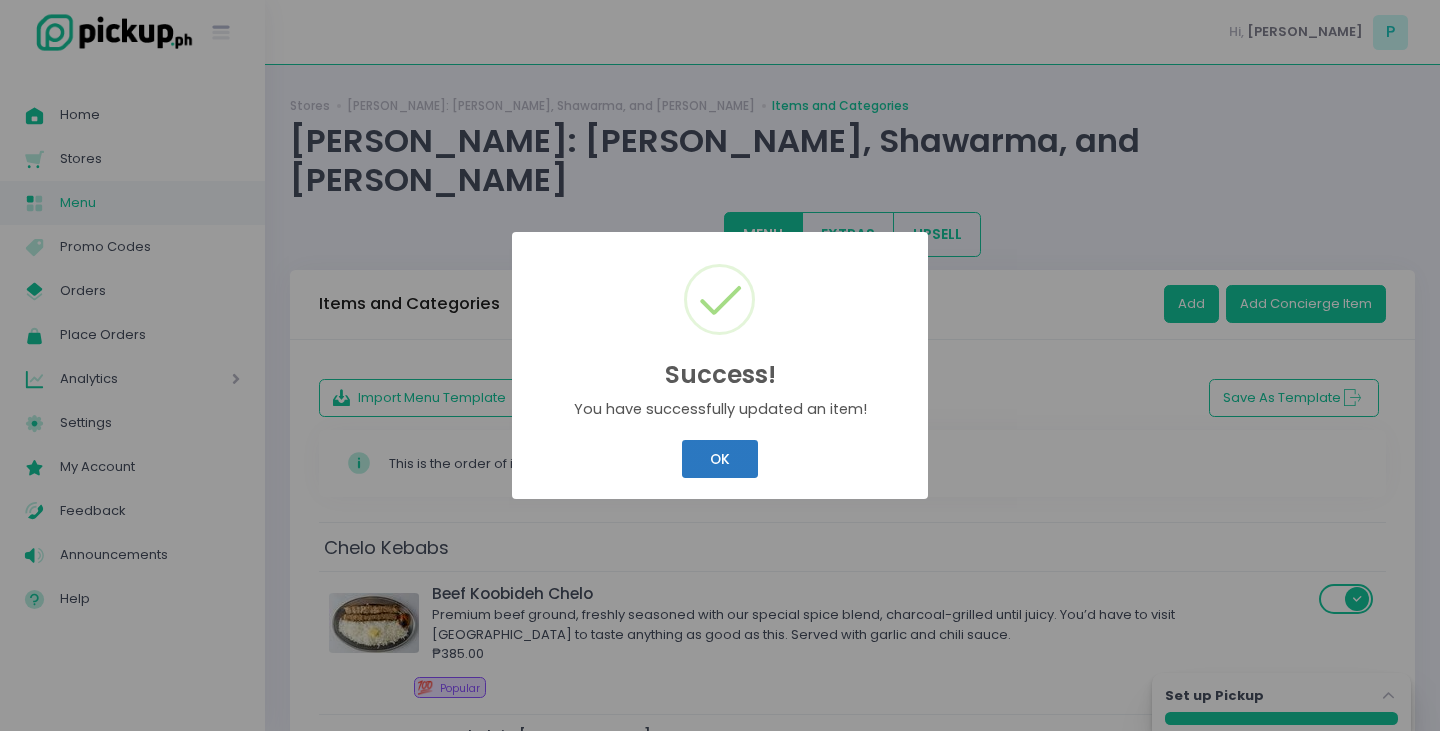 click on "OK" at bounding box center [719, 459] 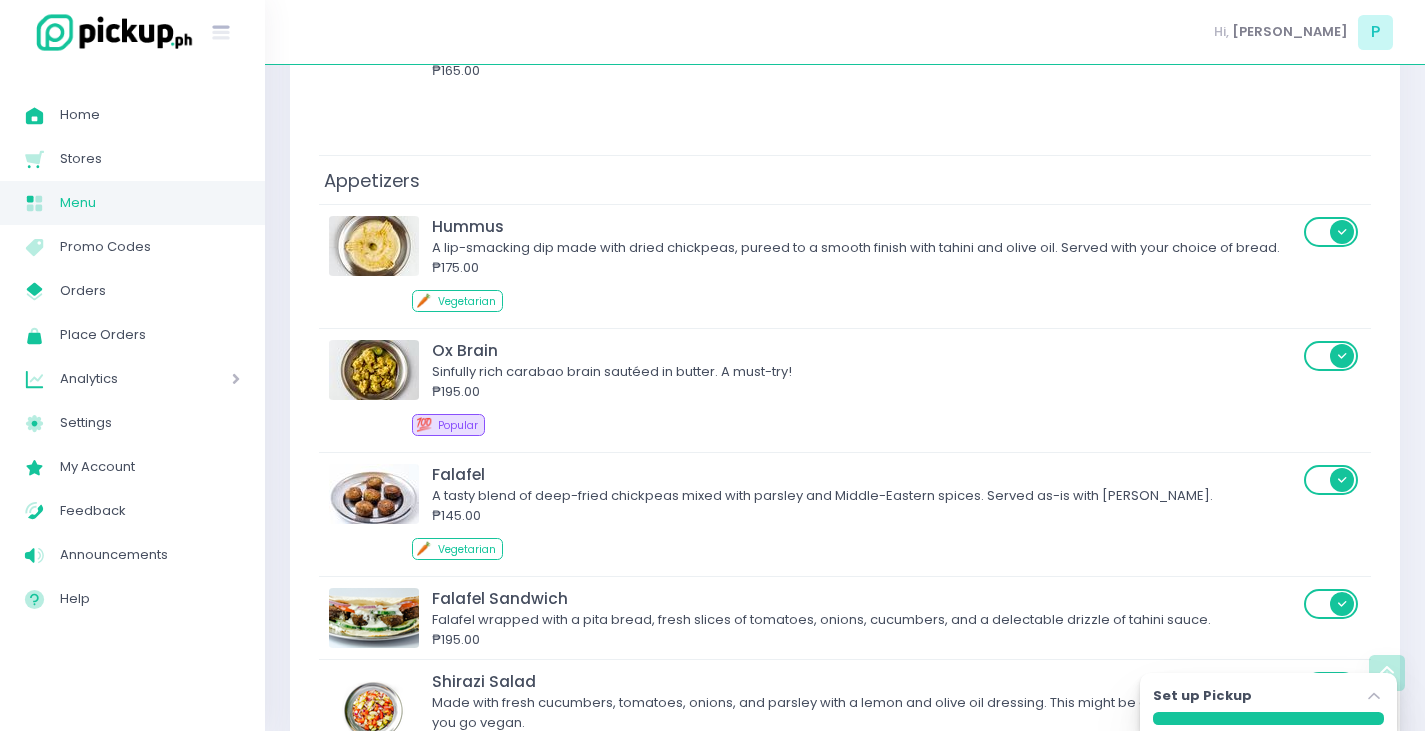 scroll, scrollTop: 2600, scrollLeft: 0, axis: vertical 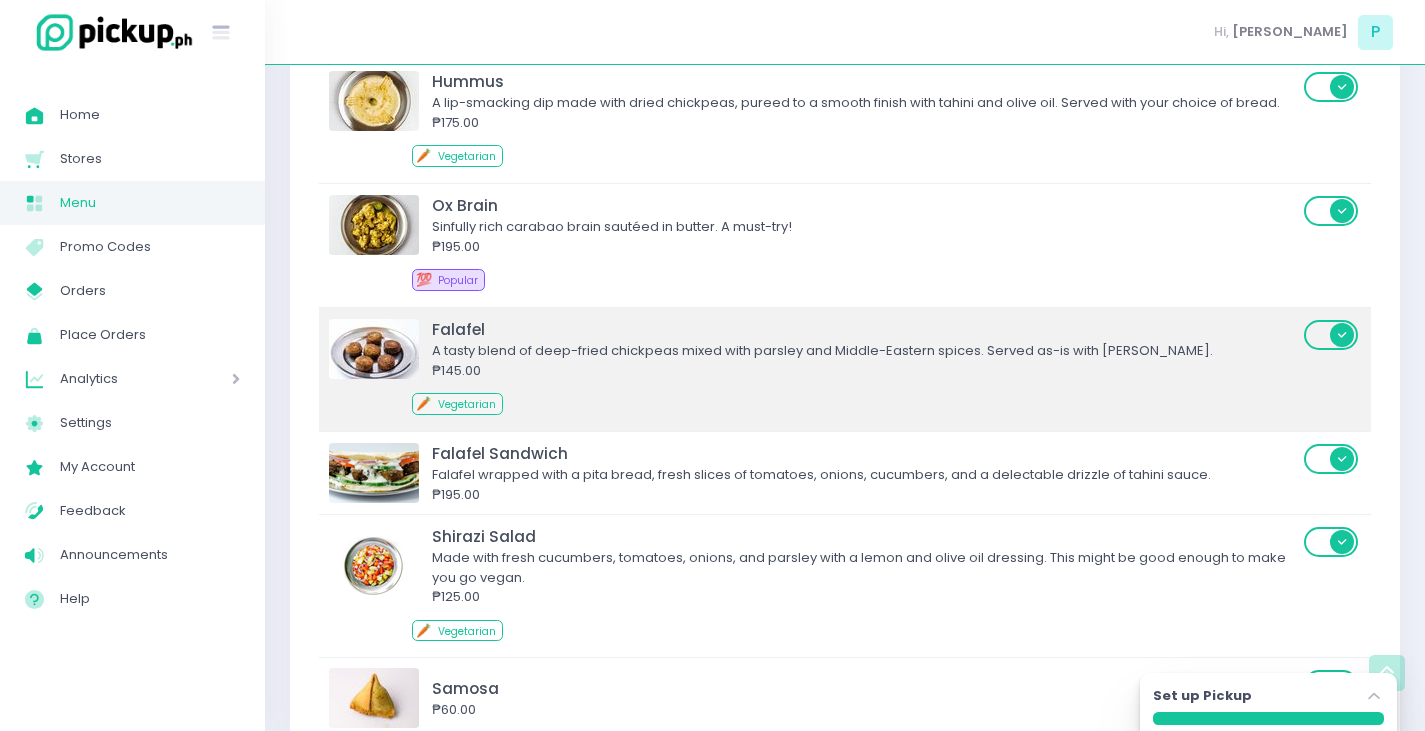 click on "₱145.00" at bounding box center [865, 371] 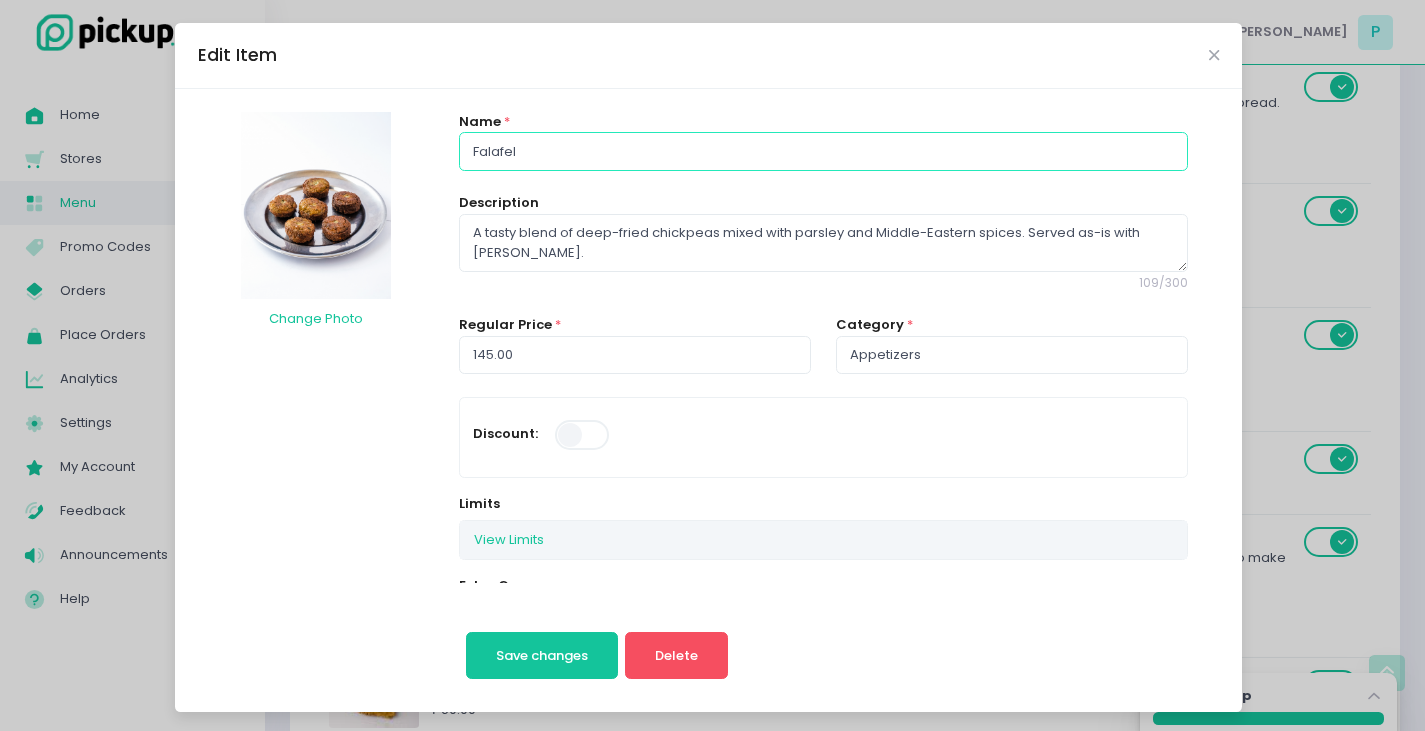 click on "Falafel" at bounding box center (823, 151) 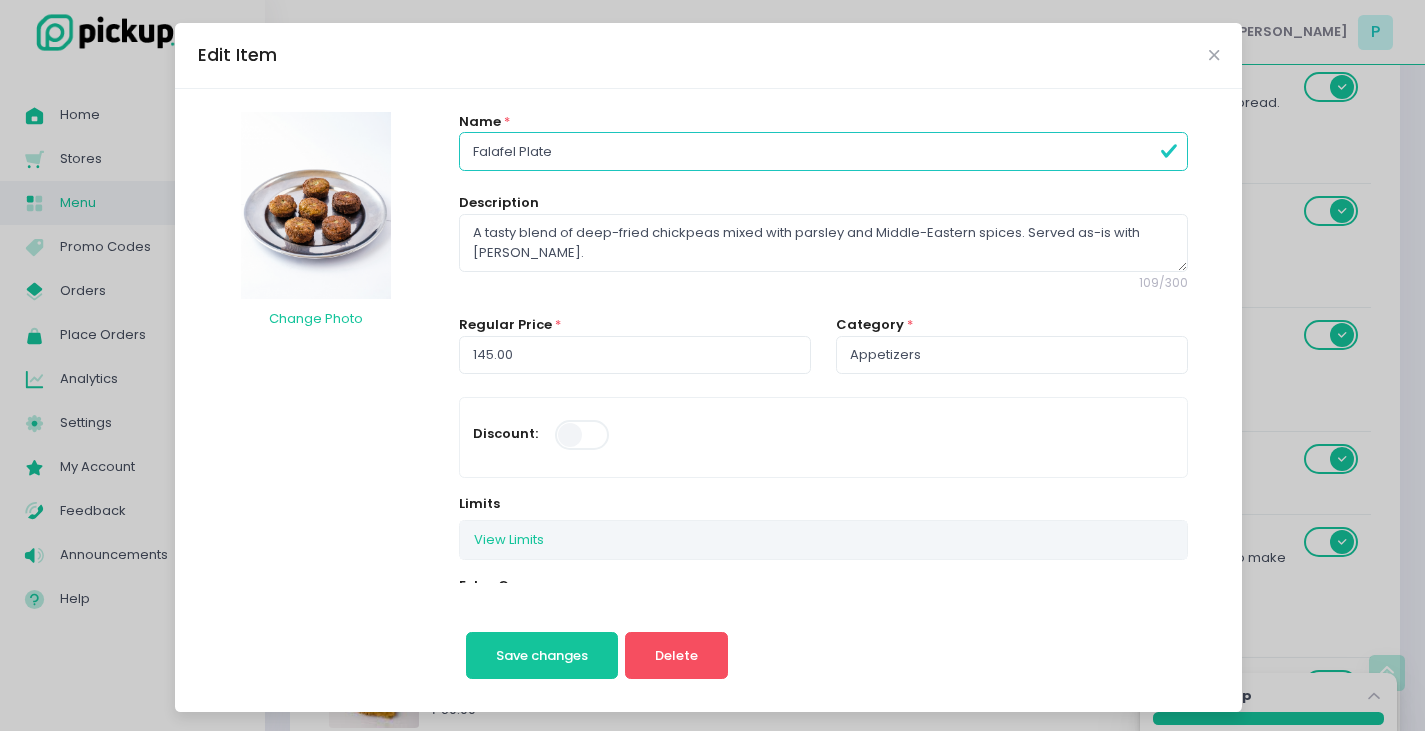 type on "Falafel Plate" 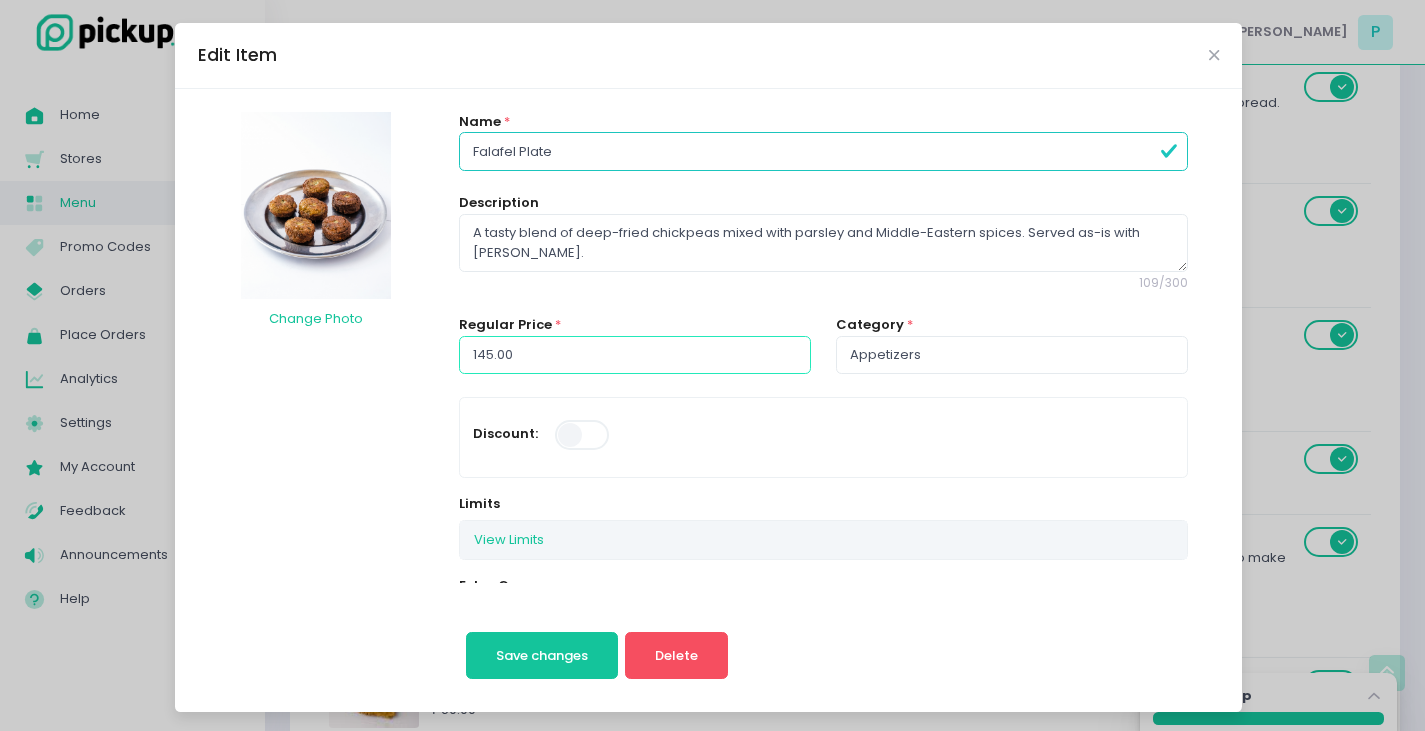 drag, startPoint x: 538, startPoint y: 355, endPoint x: 0, endPoint y: 205, distance: 558.5195 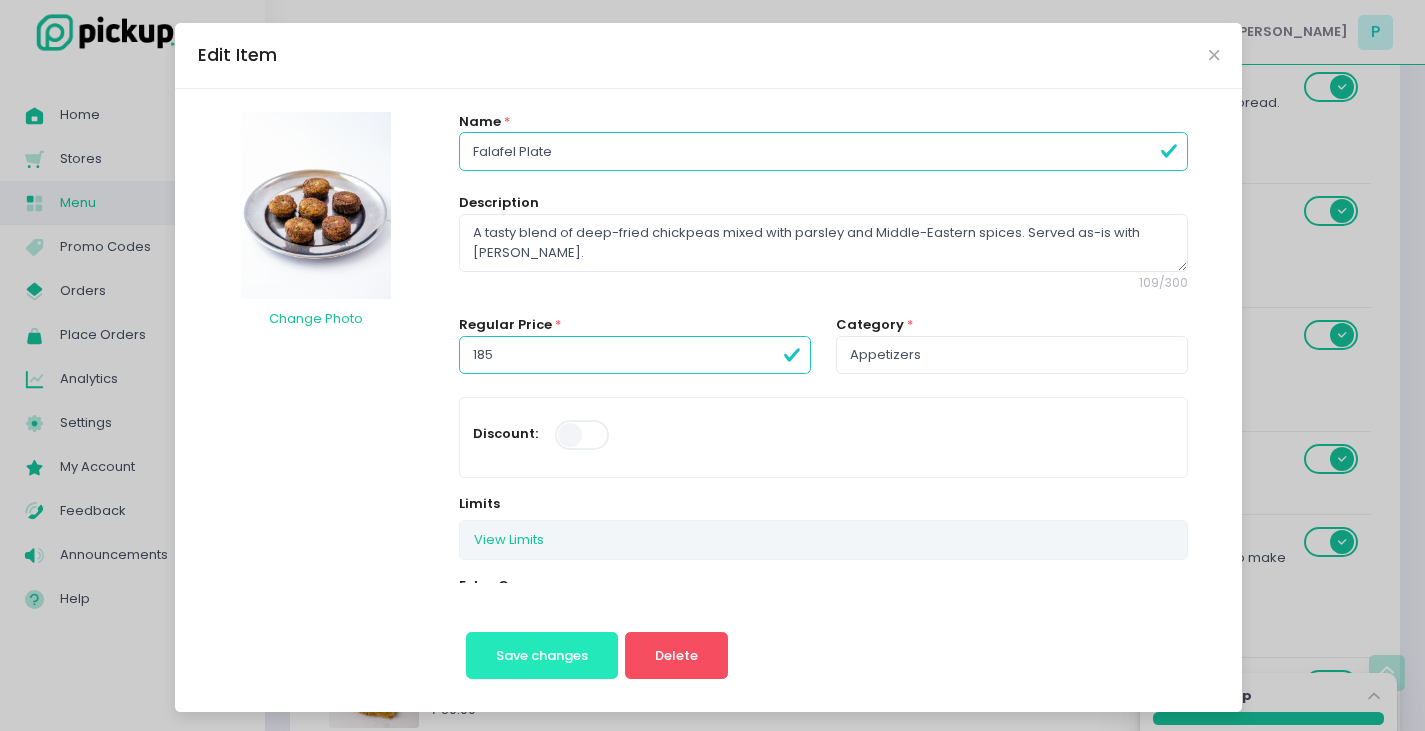type on "185.00" 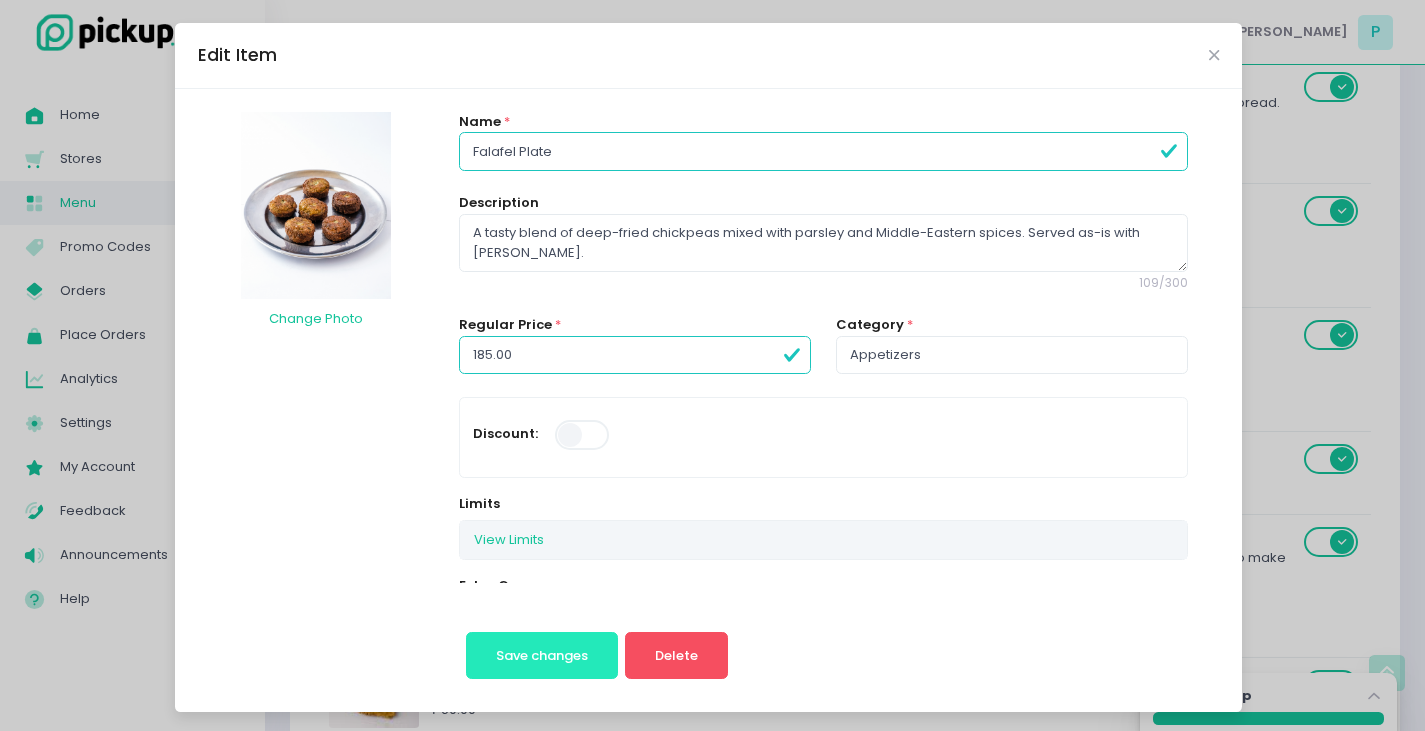 click on "Save changes" at bounding box center (542, 656) 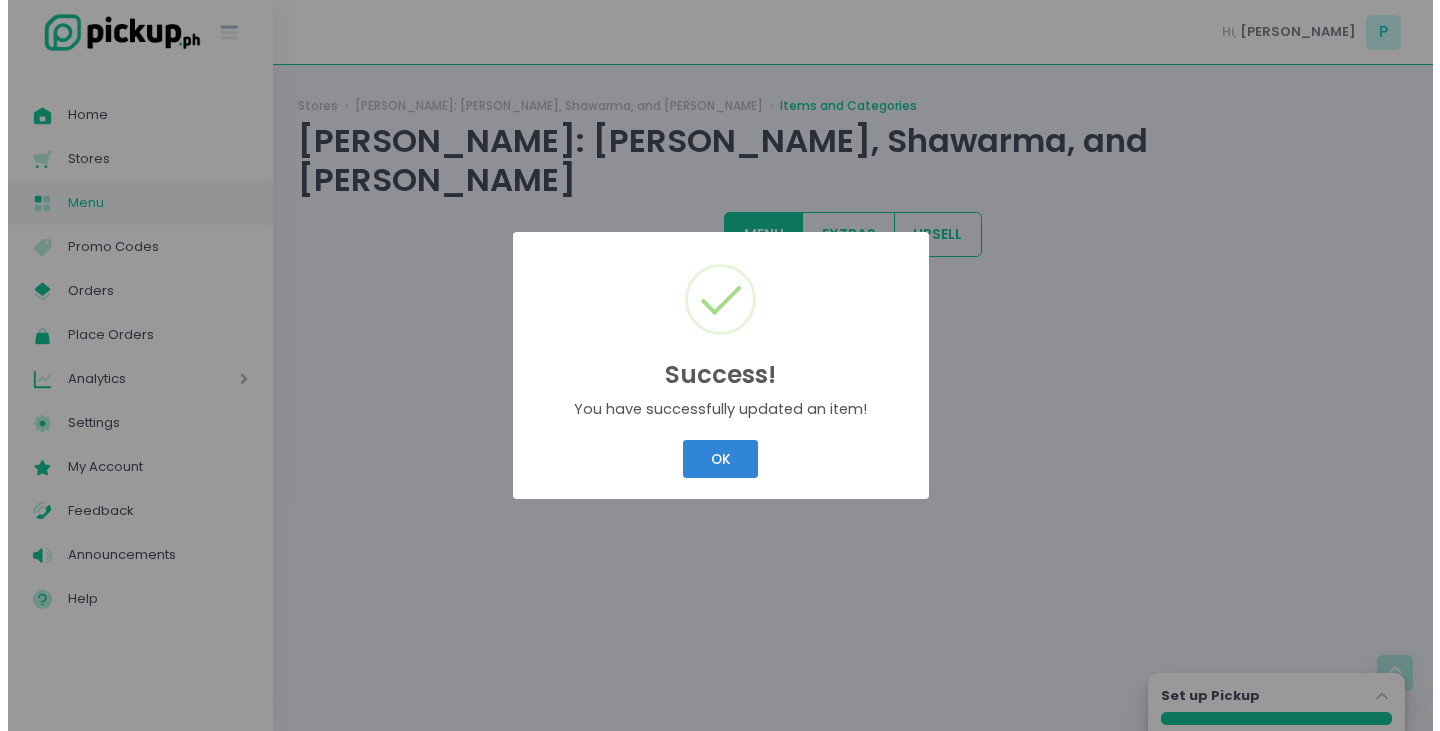 scroll, scrollTop: 0, scrollLeft: 0, axis: both 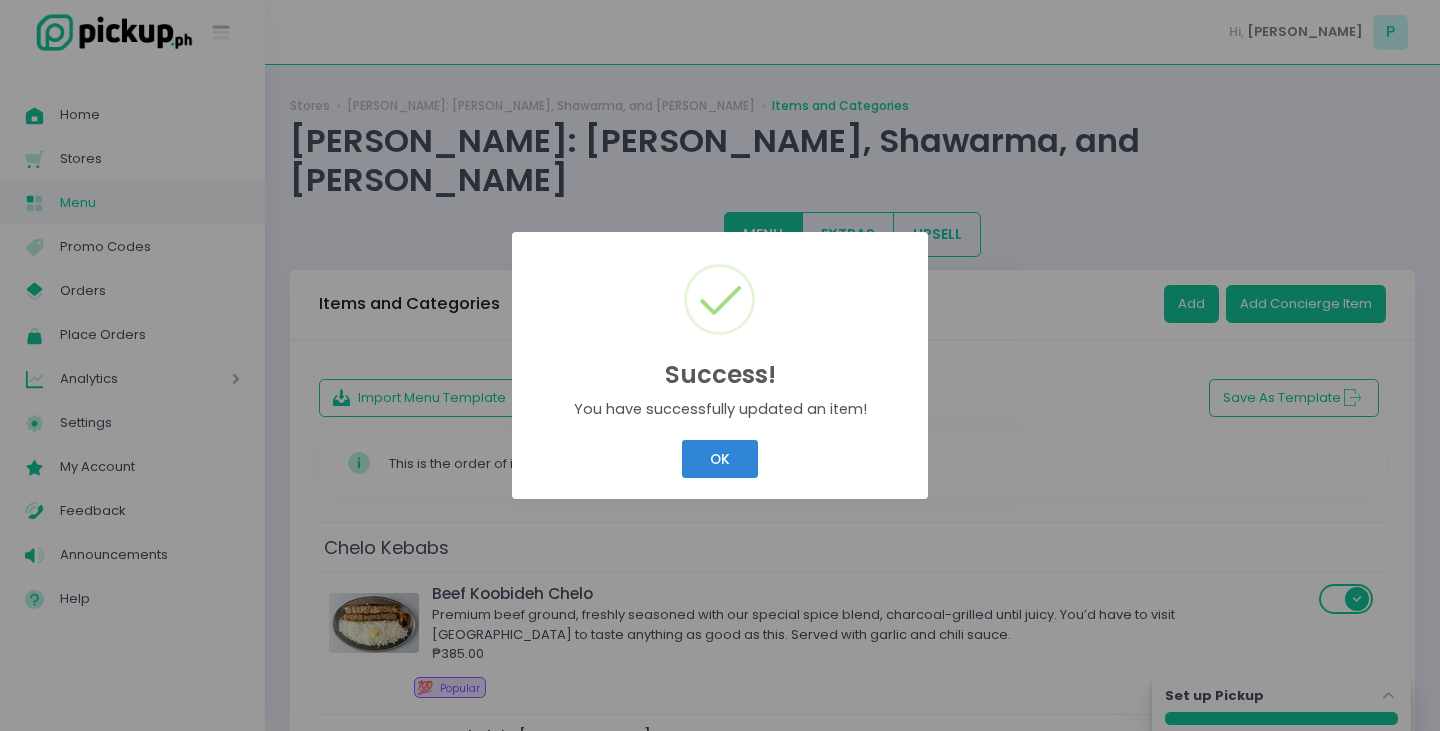click on "OK" at bounding box center (719, 459) 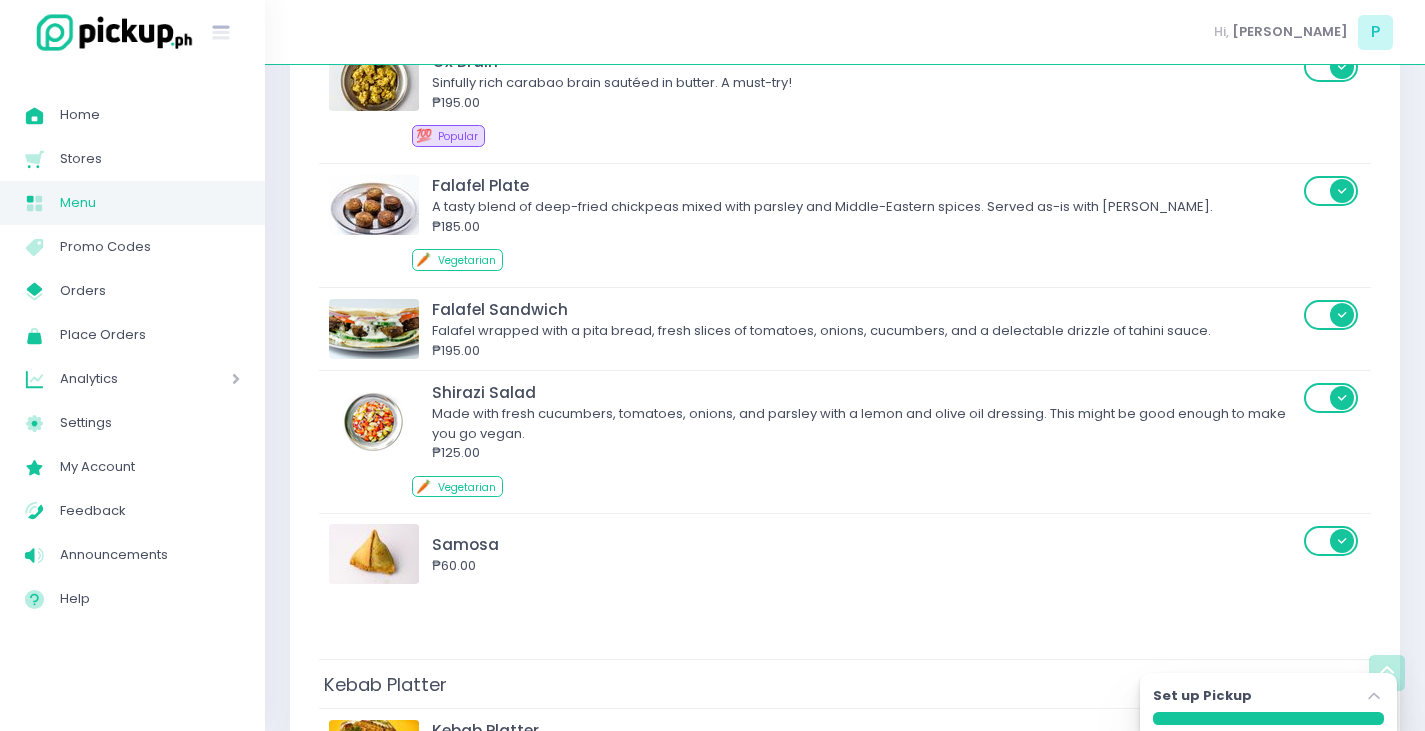 scroll, scrollTop: 2700, scrollLeft: 0, axis: vertical 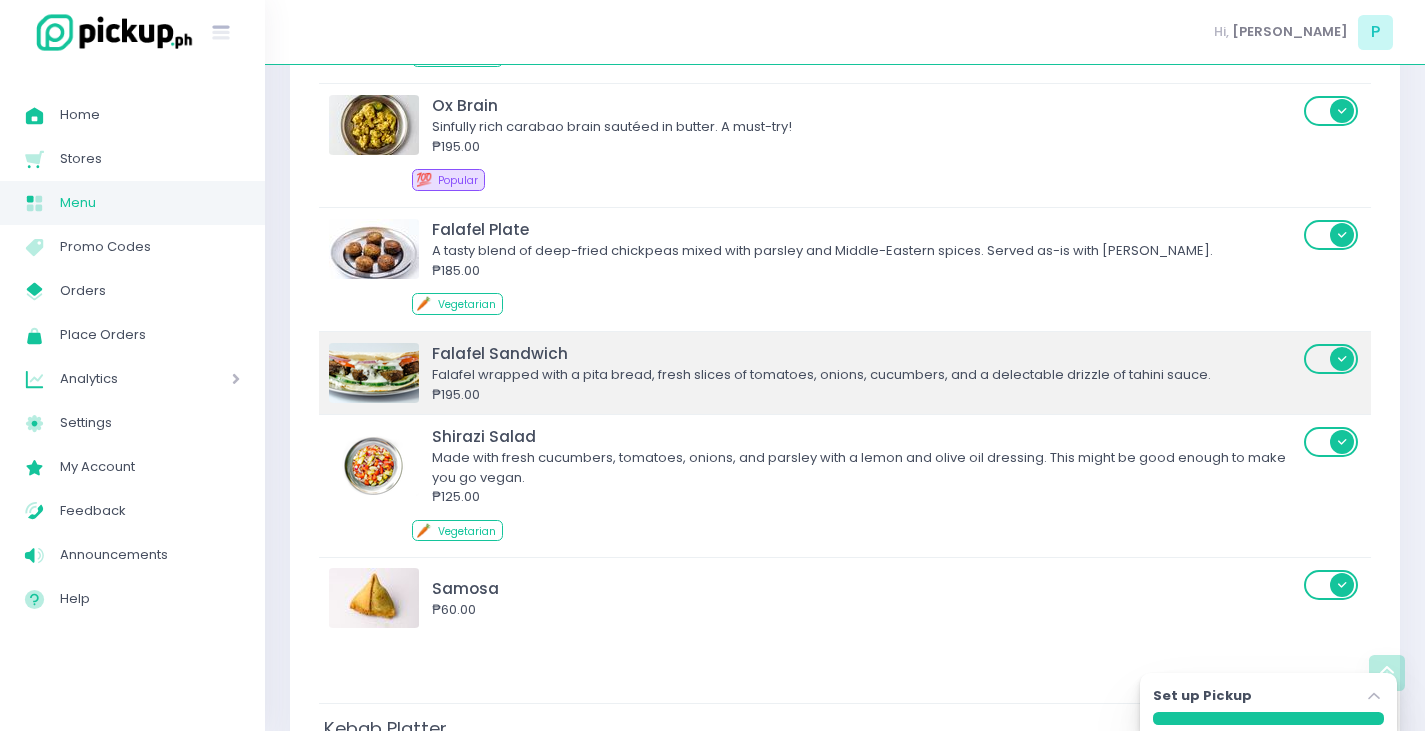 click on "Falafel wrapped with a pita bread, fresh slices of tomatoes, onions, cucumbers, and a delectable drizzle of tahini sauce." at bounding box center (865, 375) 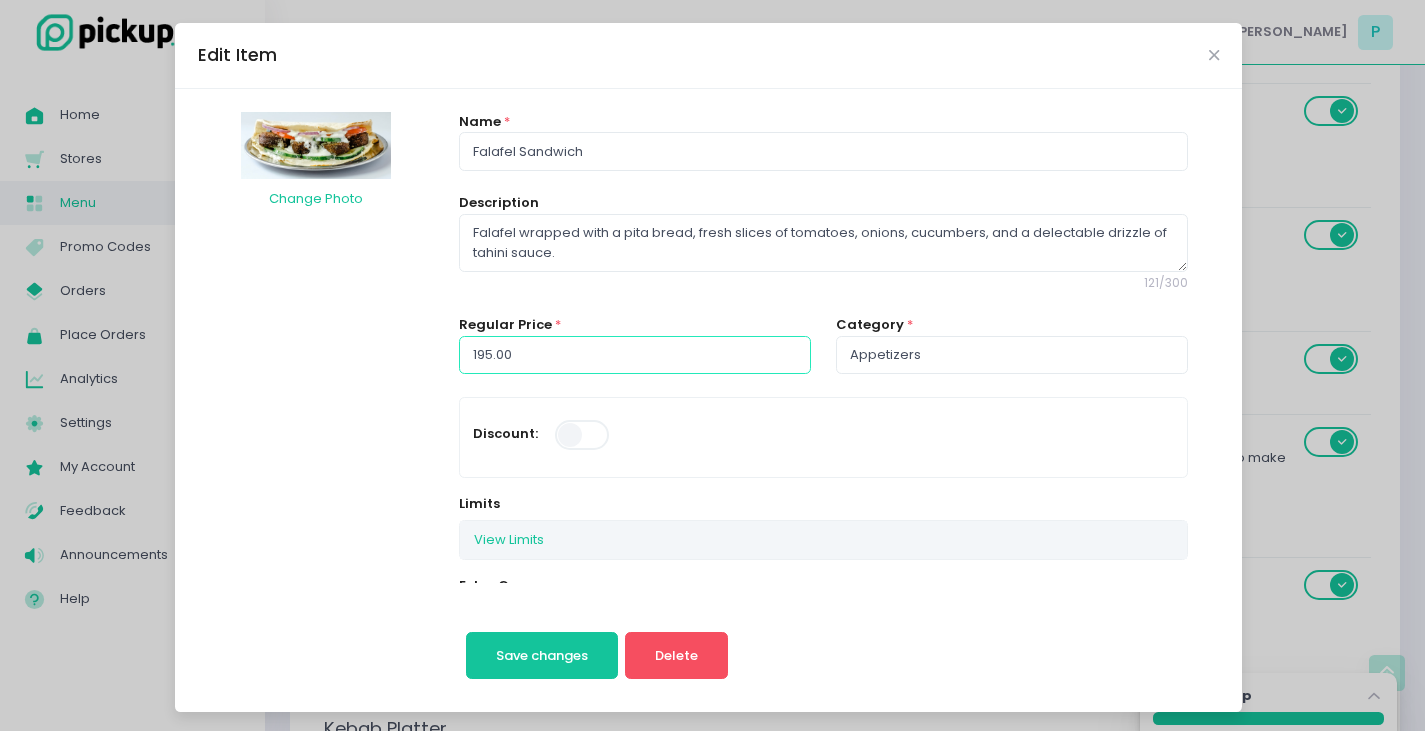 click on "Change Photo   Name   *   Falafel Sandwich   Description     Falafel wrapped with a pita bread, fresh slices of tomatoes, onions, cucumbers, and a delectable drizzle of tahini sauce. 121 / 300   Regular Price   *   195.00   Category   *   Appetizers Discount: Limits View Limits Stockholm-icons / Code / Info-circle Created with Sketch. You can set the limits of this item on a daily or time slot basis. Set to   0  if no limit.   Daily Limit     0   Per Time Slot Limit     0 Extra Groups View Extra Groups Extra Sauces     4   MAXIMUM OPTIONAL Shawarma Wrap     1   MAXIMUM OPTIONAL Roti Canai     1   MAXIMUM 1   REQUIRED Falafel     1   MAXIMUM 1   REQUIRED Lassi     1   MAXIMUM 1   REQUIRED Spice Level     1   MAXIMUM 1   REQUIRED Hummus     1   MAXIMUM OPTIONAL [PERSON_NAME] Sides     1   MAXIMUM 1   REQUIRED Kebabs and Specialties Sides     1   MAXIMUM OPTIONAL Available: This will set the item as unavailable, including for future dates. Meal Plan Item: Only Meal Plan Items are shown for Meal Plan orders   . Tags:" at bounding box center (708, 1148) 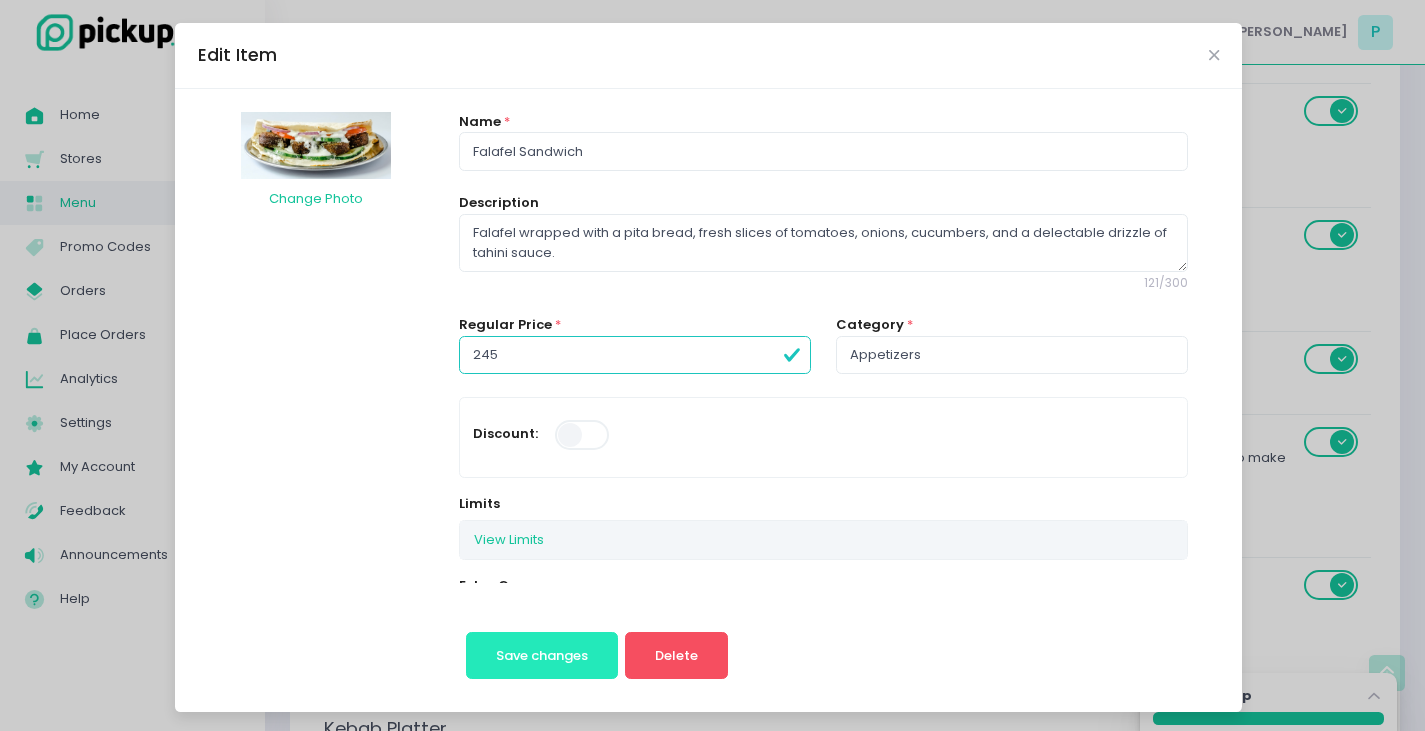 type on "245.00" 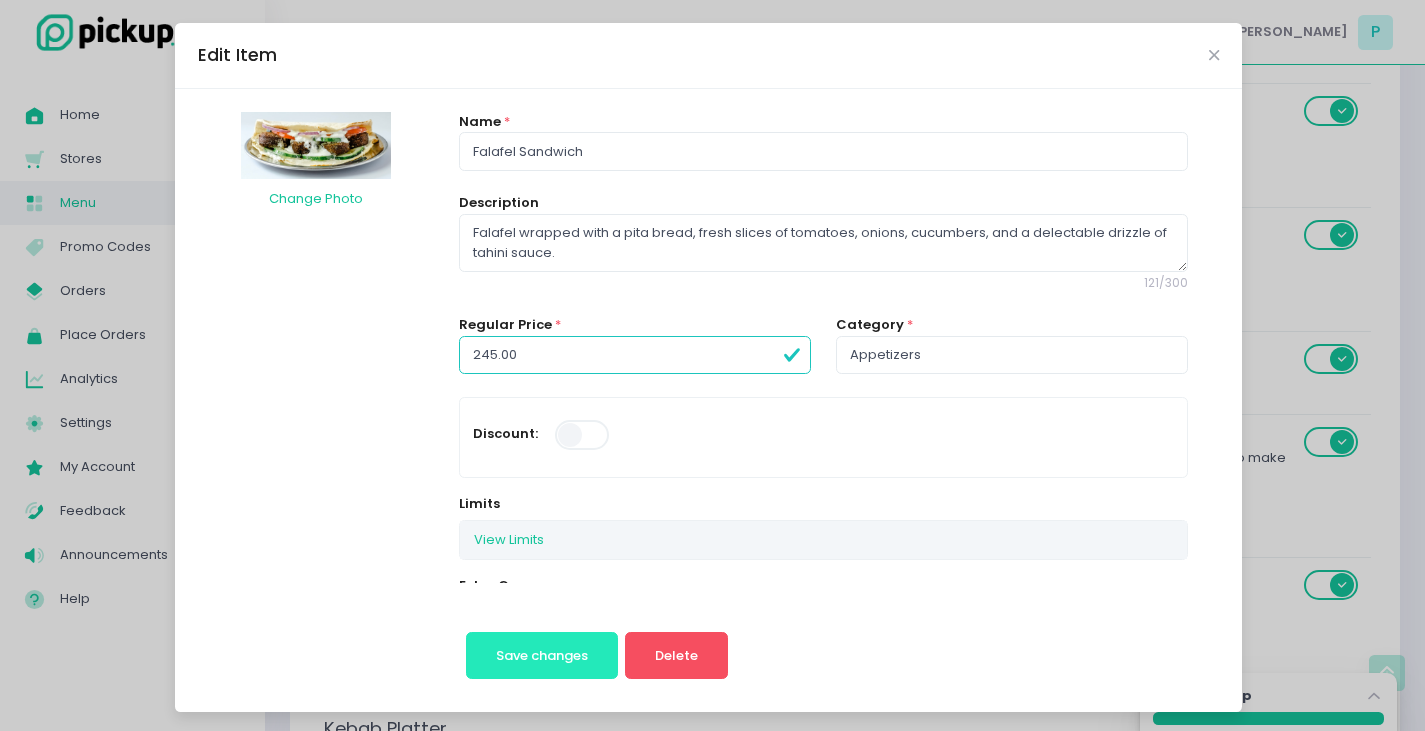 click on "Save changes" at bounding box center (542, 655) 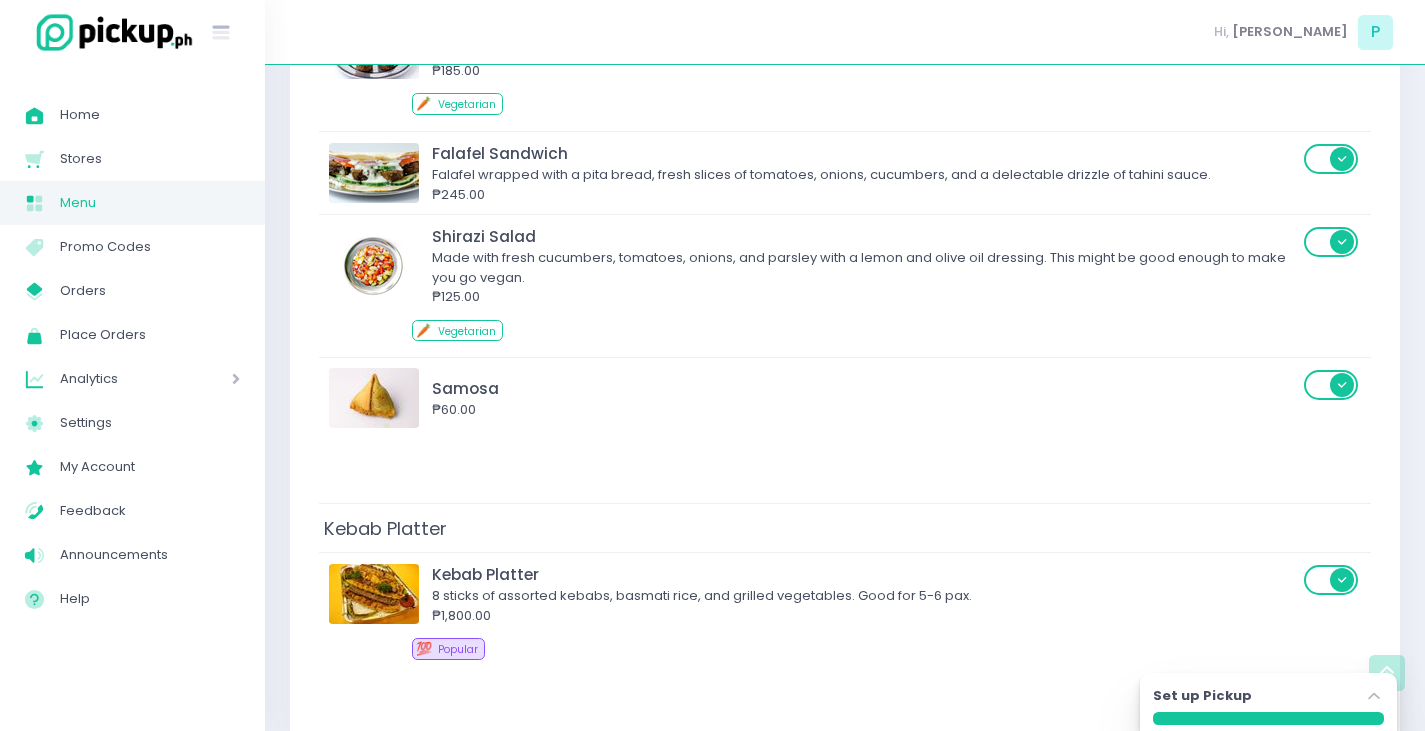 scroll, scrollTop: 2900, scrollLeft: 0, axis: vertical 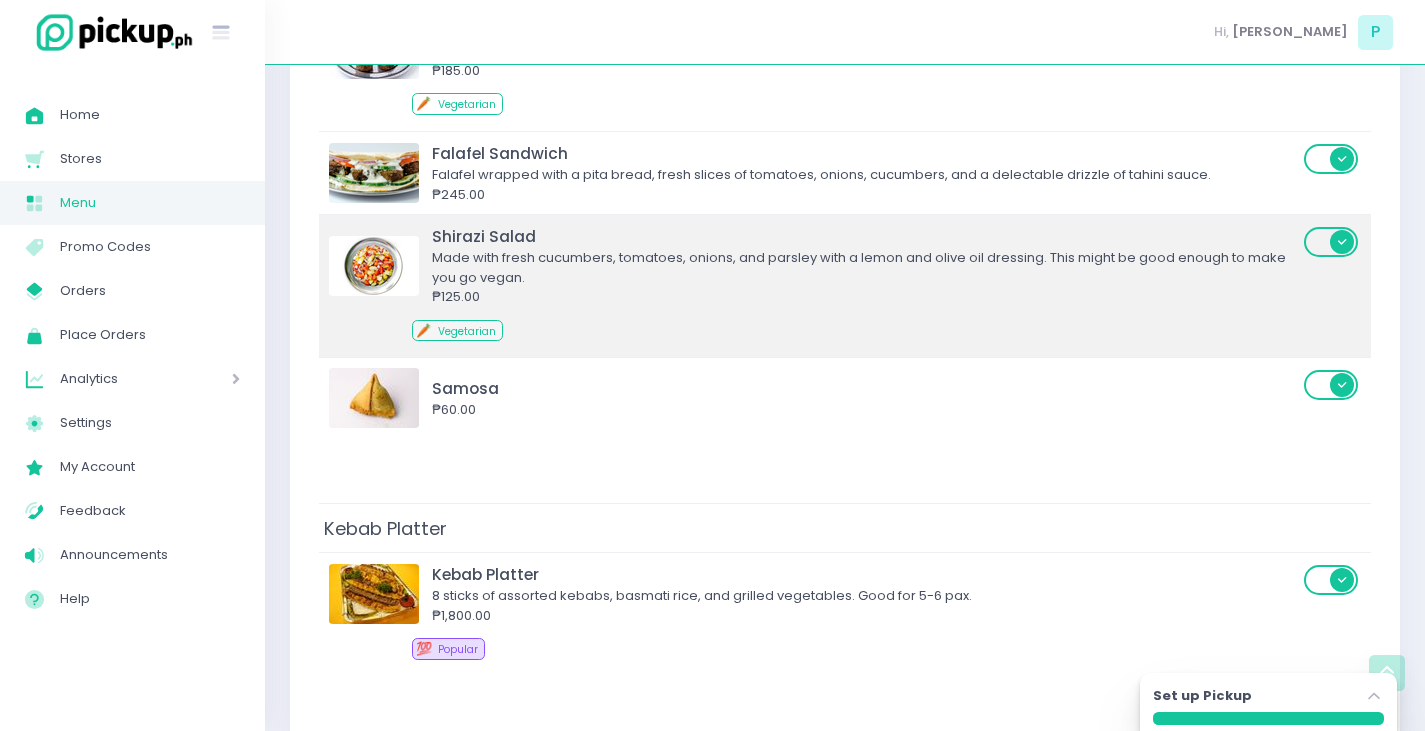 click on "Shirazi Salad Made with fresh cucumbers, tomatoes, onions, and parsley with a lemon and olive oil dressing. This might be good enough to make you go vegan. ₱125.00 🥕 Vegetarian" at bounding box center [816, 286] 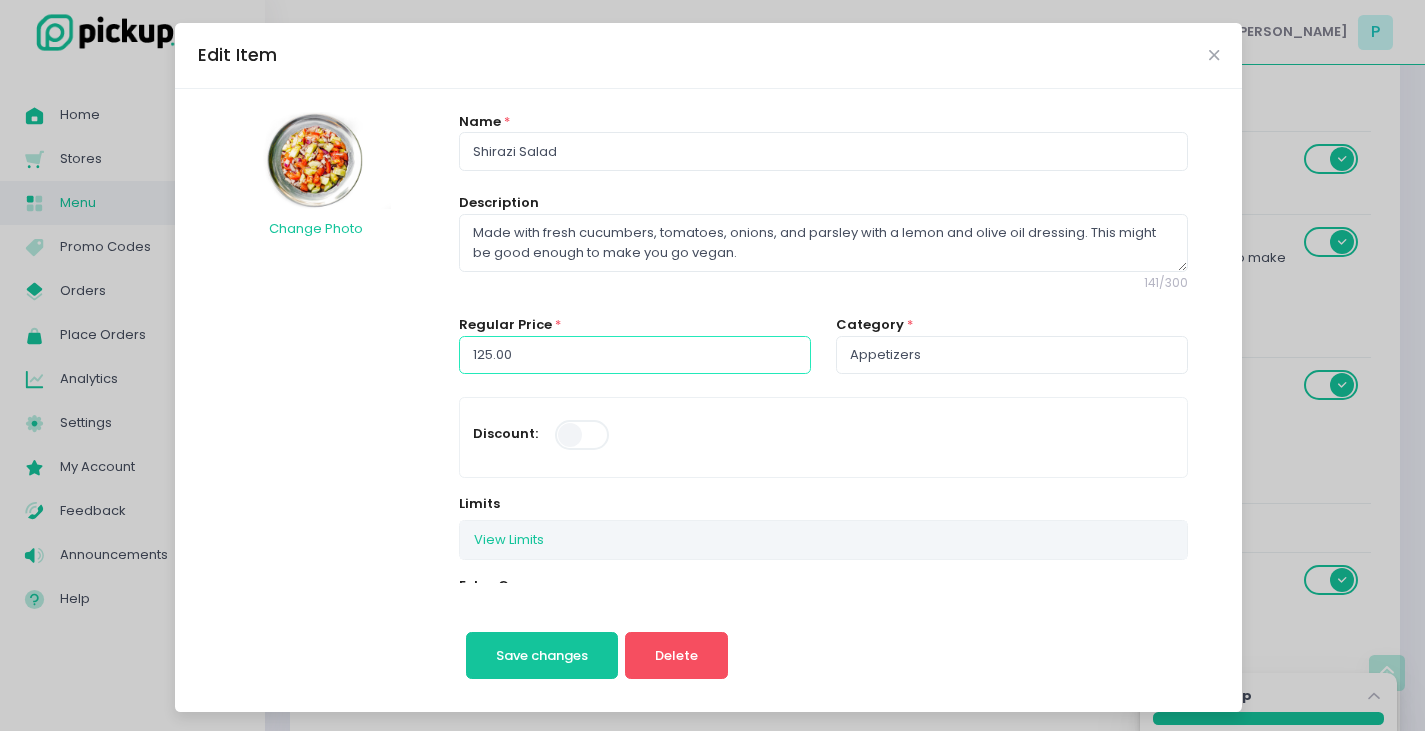 drag, startPoint x: 547, startPoint y: 364, endPoint x: 272, endPoint y: 314, distance: 279.50848 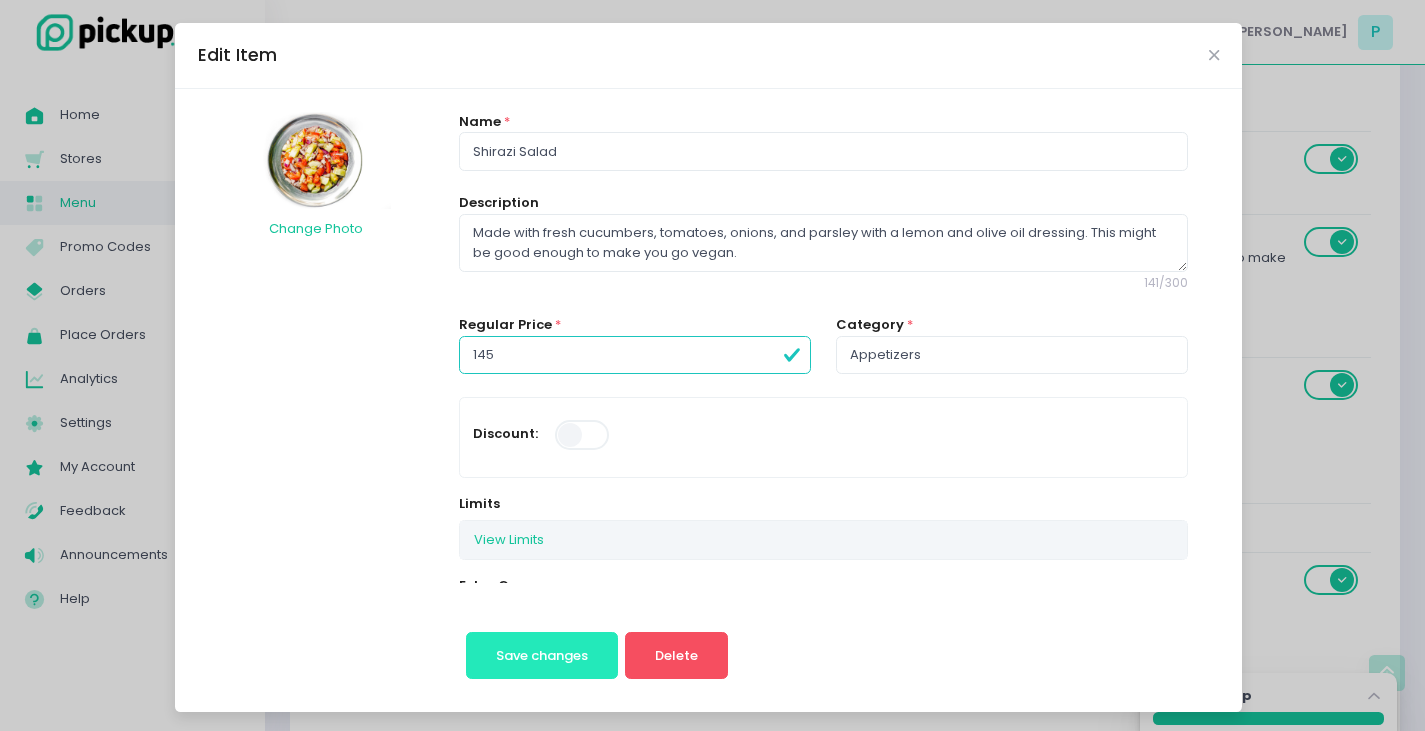 type on "145.00" 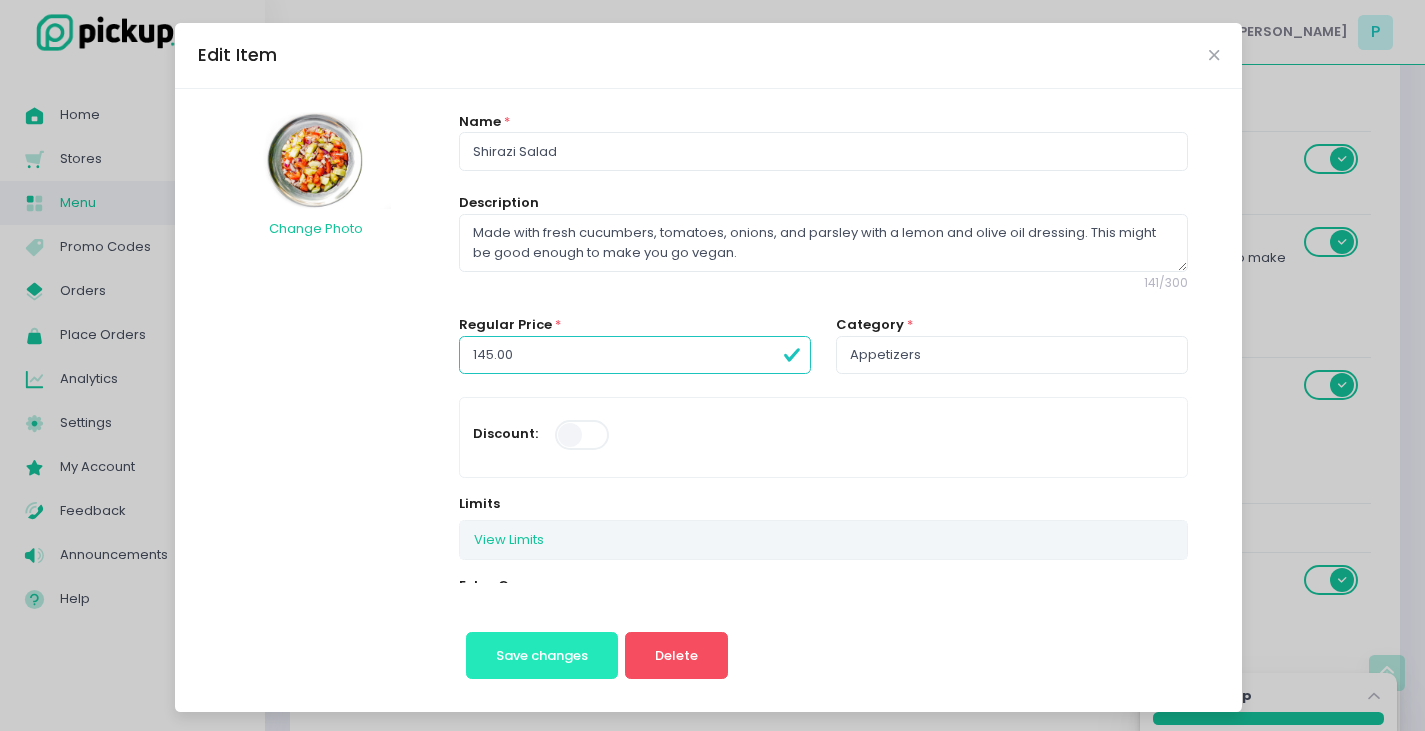 click on "Save changes" at bounding box center (542, 656) 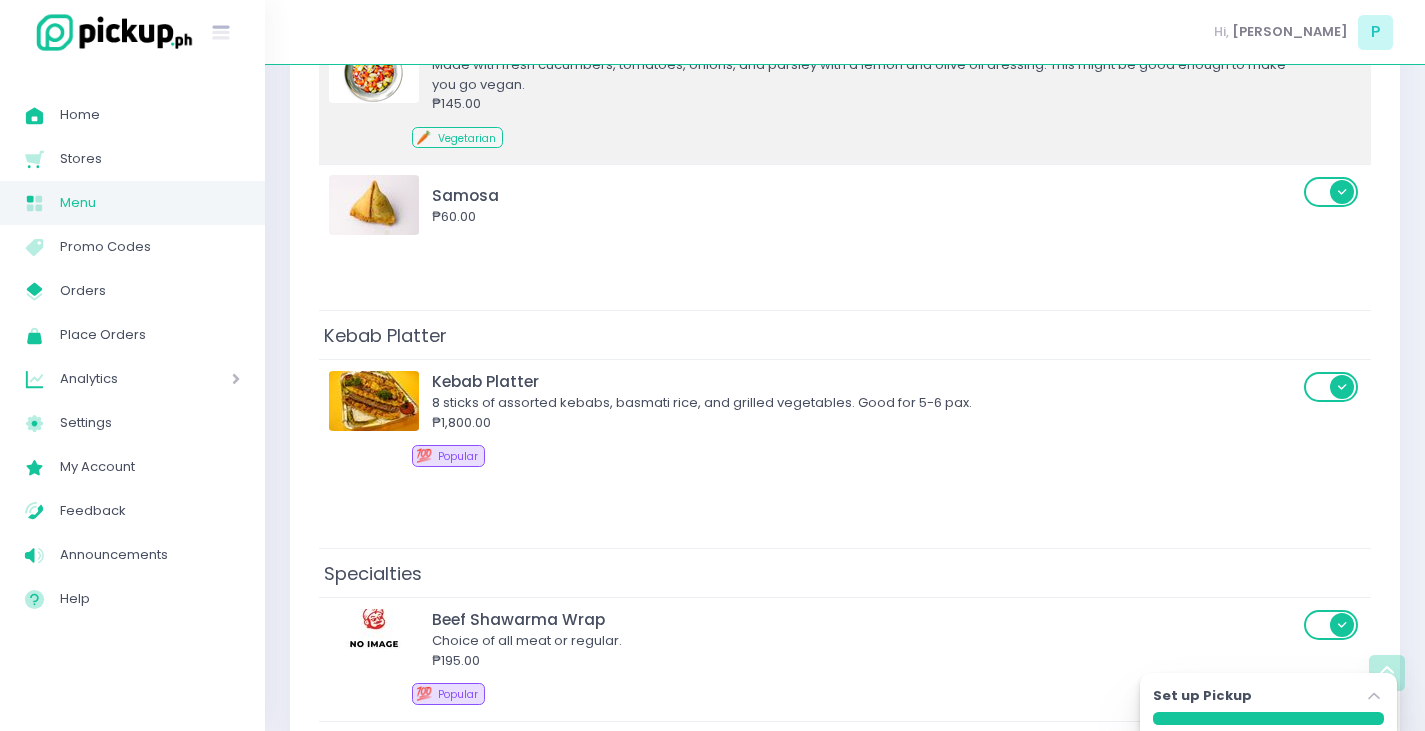 scroll, scrollTop: 3000, scrollLeft: 0, axis: vertical 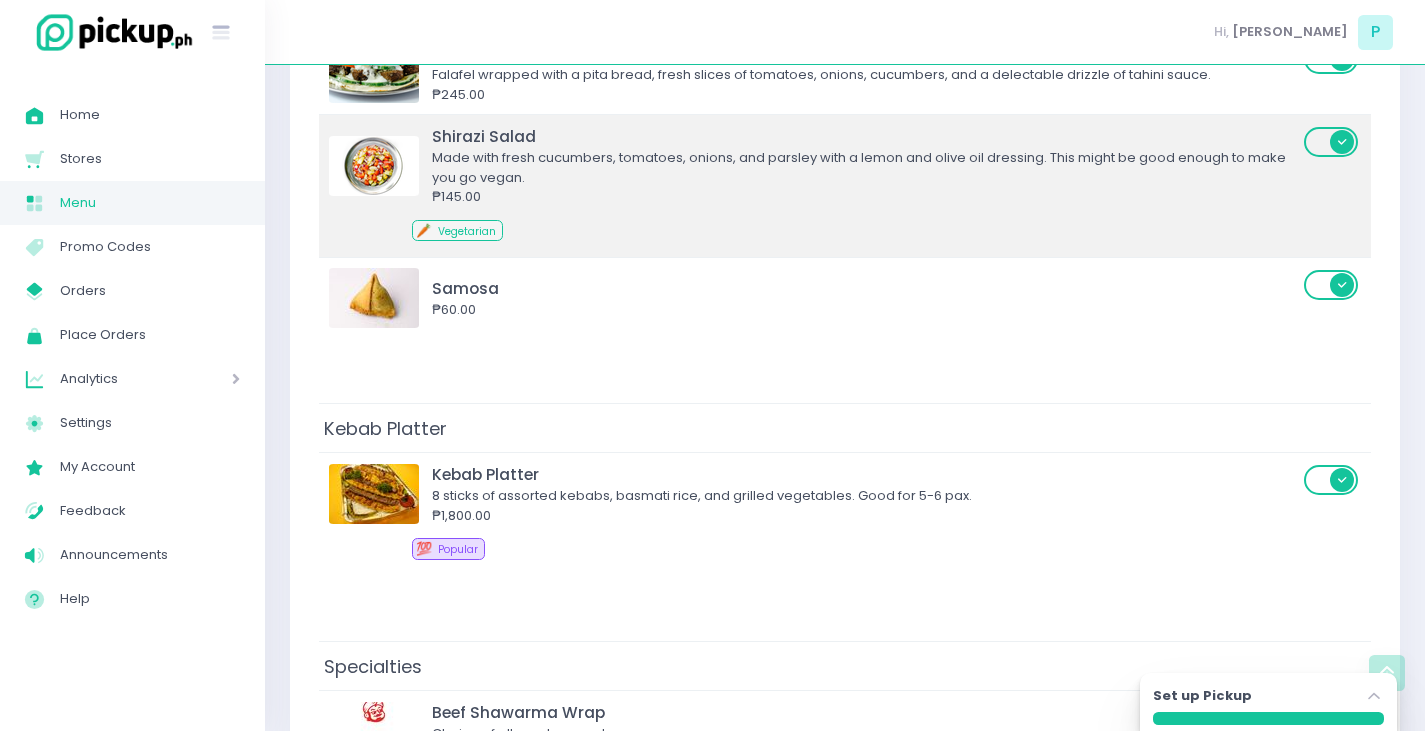 click on "🥕 Vegetarian" at bounding box center (864, 234) 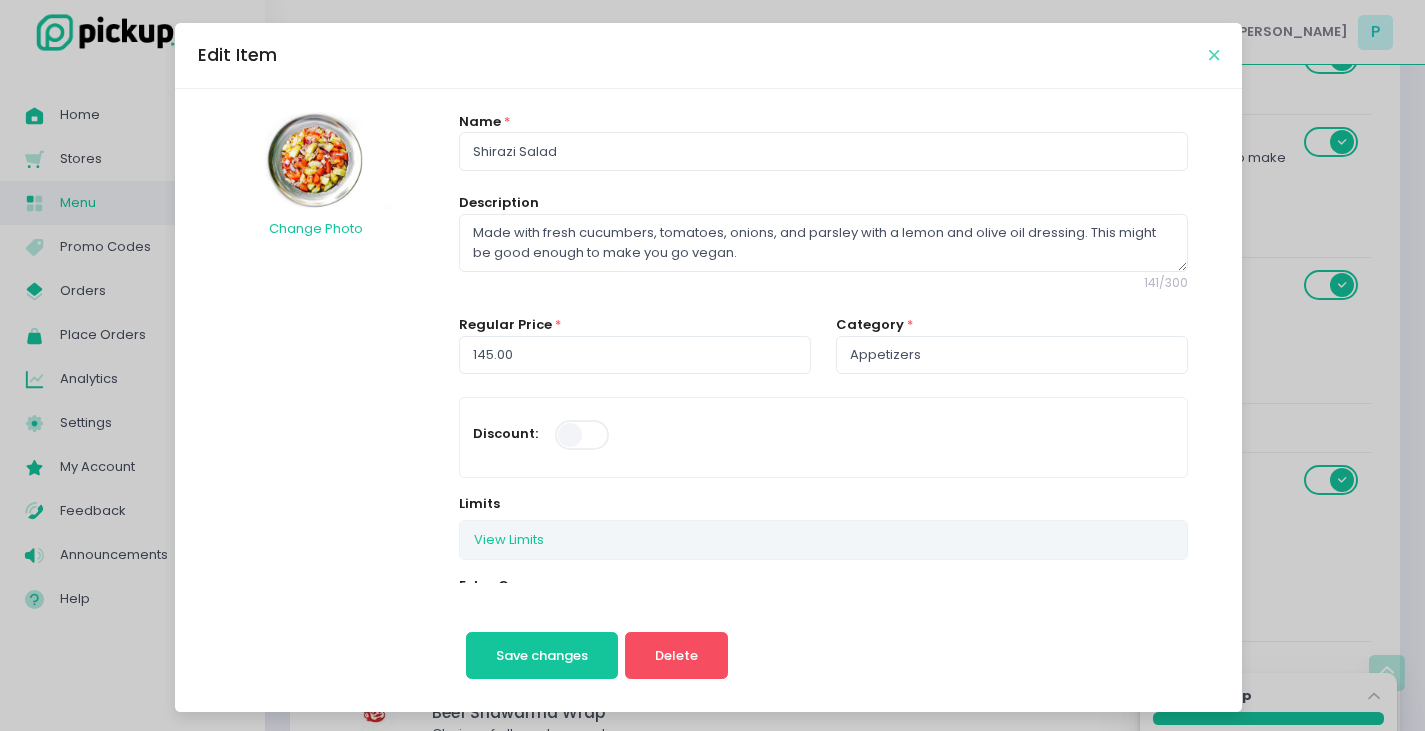 click at bounding box center (1214, 55) 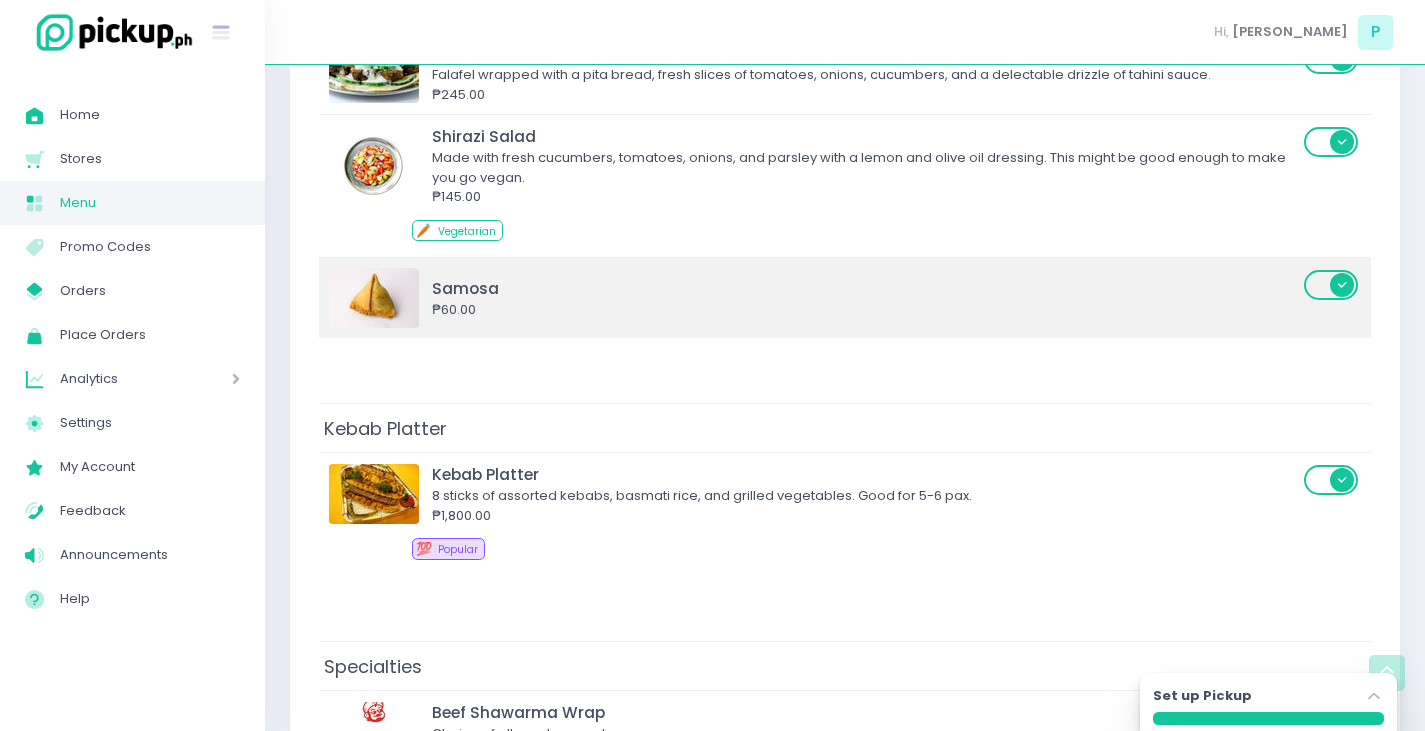 click on "₱60.00" at bounding box center [865, 310] 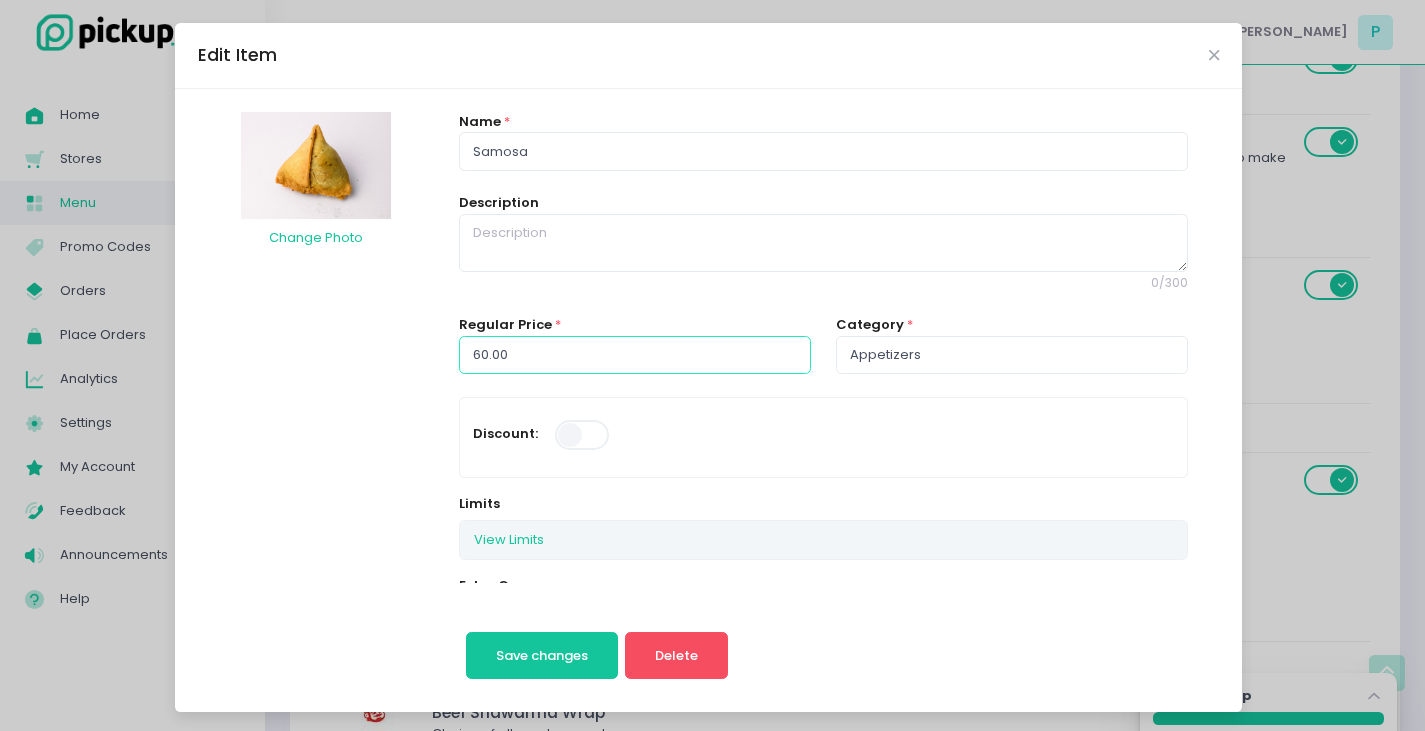 drag, startPoint x: 516, startPoint y: 367, endPoint x: 0, endPoint y: 312, distance: 518.9229 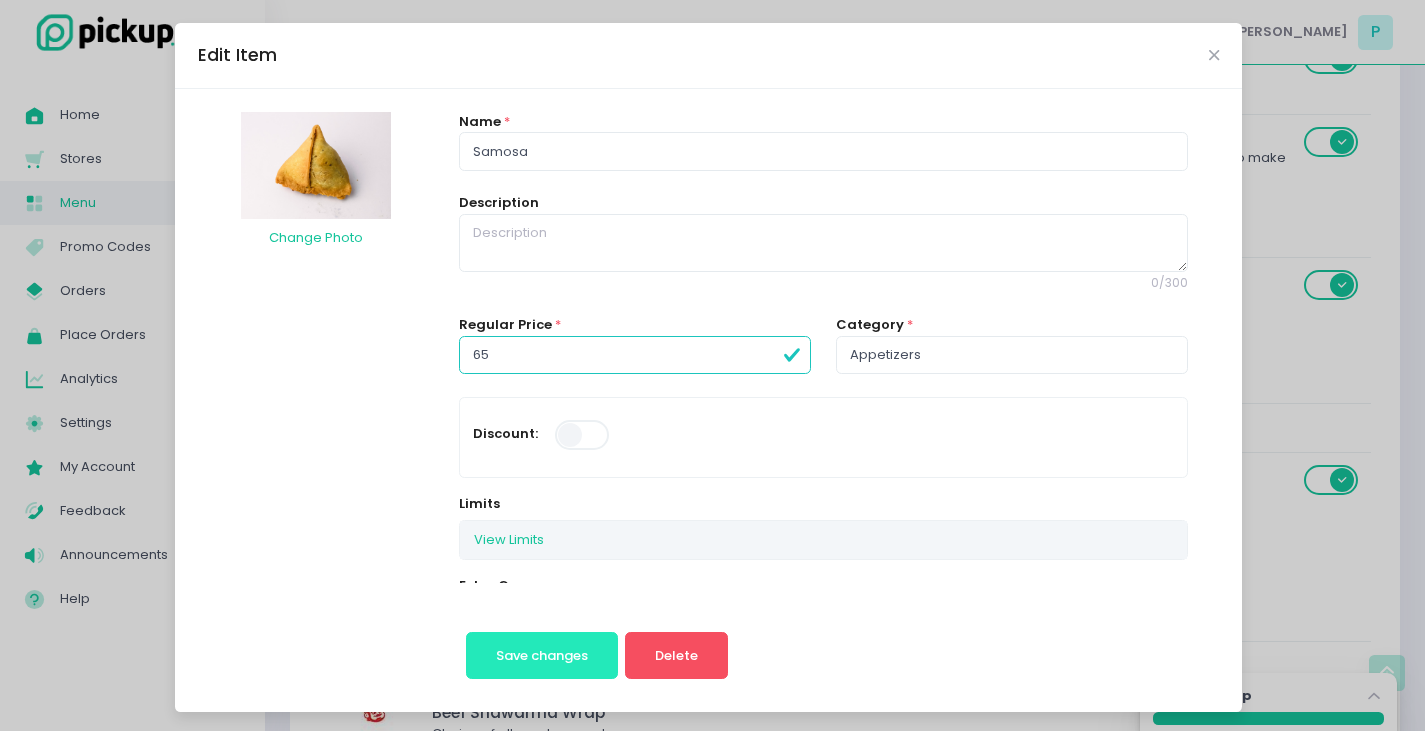 type on "65.00" 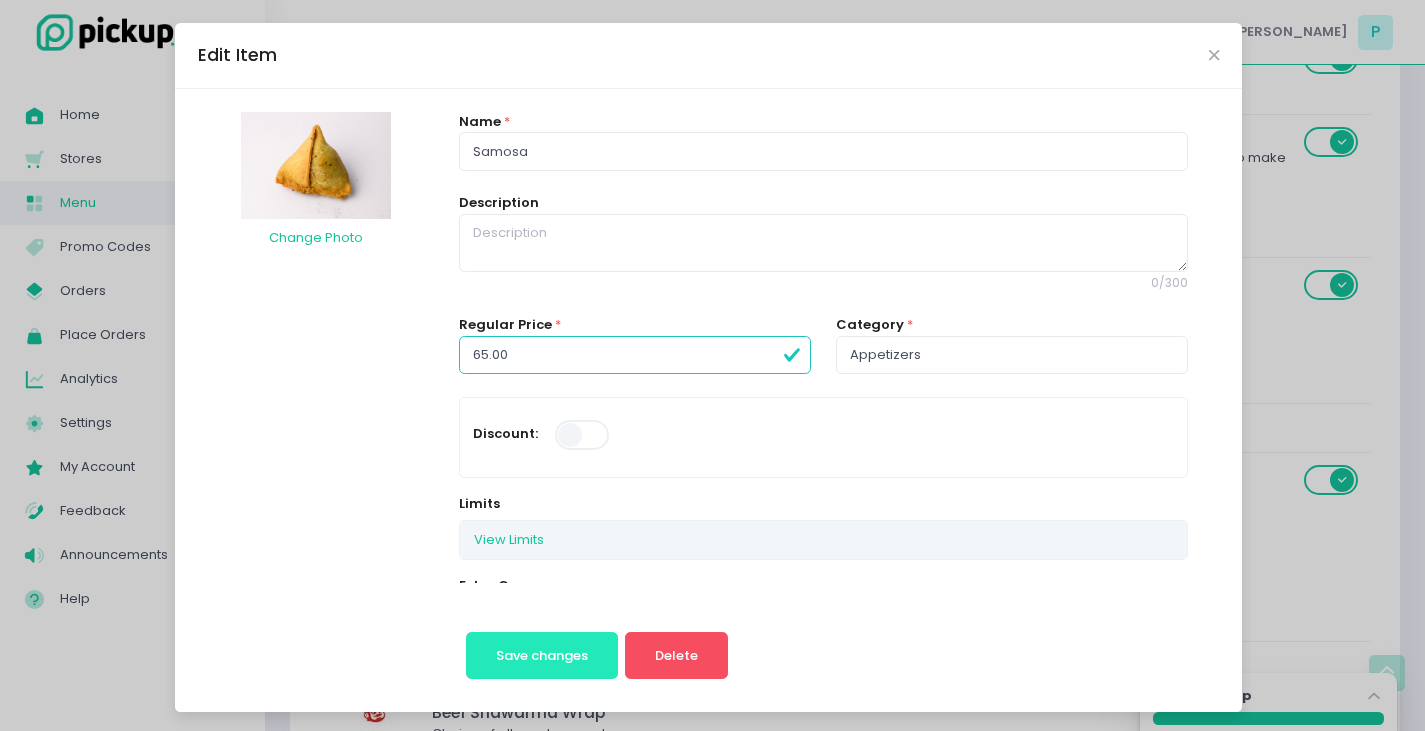 click on "Save changes" at bounding box center [542, 655] 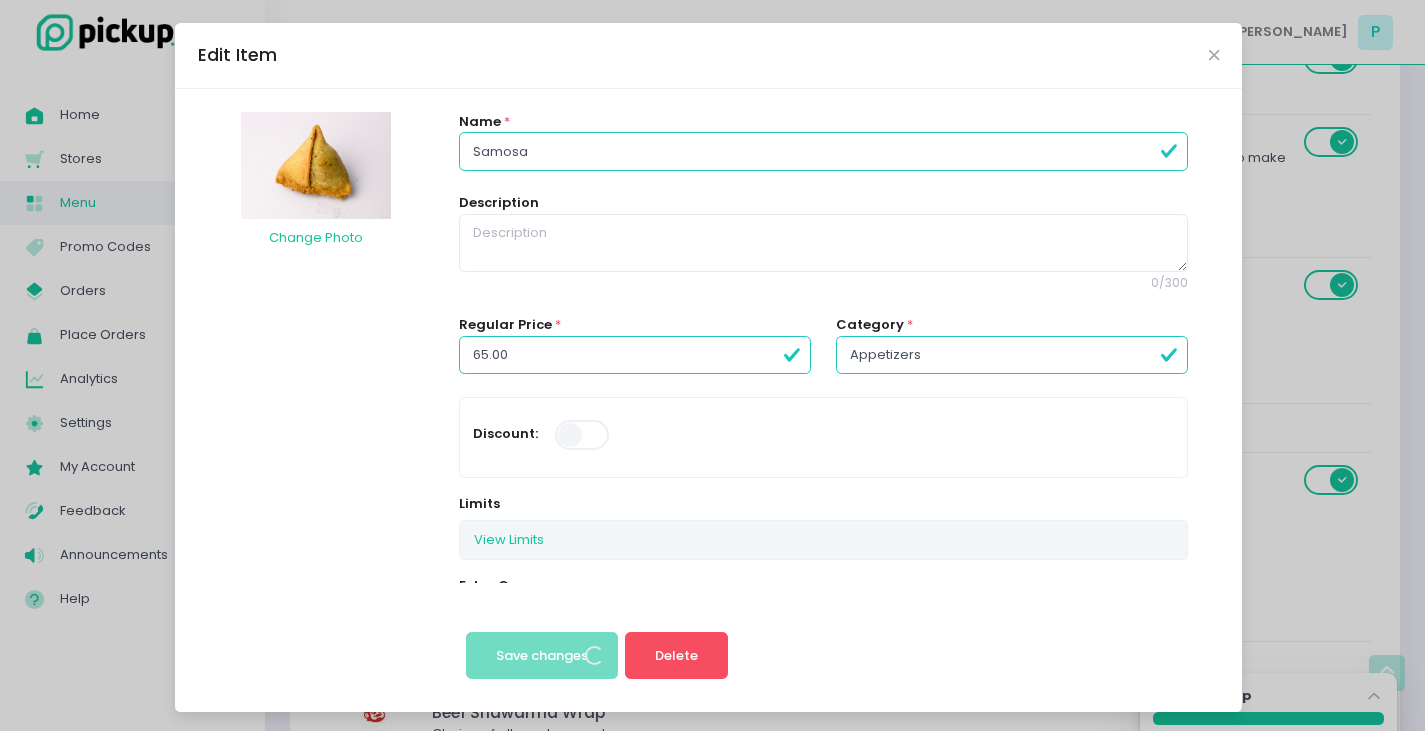 scroll, scrollTop: 0, scrollLeft: 0, axis: both 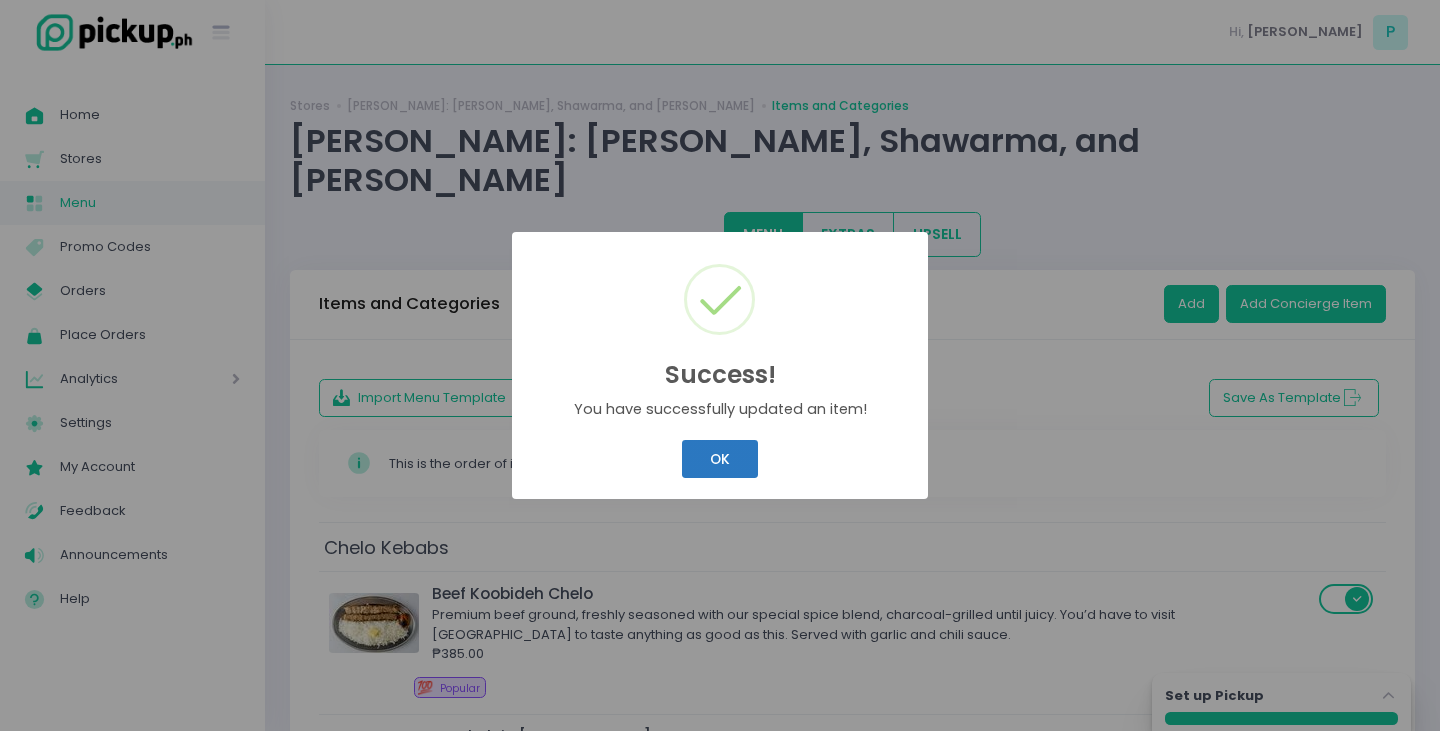 click on "Success! × You have successfully updated an item! OK Cancel" at bounding box center [720, 365] 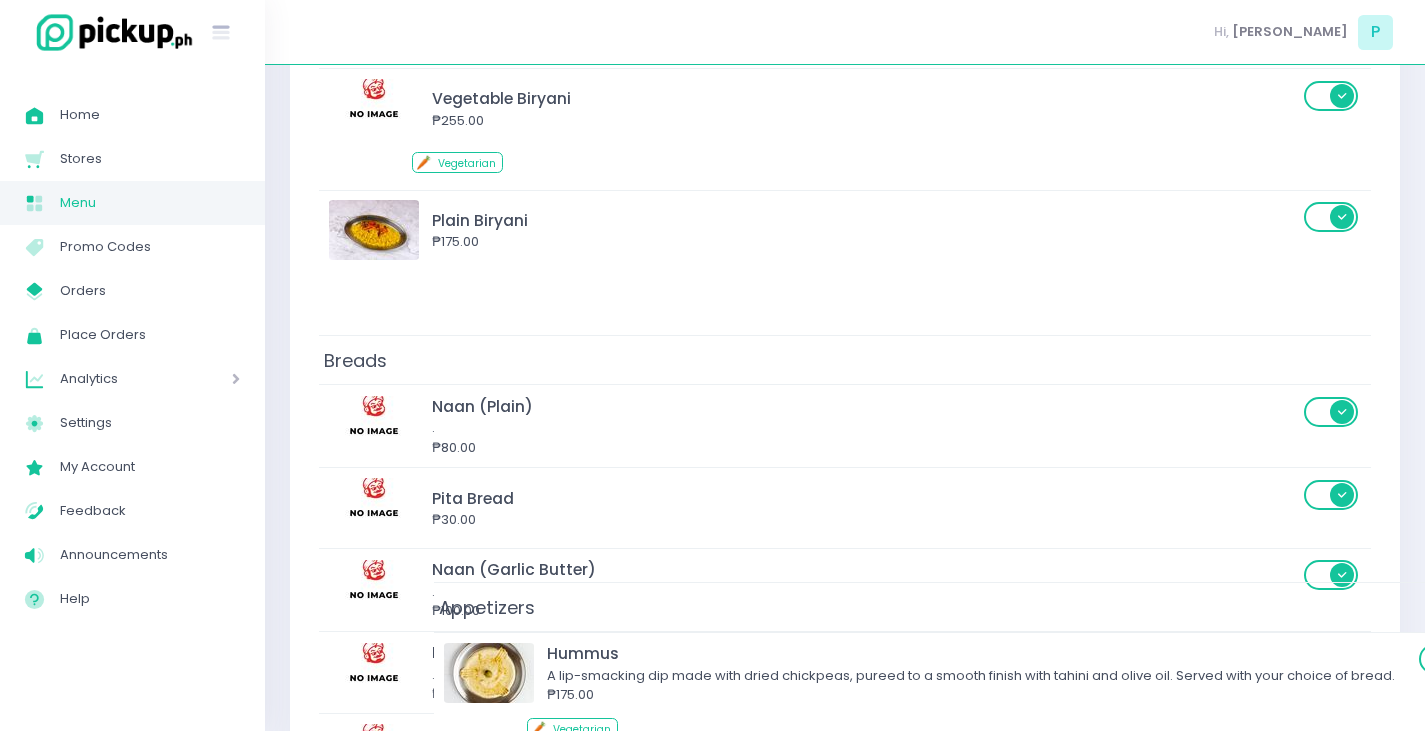scroll, scrollTop: 4000, scrollLeft: 0, axis: vertical 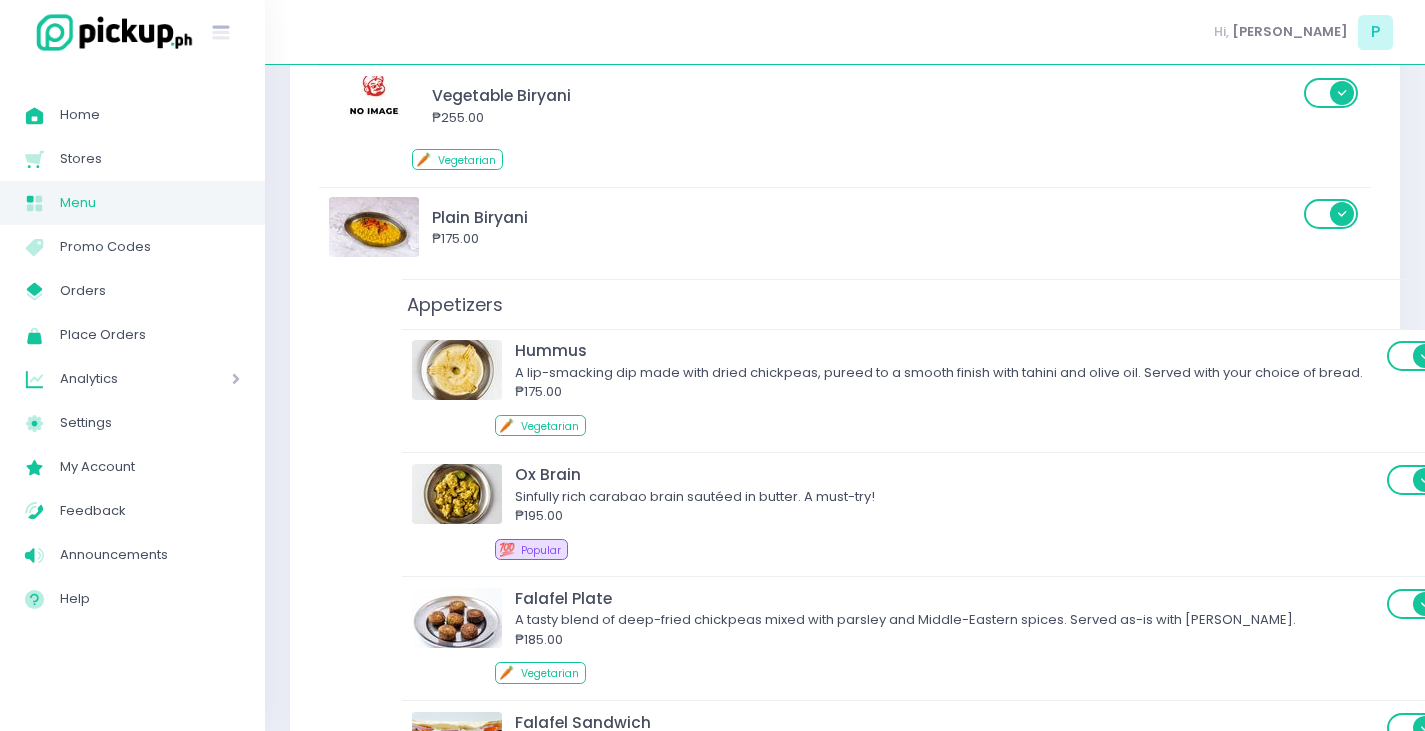 drag, startPoint x: 408, startPoint y: 307, endPoint x: 492, endPoint y: 325, distance: 85.90693 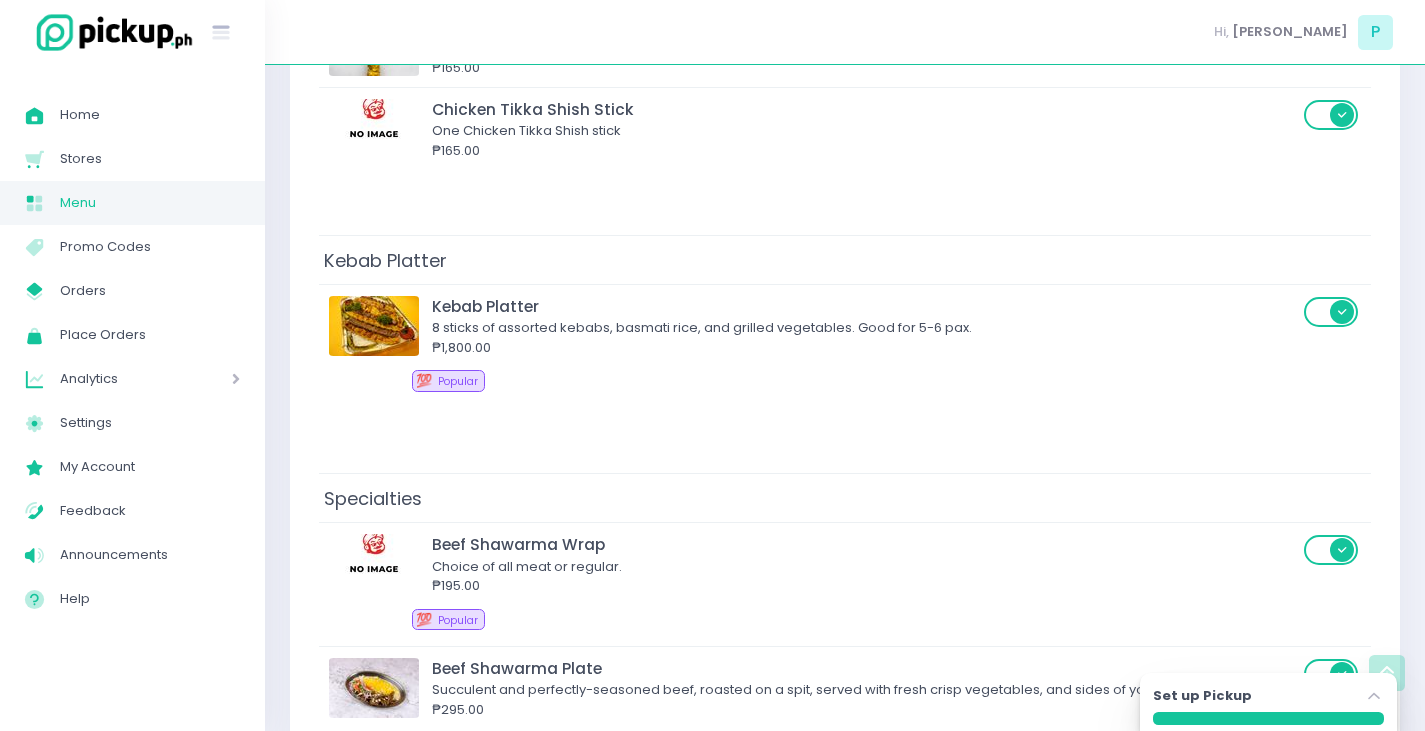 scroll, scrollTop: 2300, scrollLeft: 0, axis: vertical 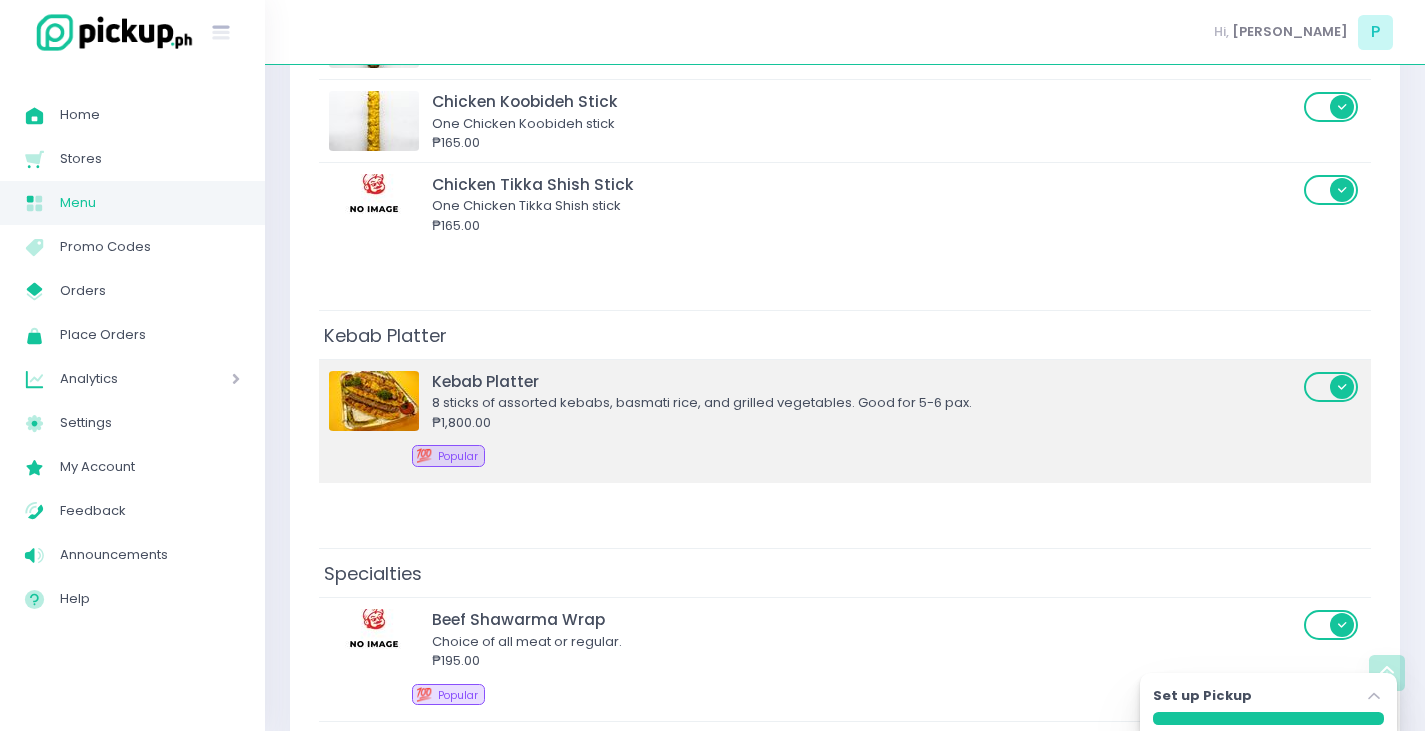 click at bounding box center [374, 401] 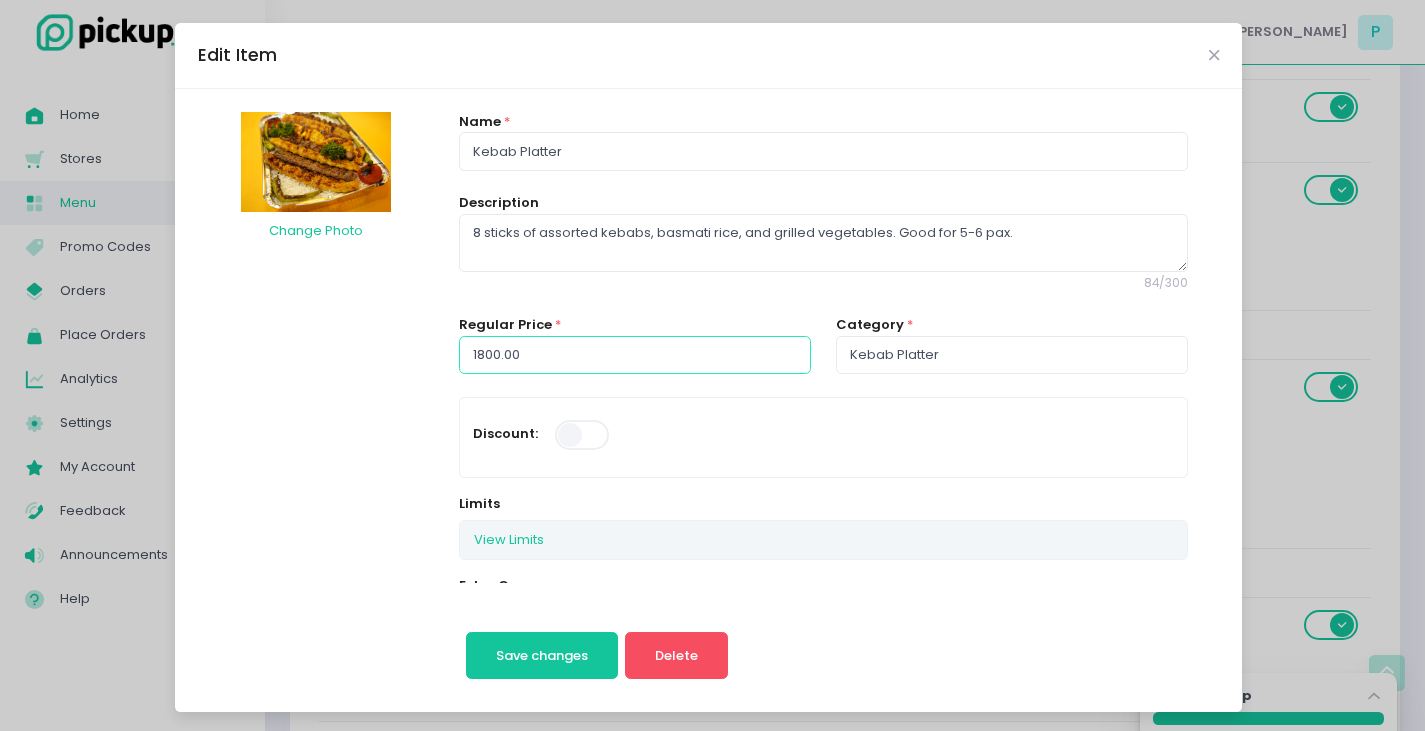 drag, startPoint x: 454, startPoint y: 347, endPoint x: 0, endPoint y: 337, distance: 454.1101 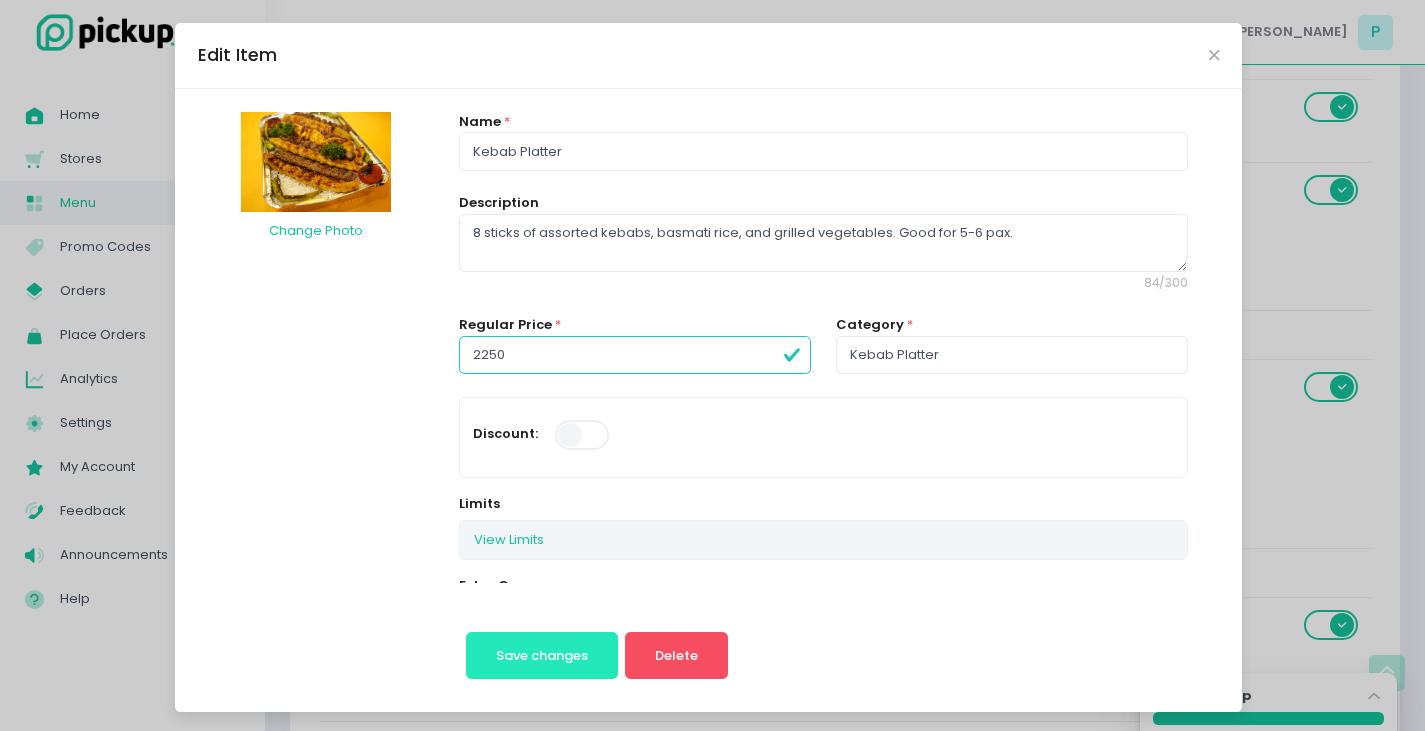 type on "2250.00" 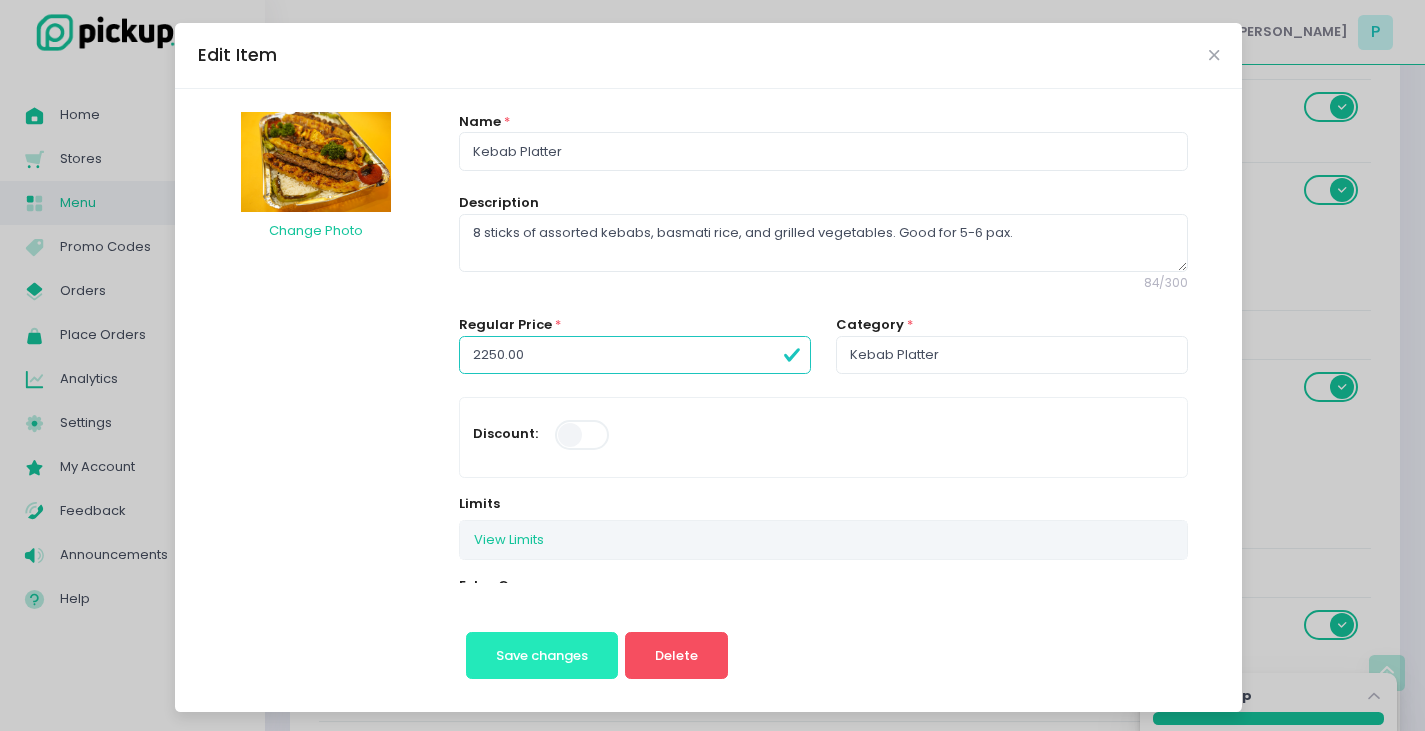 click on "Save changes" at bounding box center (542, 655) 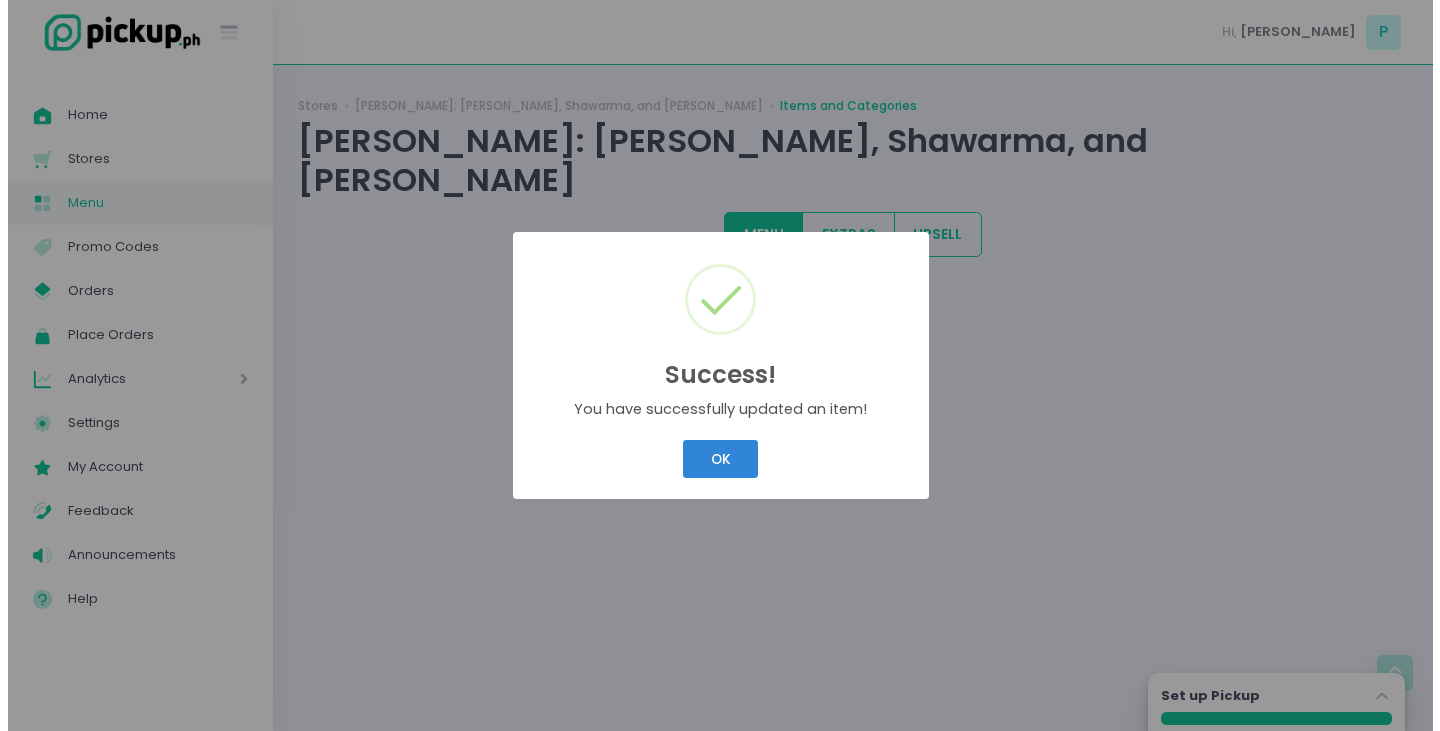 scroll, scrollTop: 0, scrollLeft: 0, axis: both 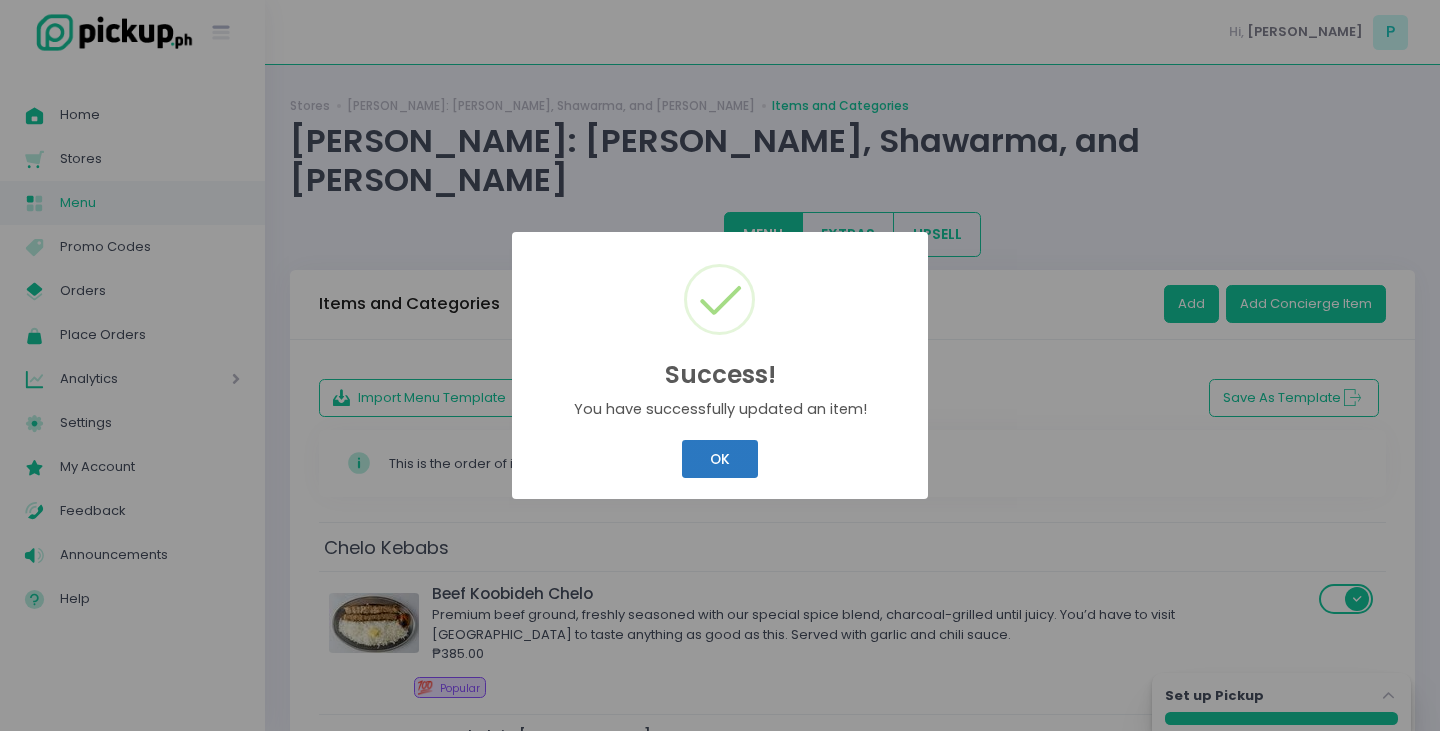click on "OK" at bounding box center [719, 459] 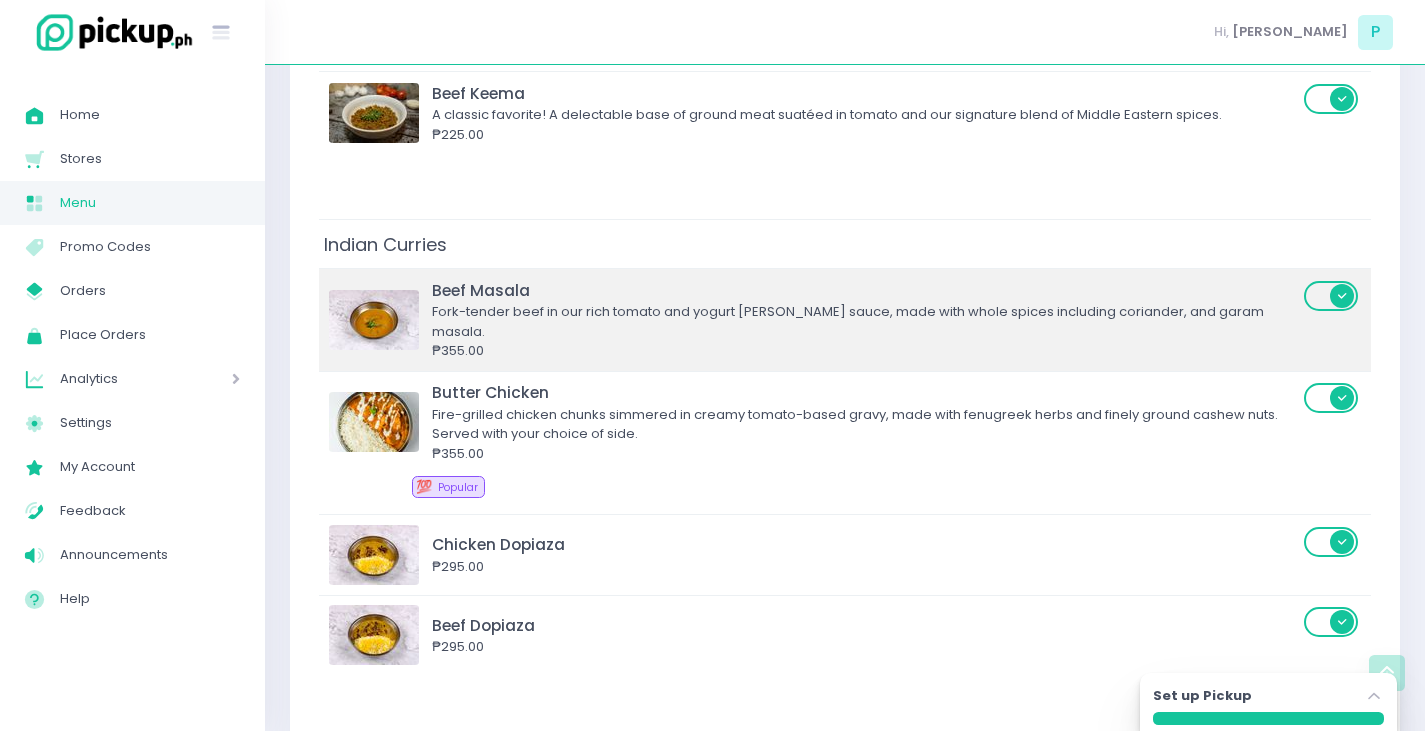 scroll, scrollTop: 3400, scrollLeft: 0, axis: vertical 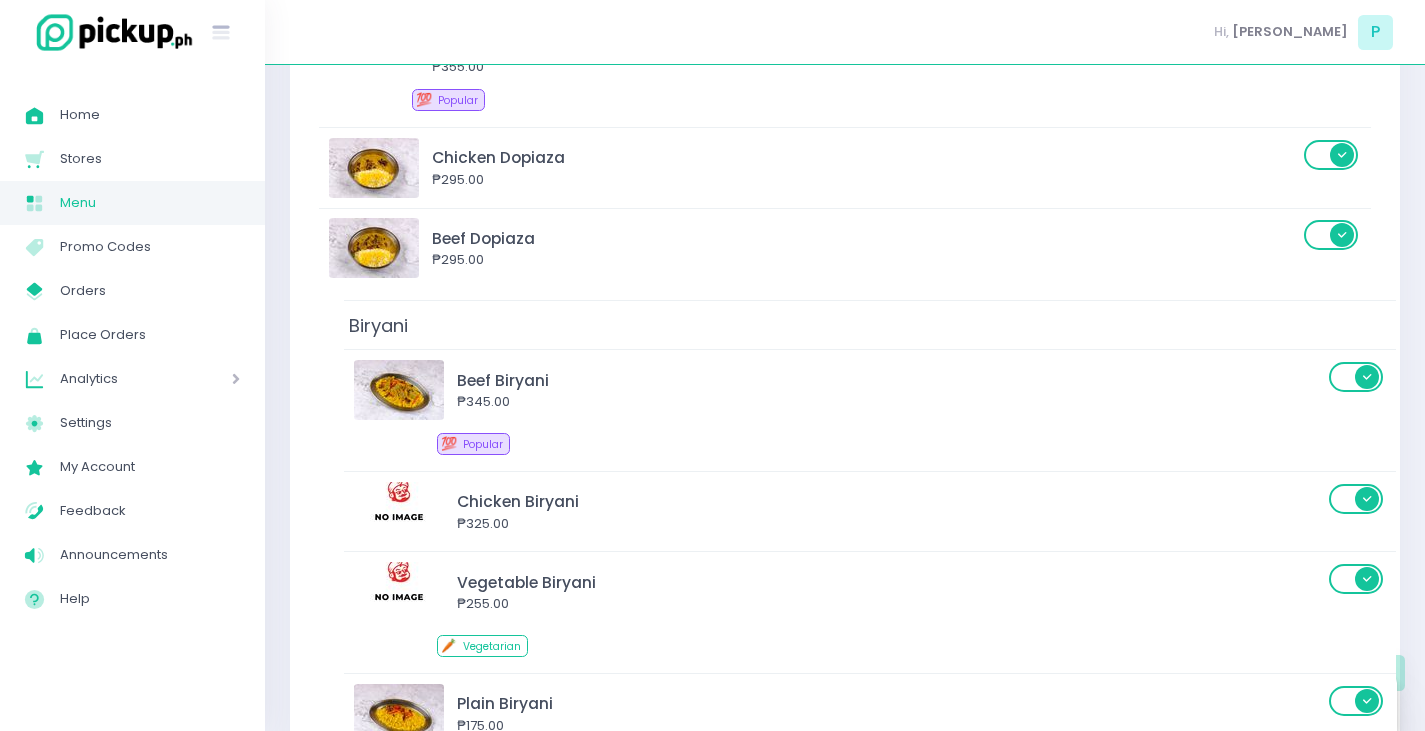 drag, startPoint x: 349, startPoint y: 384, endPoint x: 369, endPoint y: 343, distance: 45.617977 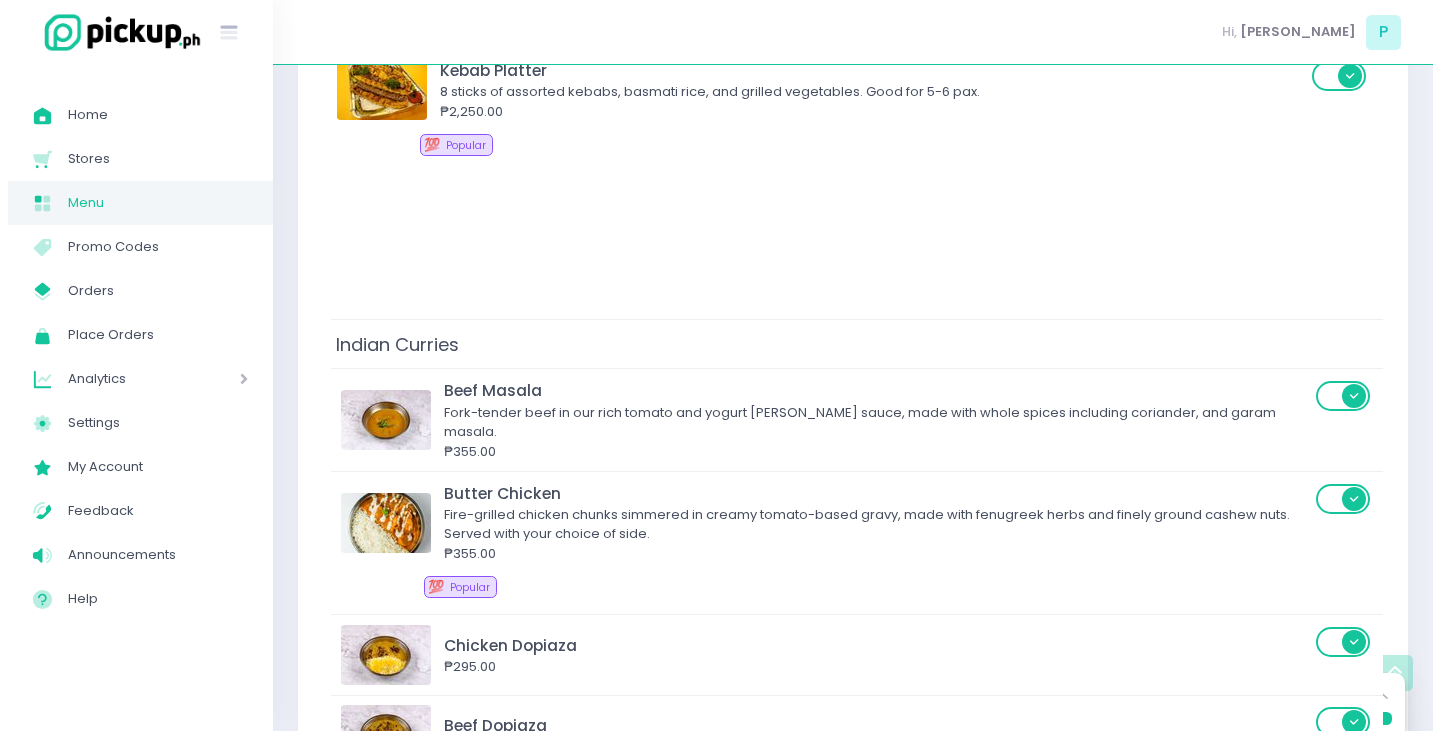 scroll, scrollTop: 2625, scrollLeft: 0, axis: vertical 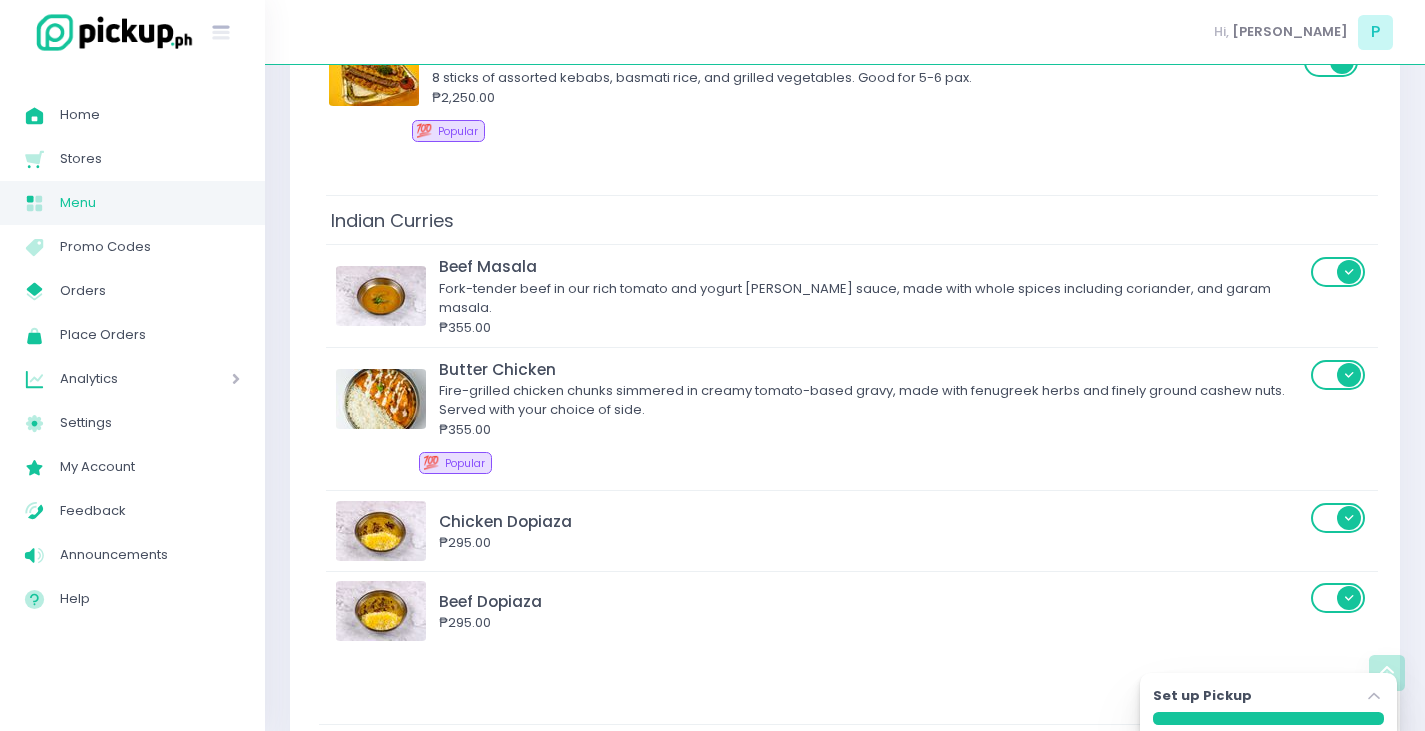 drag, startPoint x: 397, startPoint y: 414, endPoint x: 403, endPoint y: 214, distance: 200.08998 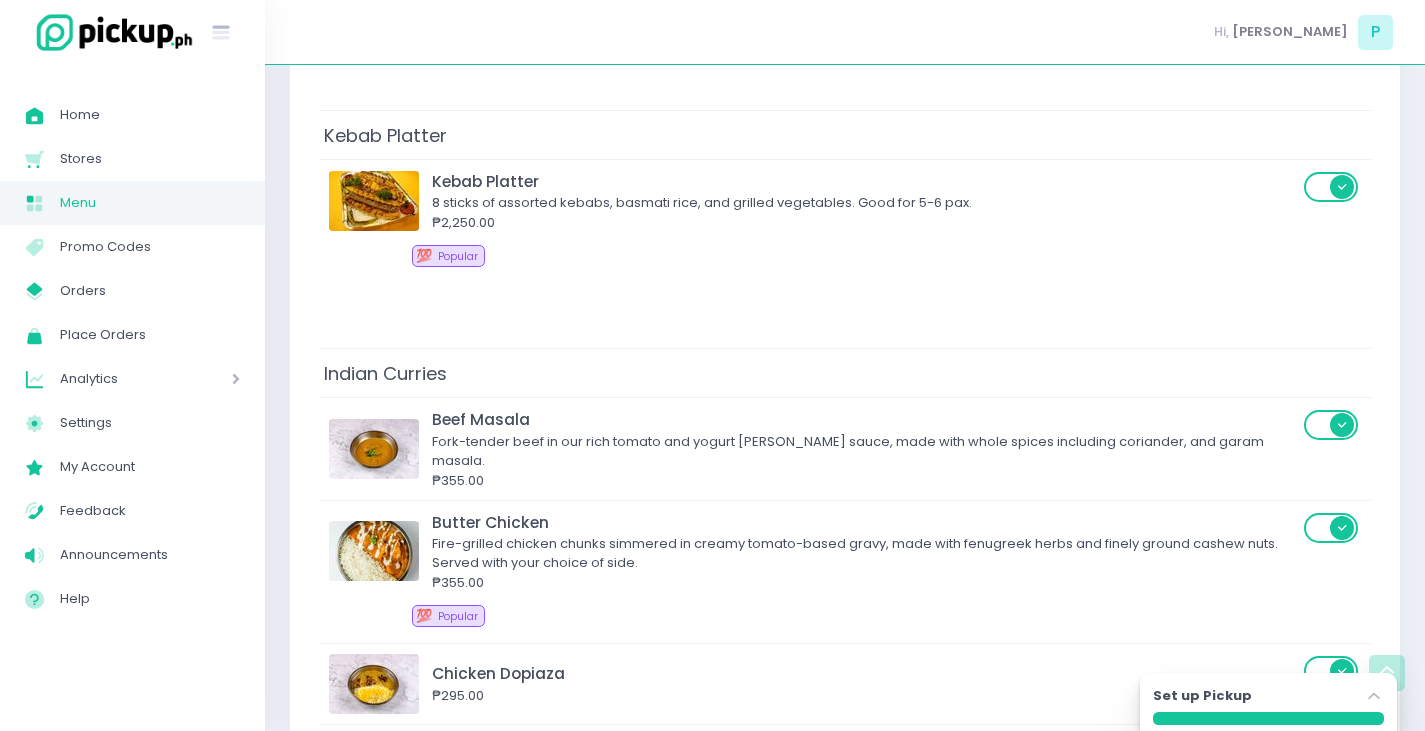 scroll, scrollTop: 2700, scrollLeft: 0, axis: vertical 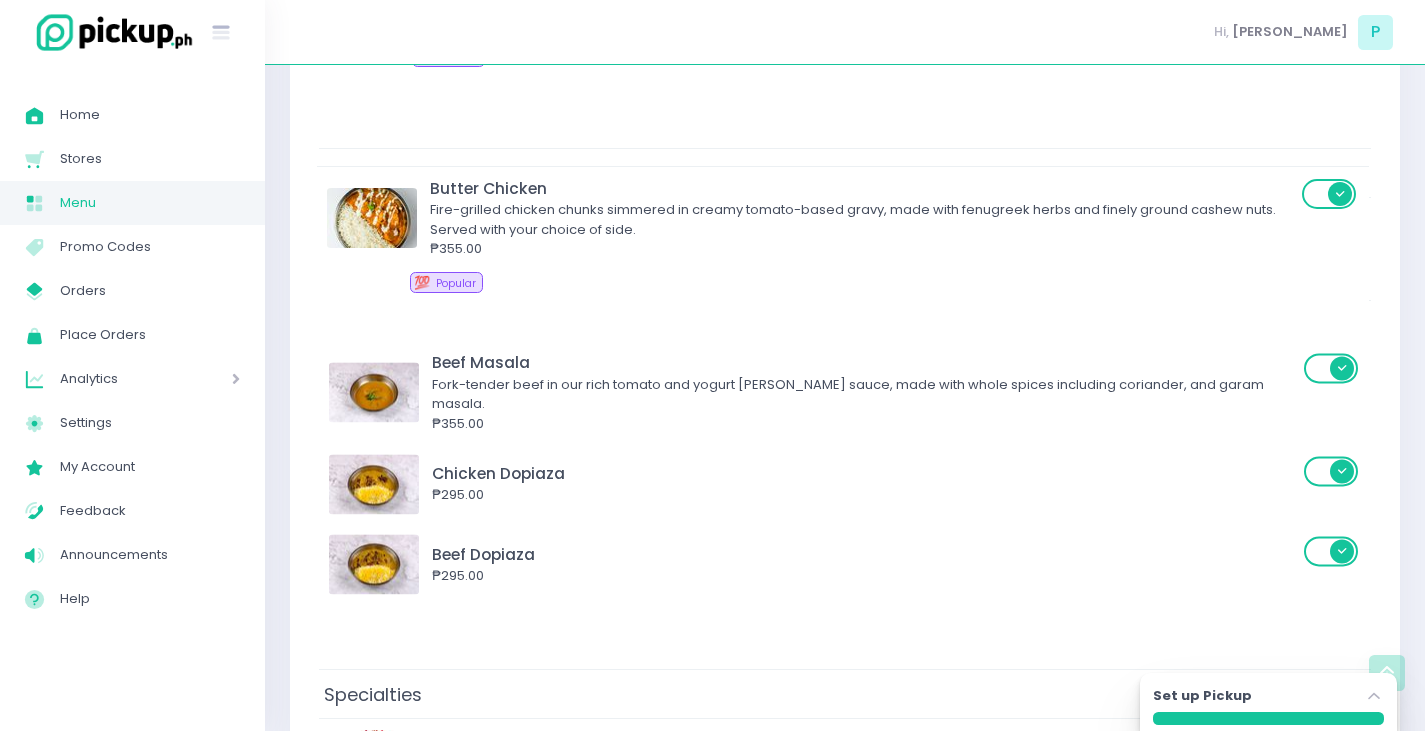 drag, startPoint x: 399, startPoint y: 271, endPoint x: 397, endPoint y: 185, distance: 86.023254 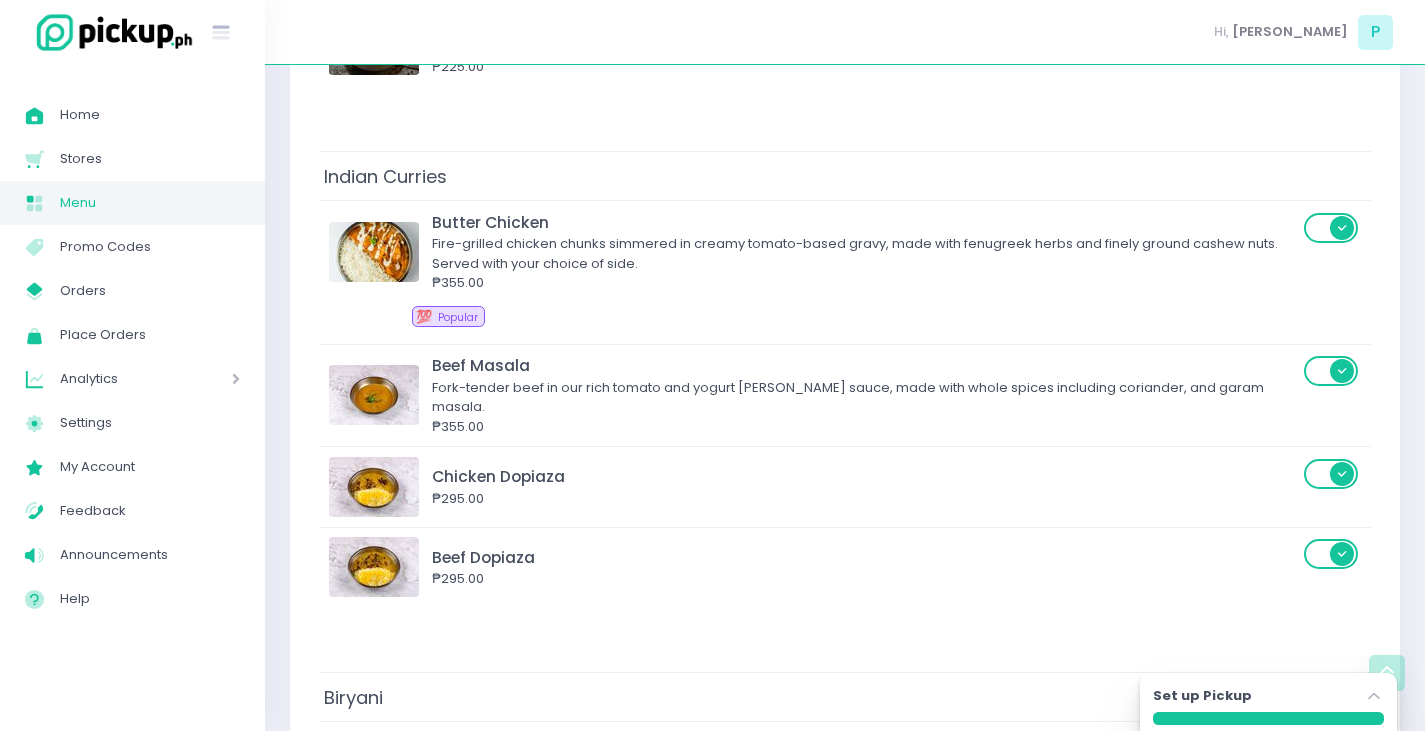 scroll, scrollTop: 3100, scrollLeft: 0, axis: vertical 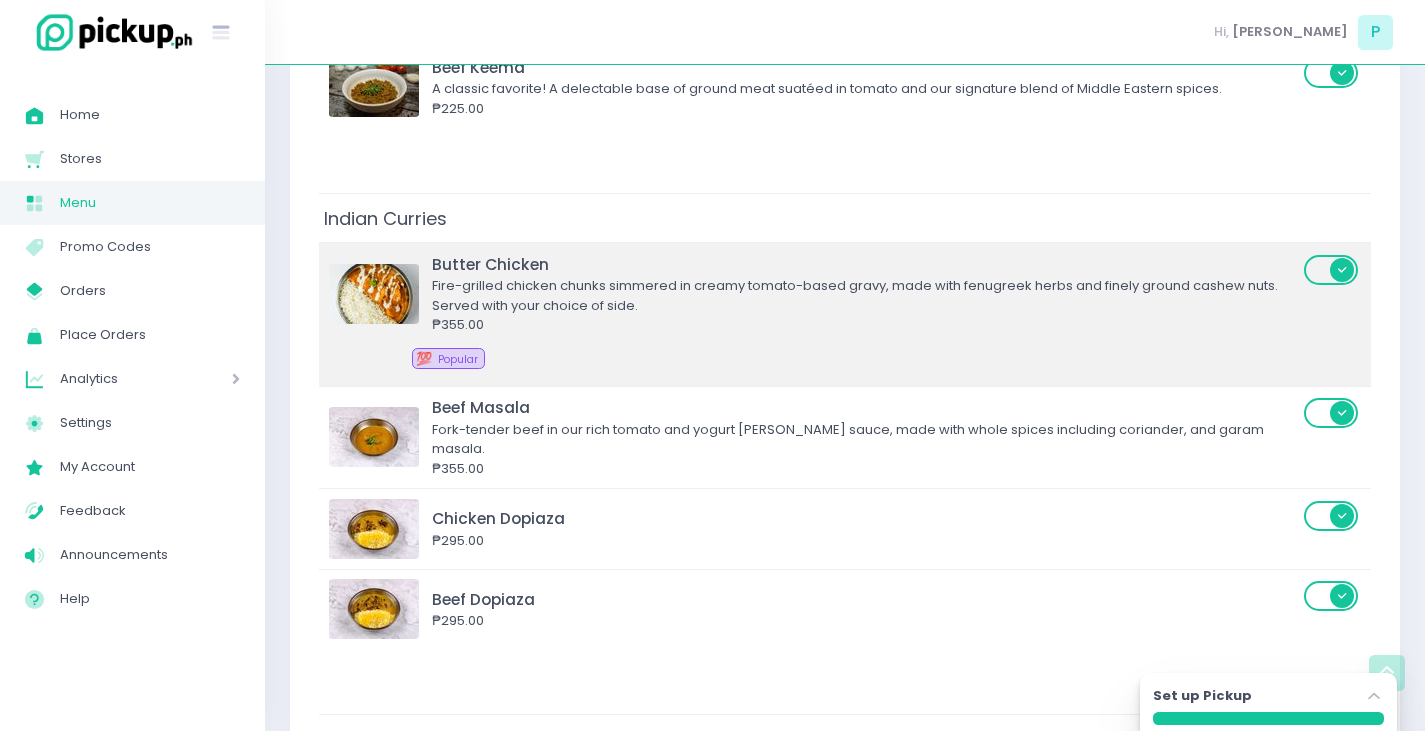 click at bounding box center [374, 294] 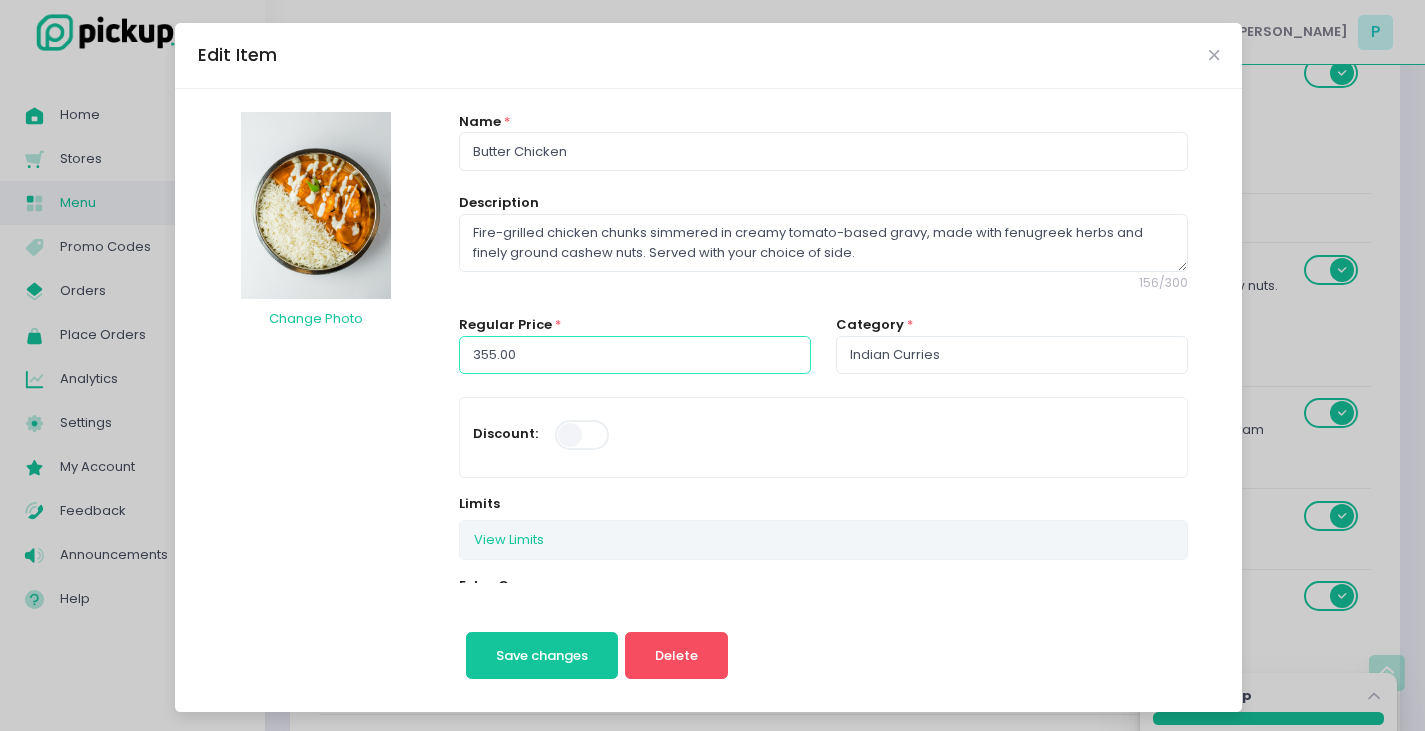 drag, startPoint x: 539, startPoint y: 369, endPoint x: 1, endPoint y: 310, distance: 541.22546 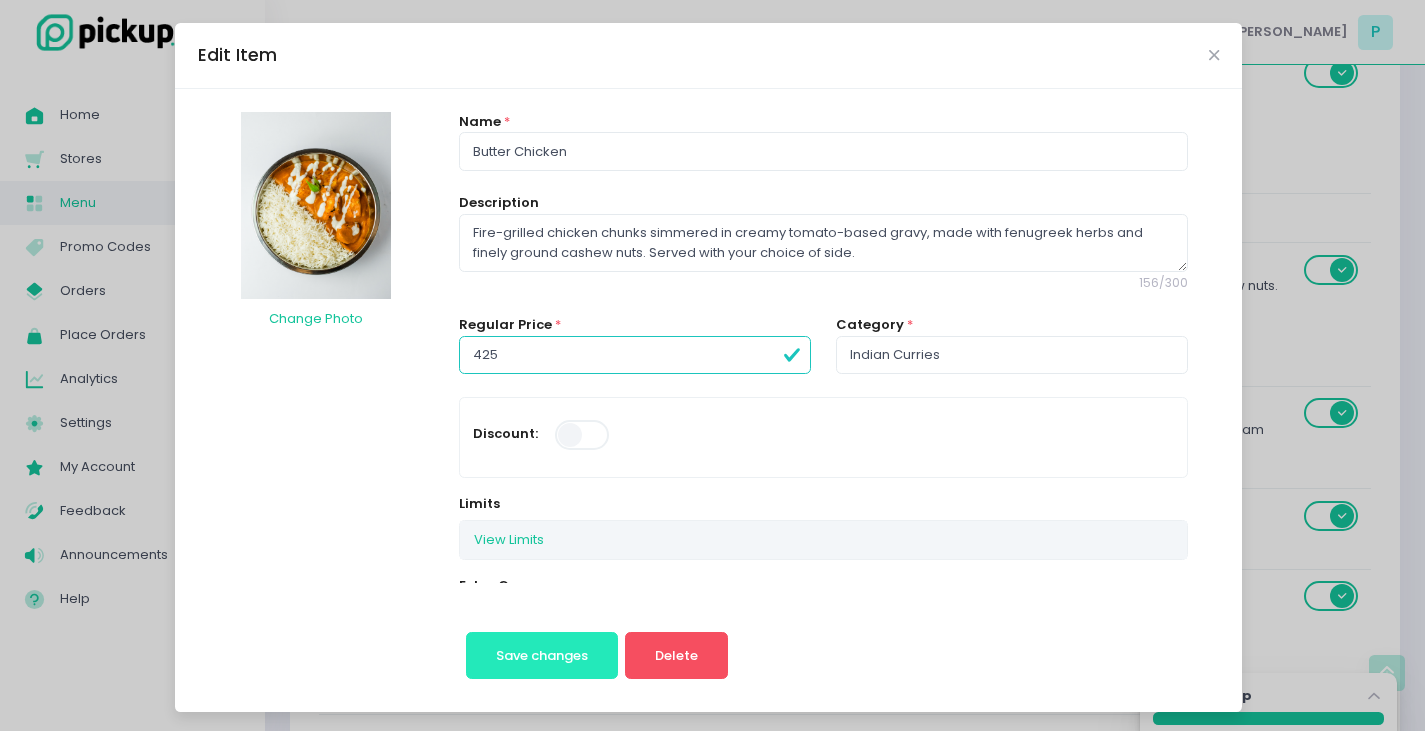 type on "425.00" 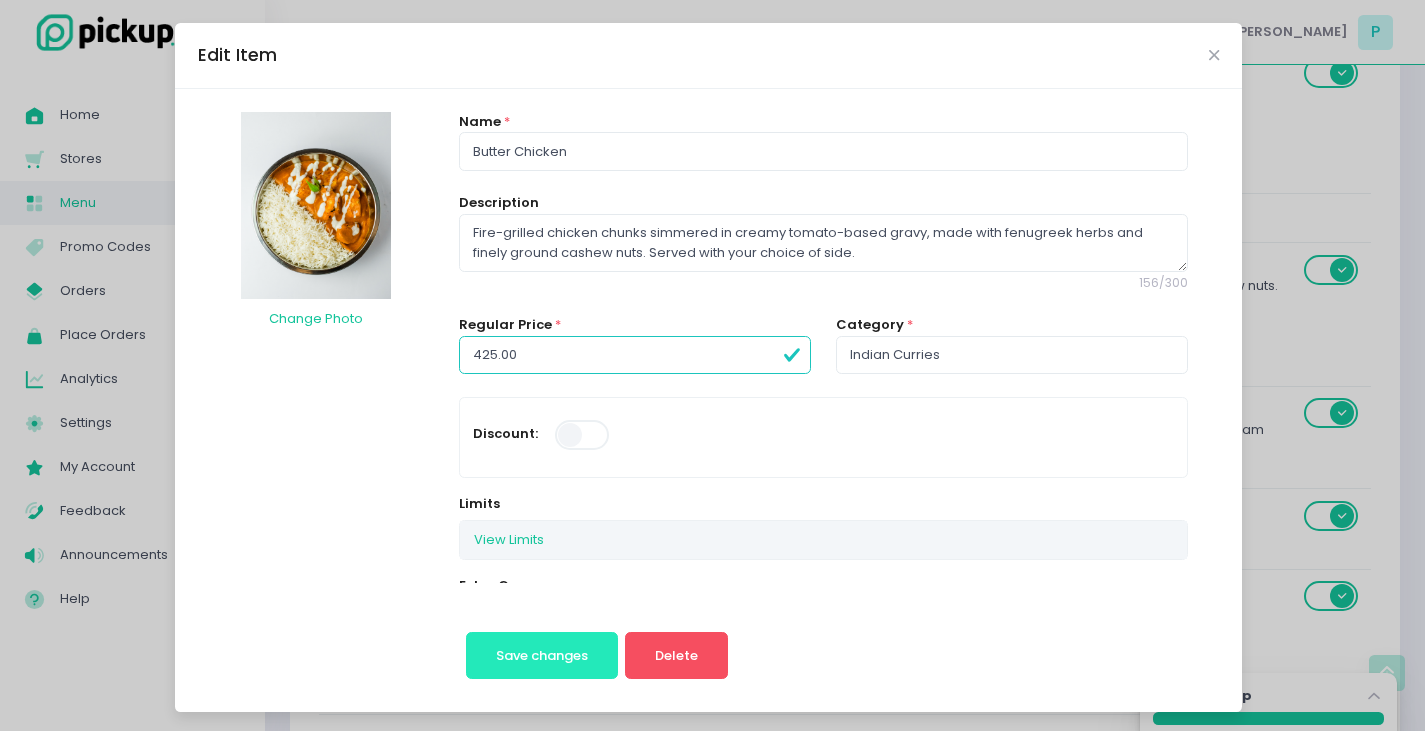 click on "Save changes" at bounding box center [542, 655] 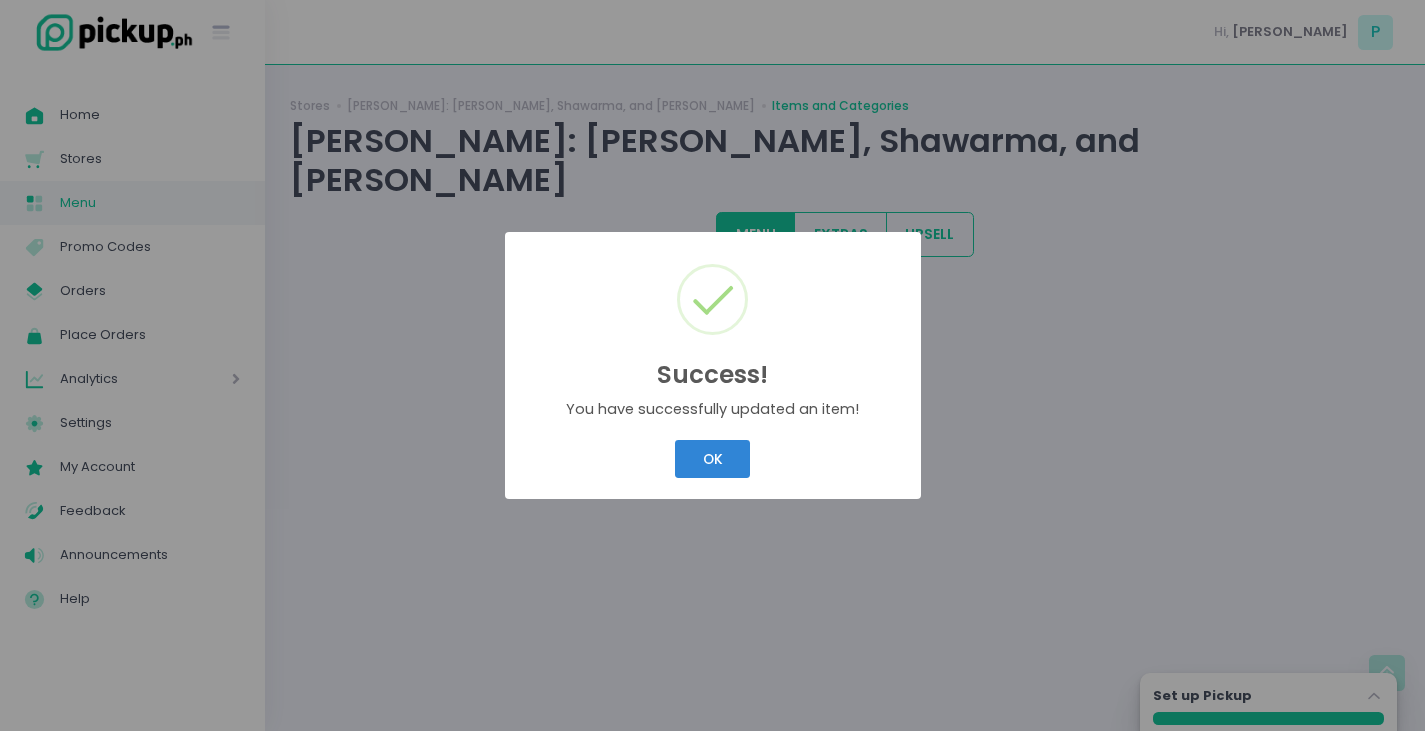 scroll, scrollTop: 0, scrollLeft: 0, axis: both 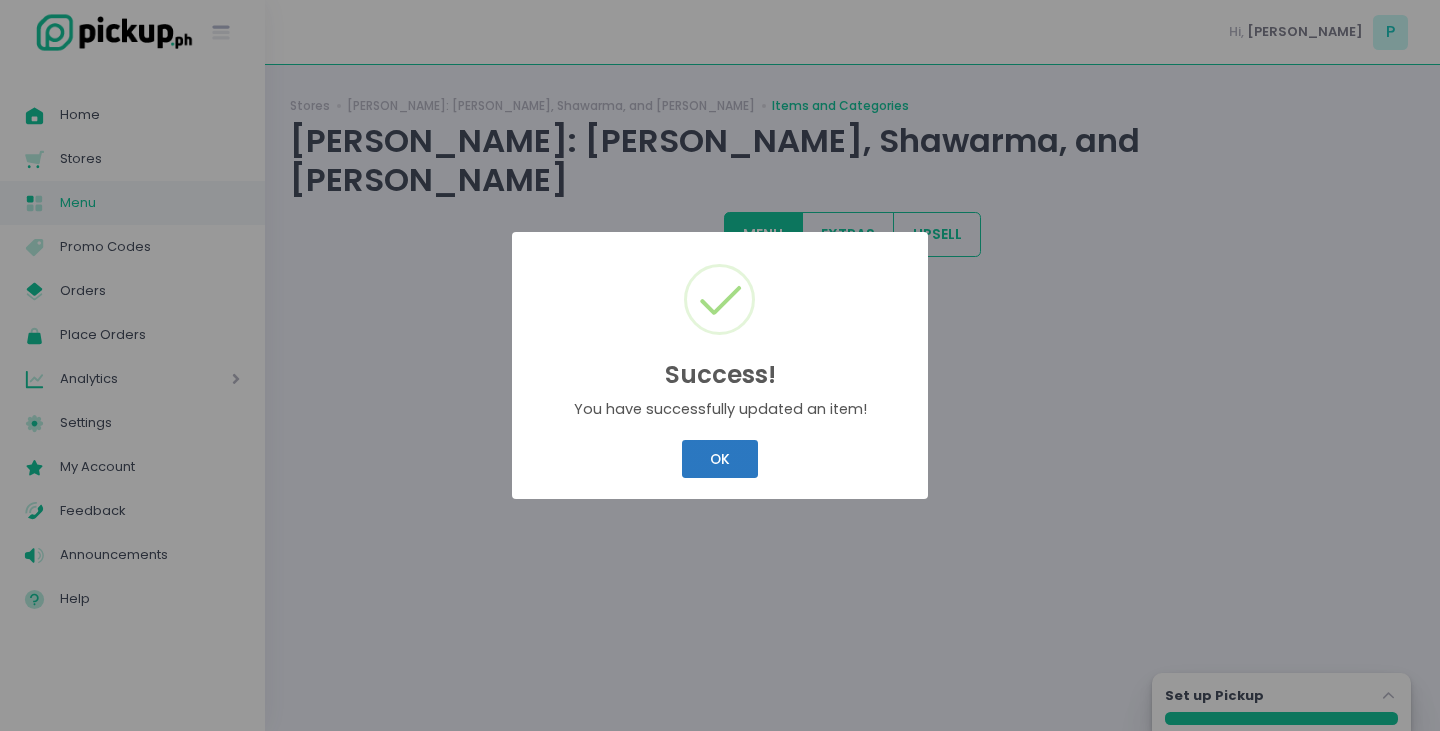 click on "OK" at bounding box center (719, 459) 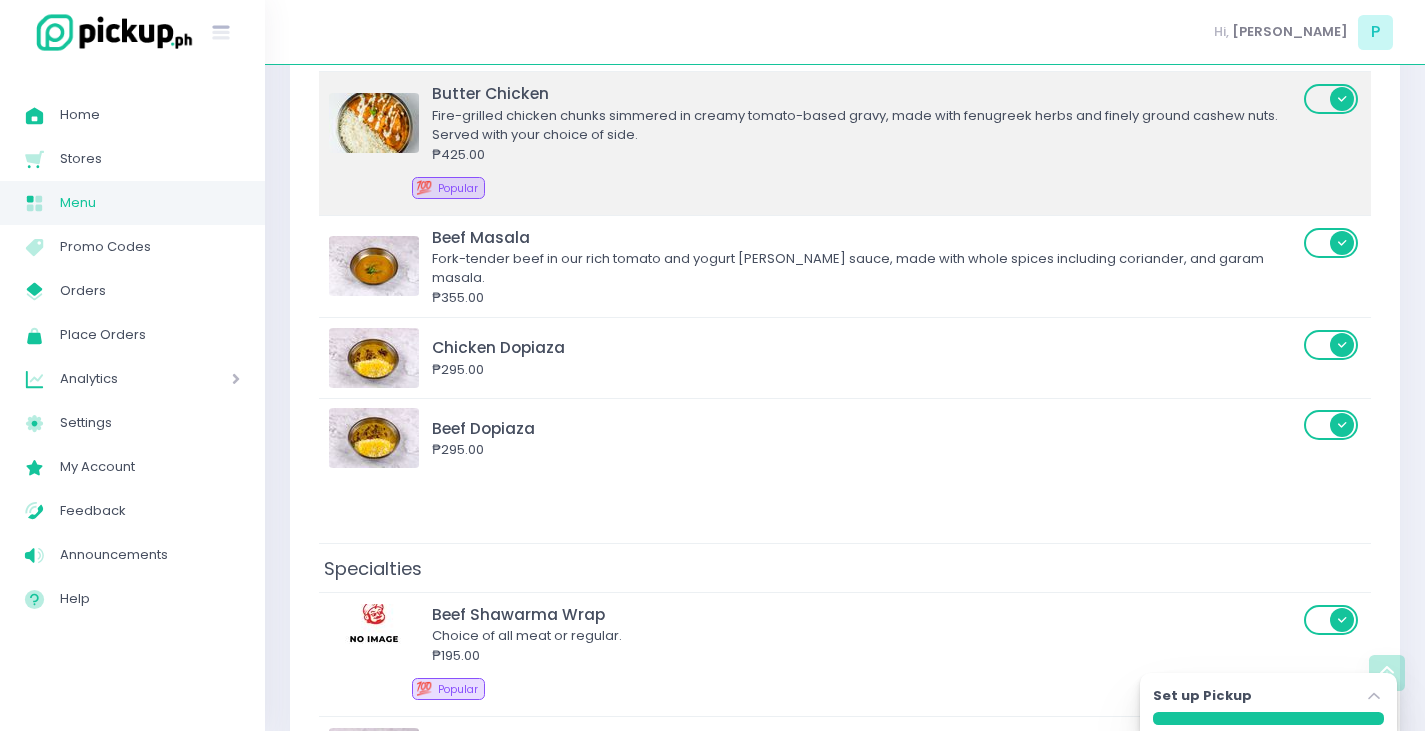 scroll, scrollTop: 2700, scrollLeft: 0, axis: vertical 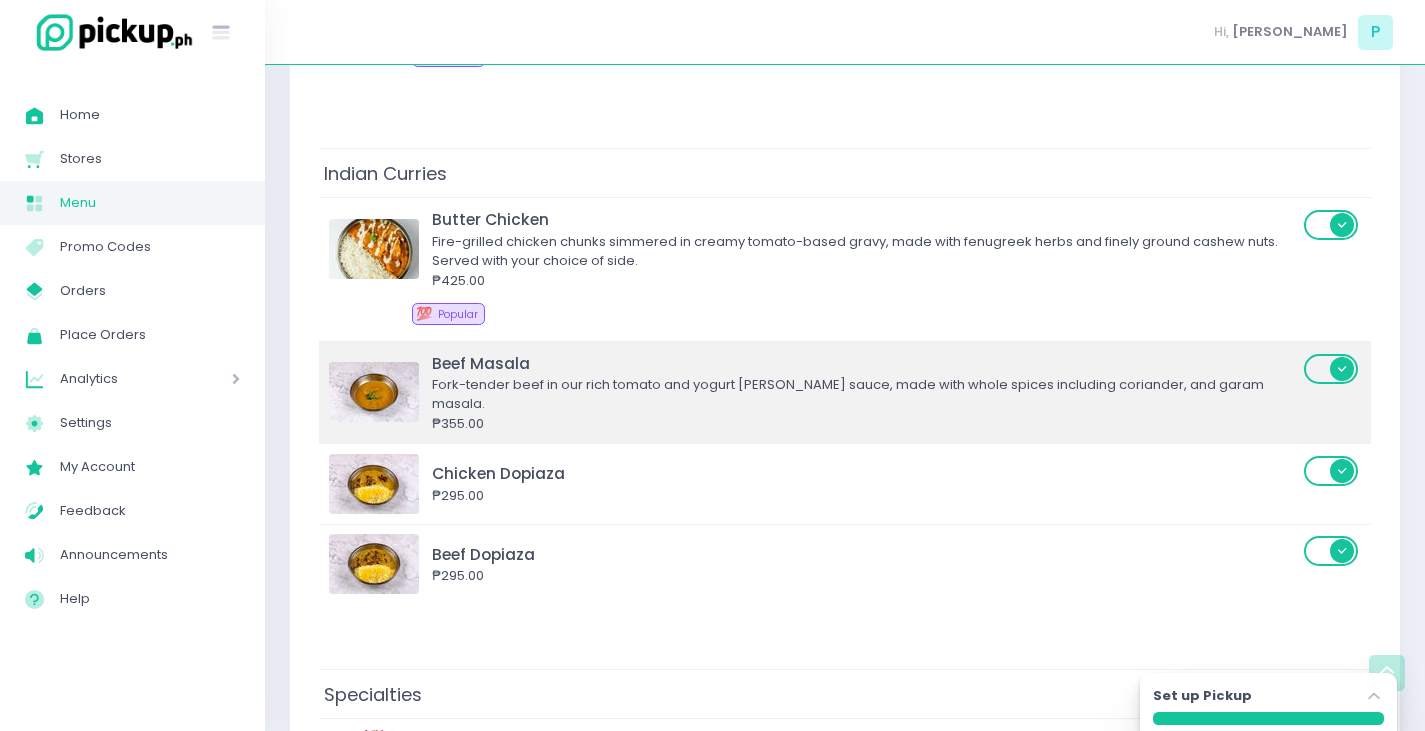 click on "Fork-tender beef in our rich tomato and yogurt [PERSON_NAME] sauce, made with whole spices including coriander, and garam masala." at bounding box center [865, 394] 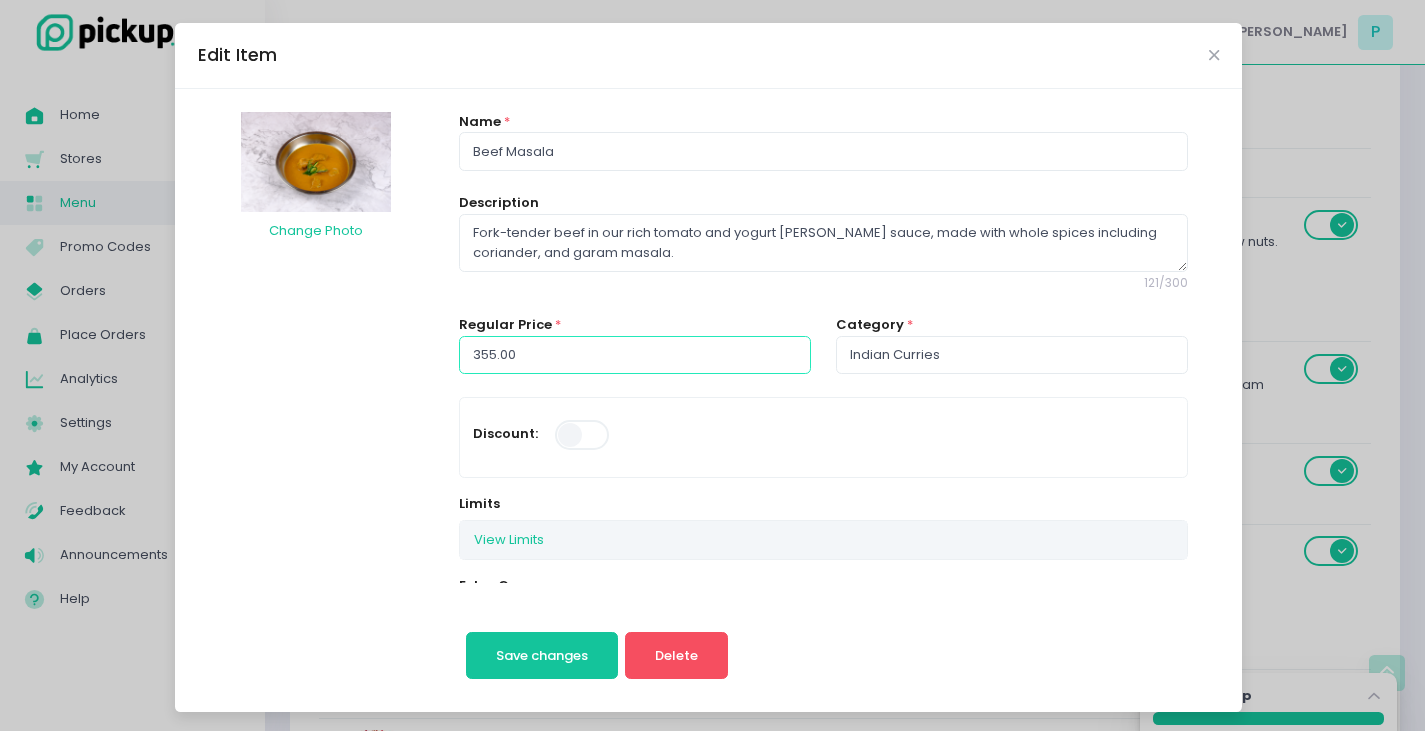 drag, startPoint x: 540, startPoint y: 360, endPoint x: 0, endPoint y: 266, distance: 548.1204 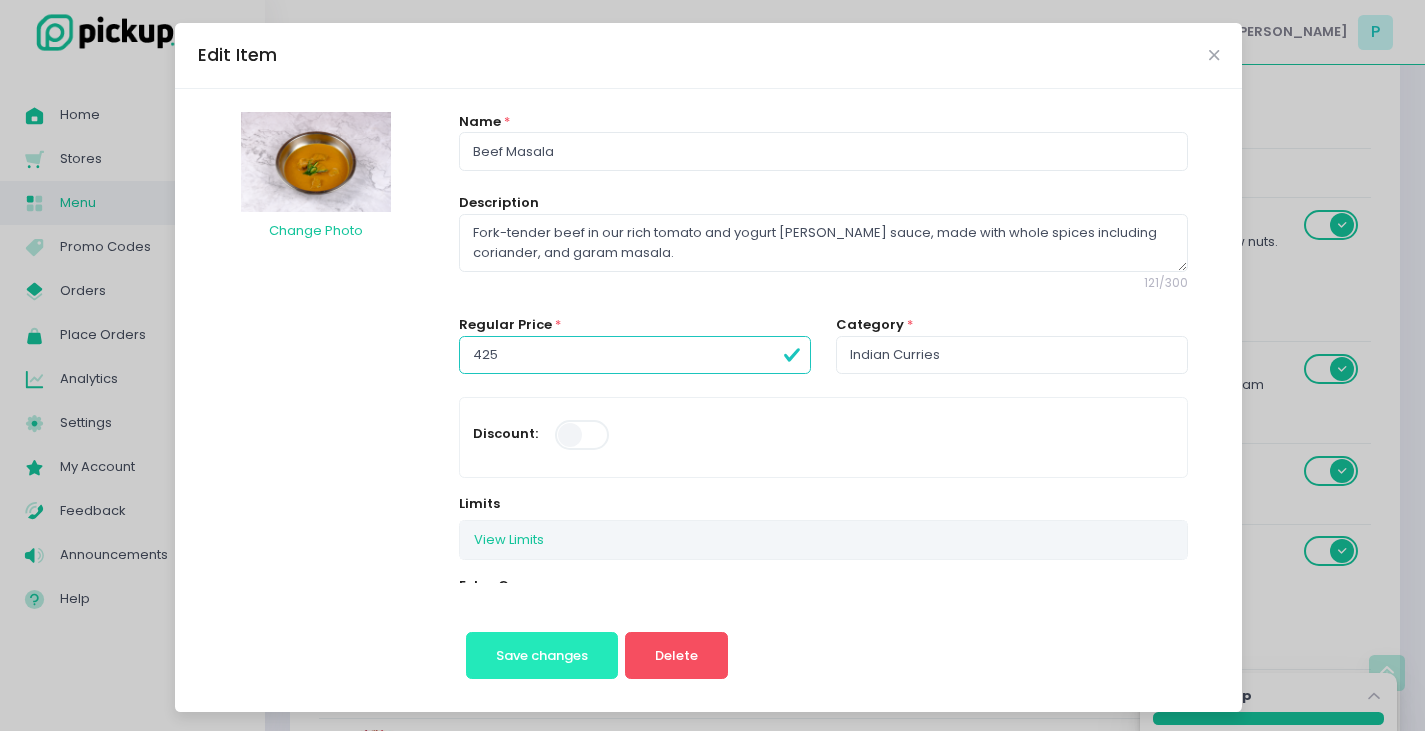 type on "425.00" 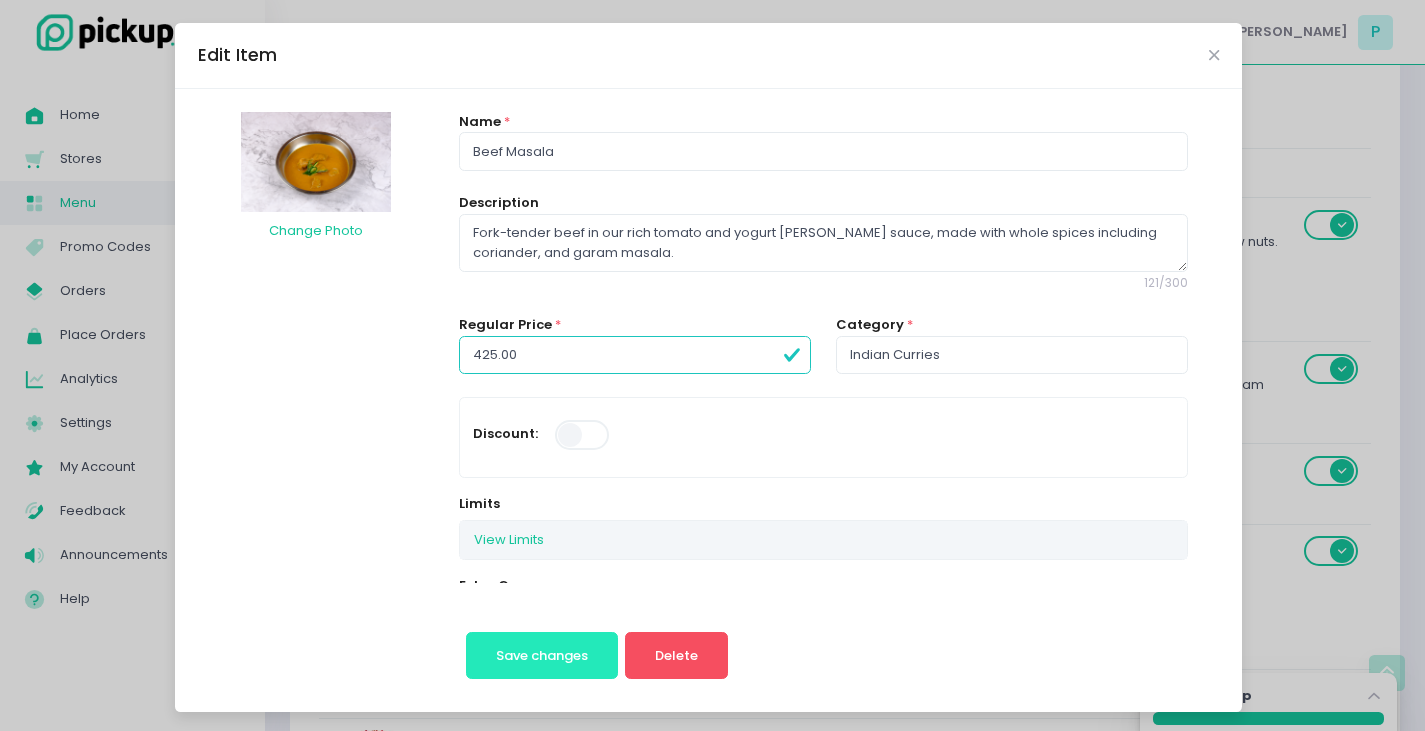 click on "Save changes" at bounding box center (542, 656) 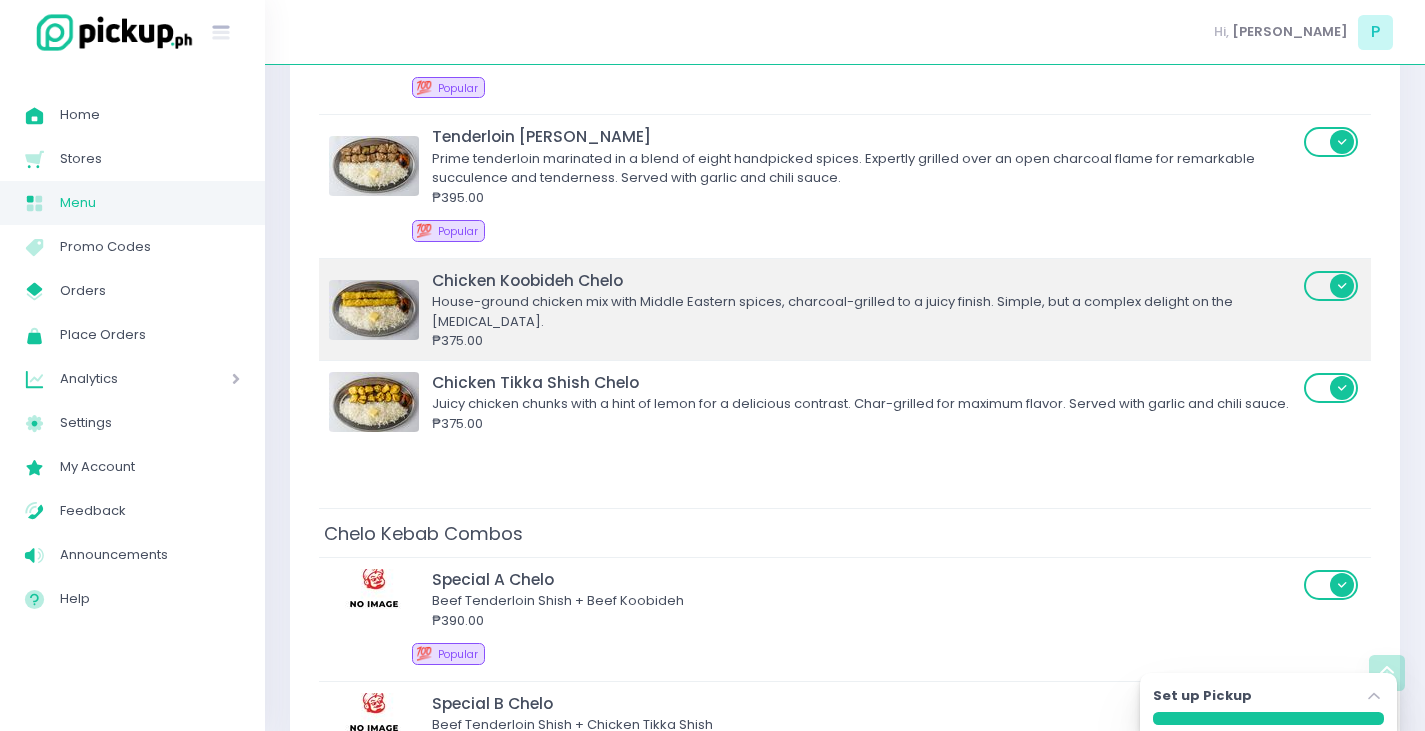 scroll, scrollTop: 1200, scrollLeft: 0, axis: vertical 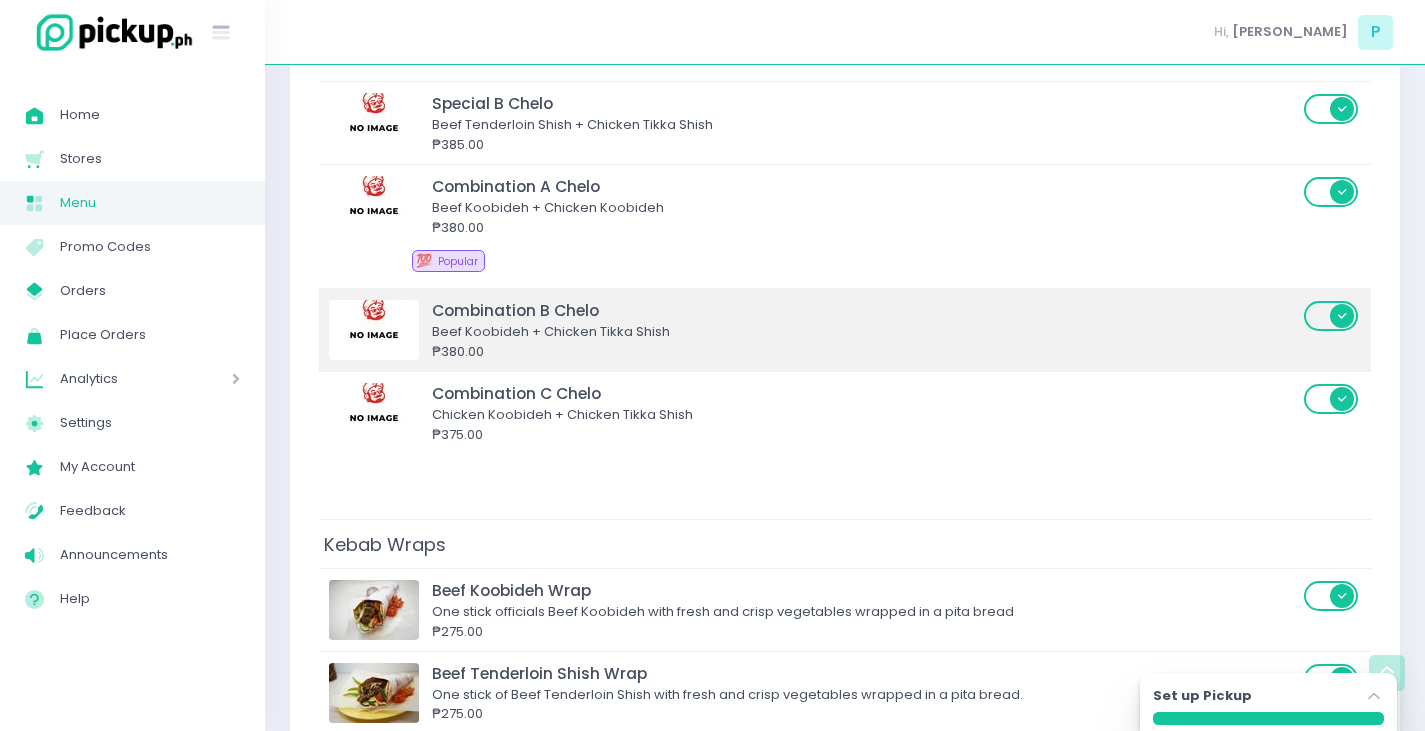 click on "Beef Koobideh + Chicken Tikka Shish" at bounding box center [865, 332] 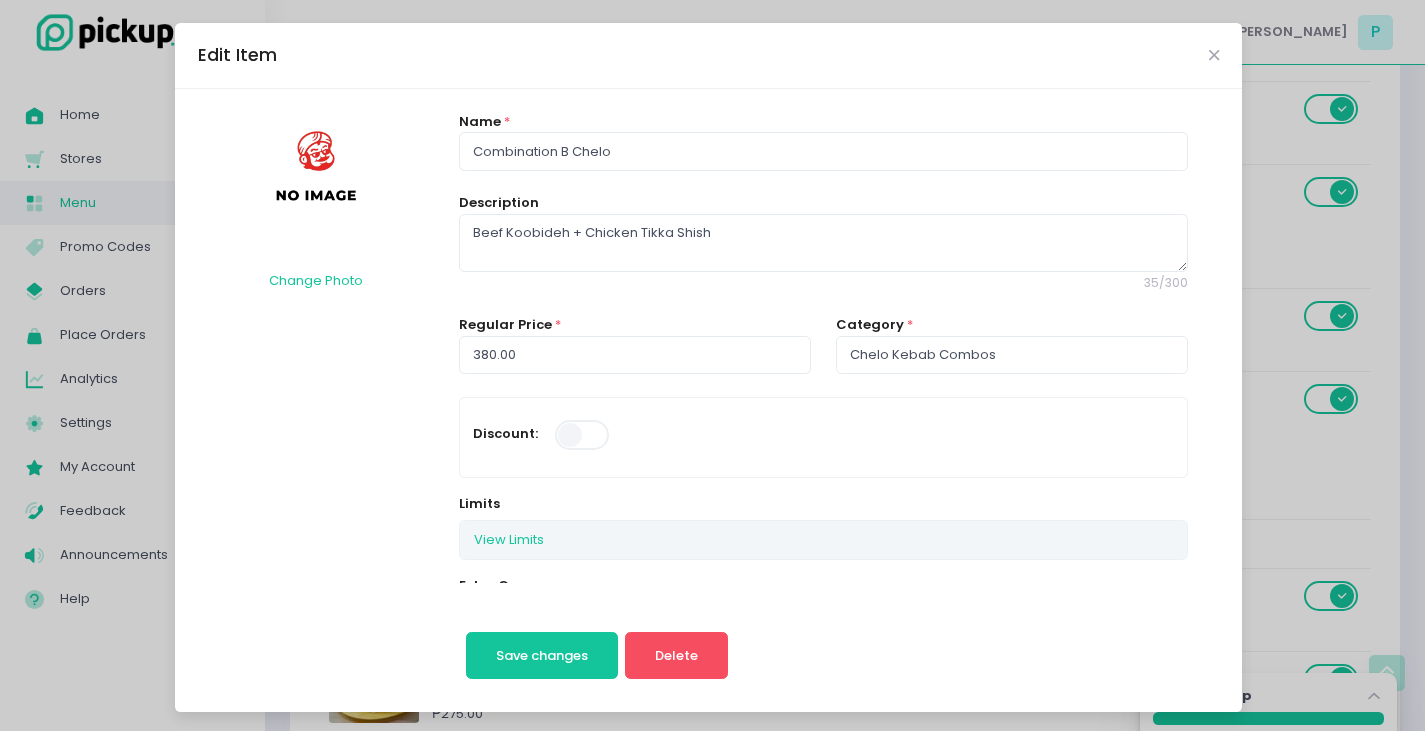 click on "Edit  Item" at bounding box center (708, 56) 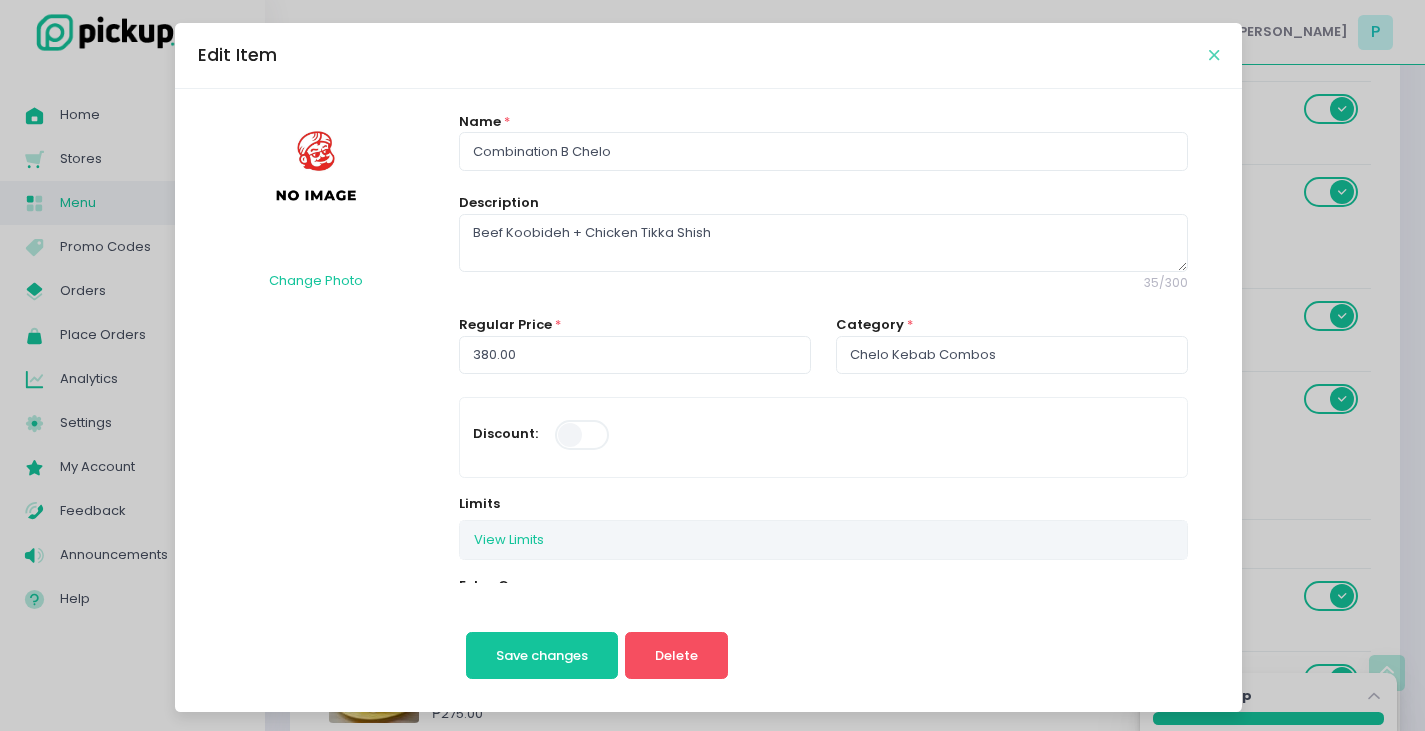 click at bounding box center (1214, 55) 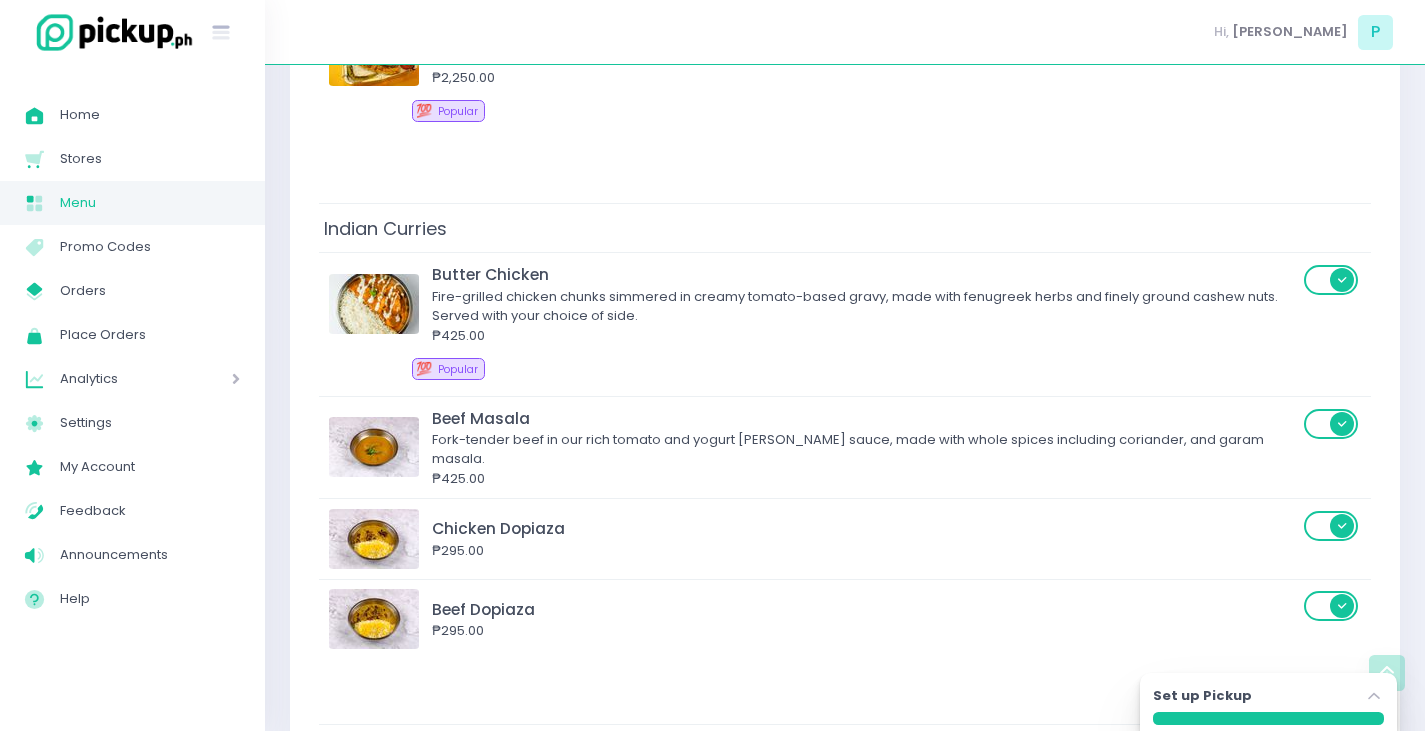 scroll, scrollTop: 2900, scrollLeft: 0, axis: vertical 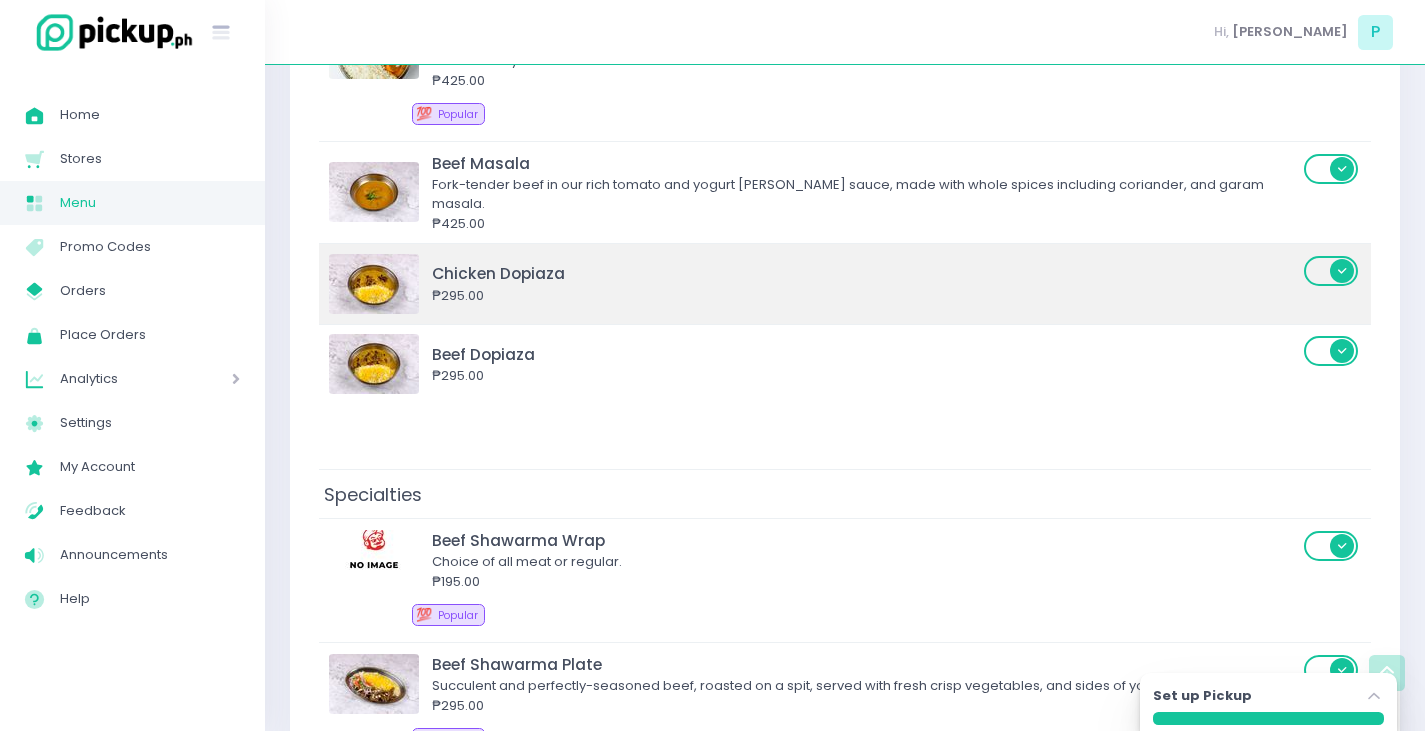 click on "₱295.00" at bounding box center (865, 296) 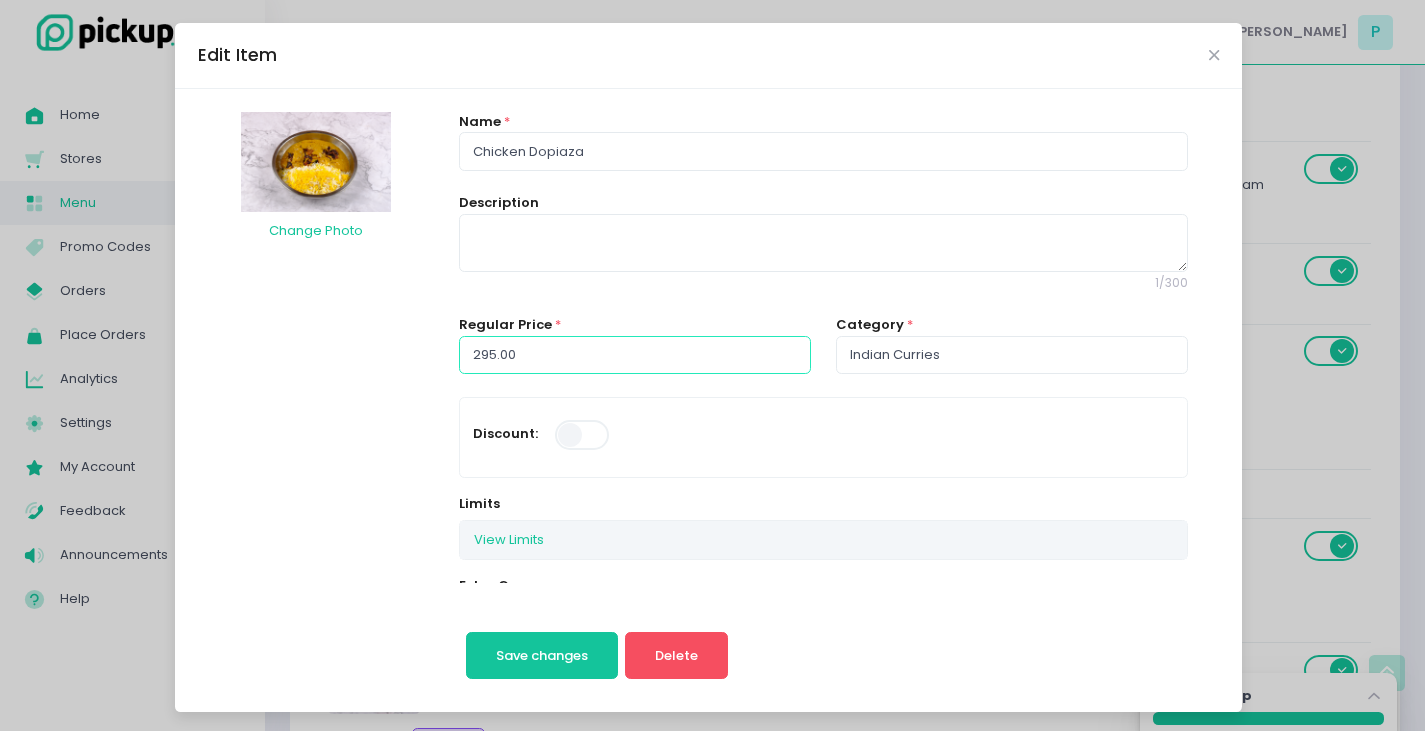 click on "Change Photo   Name   *   Chicken Dopiaza   Description       1 / 300   Regular Price   *   295.00   Category   *   Indian Curries Discount: Limits View Limits Stockholm-icons / Code / Info-circle Created with Sketch. You can set the limits of this item on a daily or time slot basis. Set to   0  if no limit.   Daily Limit     0   Per Time Slot Limit     0 Extra Groups View Extra Groups Extra Sauces     4   MAXIMUM OPTIONAL Shawarma Wrap     1   MAXIMUM OPTIONAL Roti Canai     1   MAXIMUM 1   REQUIRED Falafel     1   MAXIMUM 1   REQUIRED Lassi     1   MAXIMUM 1   REQUIRED Spice Level     1   MAXIMUM 1   REQUIRED Hummus     1   MAXIMUM OPTIONAL [PERSON_NAME] Sides     1   MAXIMUM 1   REQUIRED Kebabs and Specialties Sides     1   MAXIMUM OPTIONAL Available: This will set the item as unavailable, including for future dates. Meal Plan Item: Only Meal Plan Items are shown for Meal Plan orders Bulk Item: Bulk items can only be delivered by cars [PERSON_NAME] as unavailable for [DATE]:   [DATE] . Dine in Exclusive: Tags: ⭐" at bounding box center [708, 1148] 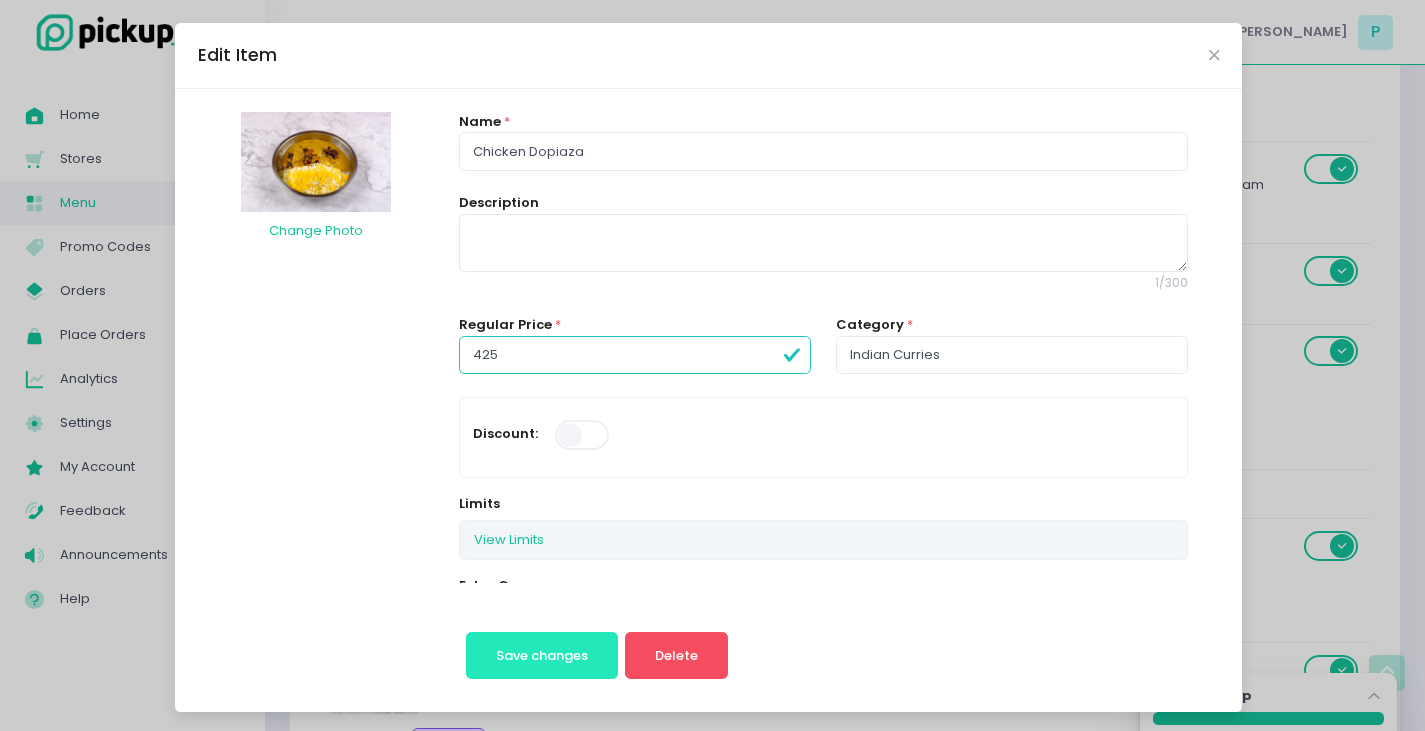 type on "425.00" 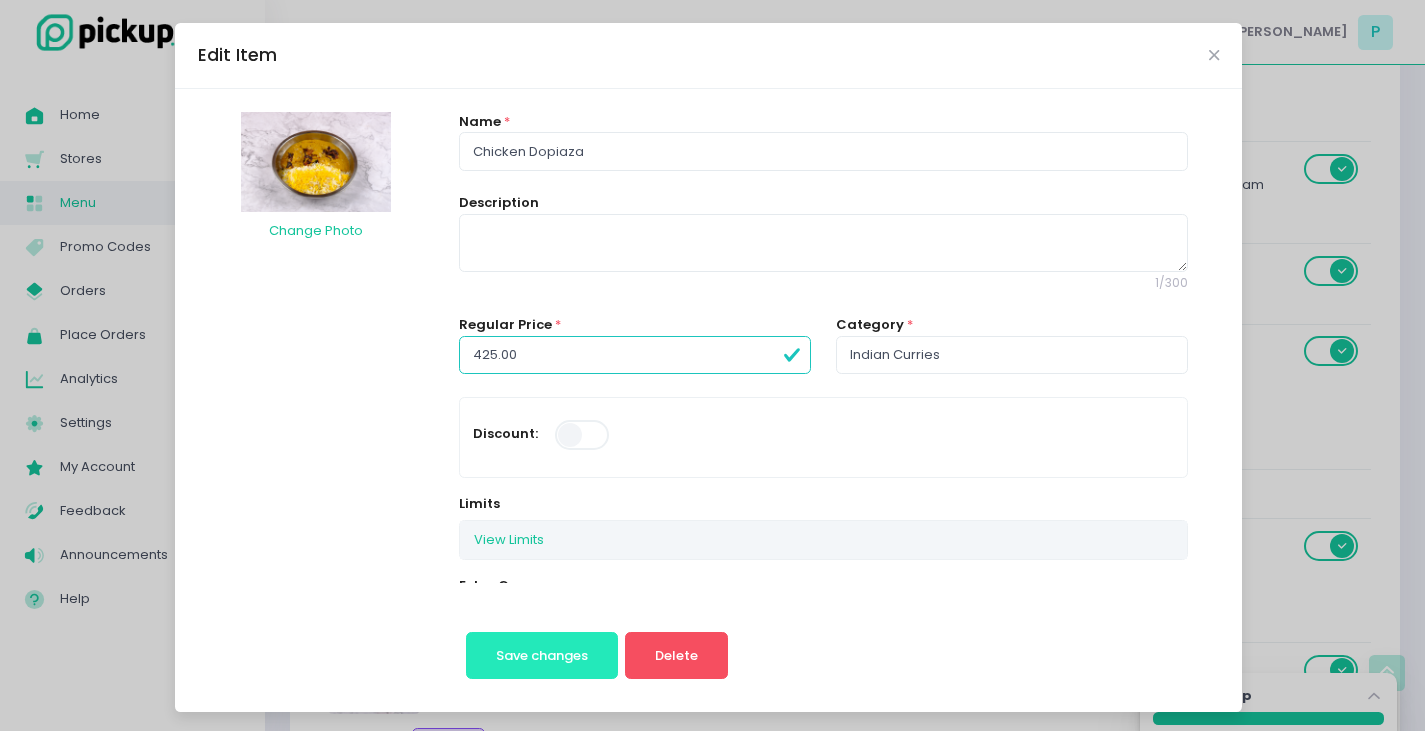 click on "Save changes" at bounding box center [542, 655] 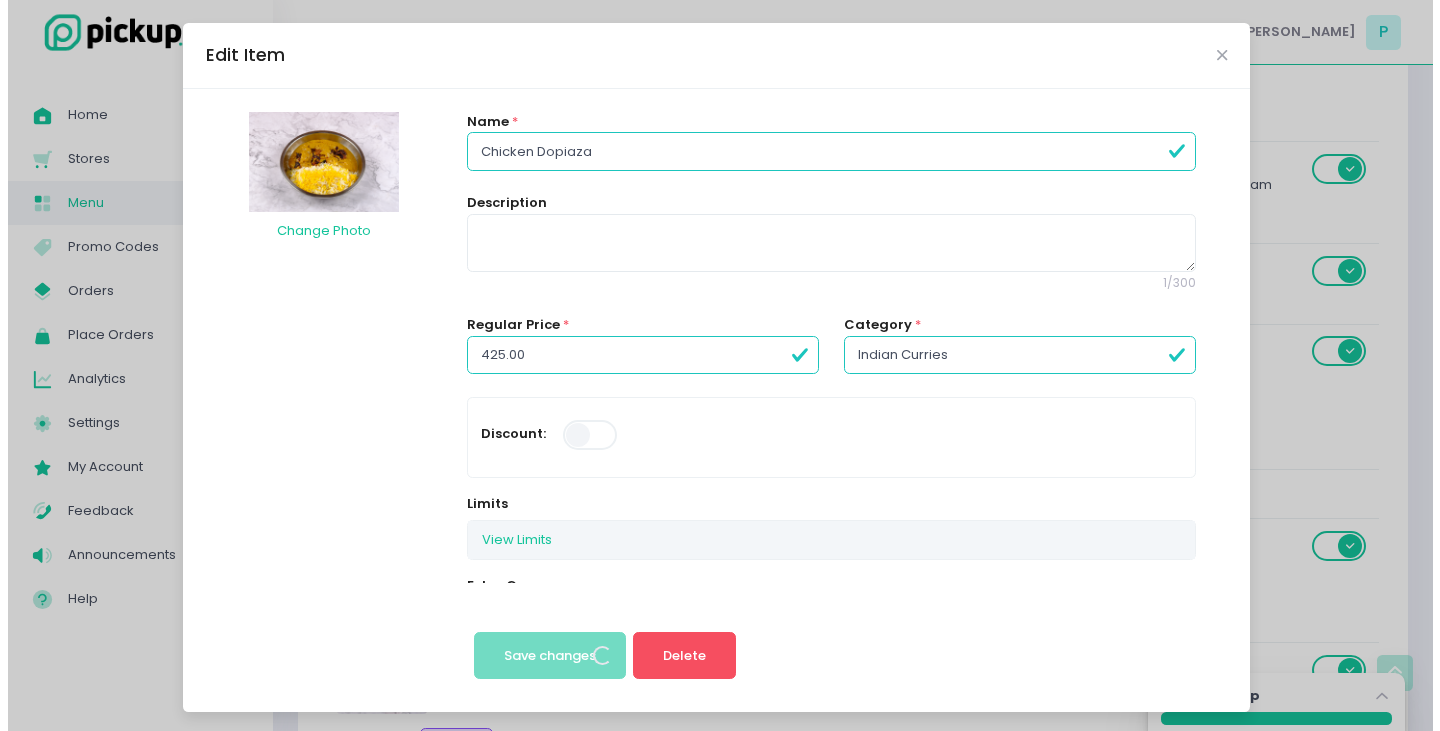 scroll, scrollTop: 0, scrollLeft: 0, axis: both 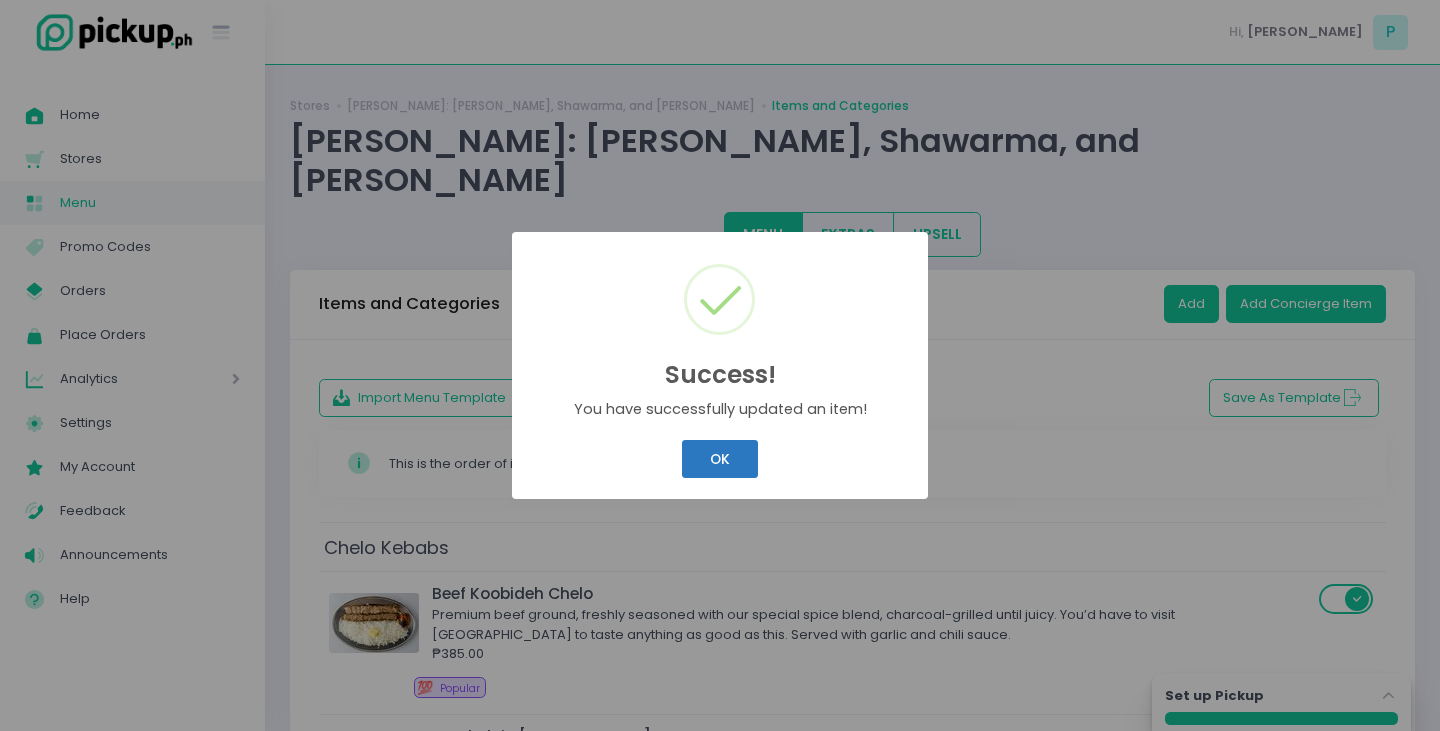 click on "OK" at bounding box center [719, 459] 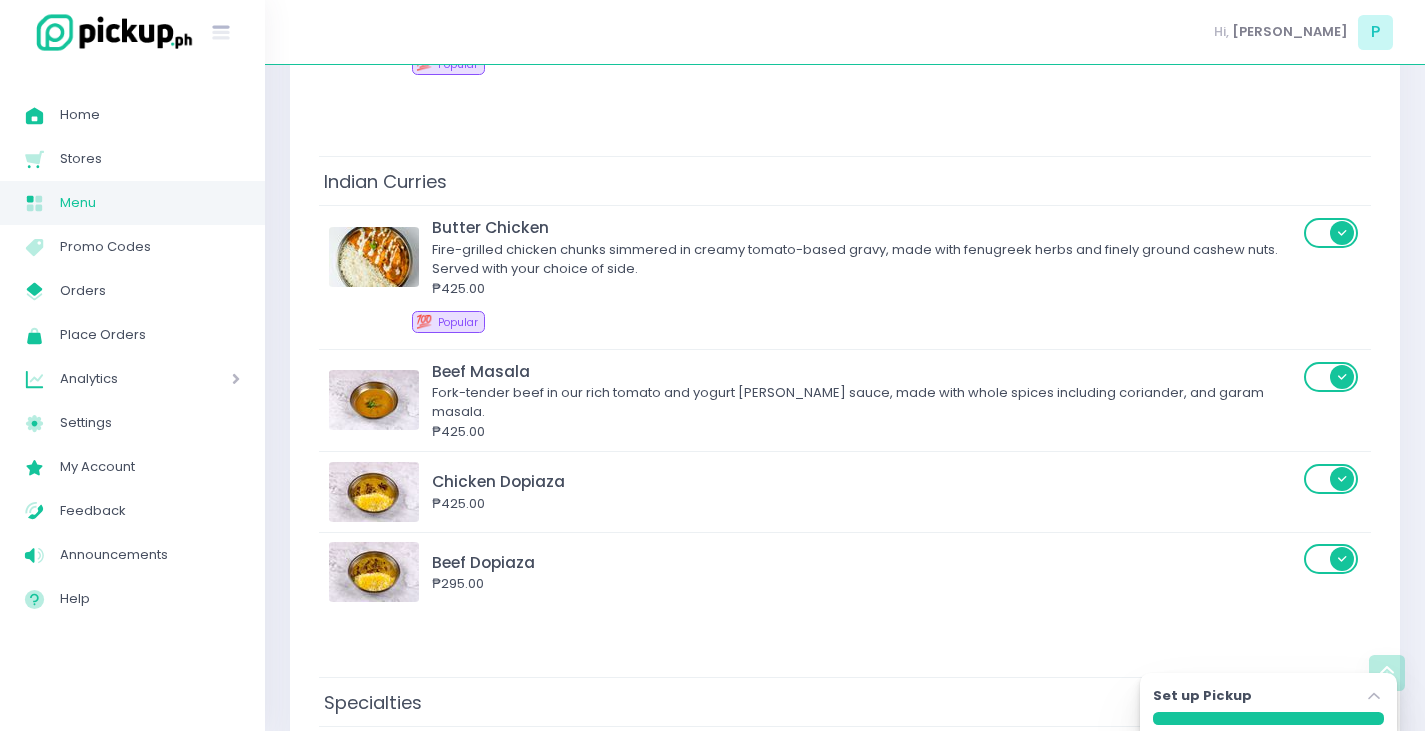 scroll, scrollTop: 2900, scrollLeft: 0, axis: vertical 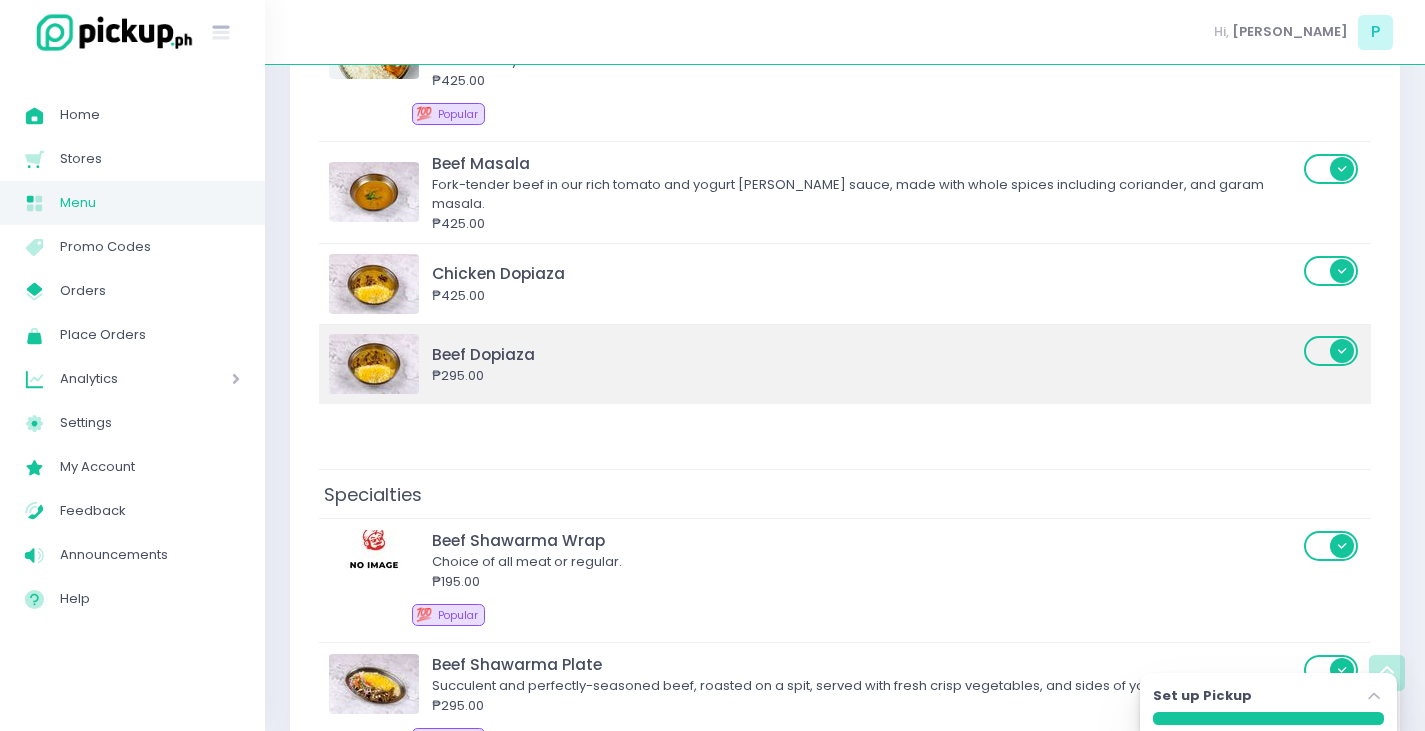 click on "Beef Dopiaza   ₱295.00" at bounding box center (816, 364) 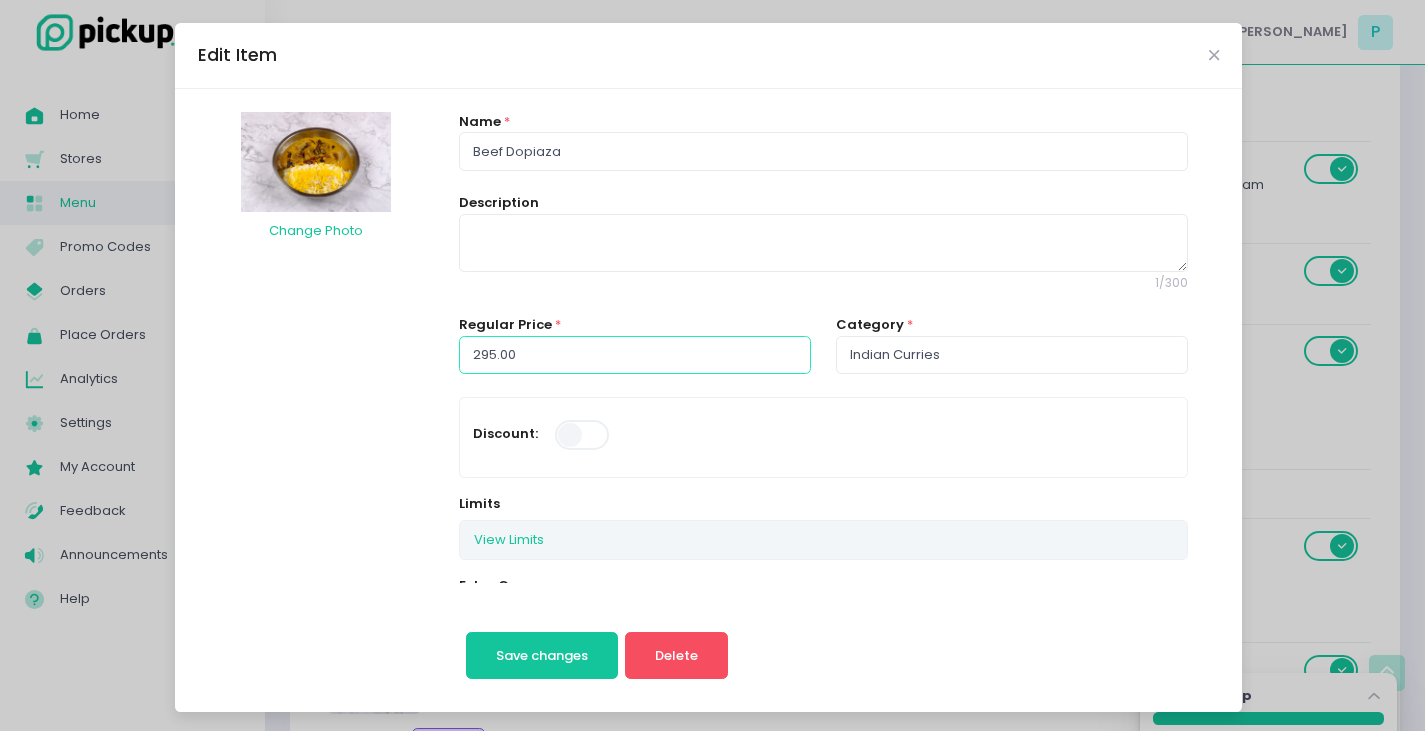 drag, startPoint x: 562, startPoint y: 352, endPoint x: 0, endPoint y: 259, distance: 569.6429 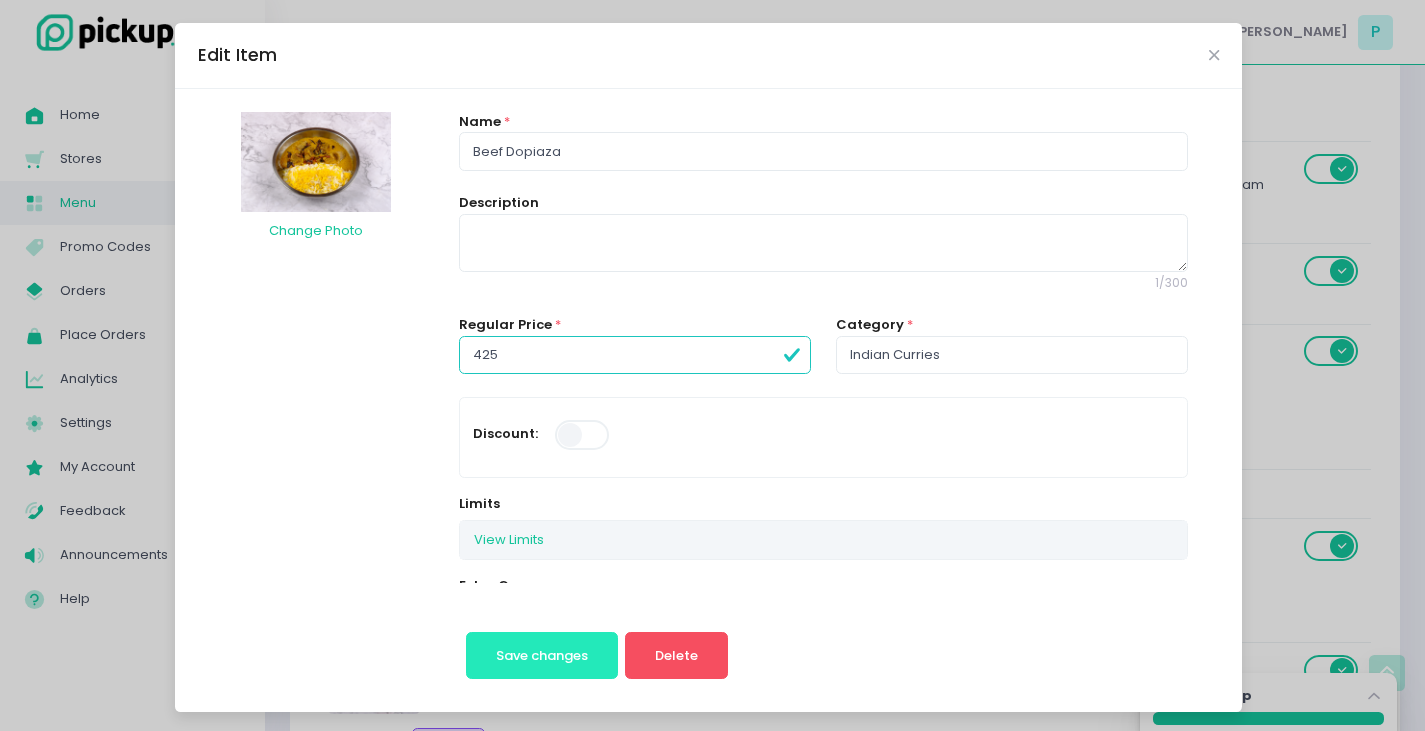 type on "425.00" 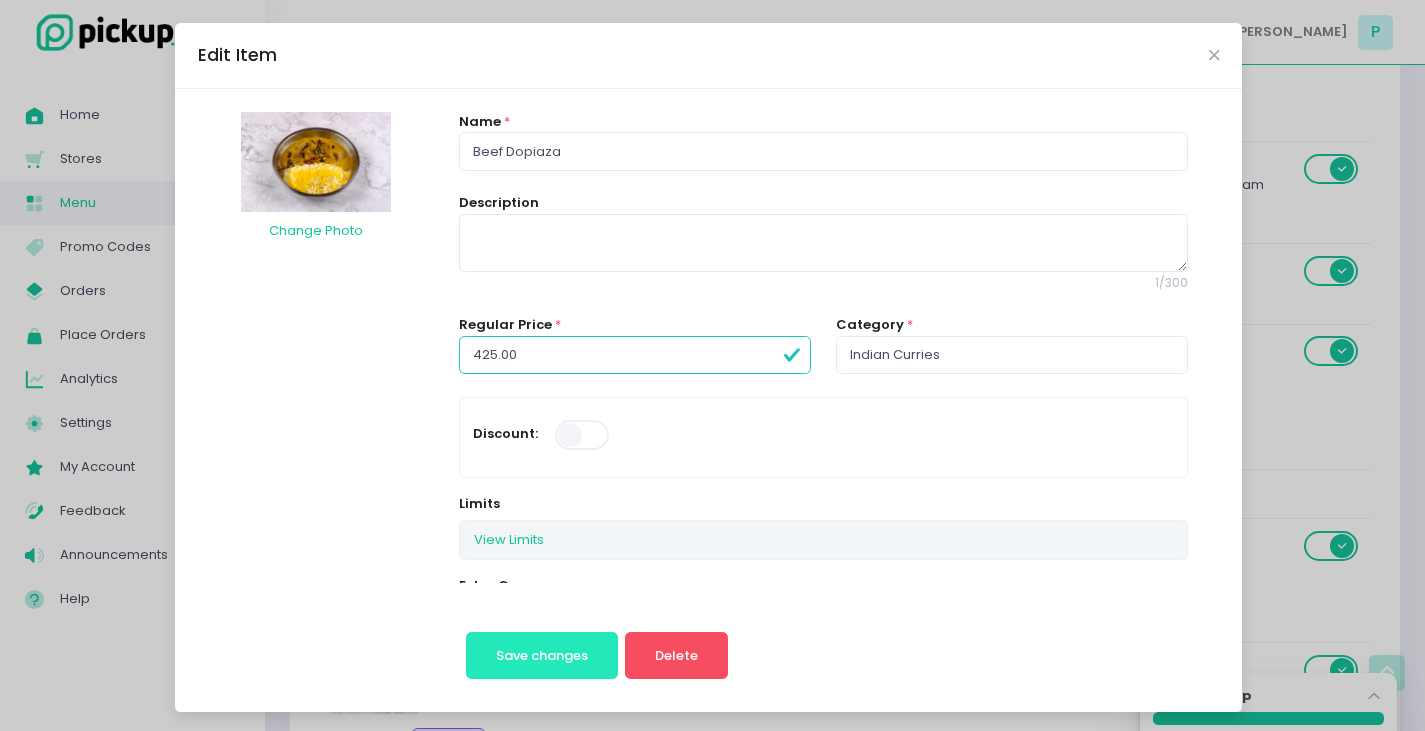 click on "Save changes" at bounding box center [542, 655] 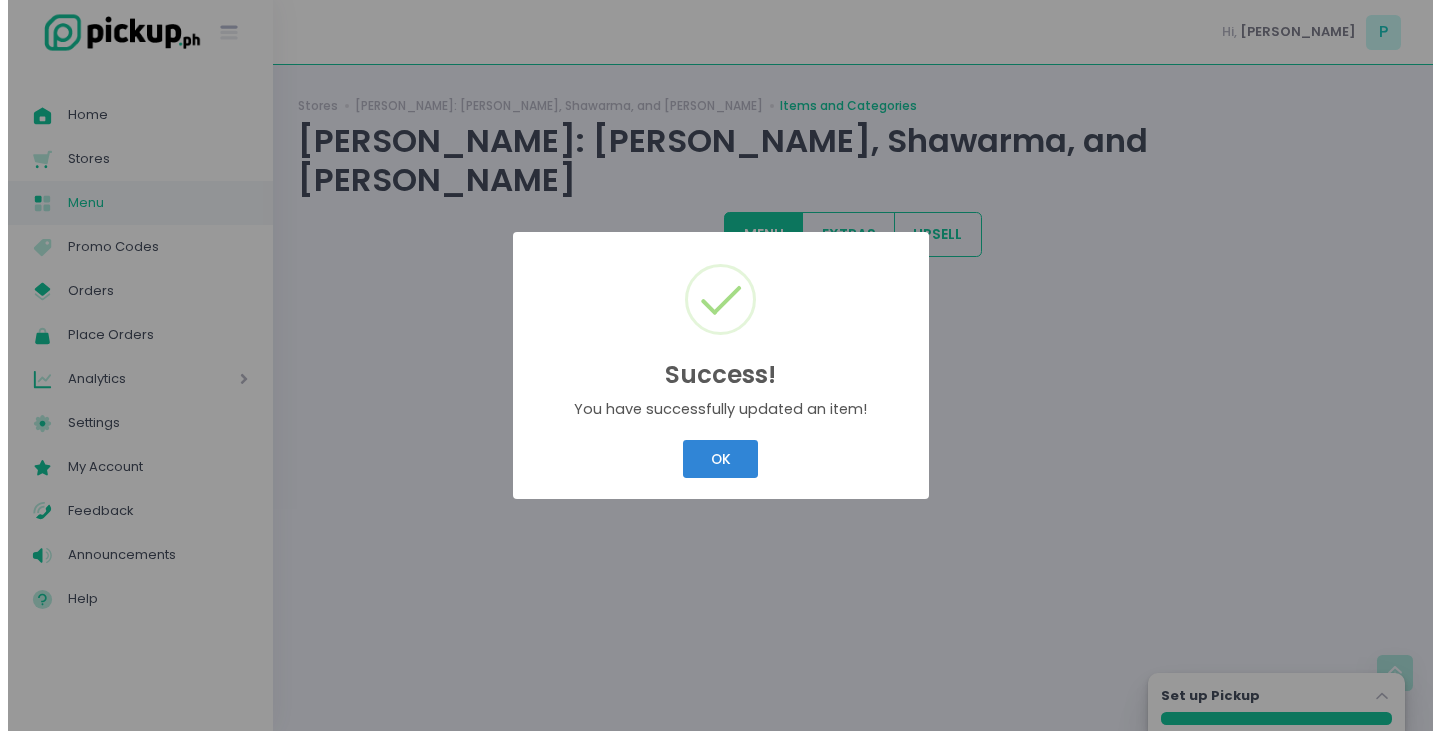 scroll, scrollTop: 0, scrollLeft: 0, axis: both 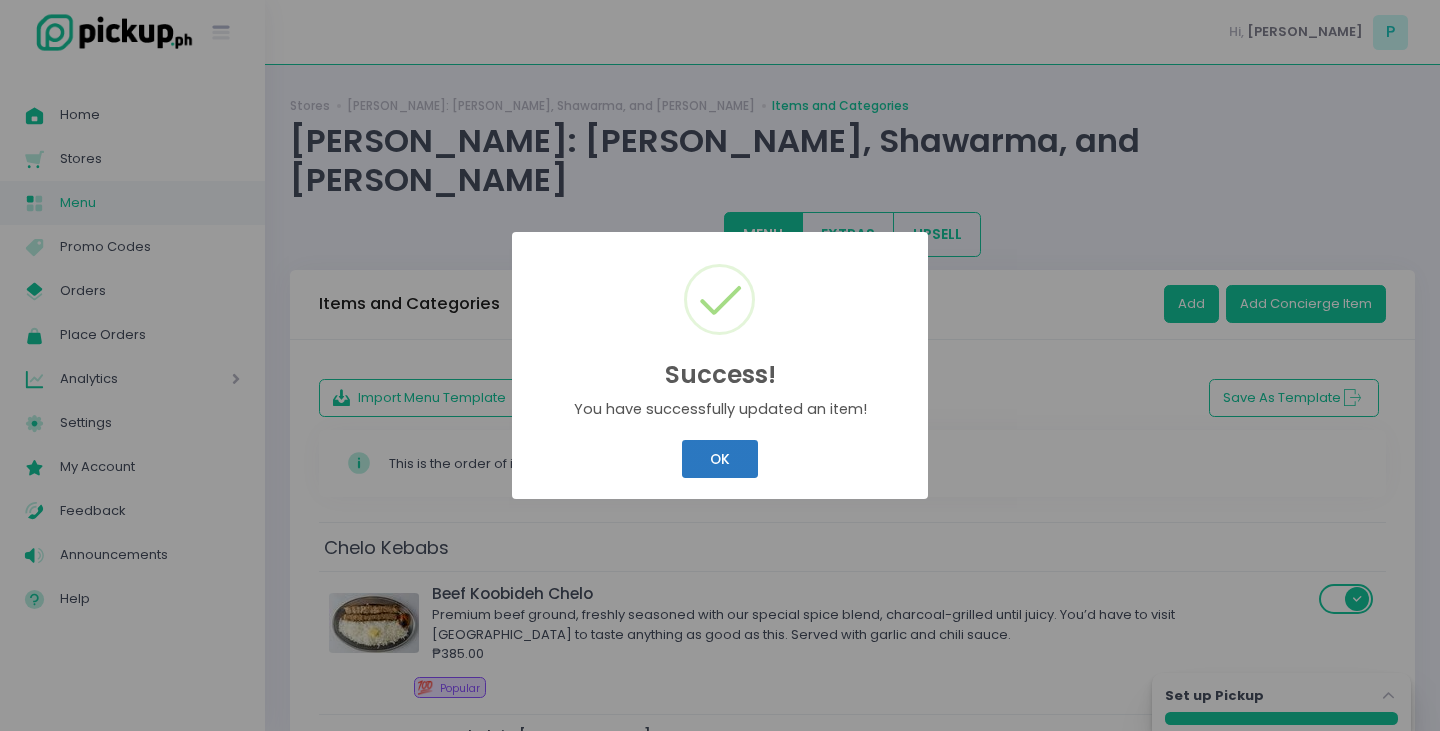 click on "OK" at bounding box center (719, 459) 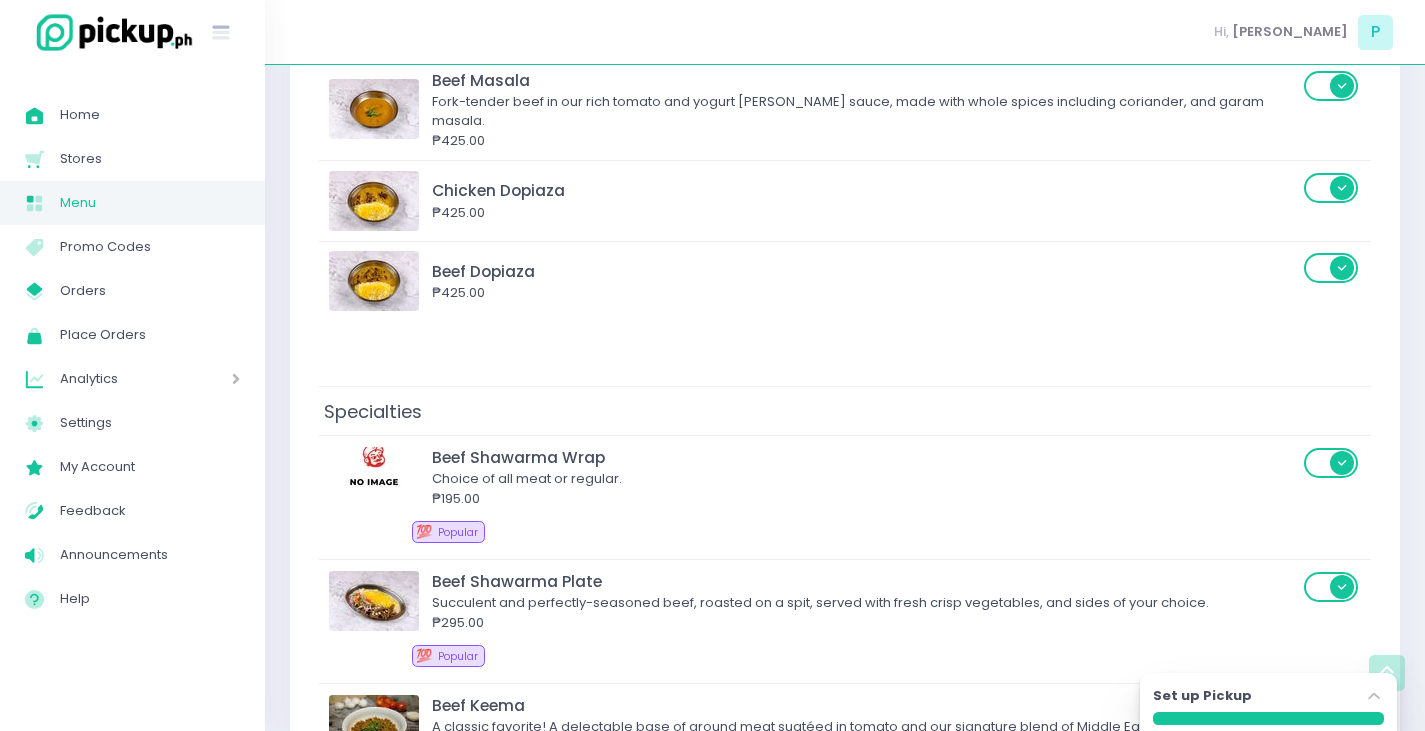 scroll, scrollTop: 3200, scrollLeft: 0, axis: vertical 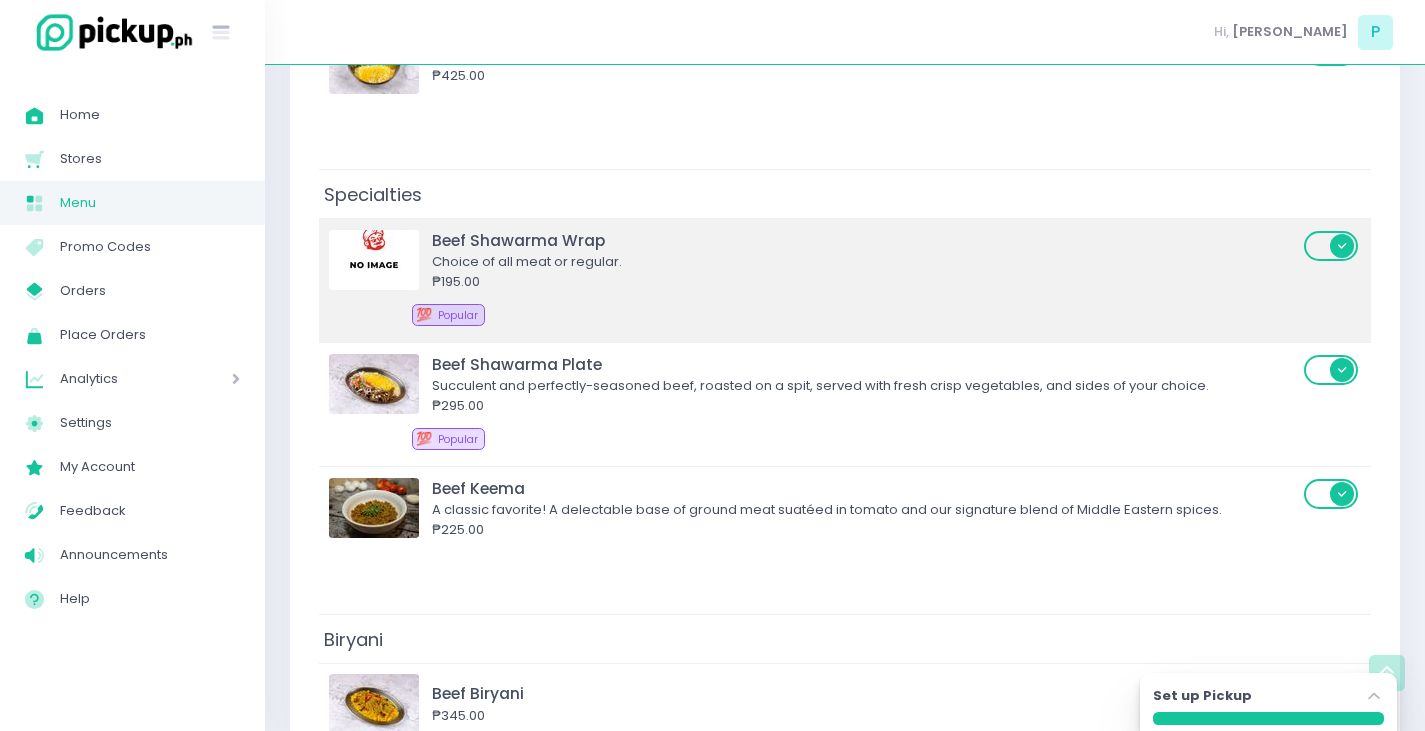 click on "💯 Popular" at bounding box center (864, 318) 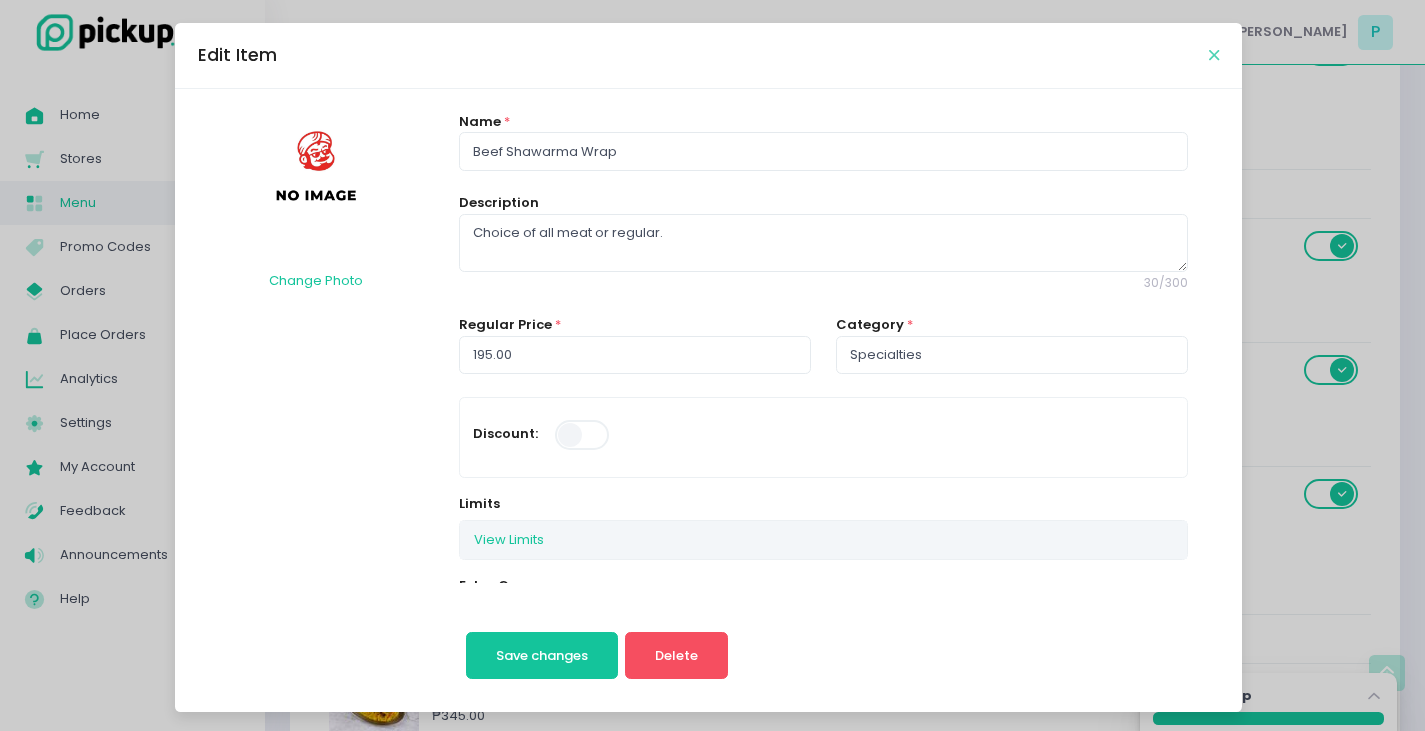 click at bounding box center [1214, 55] 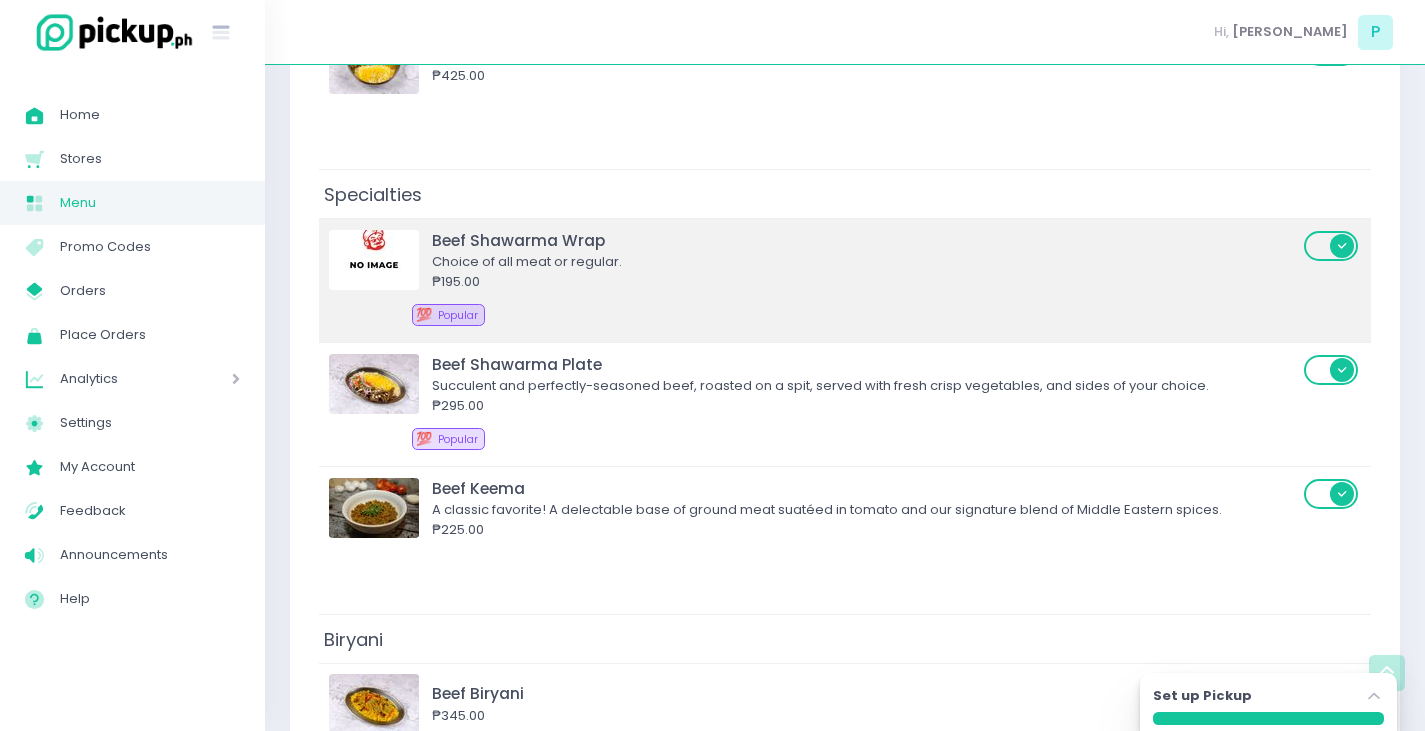 click on "Choice of all meat or regular." at bounding box center (865, 262) 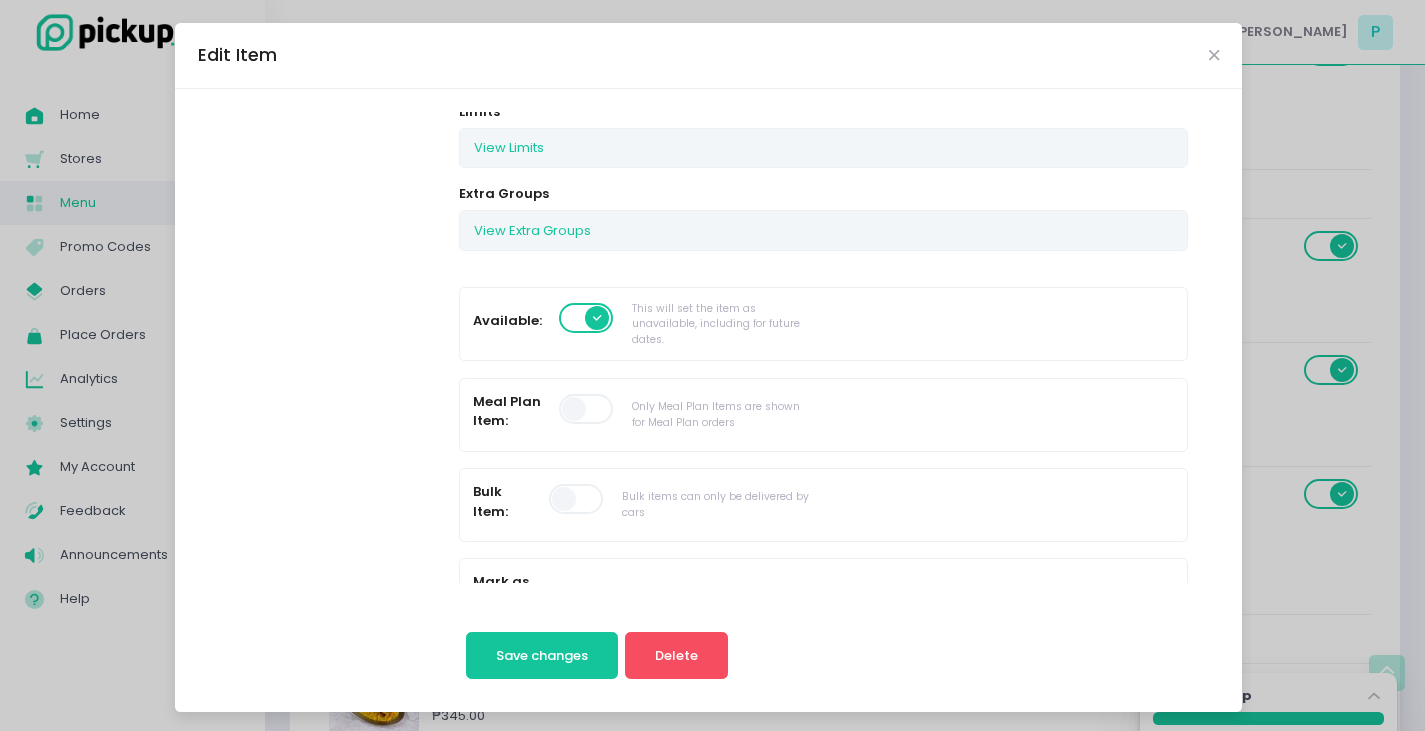 scroll, scrollTop: 0, scrollLeft: 0, axis: both 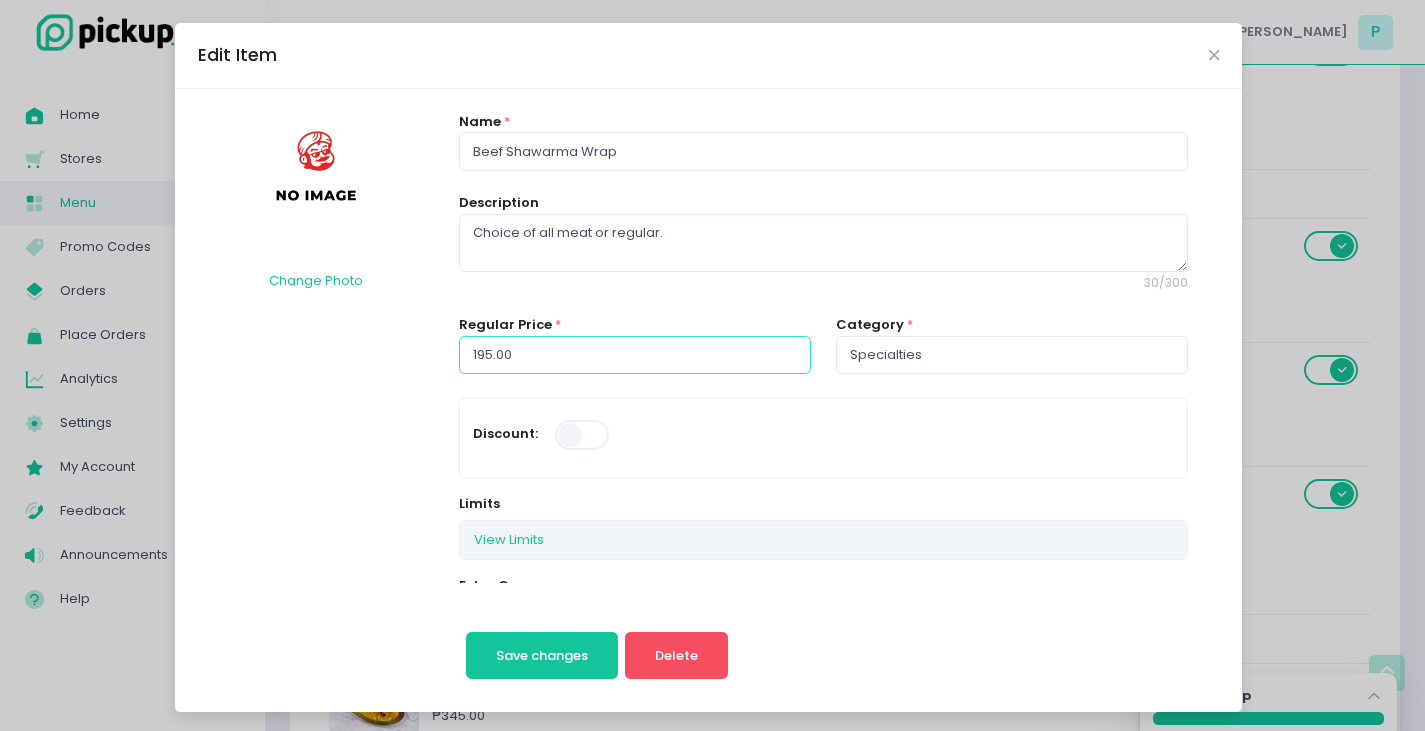 drag, startPoint x: 531, startPoint y: 356, endPoint x: 114, endPoint y: 258, distance: 428.36084 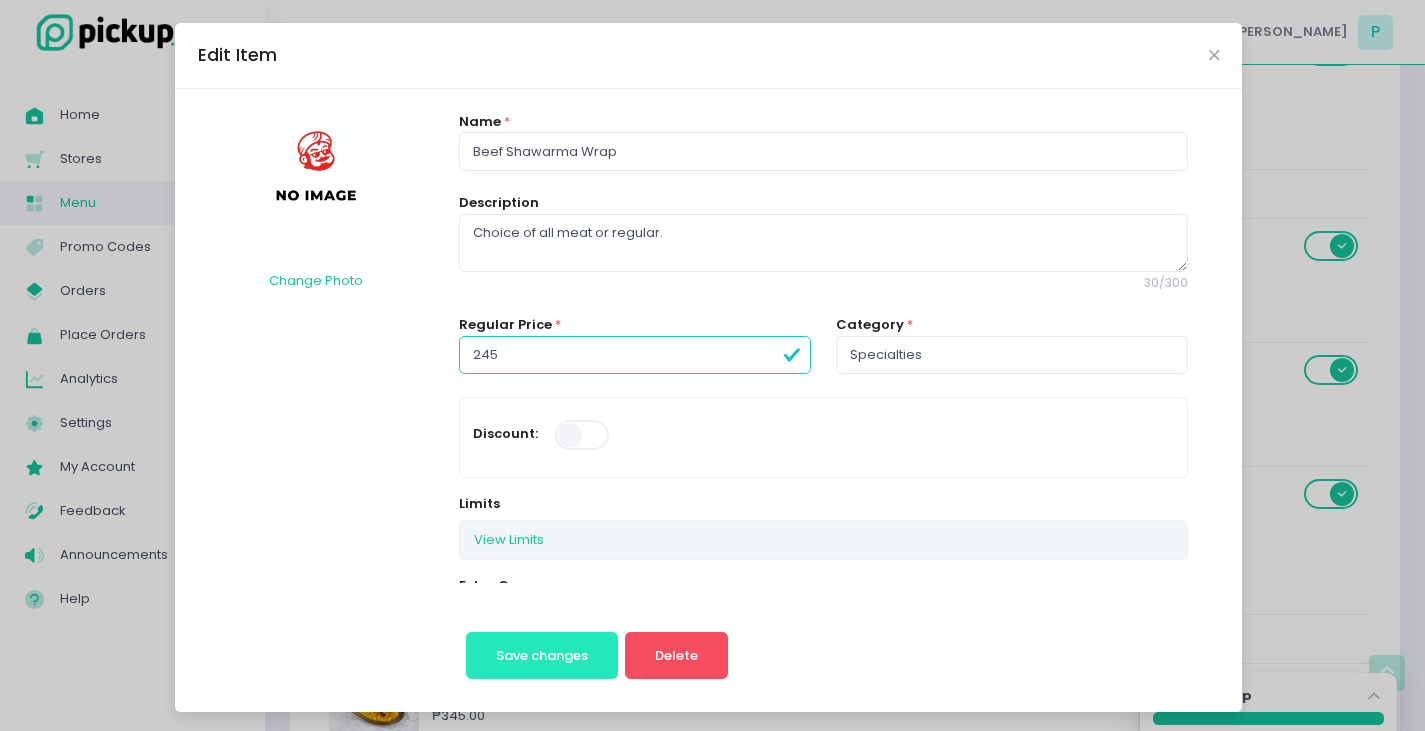 type on "245.00" 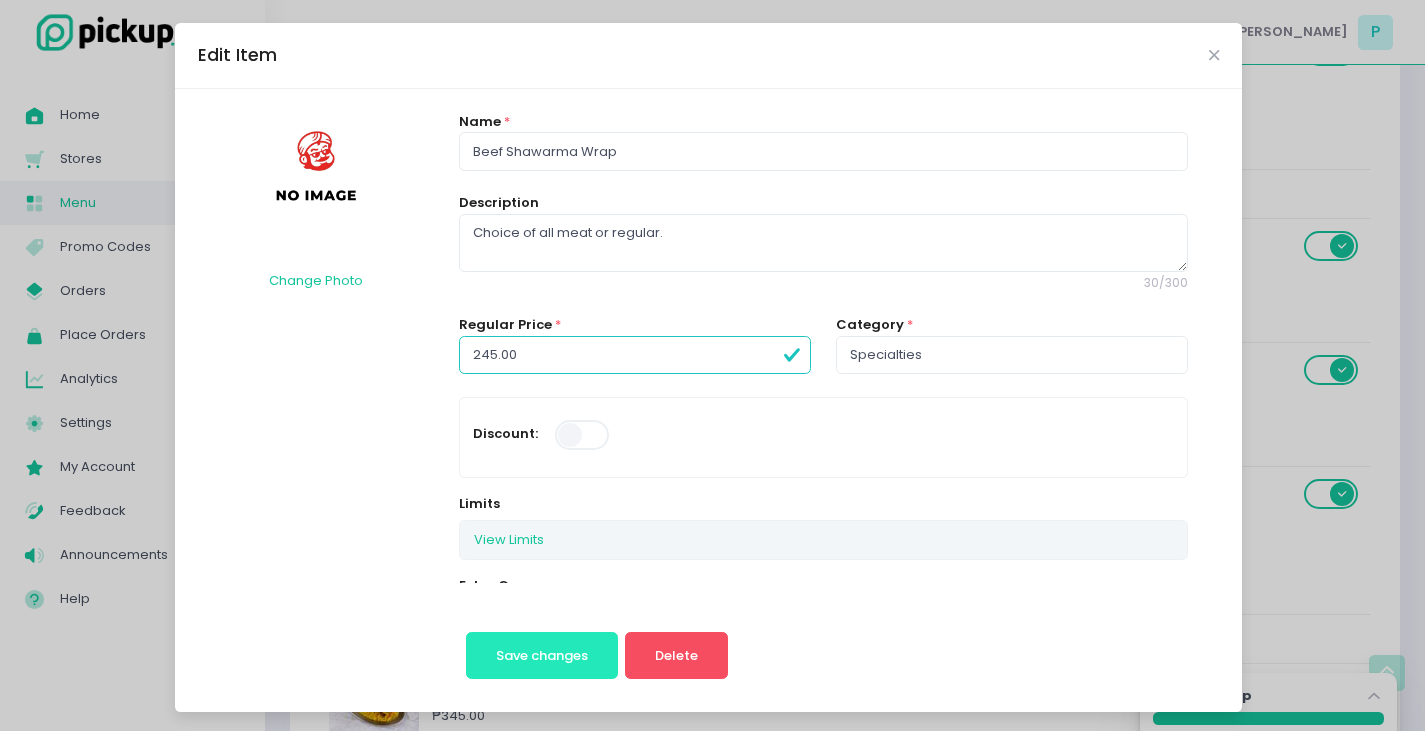click on "Save changes" at bounding box center [542, 655] 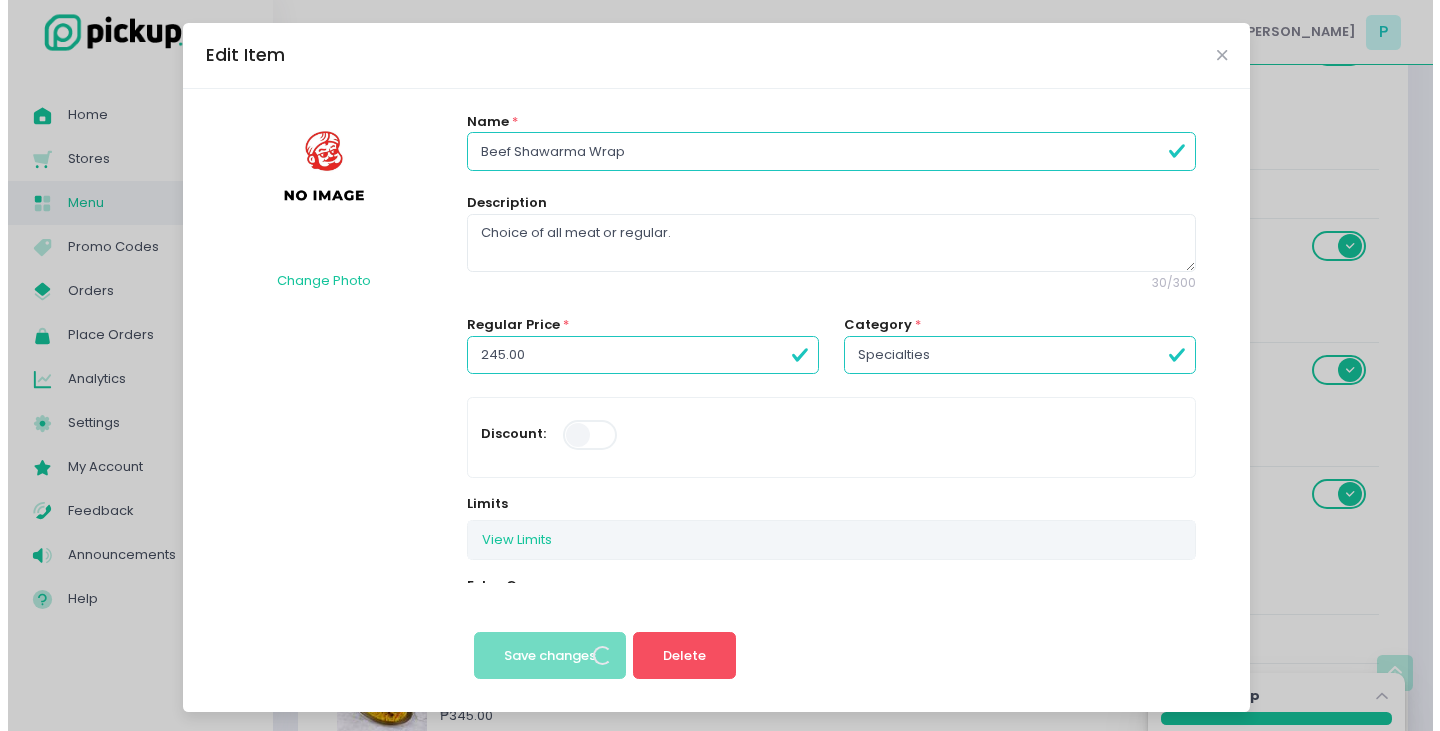 scroll, scrollTop: 0, scrollLeft: 0, axis: both 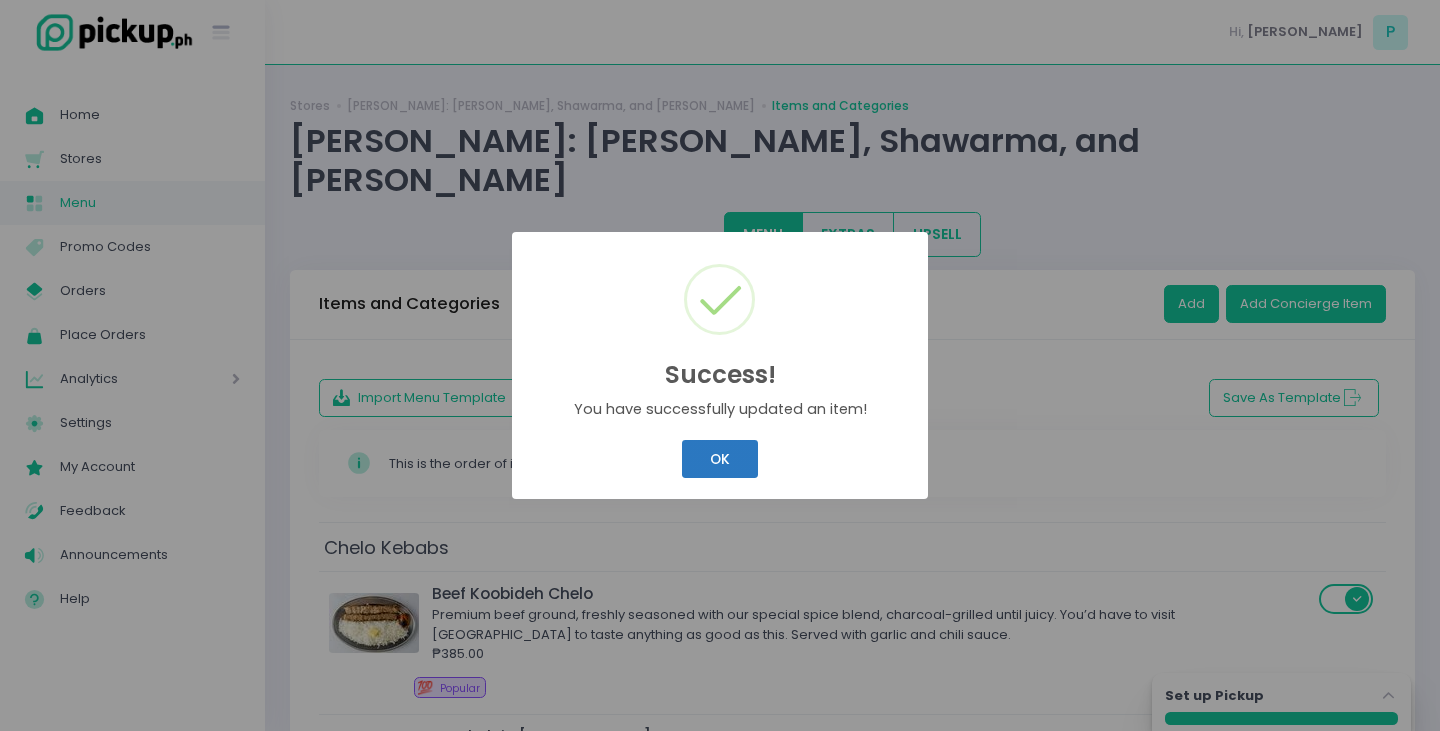 click on "OK" at bounding box center (719, 459) 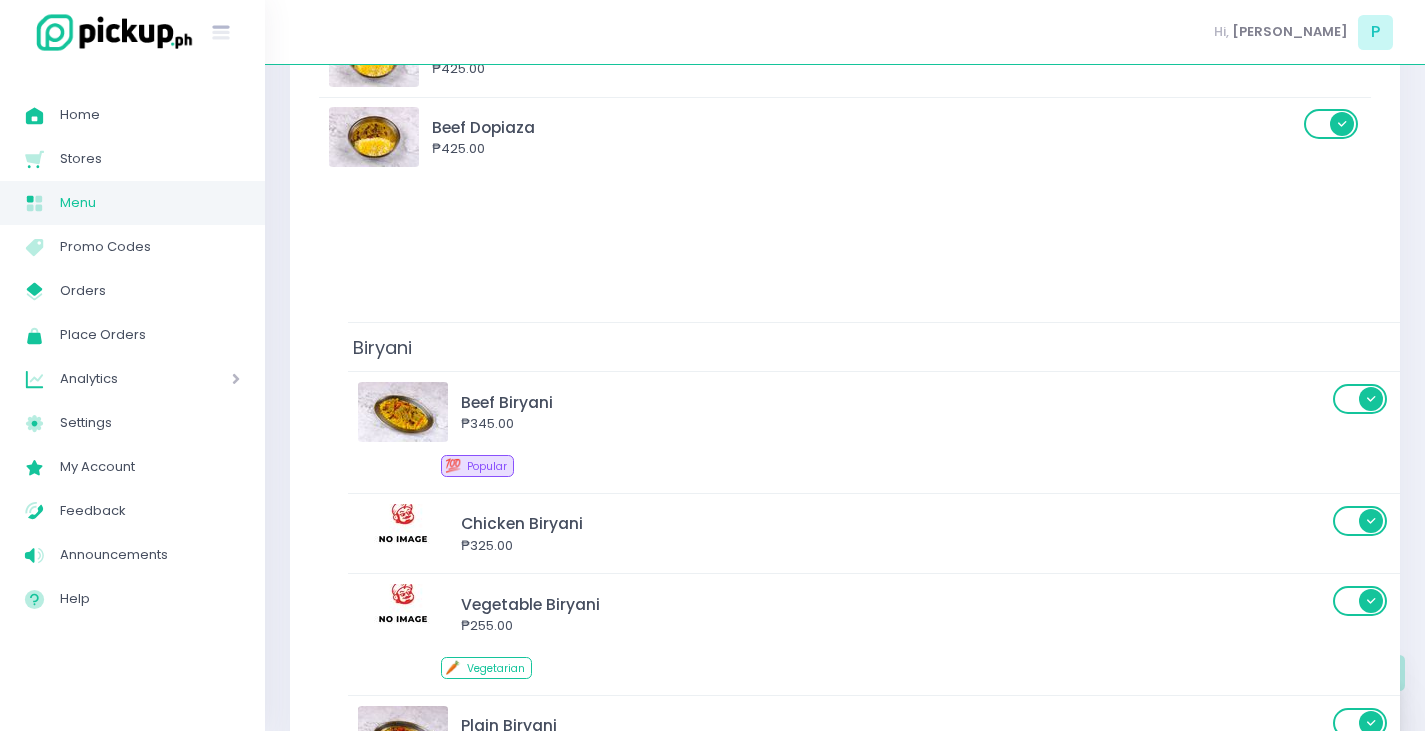 scroll, scrollTop: 3128, scrollLeft: 0, axis: vertical 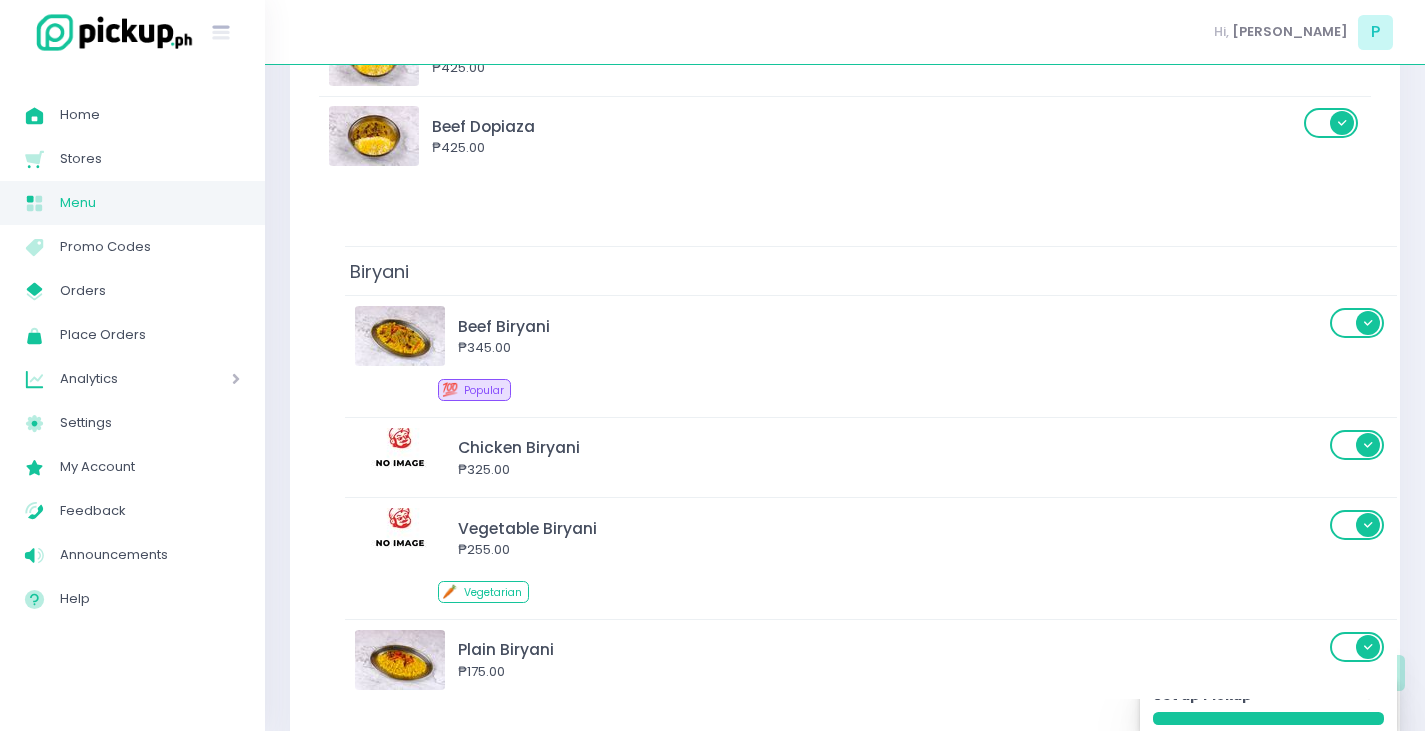 drag, startPoint x: 343, startPoint y: 686, endPoint x: 366, endPoint y: 247, distance: 439.60208 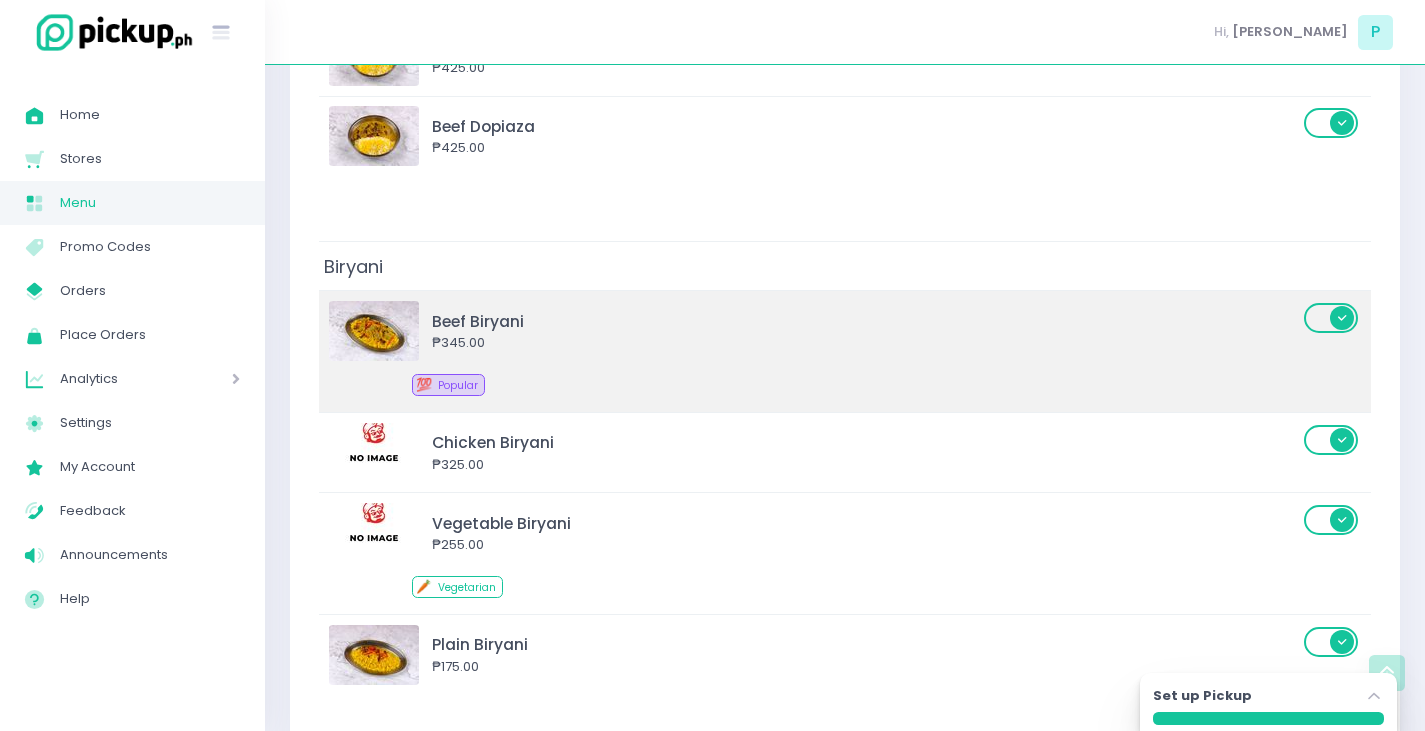 click on "Beef Biryani" at bounding box center [865, 321] 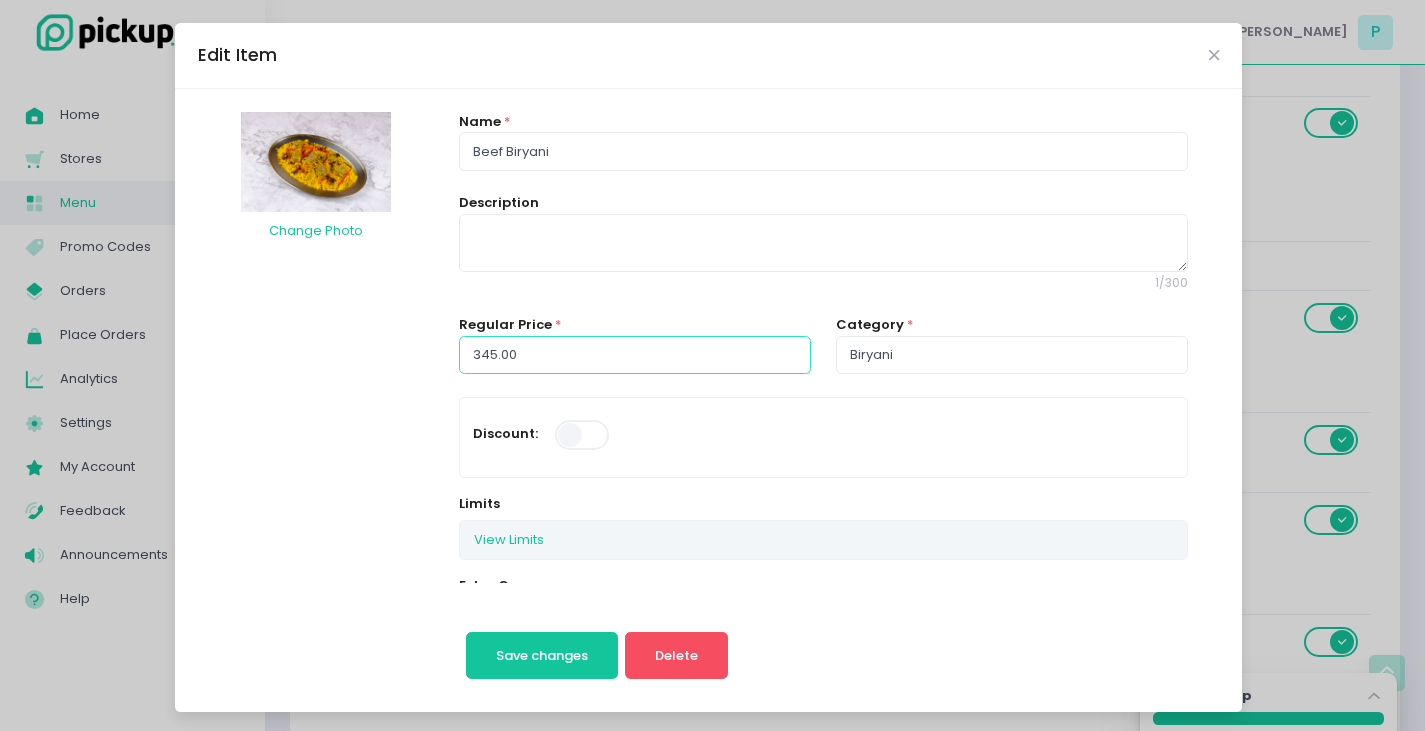 drag, startPoint x: 541, startPoint y: 354, endPoint x: 0, endPoint y: 295, distance: 544.2077 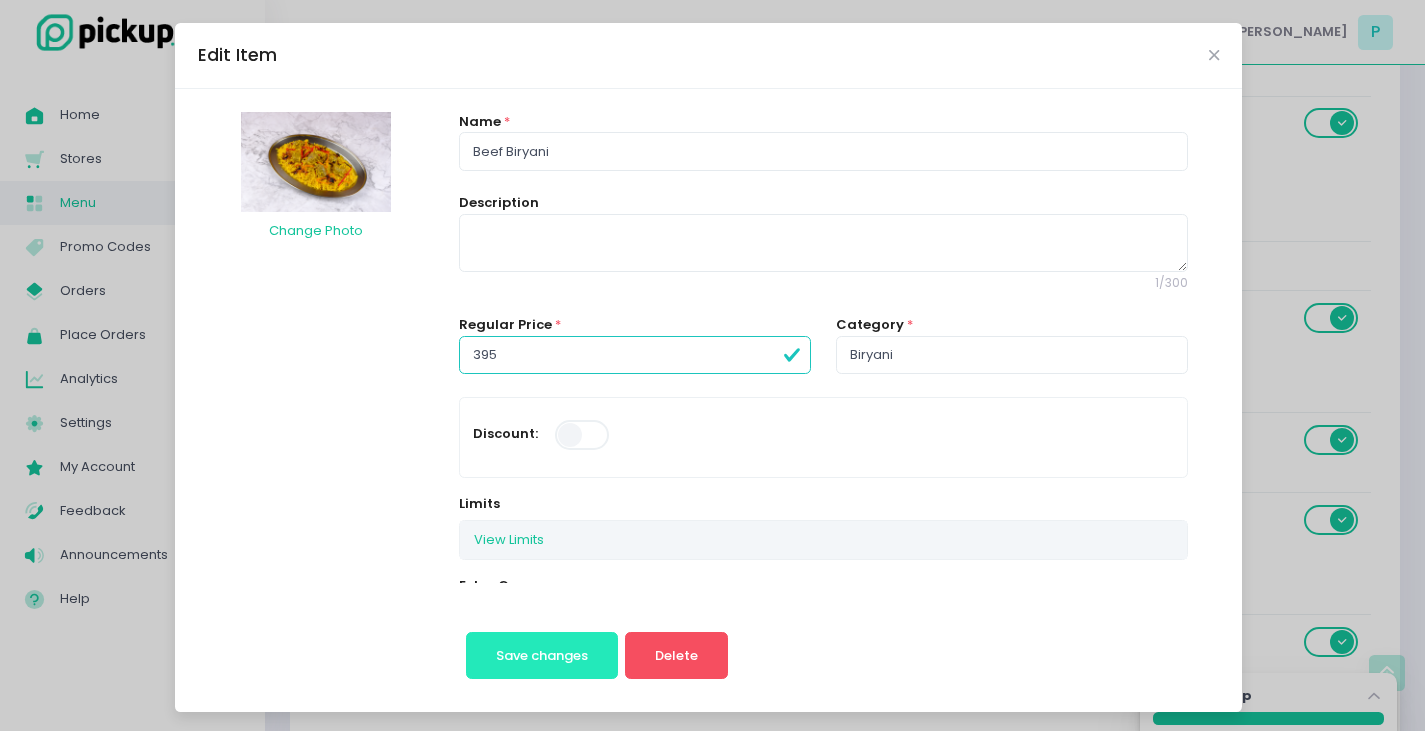type on "395.00" 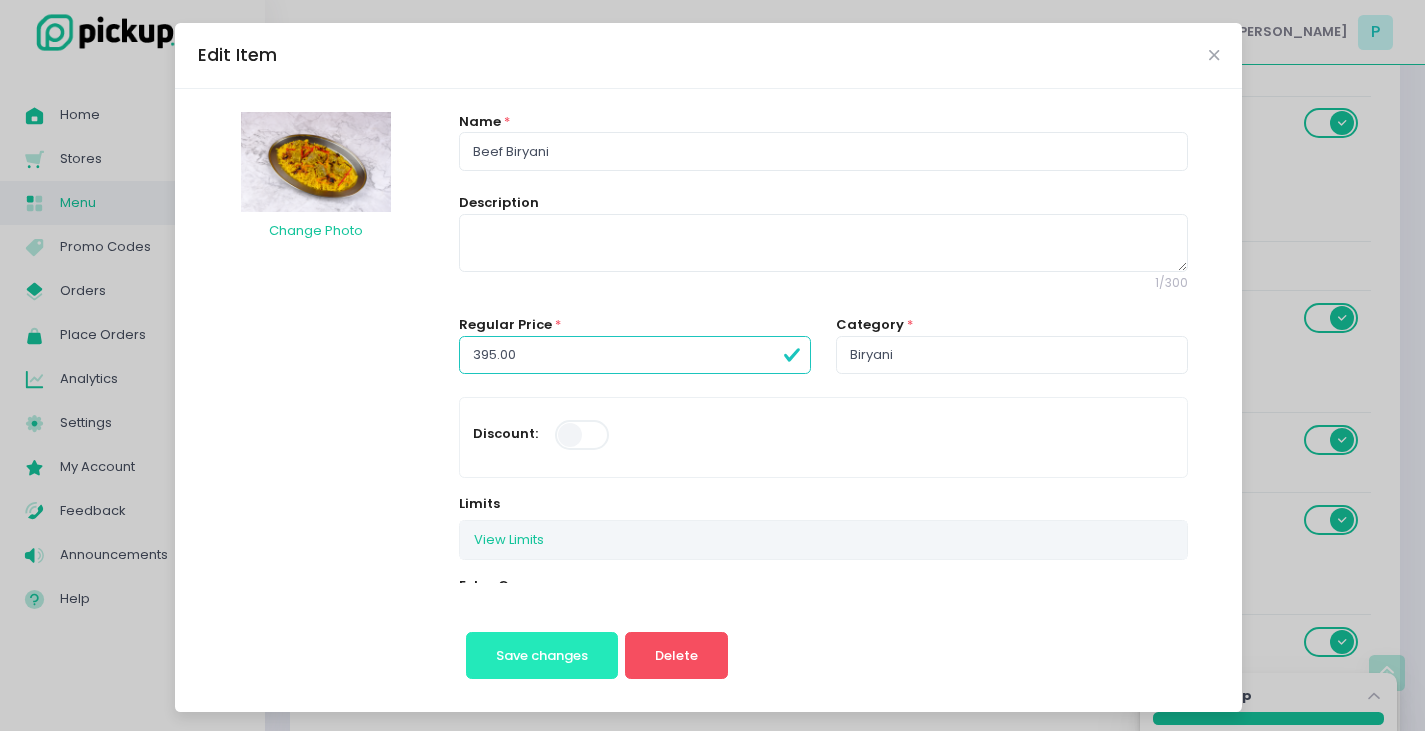 click on "Save changes" at bounding box center [542, 656] 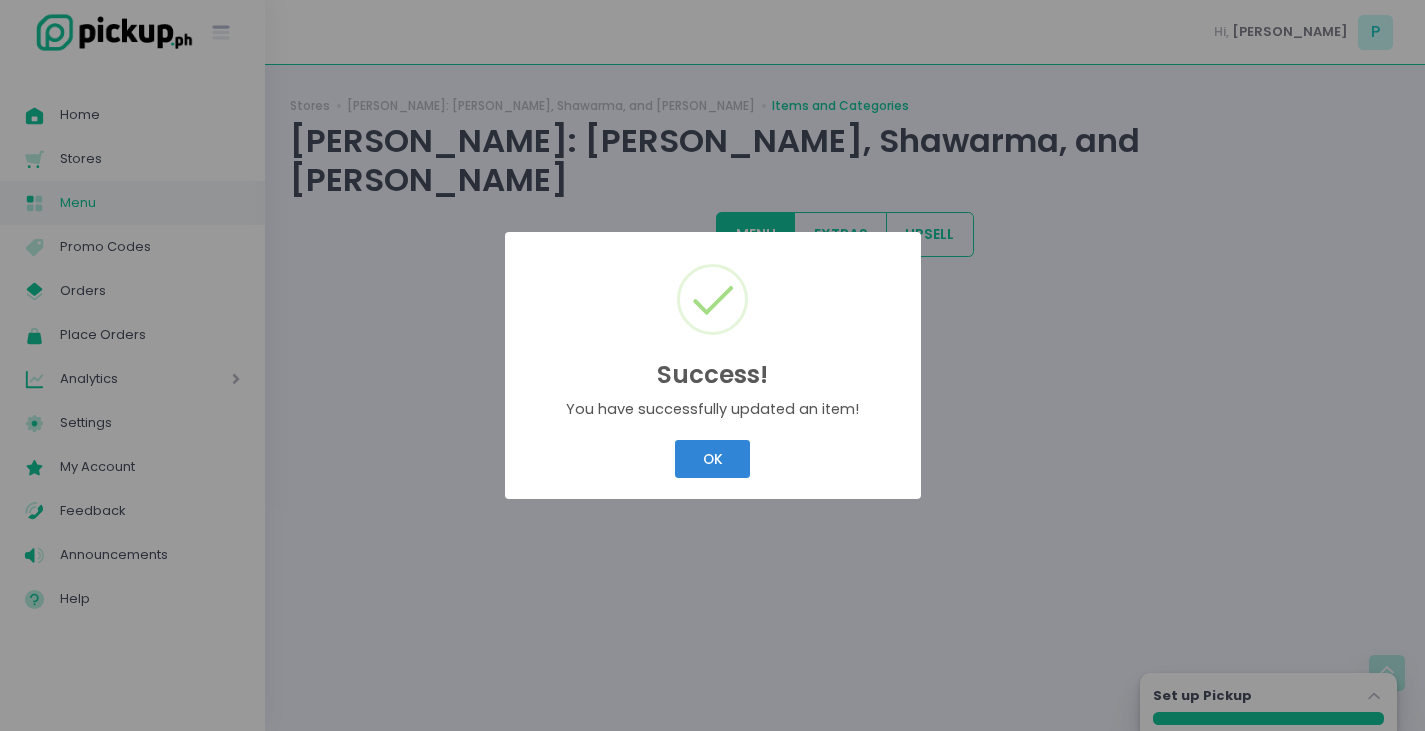 scroll, scrollTop: 0, scrollLeft: 0, axis: both 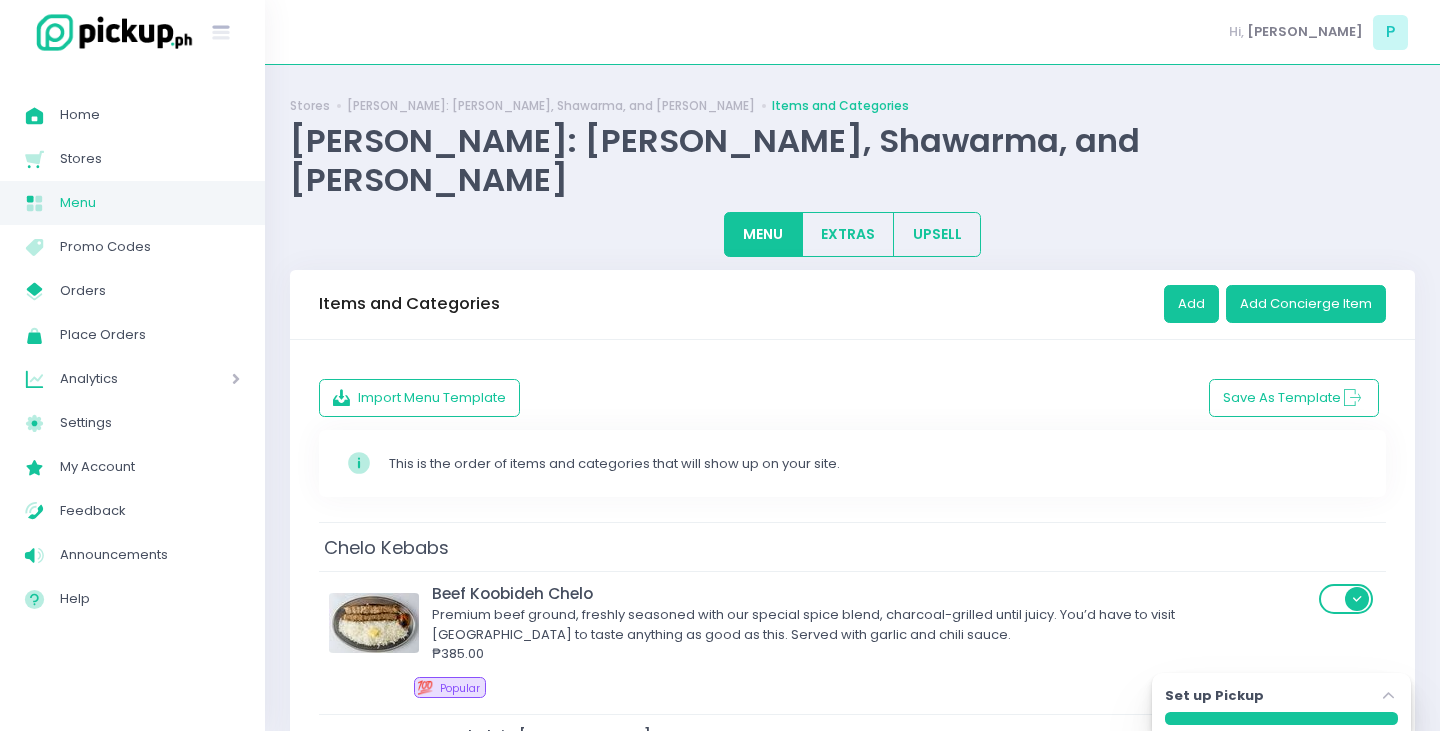 click on "Import Menu Template   Save As Template   Stockholm-icons / Code / Info-circle Created with Sketch. This is the order of items and categories that will show up on your site.   Chelo Kebabs   Beef Koobideh Chelo Premium beef ground, freshly seasoned with our special spice blend, charcoal-grilled until juicy. You’d have to visit [GEOGRAPHIC_DATA] to taste anything as good as this. Served with garlic and chili sauce. ₱385.00 💯 Popular Tenderloin Shish Chelo Prime tenderloin marinated in a blend of eight handpicked spices. Expertly grilled over an open charcoal flame for remarkable succulence and tenderness. Served with garlic and chili sauce. ₱395.00 💯 Popular Chicken Koobideh Chelo House-ground chicken mix with Middle Eastern spices, charcoal-grilled to a juicy finish. Simple, but a complex delight on the [MEDICAL_DATA]. ₱375.00 Chicken Tikka Shish Chelo Juicy chicken chunks with a hint of lemon for a delicious contrast. Char-grilled for maximum flavor. Served with garlic and chili sauce. ₱375.00     💯" at bounding box center (852, 3708) 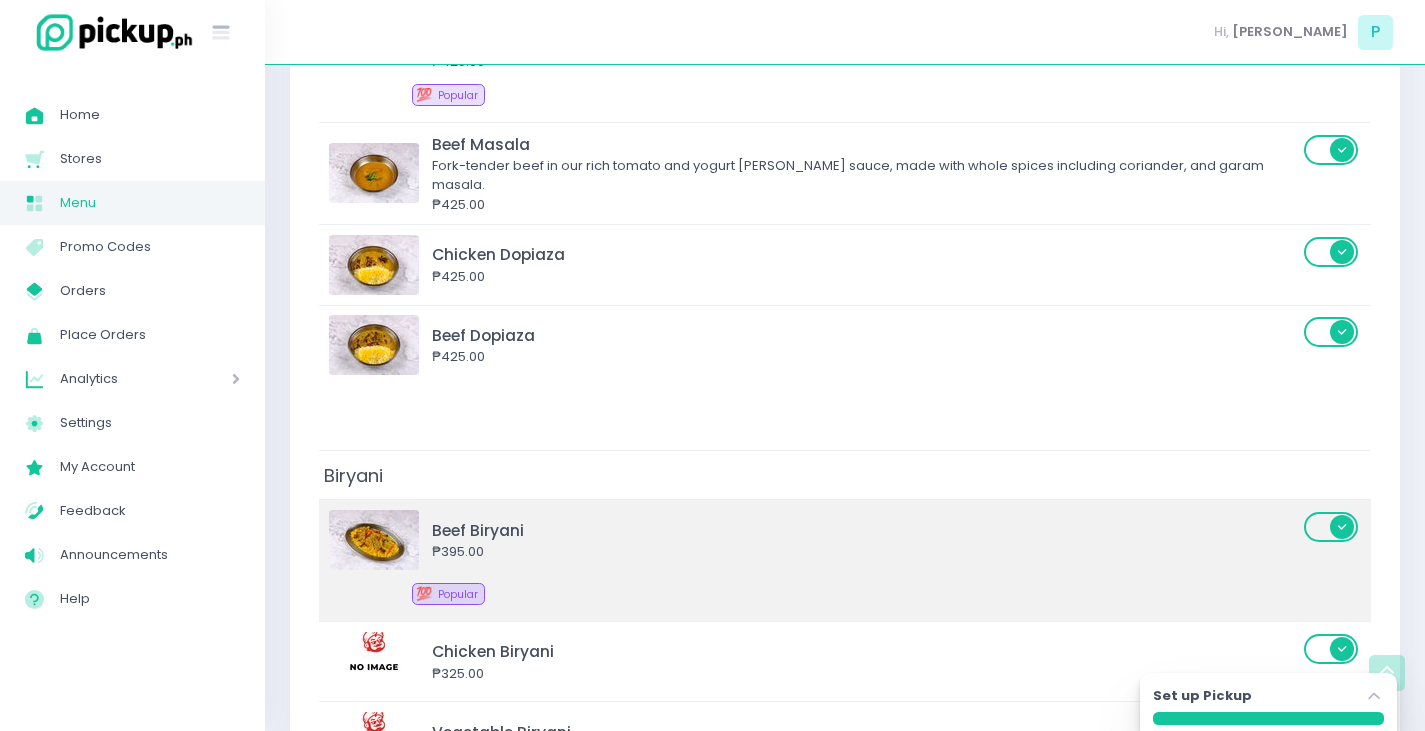 scroll, scrollTop: 3200, scrollLeft: 0, axis: vertical 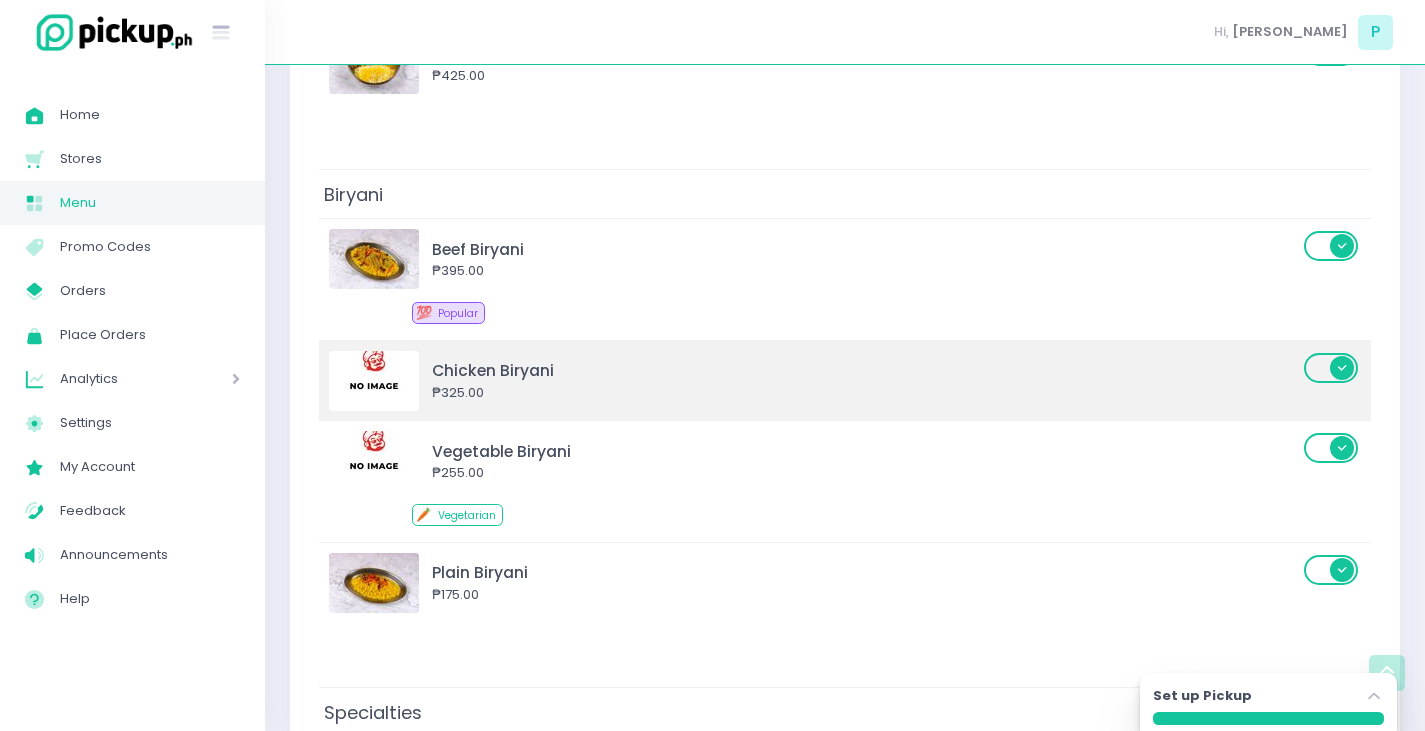 click on "Chicken Biryani" at bounding box center [865, 370] 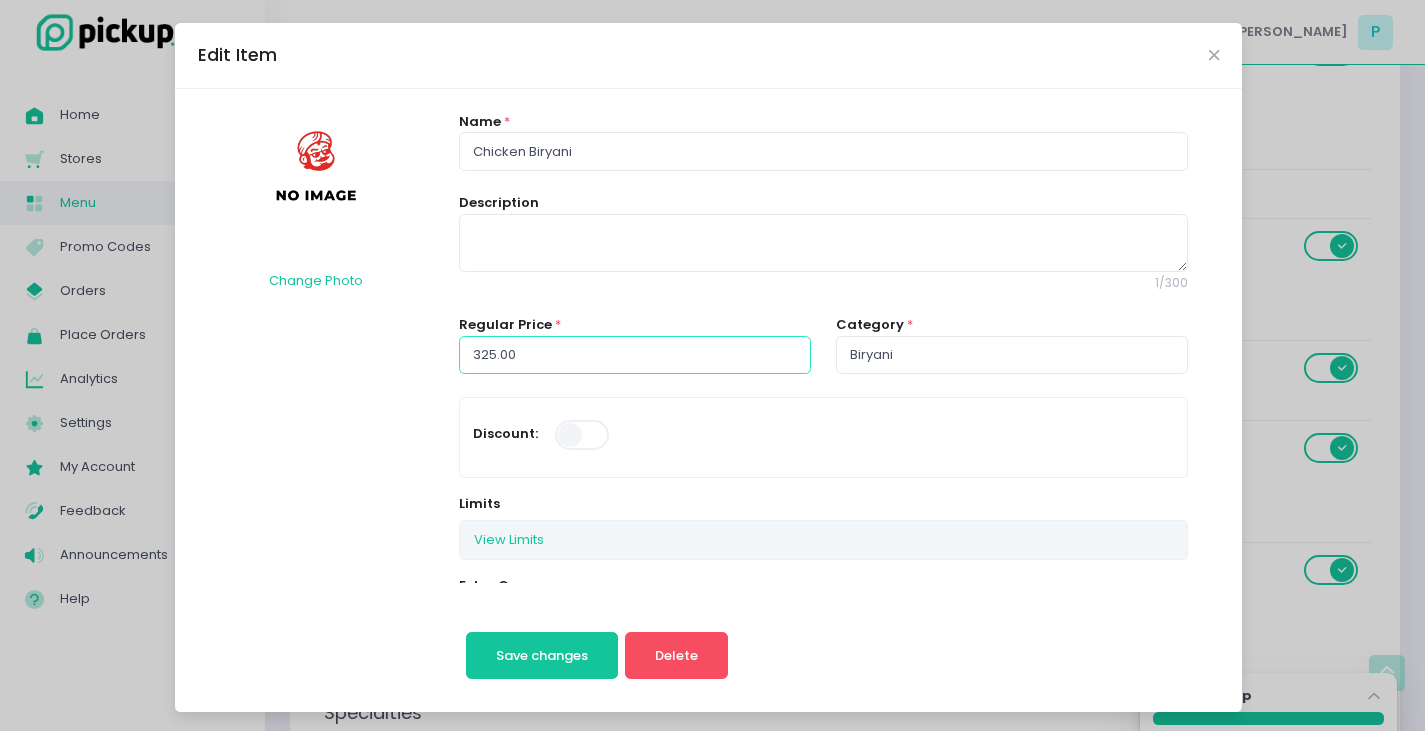drag, startPoint x: 536, startPoint y: 355, endPoint x: 0, endPoint y: 292, distance: 539.6897 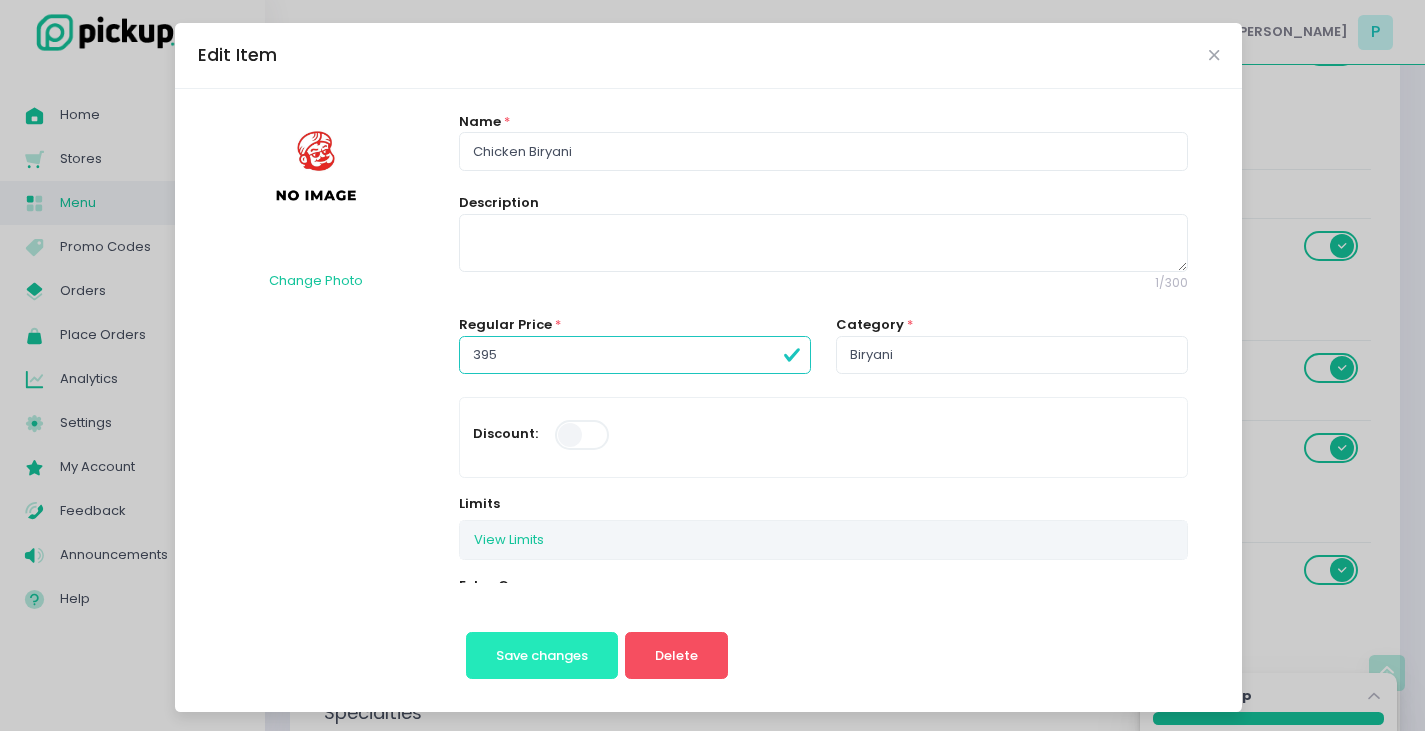 type on "395.00" 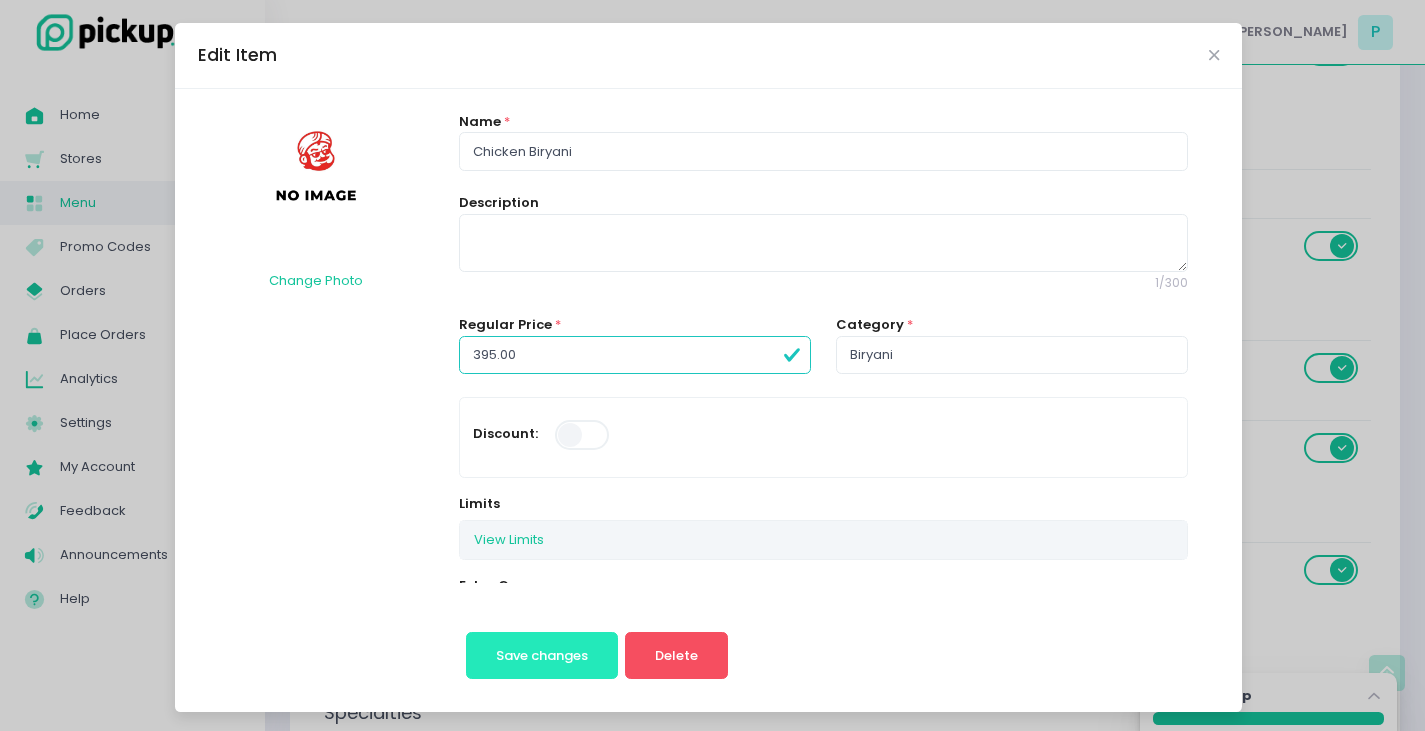 click on "Save changes" at bounding box center [542, 655] 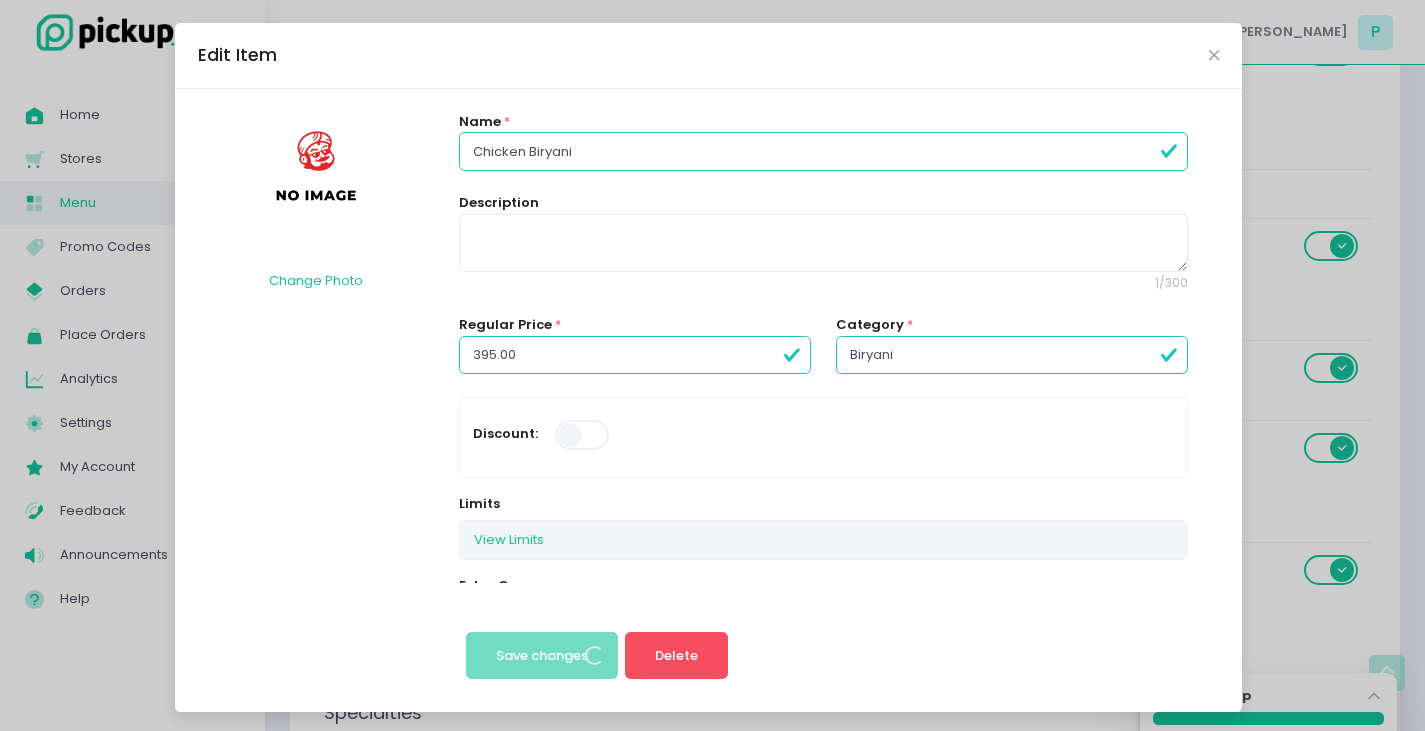 scroll, scrollTop: 0, scrollLeft: 0, axis: both 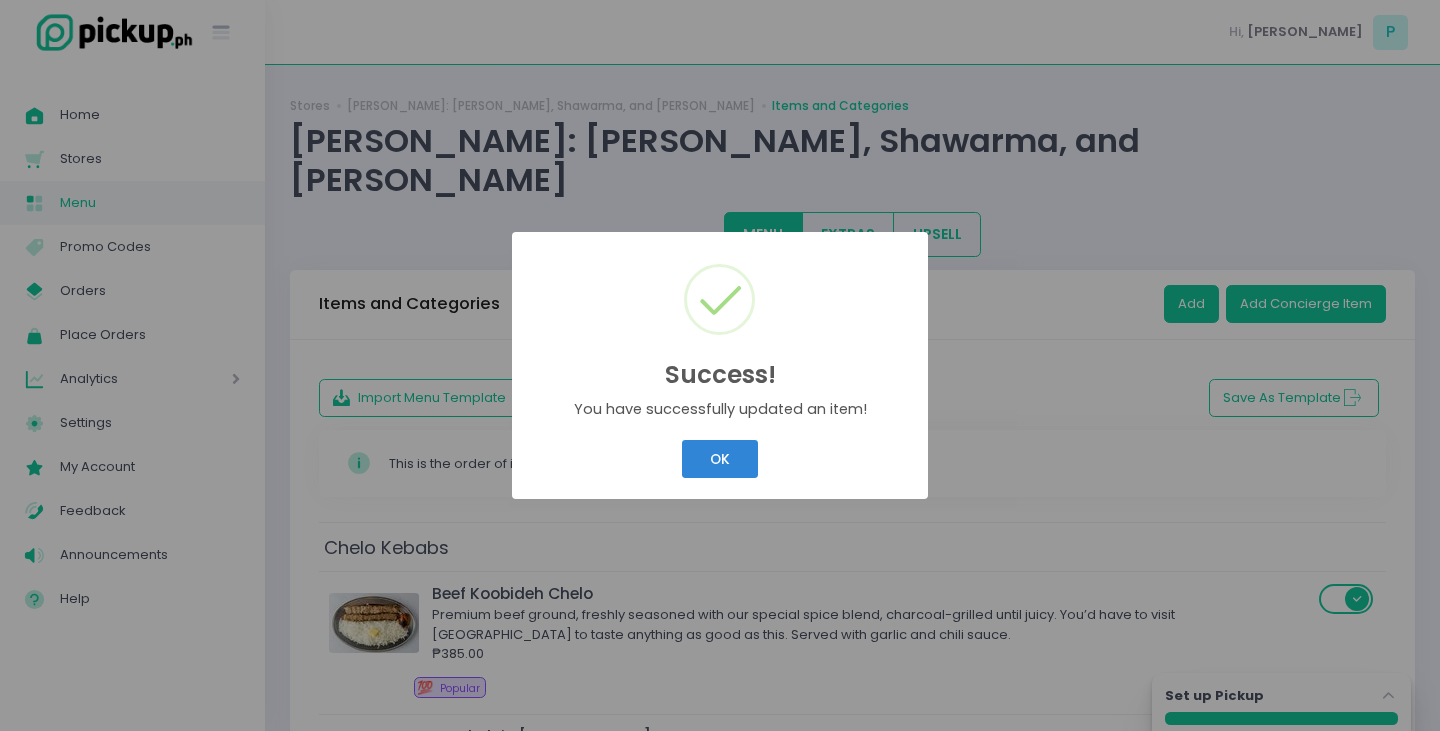 click on "OK Cancel" at bounding box center [720, 459] 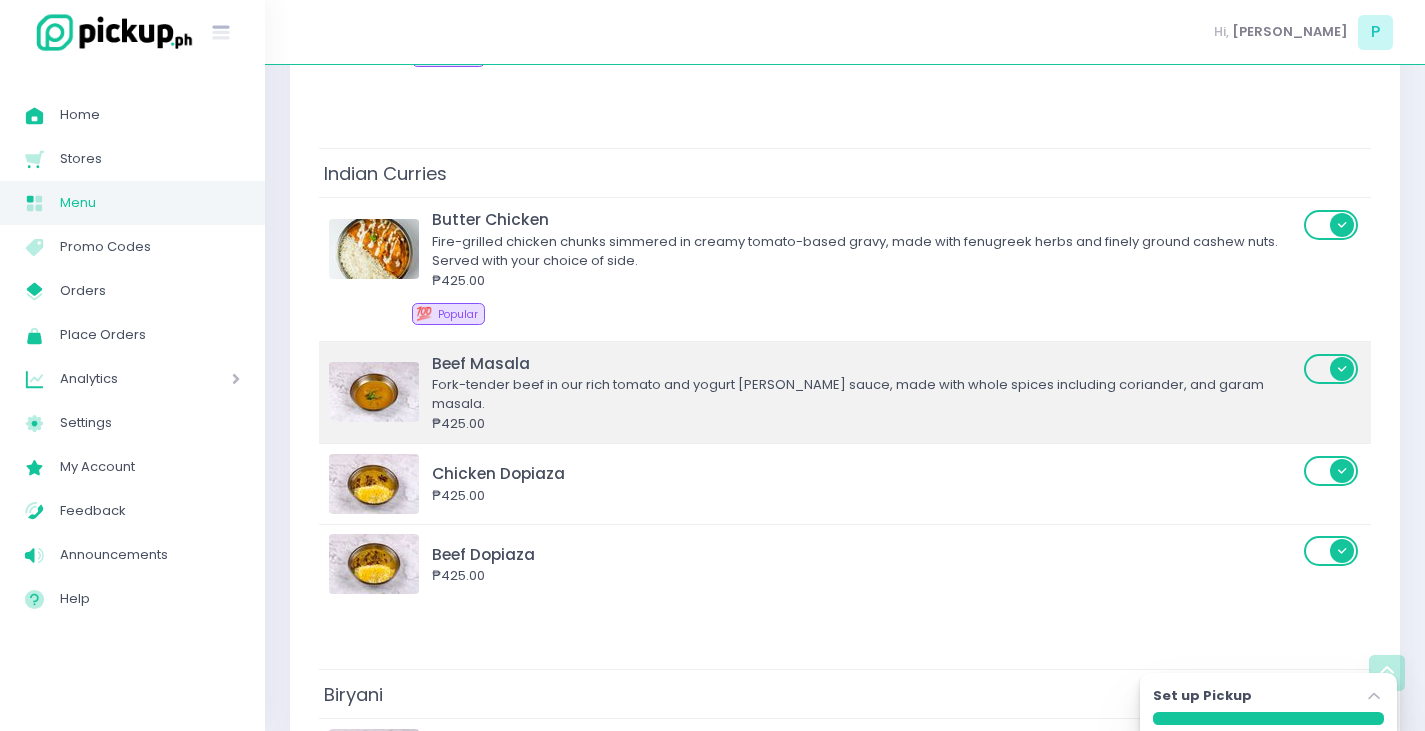 scroll, scrollTop: 3100, scrollLeft: 0, axis: vertical 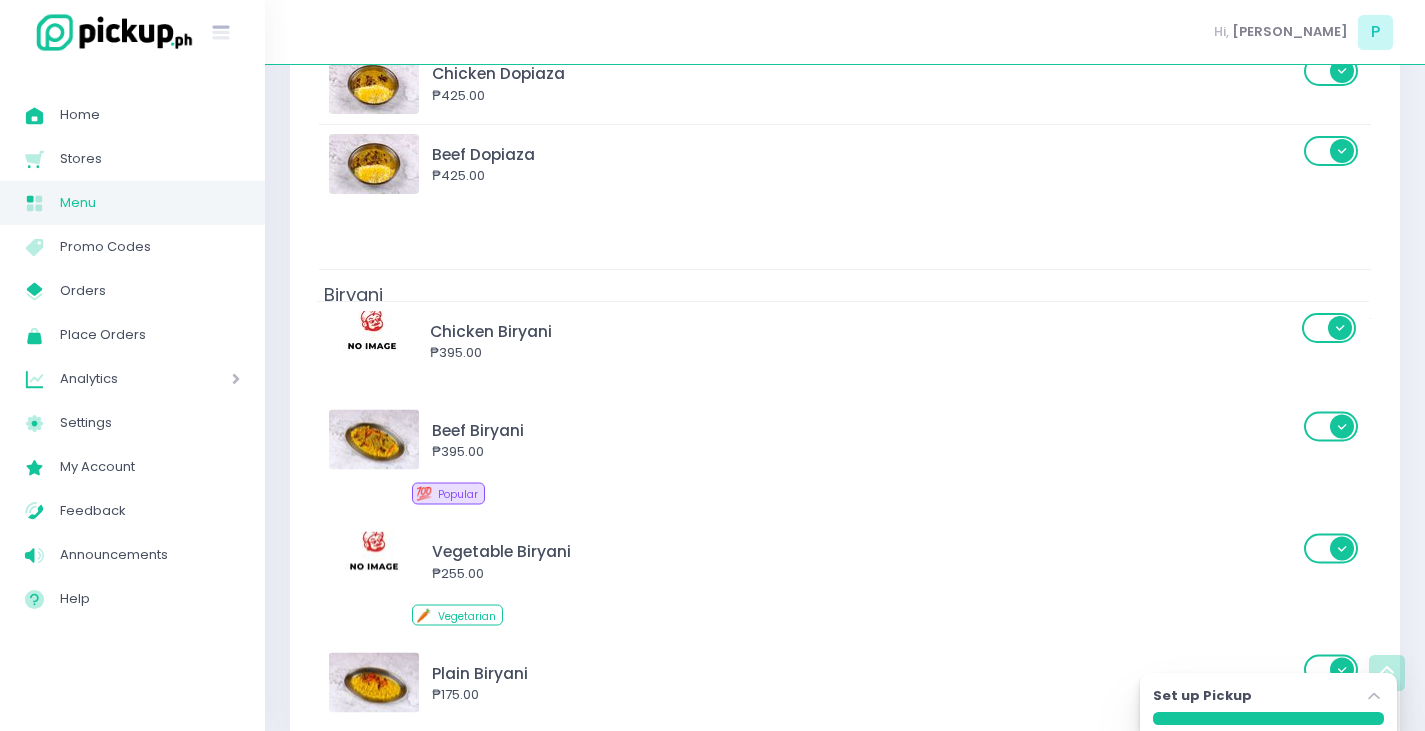 drag, startPoint x: 627, startPoint y: 419, endPoint x: 625, endPoint y: 321, distance: 98.02041 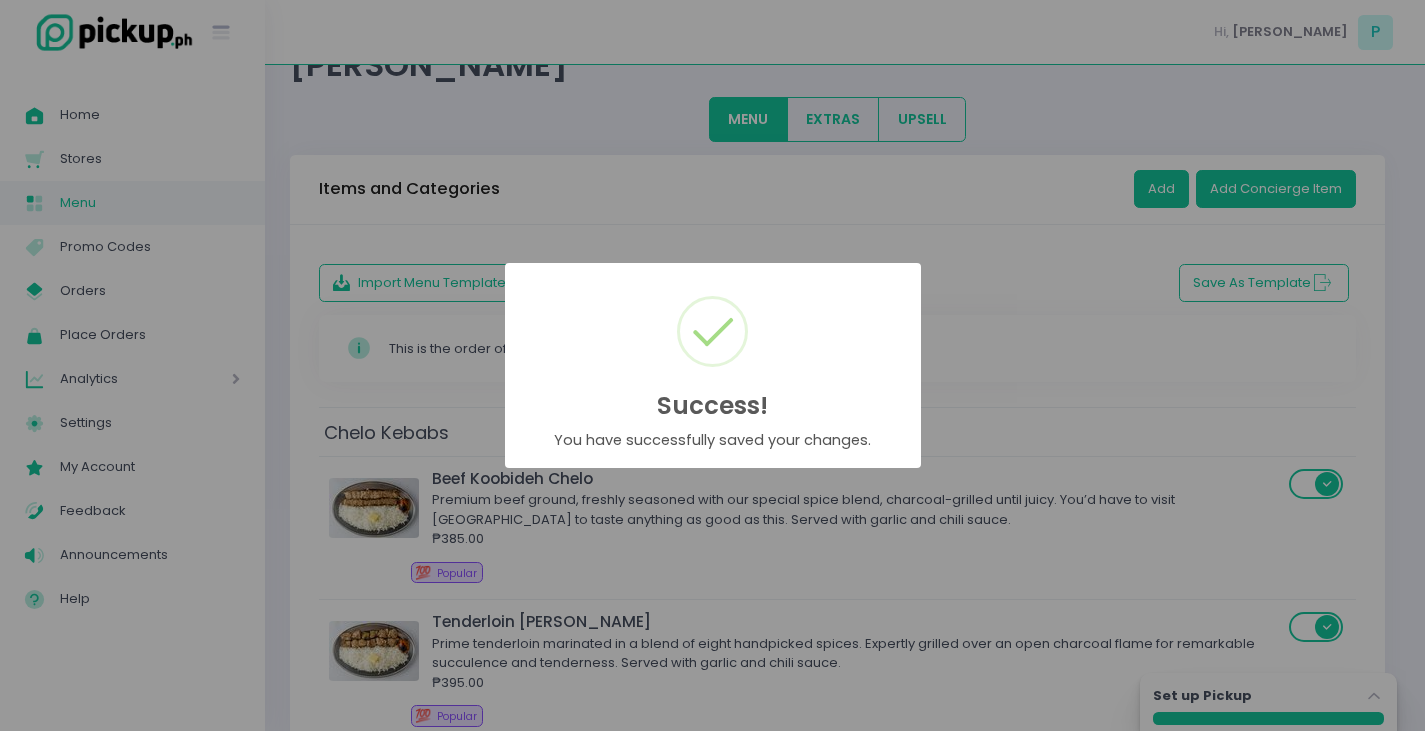 scroll, scrollTop: 3100, scrollLeft: 0, axis: vertical 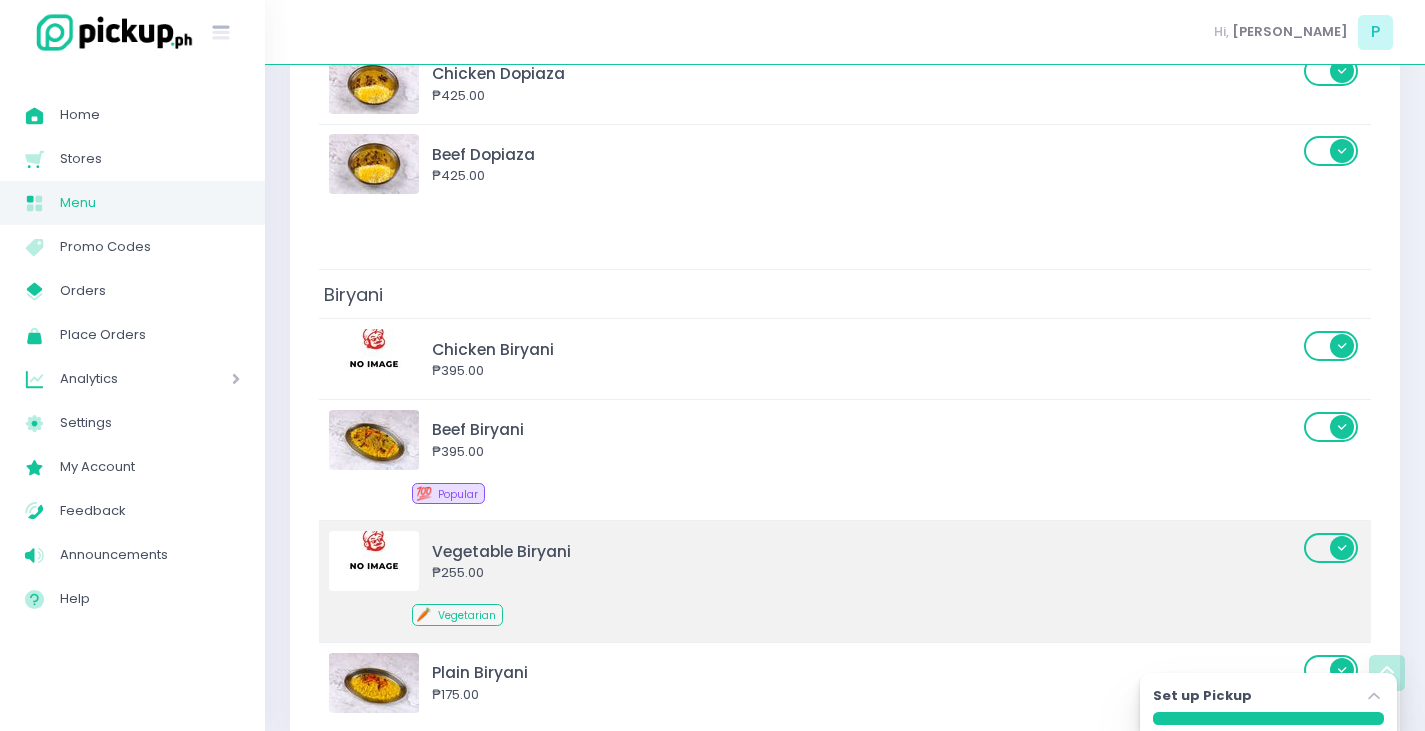 click on "Vegetable Biryani   ₱255.00" at bounding box center [816, 561] 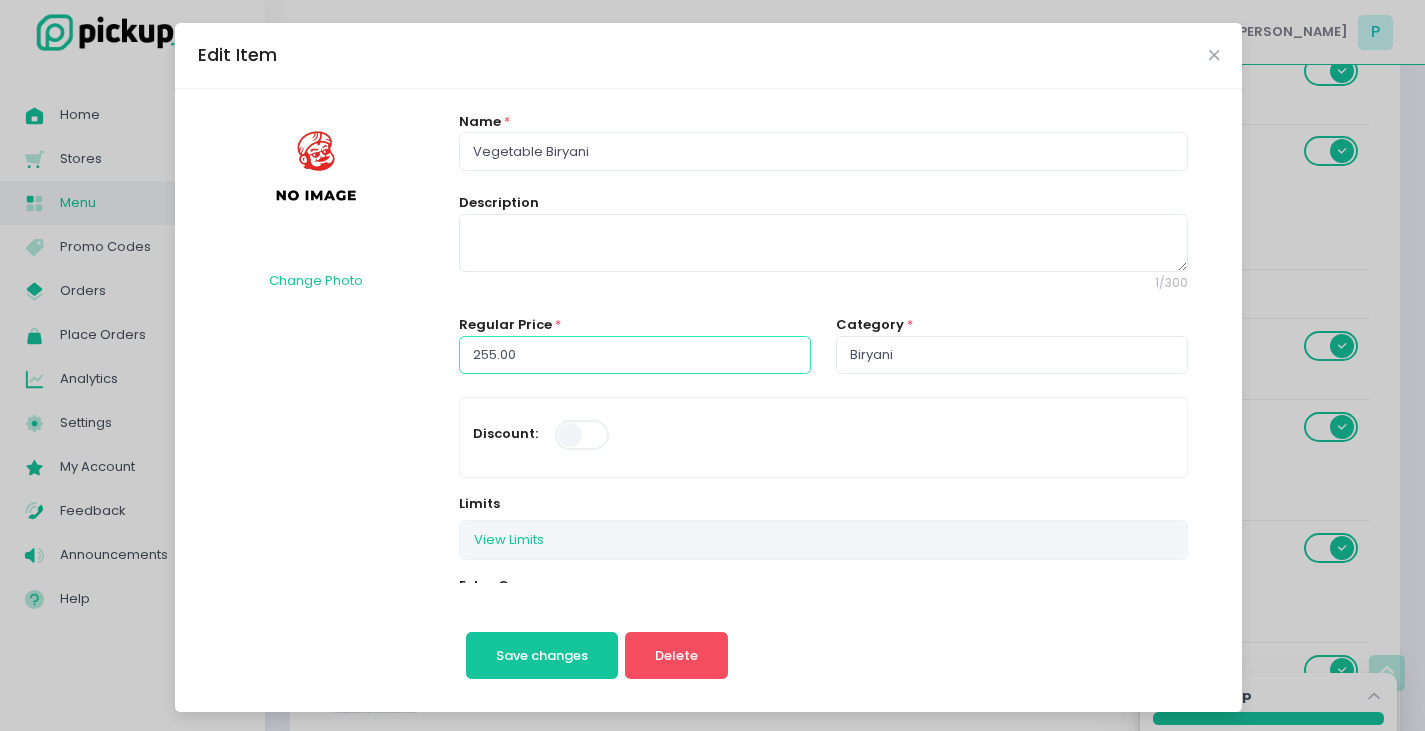 drag, startPoint x: 559, startPoint y: 362, endPoint x: 0, endPoint y: 252, distance: 569.7201 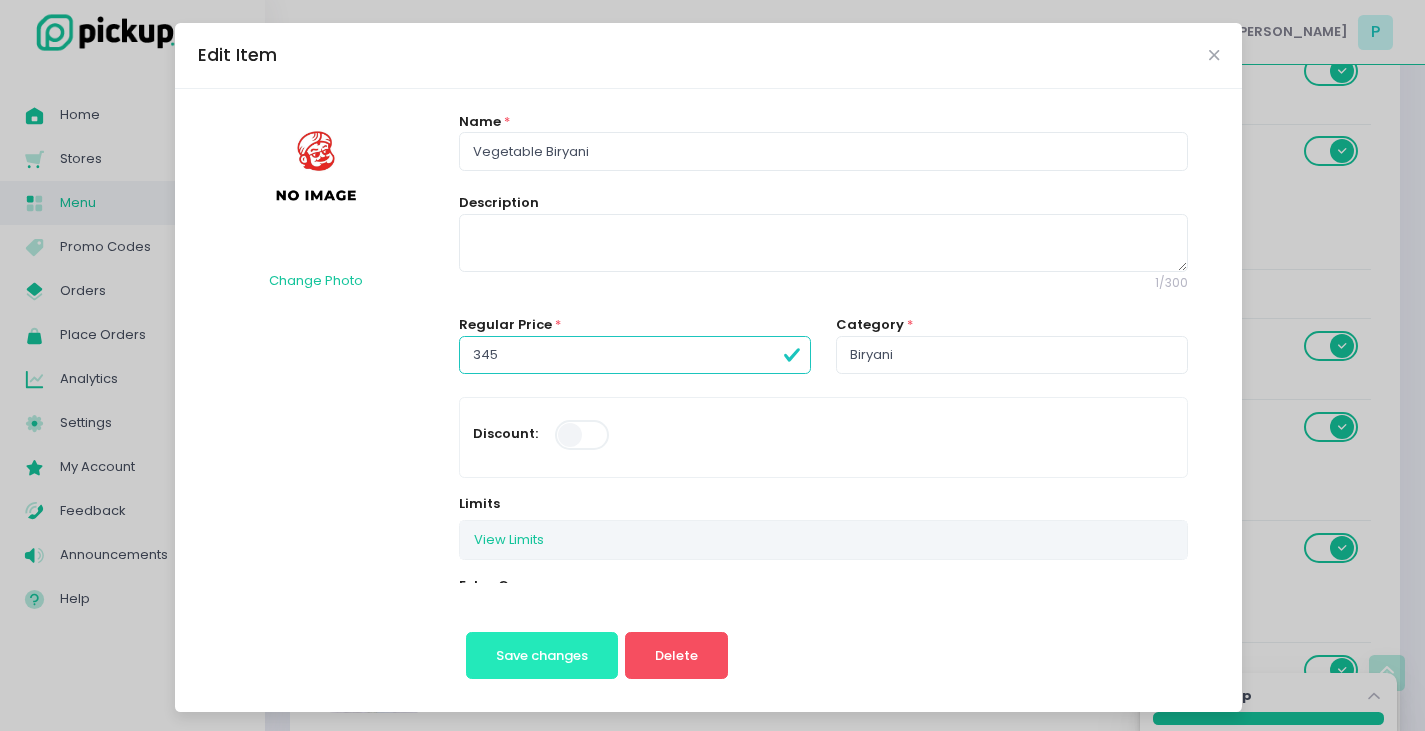 type on "345.00" 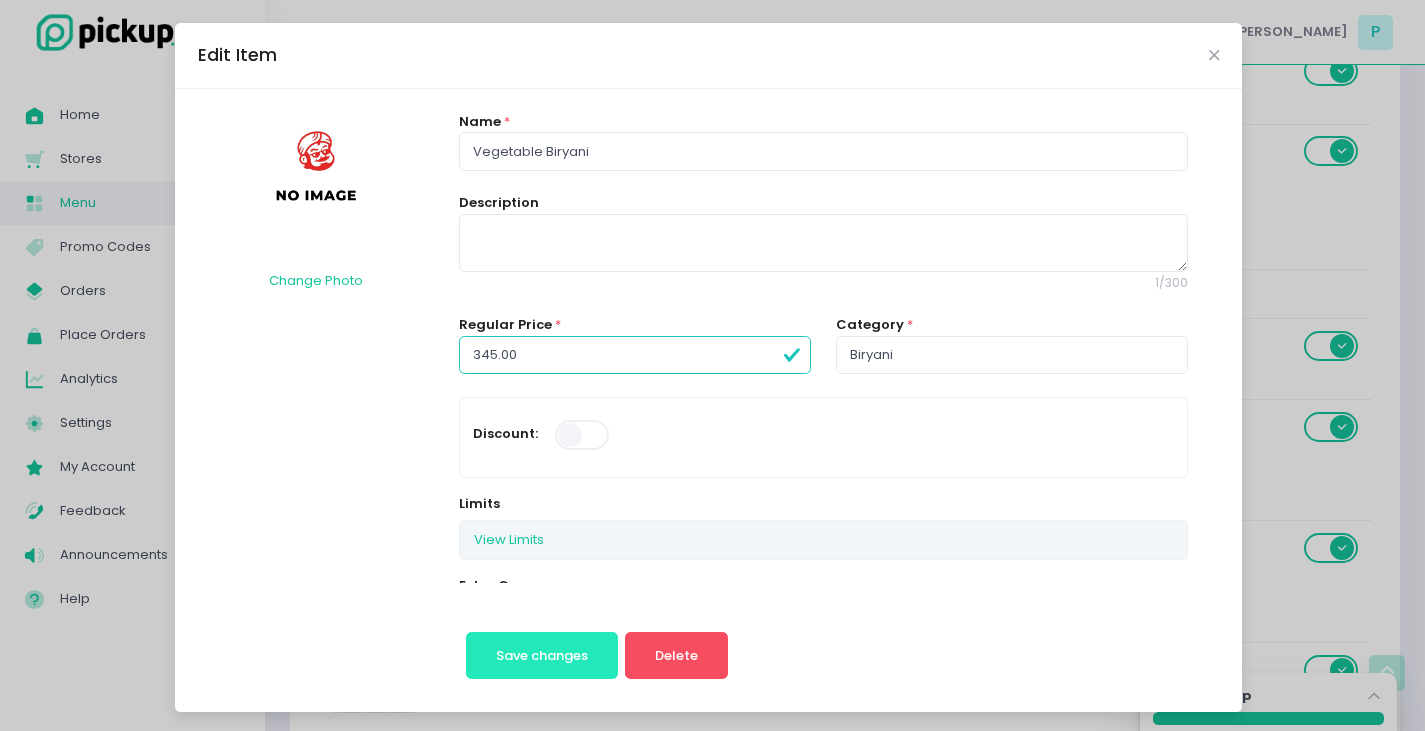 click on "Save changes" at bounding box center (542, 655) 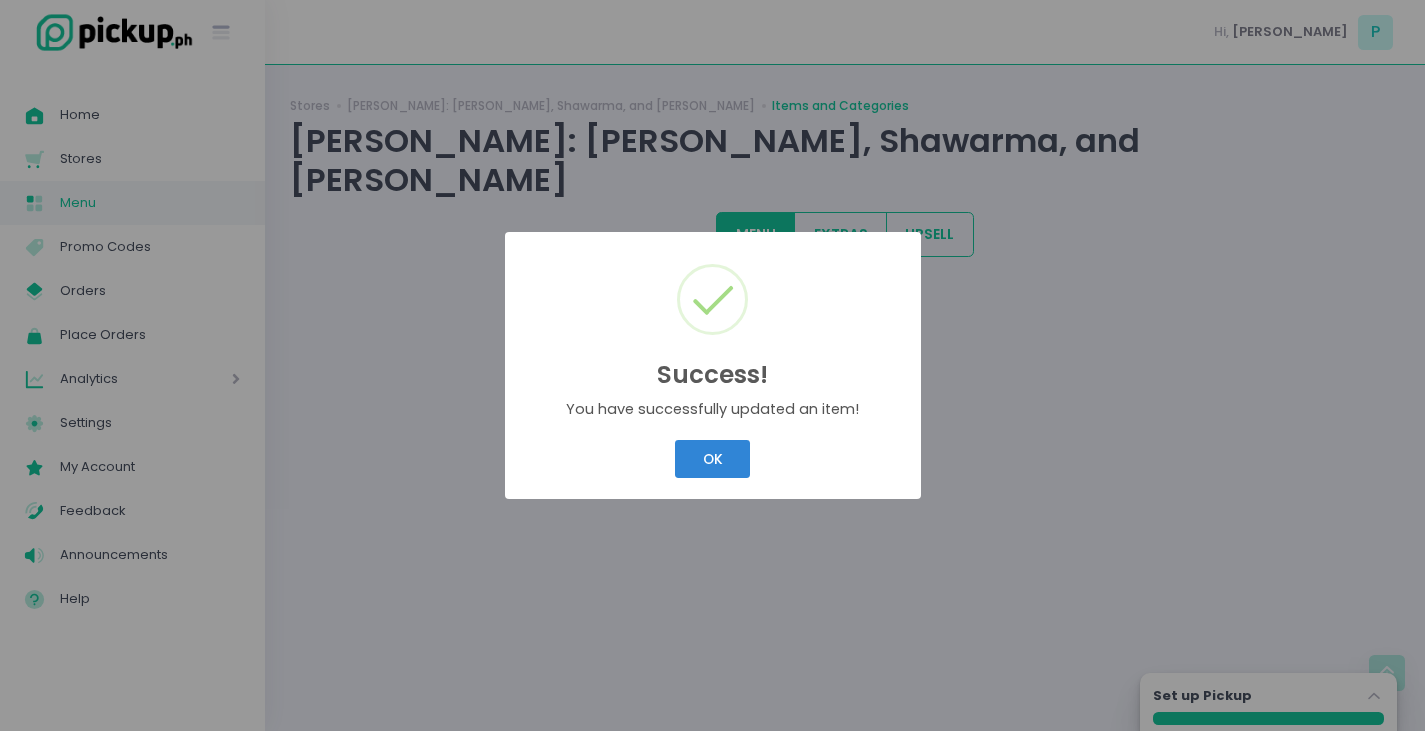 scroll, scrollTop: 0, scrollLeft: 0, axis: both 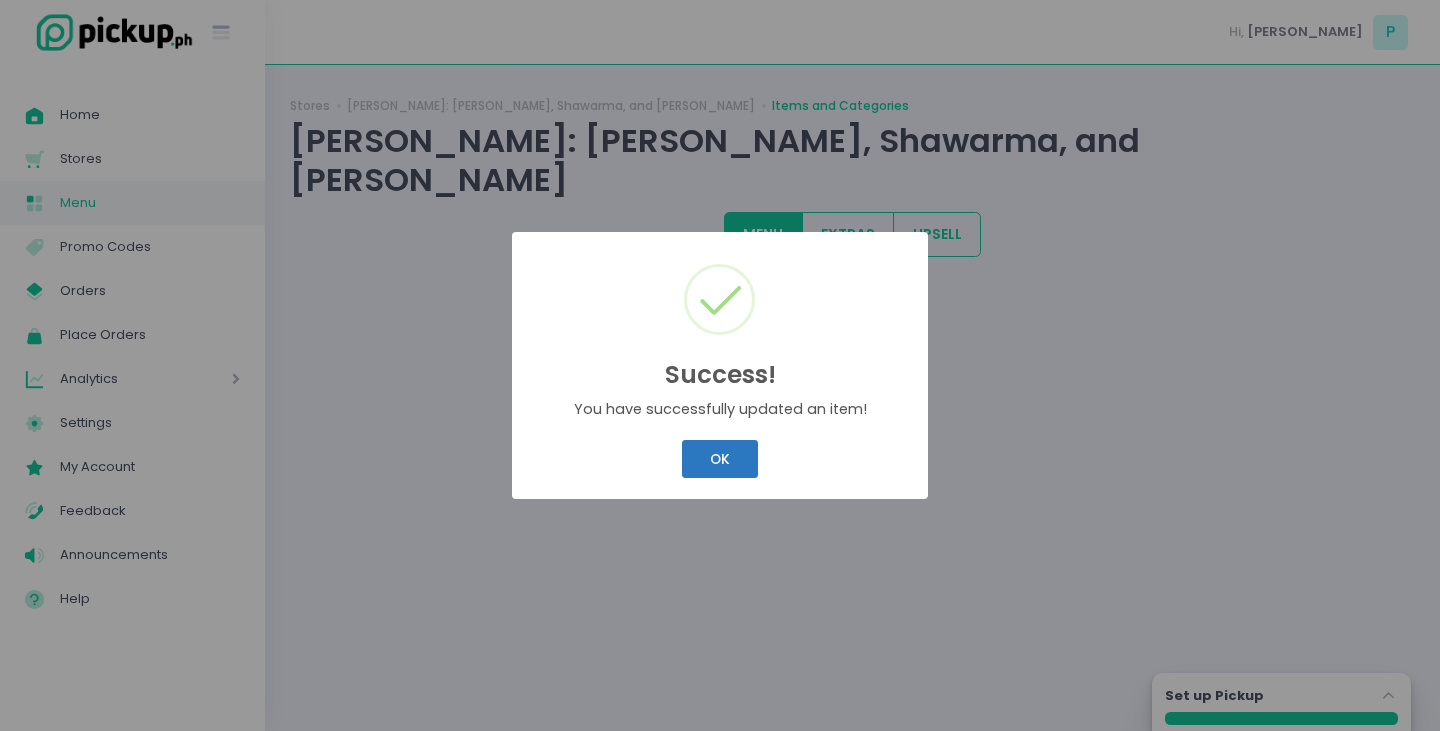 click on "OK" at bounding box center [719, 459] 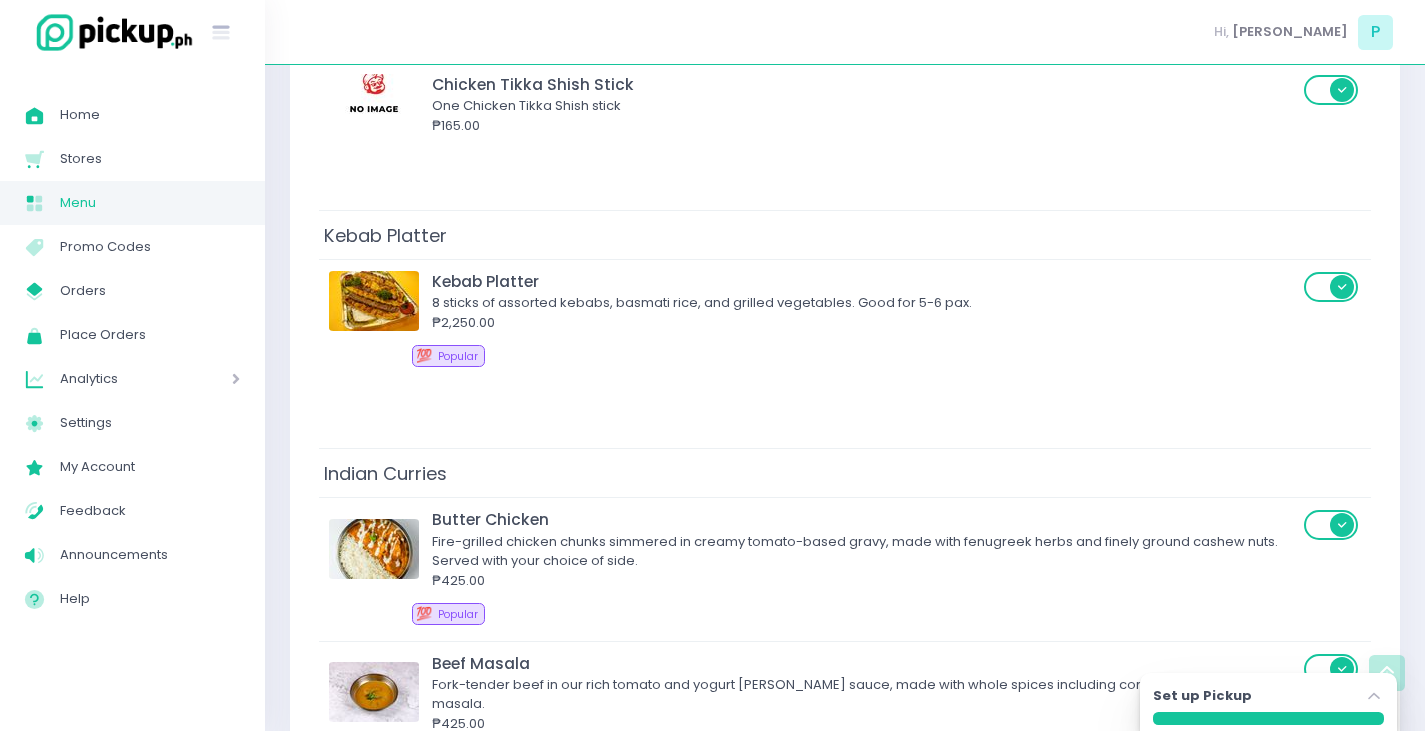 scroll, scrollTop: 2800, scrollLeft: 0, axis: vertical 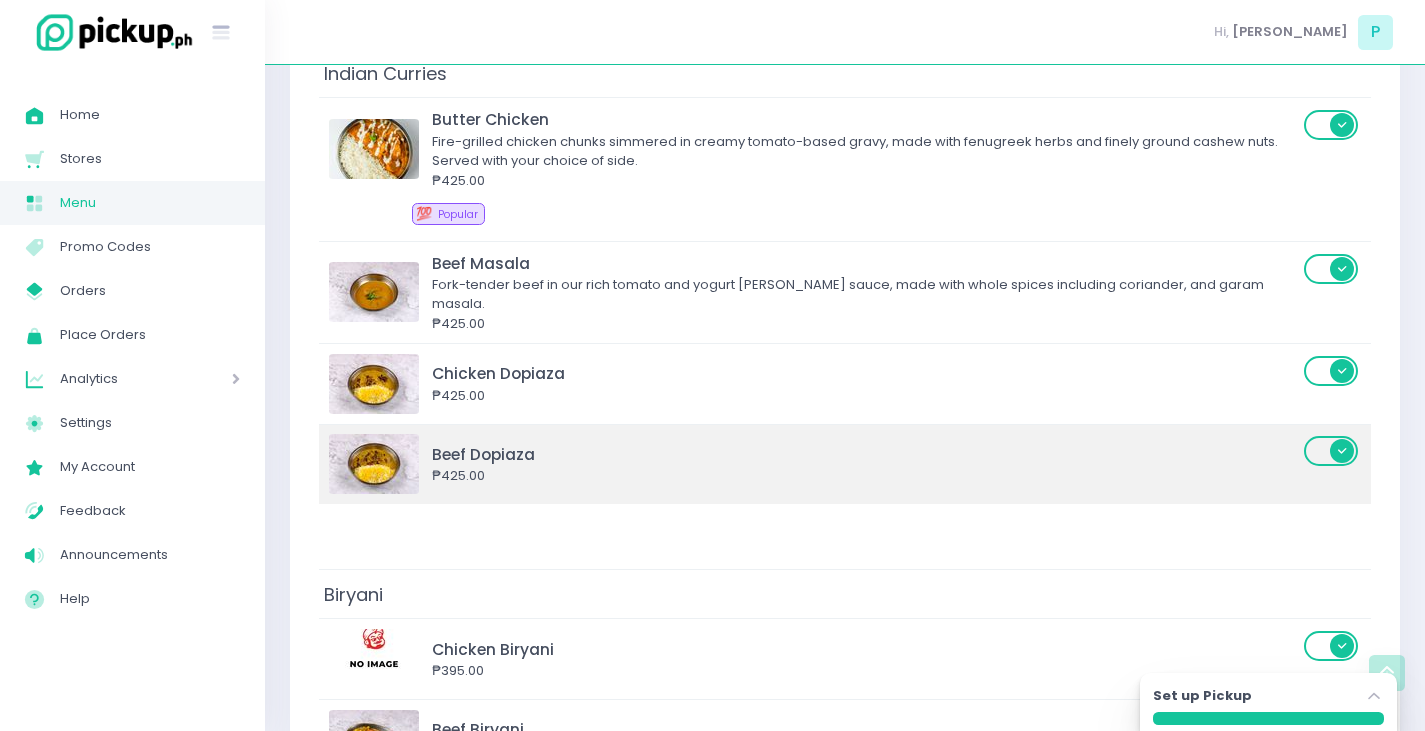 click on "₱425.00" at bounding box center [865, 476] 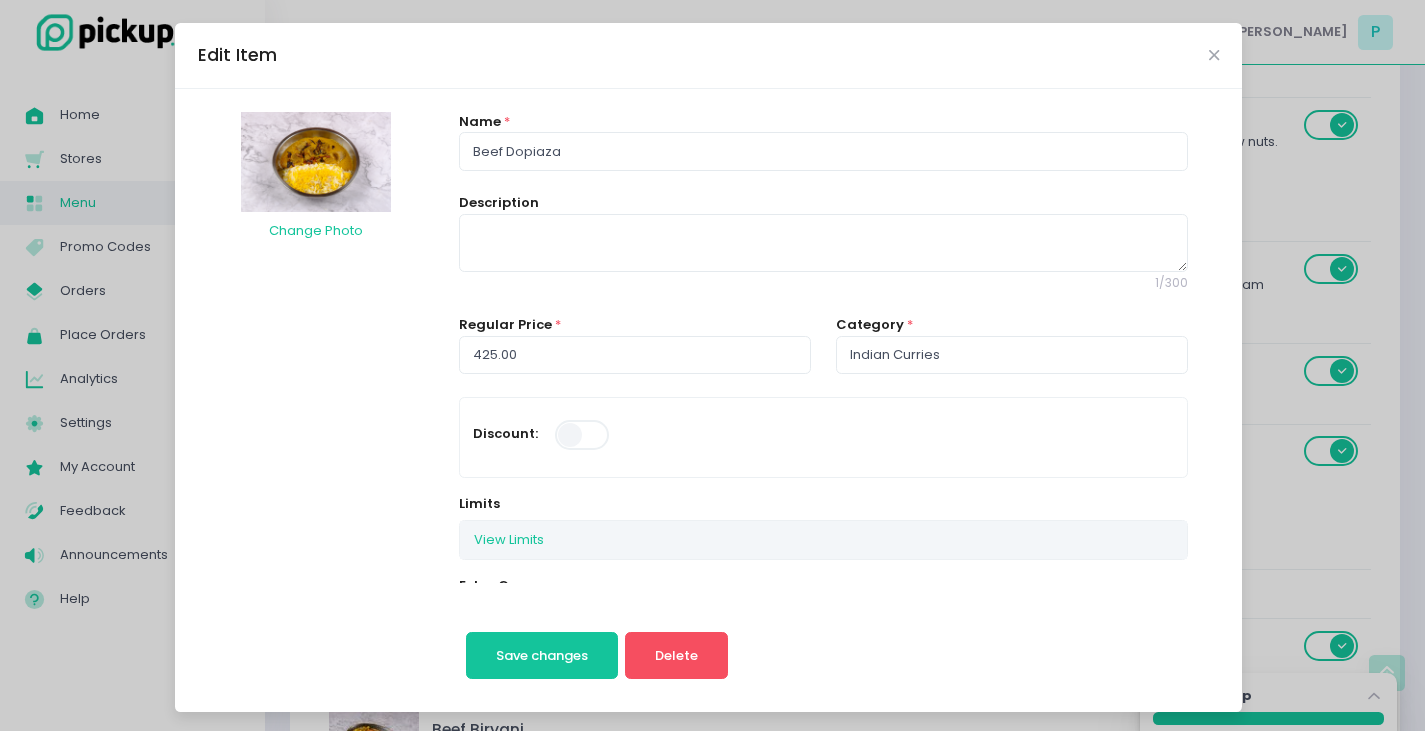click on "Edit  Item" at bounding box center [708, 56] 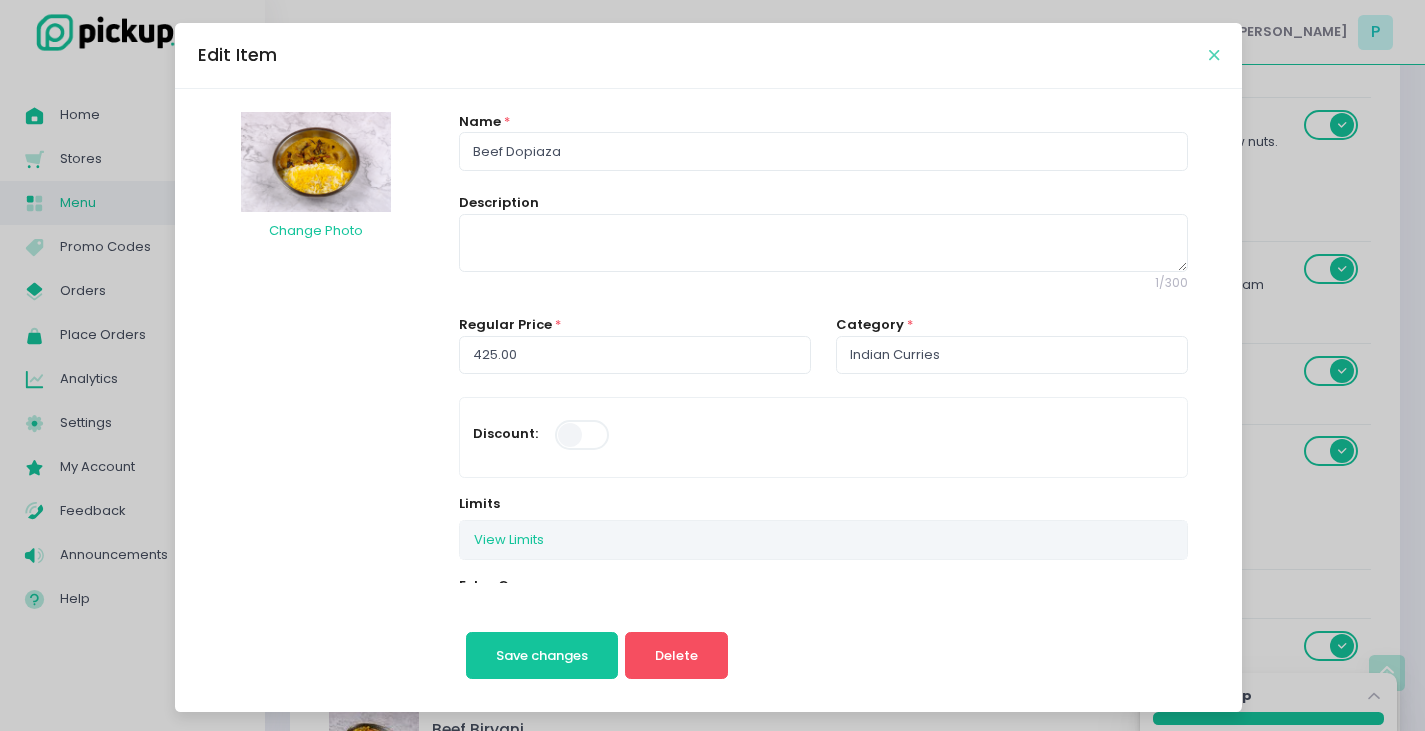 click at bounding box center (1214, 55) 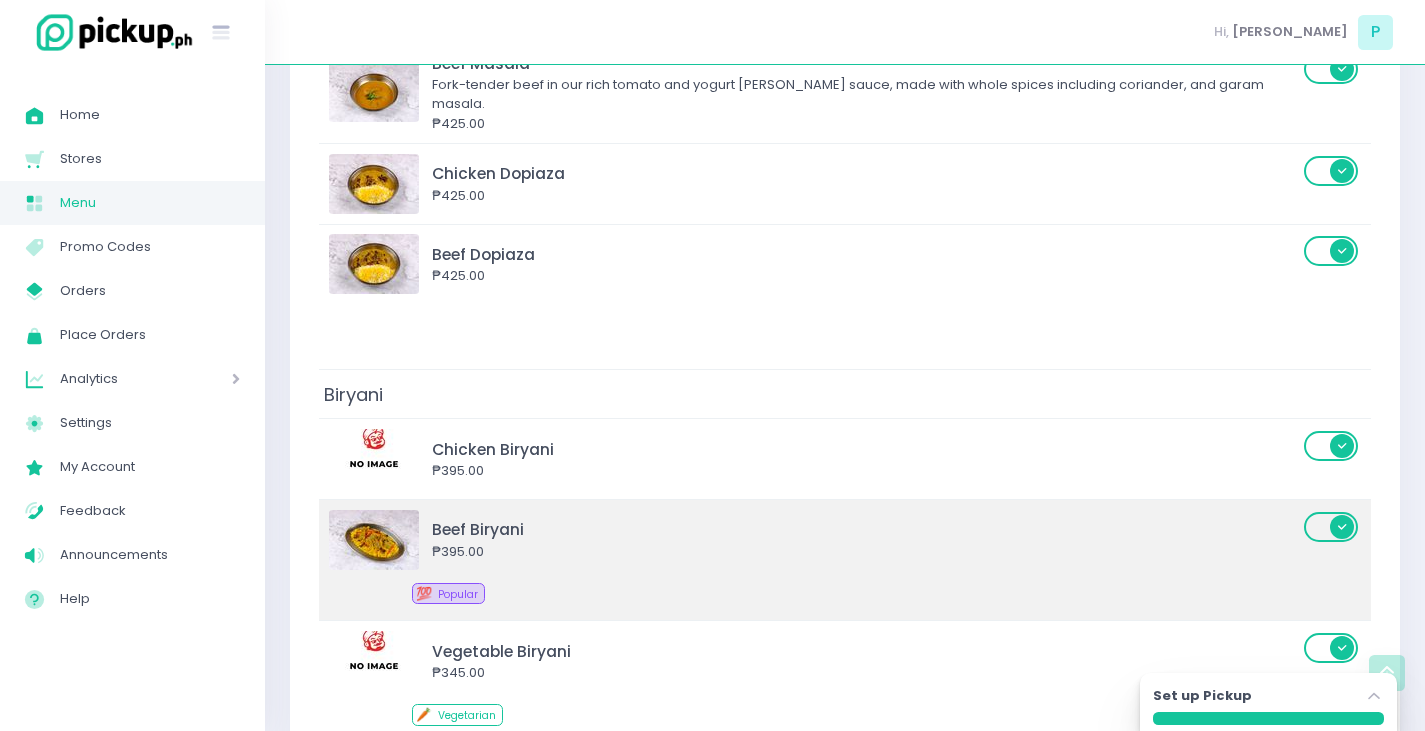 scroll, scrollTop: 3300, scrollLeft: 0, axis: vertical 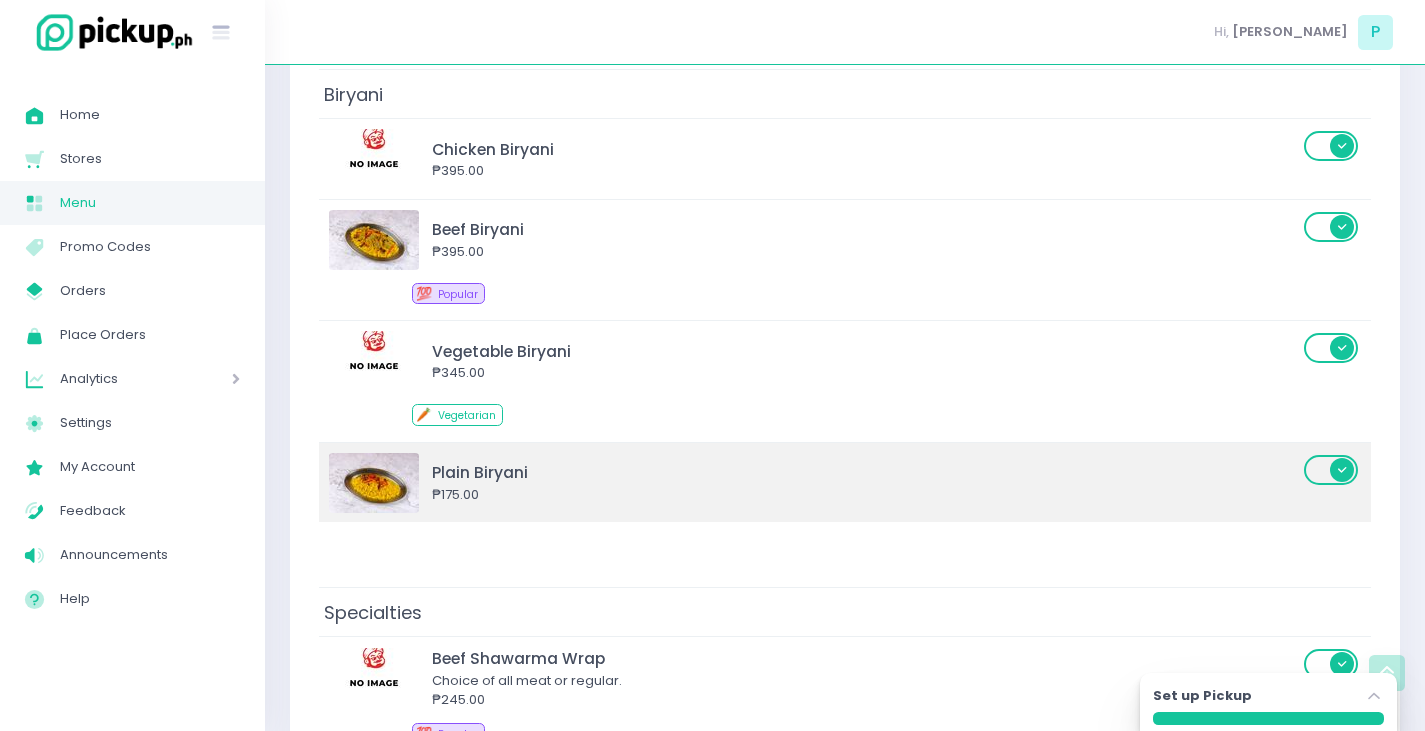 click on "Plain Biryani   ₱175.00" at bounding box center [845, 482] 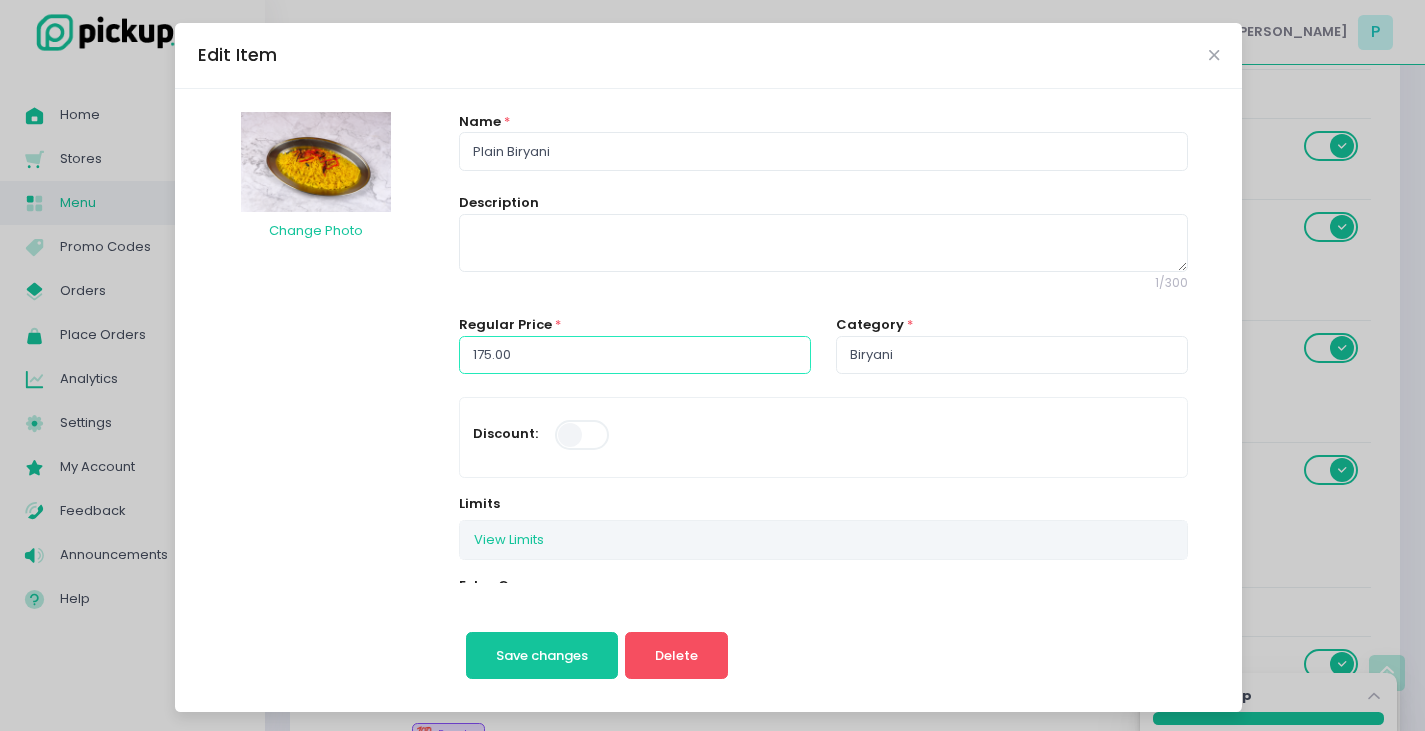 drag, startPoint x: 450, startPoint y: 328, endPoint x: 281, endPoint y: 312, distance: 169.7557 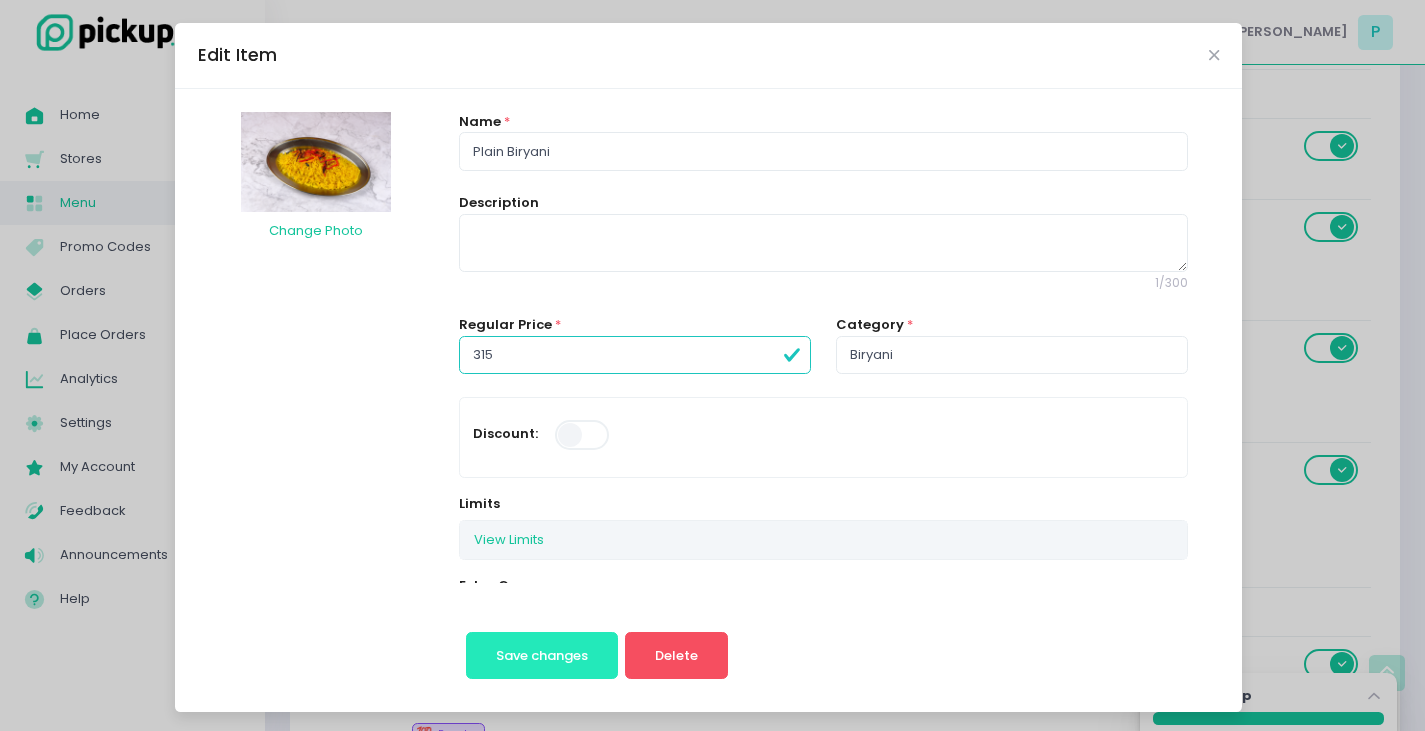 type on "315.00" 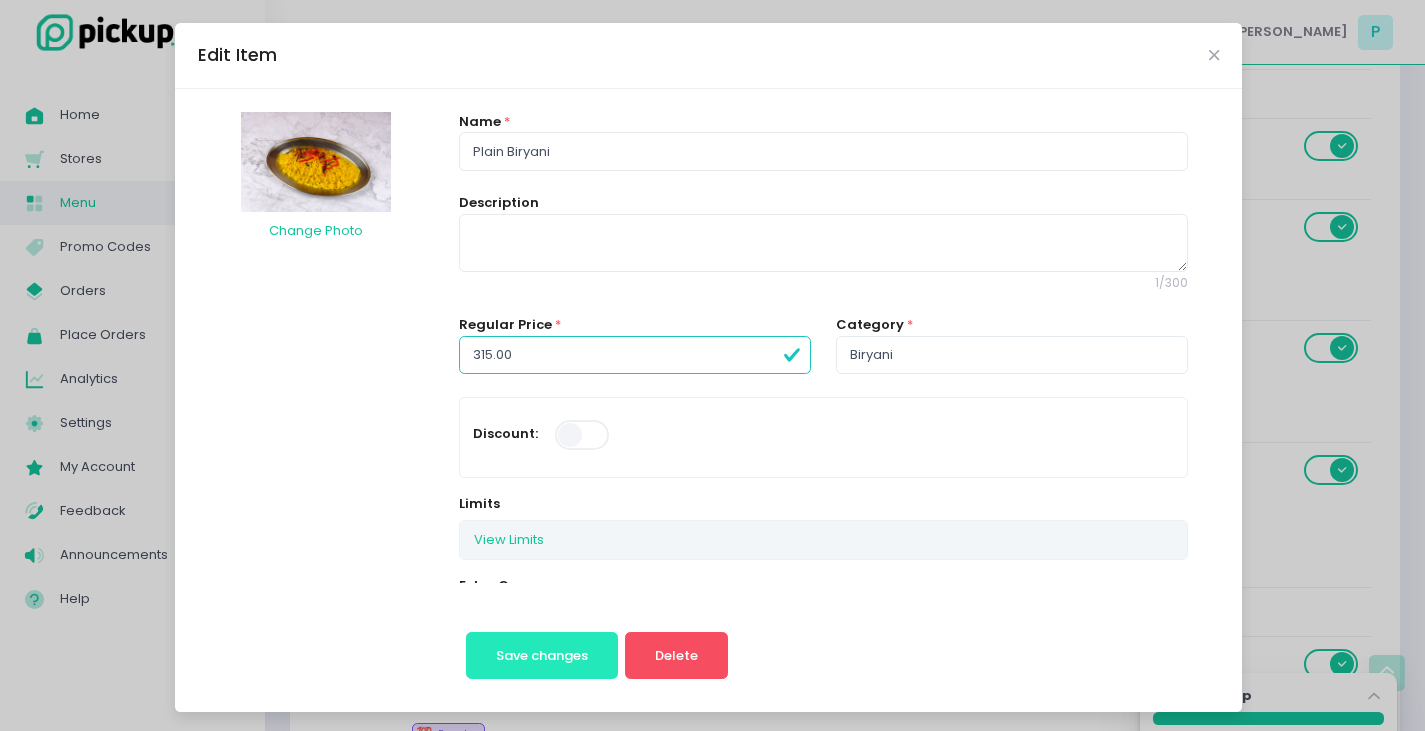 click on "Save changes" at bounding box center [542, 656] 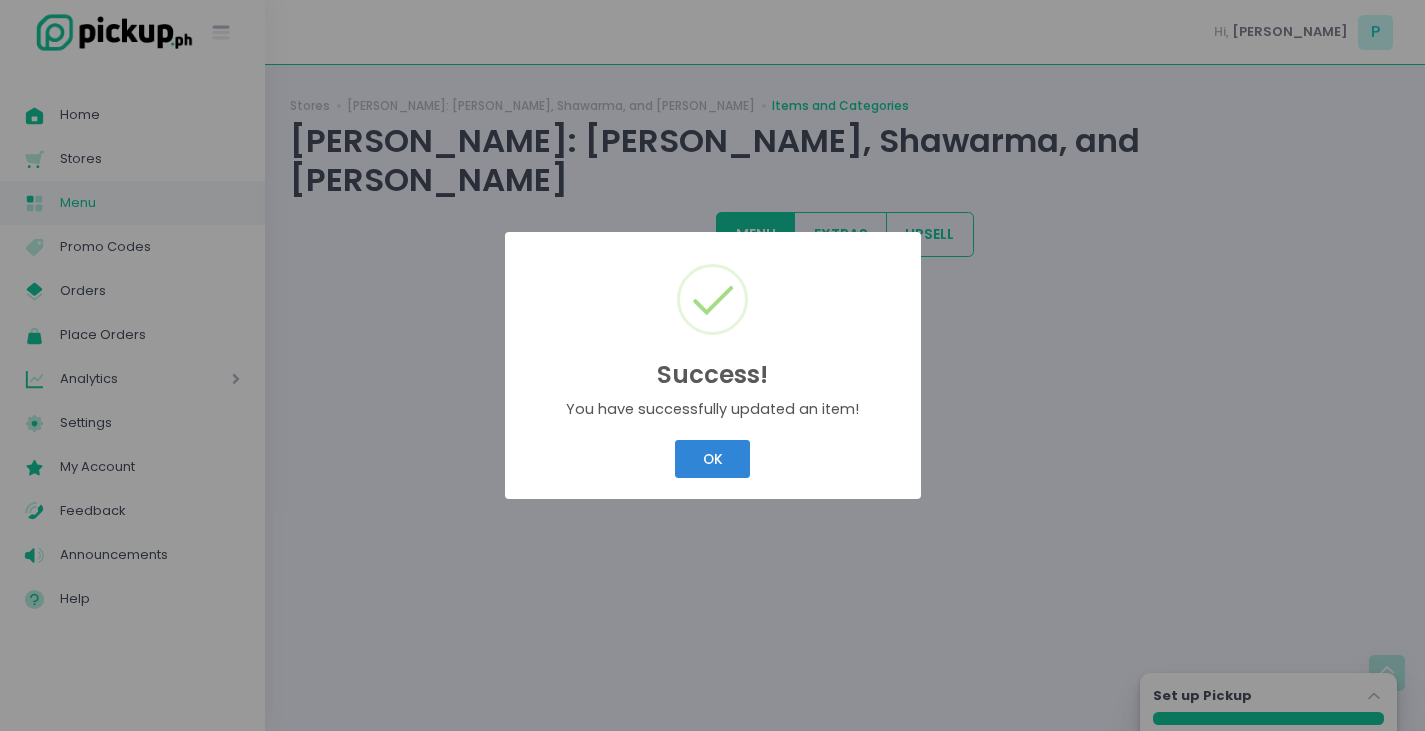 scroll, scrollTop: 0, scrollLeft: 0, axis: both 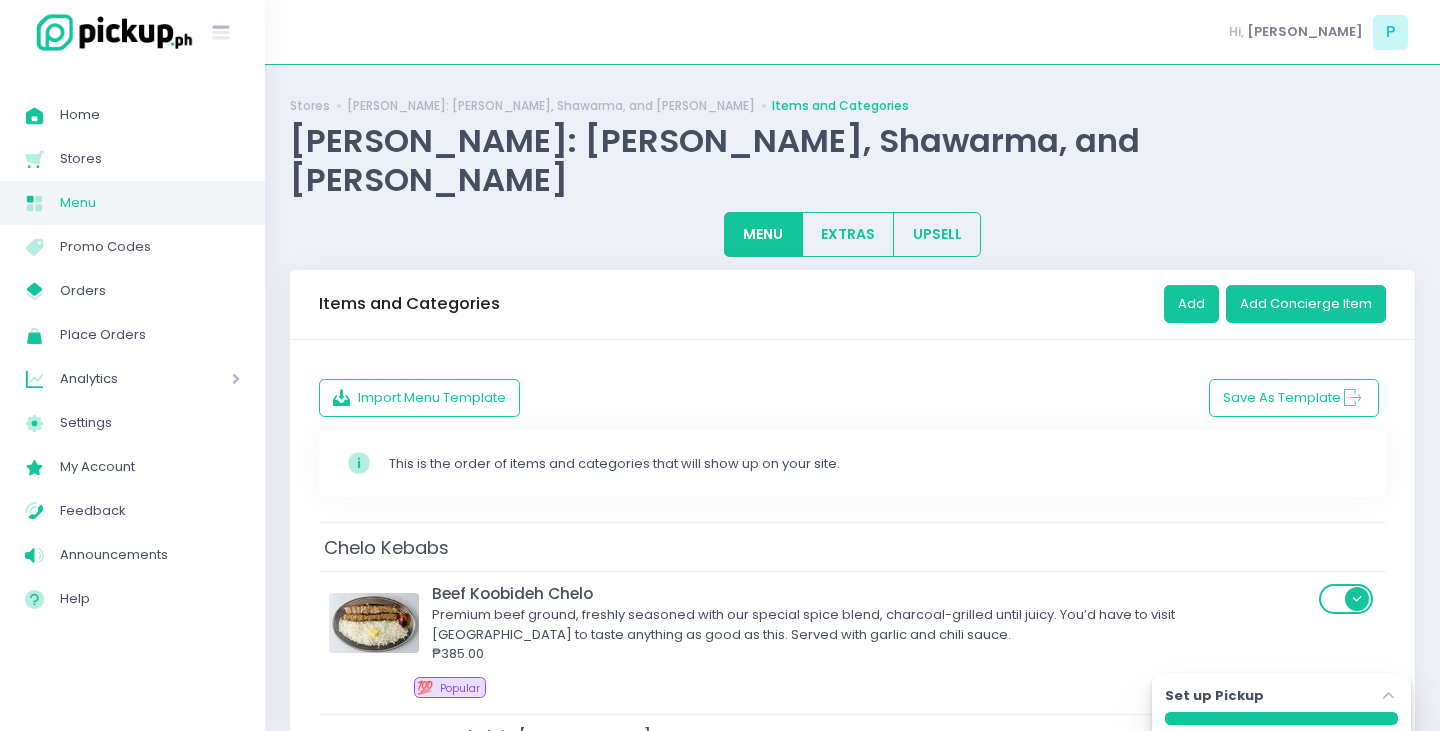 click on "Success! × You have successfully updated an item! OK Cancel" at bounding box center [720, 365] 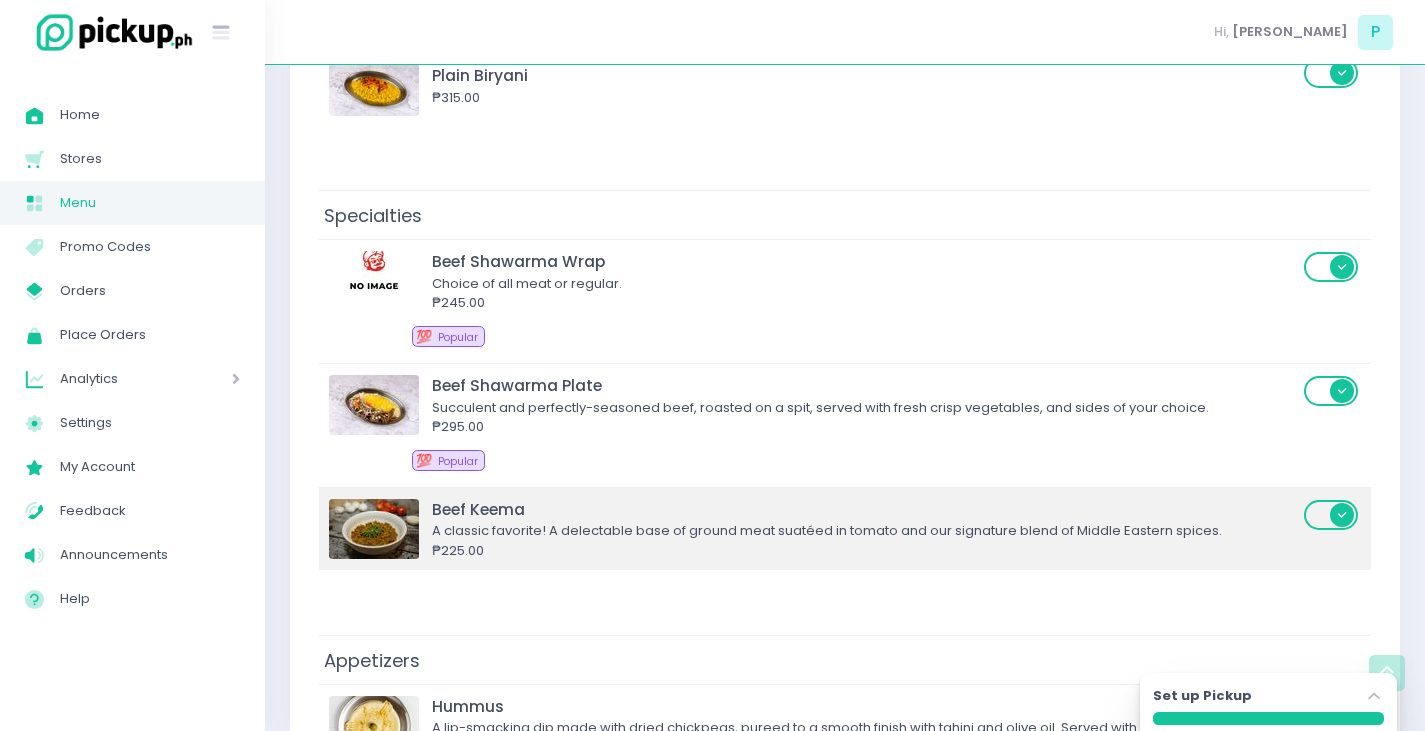 scroll, scrollTop: 3700, scrollLeft: 0, axis: vertical 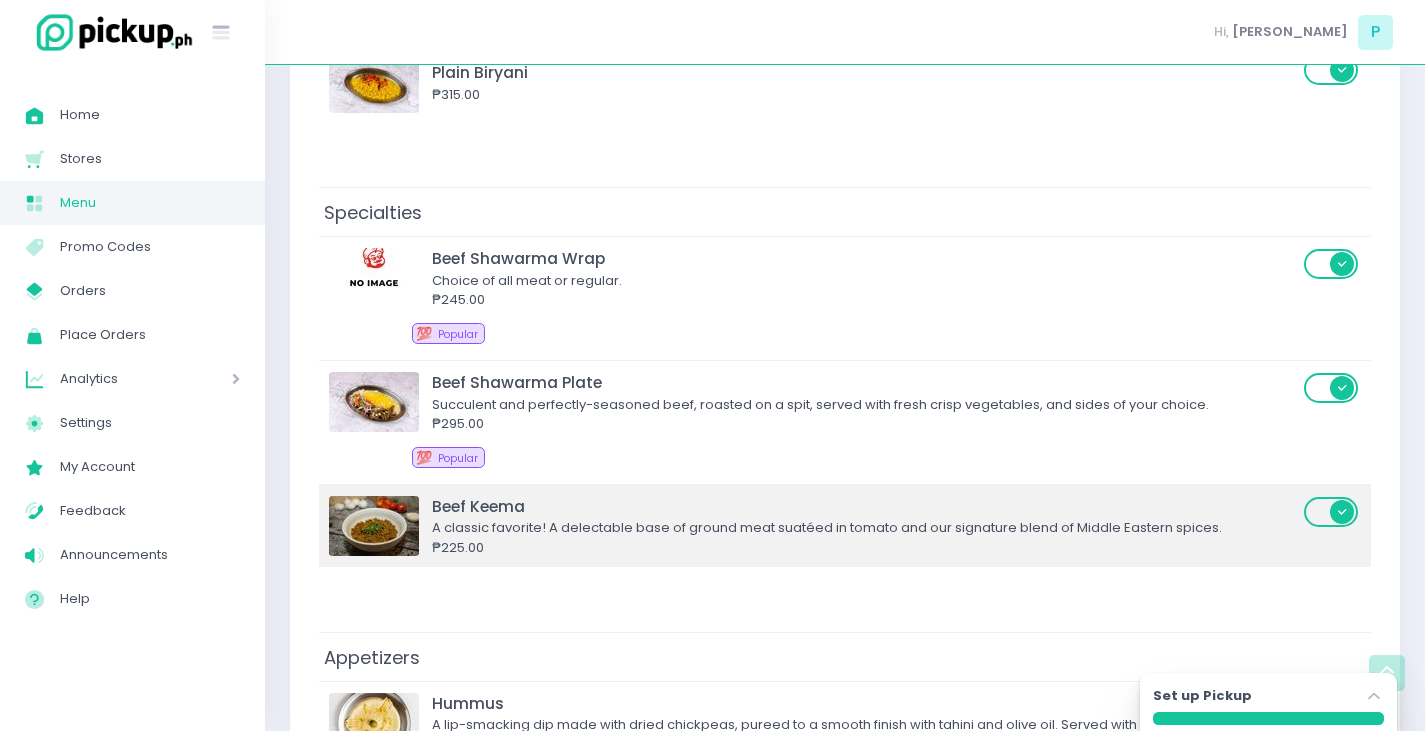 click on "₱225.00" at bounding box center [865, 548] 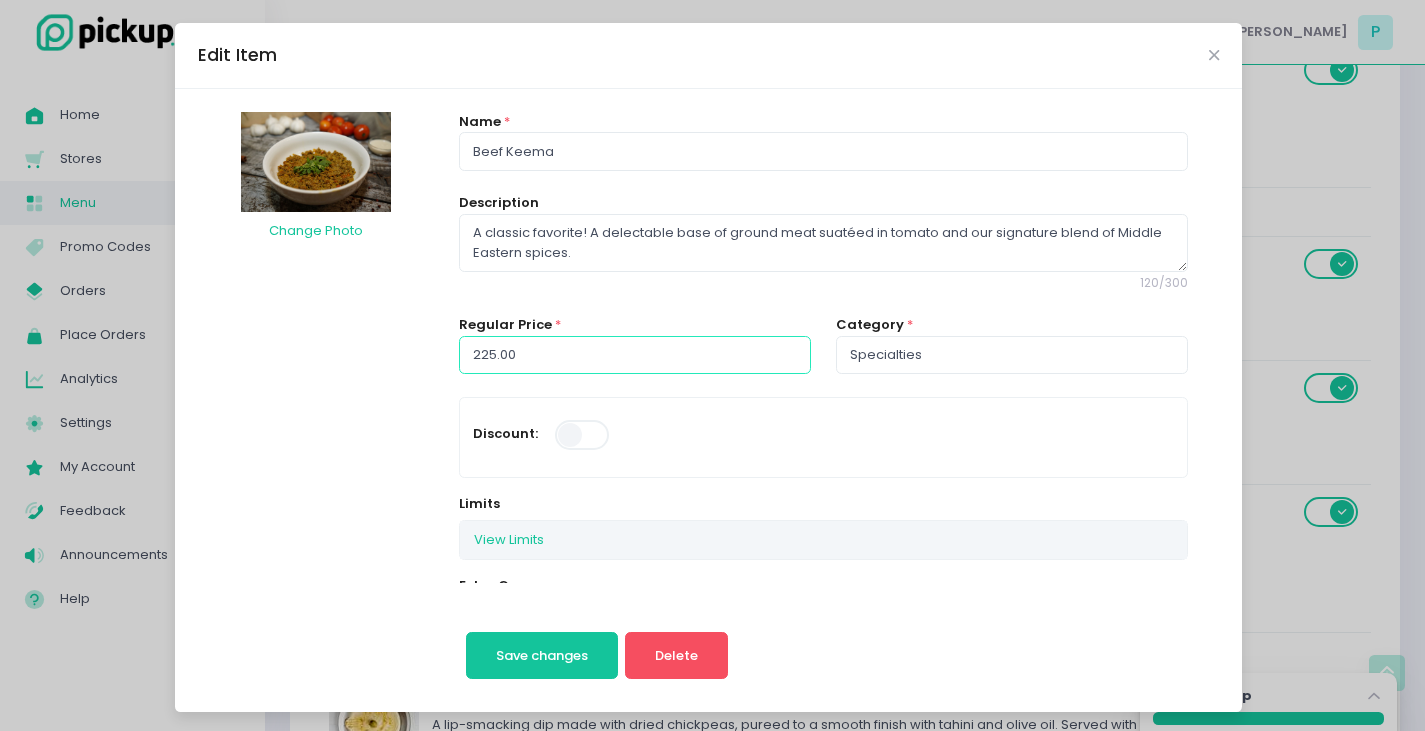 drag, startPoint x: 535, startPoint y: 362, endPoint x: 49, endPoint y: 292, distance: 491.0153 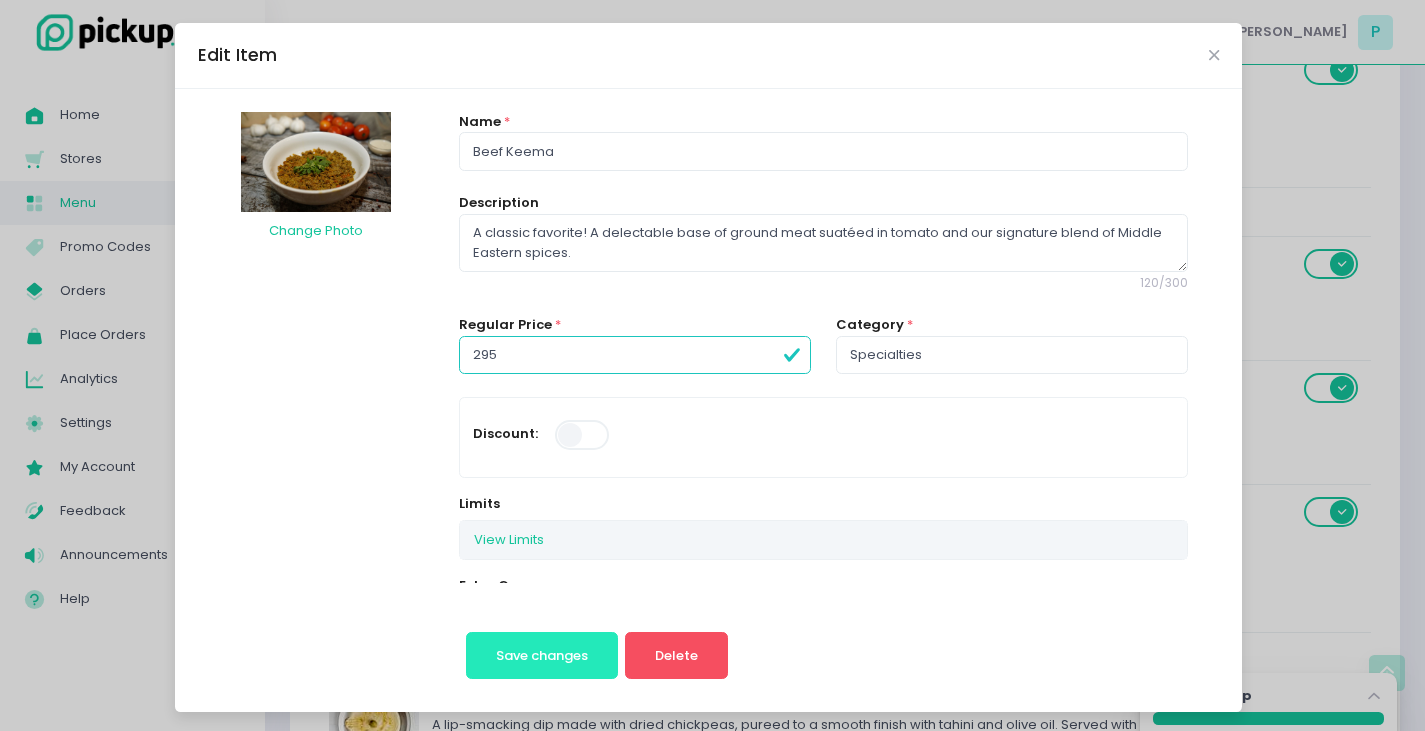 type on "295.00" 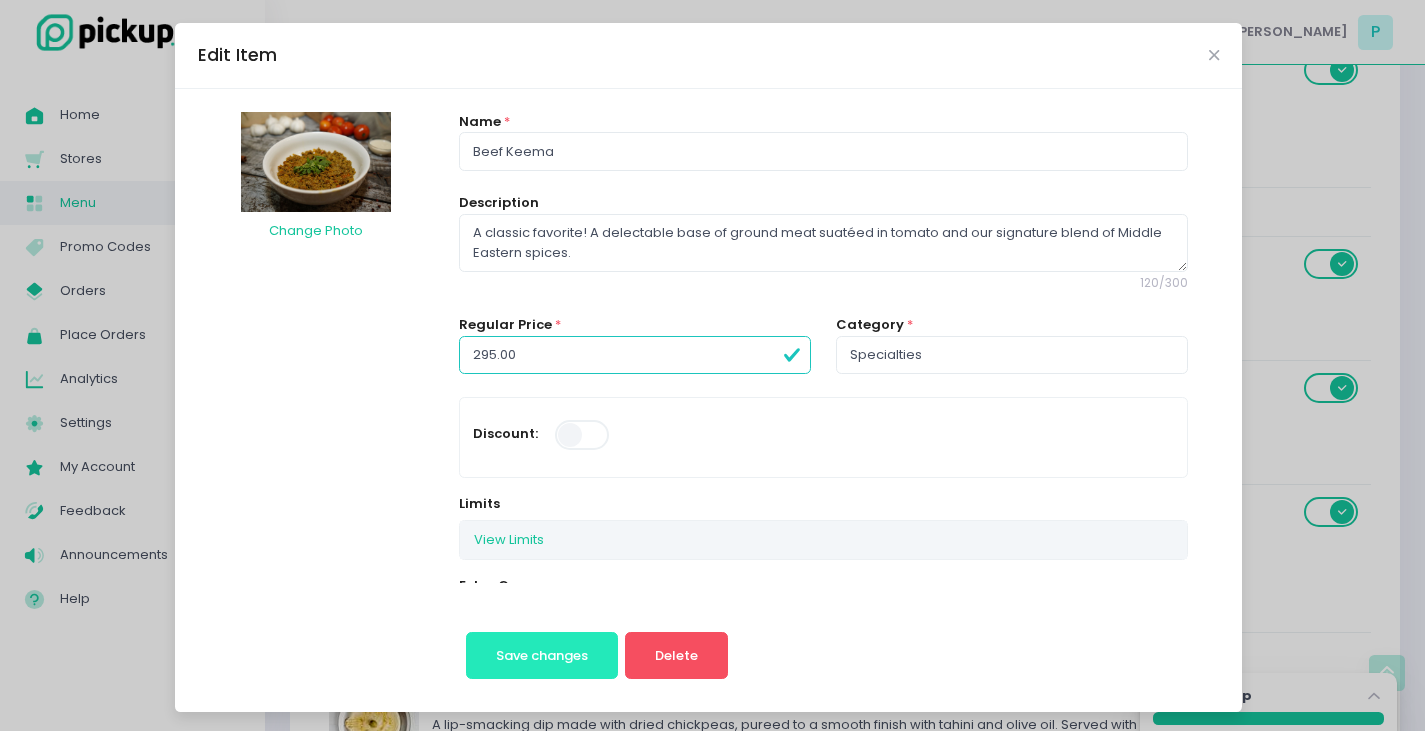 click on "Save changes" at bounding box center [542, 656] 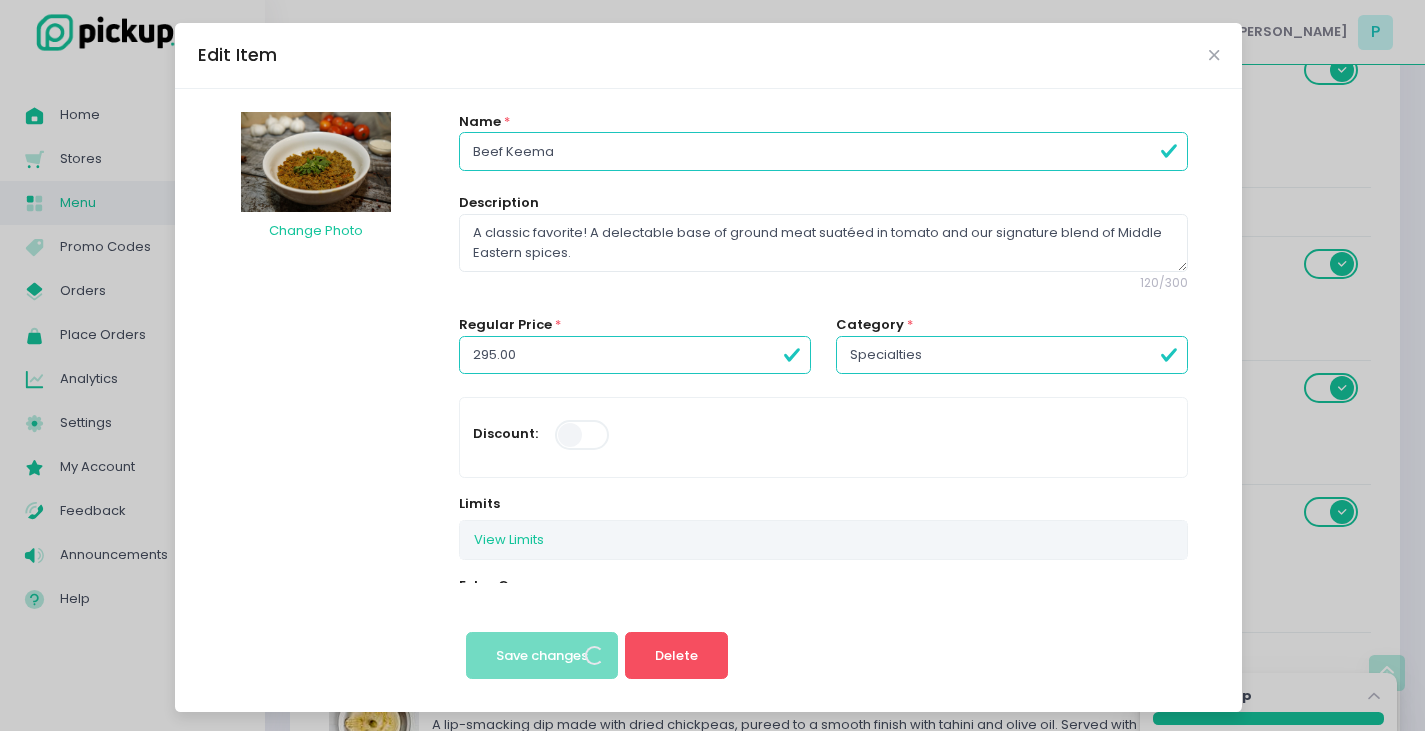 scroll, scrollTop: 0, scrollLeft: 0, axis: both 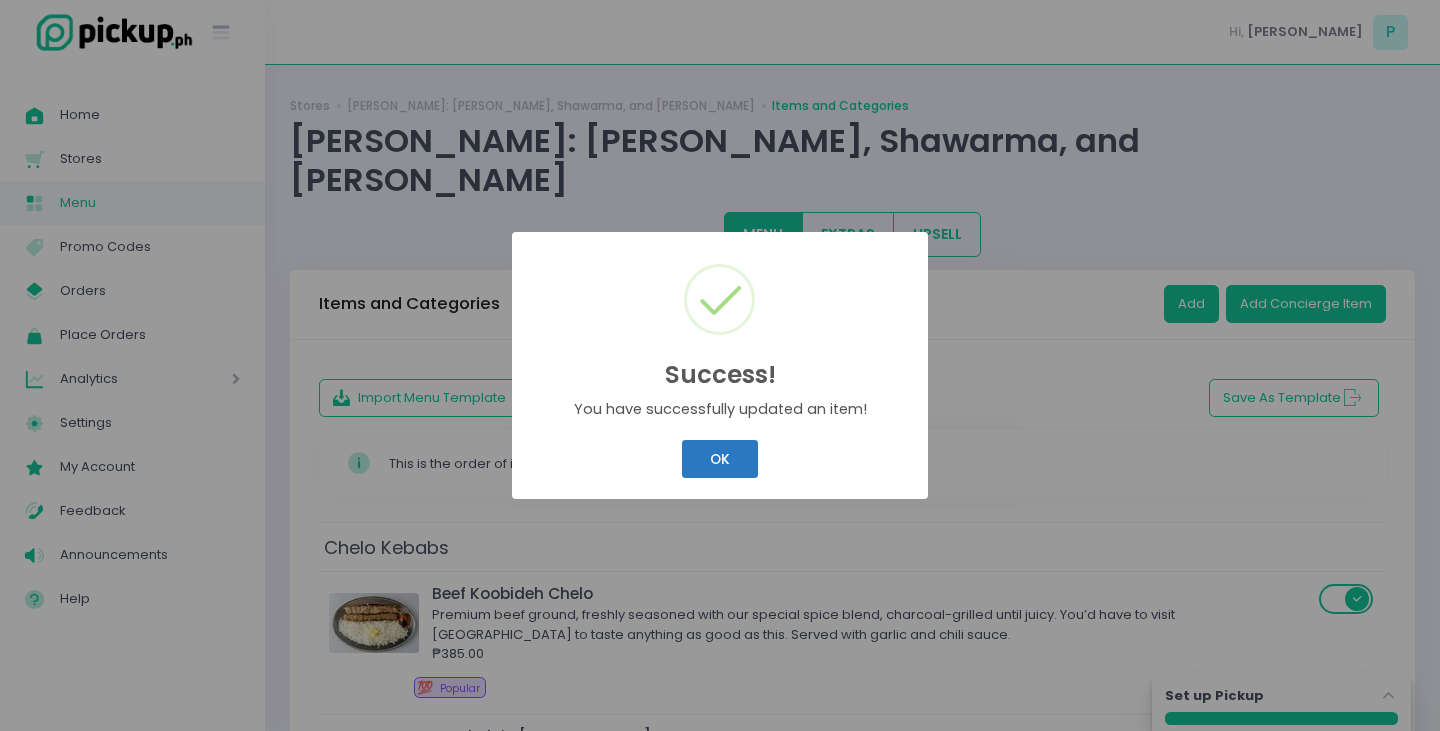 click on "OK" at bounding box center (719, 459) 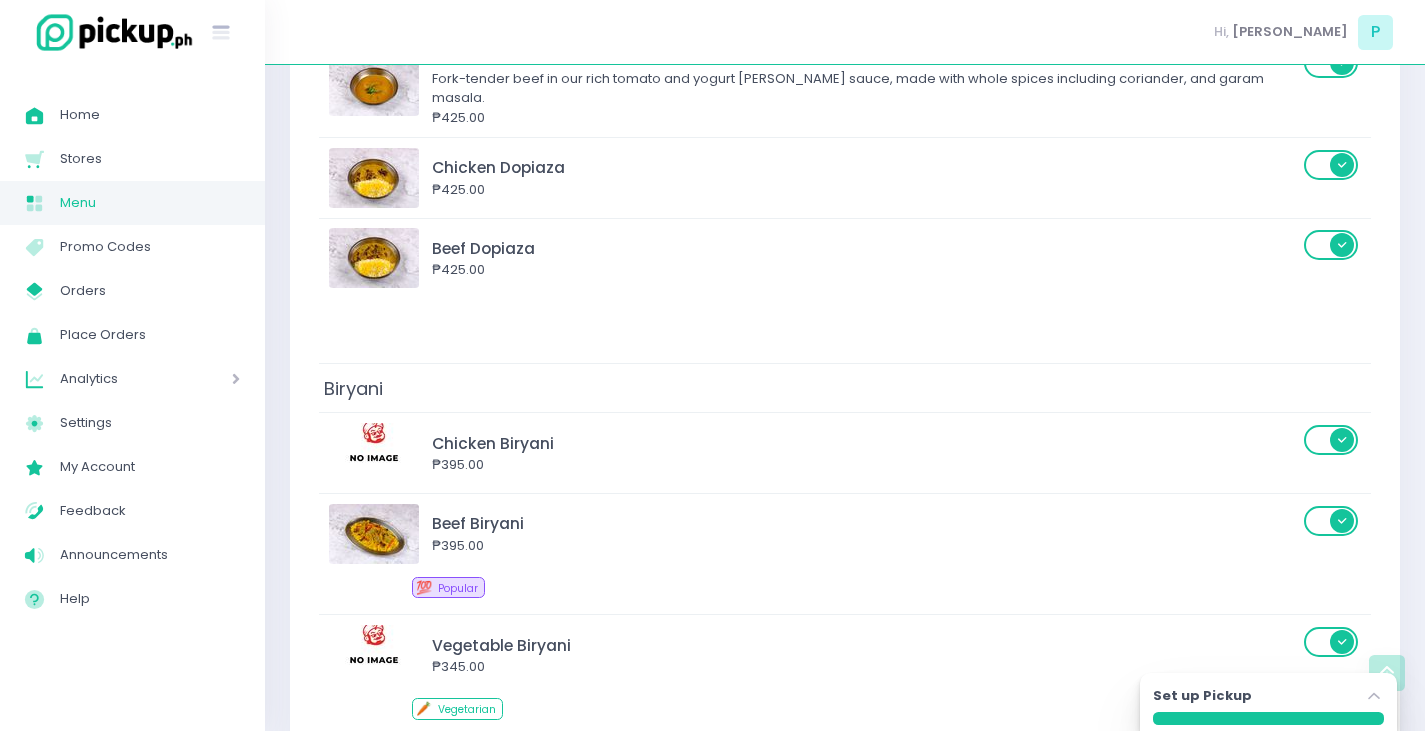 scroll, scrollTop: 3200, scrollLeft: 0, axis: vertical 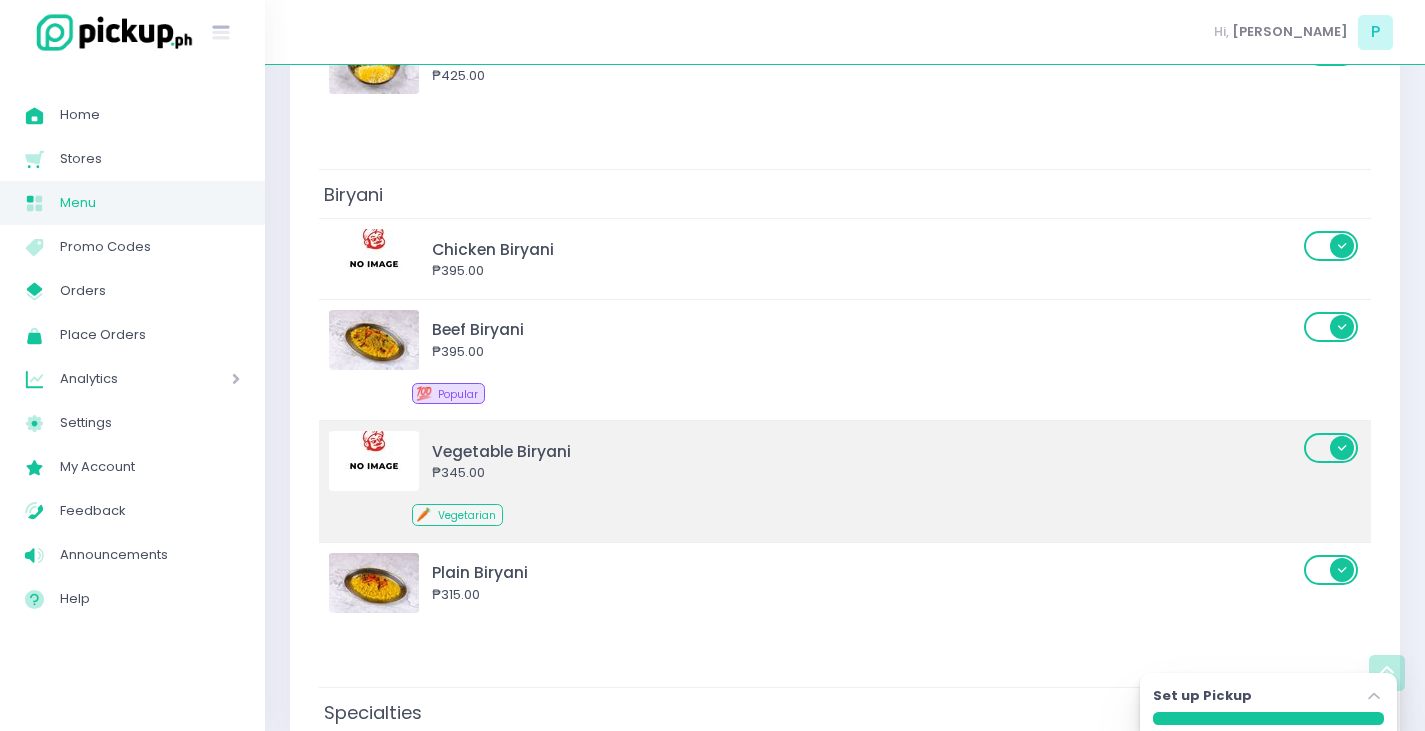click on "₱345.00" at bounding box center [865, 473] 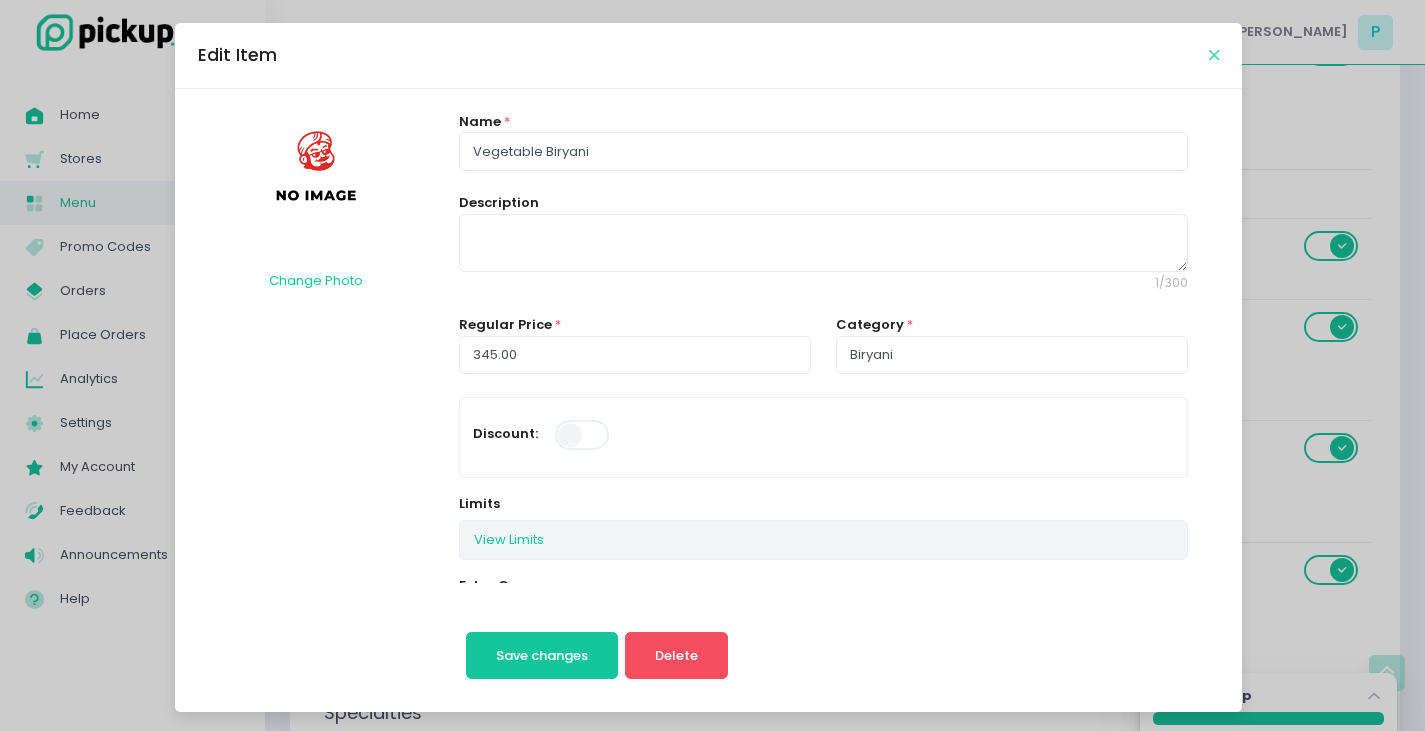 click at bounding box center [1214, 55] 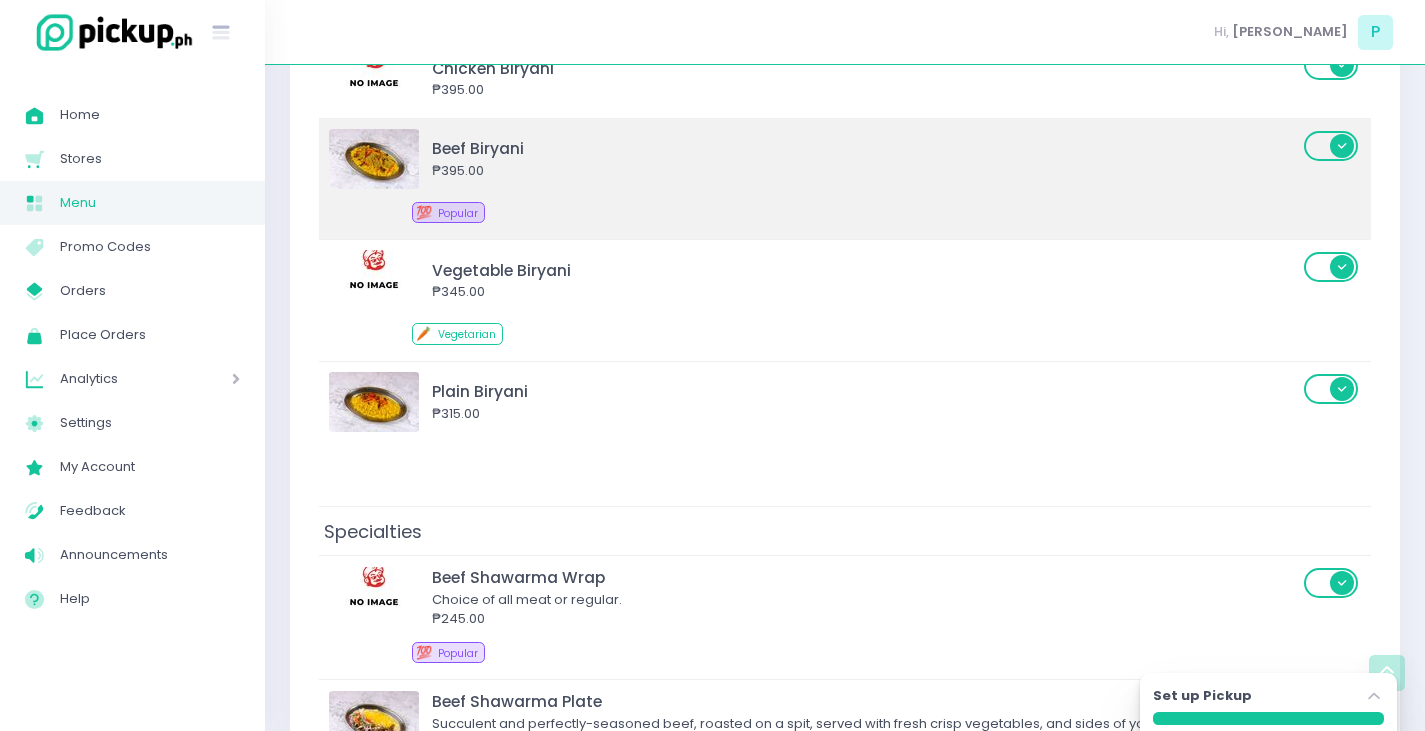 scroll, scrollTop: 3600, scrollLeft: 0, axis: vertical 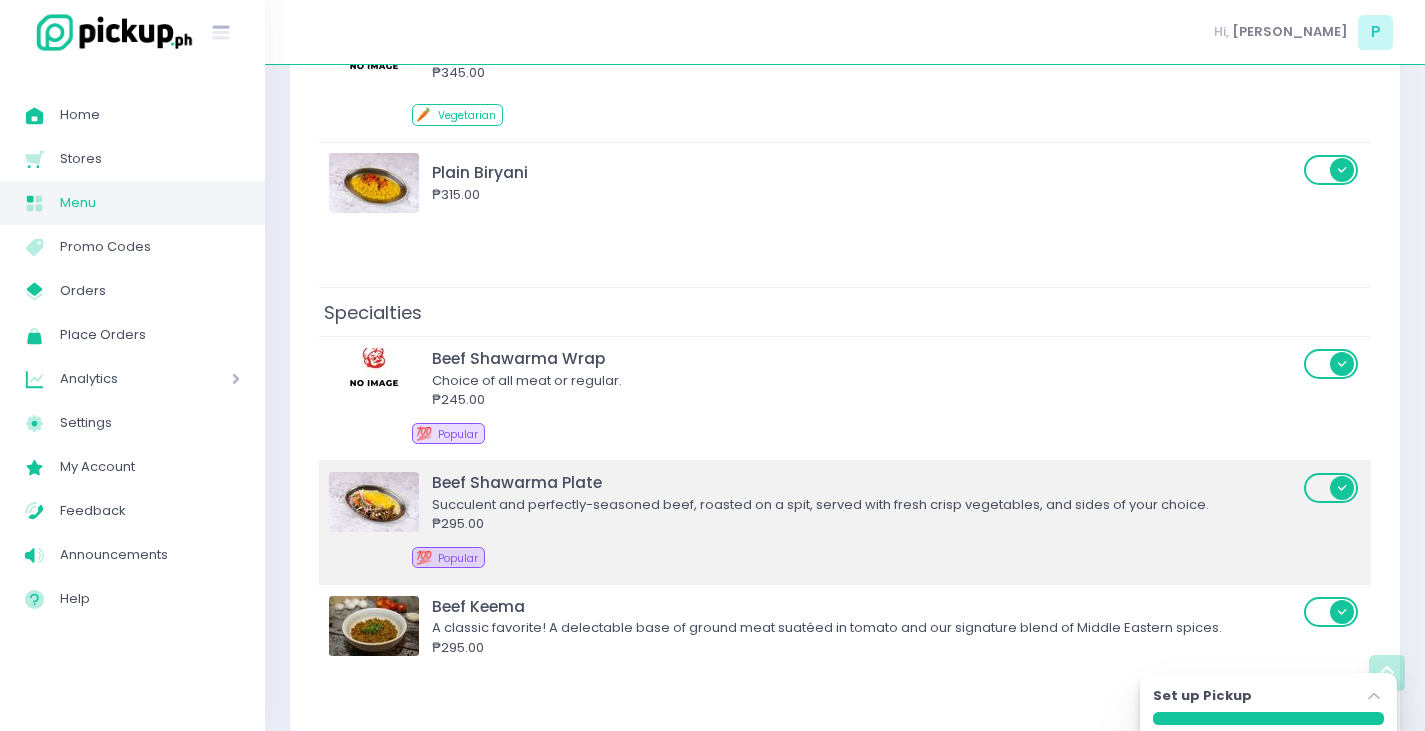 click on "Beef Shawarma Plate" at bounding box center [865, 482] 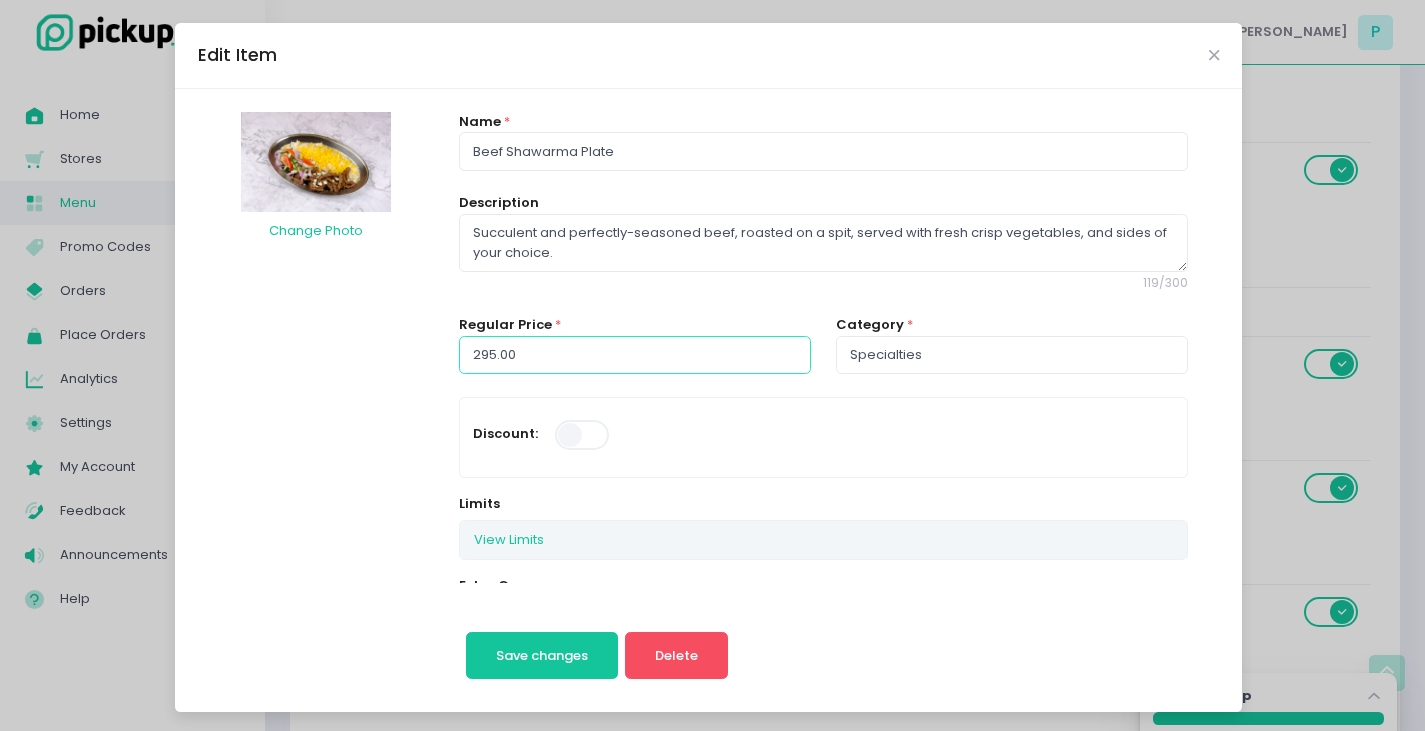 drag, startPoint x: 514, startPoint y: 348, endPoint x: 0, endPoint y: 296, distance: 516.62366 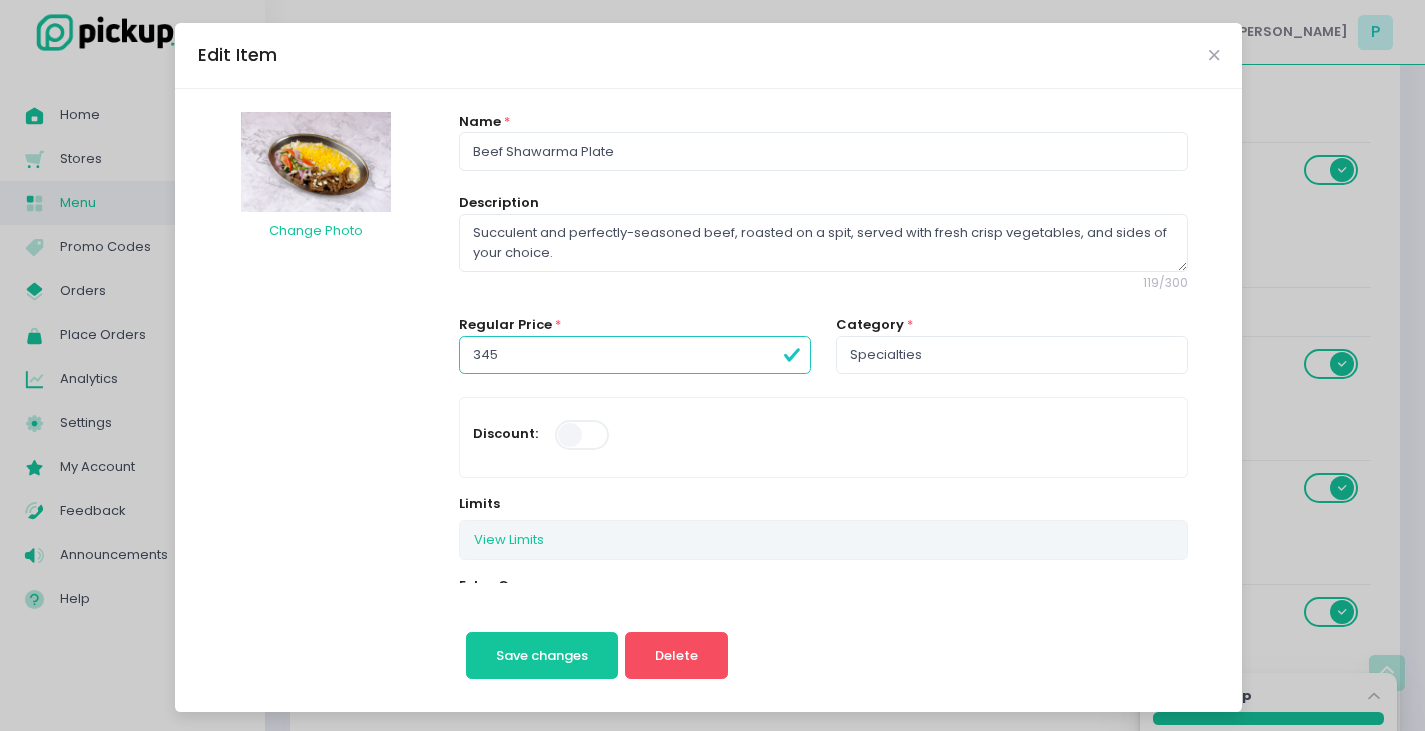 type on "345.00" 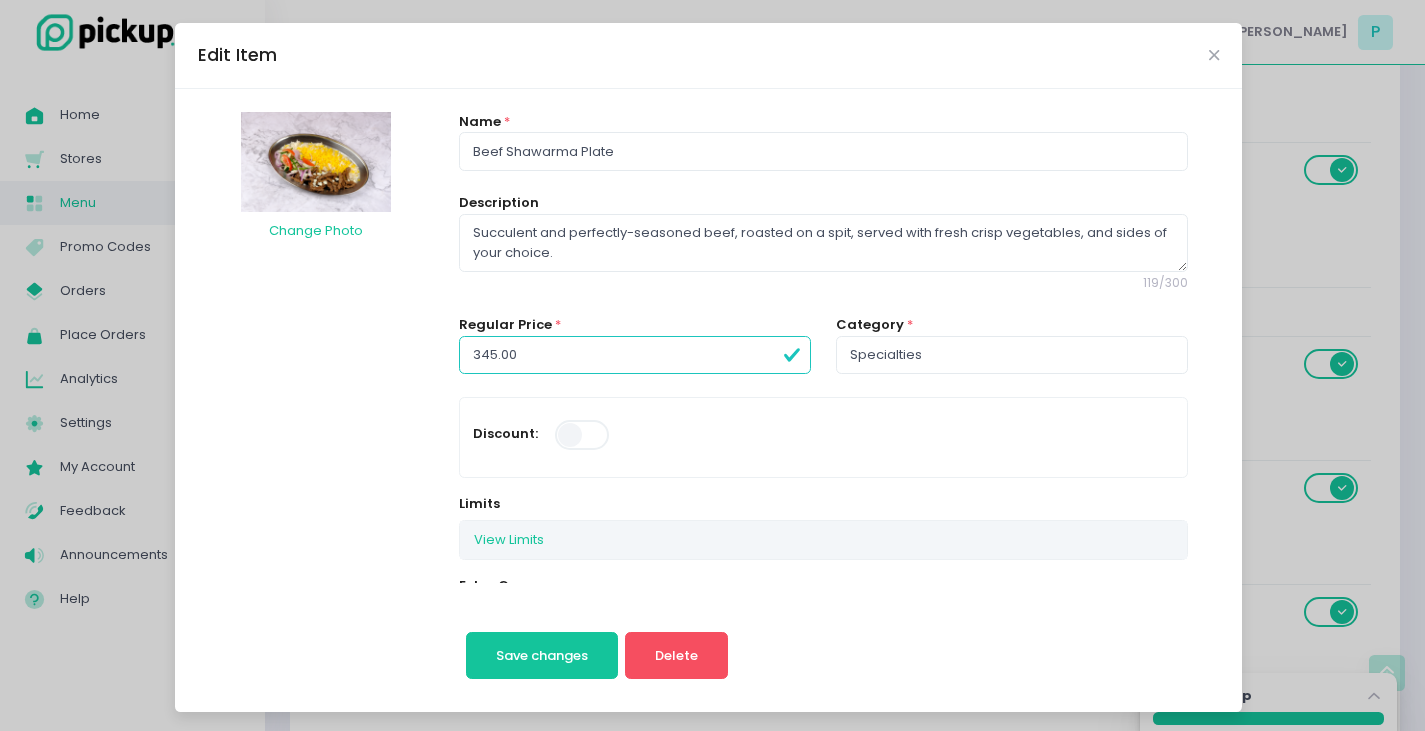 click on "Save changes Delete" at bounding box center [597, 636] 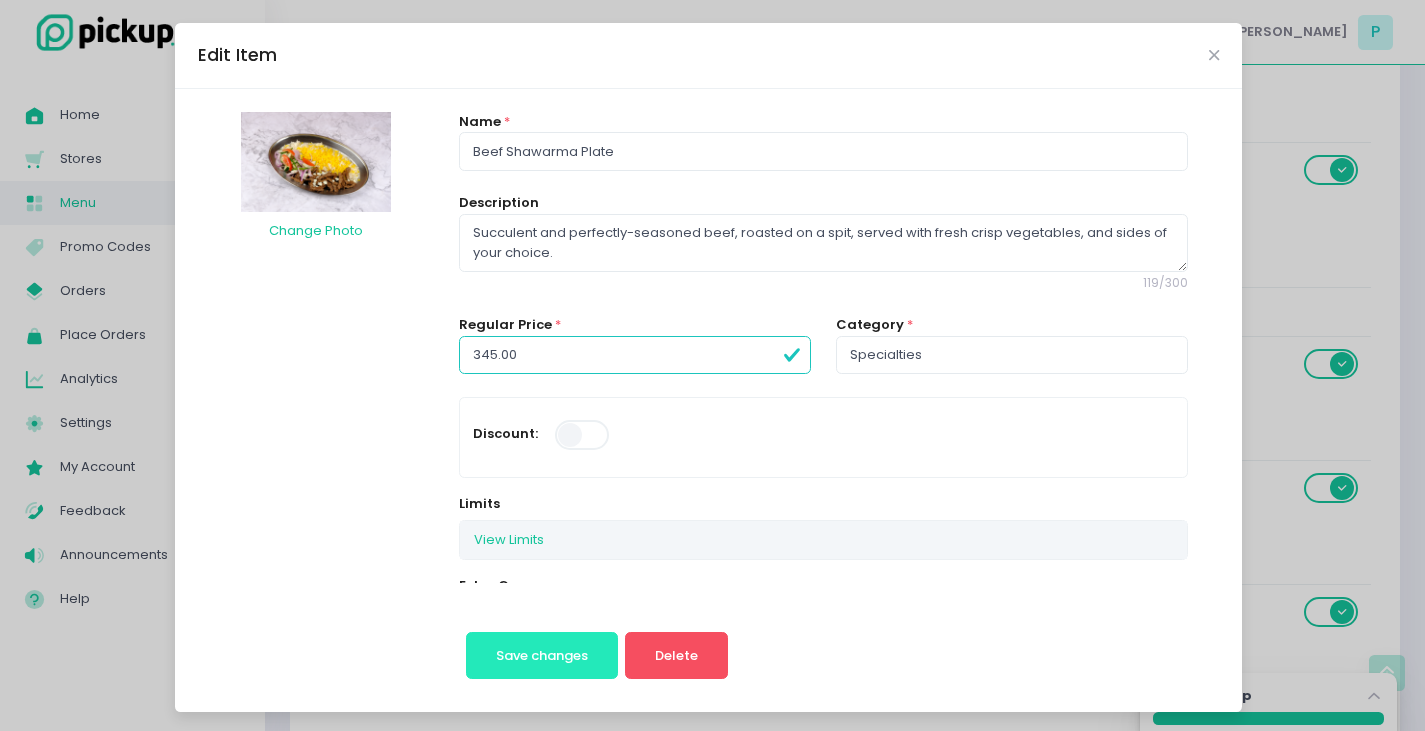 click on "Save changes" at bounding box center (542, 656) 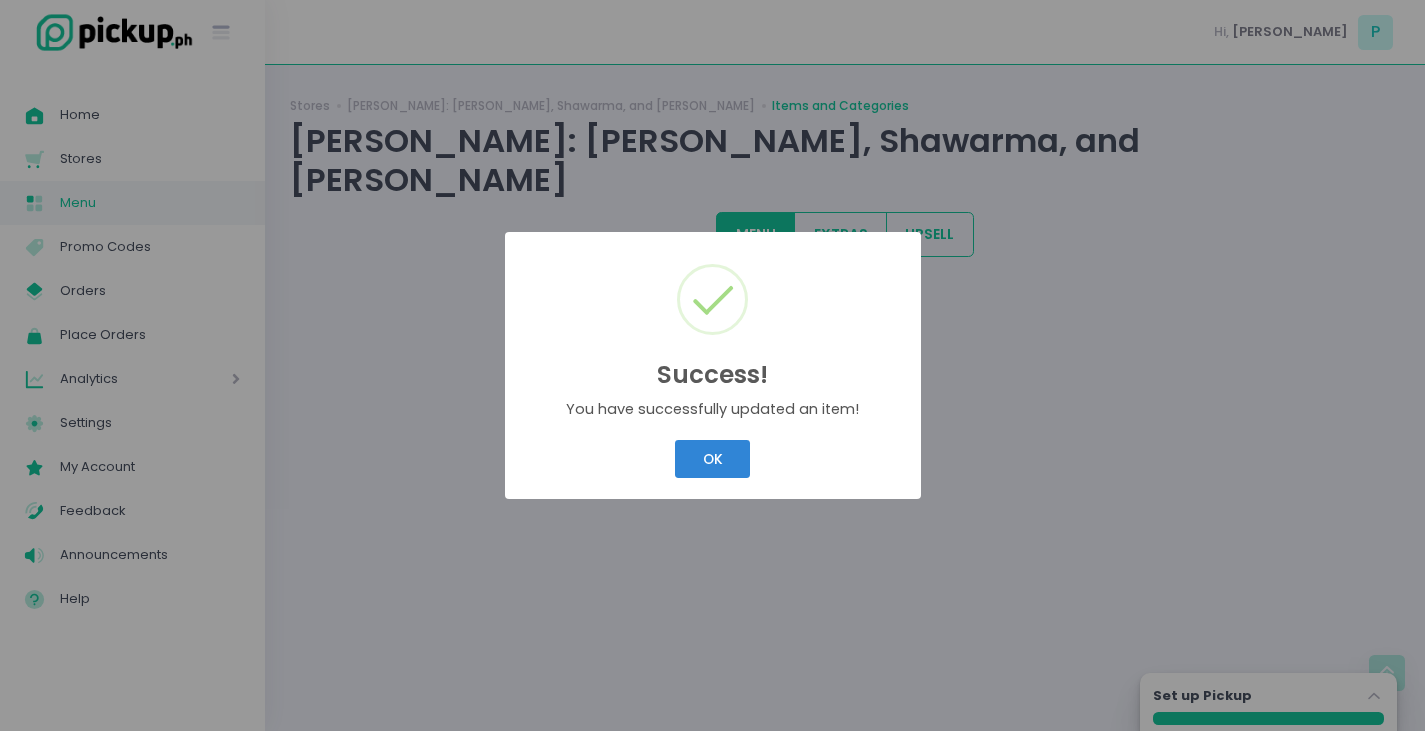 scroll, scrollTop: 0, scrollLeft: 0, axis: both 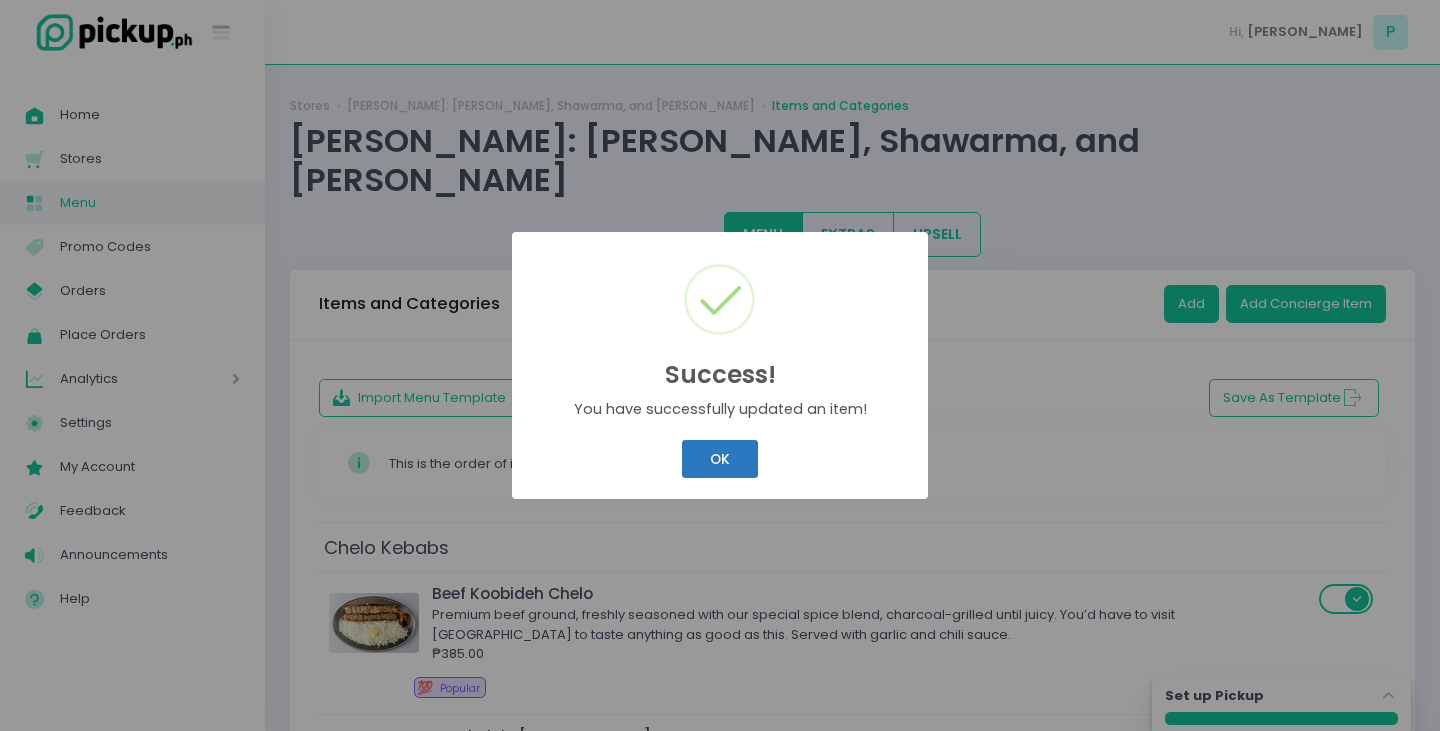 click on "OK" at bounding box center (719, 459) 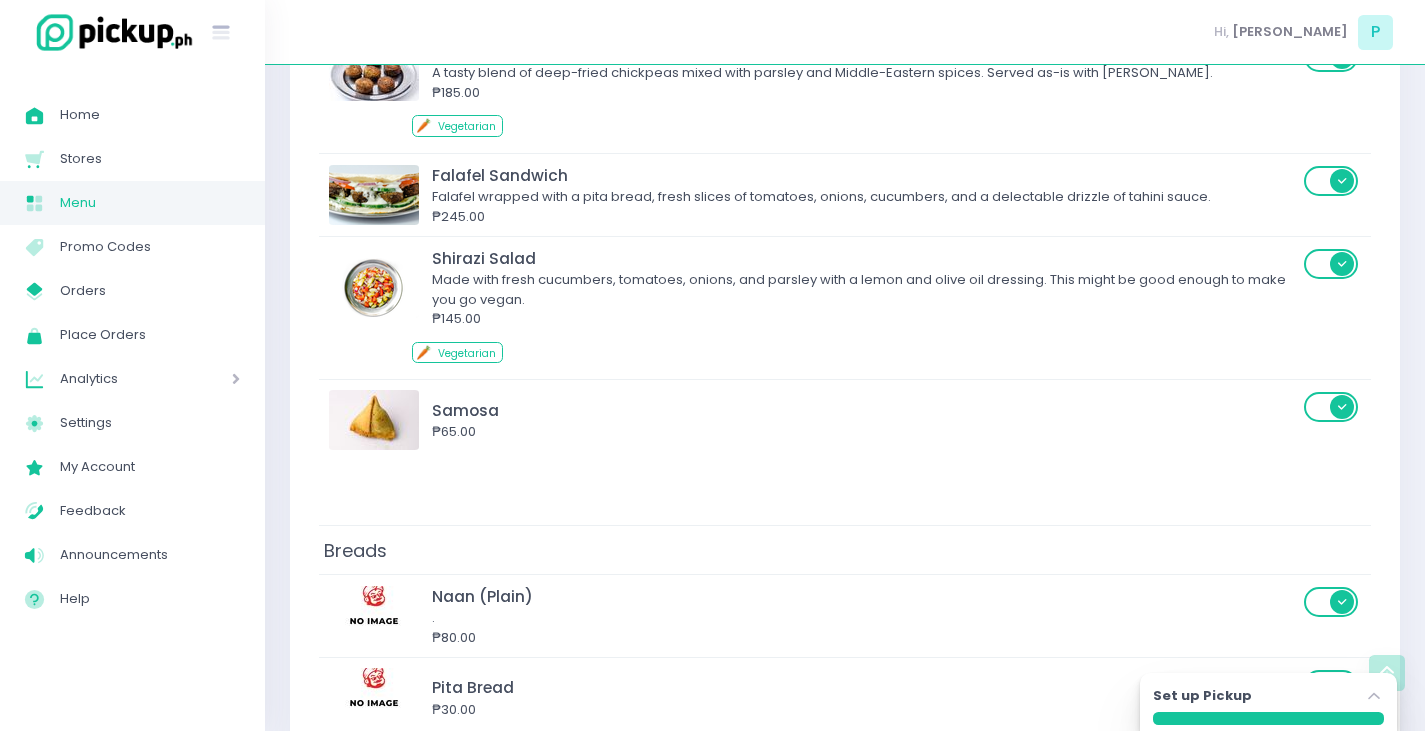 scroll, scrollTop: 4900, scrollLeft: 0, axis: vertical 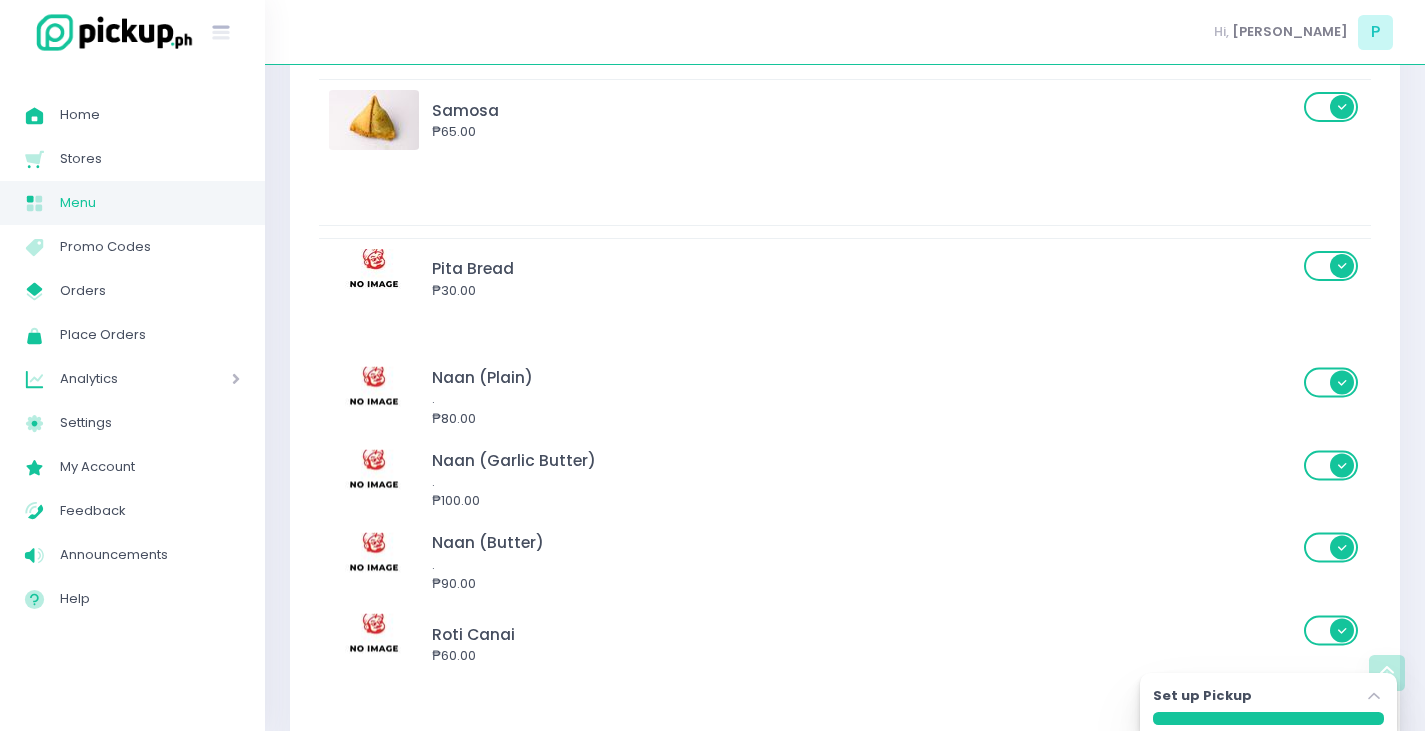 drag, startPoint x: 697, startPoint y: 328, endPoint x: 695, endPoint y: 256, distance: 72.02777 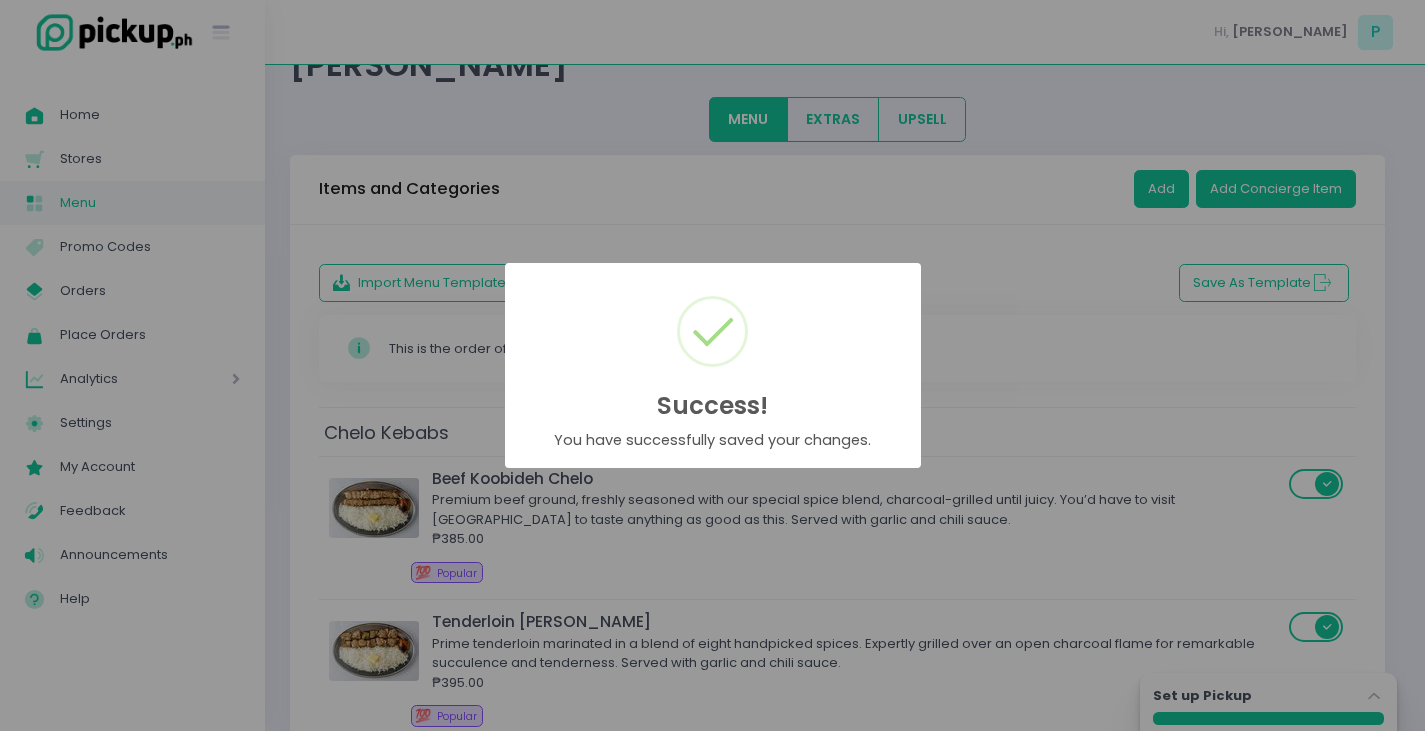 scroll, scrollTop: 4900, scrollLeft: 0, axis: vertical 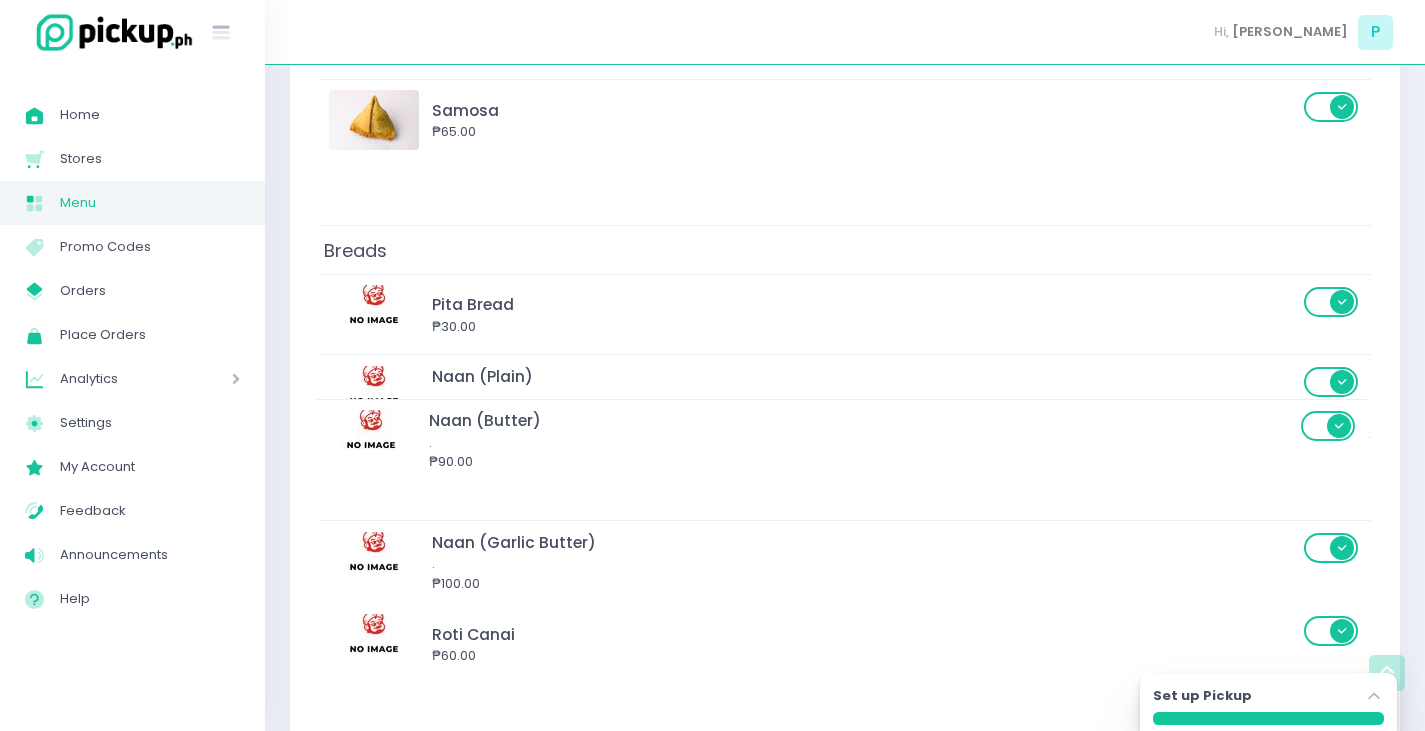 drag, startPoint x: 676, startPoint y: 491, endPoint x: 673, endPoint y: 411, distance: 80.05623 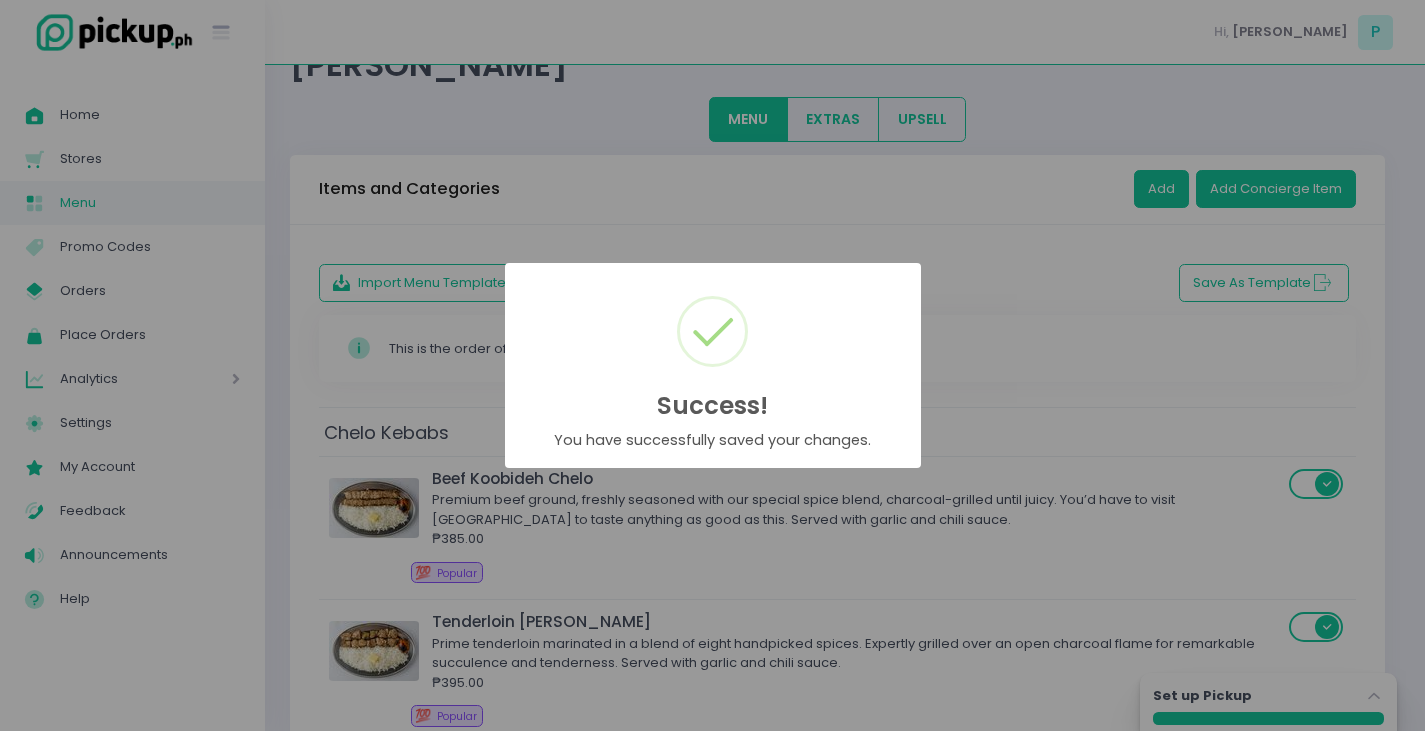 scroll, scrollTop: 4900, scrollLeft: 0, axis: vertical 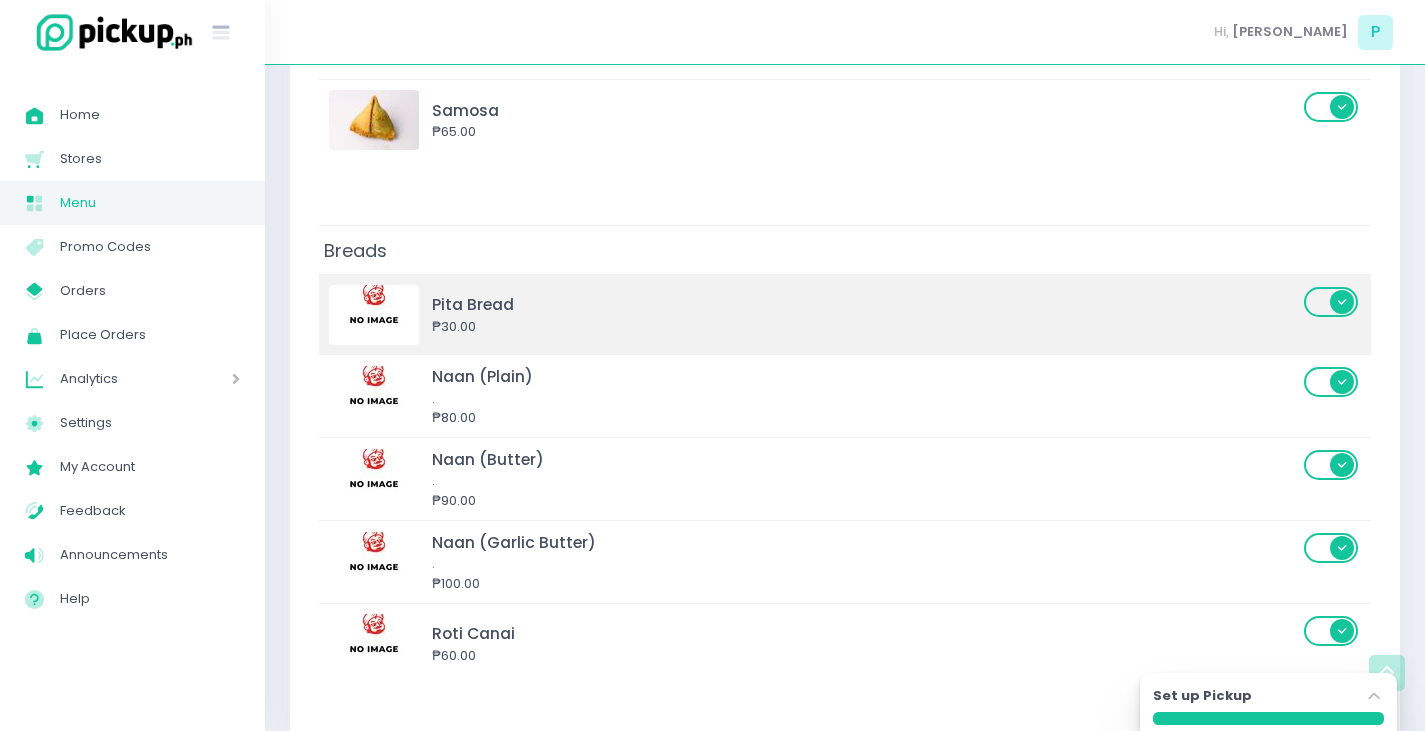 click on "₱30.00" at bounding box center [865, 327] 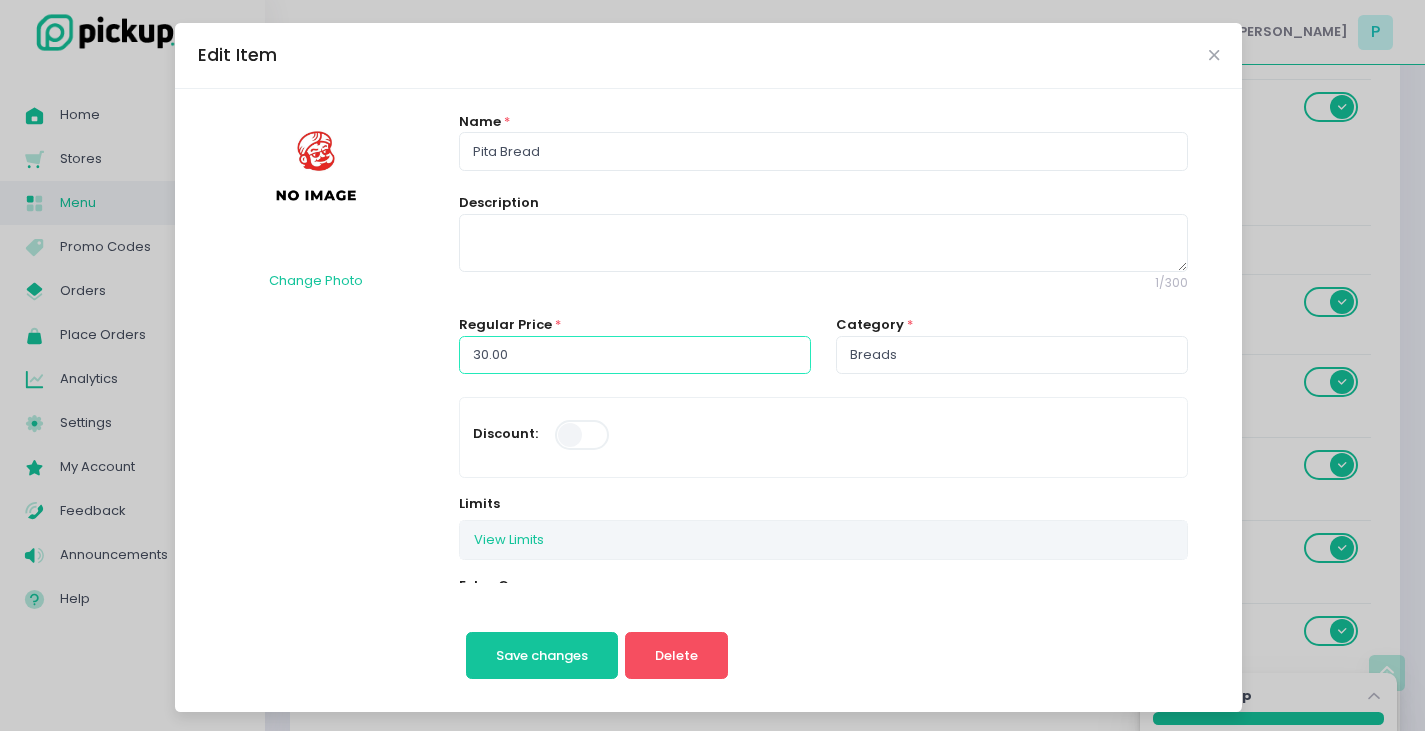 click on "30.00" at bounding box center [635, 355] 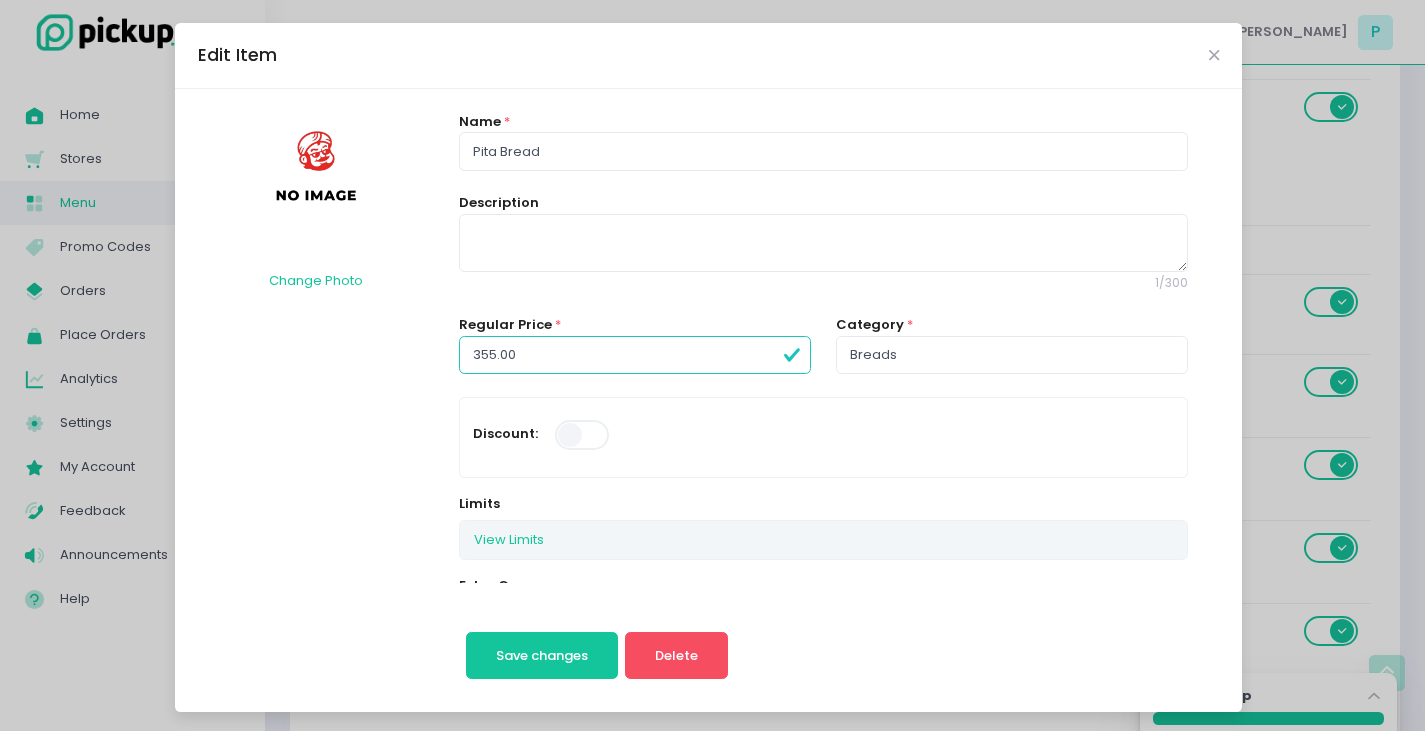 click on "Save changes Delete" at bounding box center (597, 636) 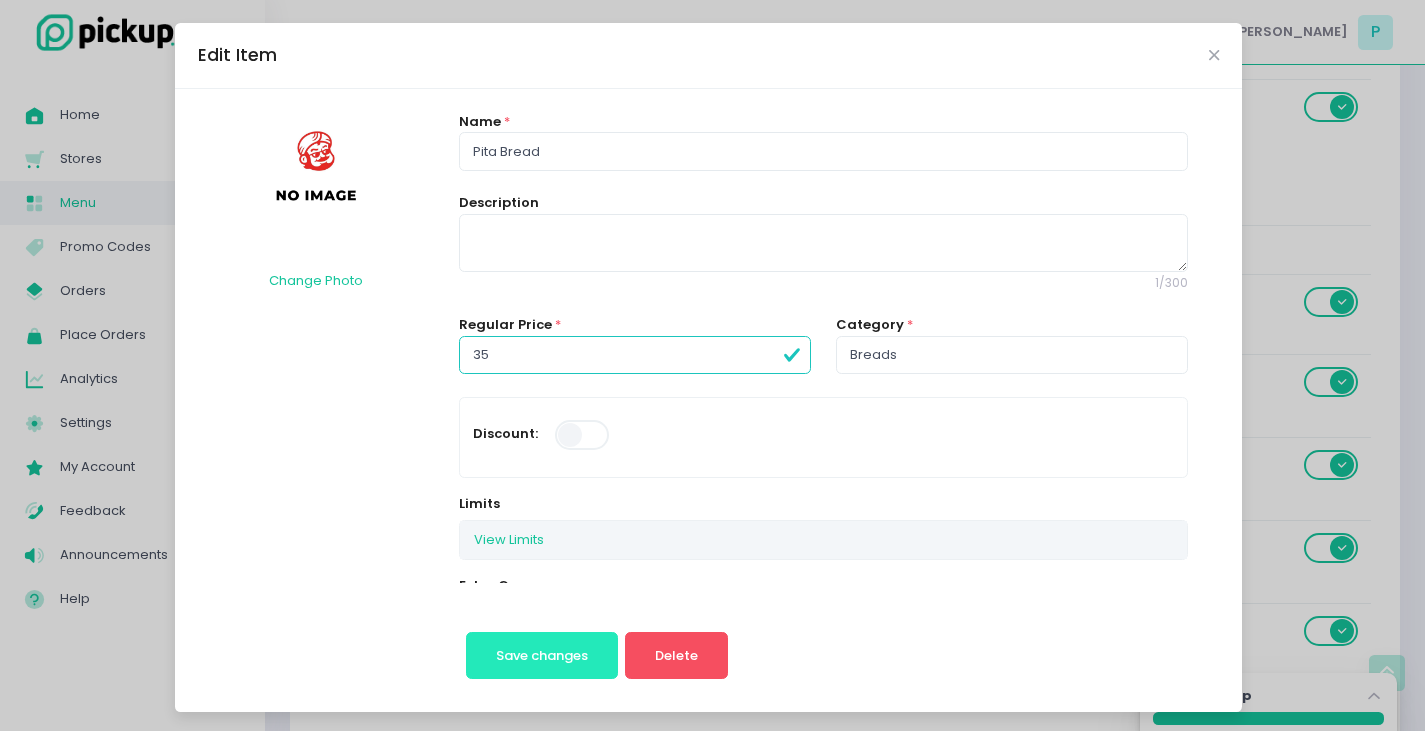 type on "35.00" 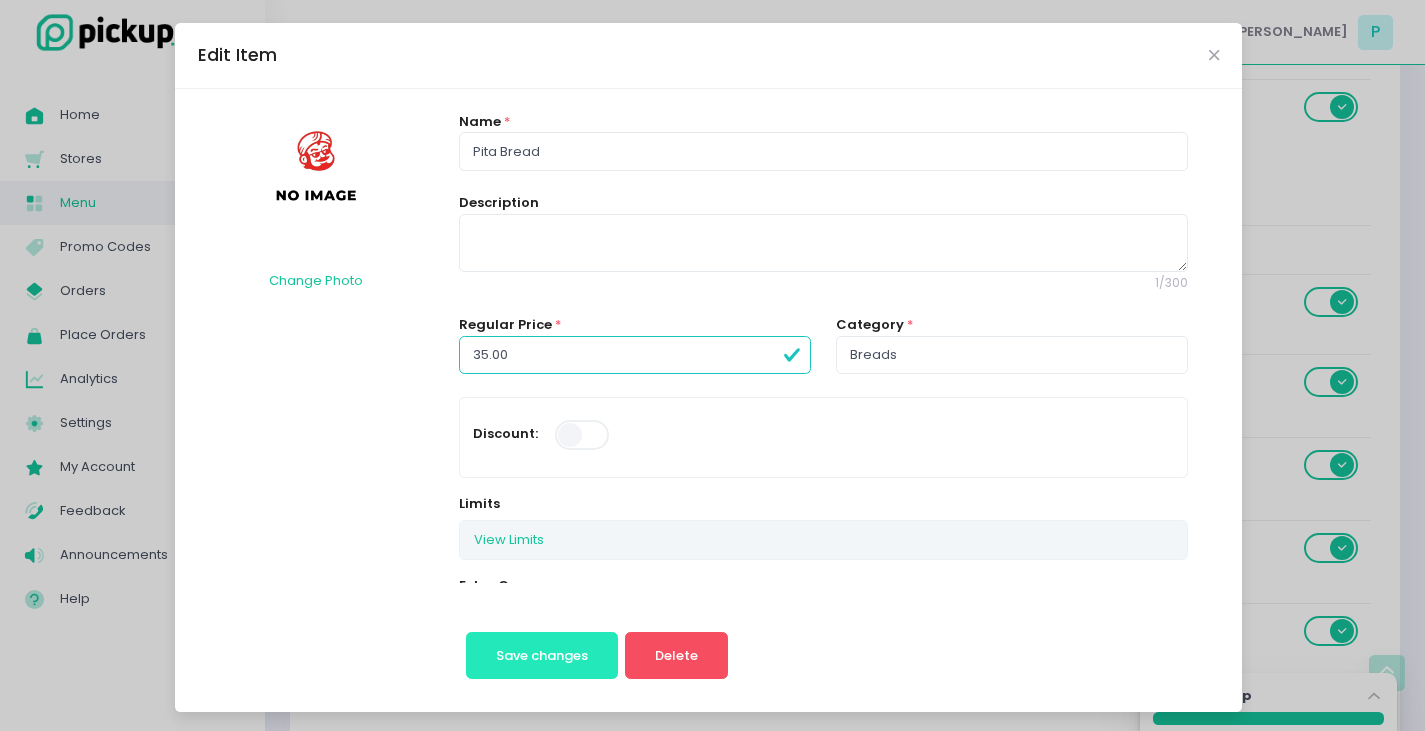 click on "Save changes" at bounding box center [542, 655] 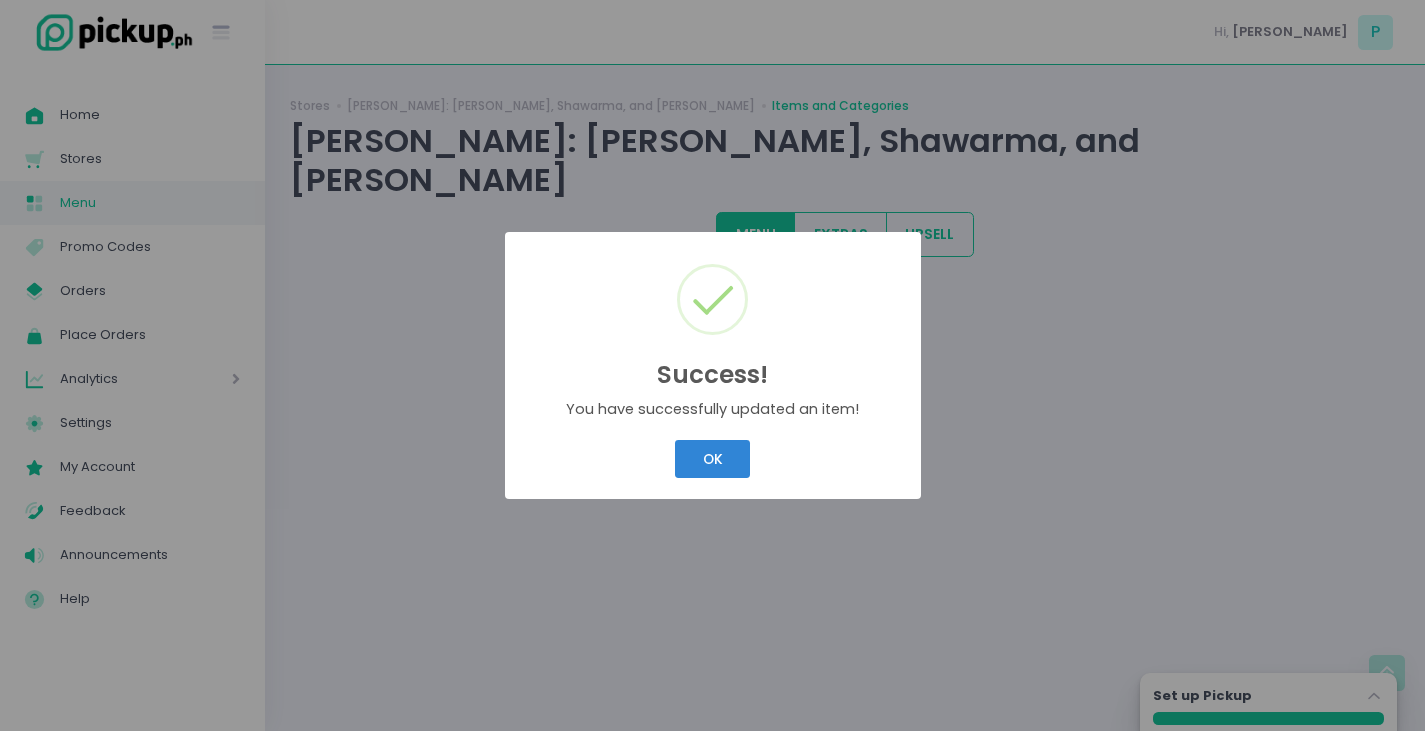 scroll, scrollTop: 0, scrollLeft: 0, axis: both 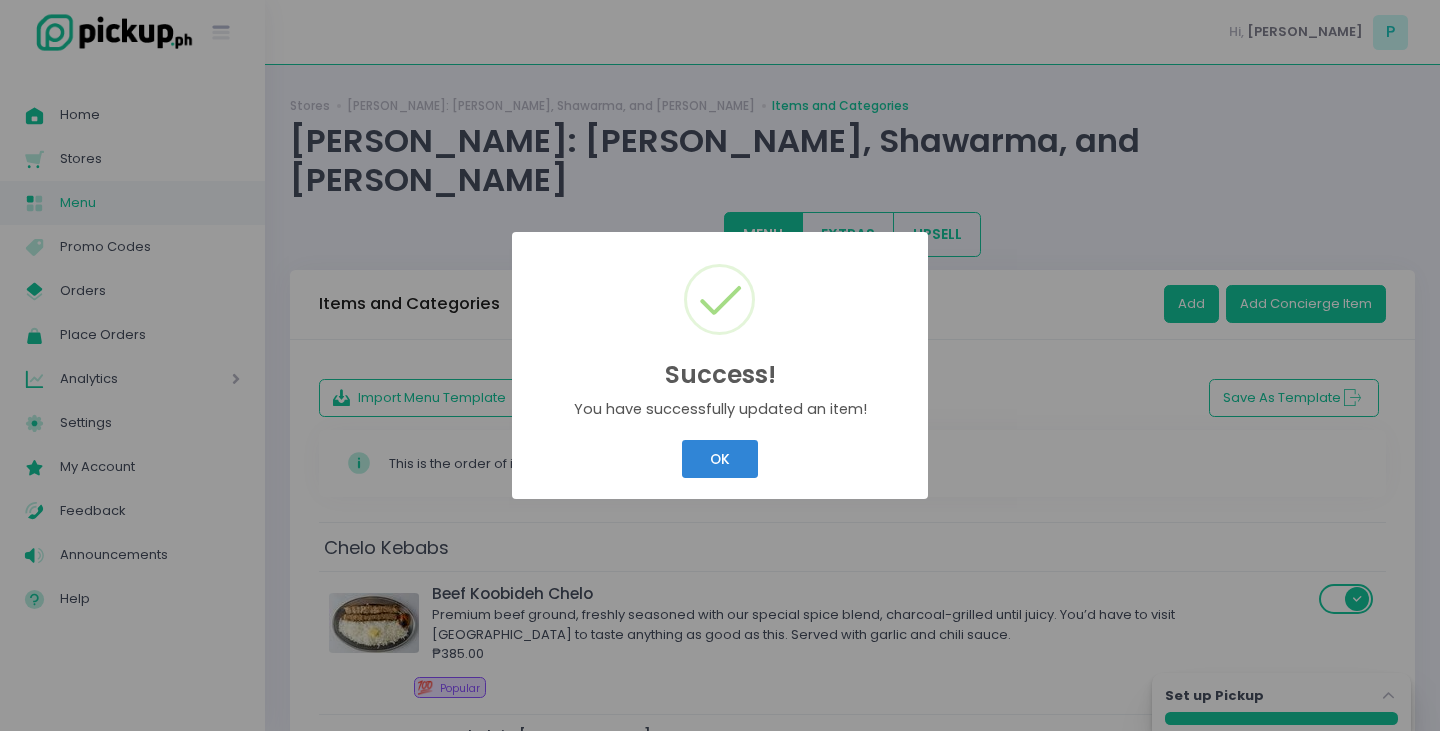 click on "OK" at bounding box center [719, 459] 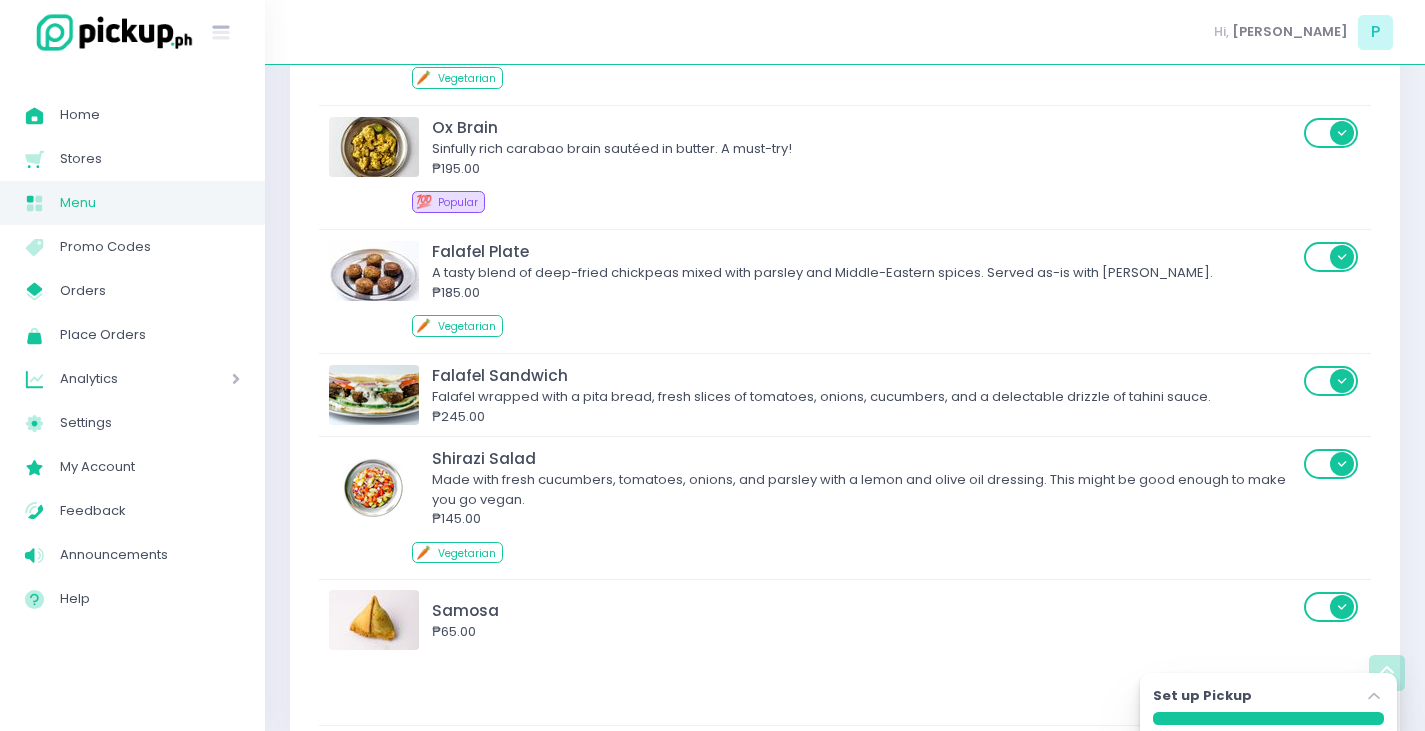 scroll, scrollTop: 4800, scrollLeft: 0, axis: vertical 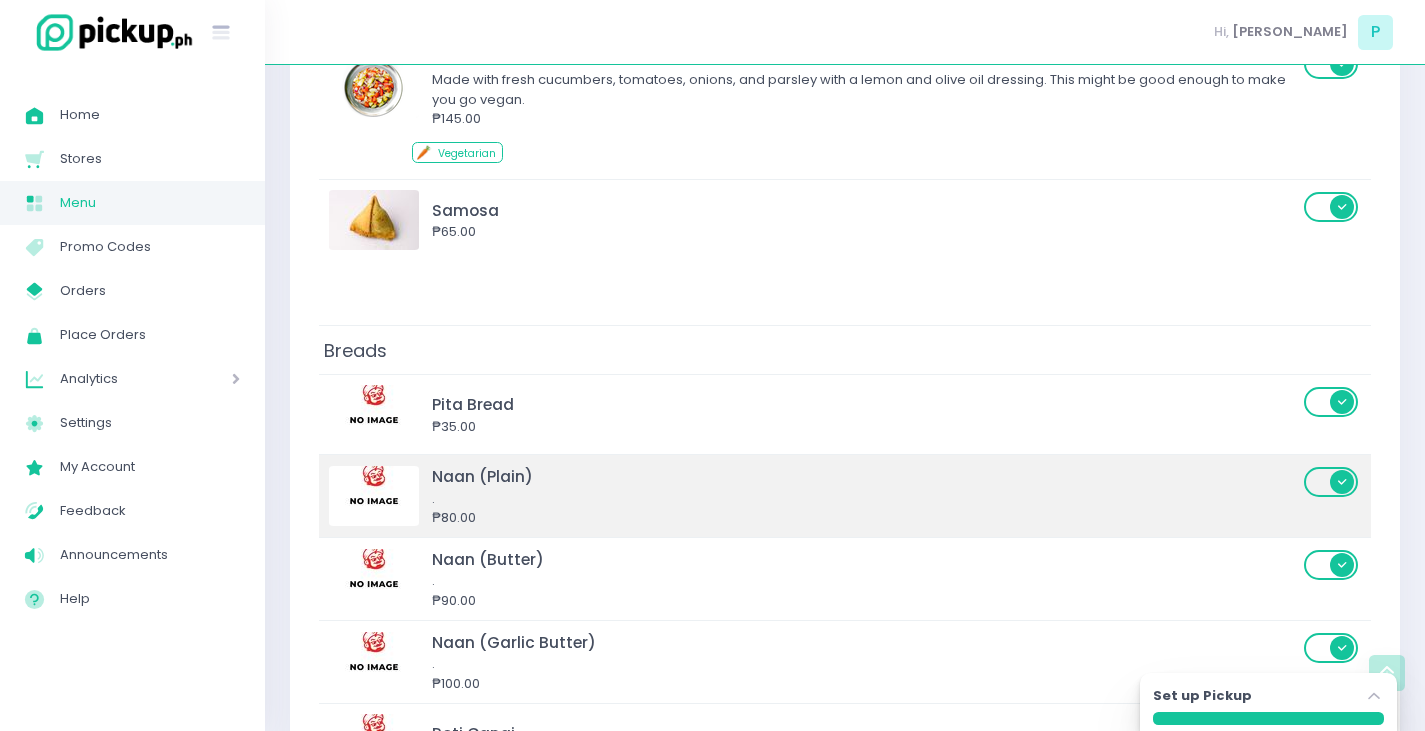 click on "." at bounding box center (865, 499) 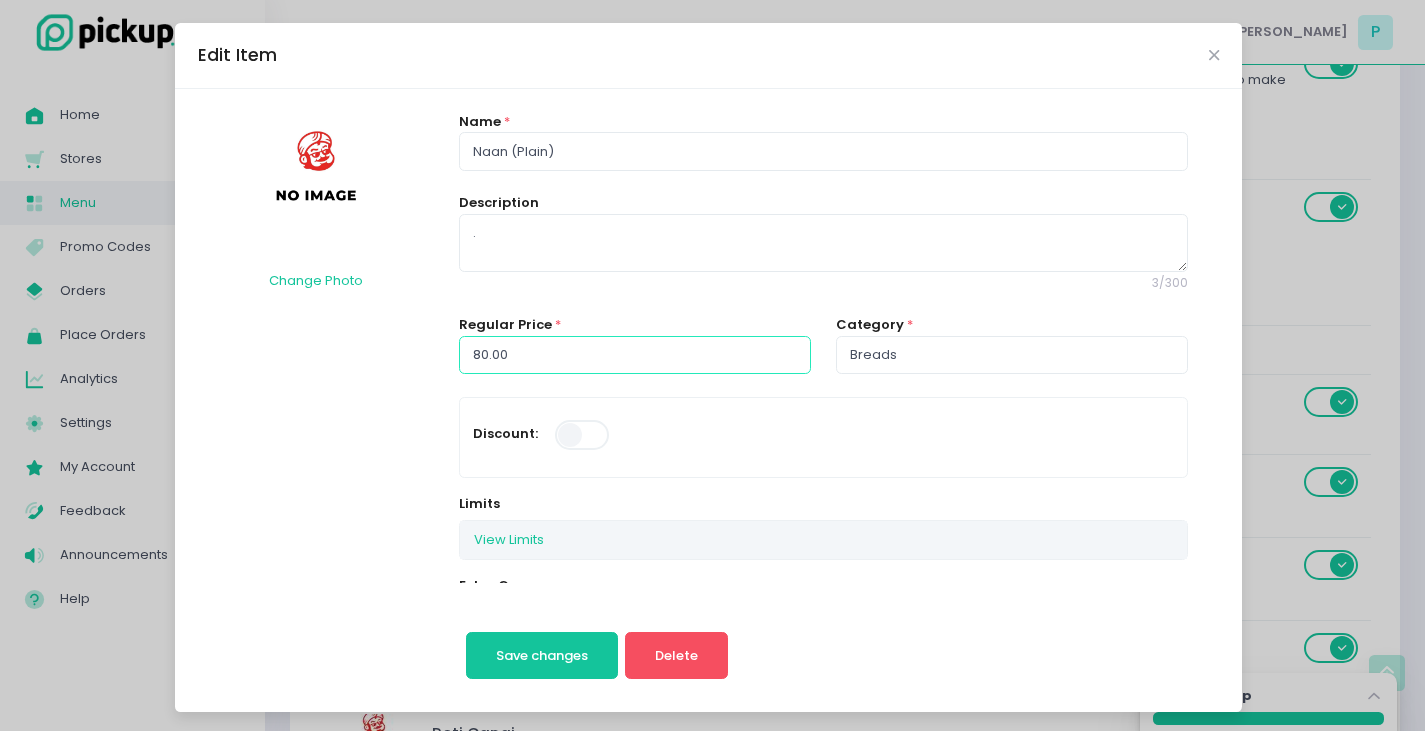 drag, startPoint x: 569, startPoint y: 354, endPoint x: 0, endPoint y: 279, distance: 573.9216 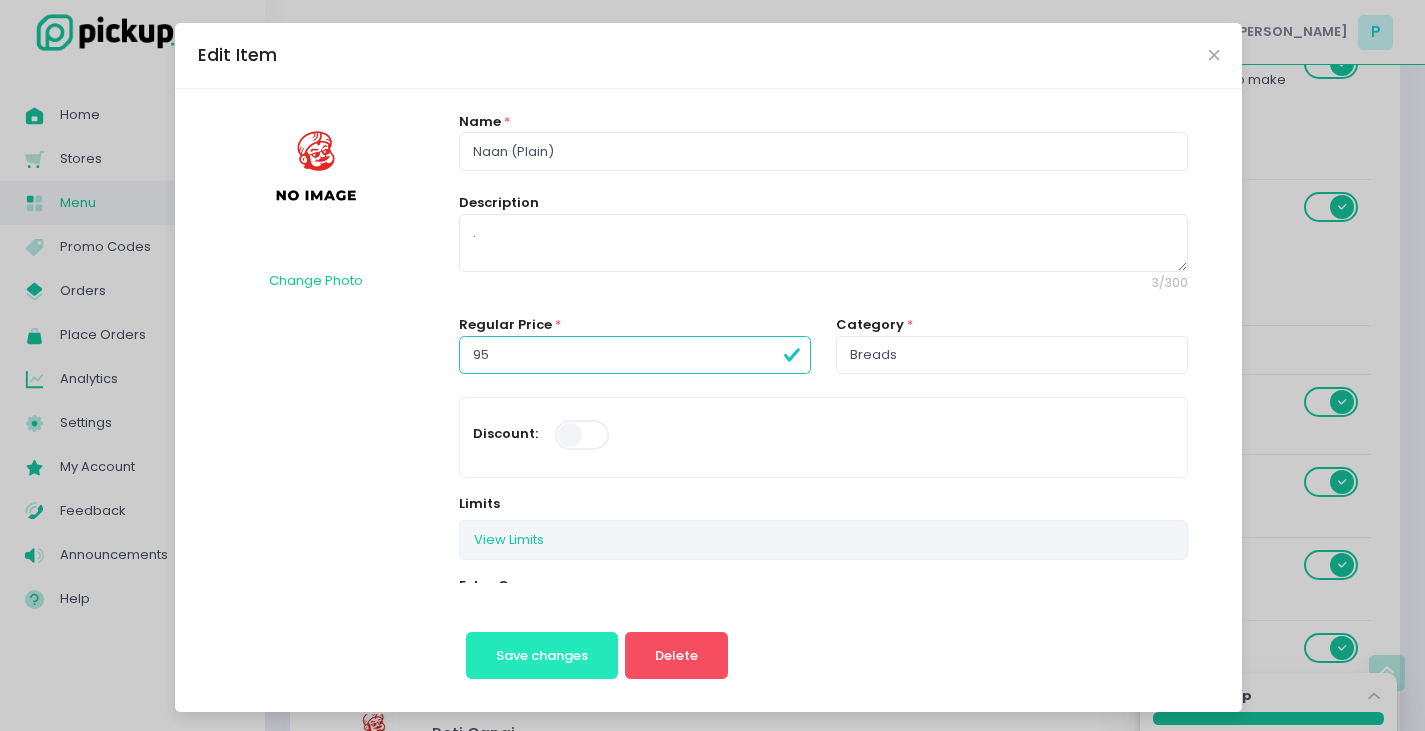 type on "95.00" 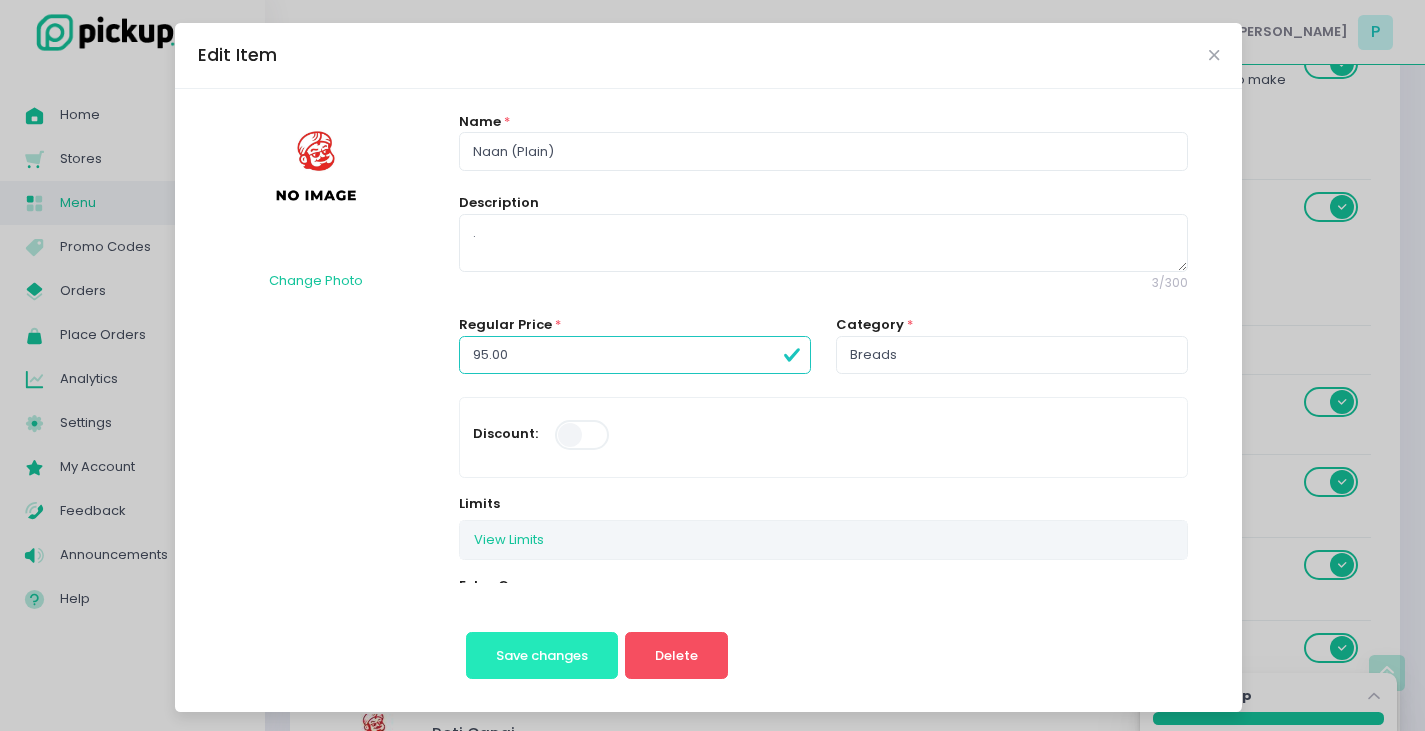 click on "Save changes Delete" at bounding box center [597, 636] 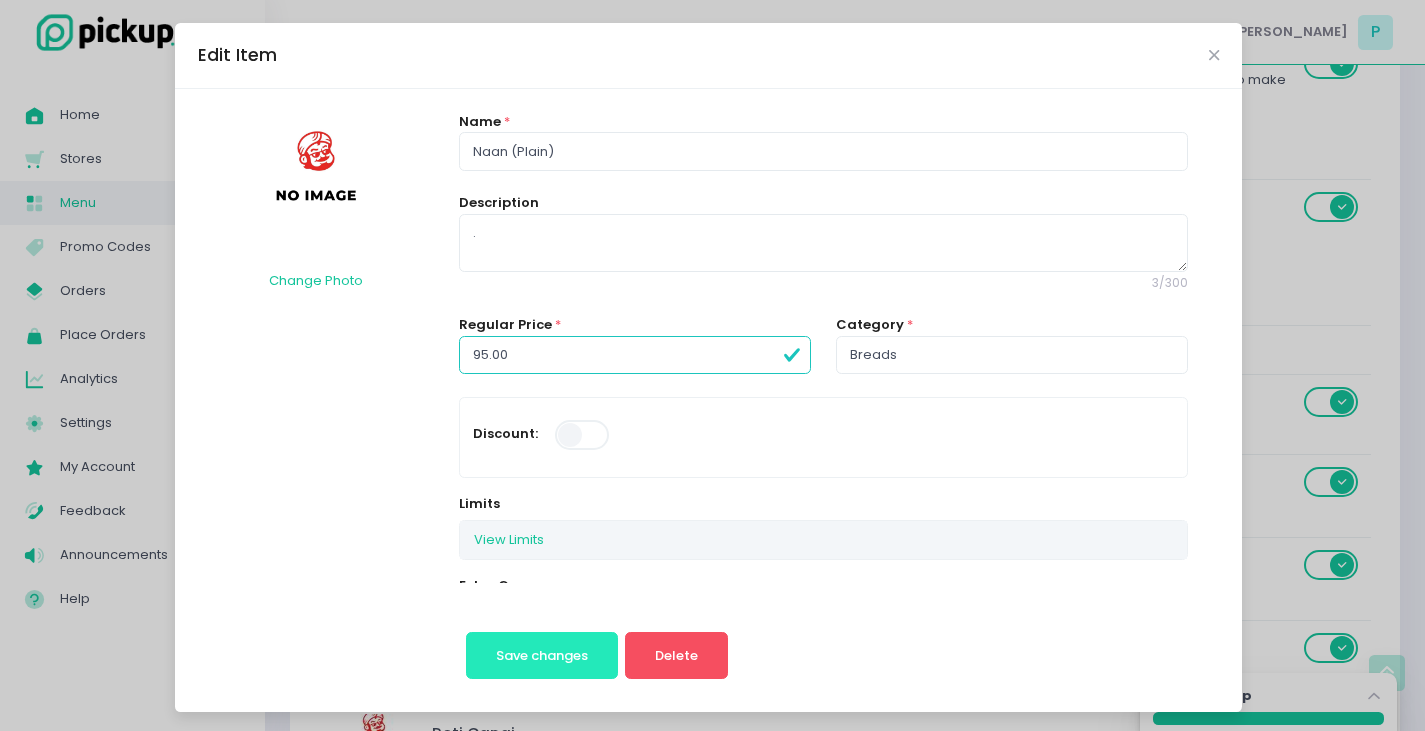 click on "Save changes" at bounding box center [542, 656] 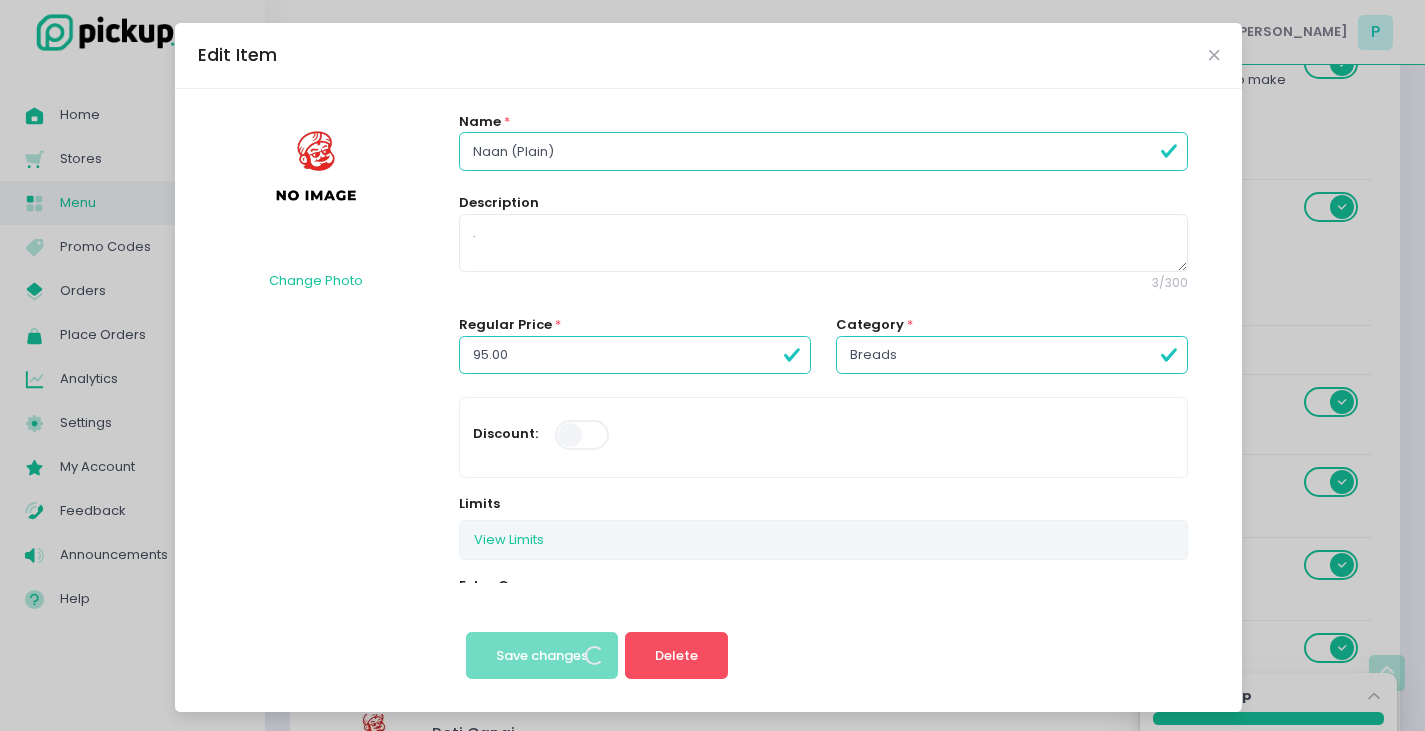 scroll, scrollTop: 0, scrollLeft: 0, axis: both 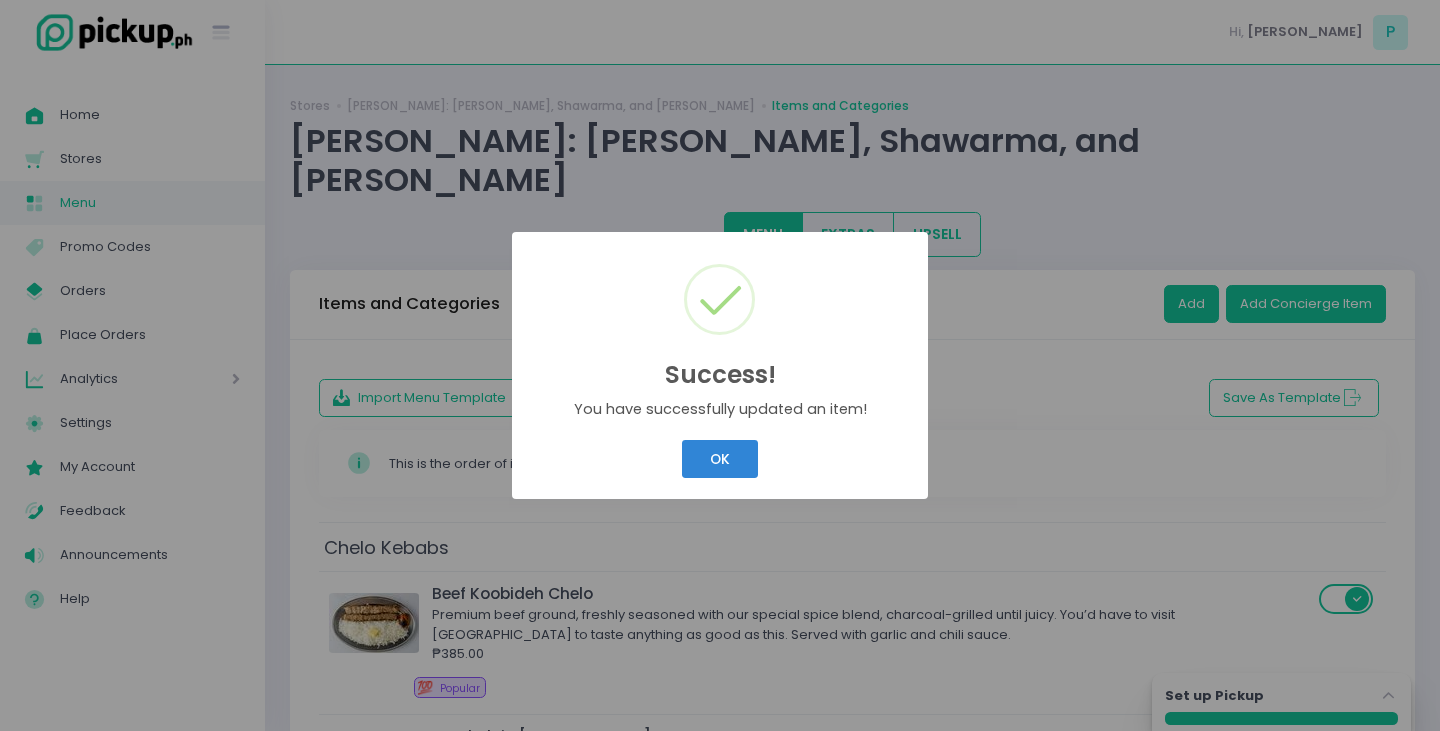click on "OK" at bounding box center (719, 459) 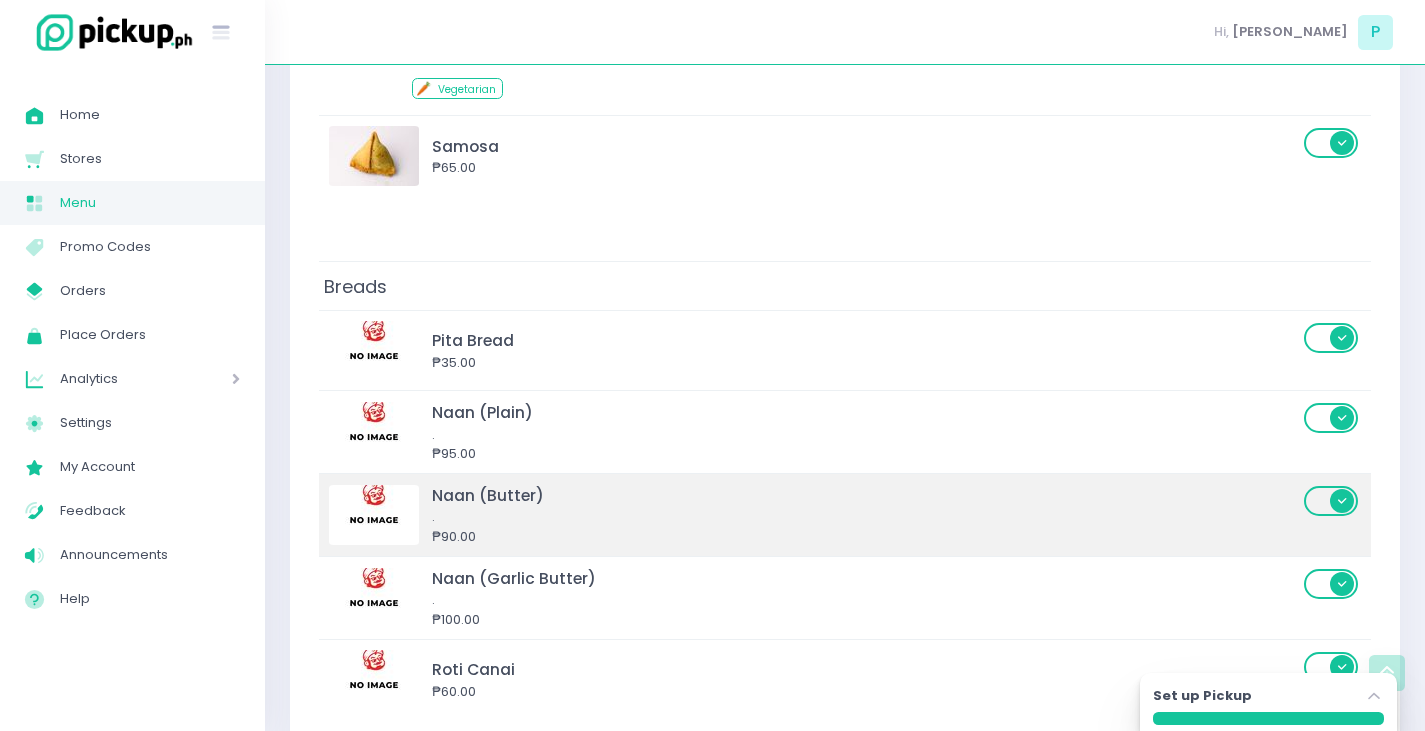 scroll, scrollTop: 4900, scrollLeft: 0, axis: vertical 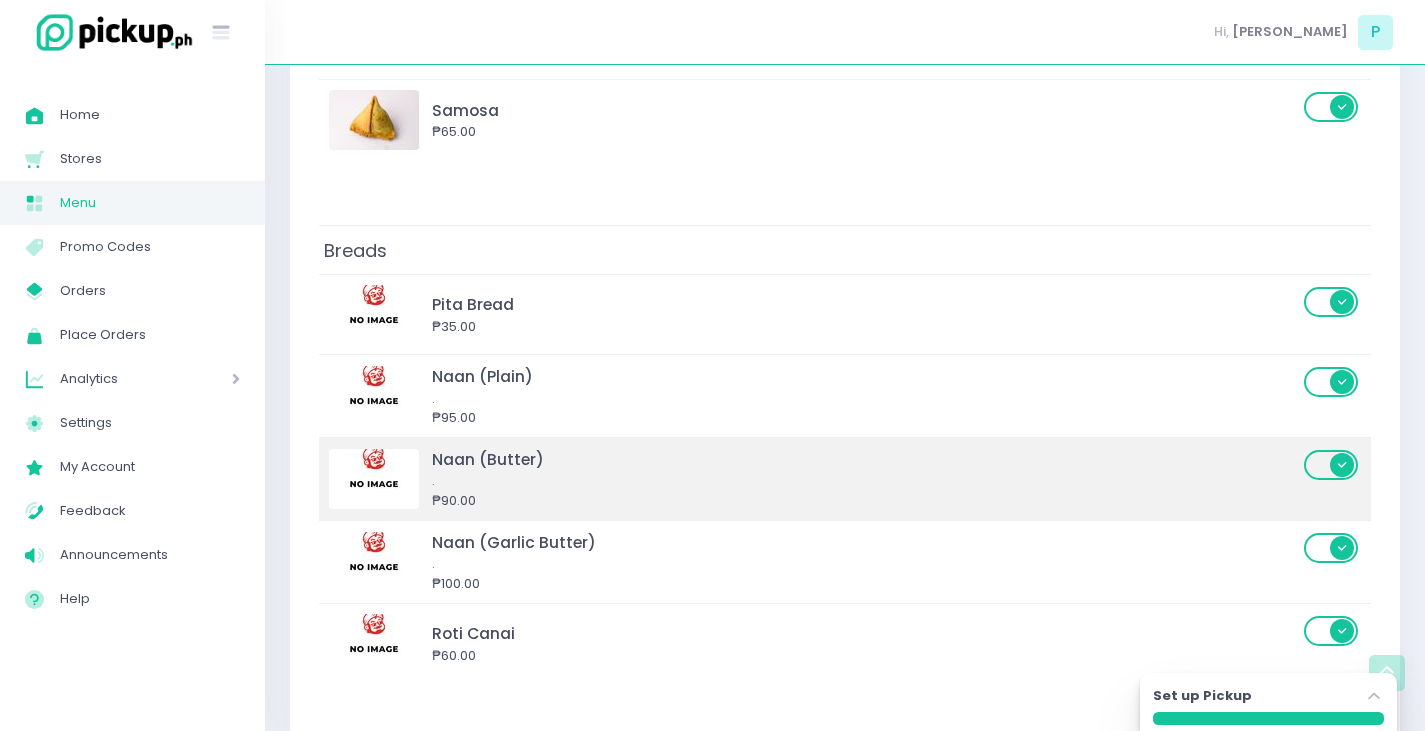 click on "." at bounding box center [865, 481] 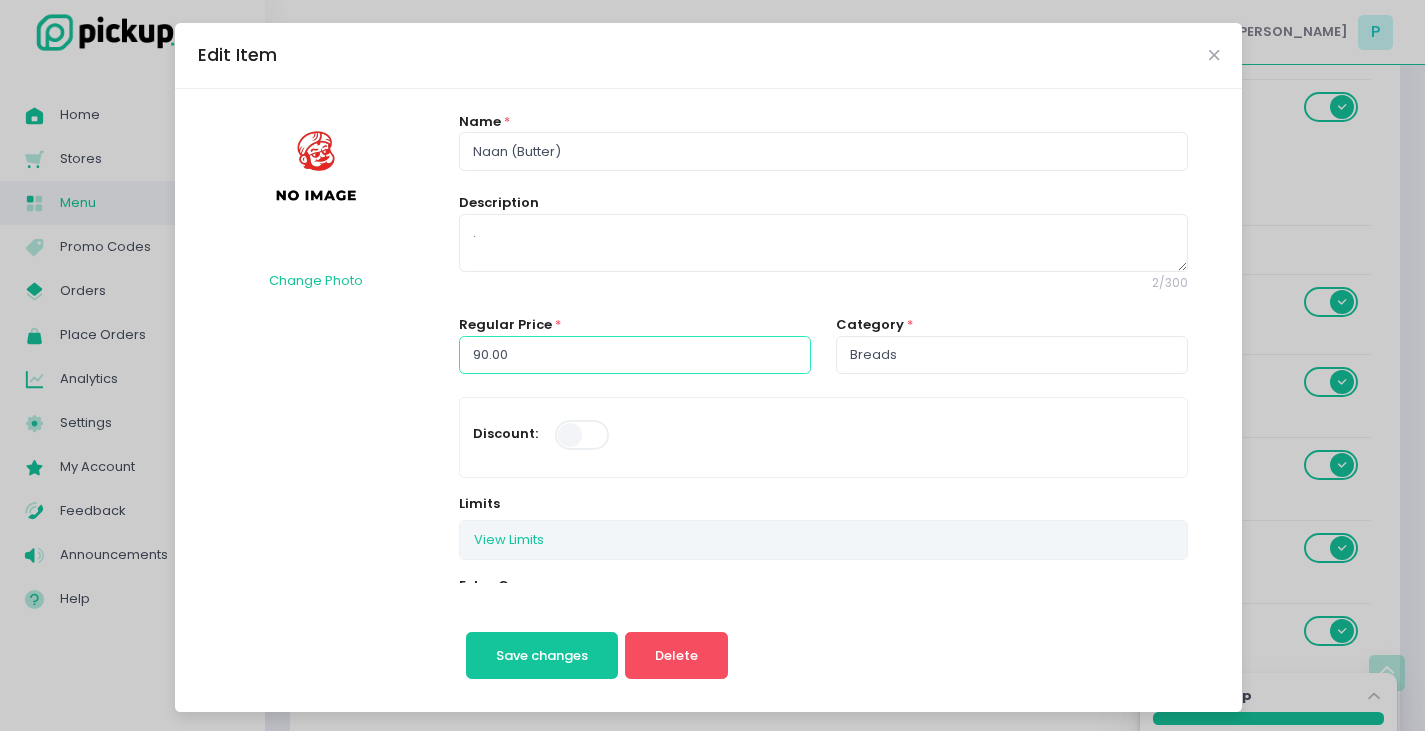 drag, startPoint x: 547, startPoint y: 353, endPoint x: 1, endPoint y: 296, distance: 548.9672 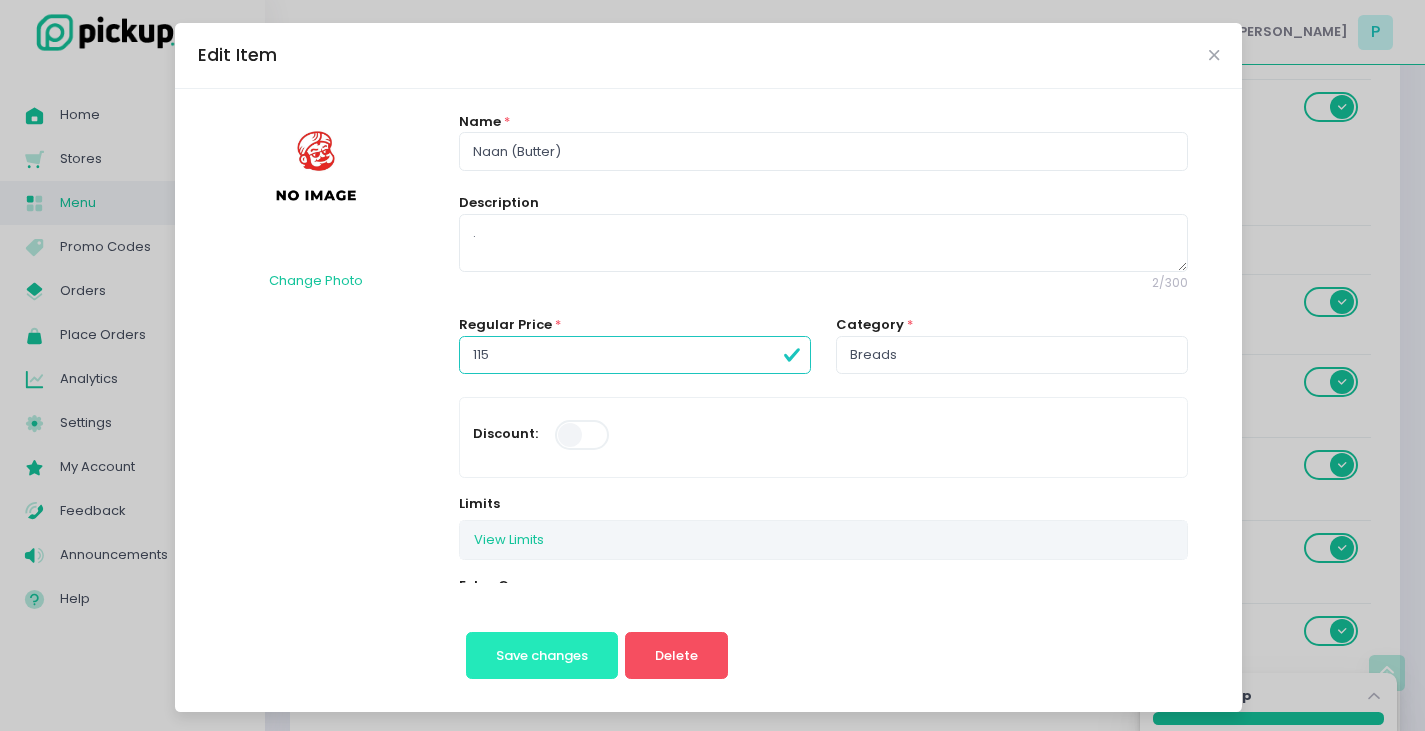type on "115.00" 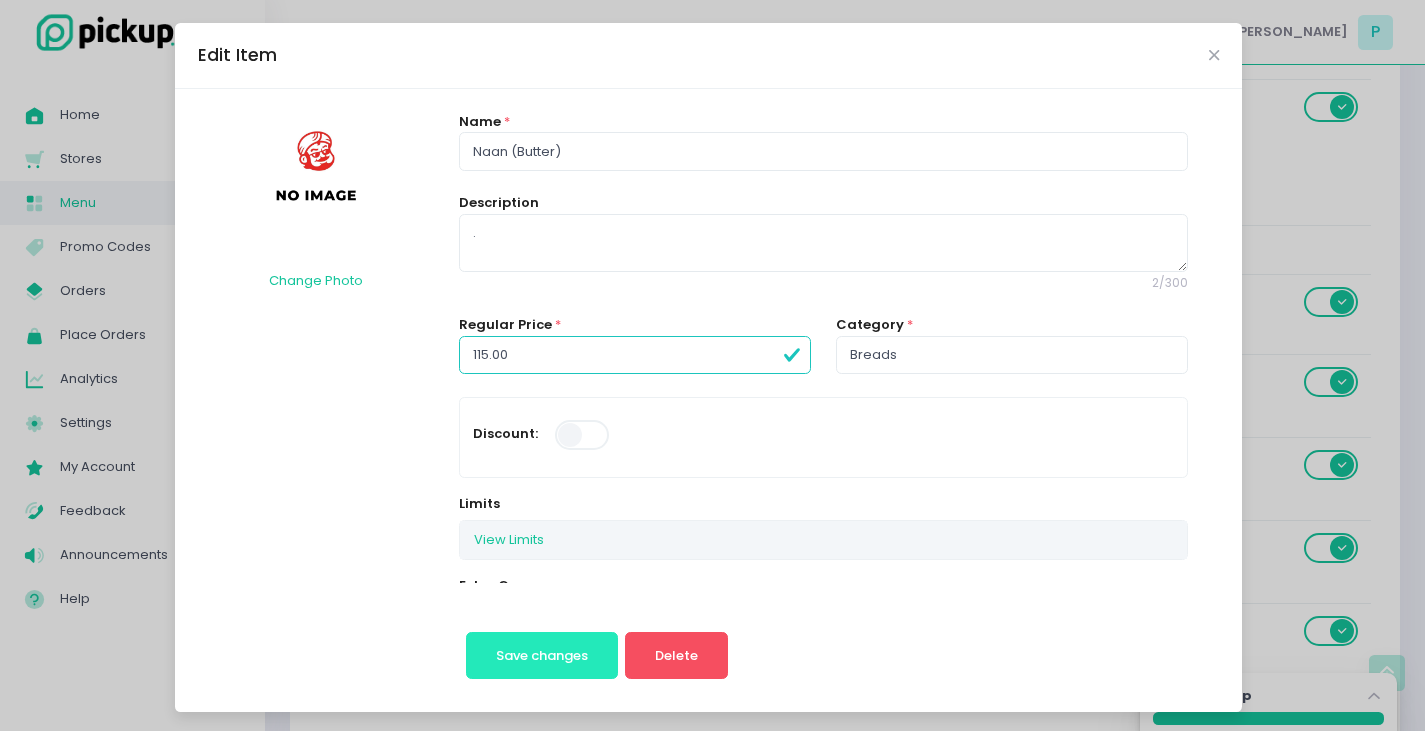 click on "Save changes" at bounding box center (542, 656) 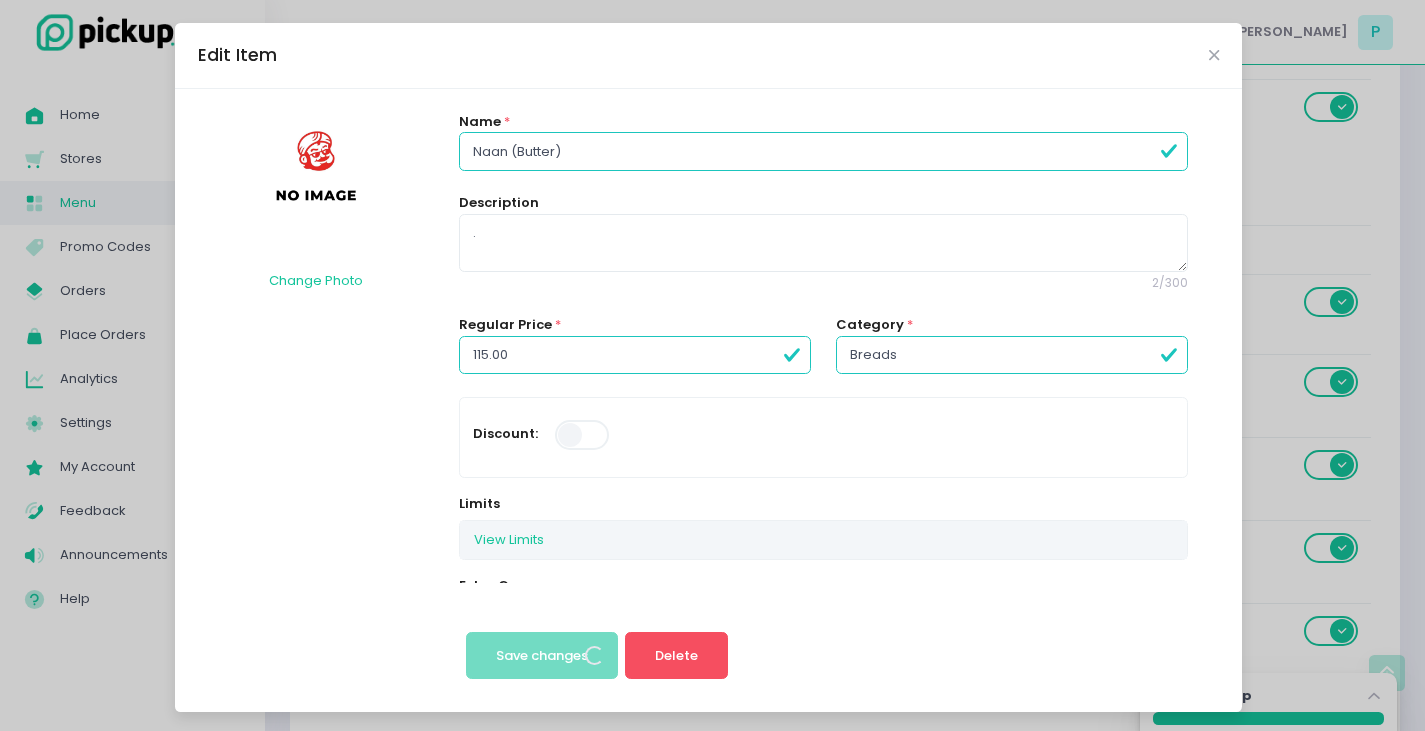 scroll, scrollTop: 0, scrollLeft: 0, axis: both 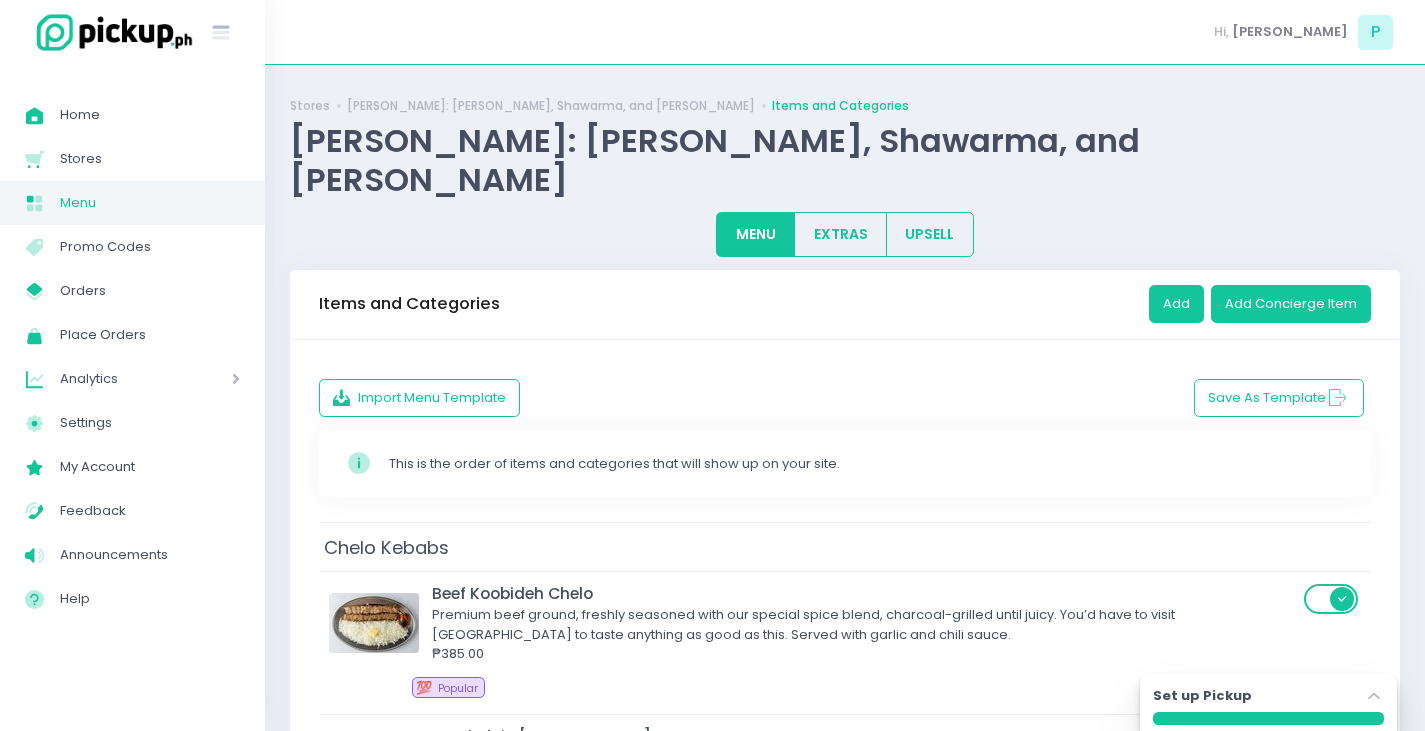 click on "Stockholm-icons / Code / Info-circle Created with Sketch. This is the order of items and categories that will show up on your site." at bounding box center [845, 463] 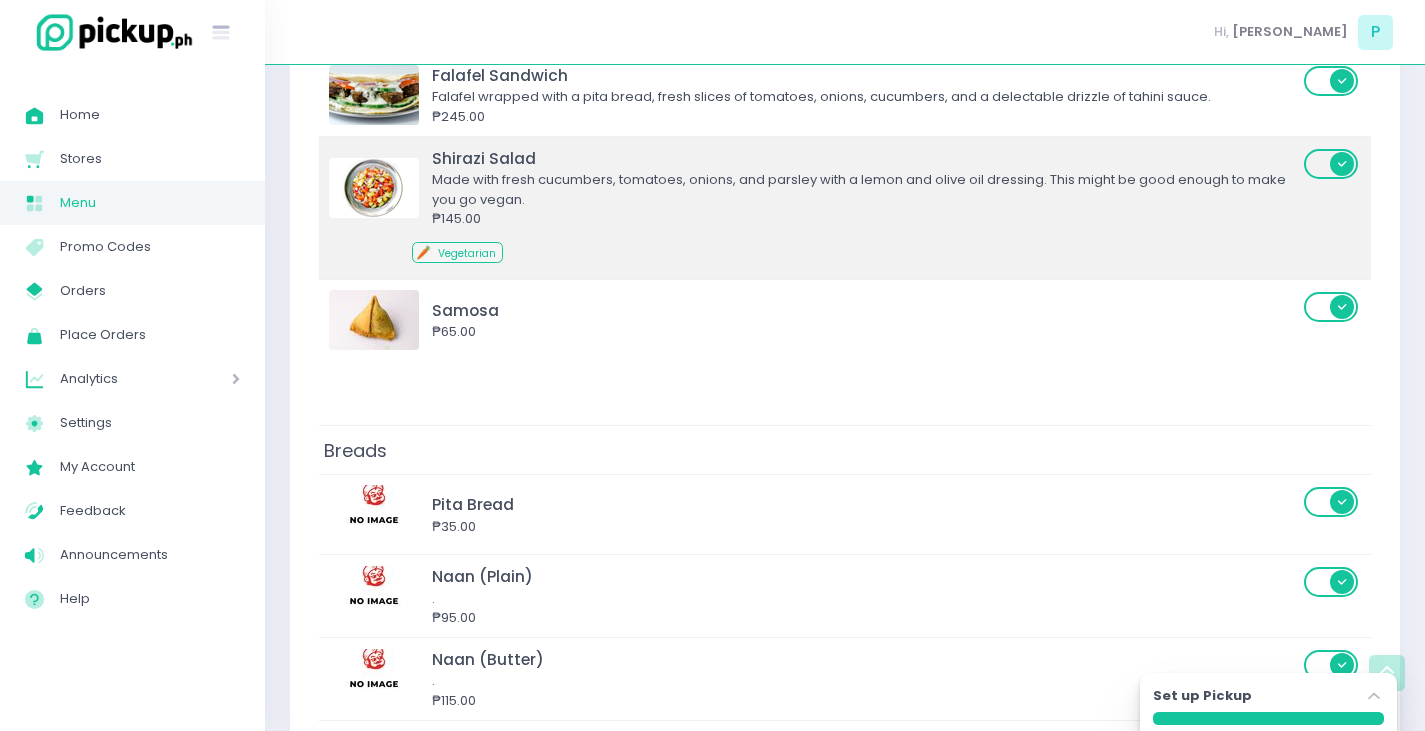 scroll, scrollTop: 5000, scrollLeft: 0, axis: vertical 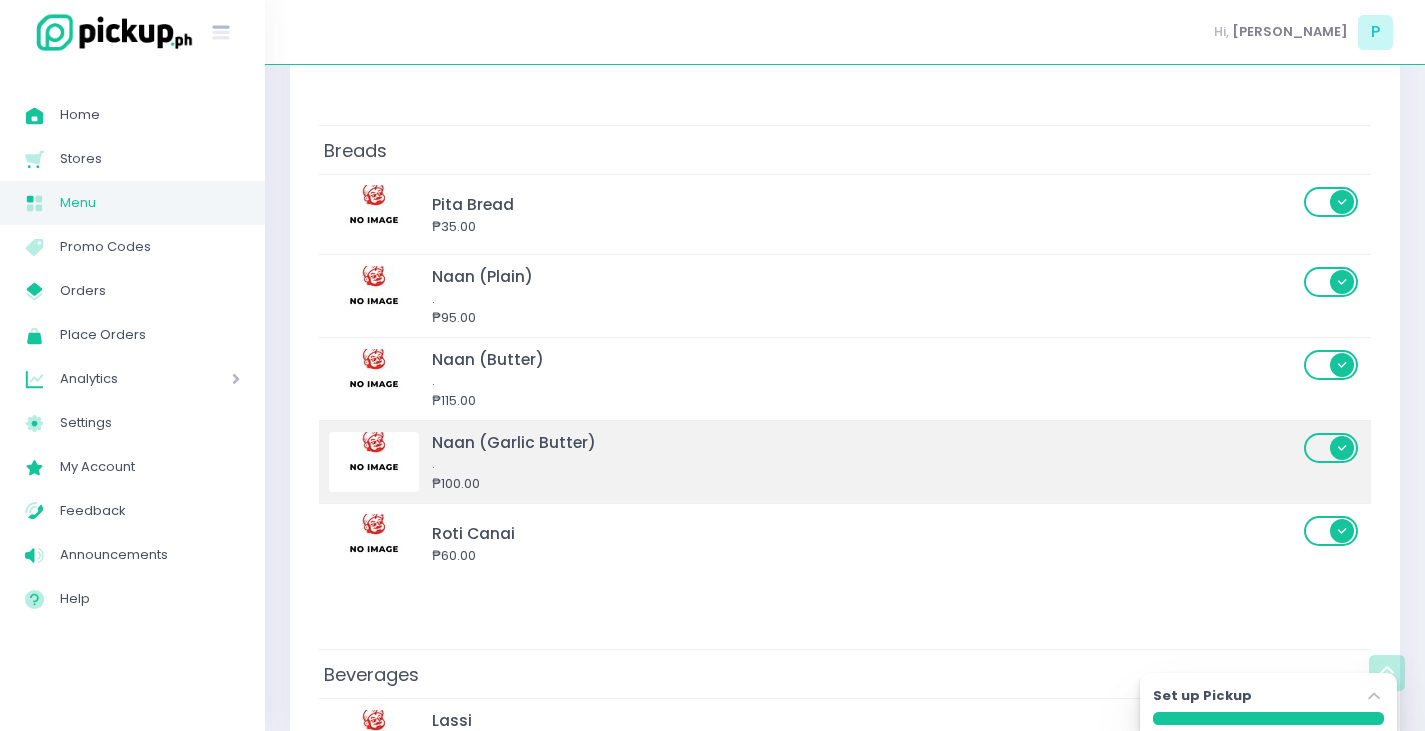 click on "Naan (Garlic Butter)" at bounding box center [865, 442] 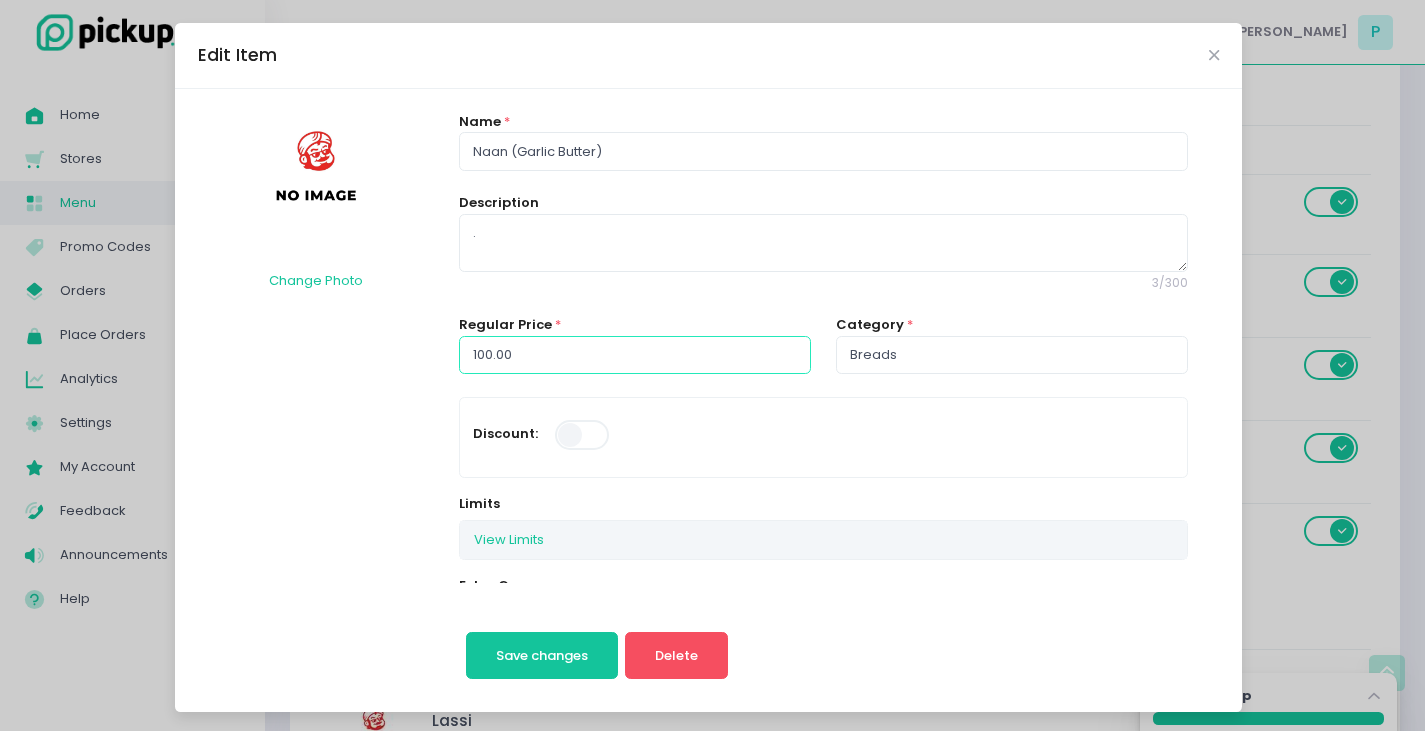 drag, startPoint x: 548, startPoint y: 341, endPoint x: 196, endPoint y: 342, distance: 352.00143 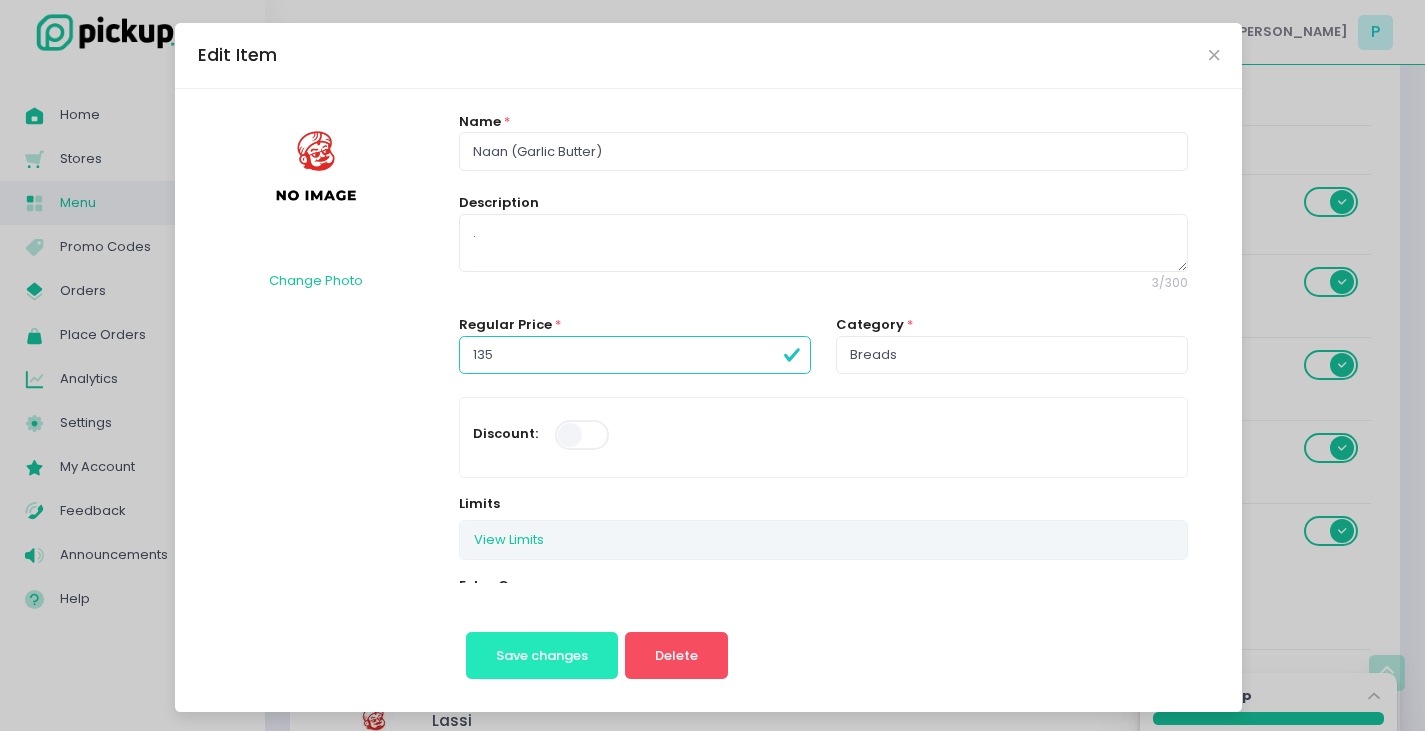 type on "135.00" 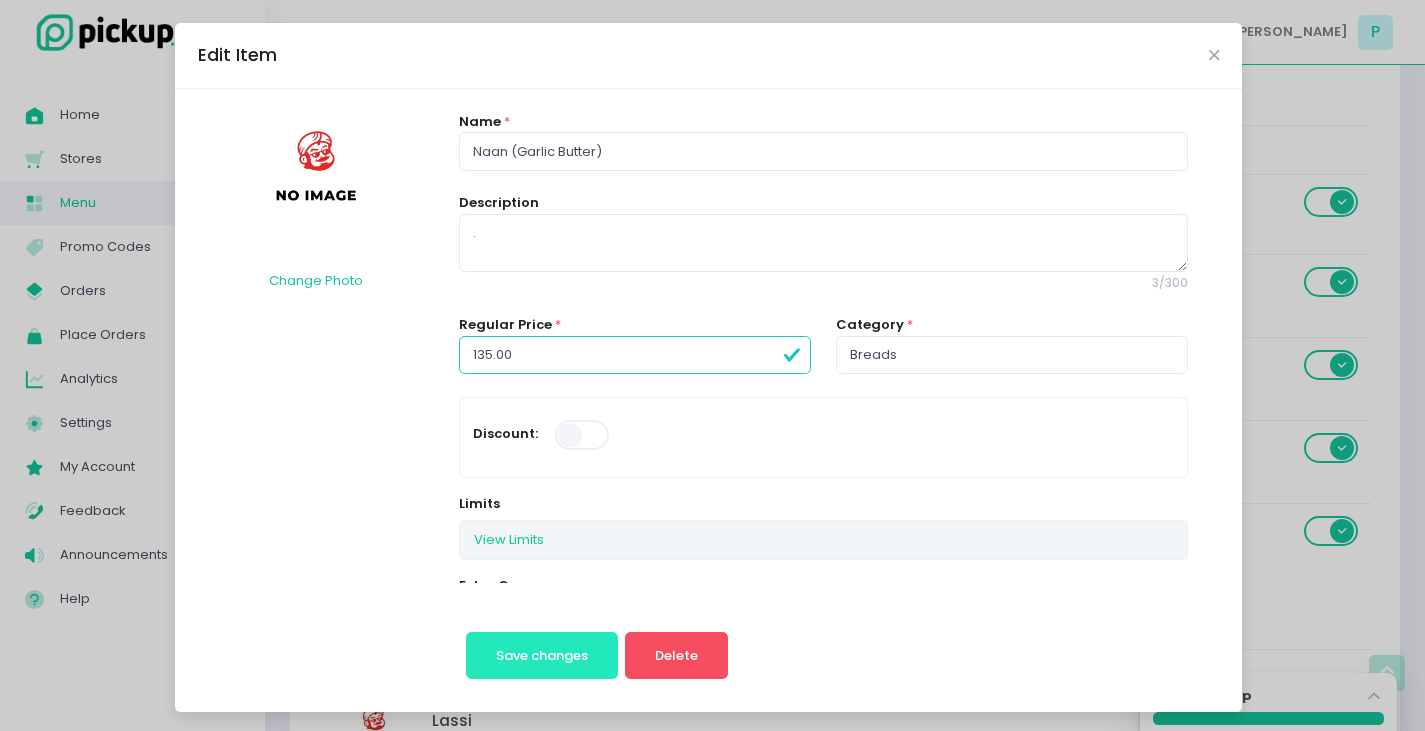 click on "Save changes" at bounding box center [542, 656] 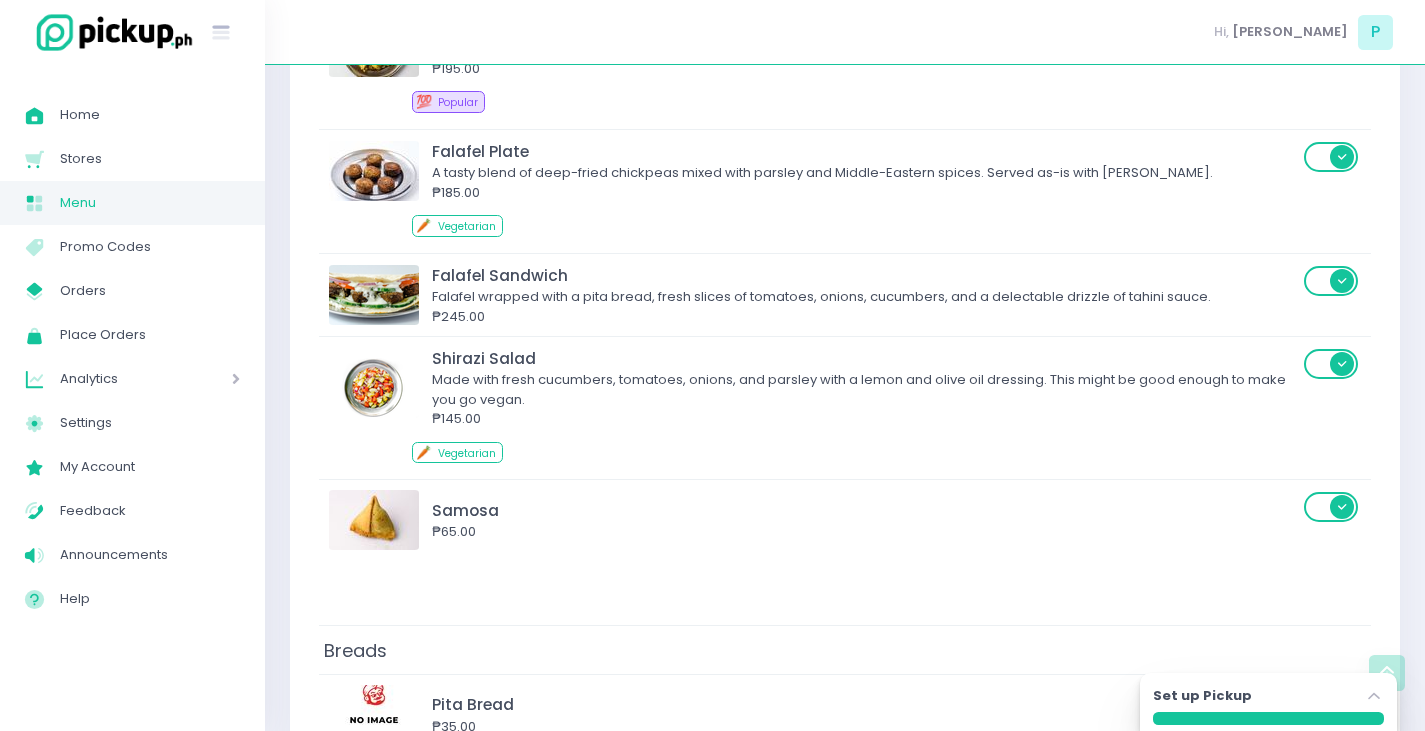 scroll, scrollTop: 5000, scrollLeft: 0, axis: vertical 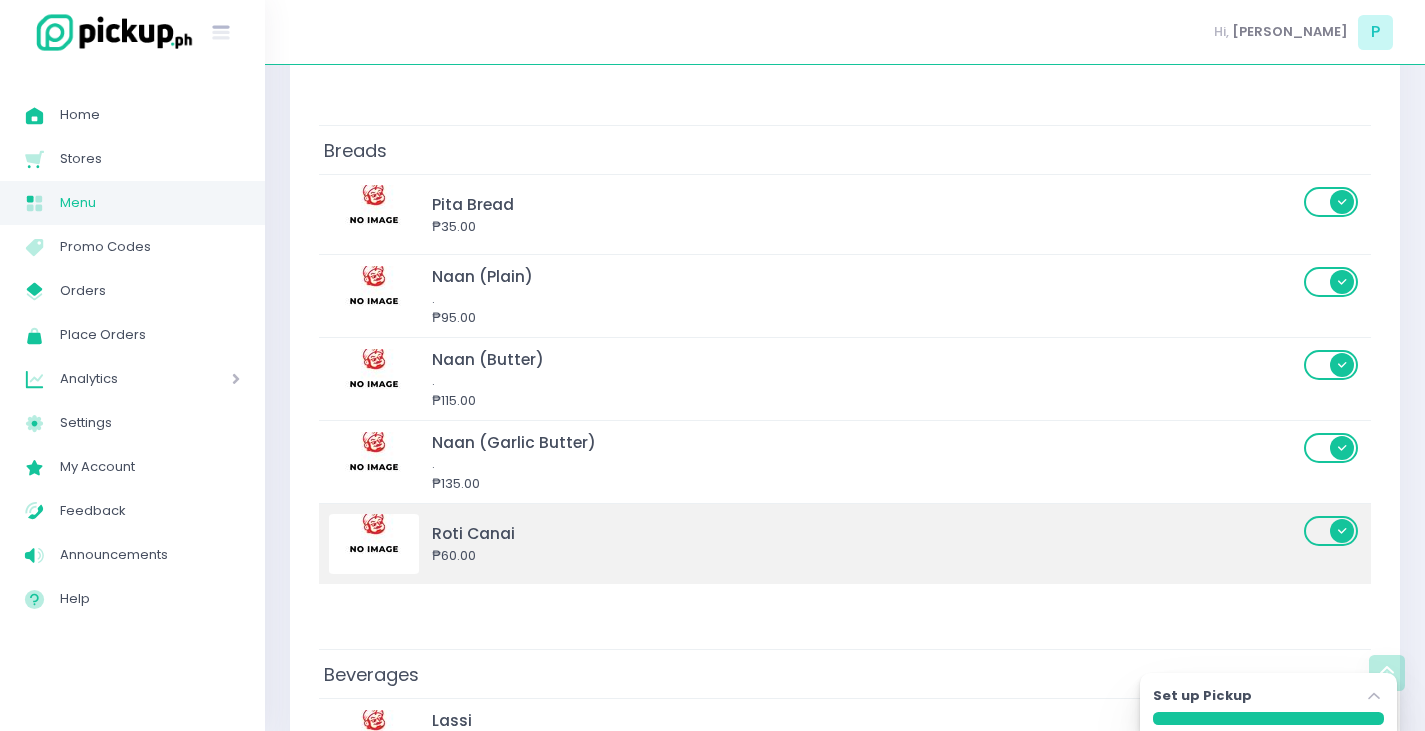 click on "₱60.00" at bounding box center (865, 556) 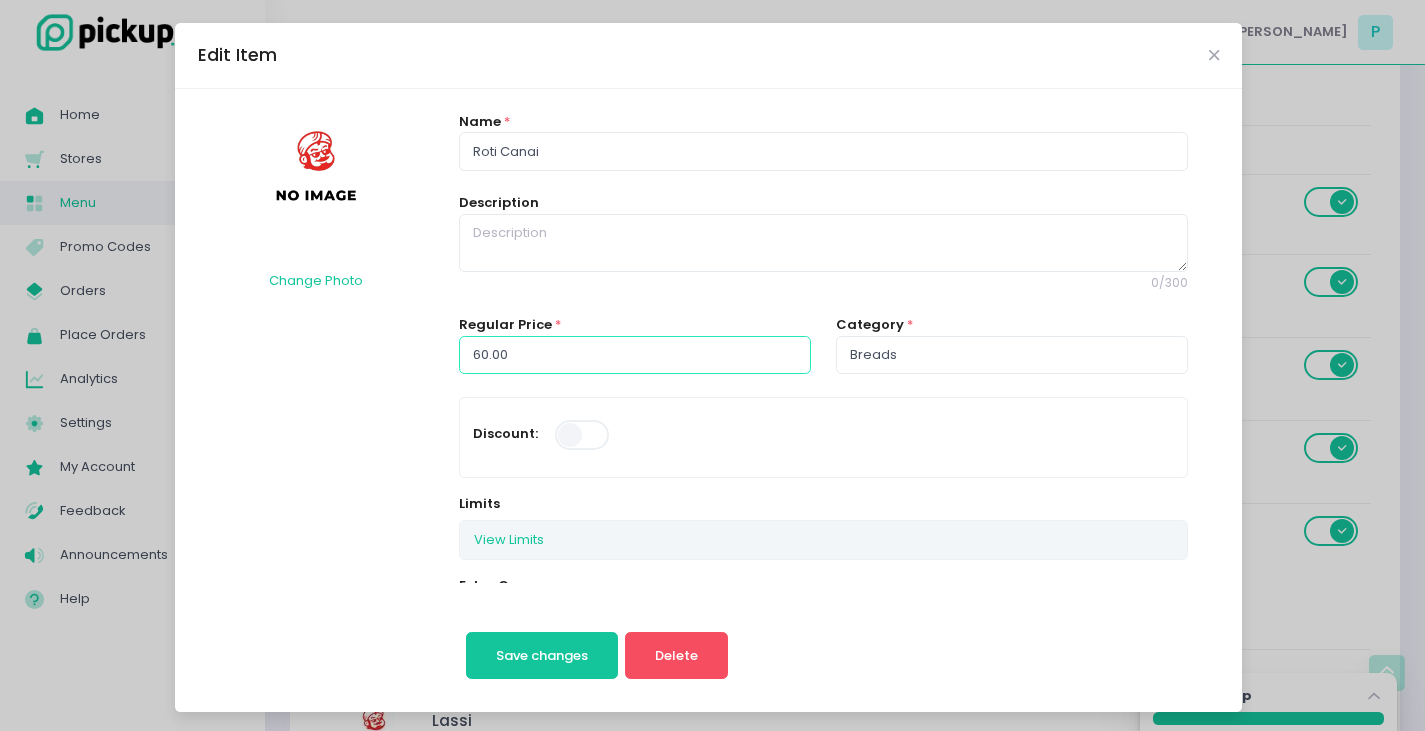 drag, startPoint x: 532, startPoint y: 352, endPoint x: 107, endPoint y: 328, distance: 425.6771 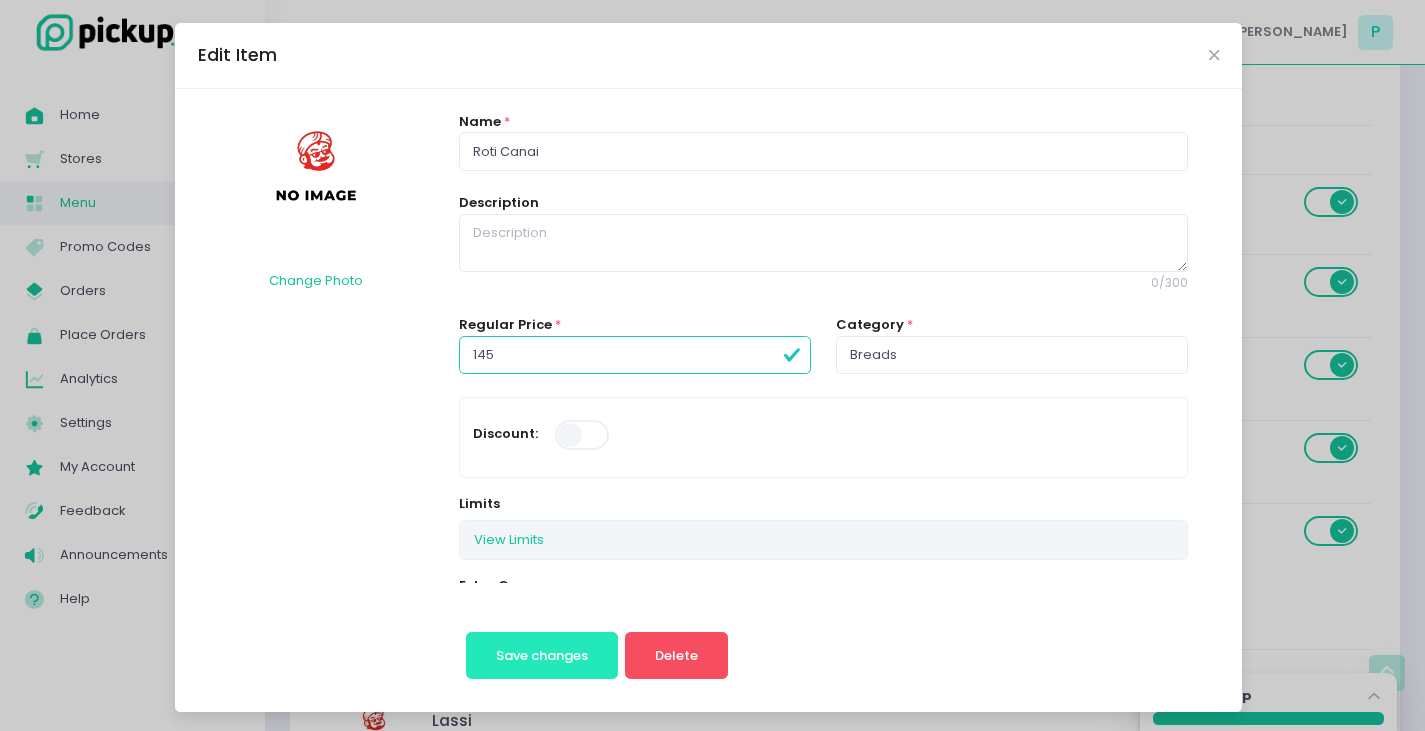 type on "145.00" 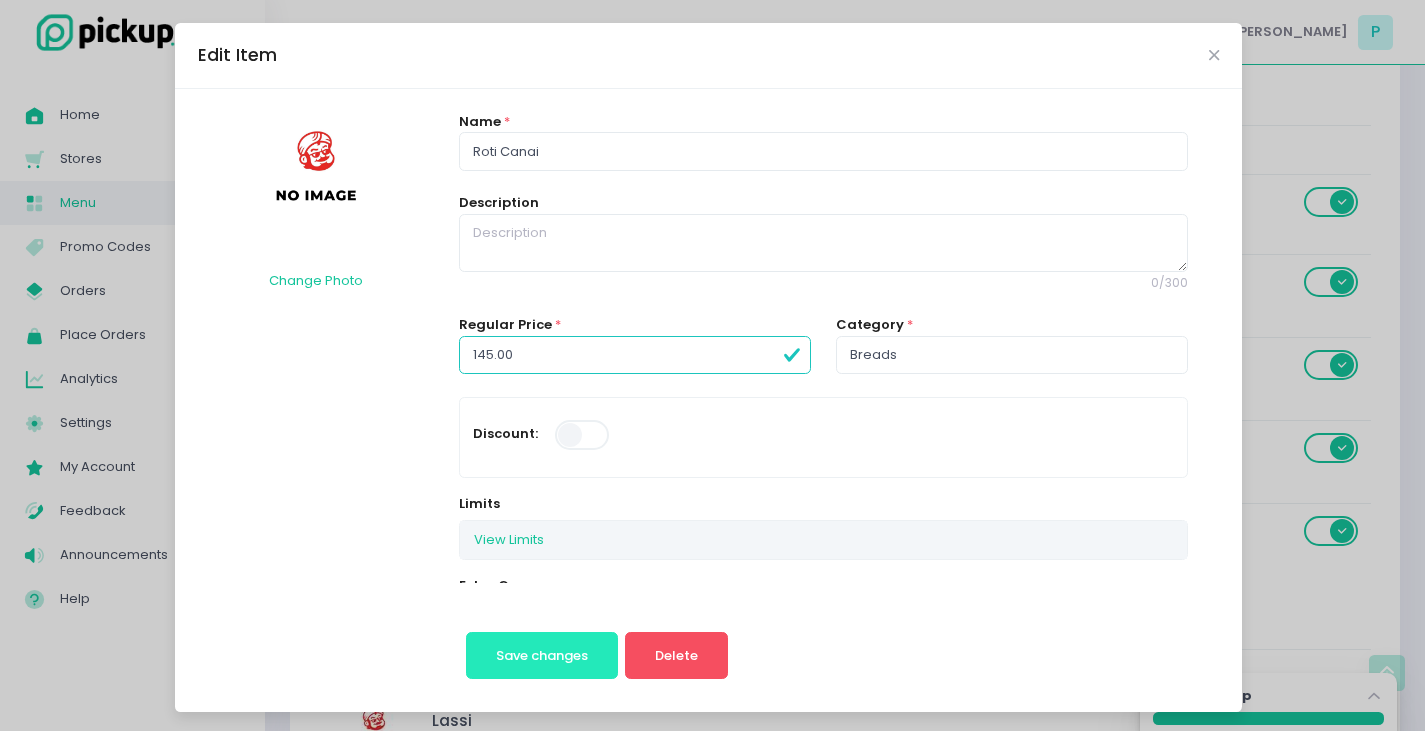 click on "Save changes" at bounding box center [542, 655] 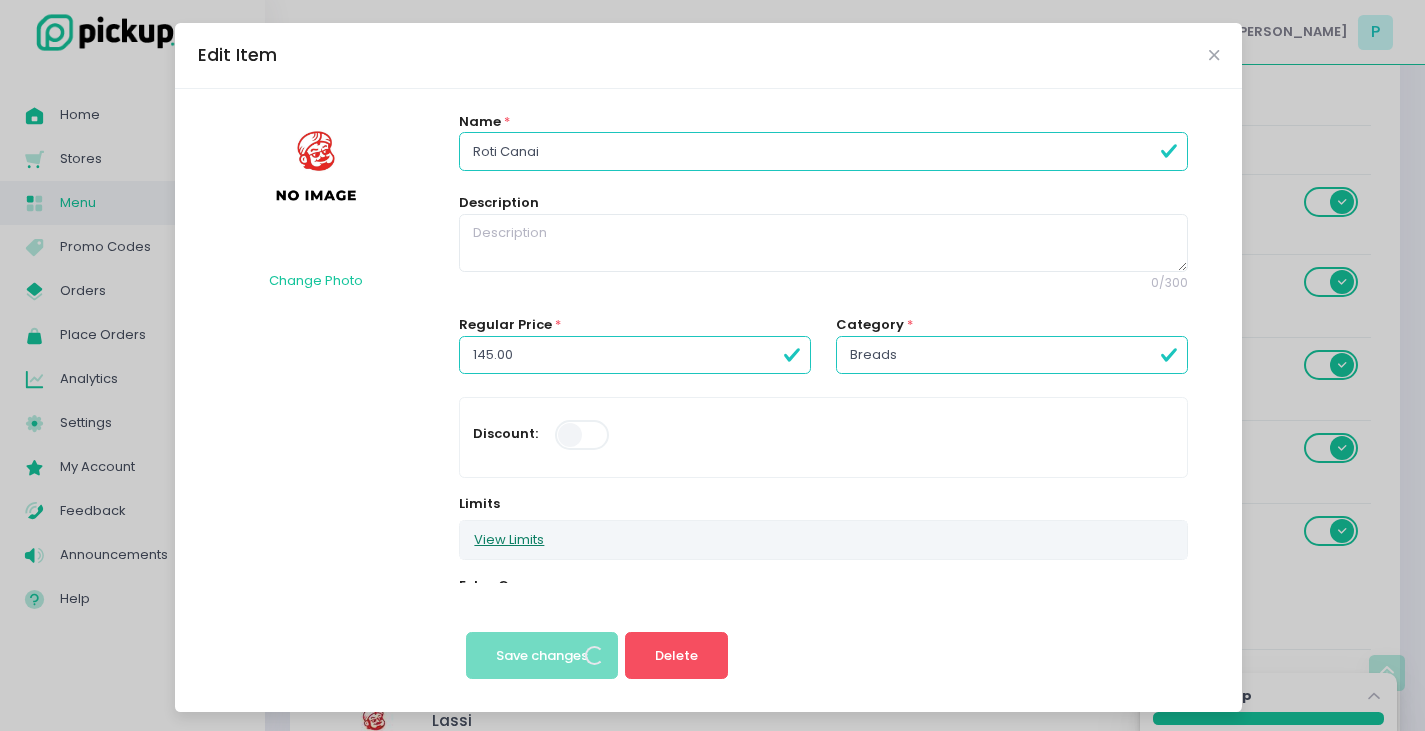 scroll, scrollTop: 0, scrollLeft: 0, axis: both 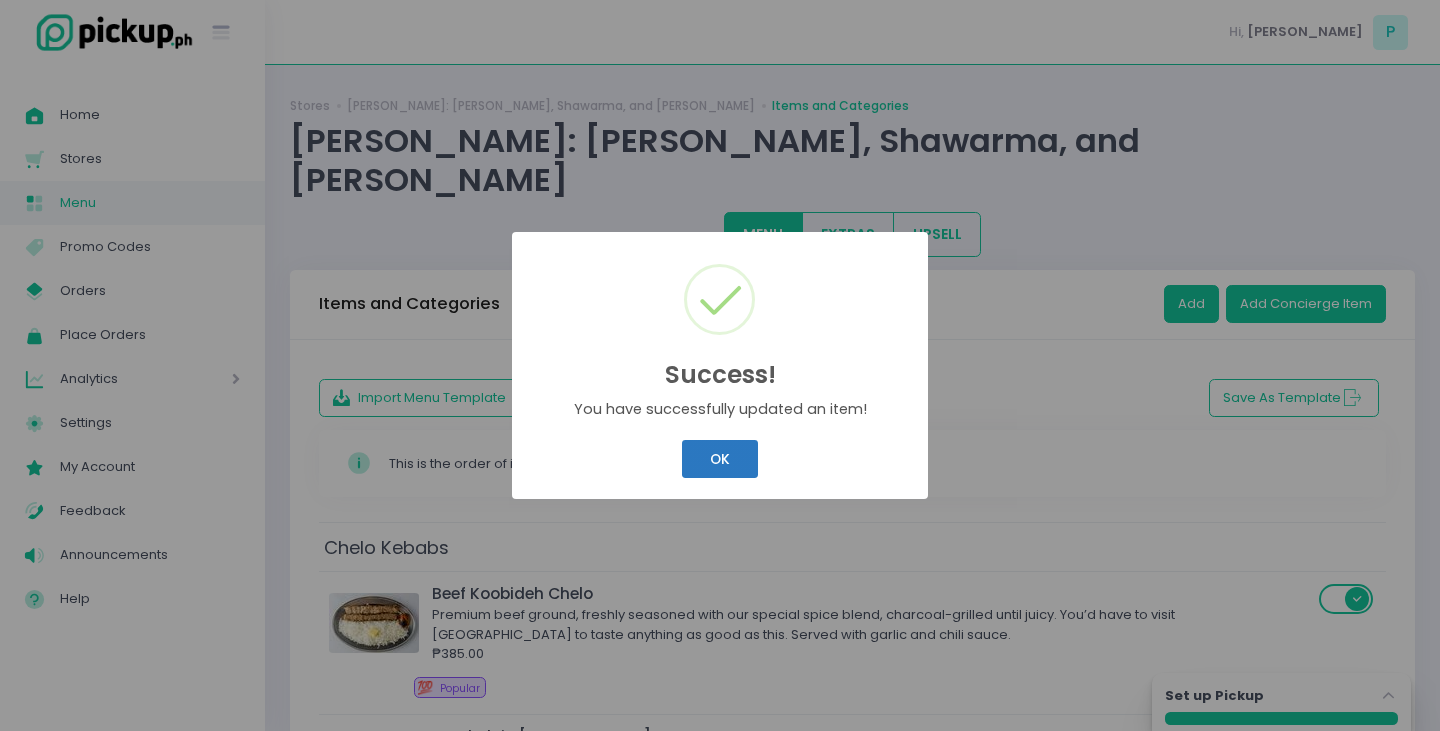 click on "OK" at bounding box center (719, 459) 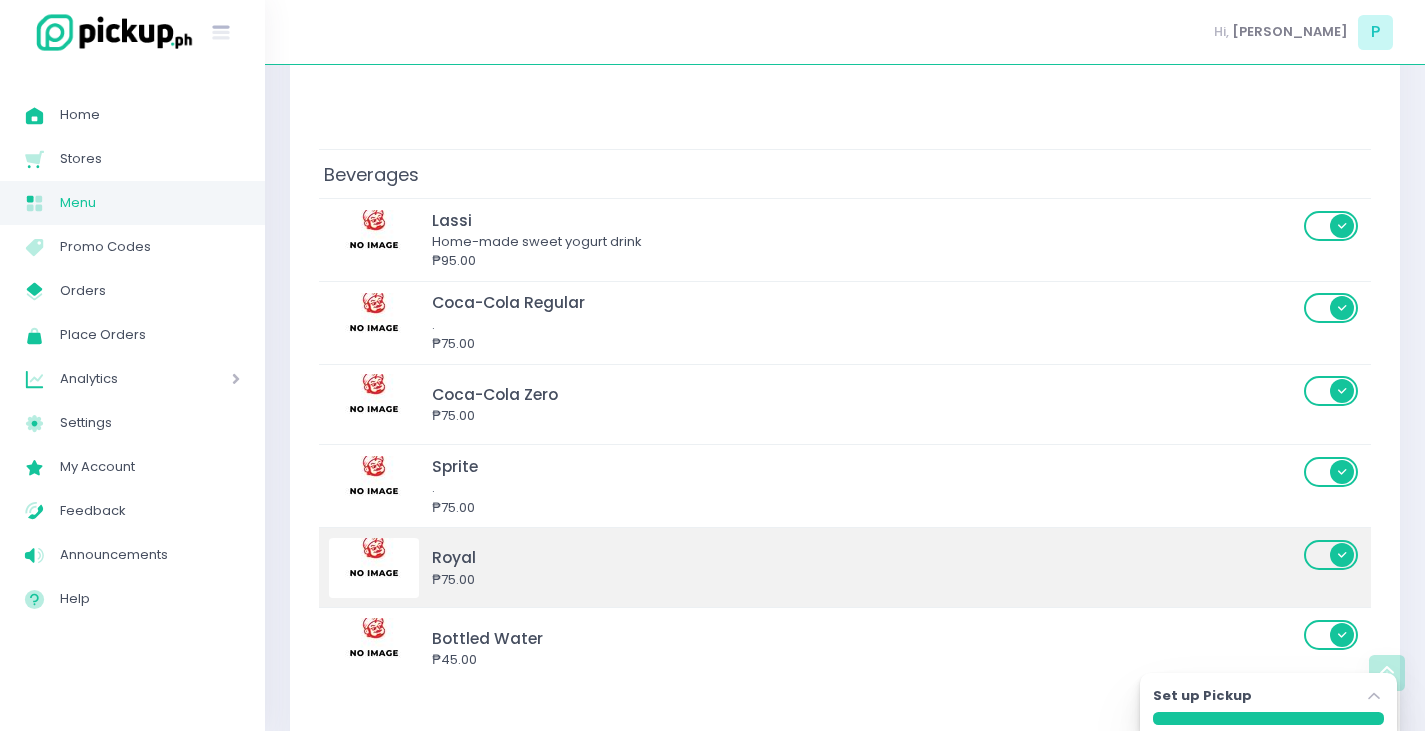 scroll, scrollTop: 5300, scrollLeft: 0, axis: vertical 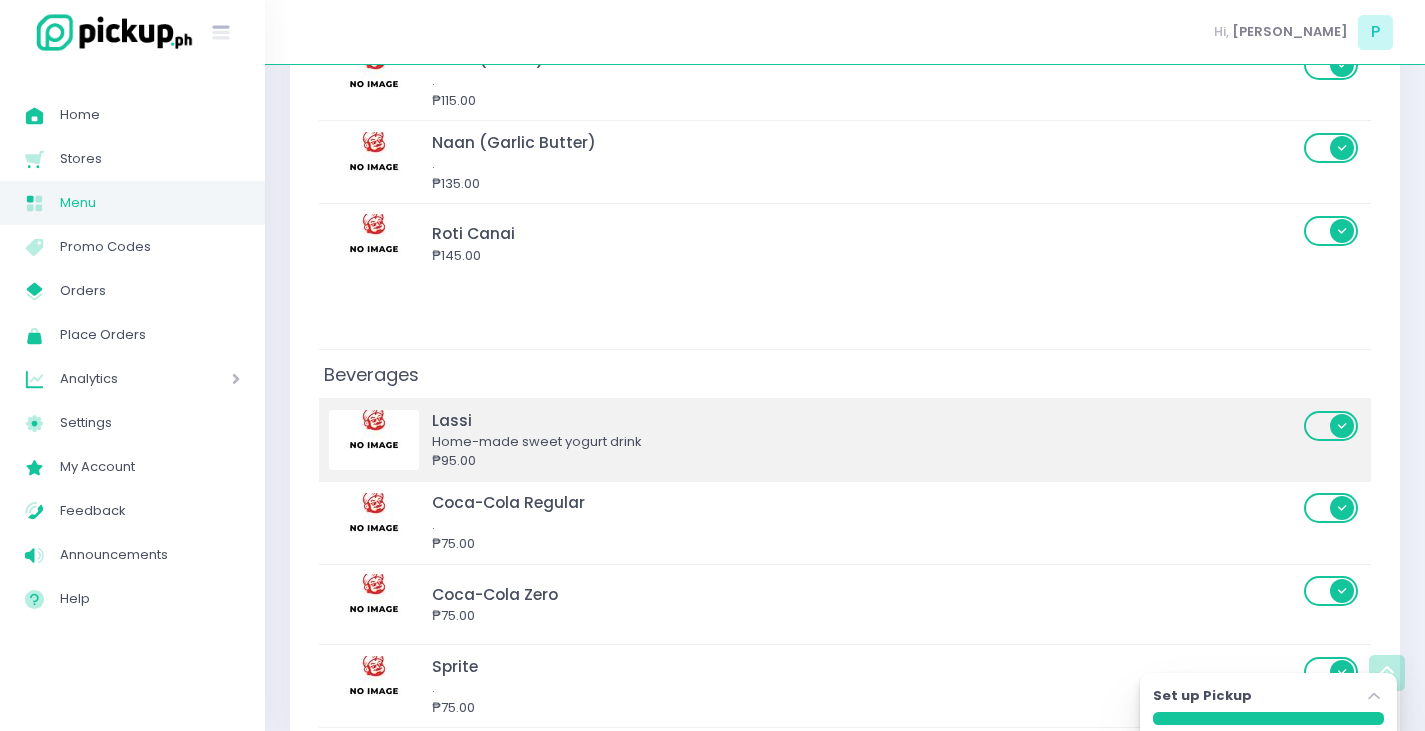 click on "Lassi" at bounding box center [865, 420] 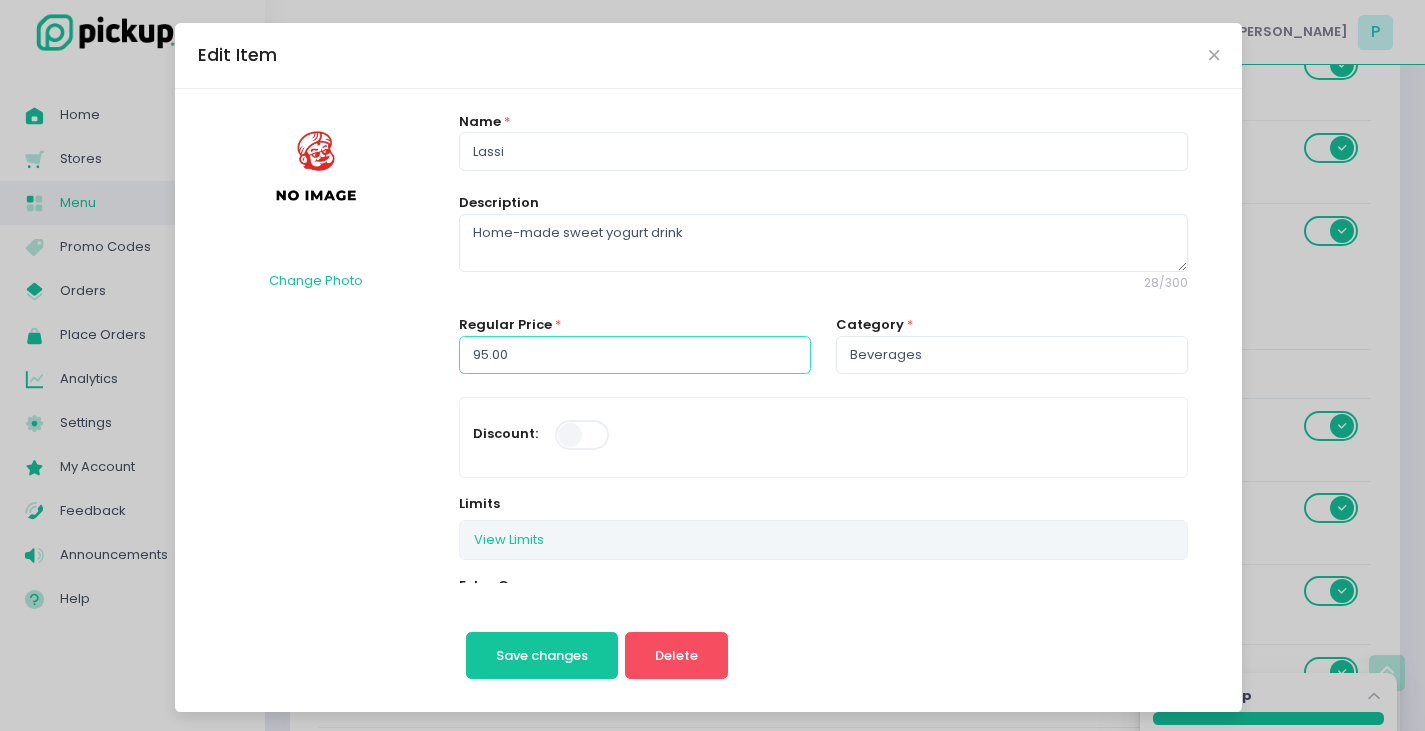 drag, startPoint x: 557, startPoint y: 342, endPoint x: 78, endPoint y: 293, distance: 481.49973 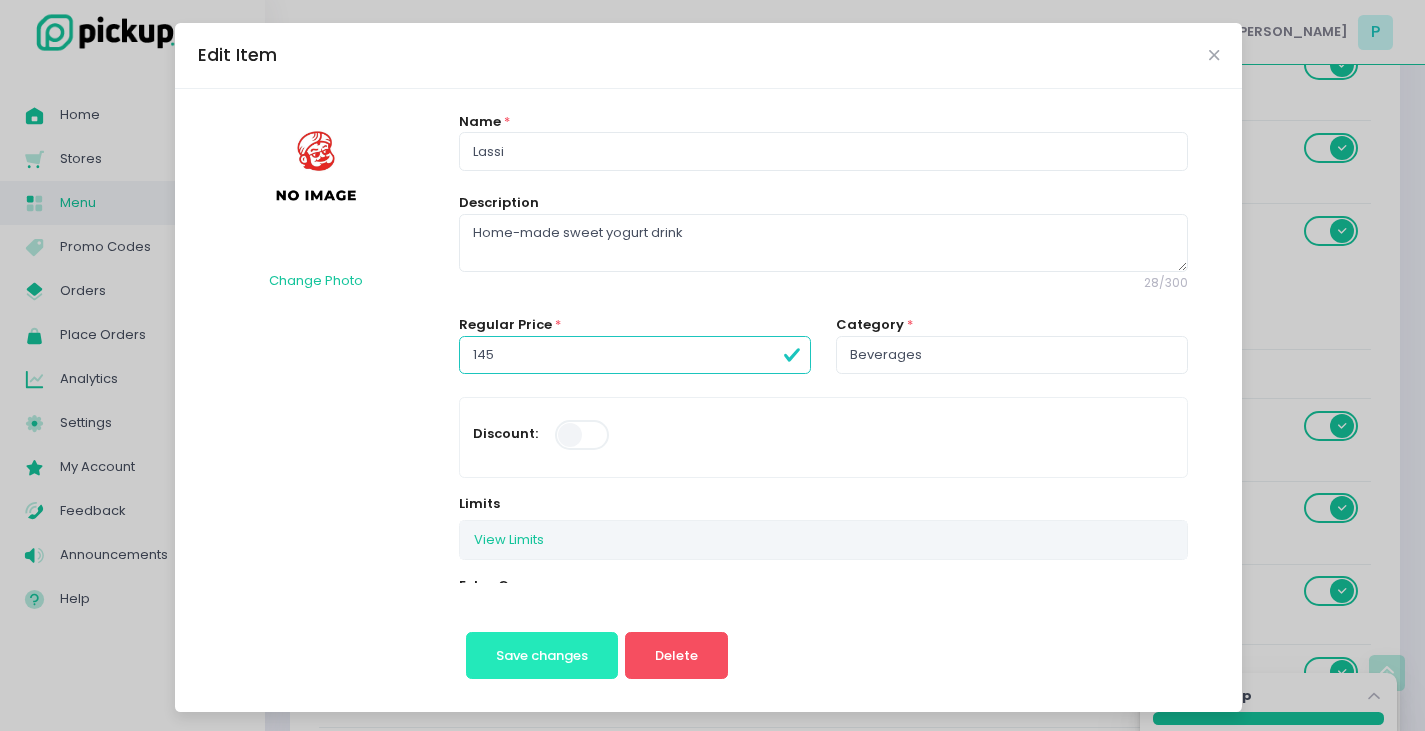 type on "145.00" 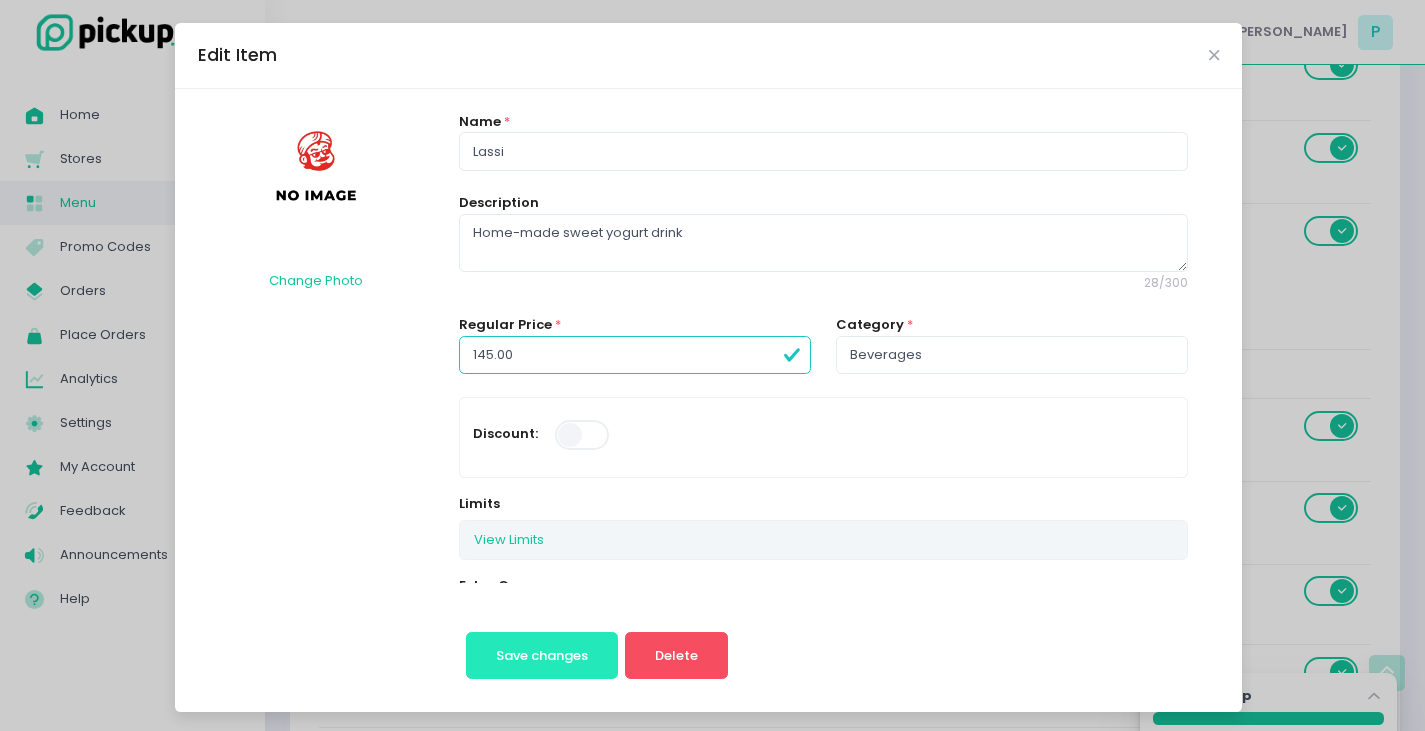 click on "Save changes" at bounding box center (542, 656) 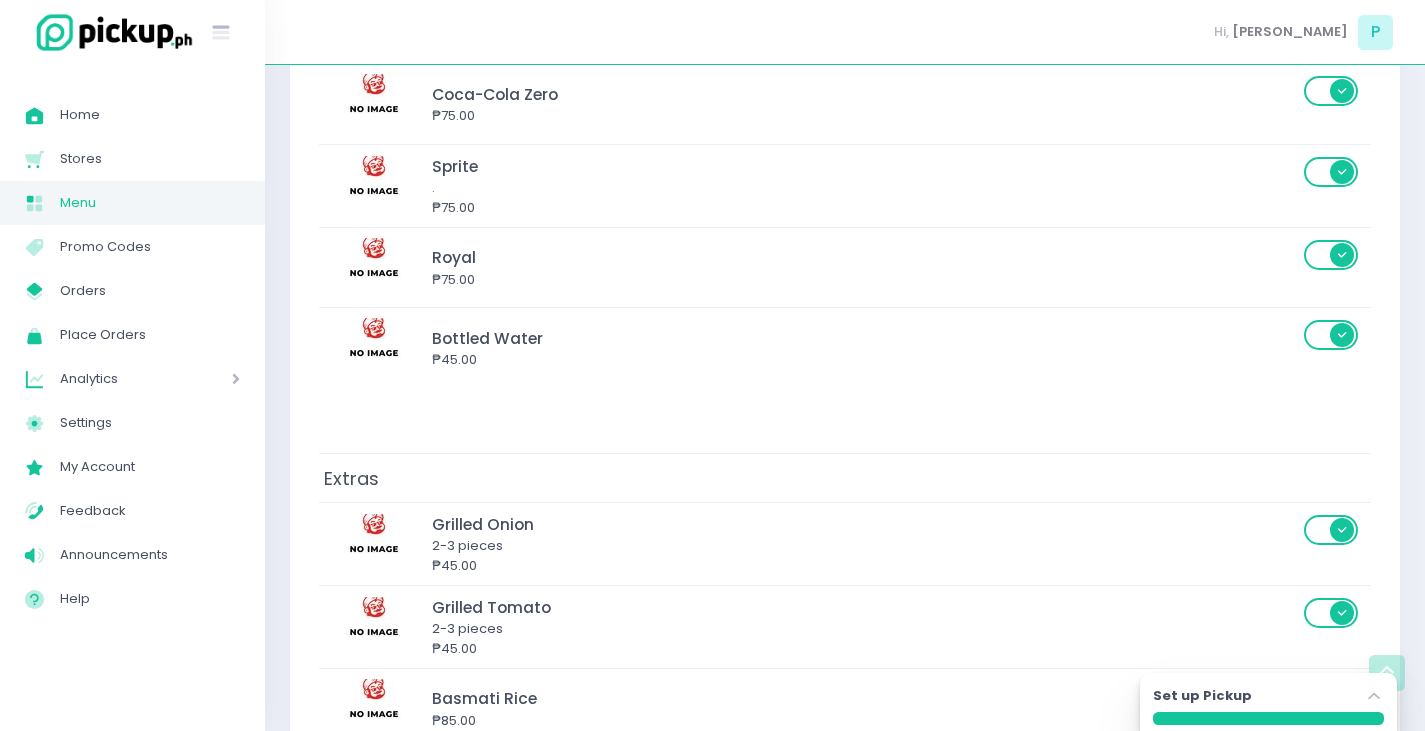 scroll, scrollTop: 5500, scrollLeft: 0, axis: vertical 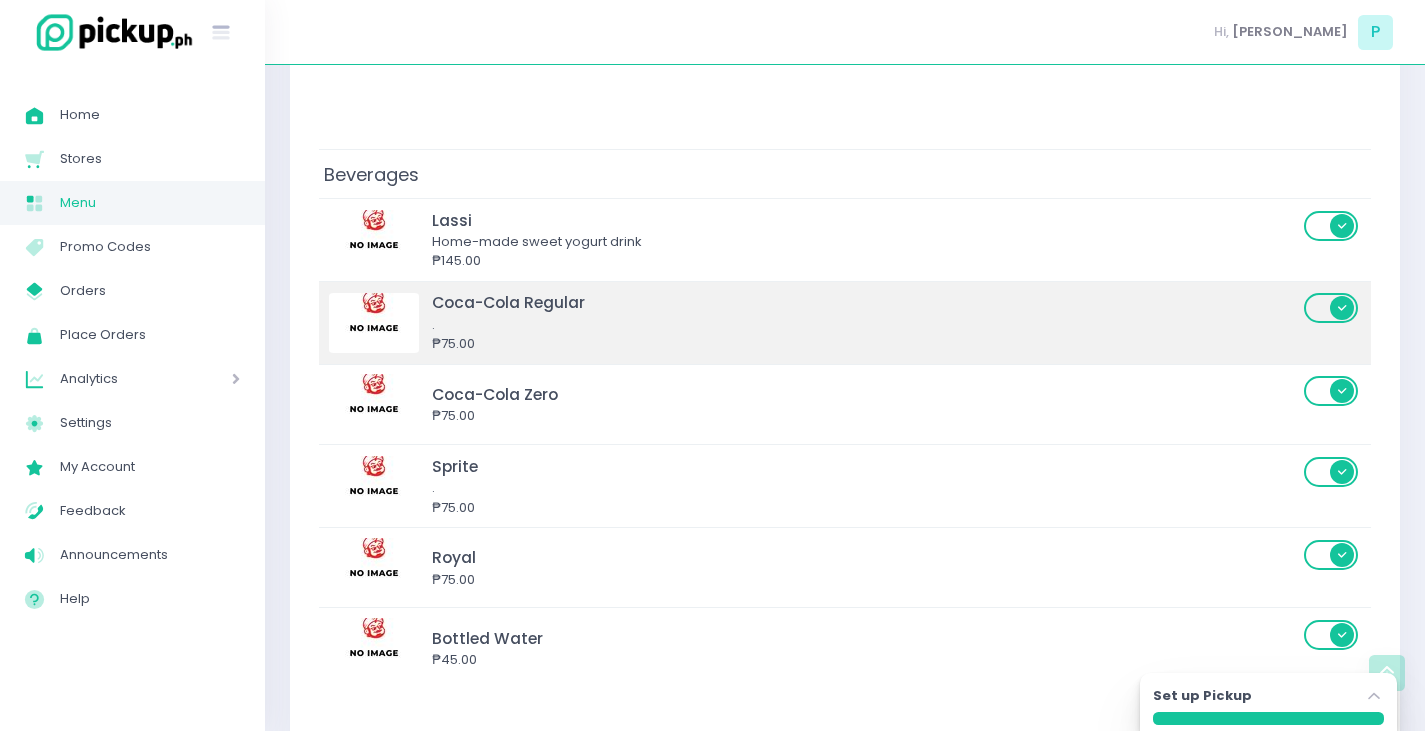 click on "." at bounding box center [865, 325] 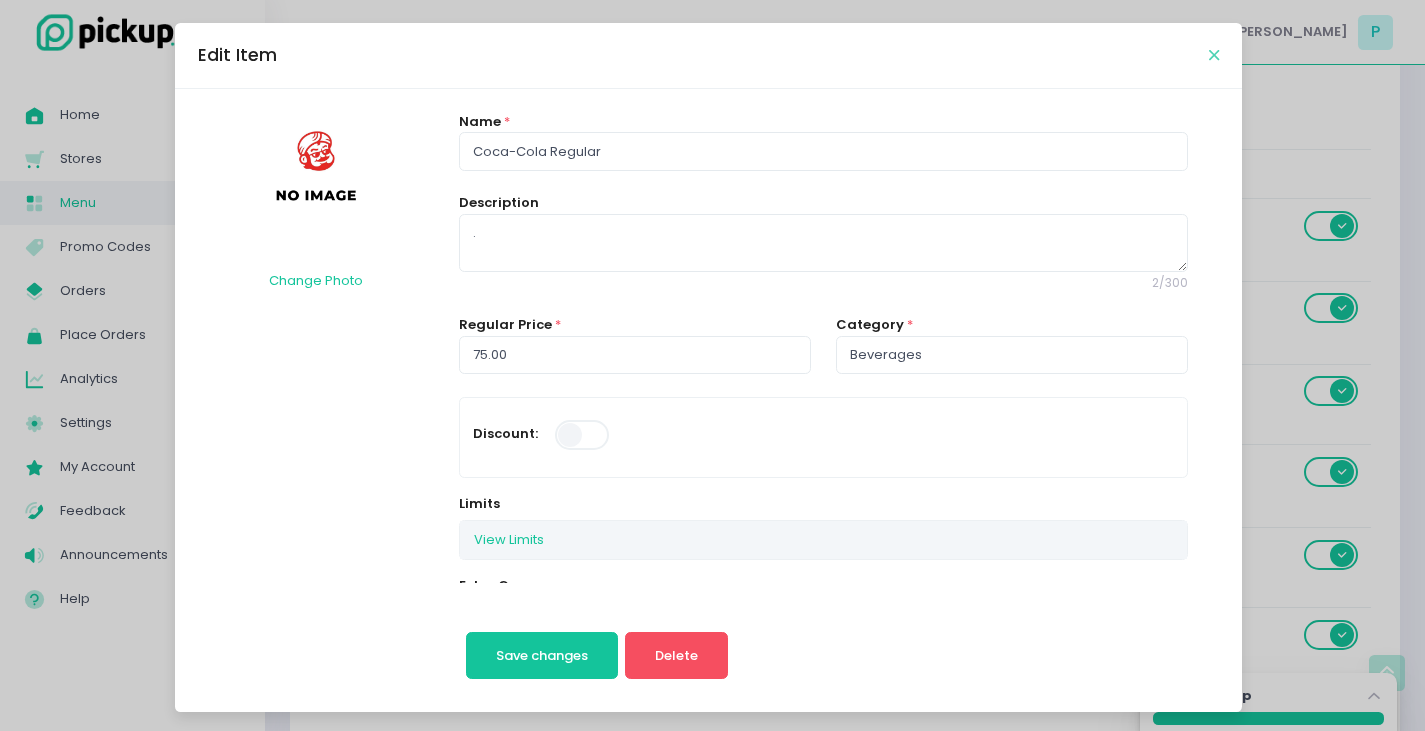 click at bounding box center (1214, 55) 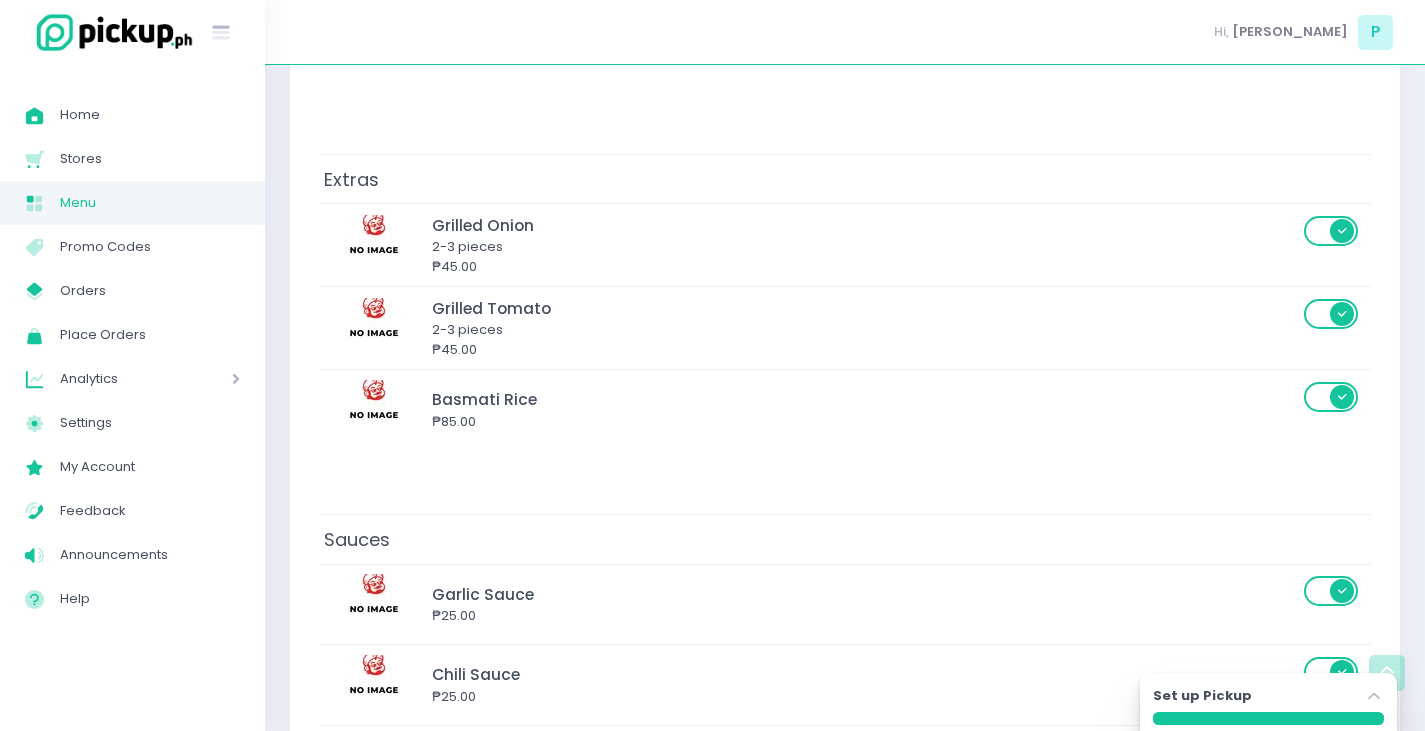 scroll, scrollTop: 6100, scrollLeft: 0, axis: vertical 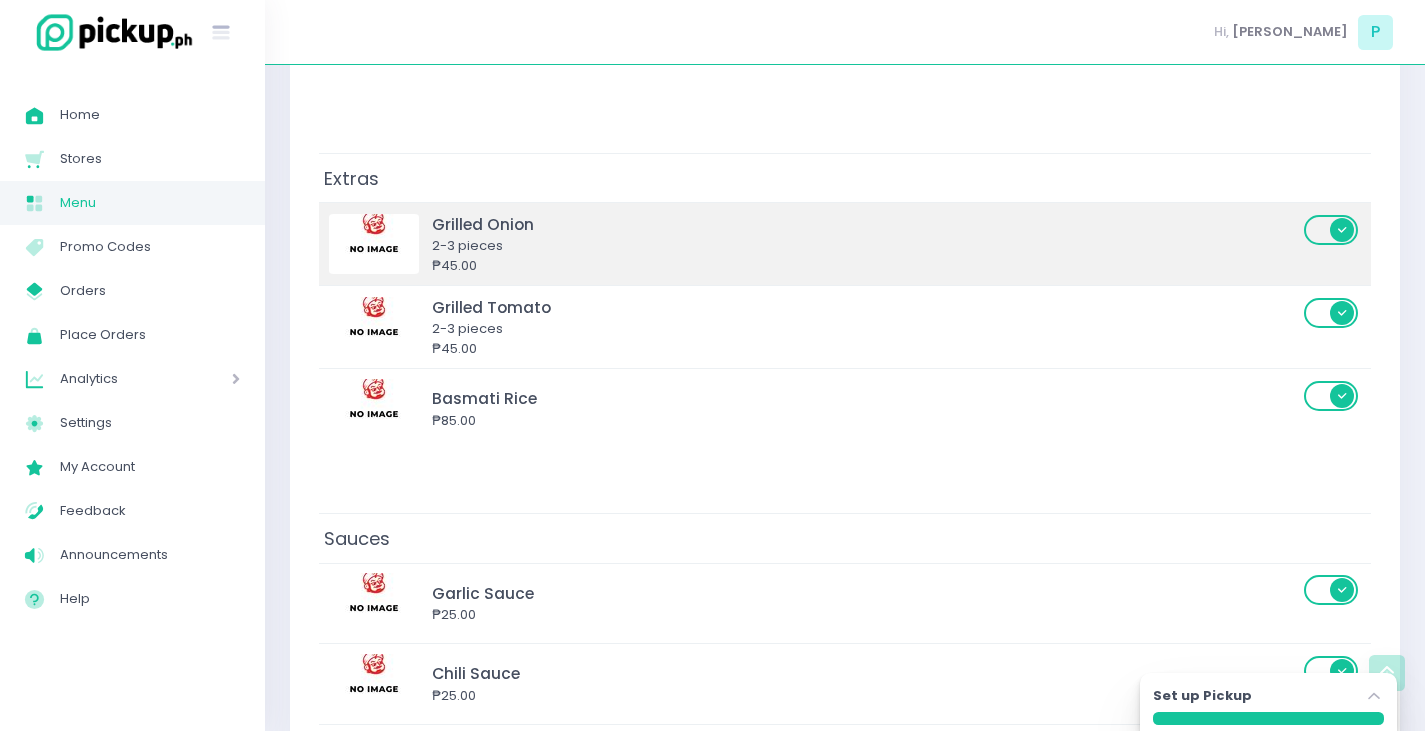 click on "₱45.00" at bounding box center (865, 266) 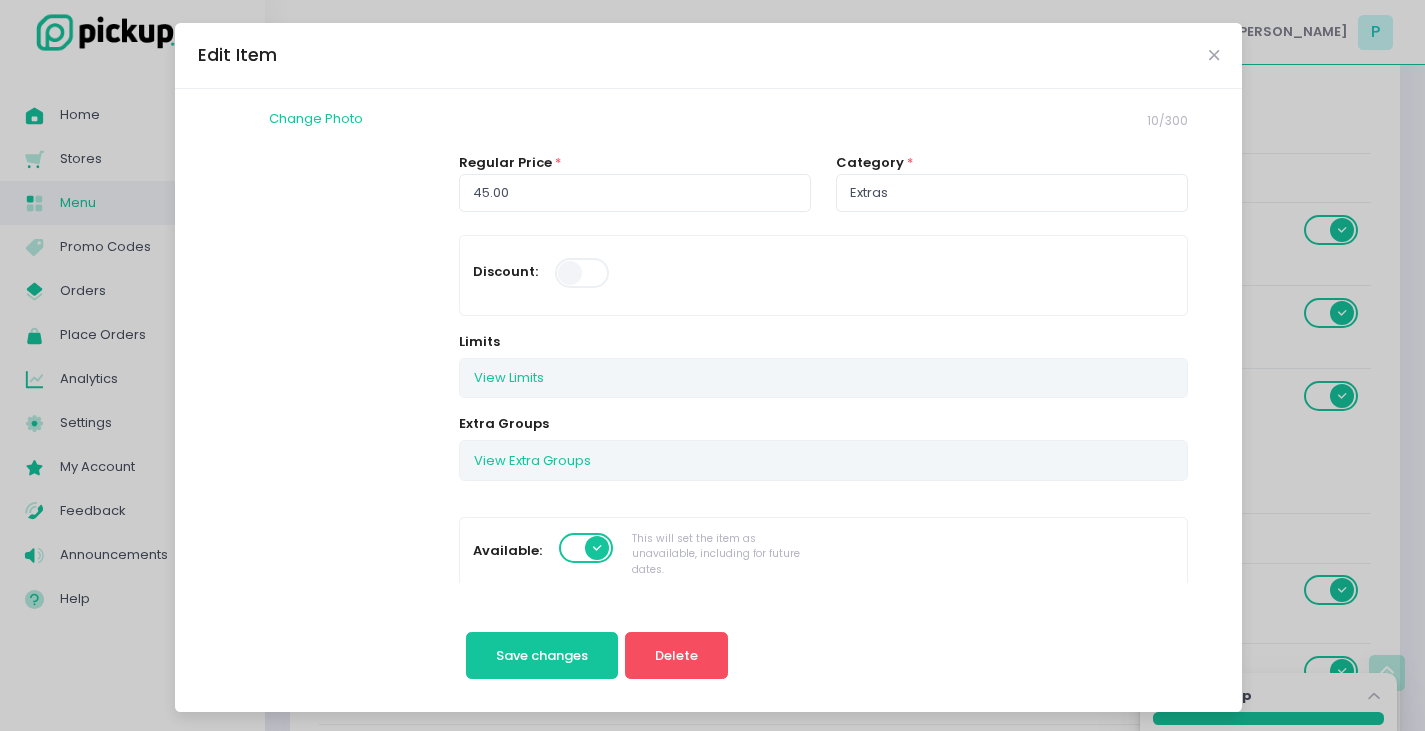 scroll, scrollTop: 0, scrollLeft: 0, axis: both 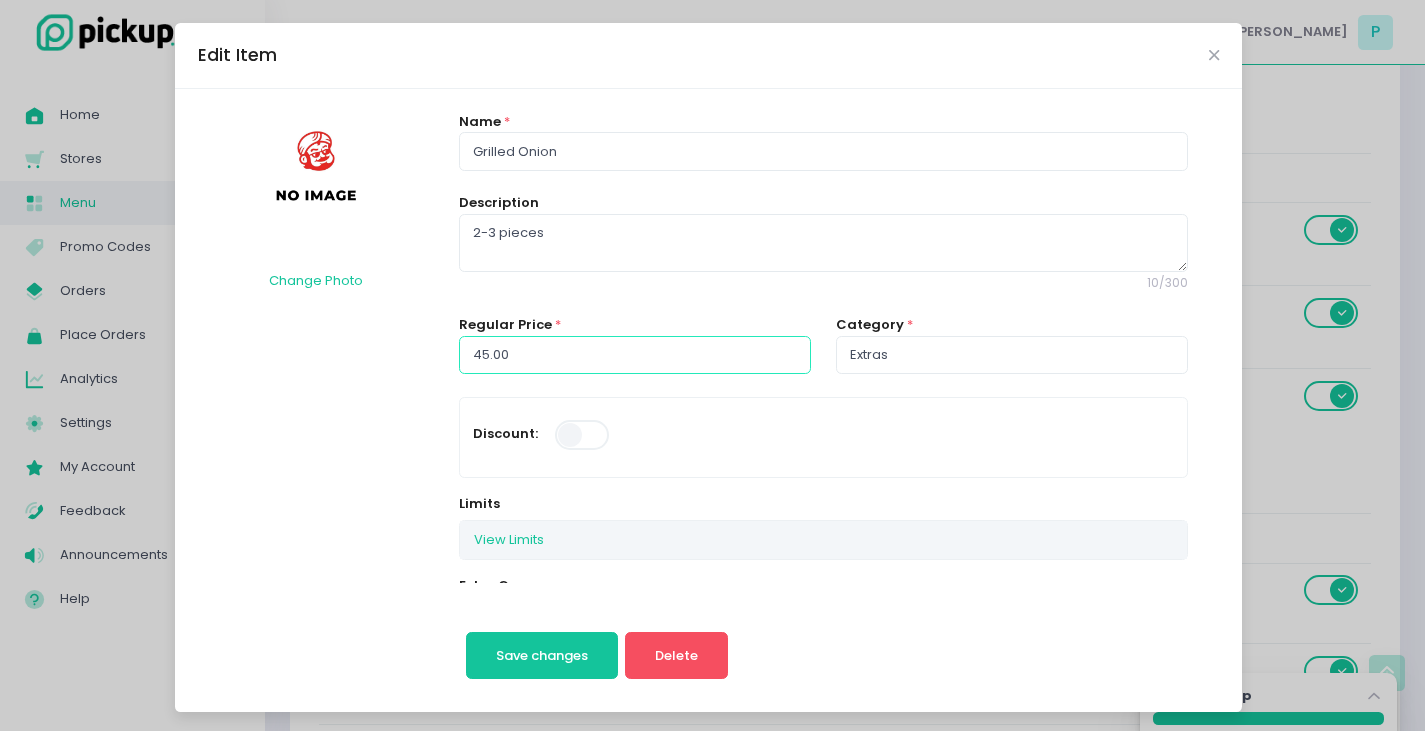 drag, startPoint x: 503, startPoint y: 362, endPoint x: 272, endPoint y: 356, distance: 231.07791 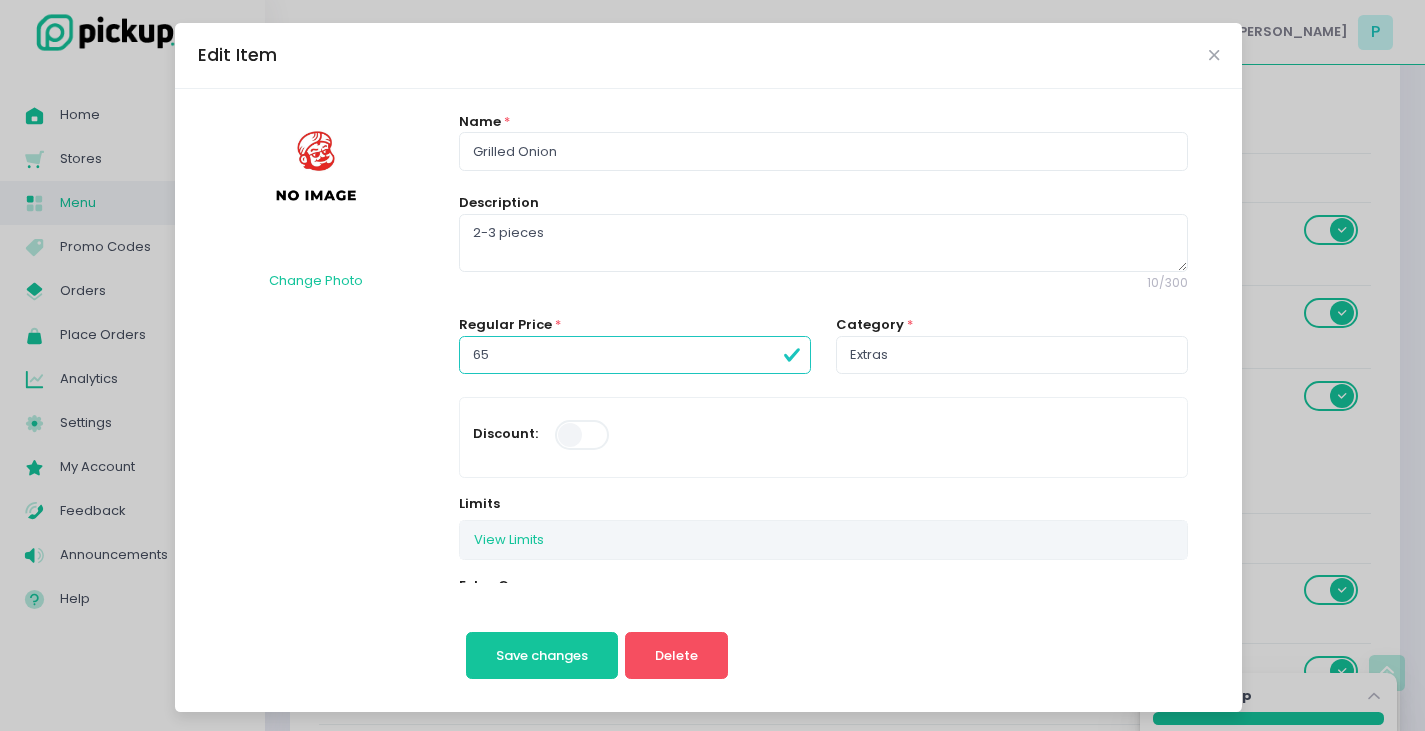 type on "65.00" 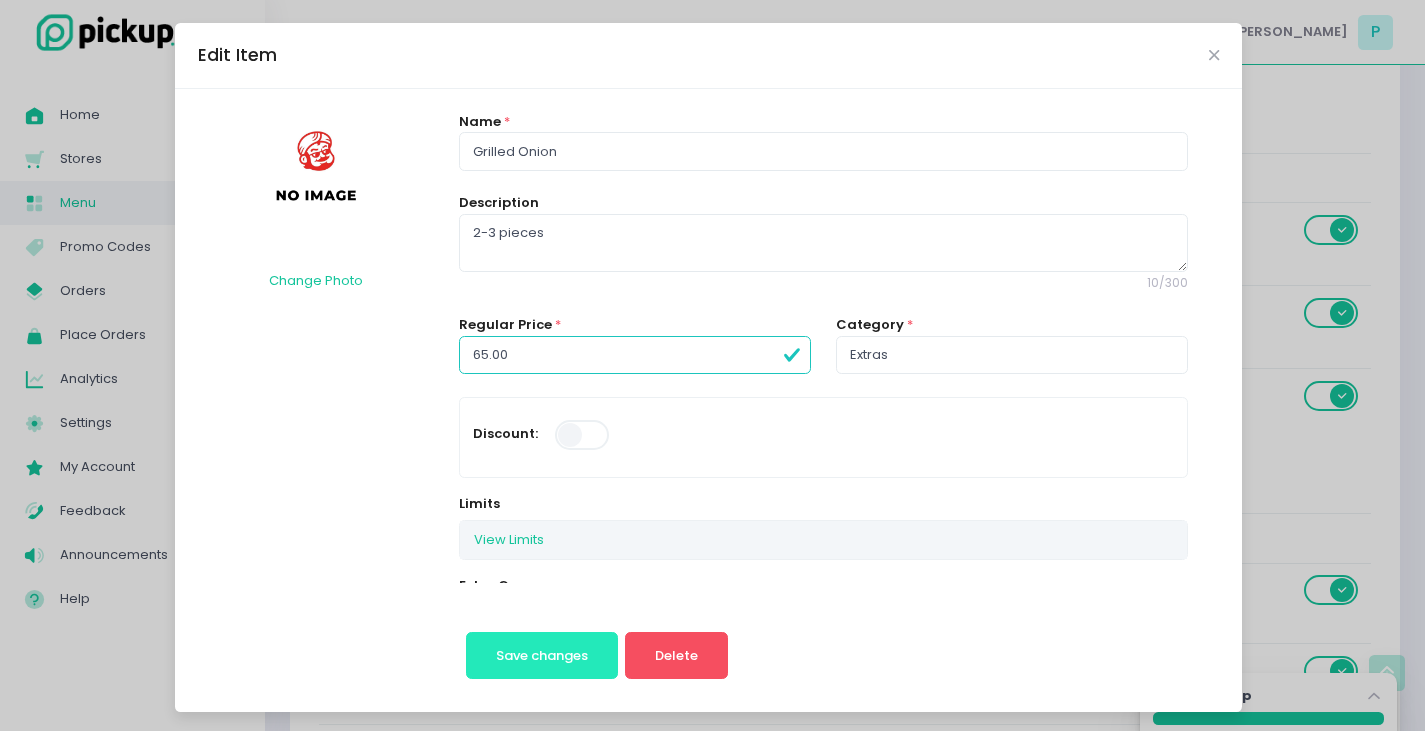 click on "Save changes" at bounding box center (542, 655) 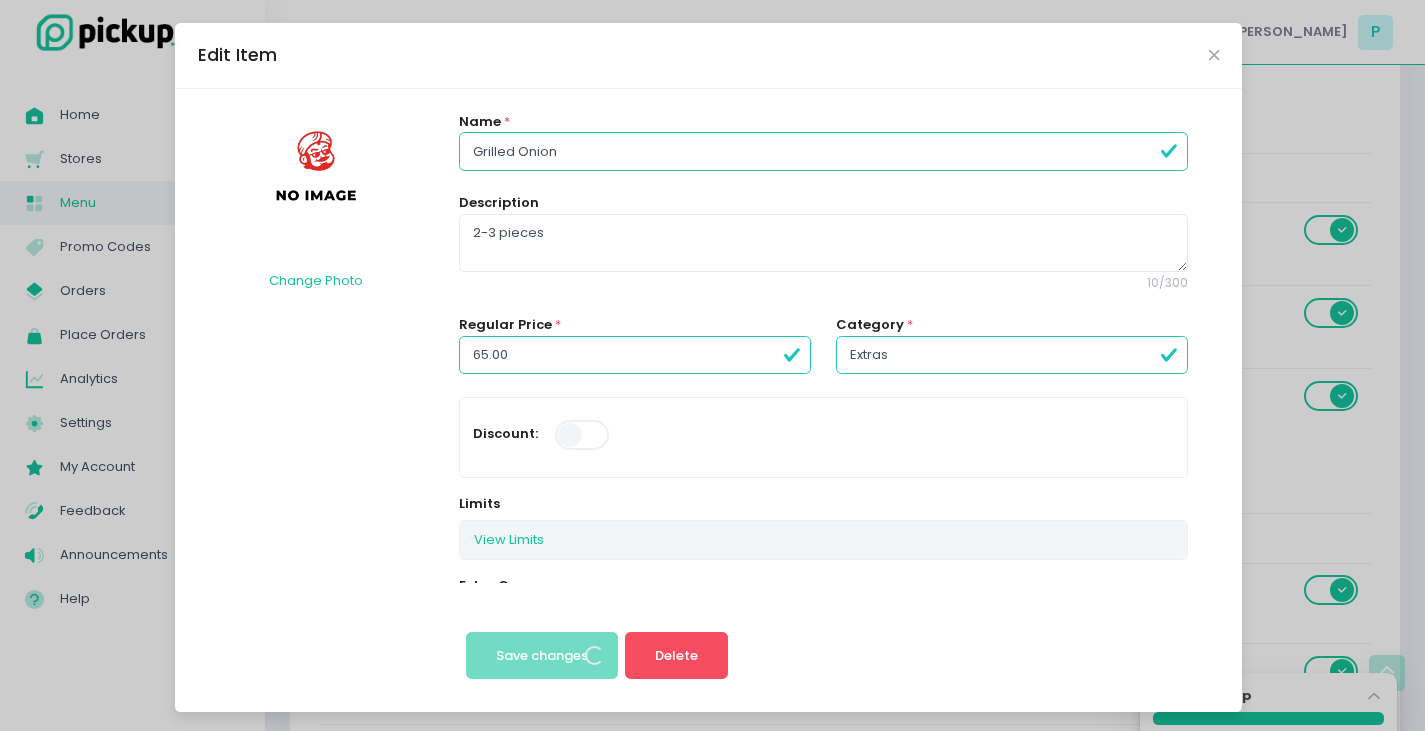 scroll, scrollTop: 0, scrollLeft: 0, axis: both 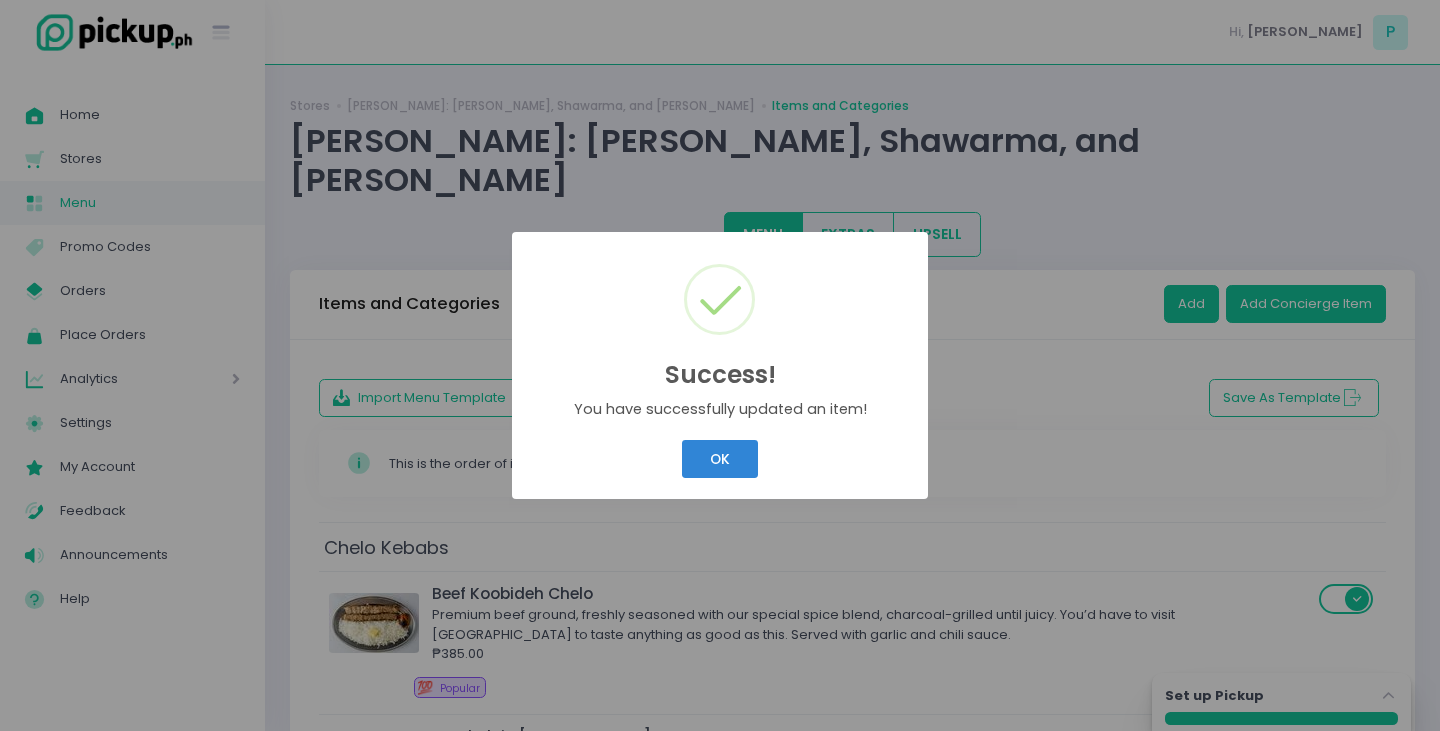 click on "OK" at bounding box center [719, 459] 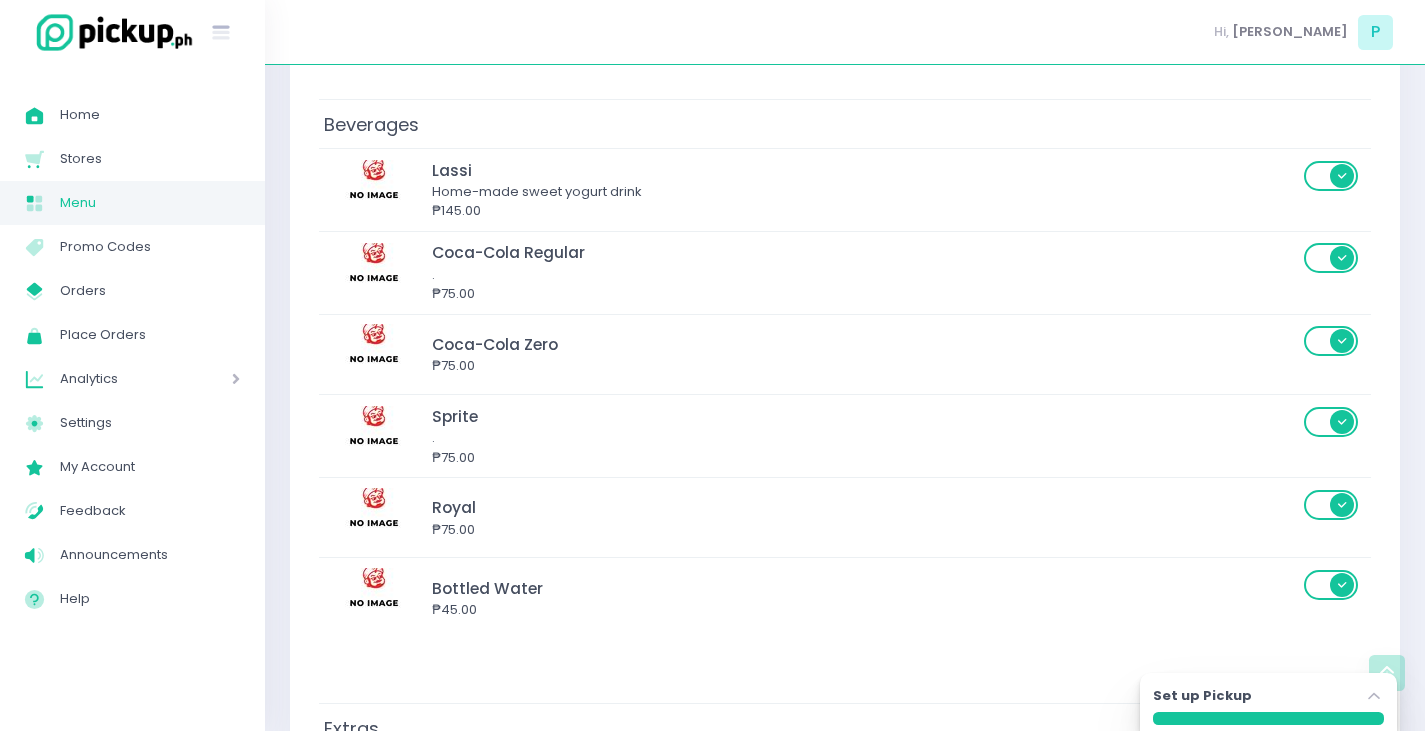 scroll, scrollTop: 5800, scrollLeft: 0, axis: vertical 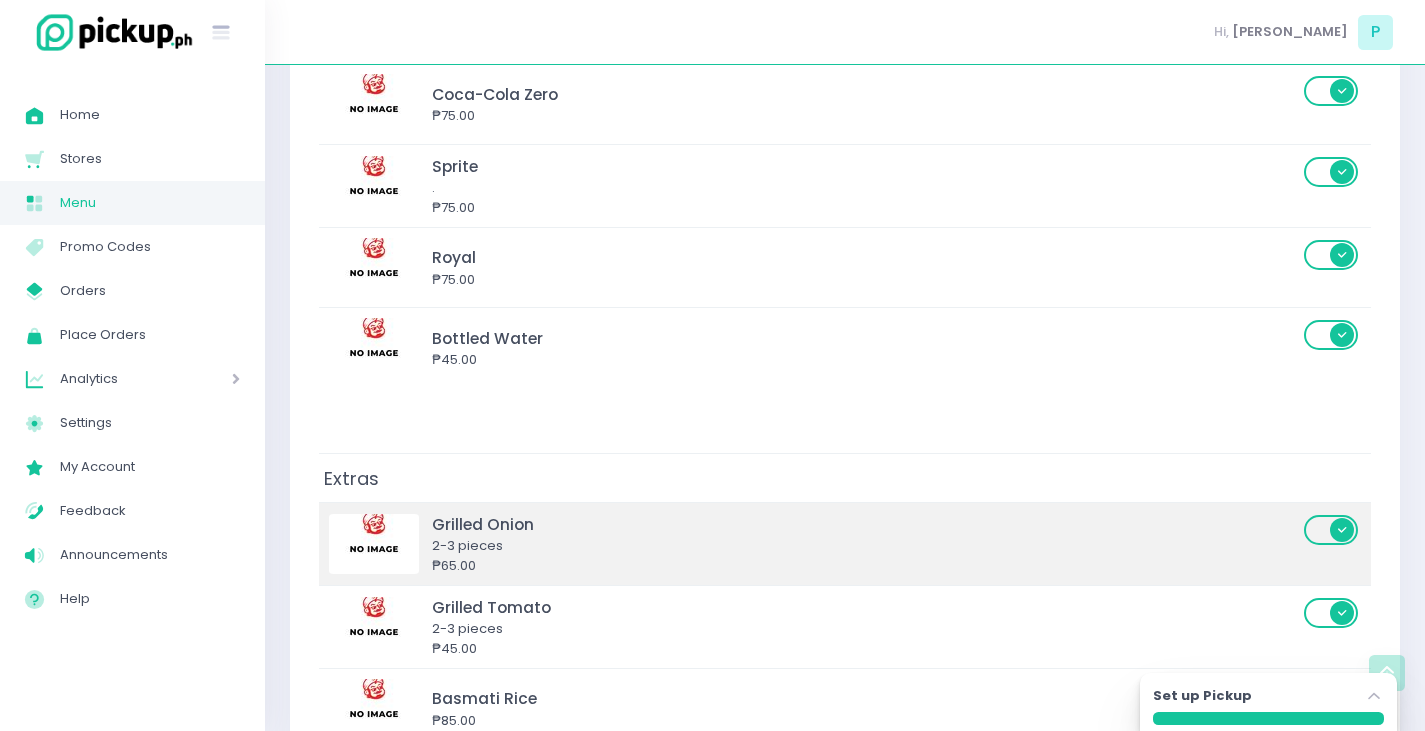 drag, startPoint x: 543, startPoint y: 542, endPoint x: 532, endPoint y: 504, distance: 39.56008 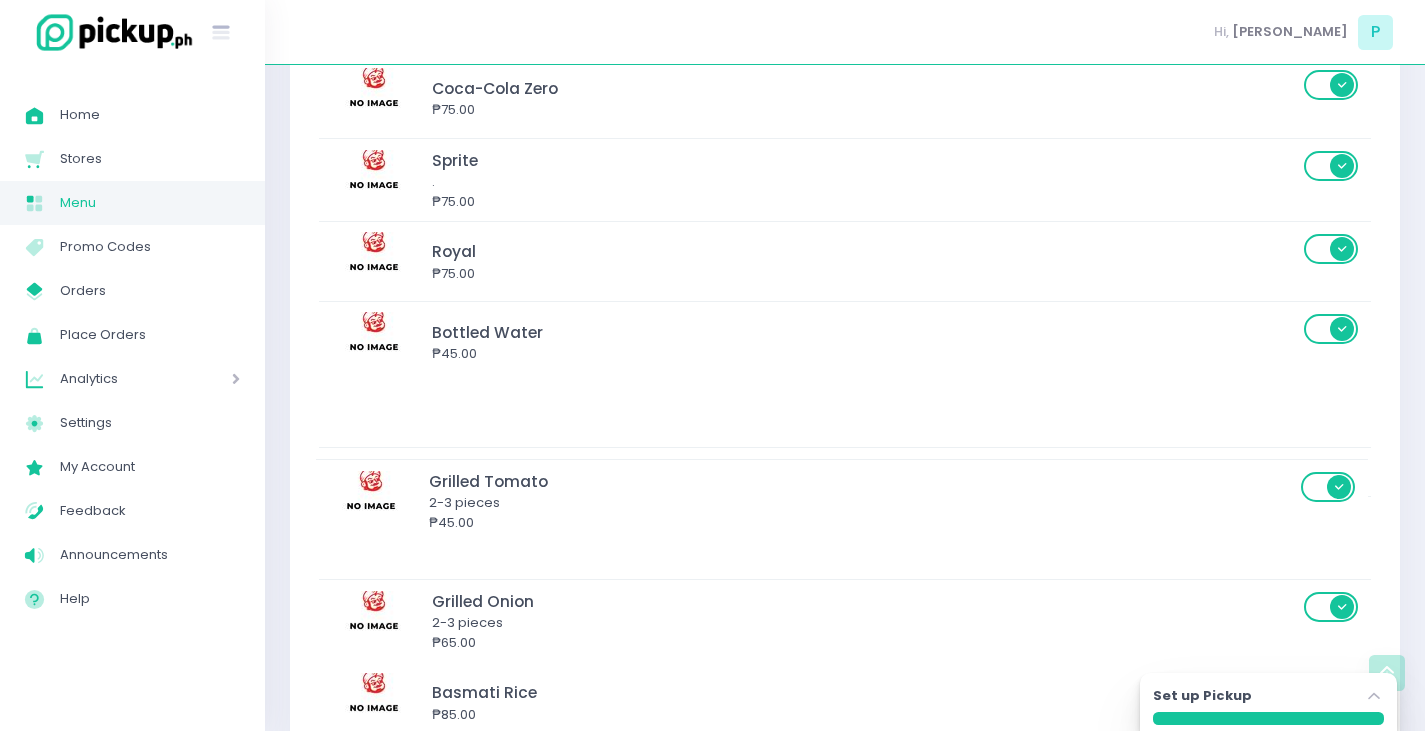 drag, startPoint x: 390, startPoint y: 546, endPoint x: 388, endPoint y: 478, distance: 68.0294 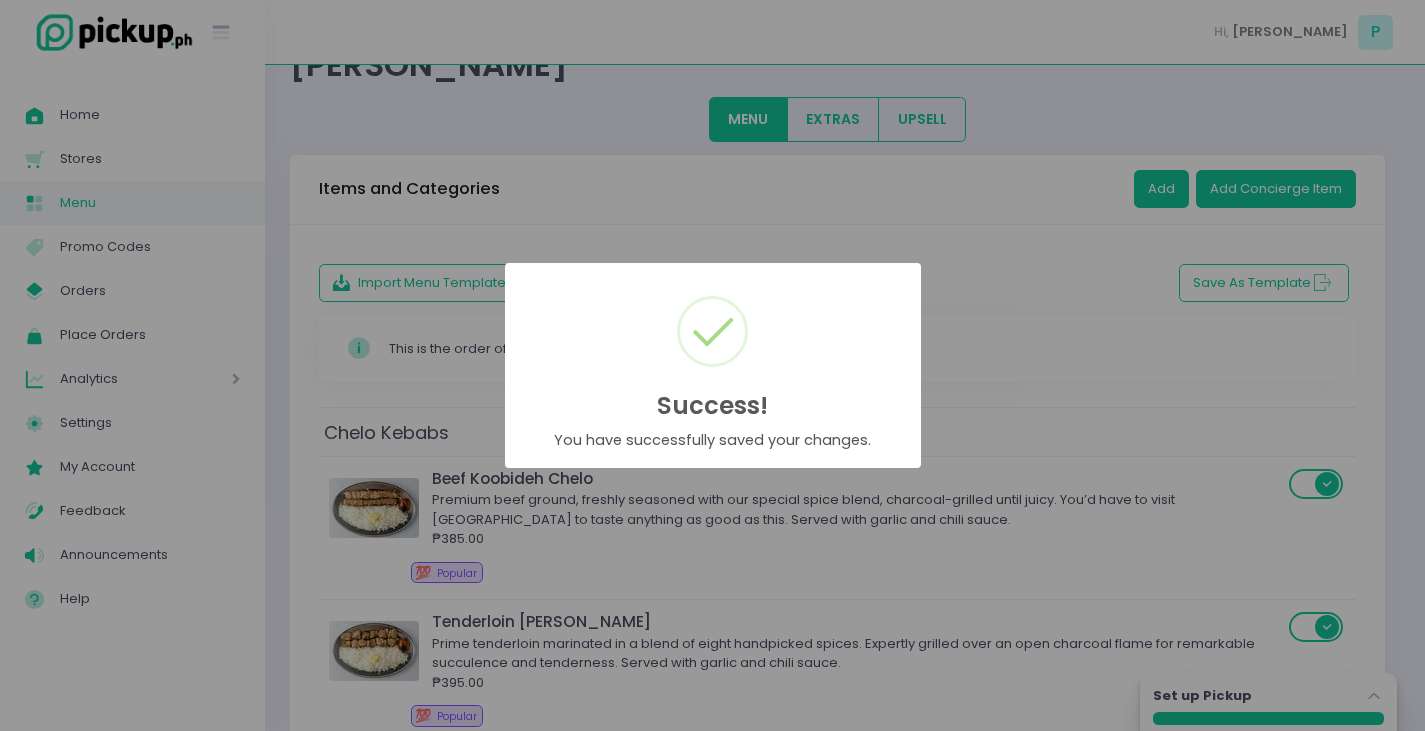 scroll, scrollTop: 5806, scrollLeft: 0, axis: vertical 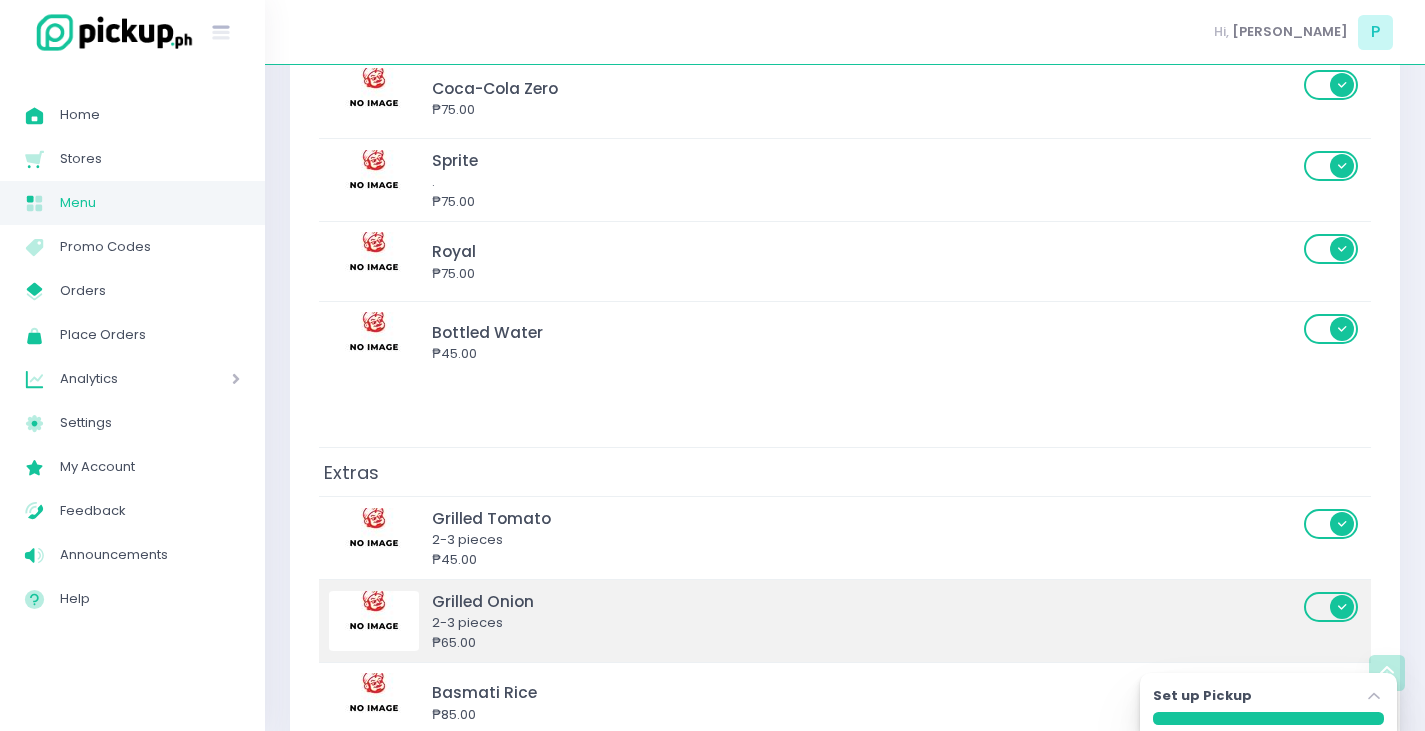 click on "2-3 pieces" at bounding box center (865, 623) 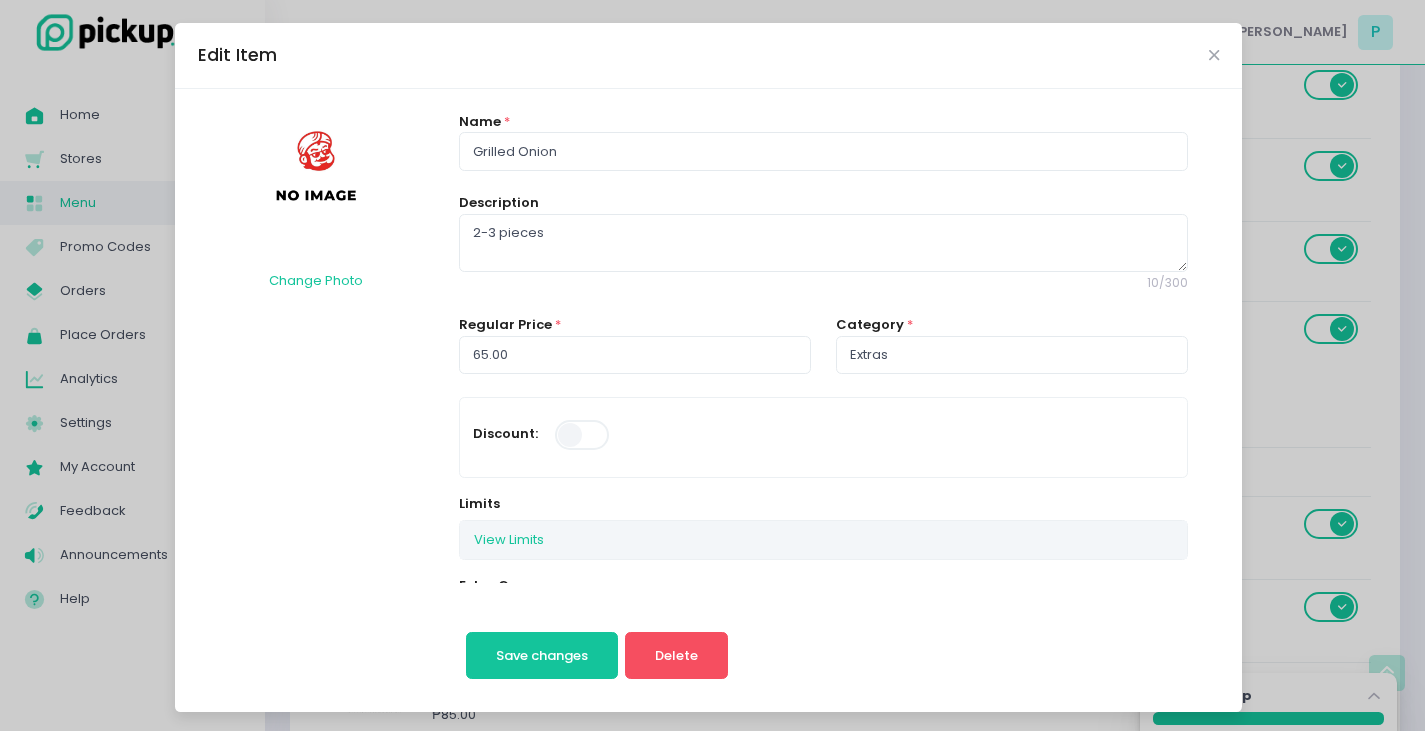 drag, startPoint x: 680, startPoint y: 592, endPoint x: 811, endPoint y: 508, distance: 155.61812 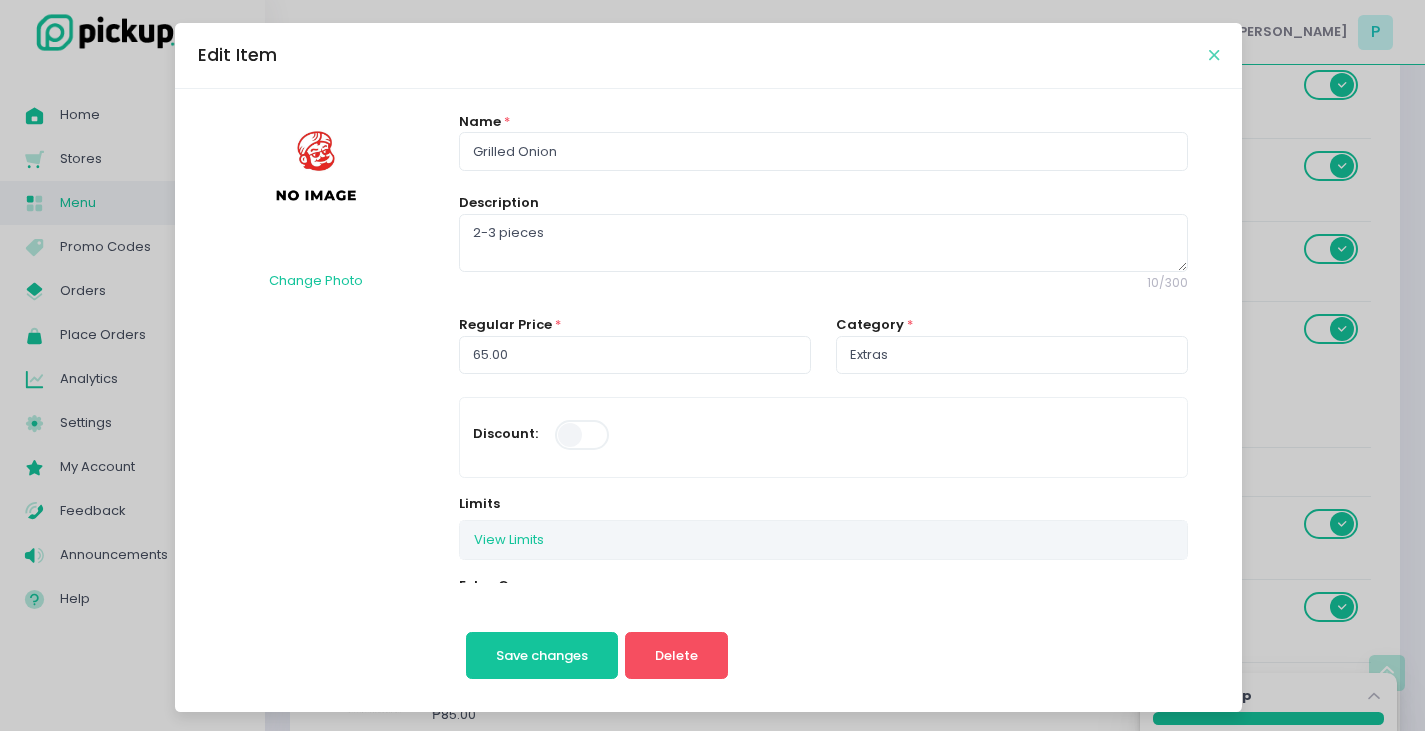 click at bounding box center [1214, 55] 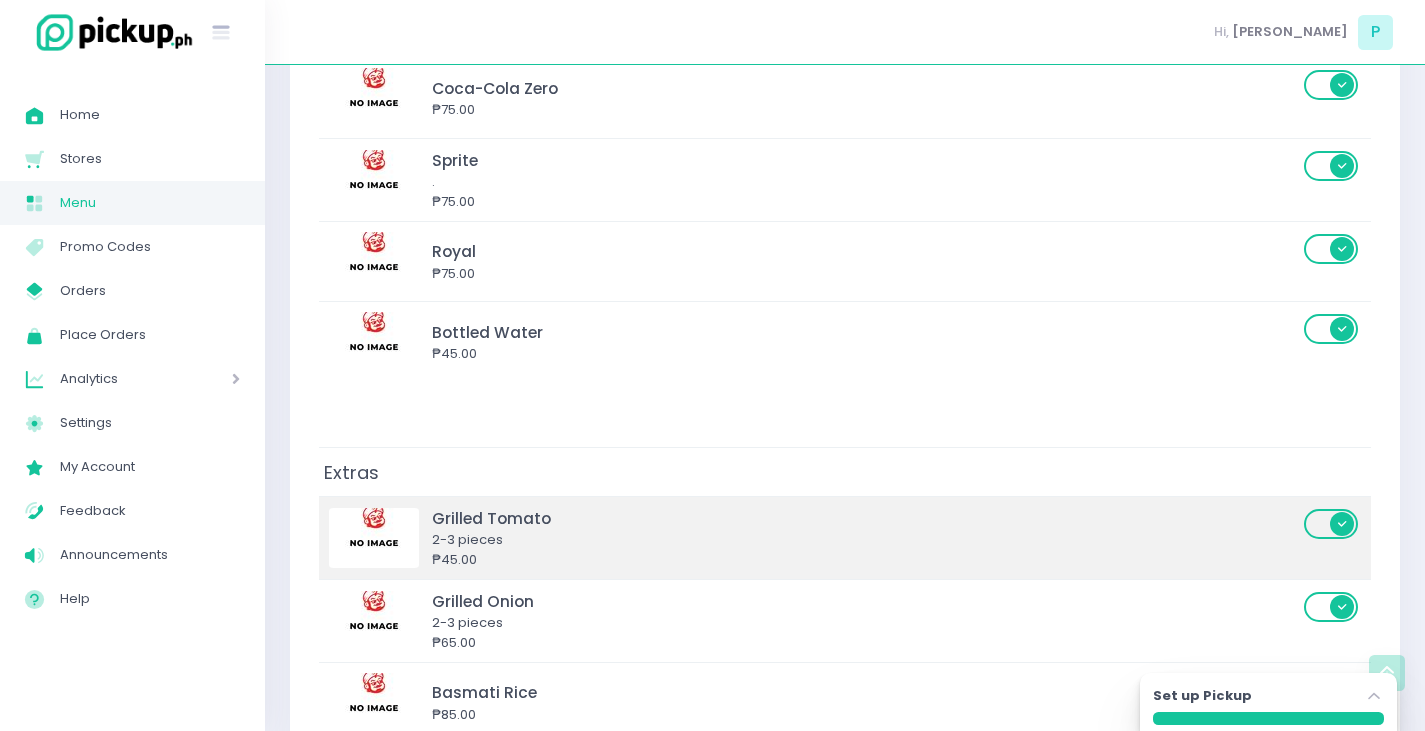 click on "₱45.00" at bounding box center (865, 560) 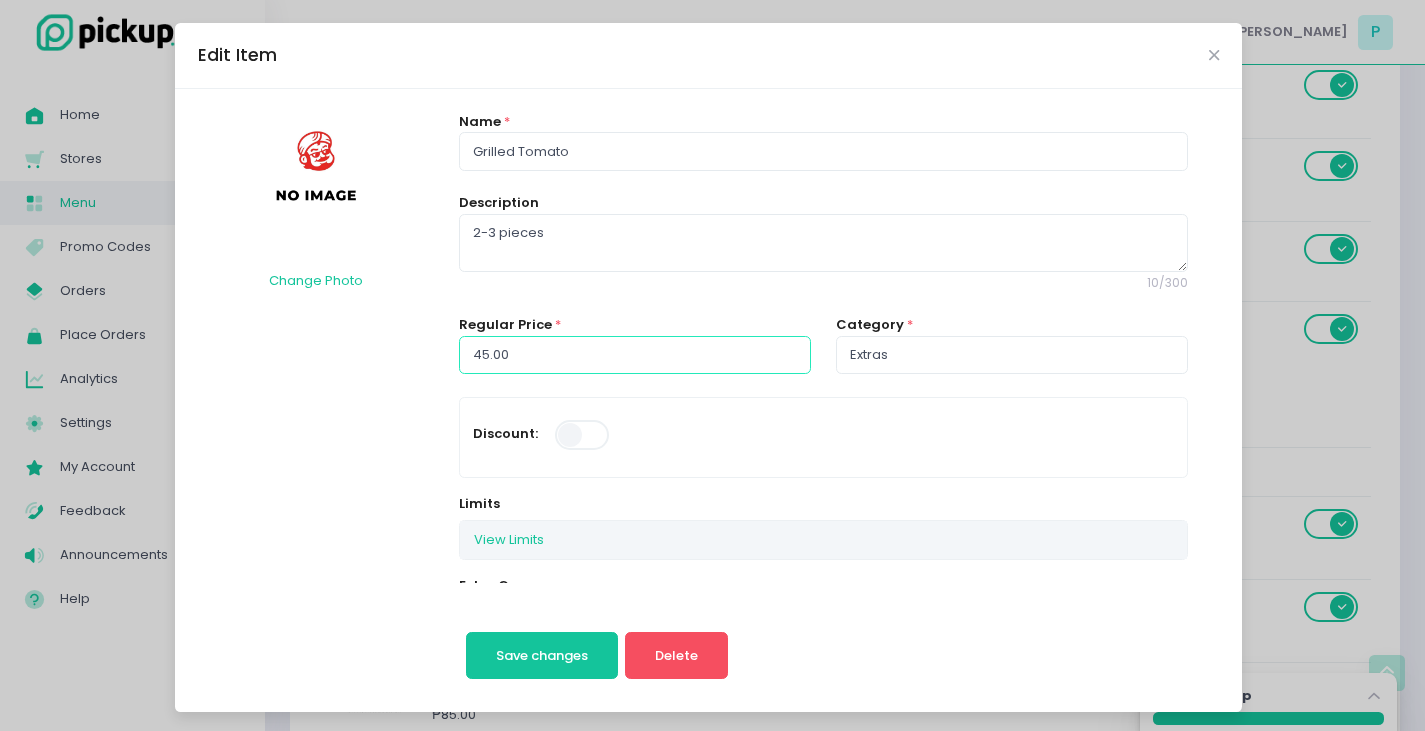 drag, startPoint x: 568, startPoint y: 351, endPoint x: 205, endPoint y: 286, distance: 368.77365 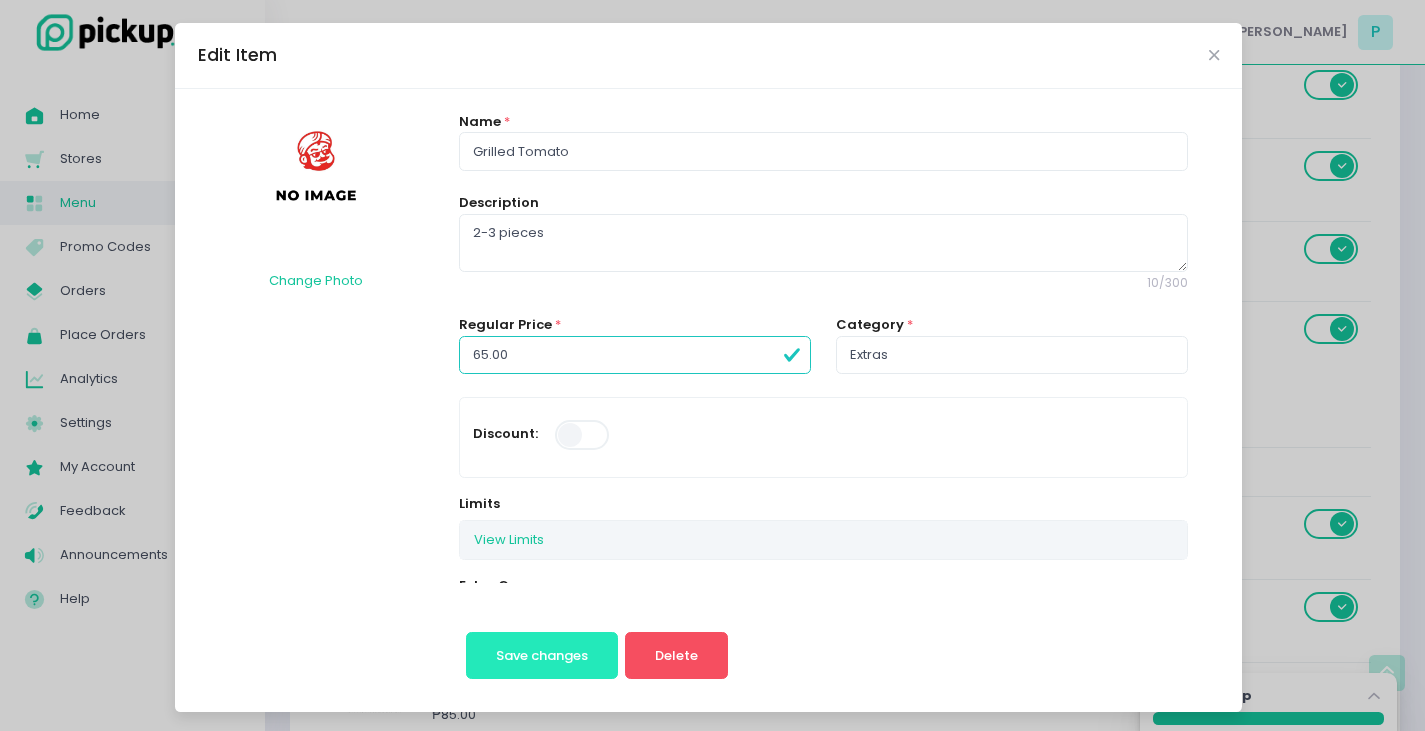 type on "65.00" 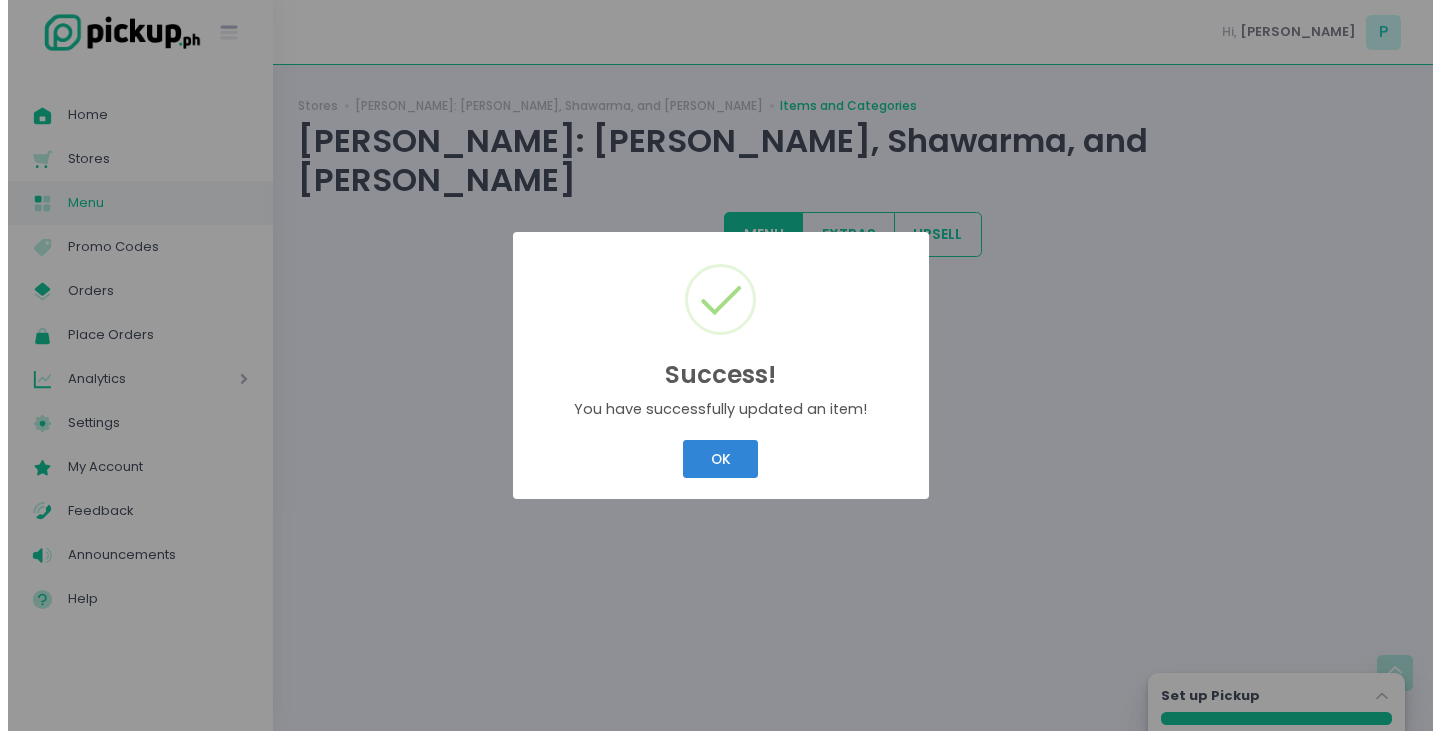 scroll, scrollTop: 0, scrollLeft: 0, axis: both 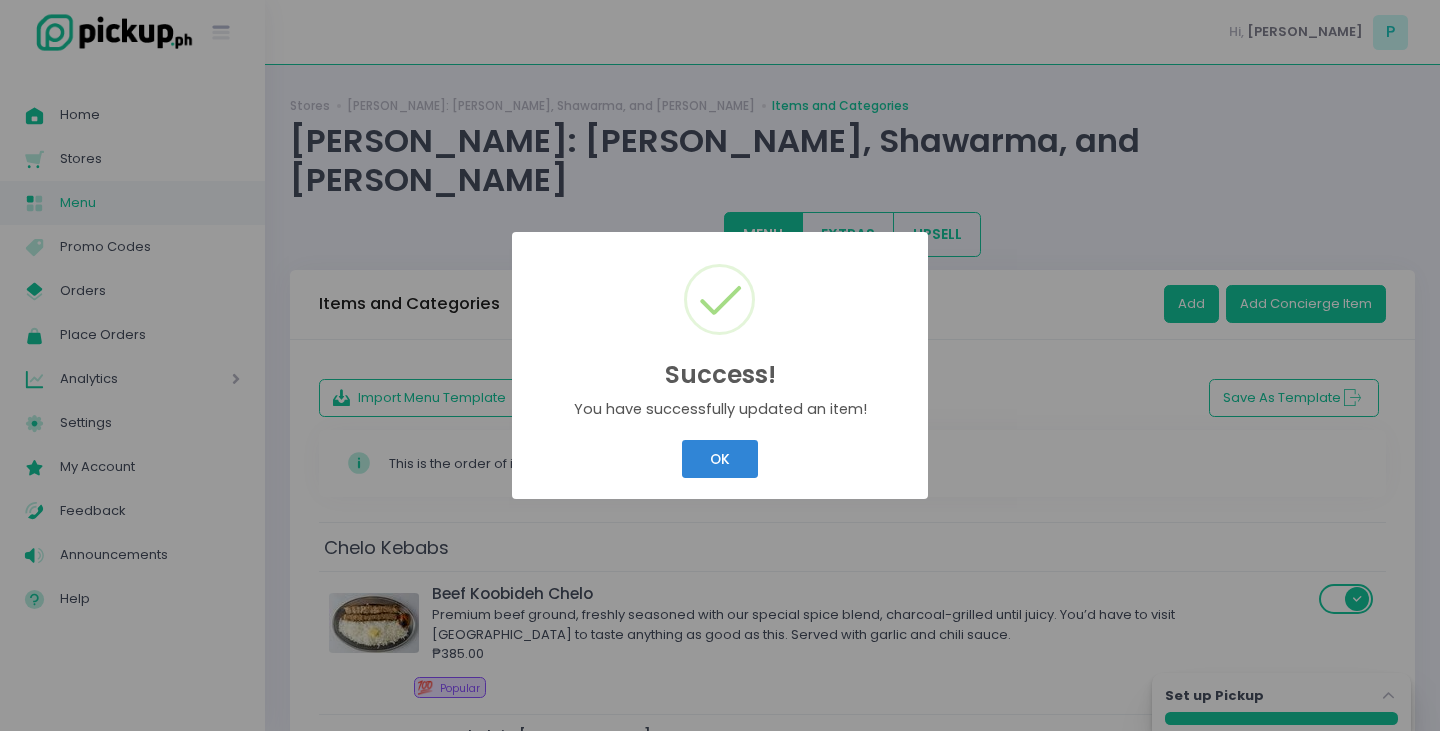 click on "OK" at bounding box center [719, 459] 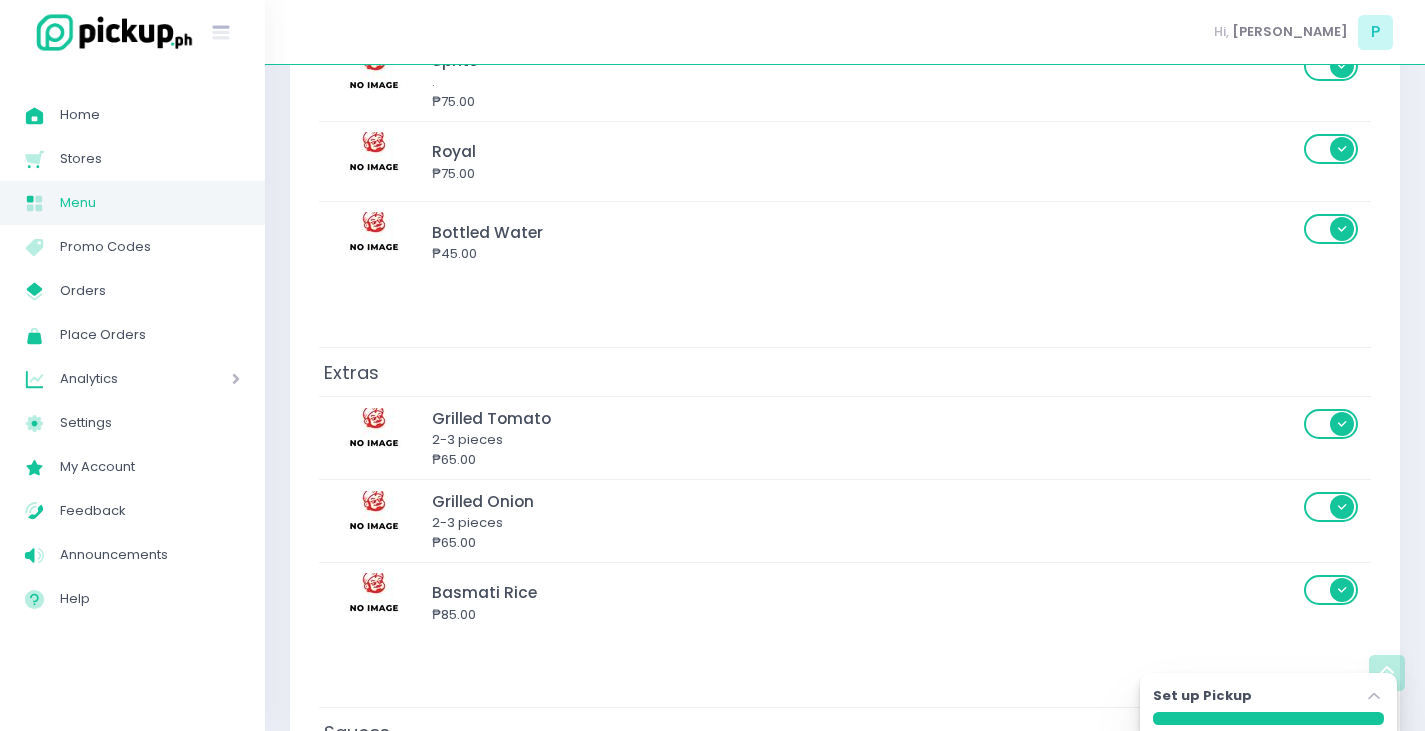 scroll, scrollTop: 5905, scrollLeft: 0, axis: vertical 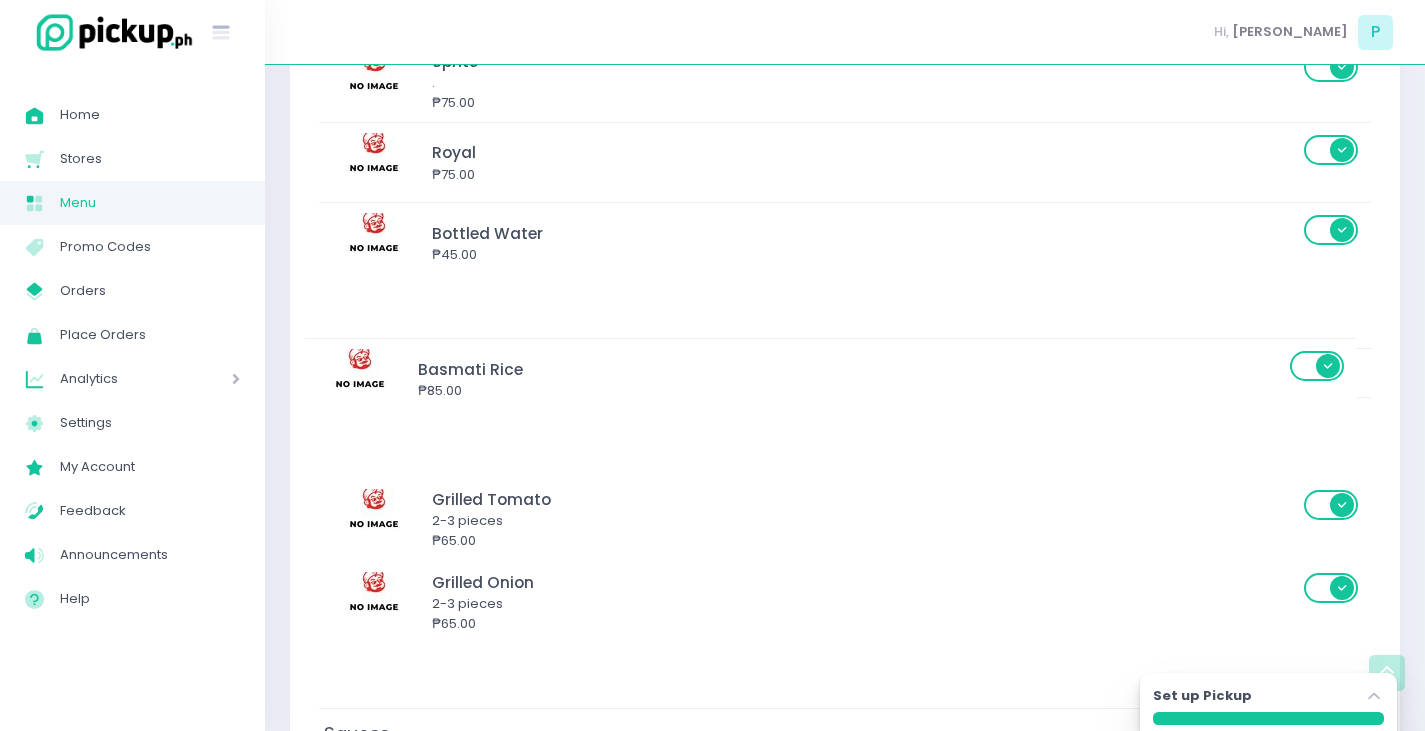 drag, startPoint x: 545, startPoint y: 543, endPoint x: 531, endPoint y: 372, distance: 171.57214 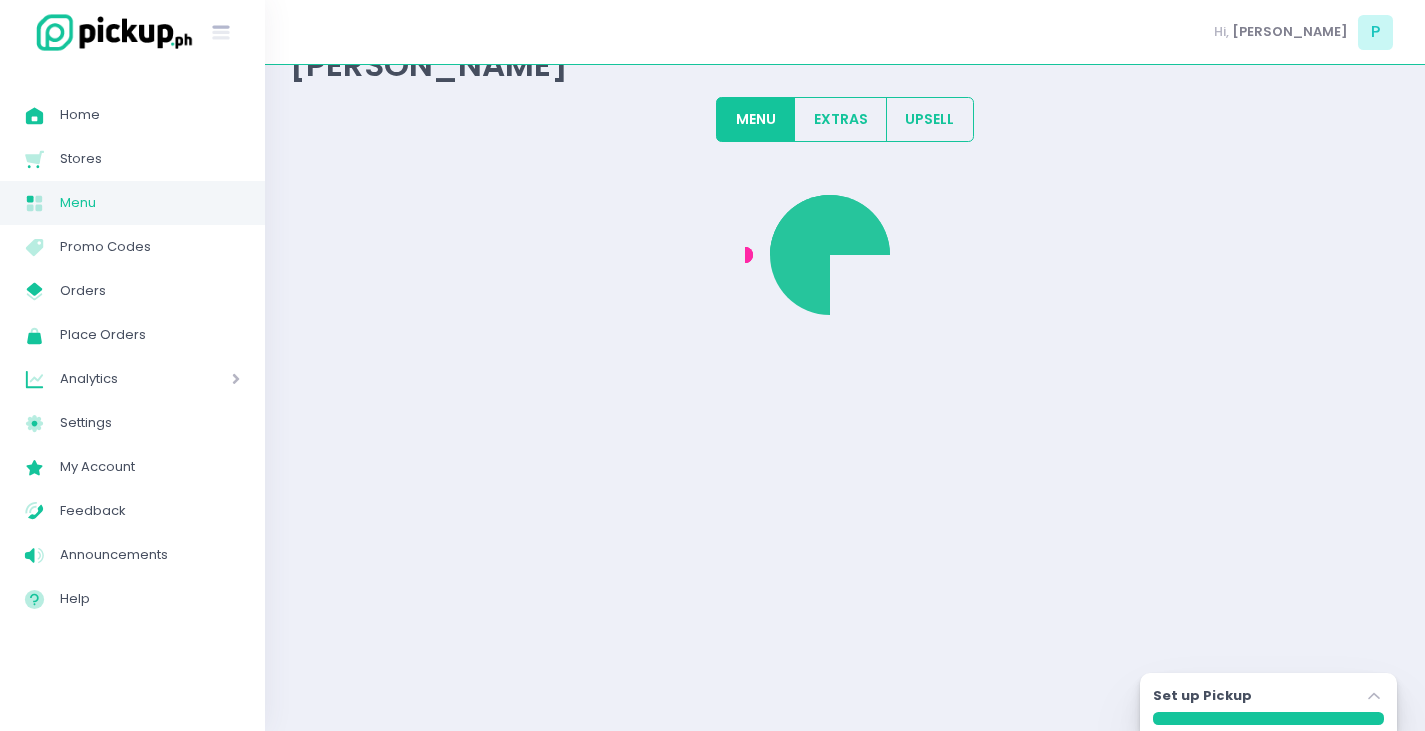scroll, scrollTop: 5905, scrollLeft: 0, axis: vertical 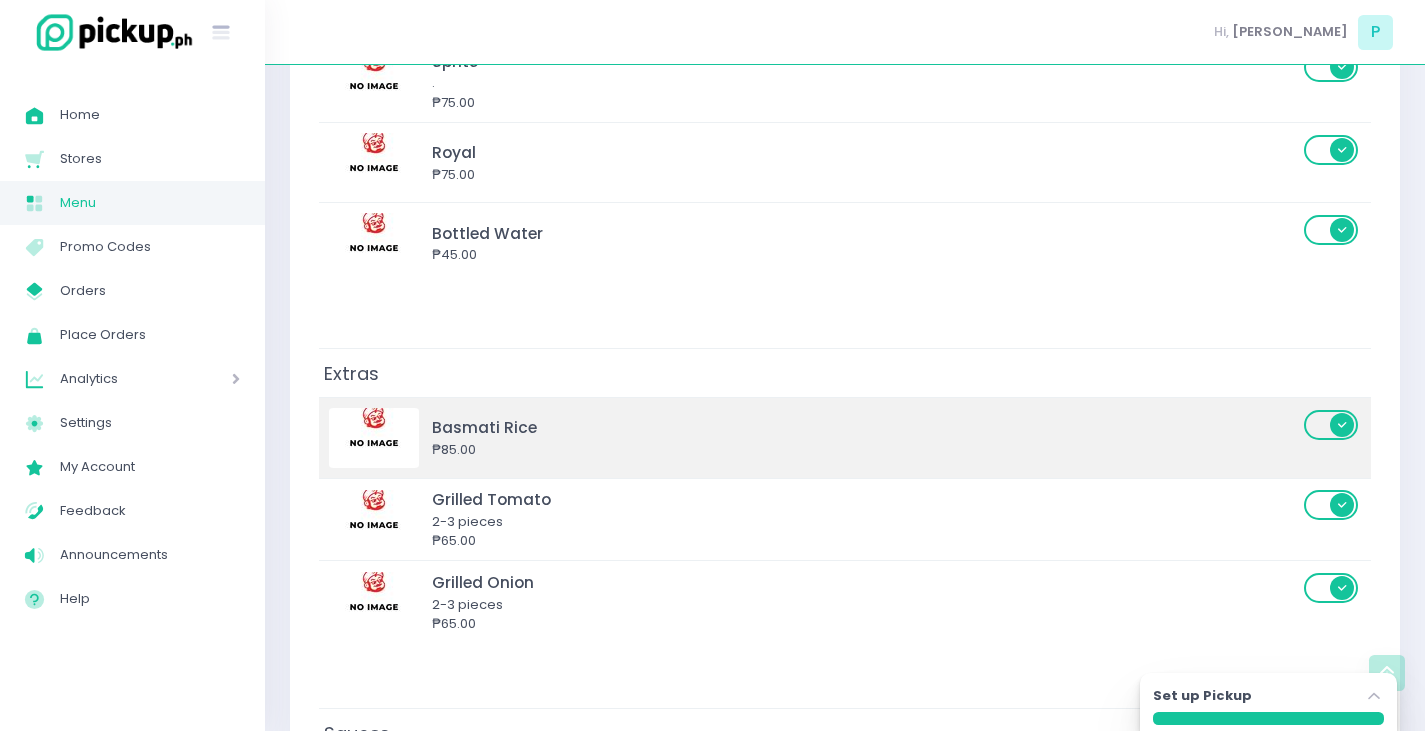 click on "₱85.00" at bounding box center [865, 450] 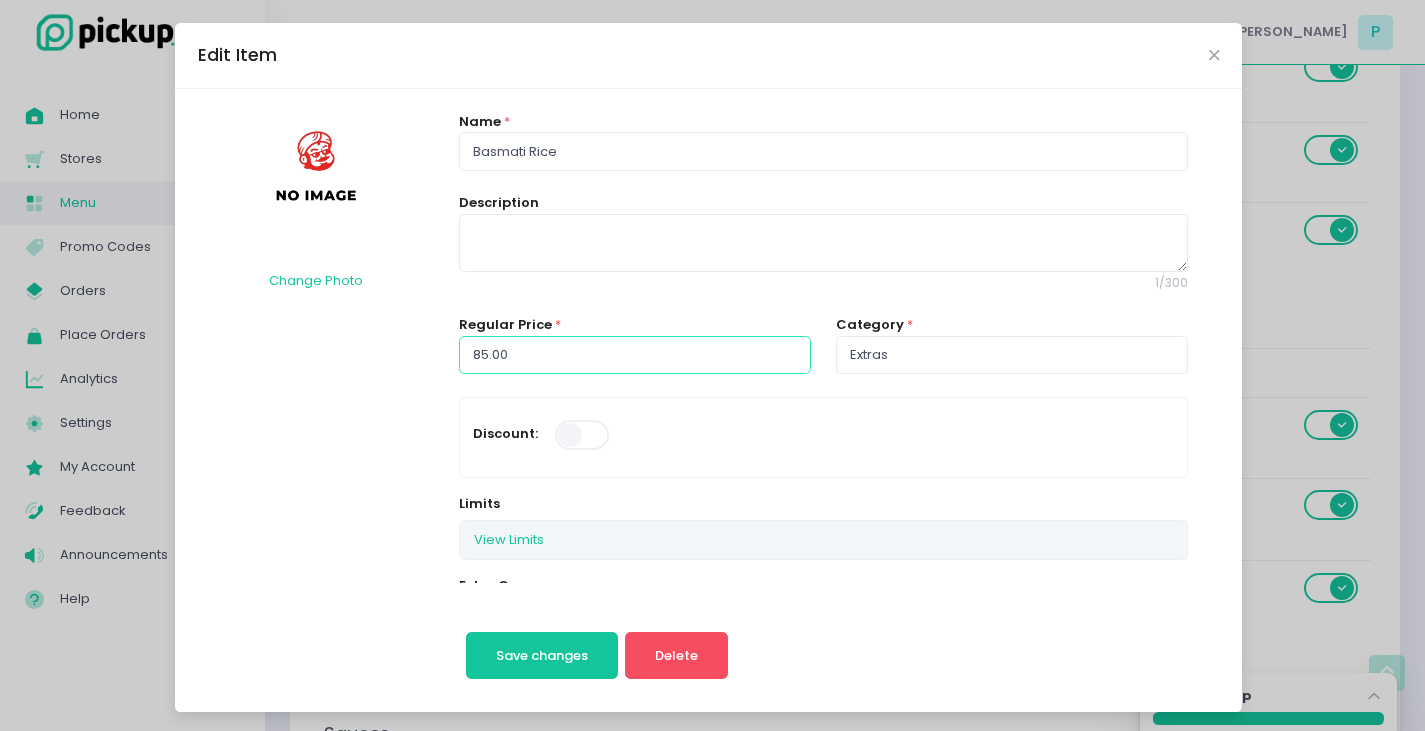 drag, startPoint x: 501, startPoint y: 350, endPoint x: 0, endPoint y: 288, distance: 504.82175 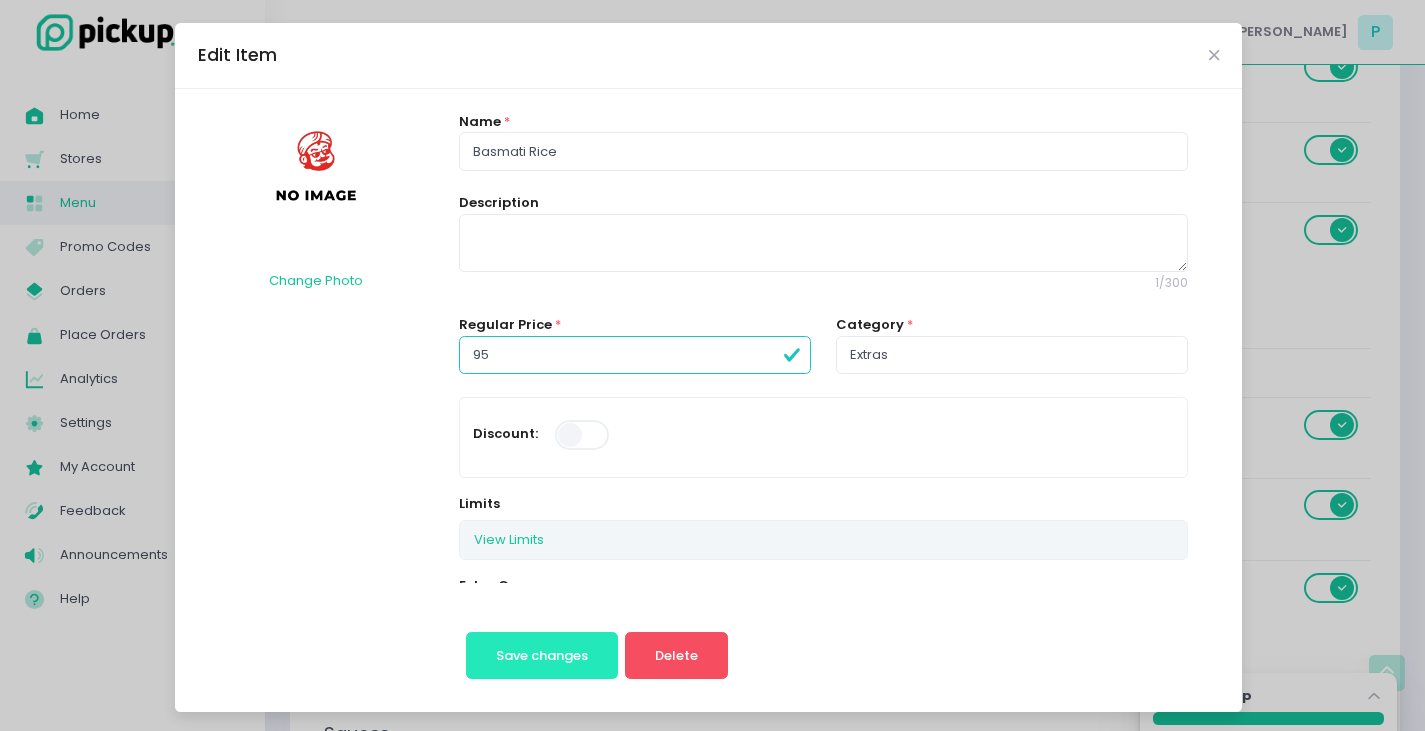 type on "95.00" 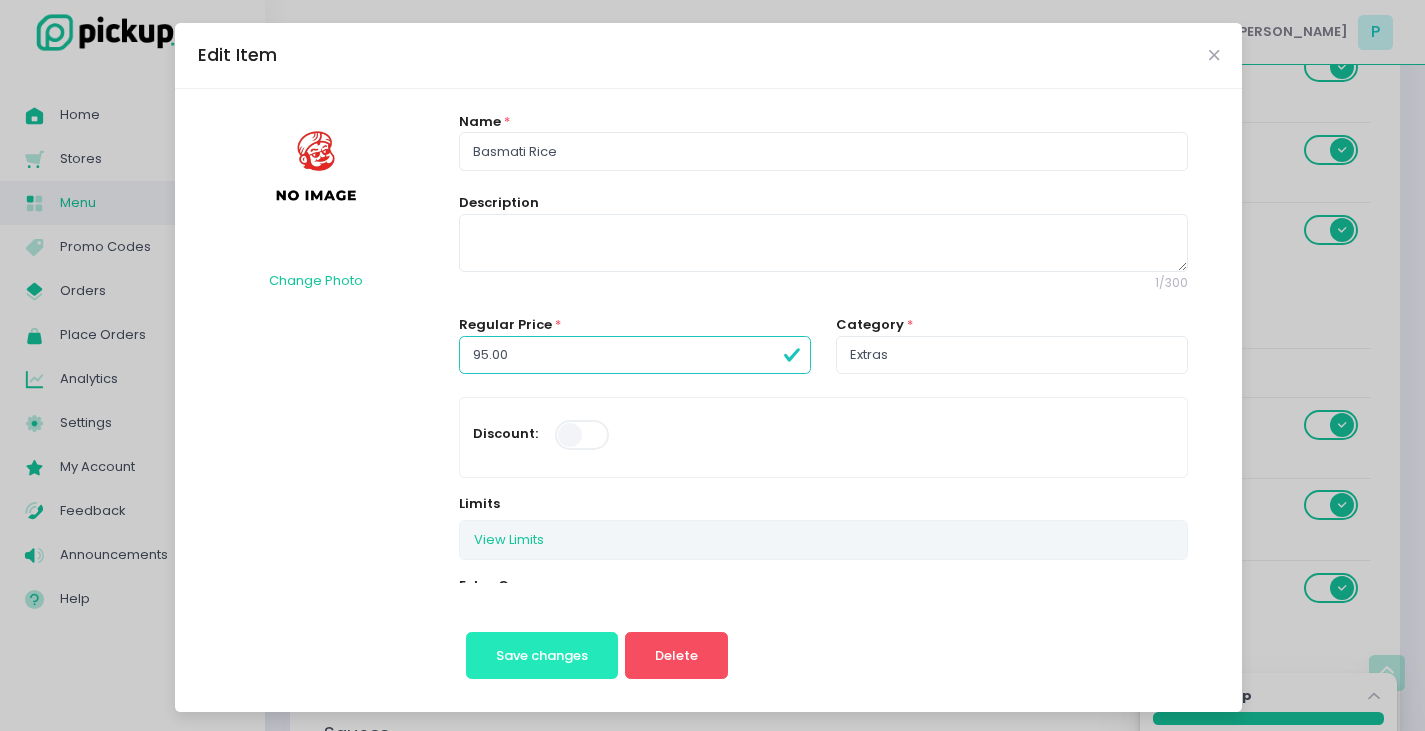 click on "Save changes" at bounding box center (542, 656) 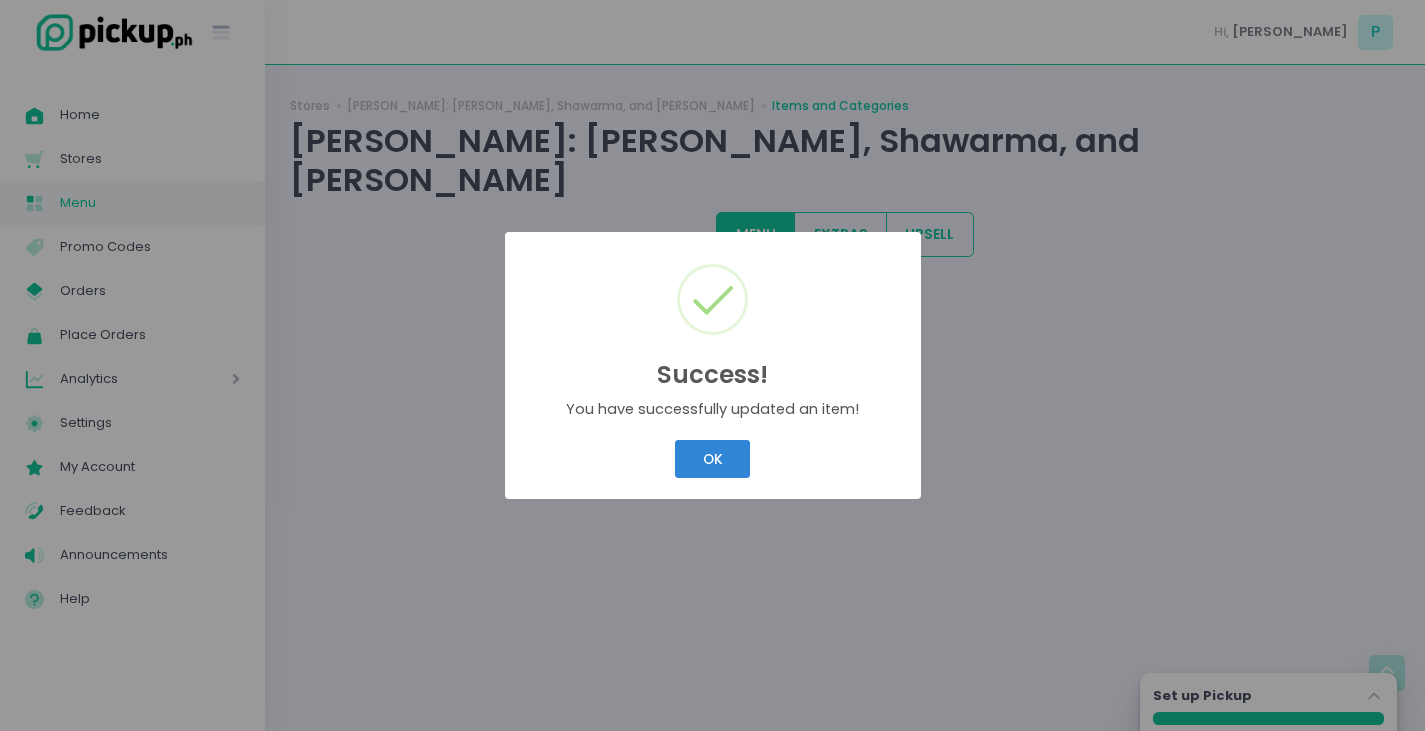 scroll, scrollTop: 0, scrollLeft: 0, axis: both 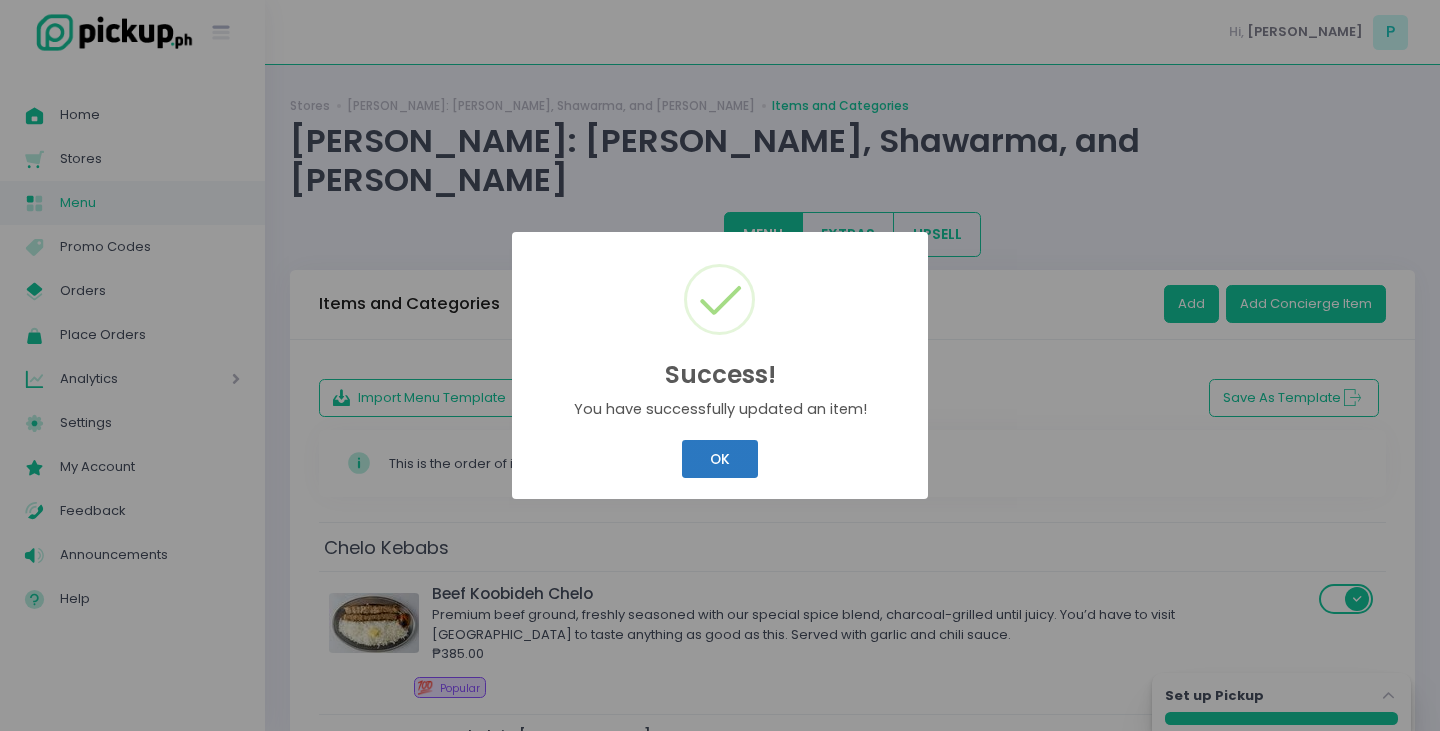 click on "OK" at bounding box center [719, 459] 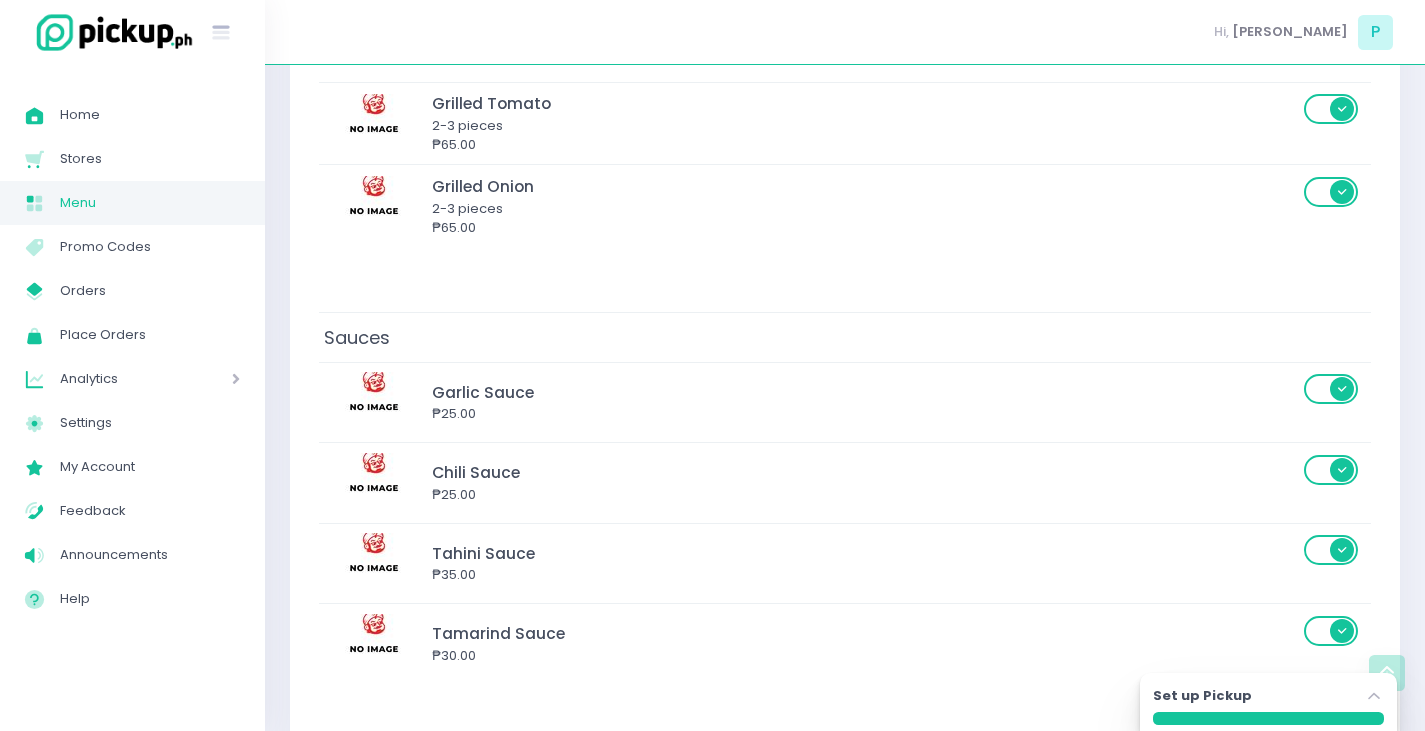 scroll, scrollTop: 6305, scrollLeft: 0, axis: vertical 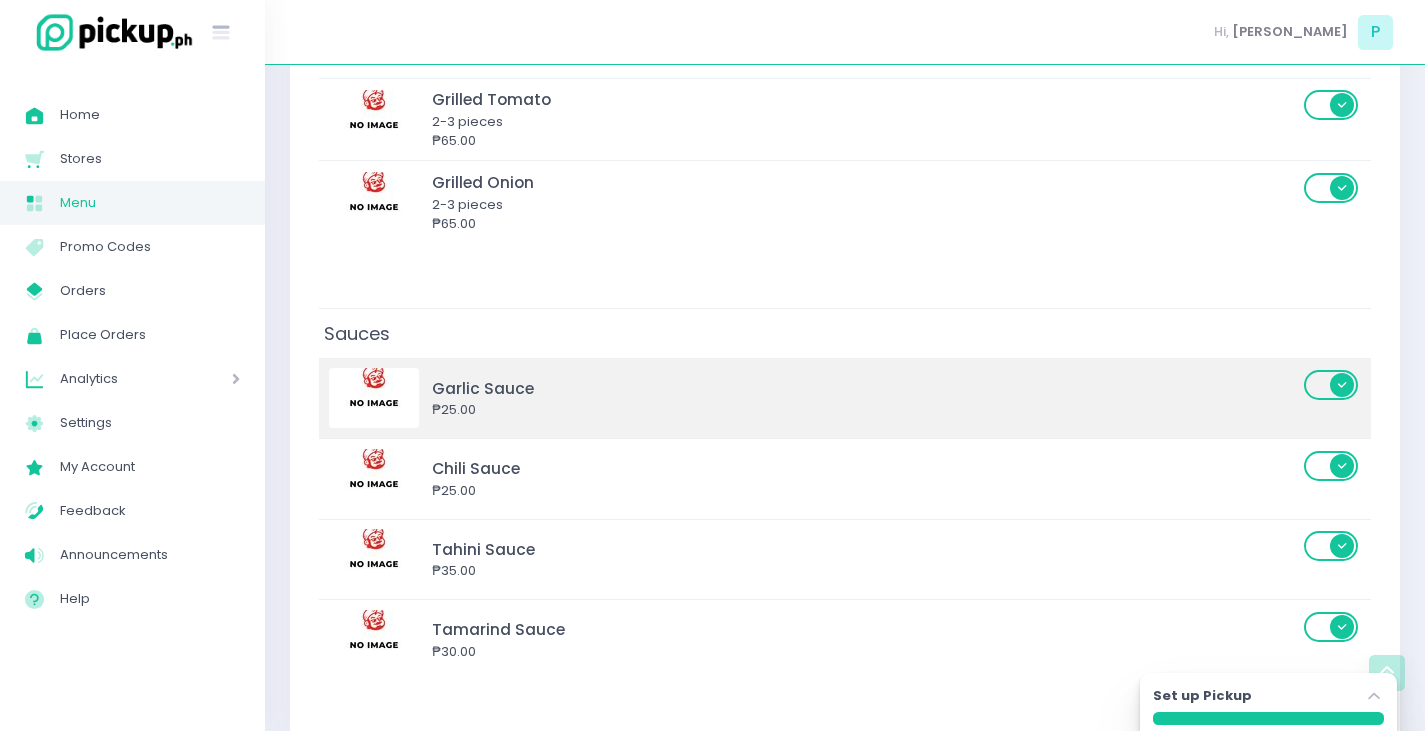 click on "Garlic Sauce   ₱25.00" at bounding box center [816, 398] 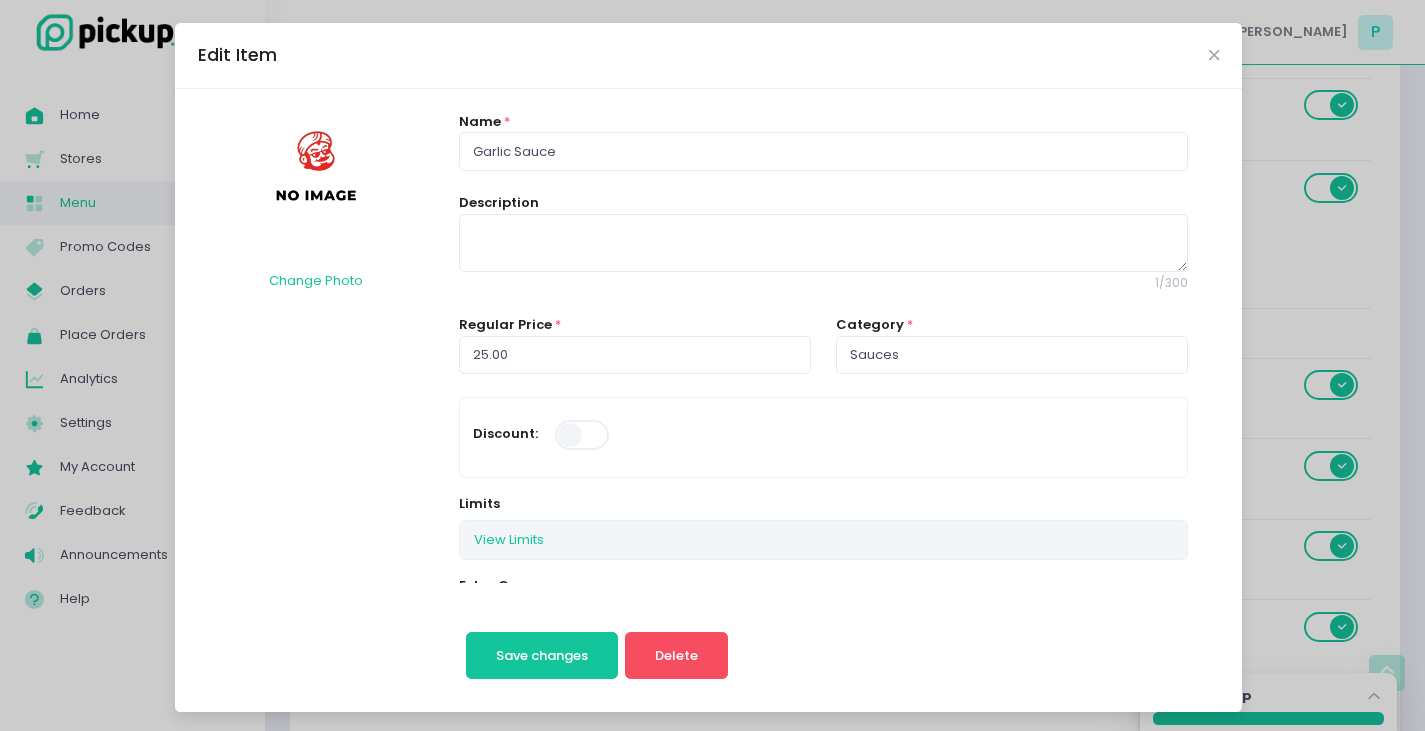 click on "Edit  Item" at bounding box center [708, 56] 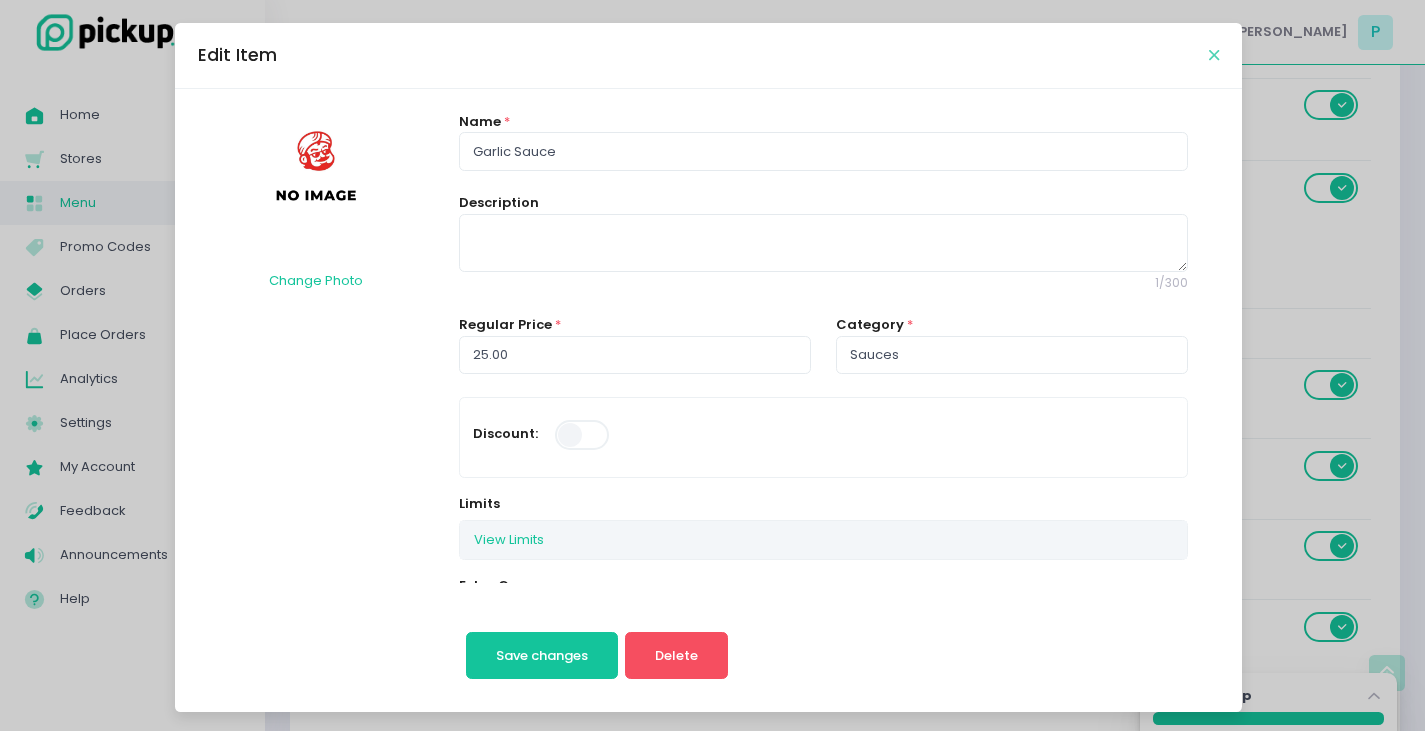 click at bounding box center [1214, 55] 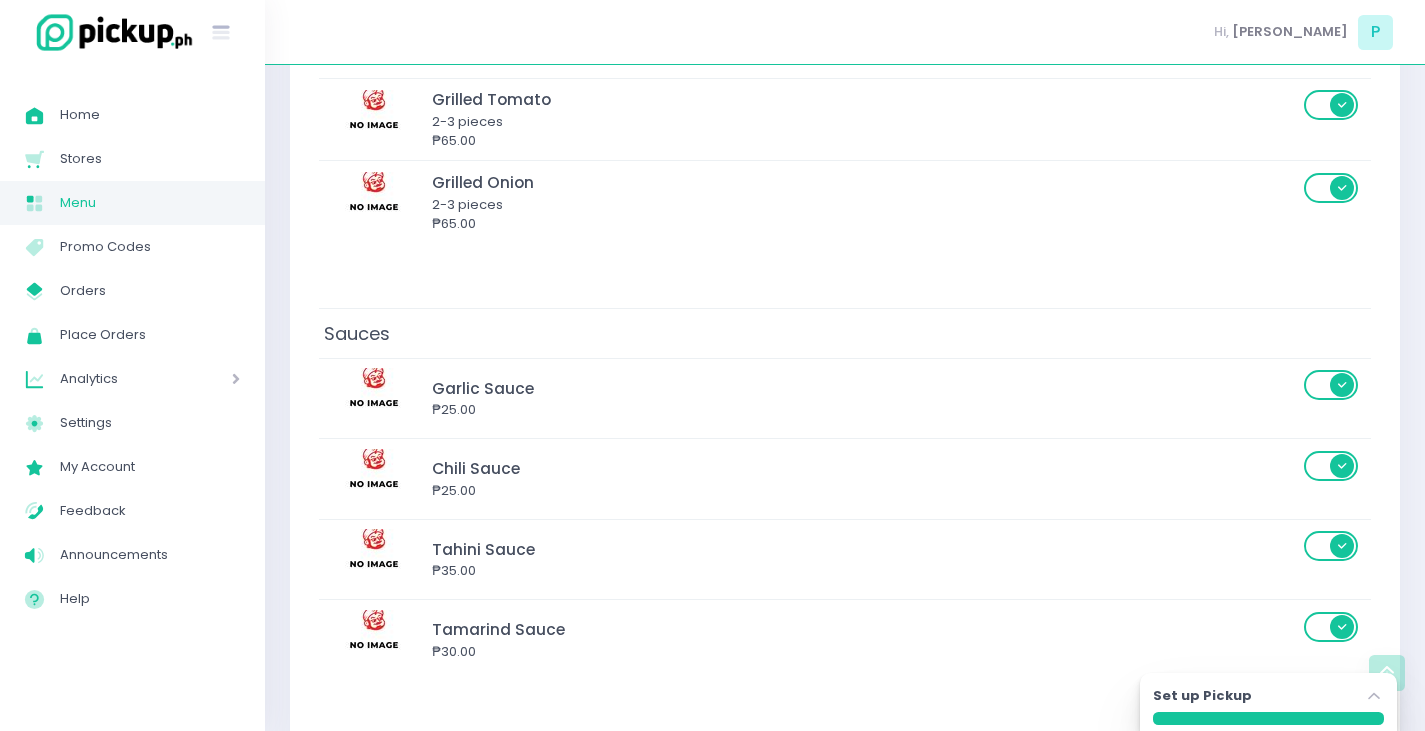 click on "Set up Pickup Stockholm-icons / Navigation / Angle-up Created with Sketch." at bounding box center [1268, 702] 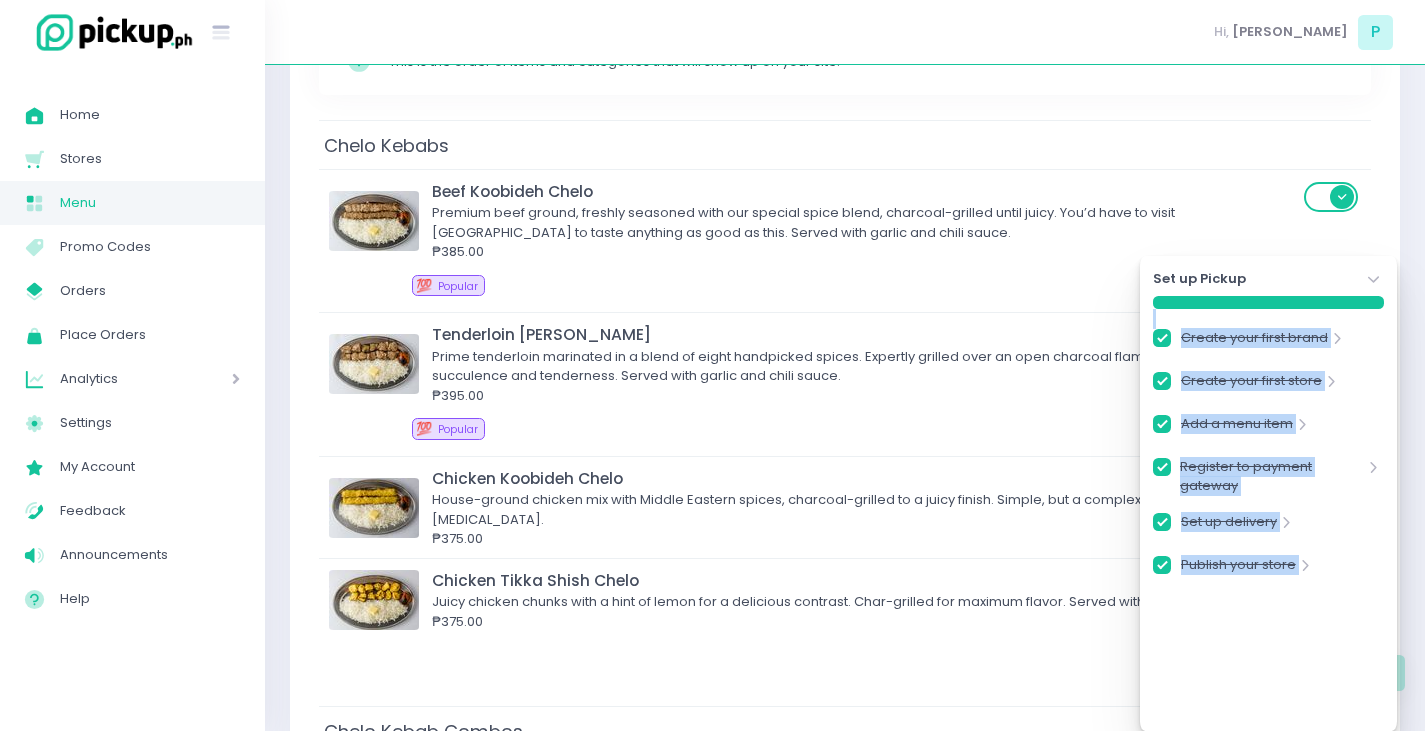scroll, scrollTop: 0, scrollLeft: 0, axis: both 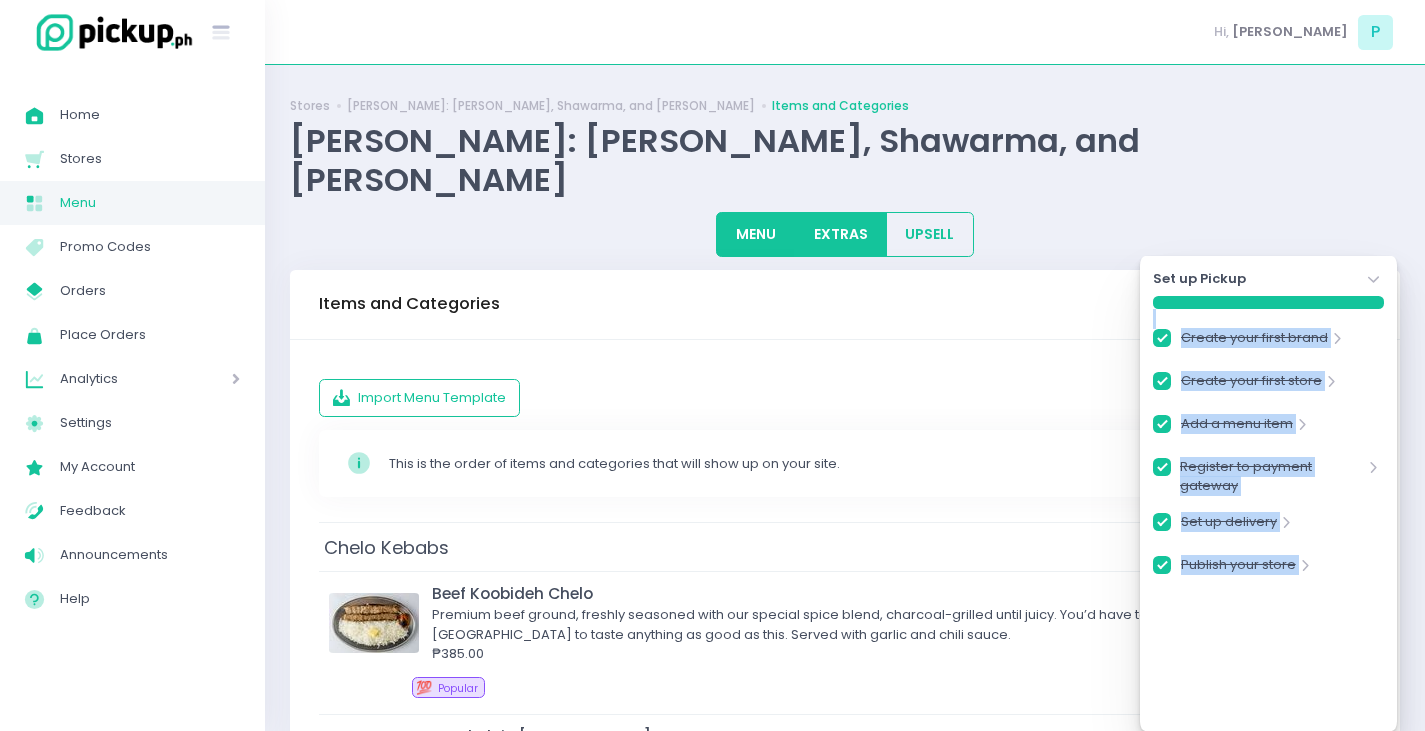 click on "EXTRAS" at bounding box center [840, 234] 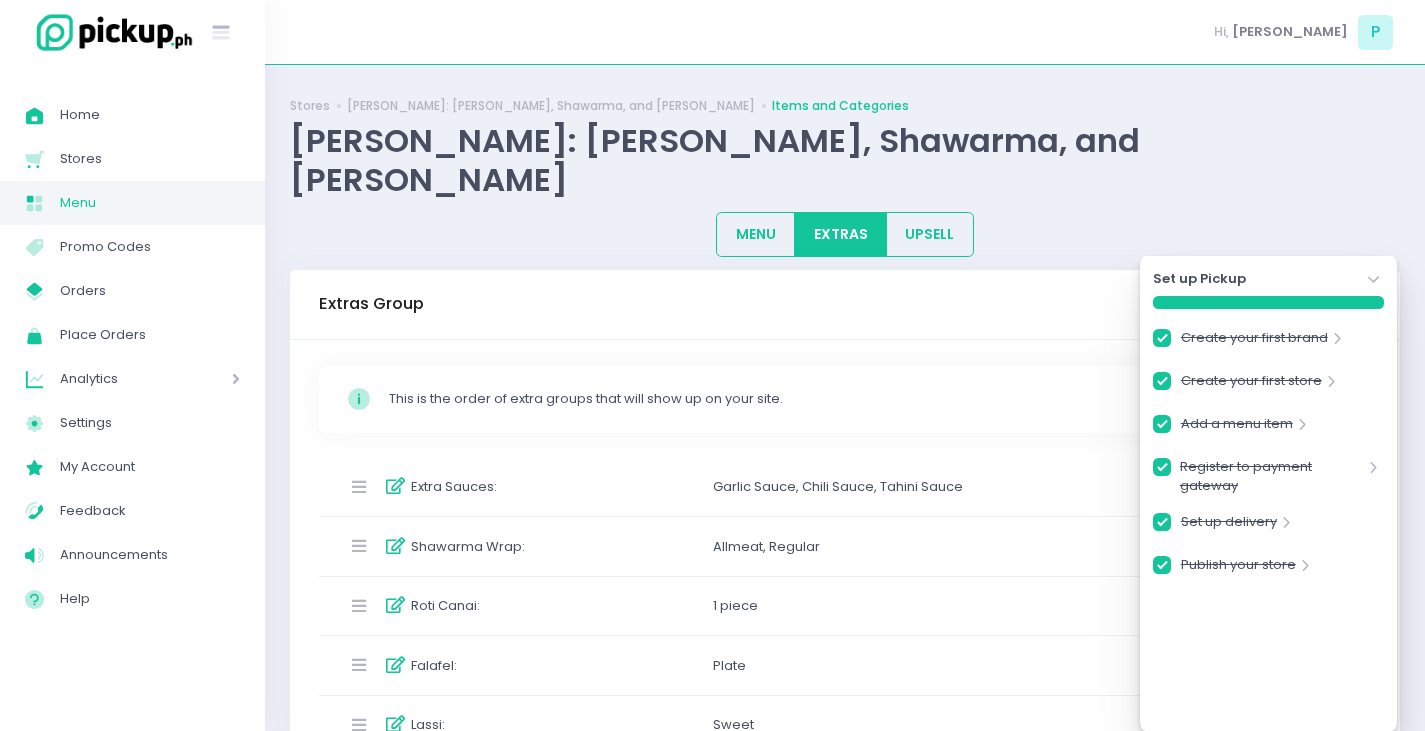 click on "Stockholm-icons / Navigation / Angle-down Created with Sketch." 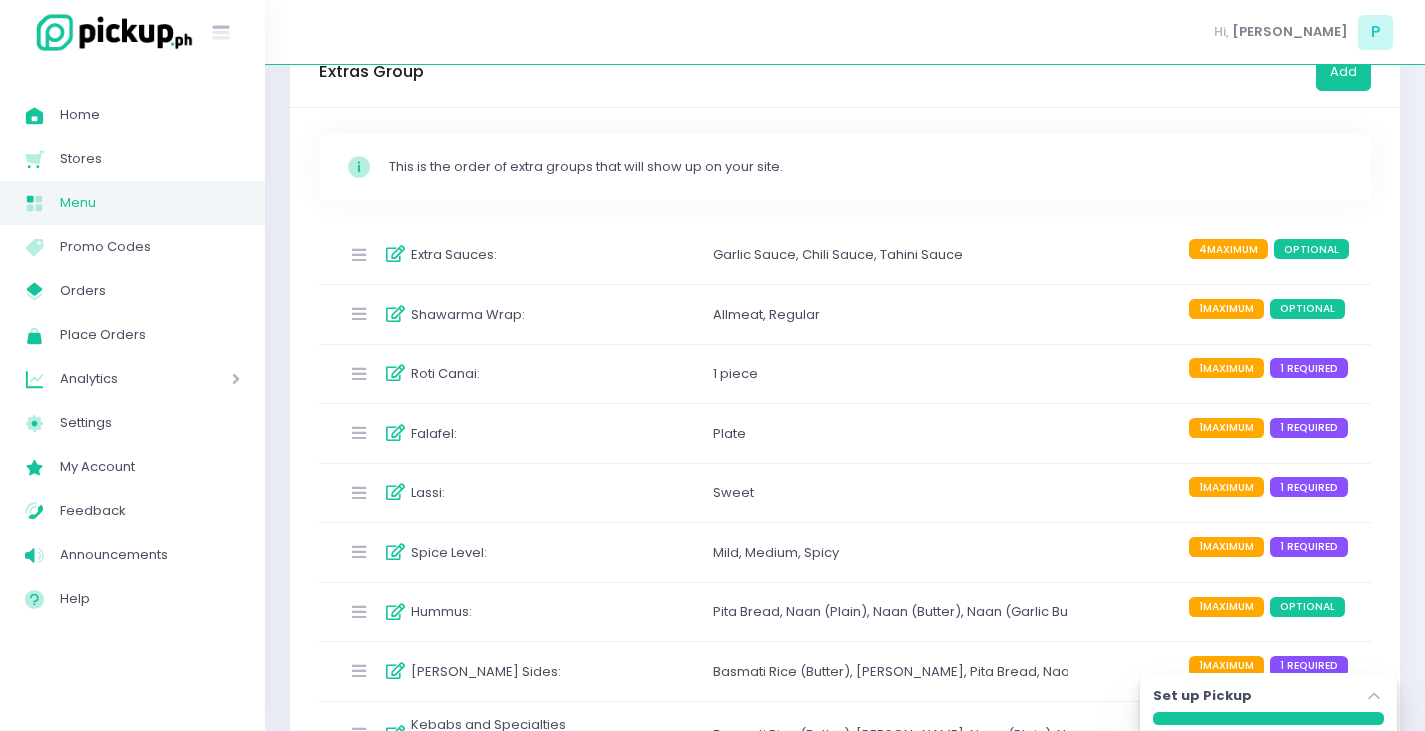scroll, scrollTop: 281, scrollLeft: 0, axis: vertical 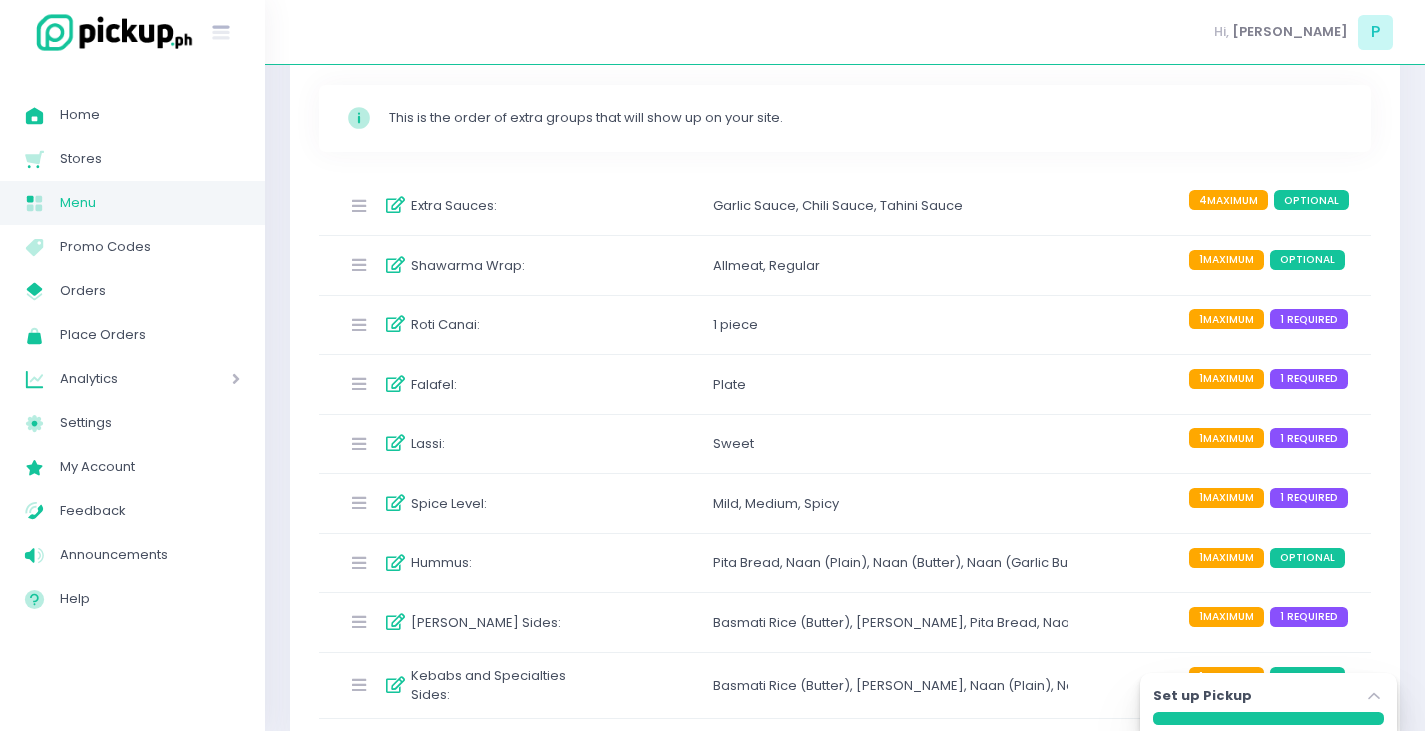 click on "Roti Canai : 1 piece         1  MAXIMUM 1   REQUIRED" at bounding box center [845, 325] 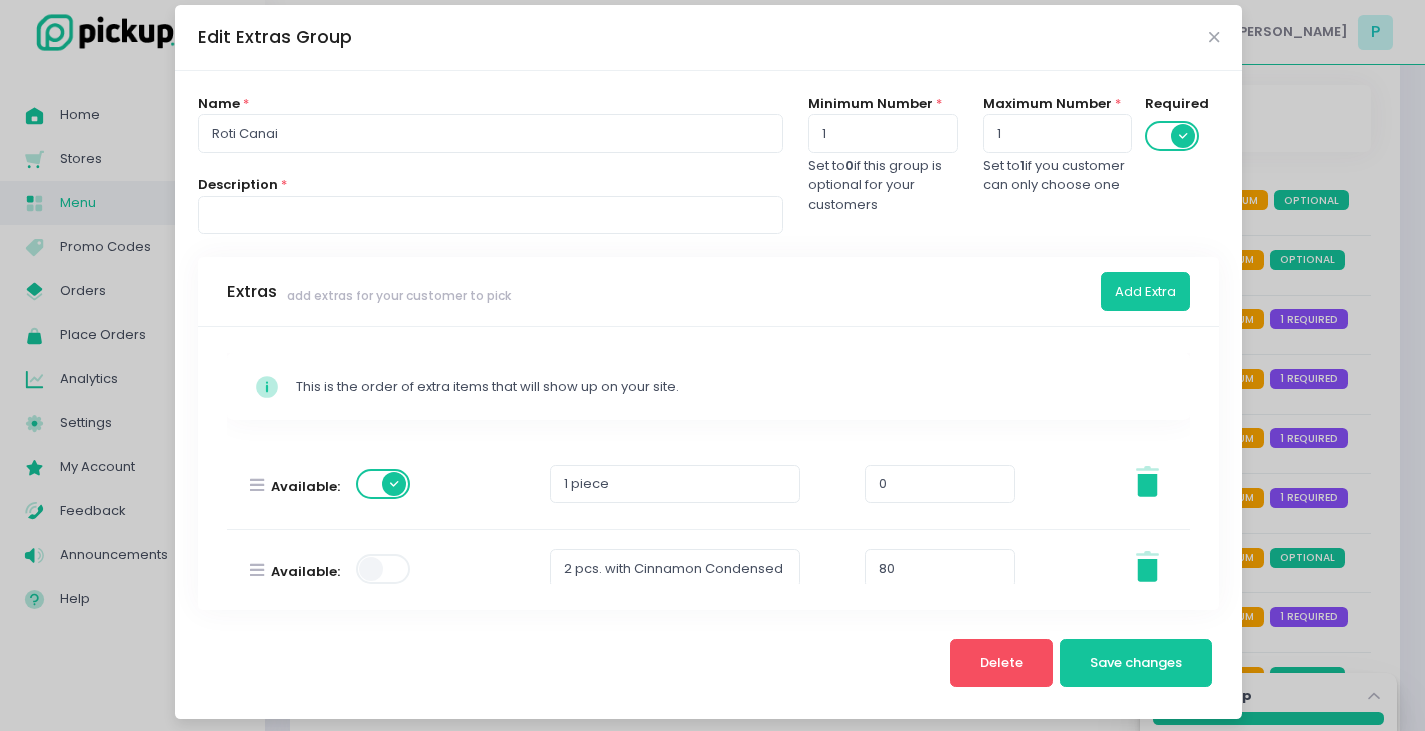 scroll, scrollTop: 29, scrollLeft: 0, axis: vertical 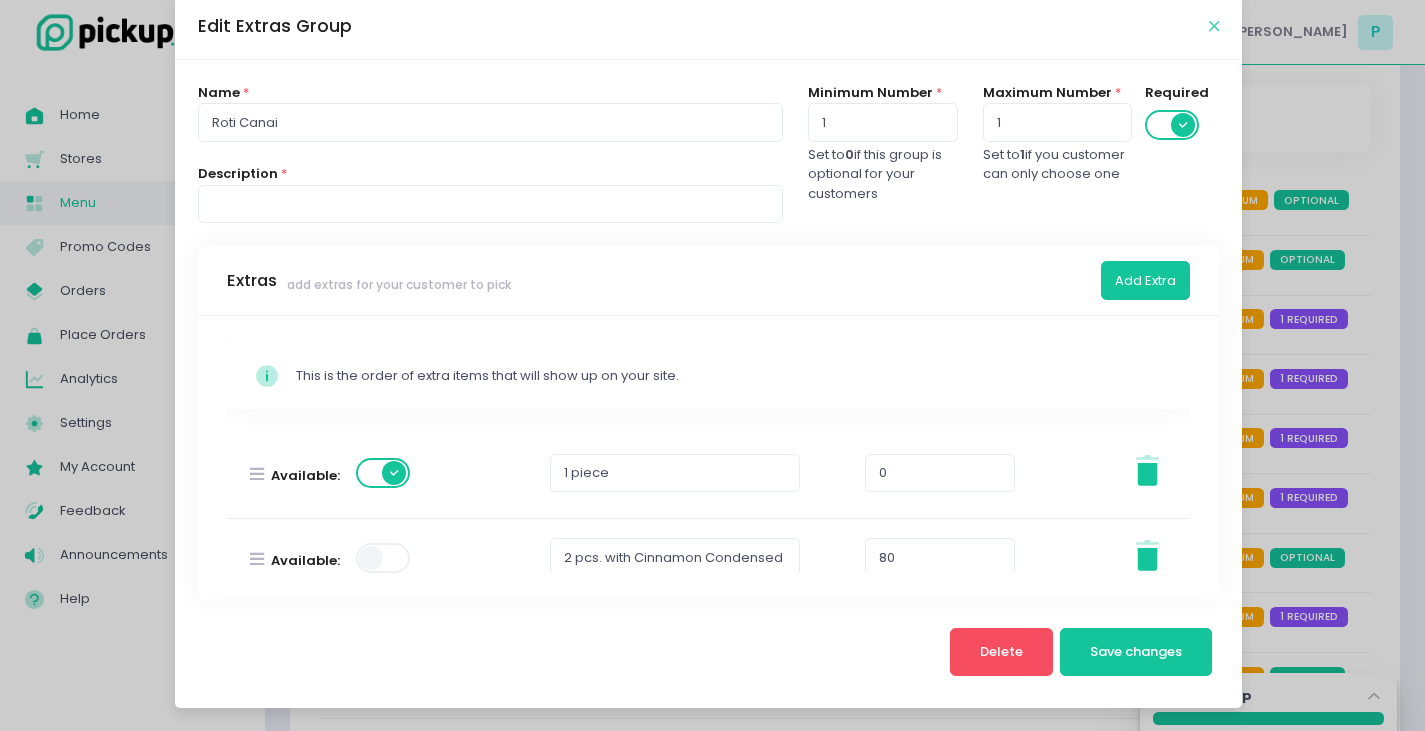 click at bounding box center (1214, 26) 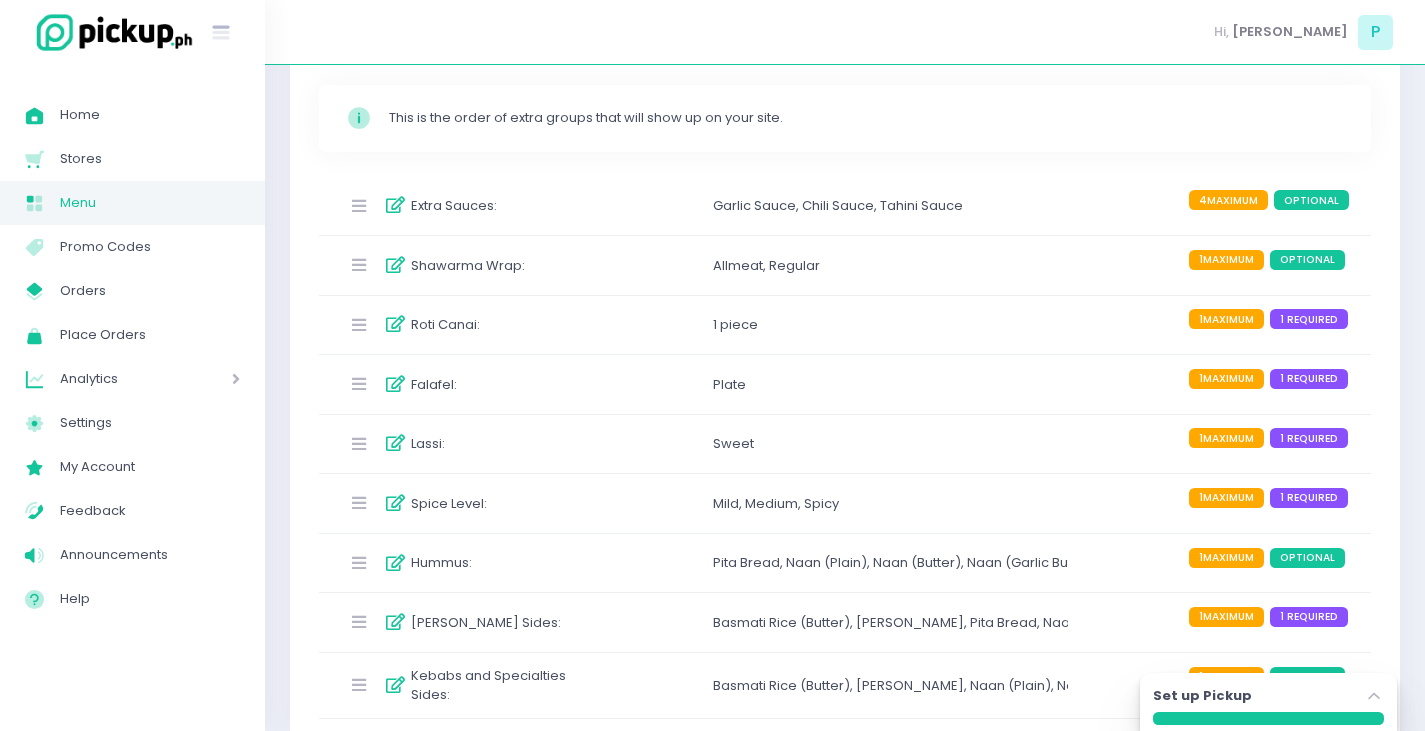 scroll, scrollTop: 0, scrollLeft: 0, axis: both 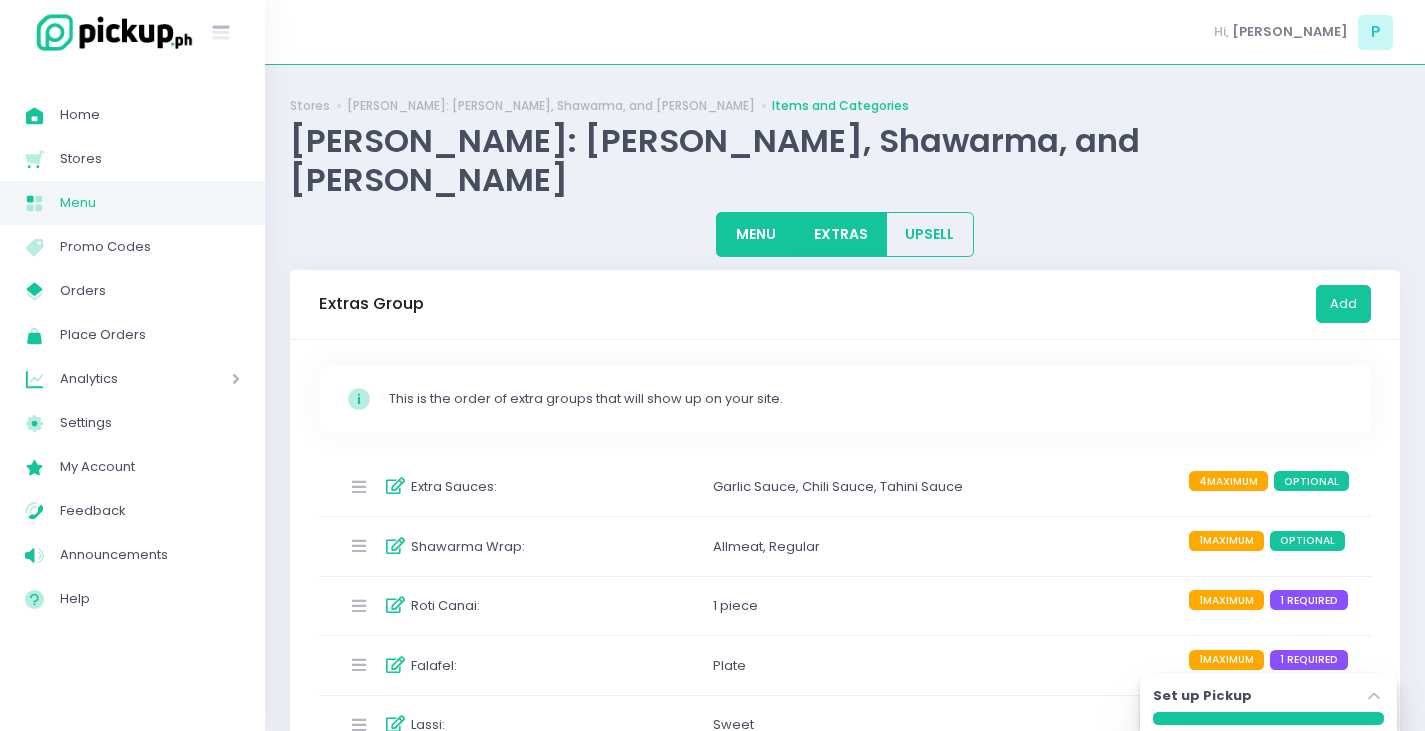 click on "MENU" at bounding box center (755, 234) 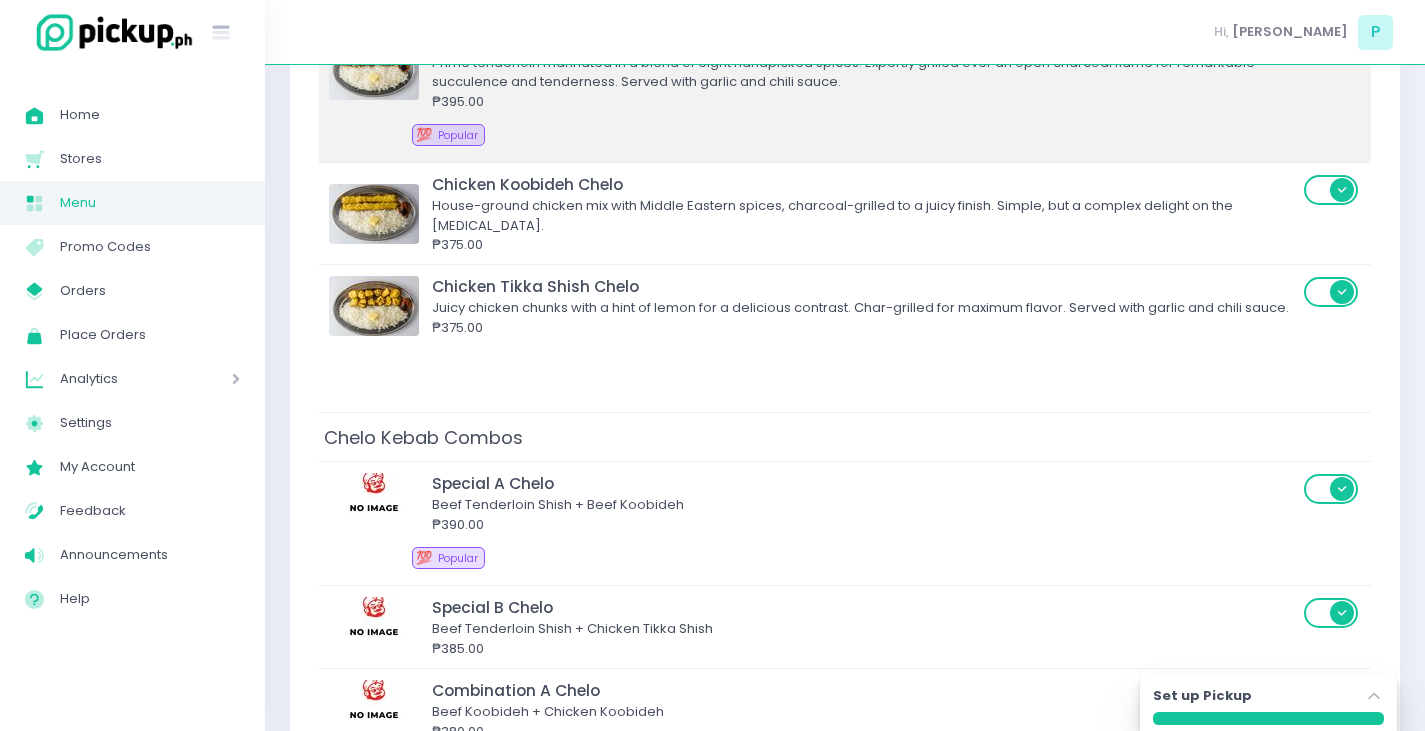 scroll, scrollTop: 700, scrollLeft: 0, axis: vertical 